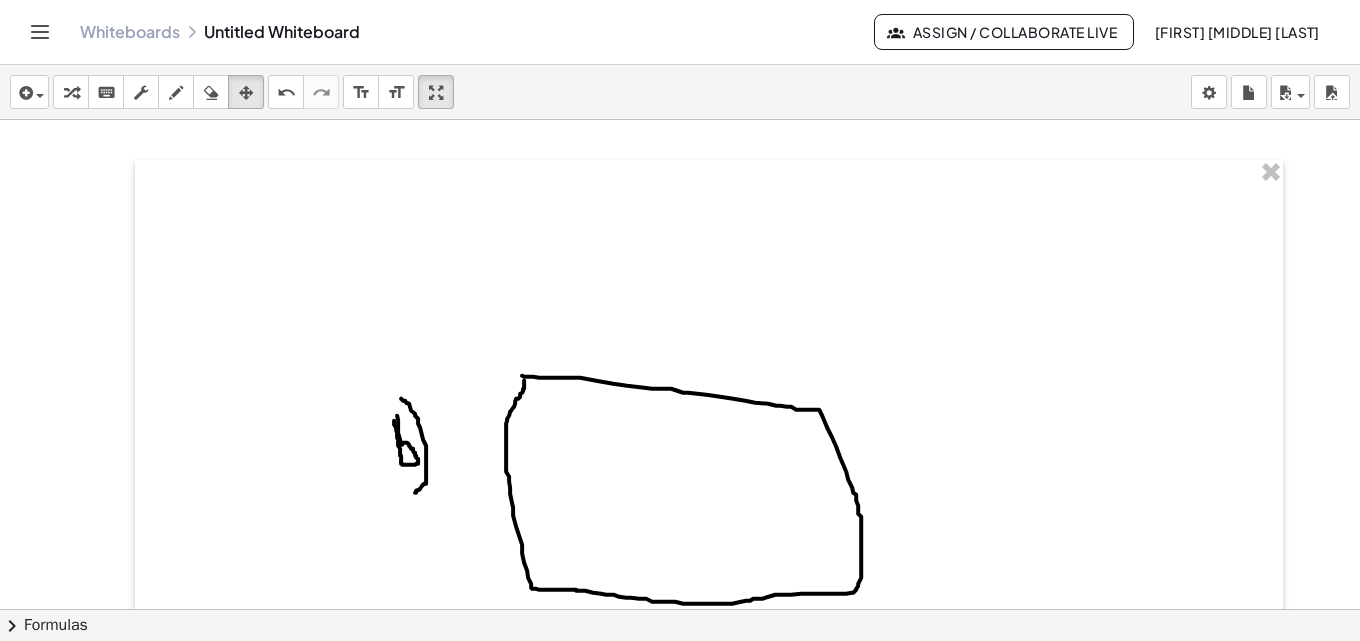 scroll, scrollTop: 0, scrollLeft: 0, axis: both 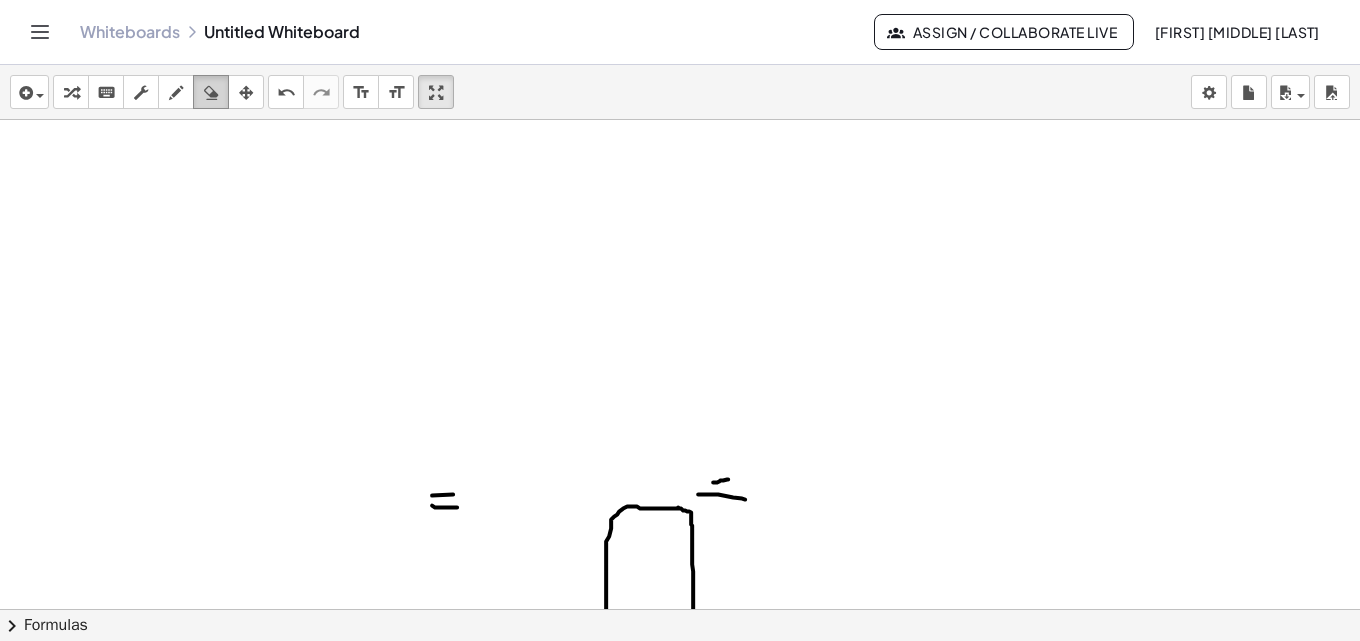 click at bounding box center (211, 92) 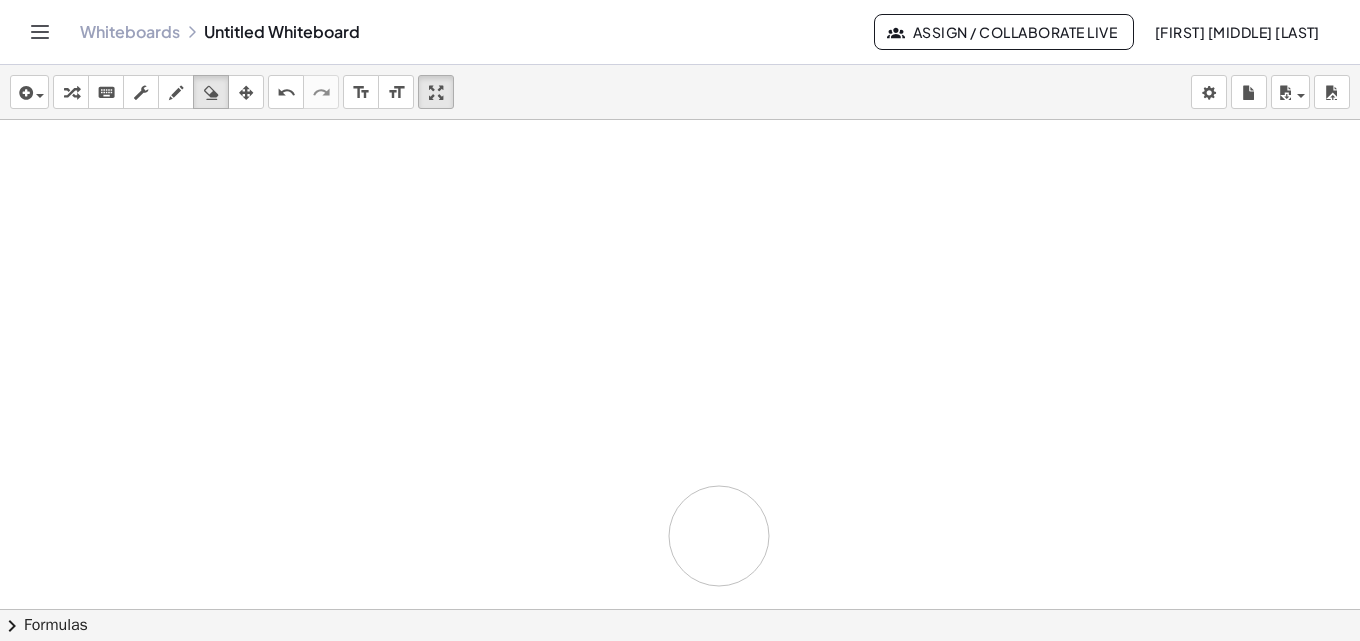 drag, startPoint x: 555, startPoint y: 463, endPoint x: 592, endPoint y: 455, distance: 37.85499 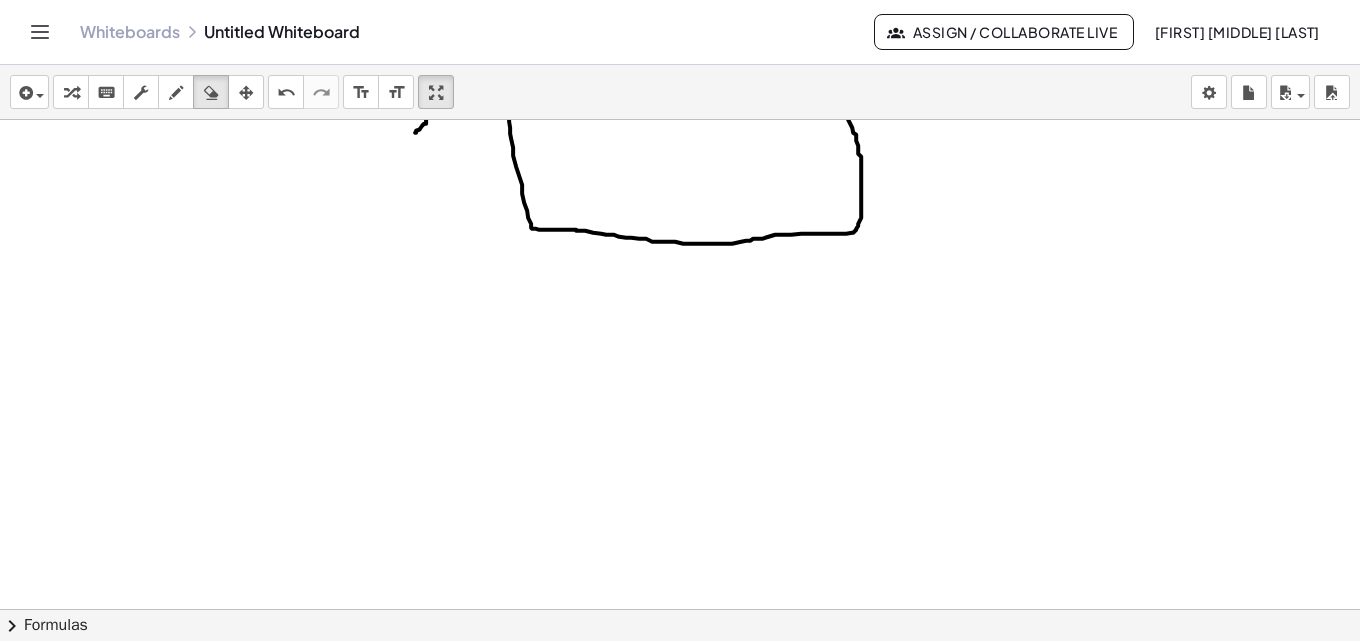 scroll, scrollTop: 61, scrollLeft: 0, axis: vertical 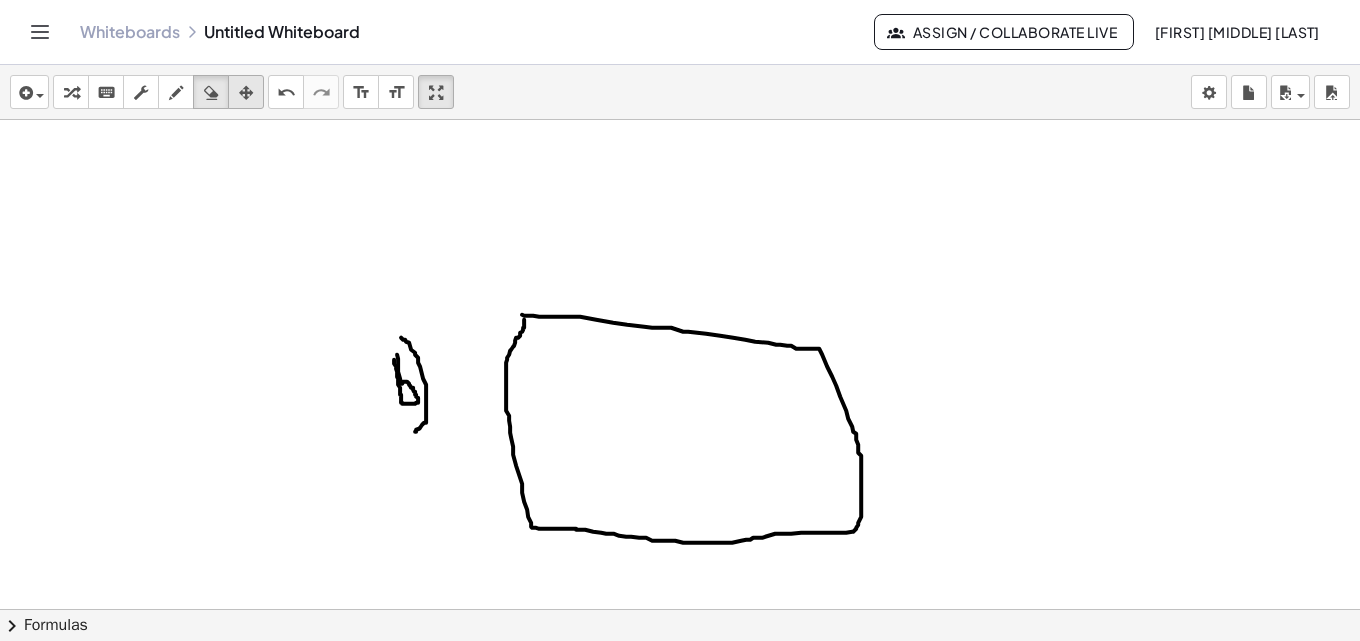 click on "arrange" at bounding box center (246, 92) 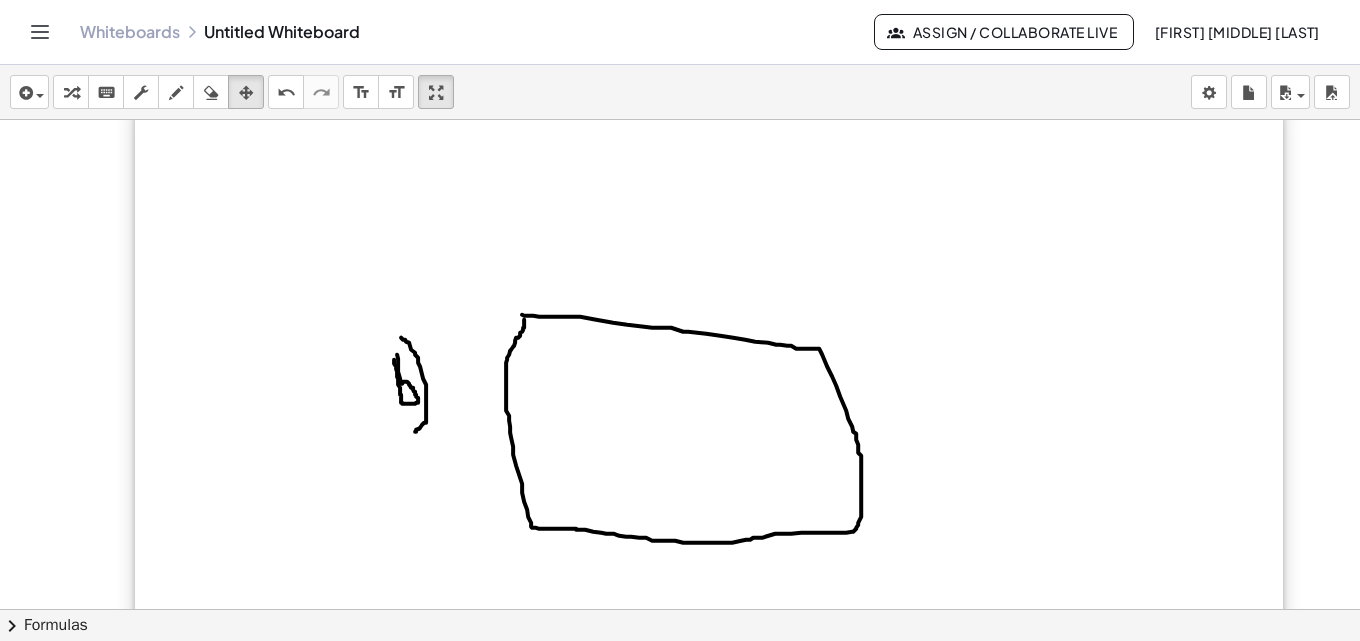 click at bounding box center [709, 449] 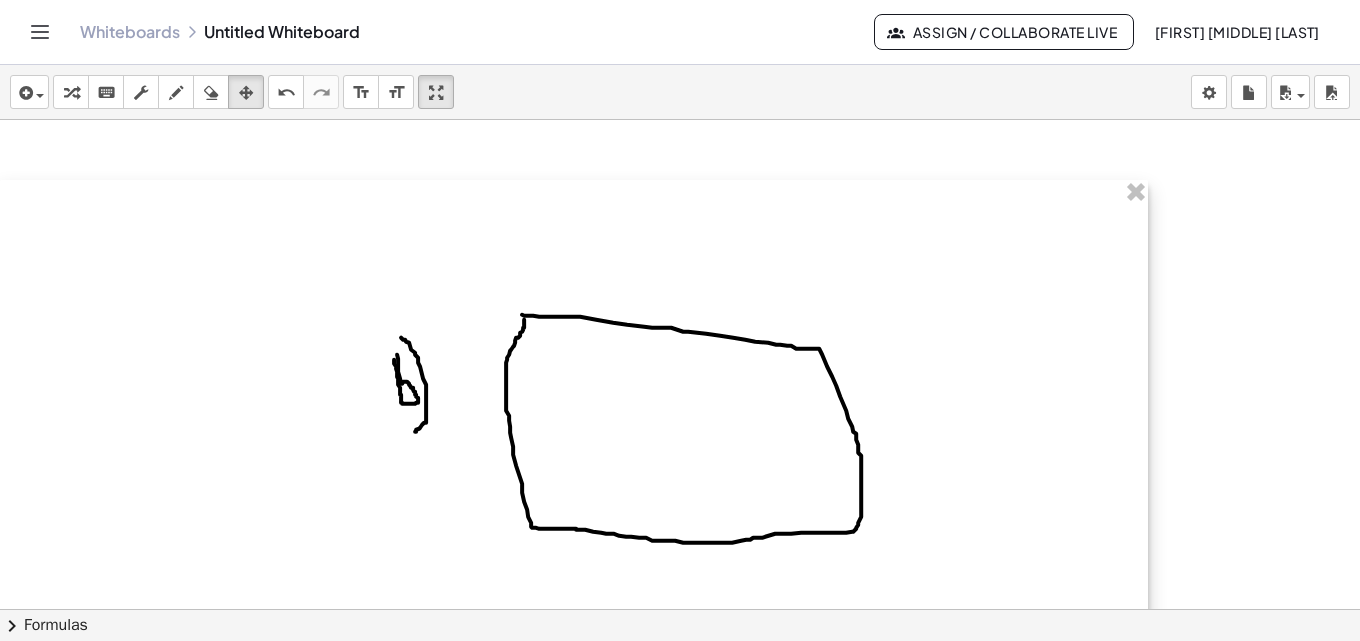 drag, startPoint x: 821, startPoint y: 351, endPoint x: 631, endPoint y: 431, distance: 206.15529 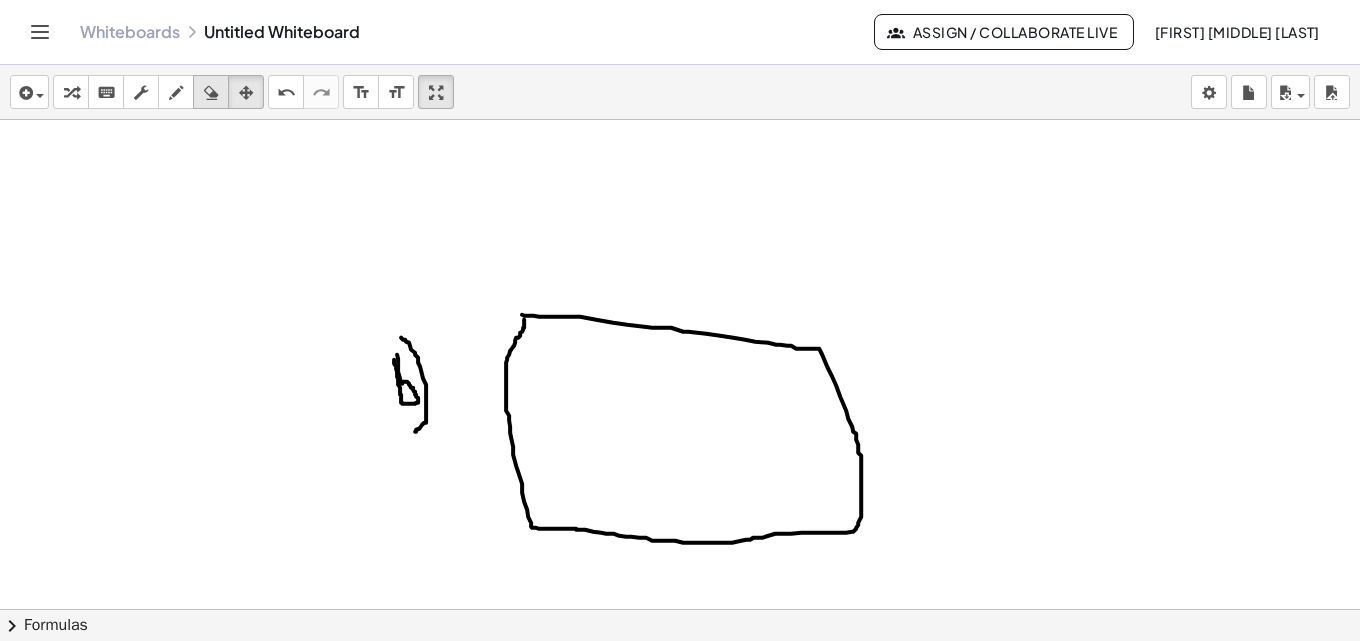 click at bounding box center [211, 93] 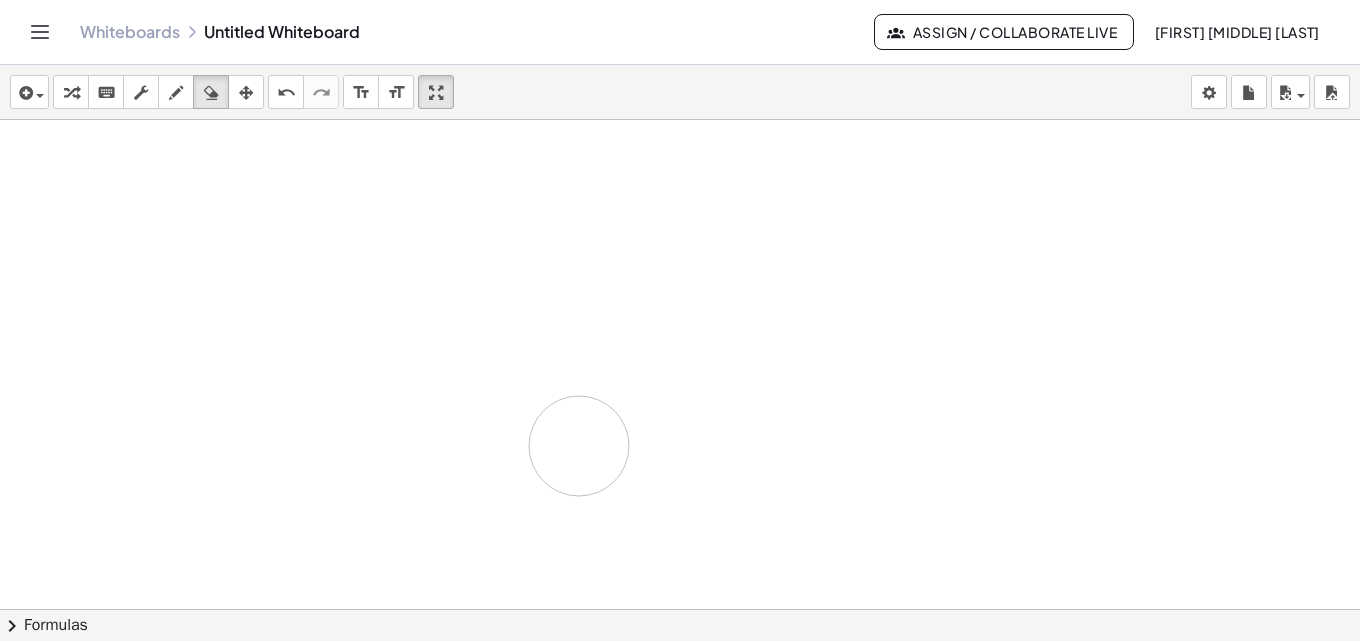 drag, startPoint x: 390, startPoint y: 303, endPoint x: 273, endPoint y: 290, distance: 117.72001 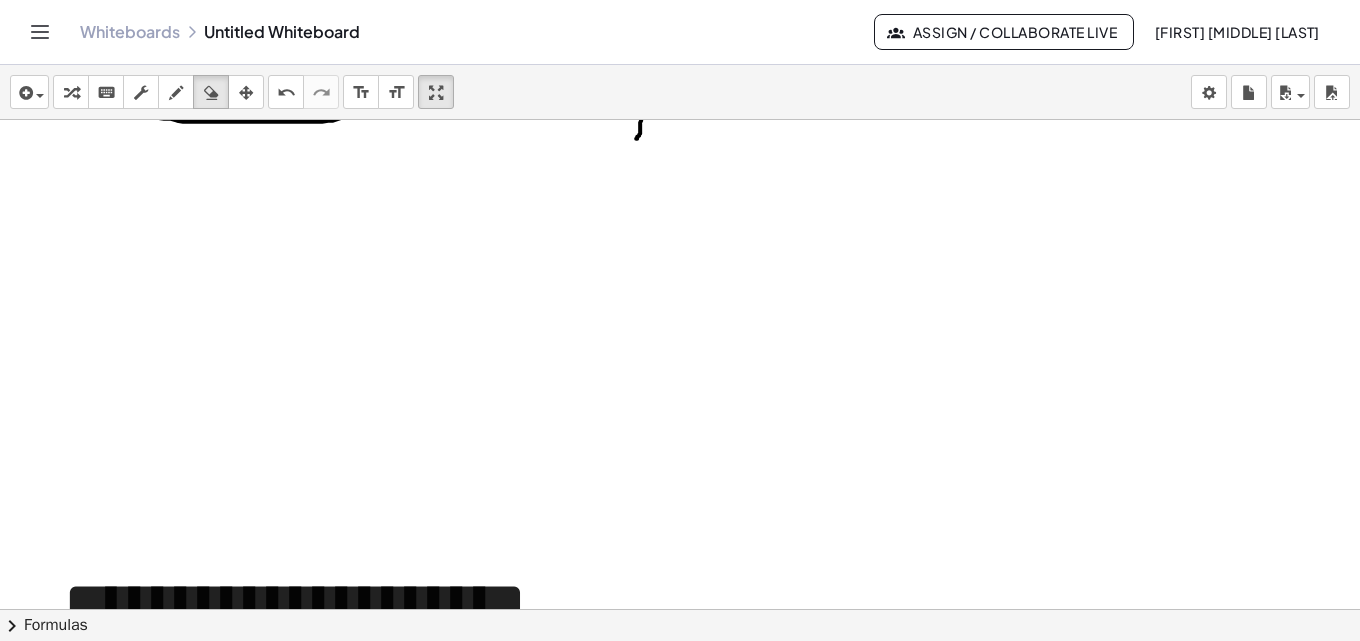 scroll, scrollTop: 1161, scrollLeft: 0, axis: vertical 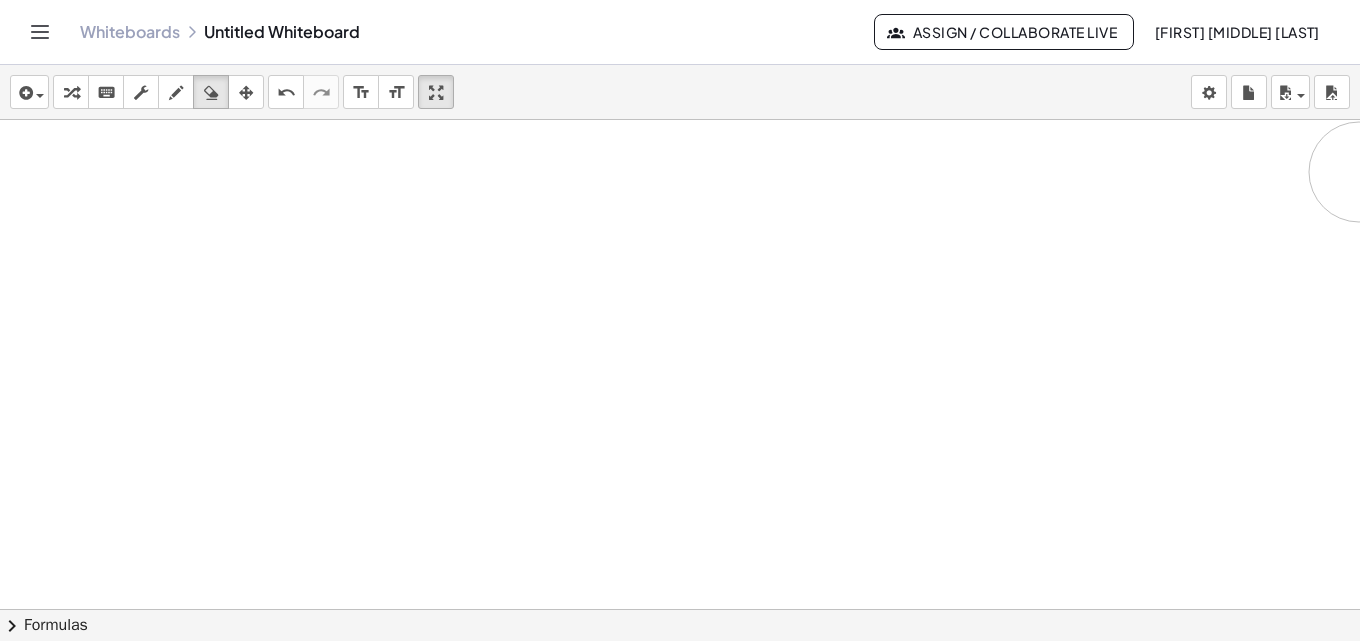drag, startPoint x: 301, startPoint y: 355, endPoint x: 383, endPoint y: 370, distance: 83.360664 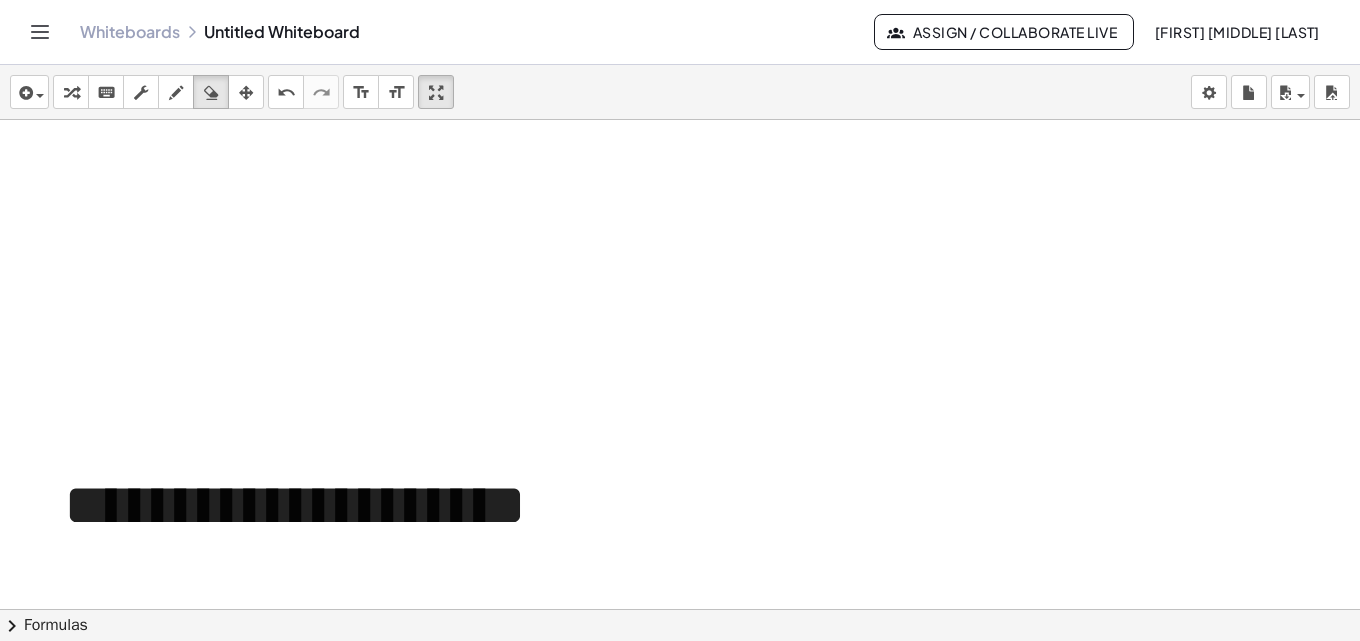 scroll, scrollTop: 1468, scrollLeft: 0, axis: vertical 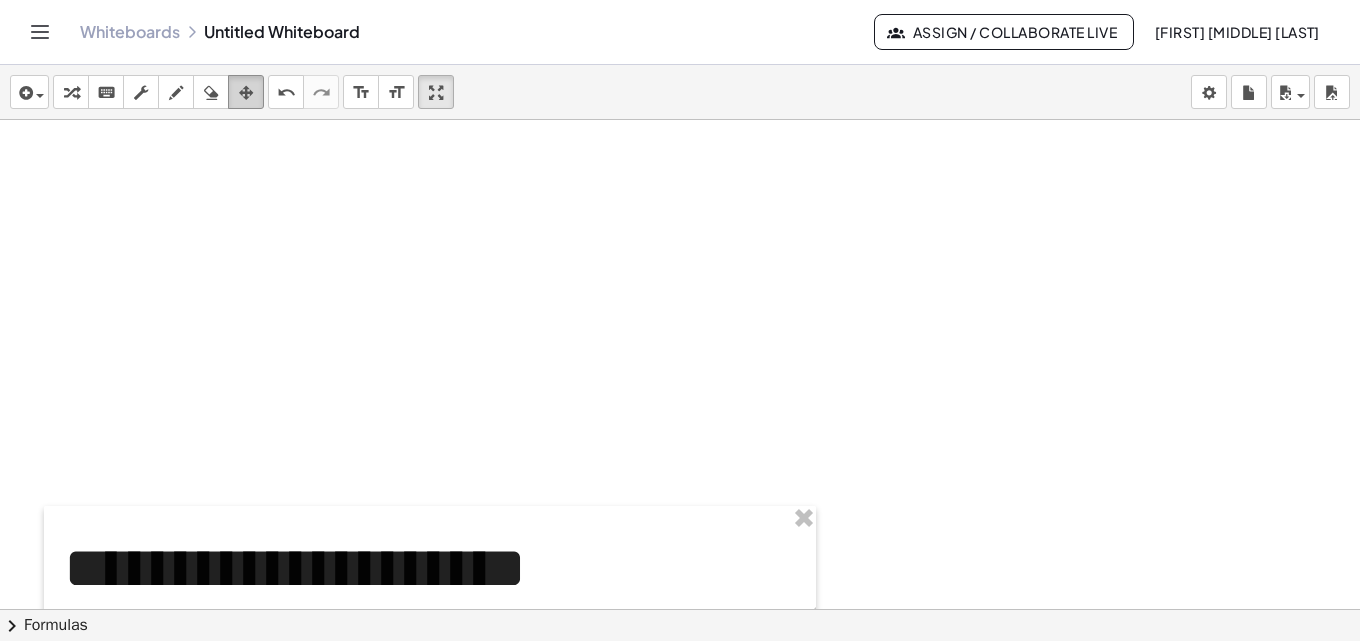 click on "arrange" at bounding box center (246, 92) 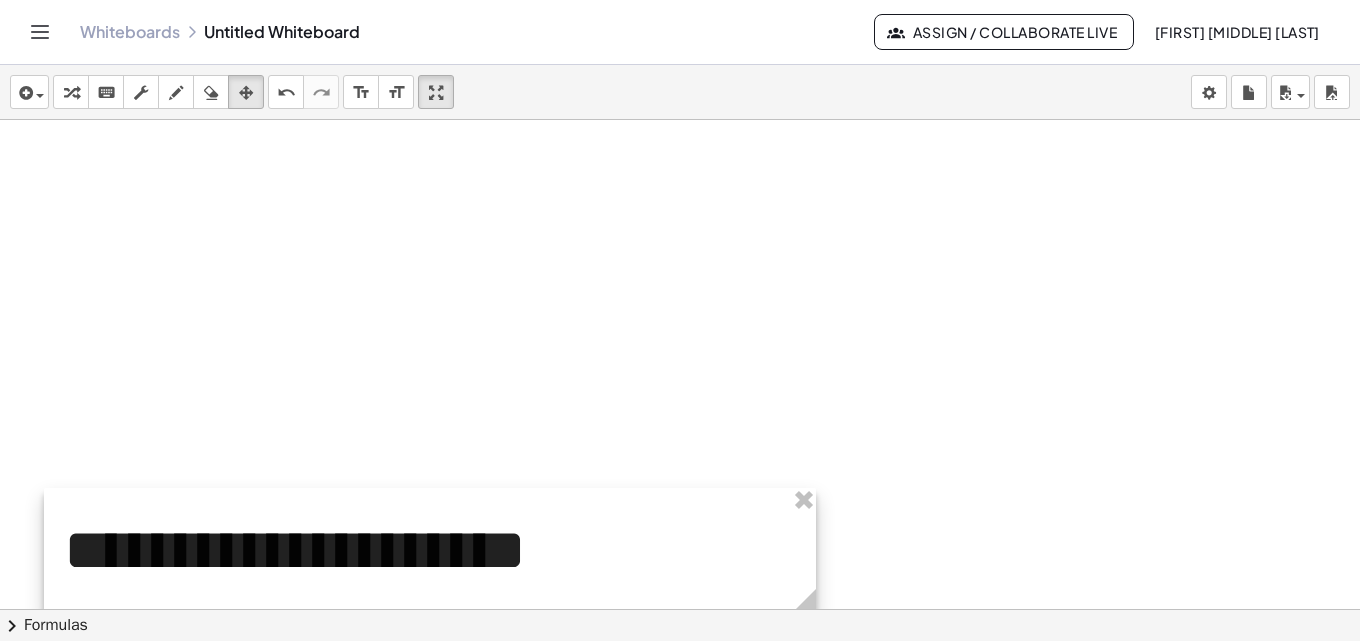 scroll, scrollTop: 1600, scrollLeft: 0, axis: vertical 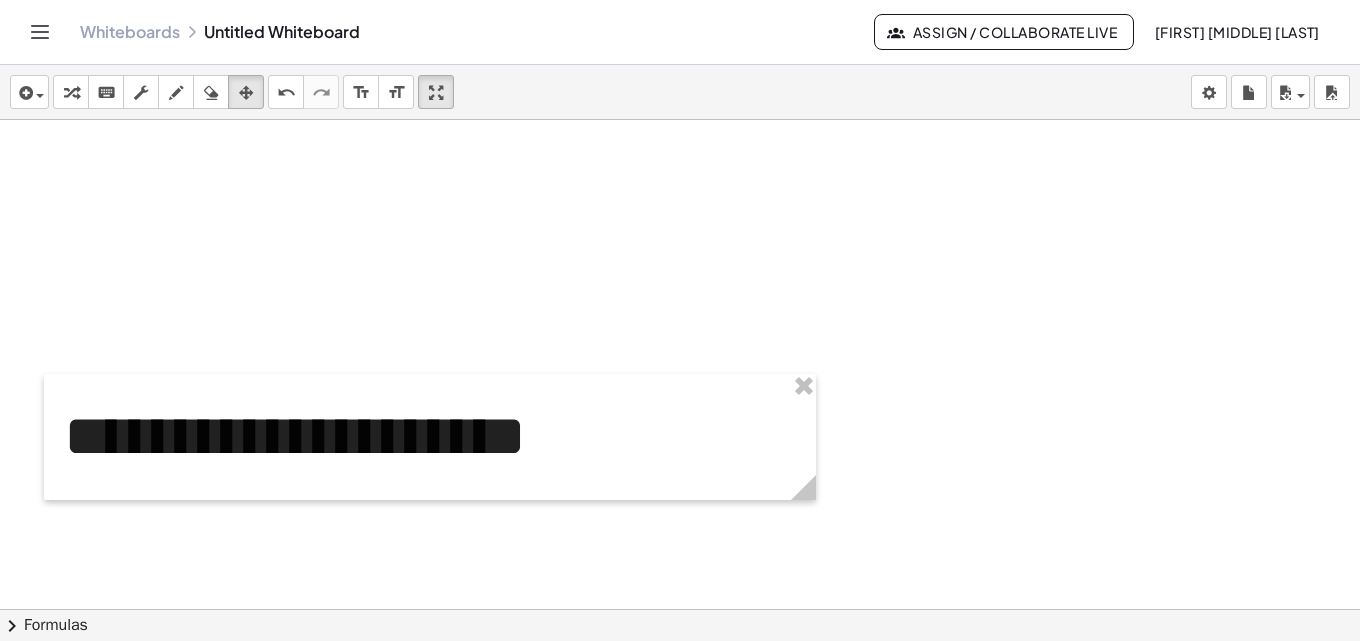 click at bounding box center [430, 437] 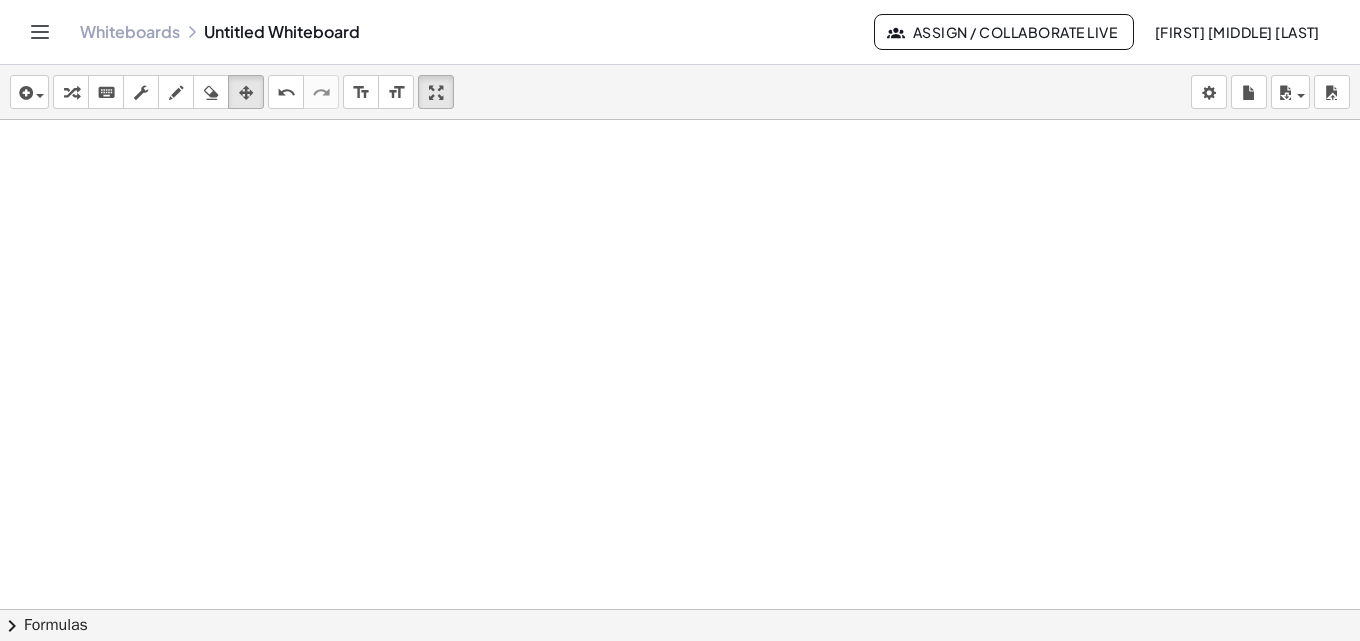 scroll, scrollTop: 0, scrollLeft: 0, axis: both 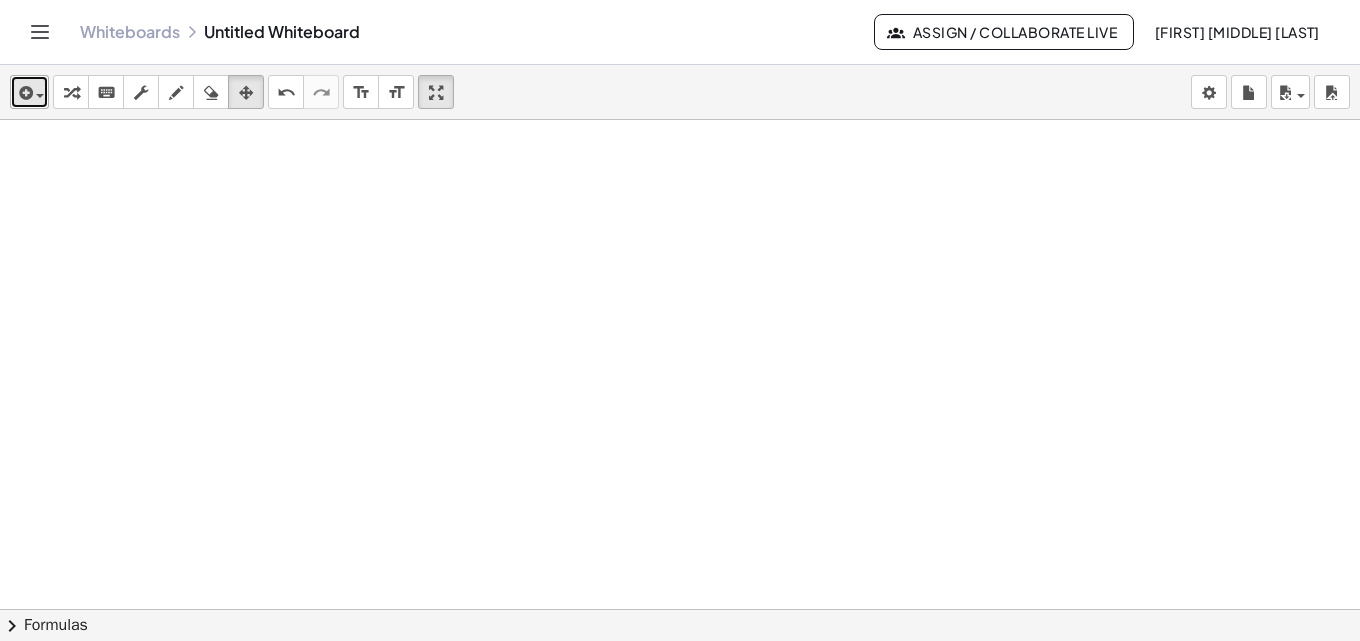 click at bounding box center (24, 93) 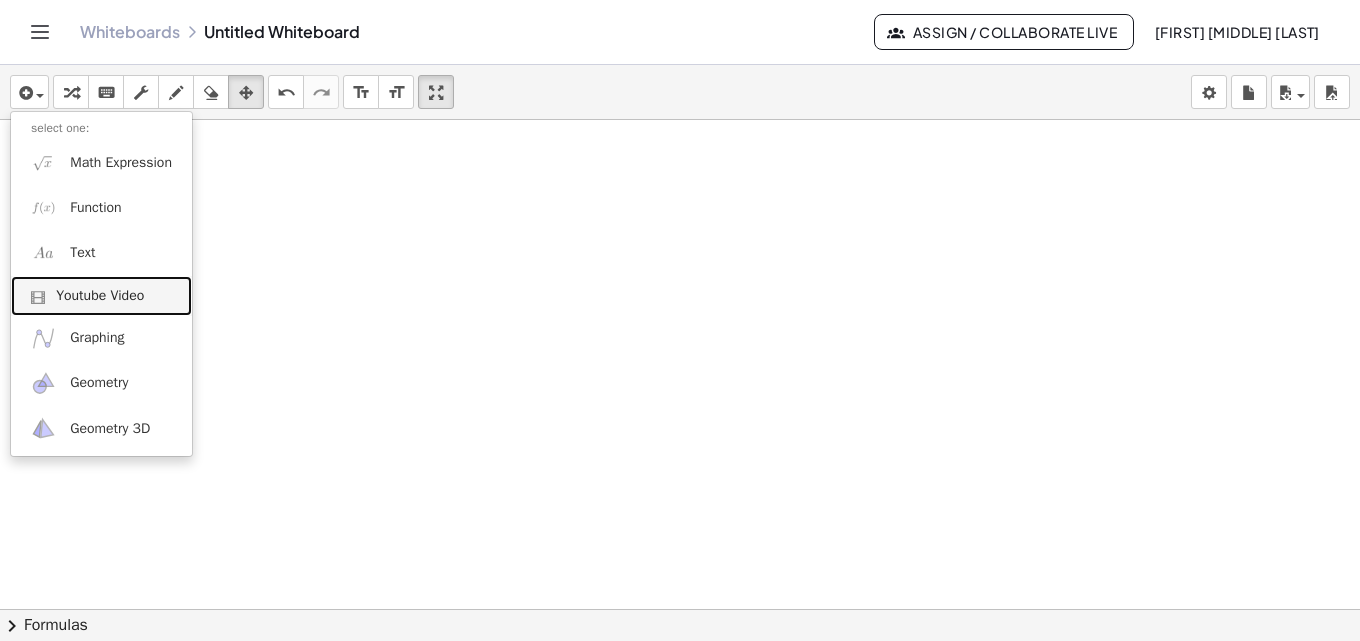 click on "Youtube Video" at bounding box center [100, 296] 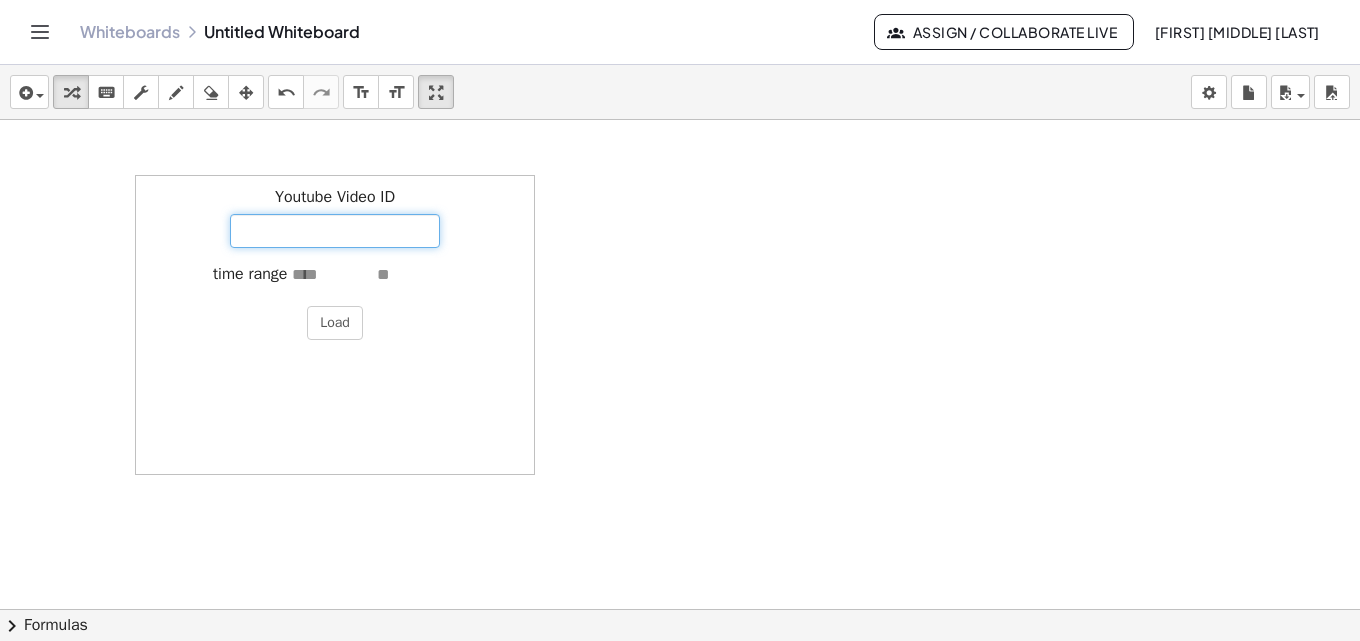 click on "Youtube Video ID" at bounding box center [335, 231] 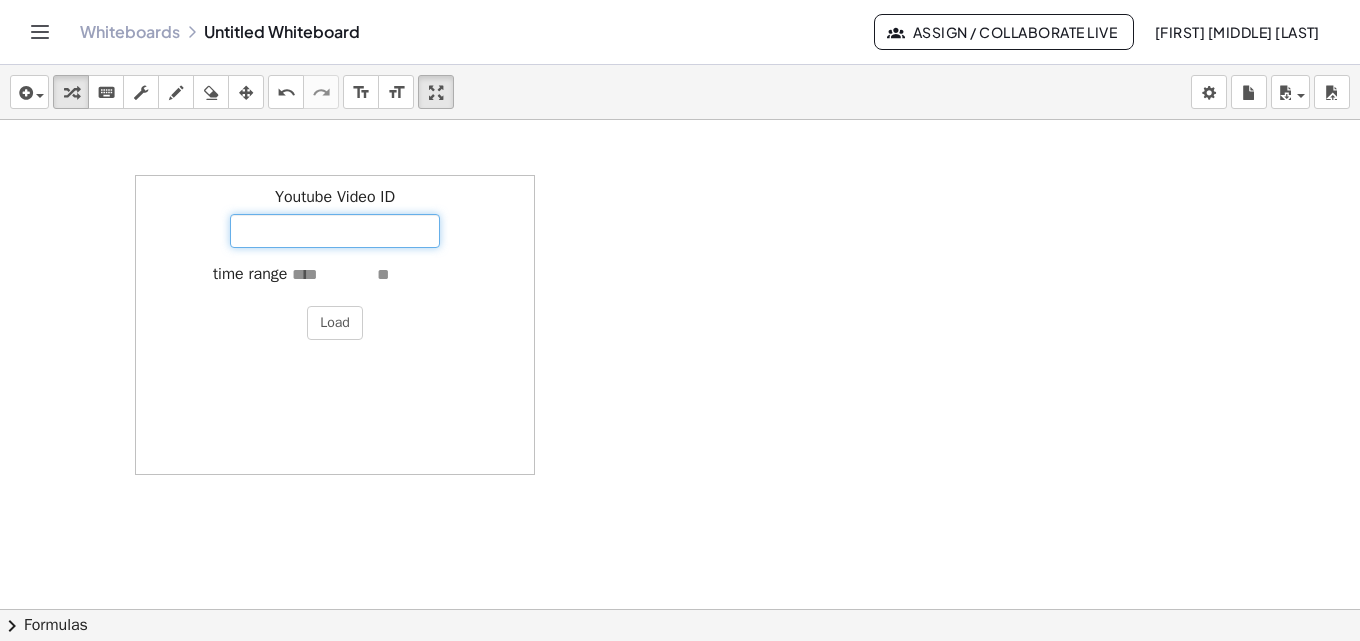 paste on "**********" 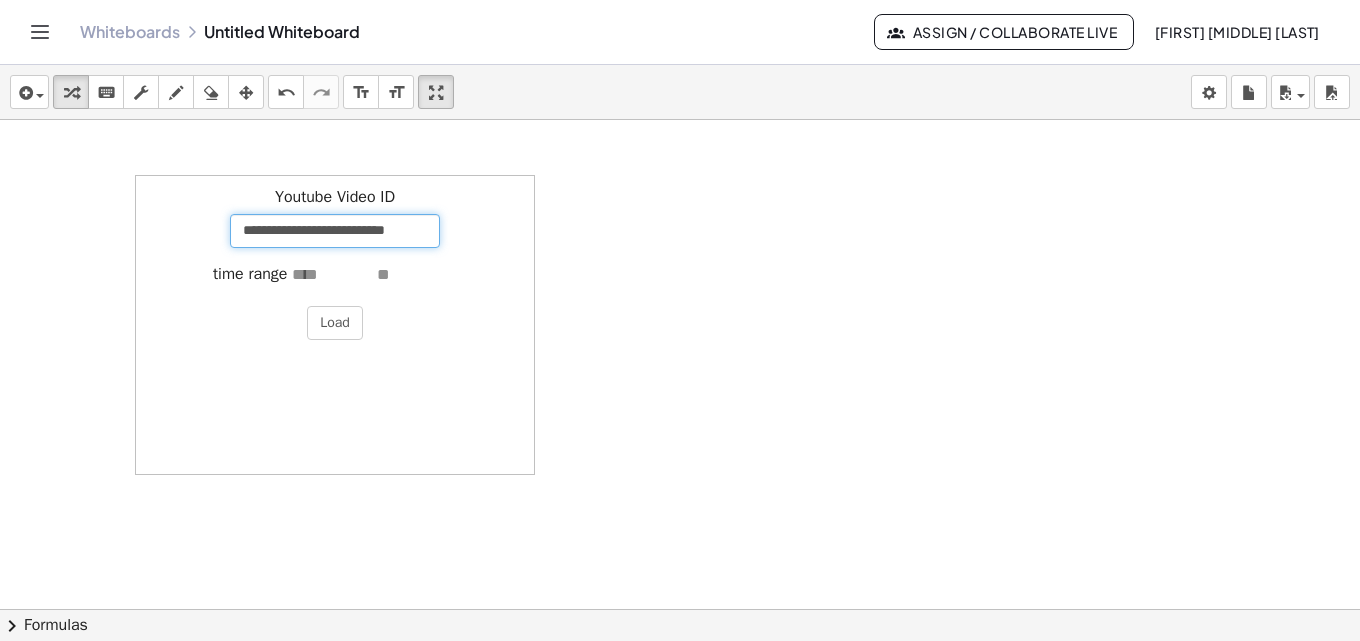 scroll, scrollTop: 0, scrollLeft: 9, axis: horizontal 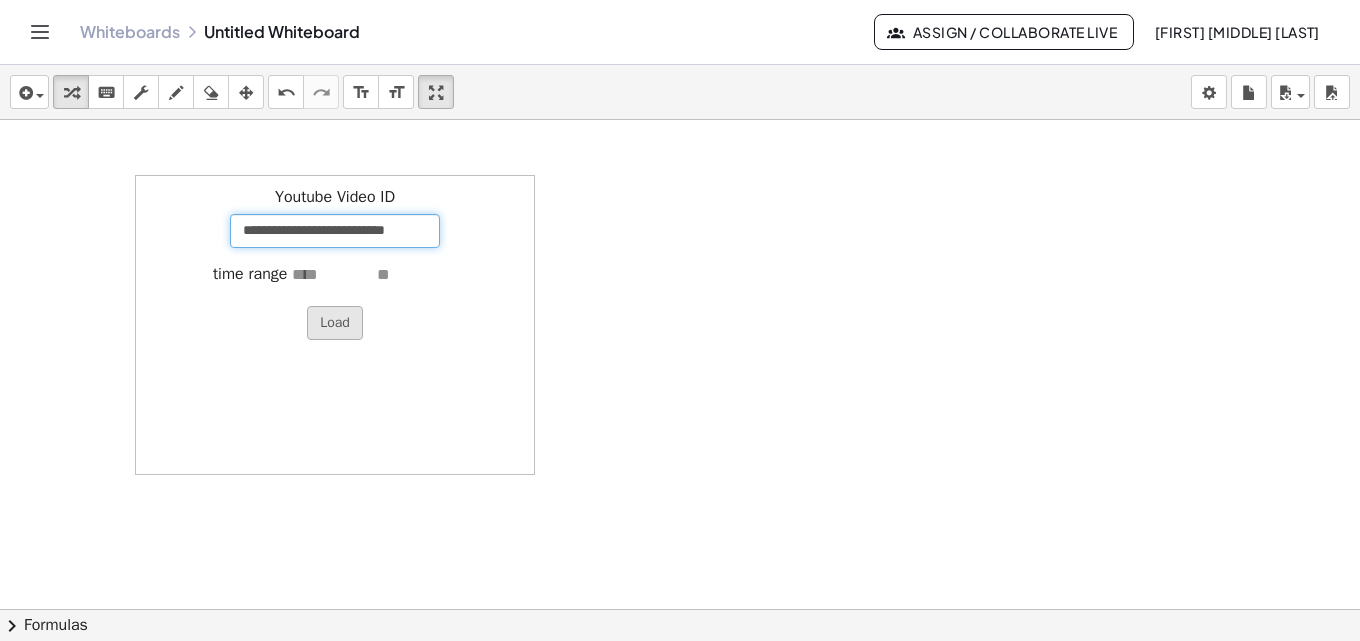 type on "**********" 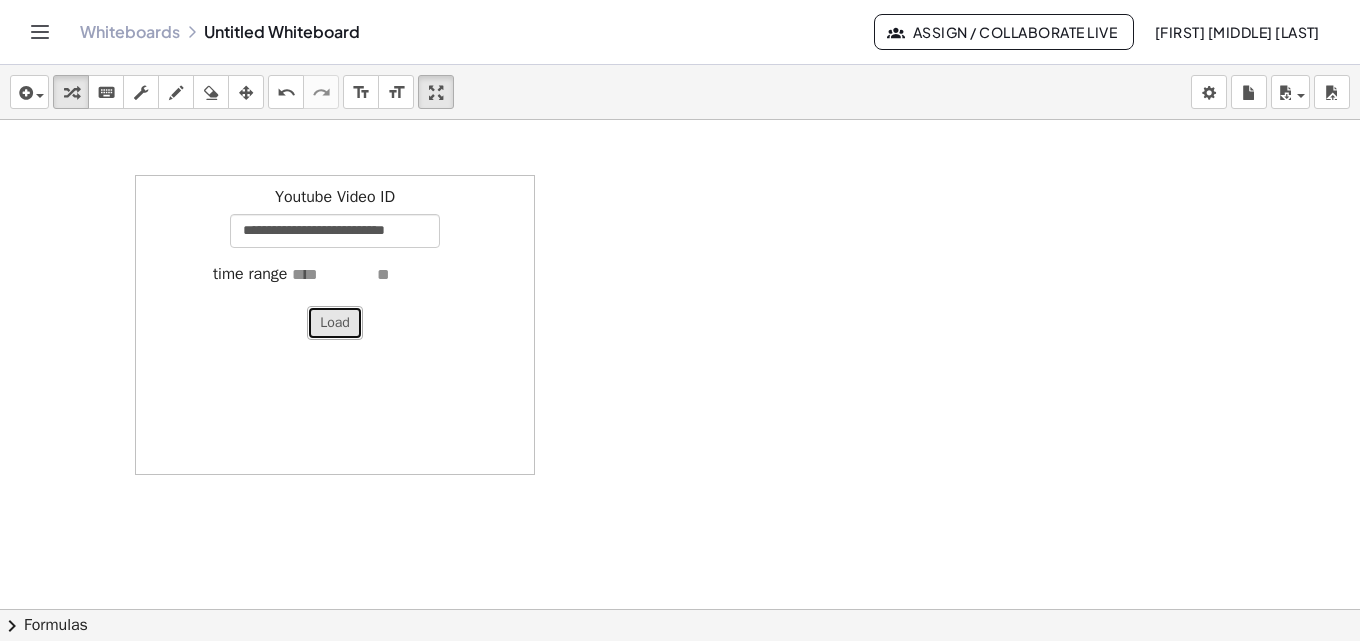 click on "Load" at bounding box center [335, 323] 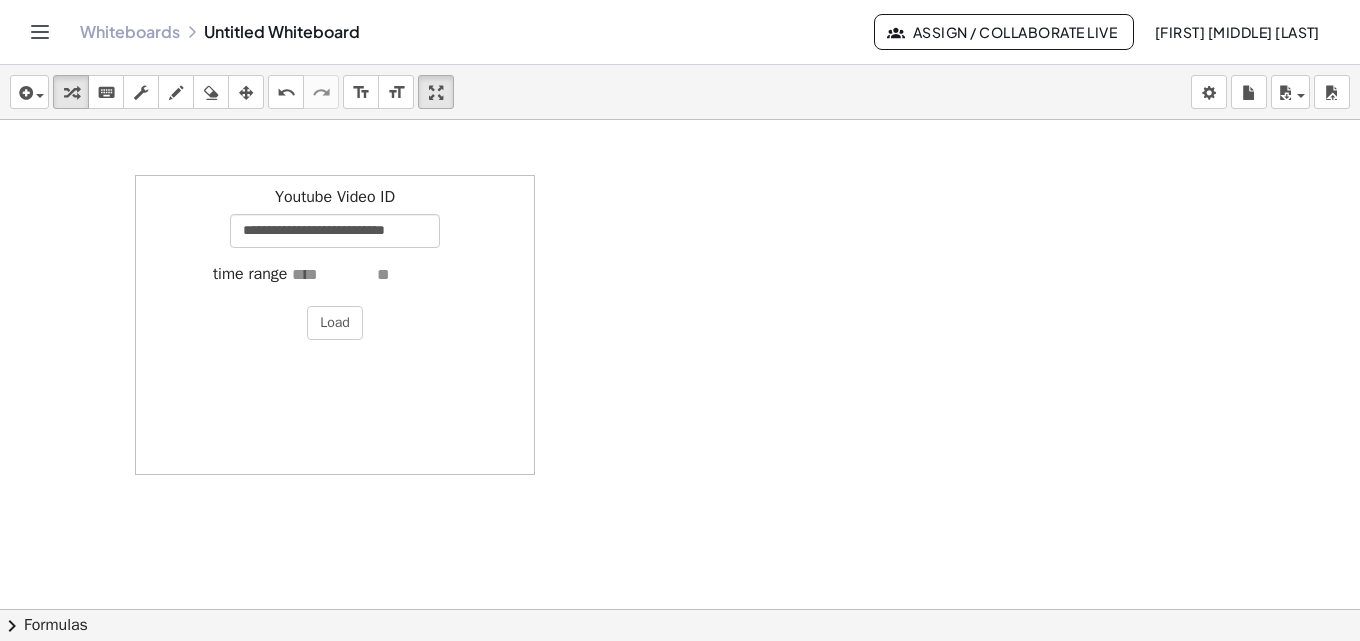 scroll, scrollTop: 0, scrollLeft: 0, axis: both 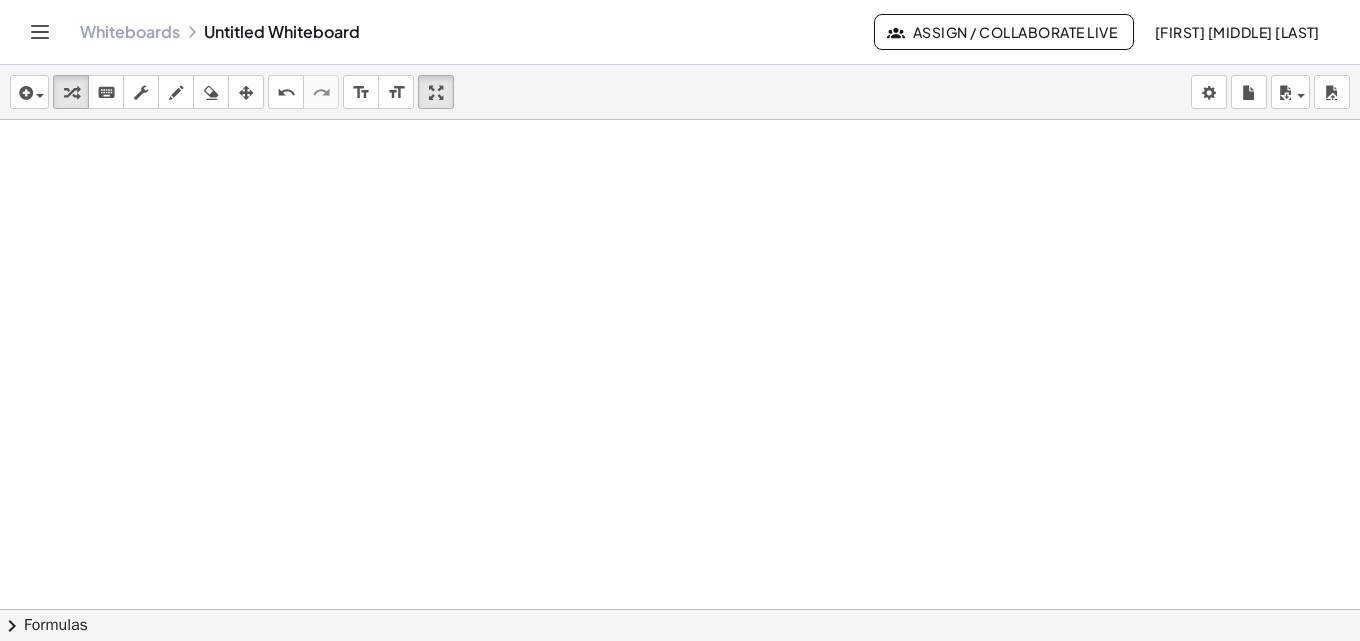click at bounding box center (246, 93) 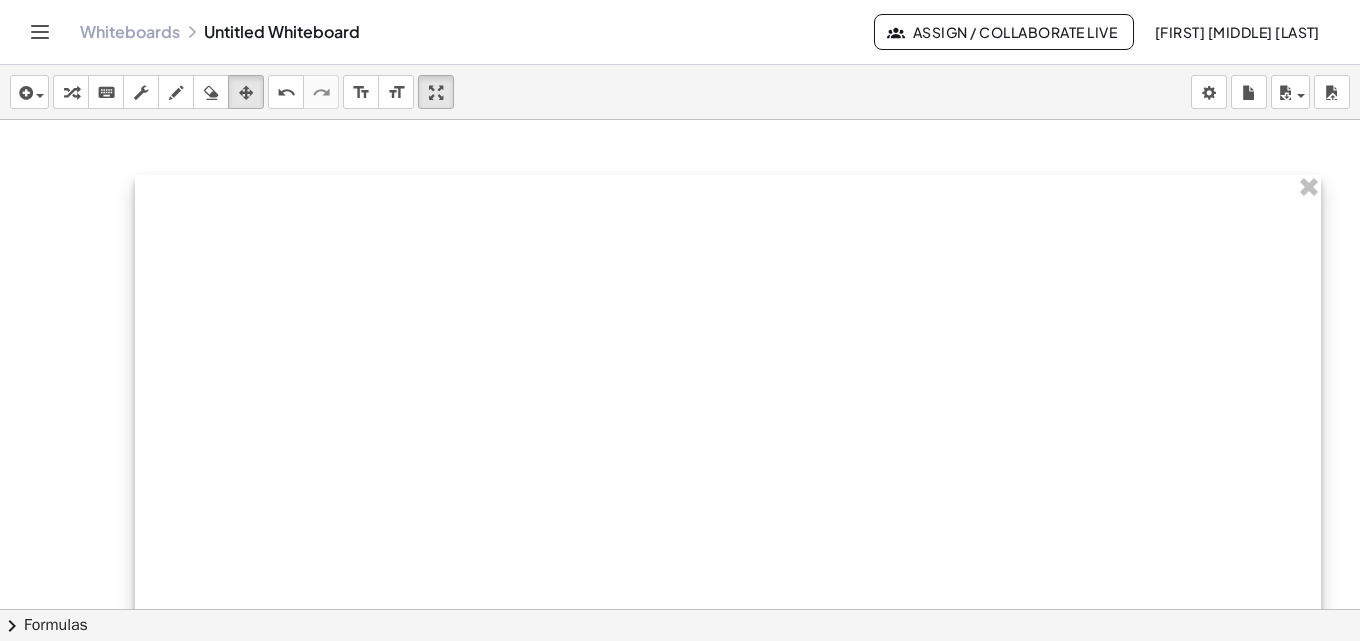 drag, startPoint x: 527, startPoint y: 404, endPoint x: 930, endPoint y: 361, distance: 405.28757 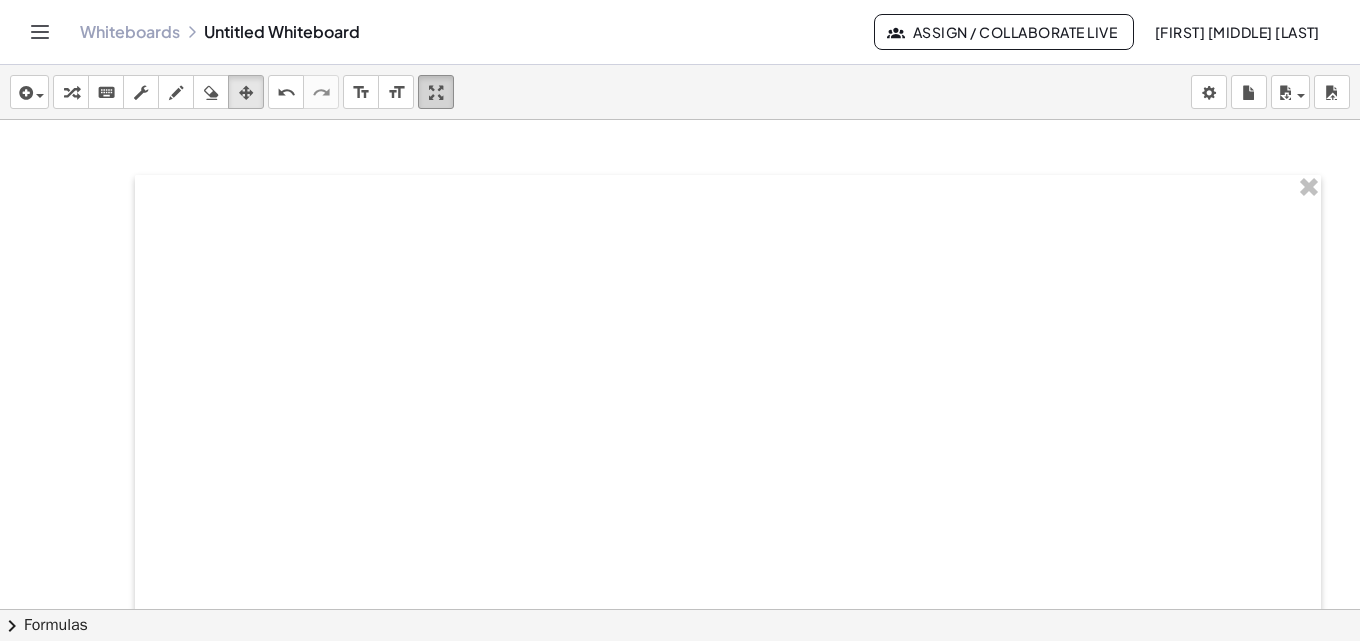 click at bounding box center (436, 93) 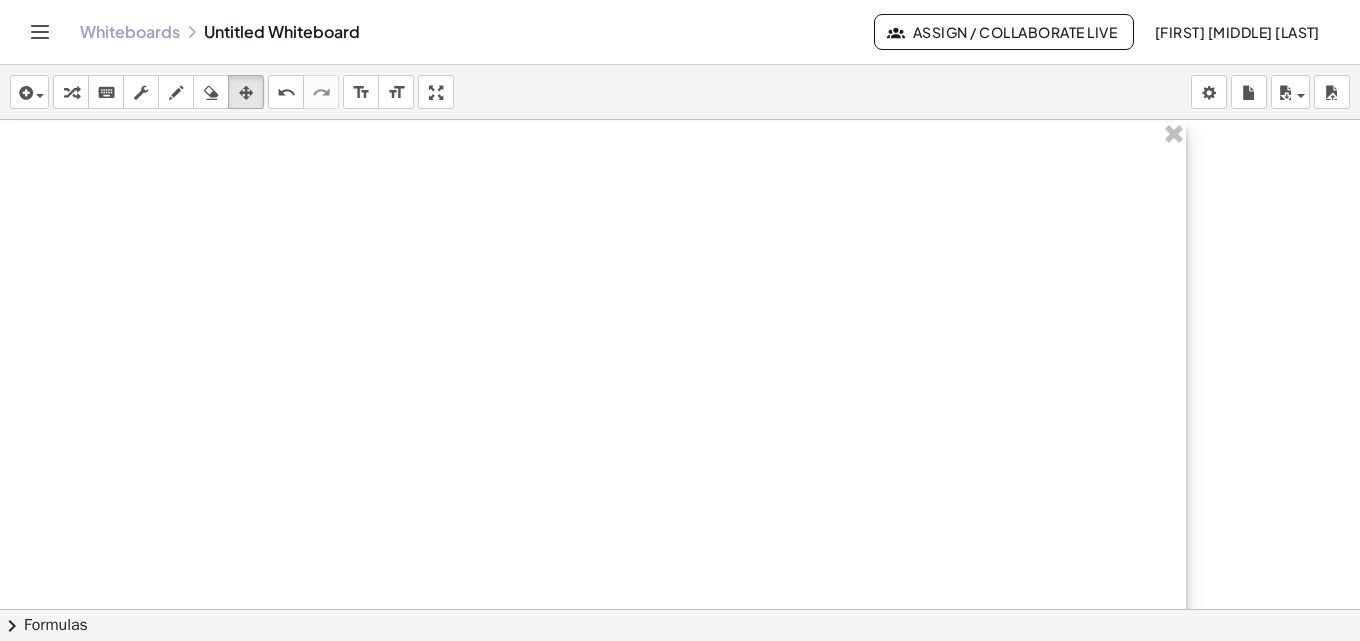 drag, startPoint x: 644, startPoint y: 348, endPoint x: 492, endPoint y: 295, distance: 160.97516 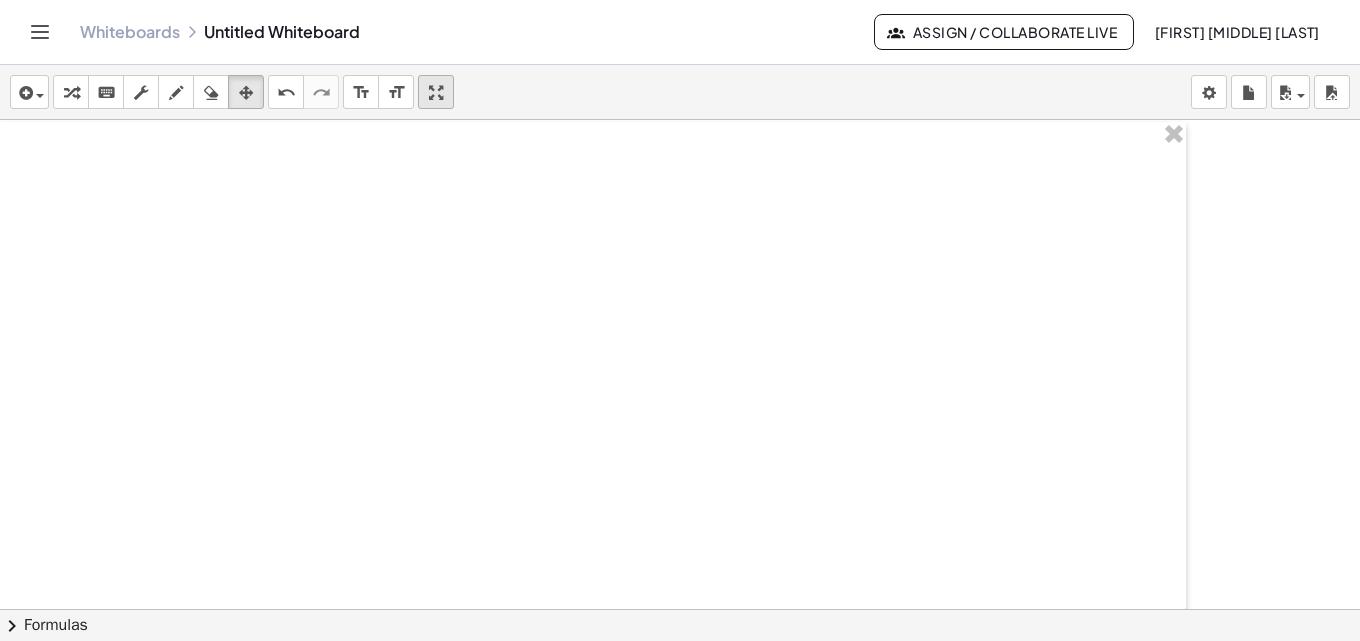 click at bounding box center (436, 93) 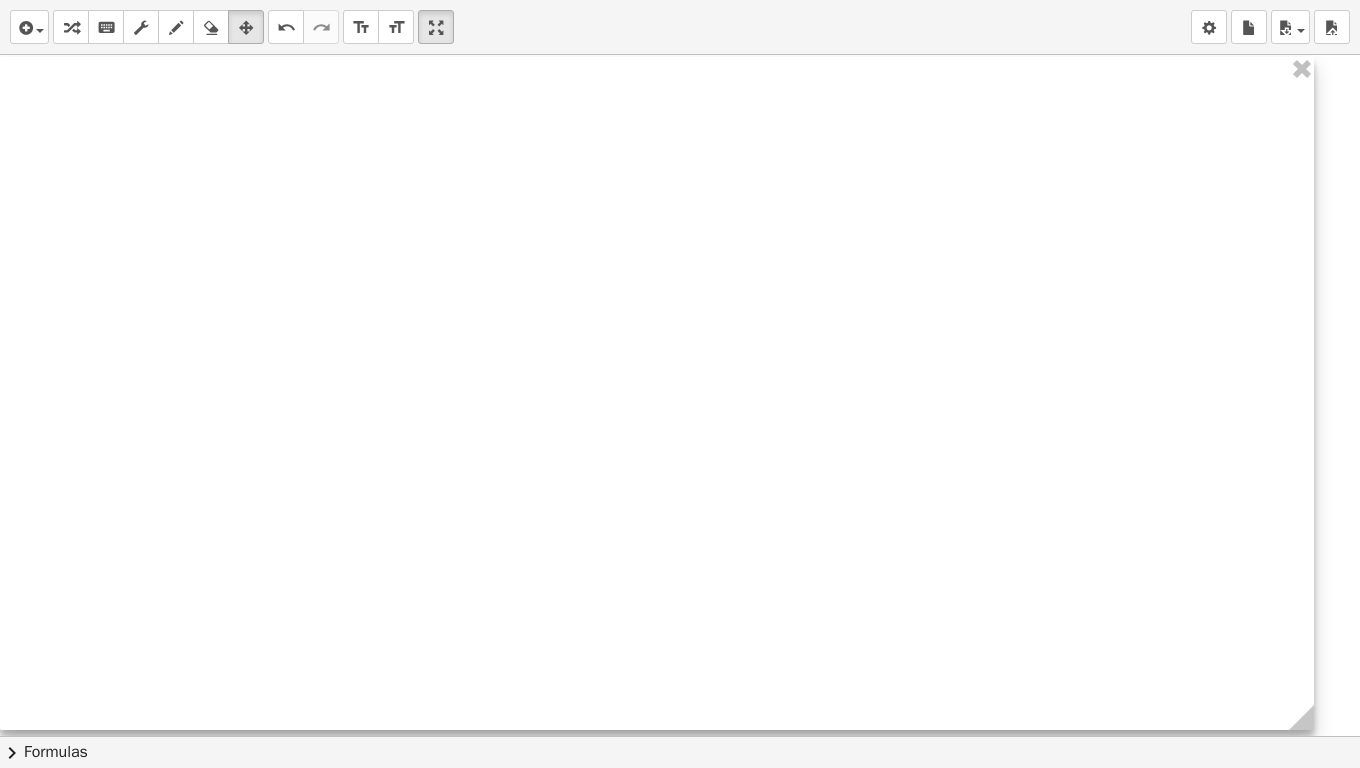 drag, startPoint x: 1173, startPoint y: 564, endPoint x: 1297, endPoint y: 725, distance: 203.21663 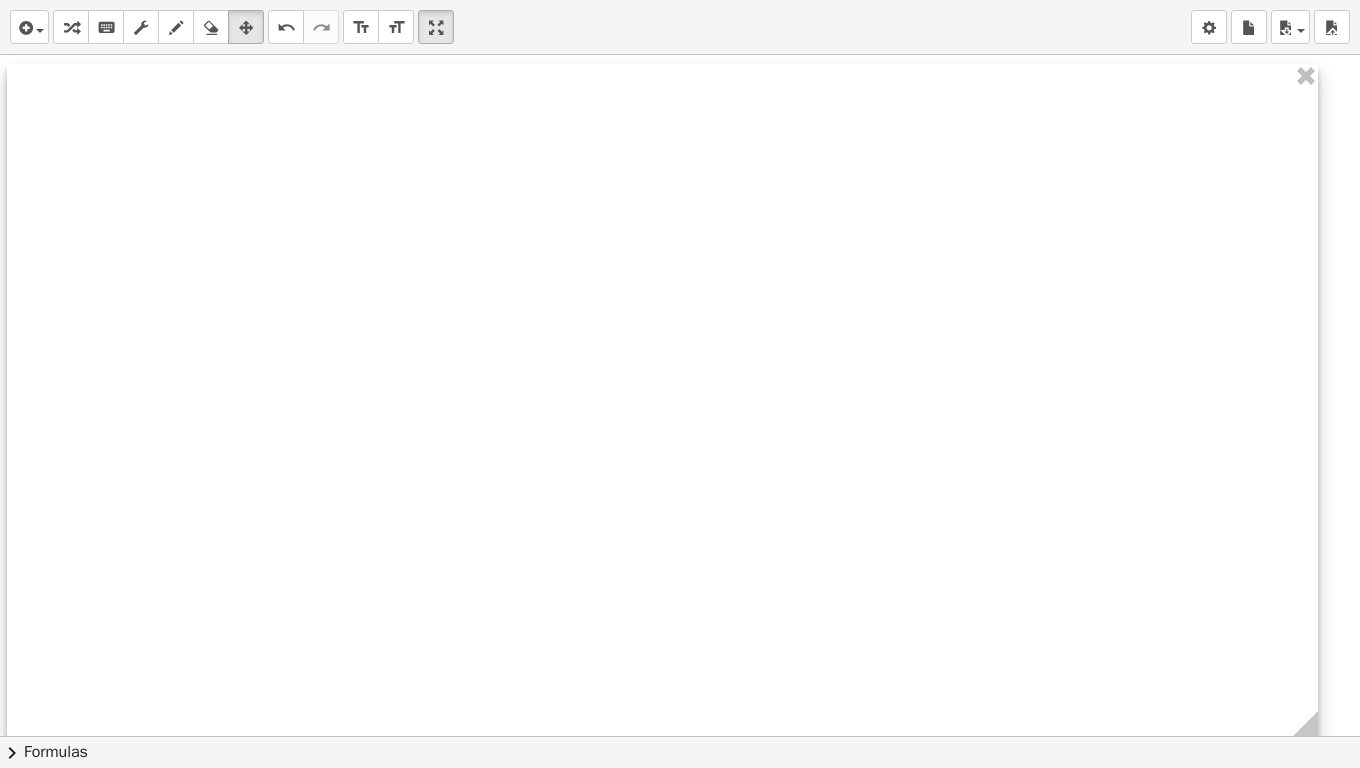 click at bounding box center [662, 400] 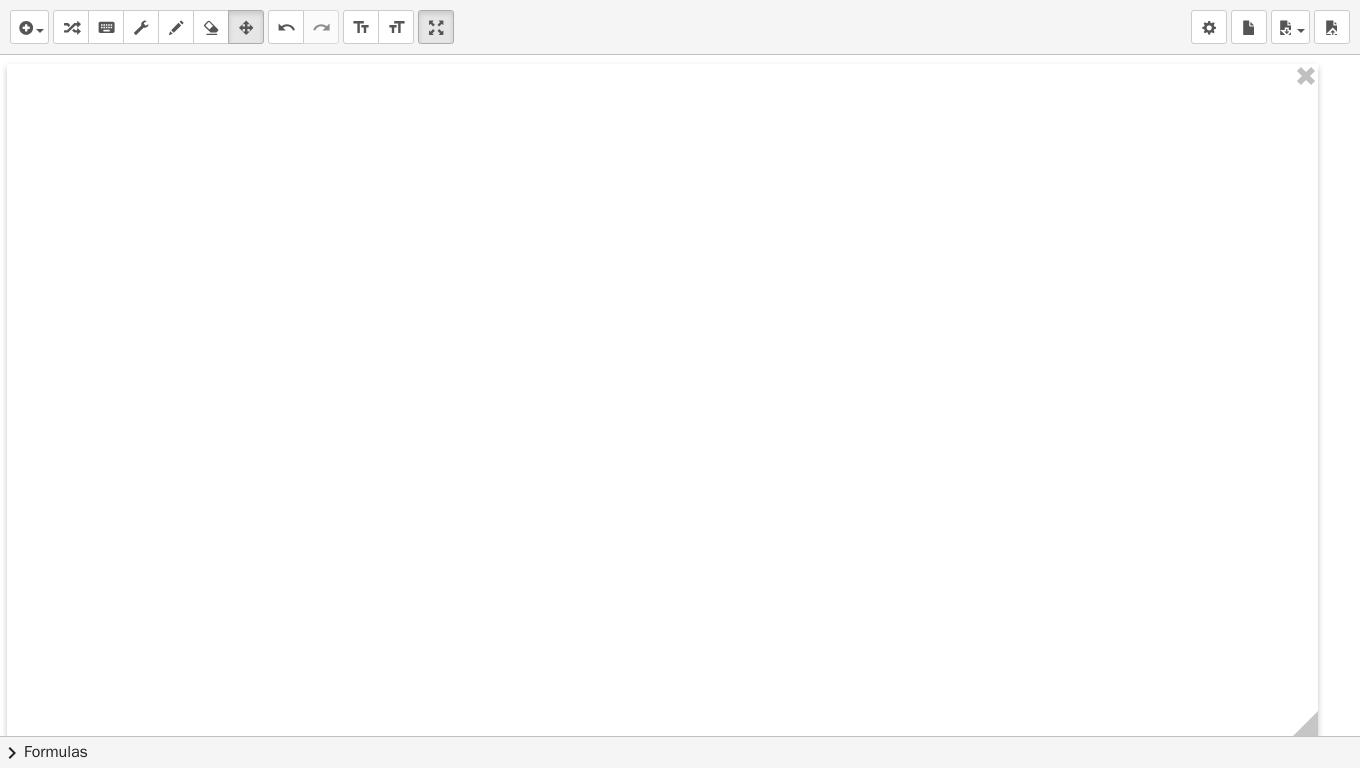 drag, startPoint x: 430, startPoint y: 33, endPoint x: 430, endPoint y: -54, distance: 87 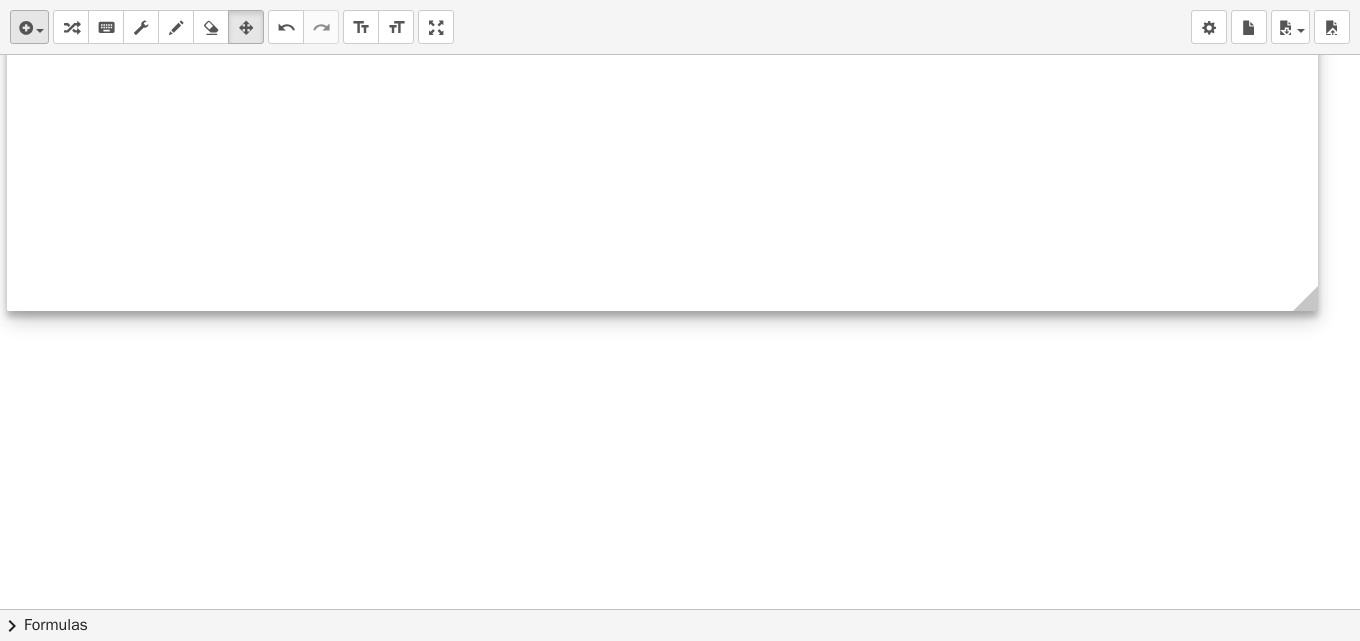 scroll, scrollTop: 489, scrollLeft: 0, axis: vertical 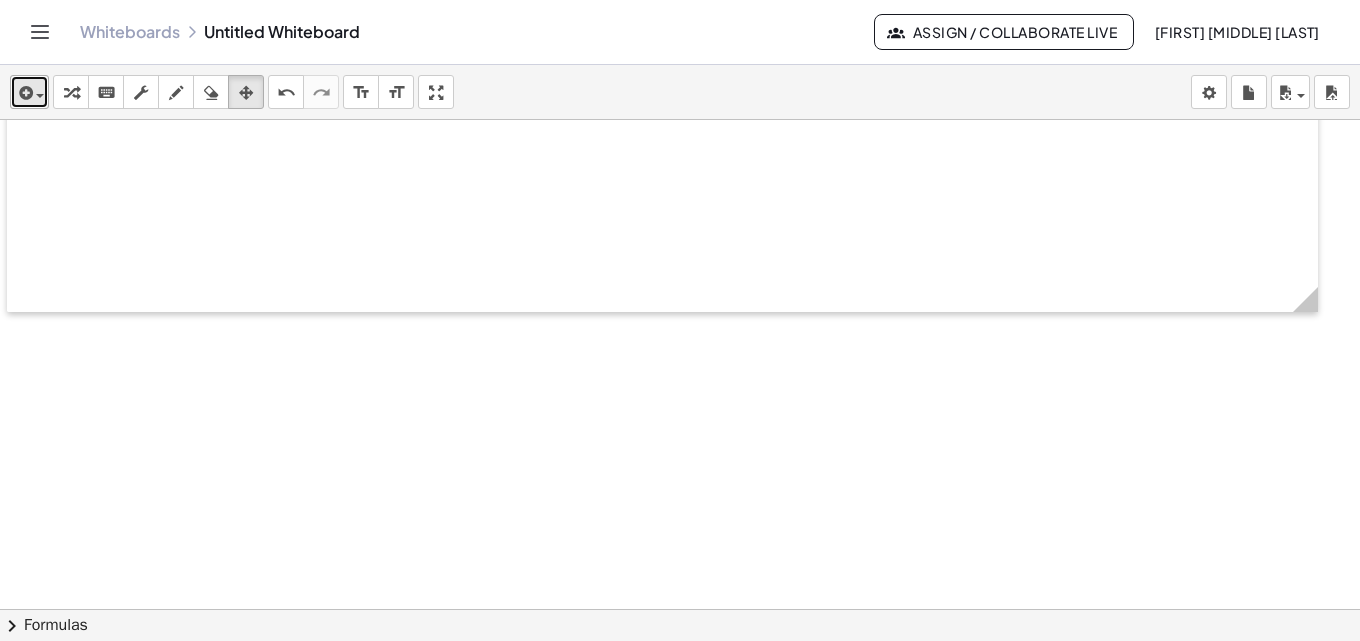 click on "insert" at bounding box center [29, 92] 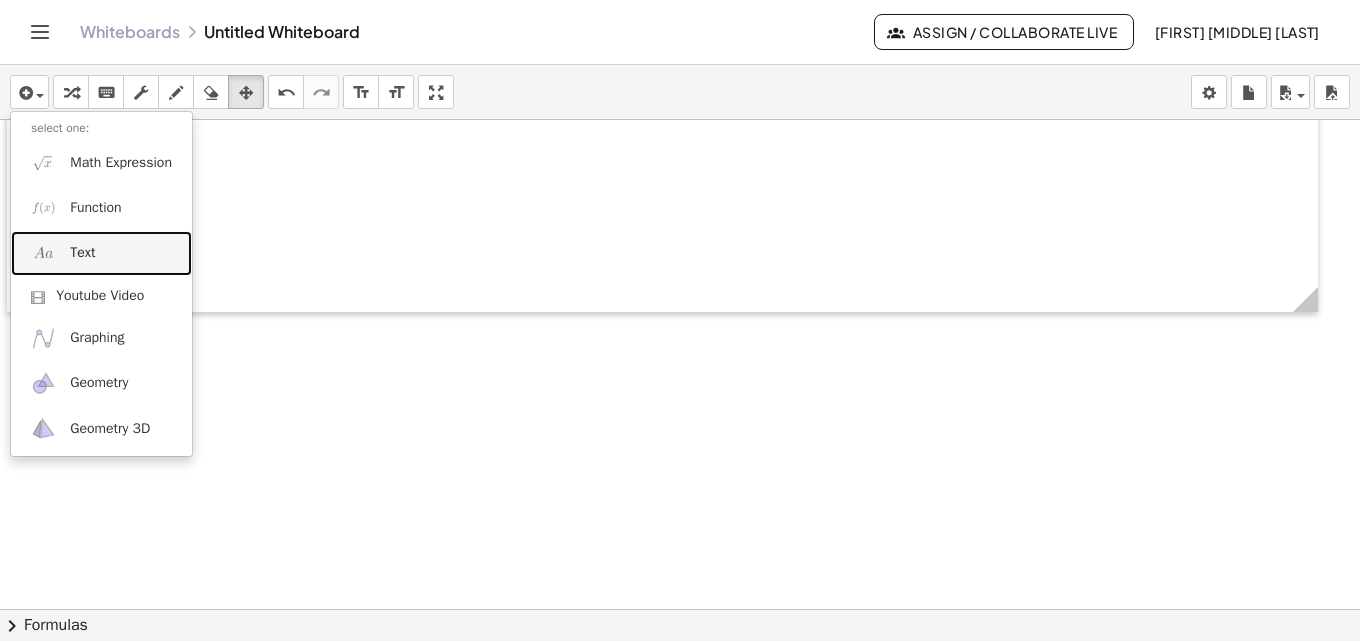 click on "Text" at bounding box center (101, 253) 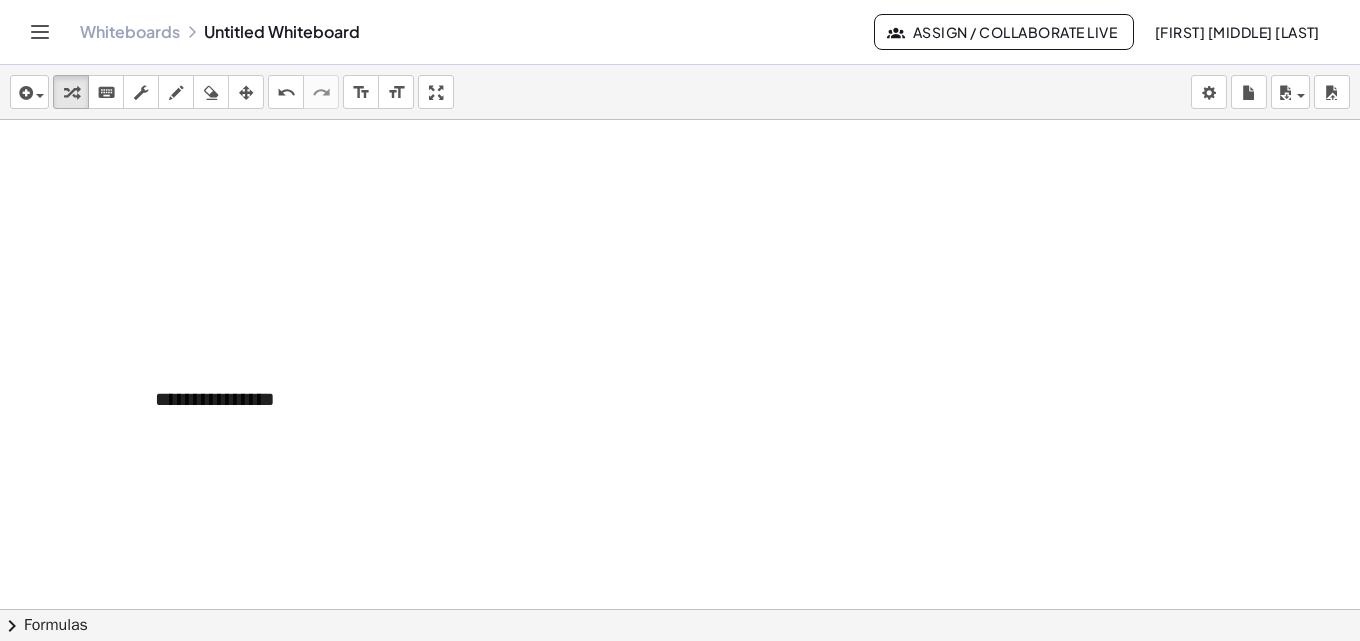 type 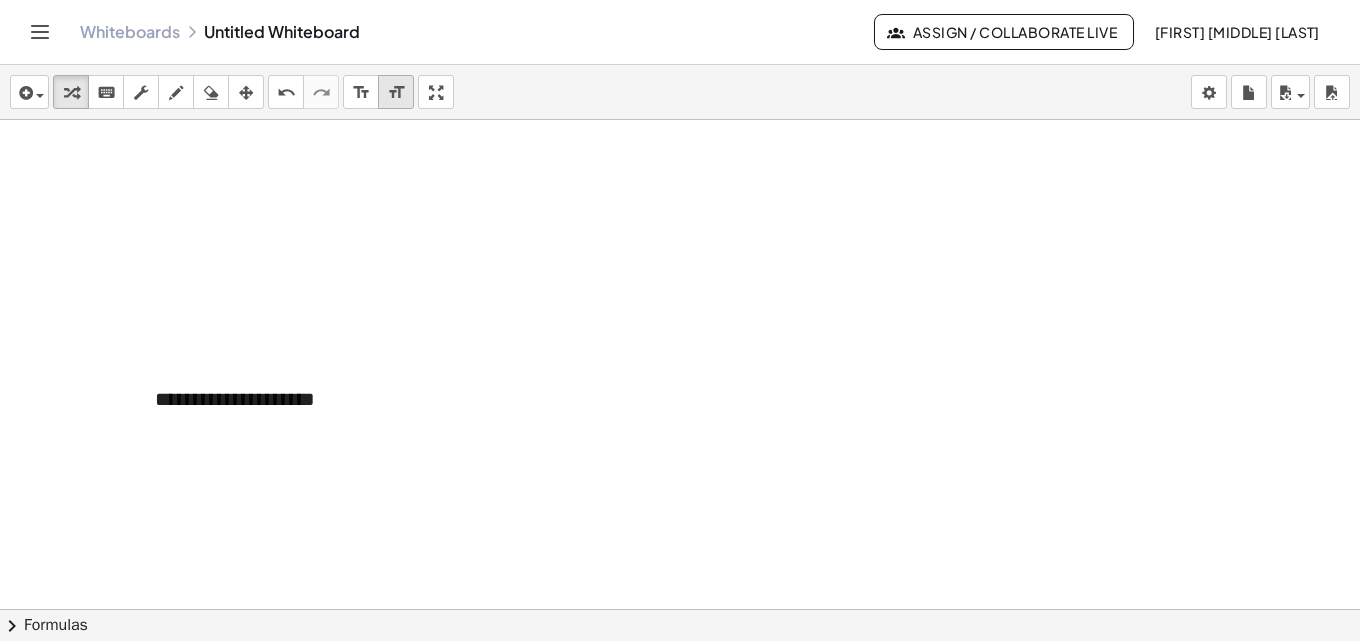 click on "format_size" at bounding box center [396, 93] 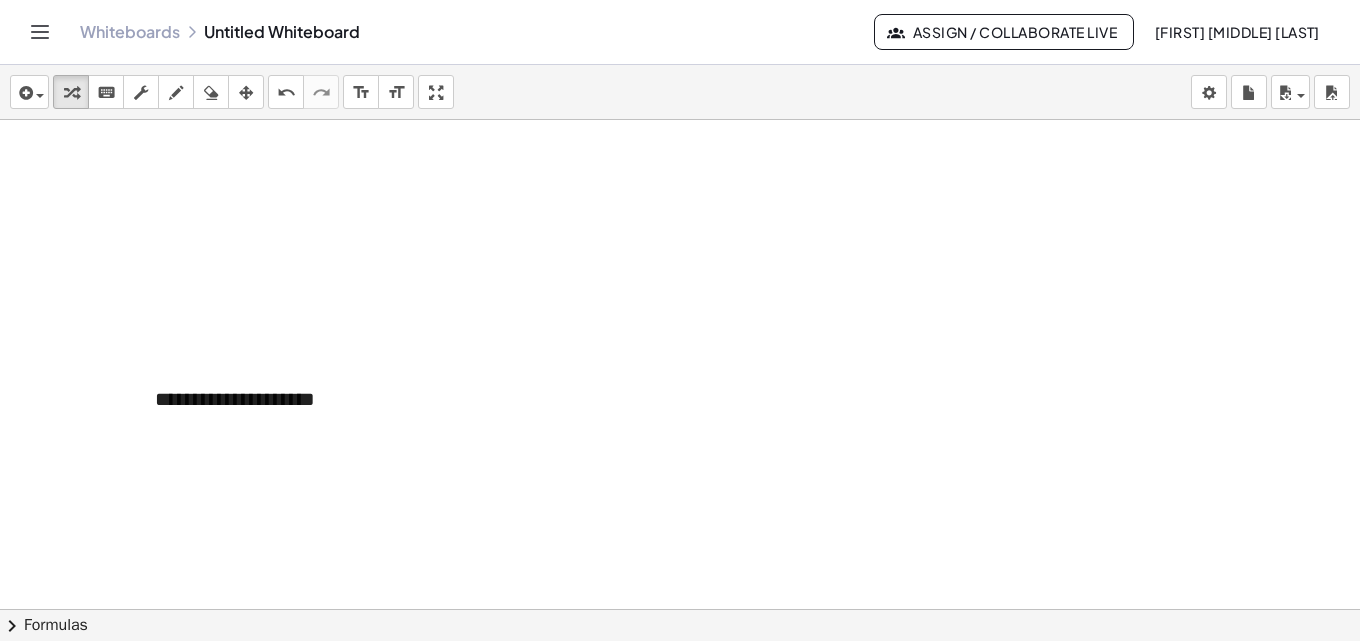 click at bounding box center (680, 364) 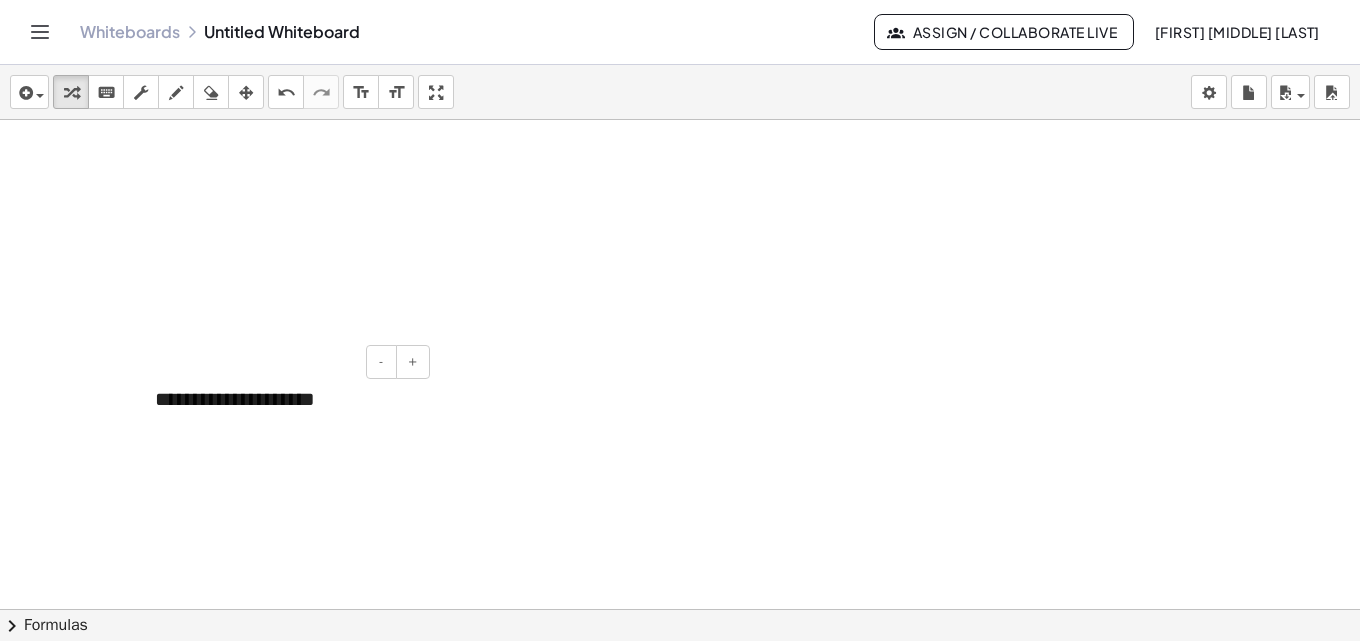 click on "**********" at bounding box center (285, 399) 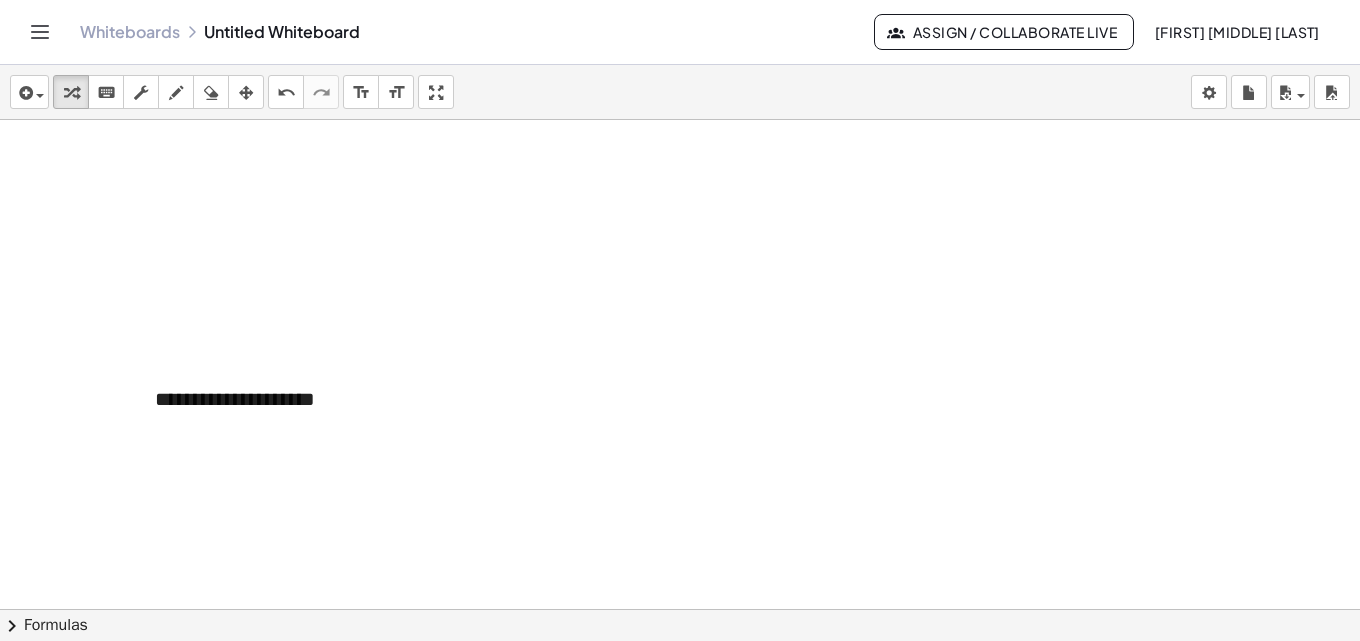 click at bounding box center (680, 364) 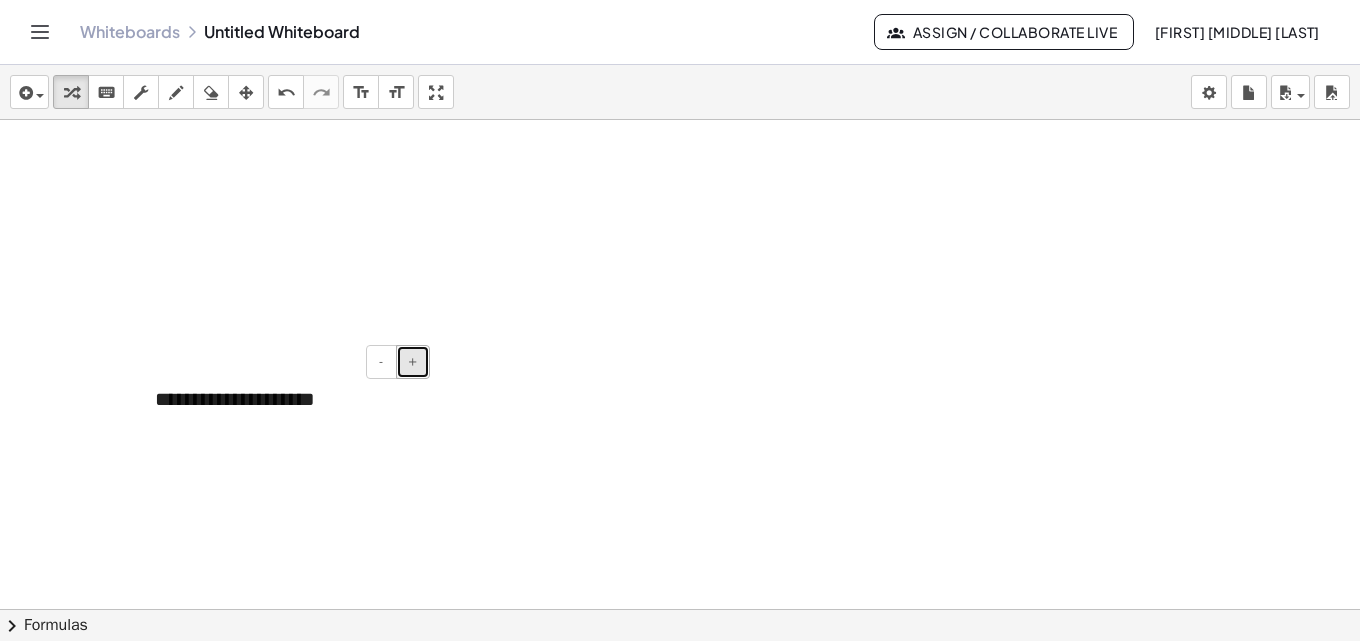 click on "+" at bounding box center [413, 362] 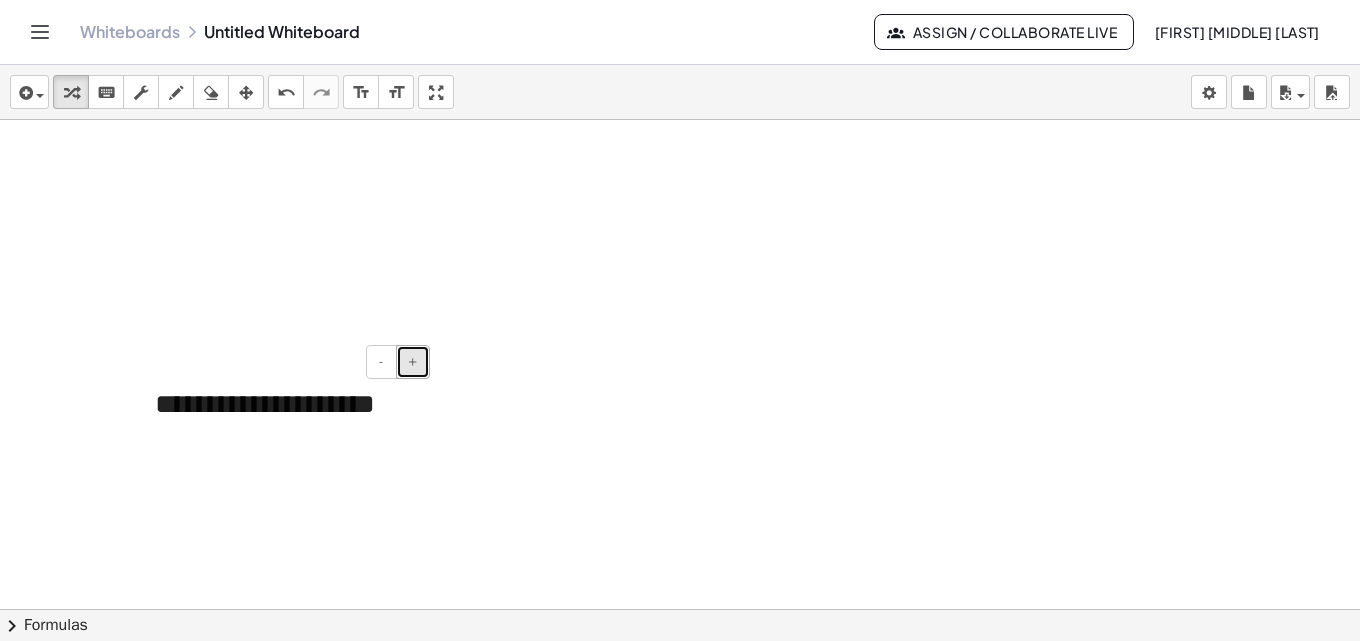 click on "+" at bounding box center (413, 361) 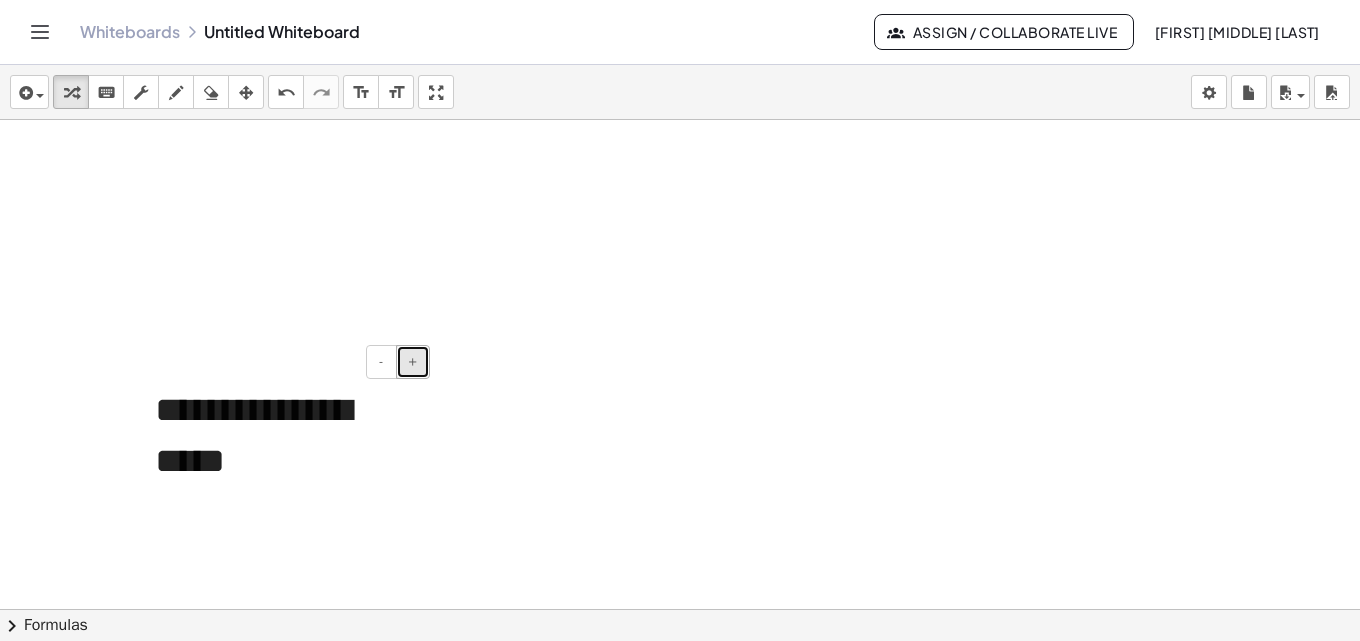 click on "+" at bounding box center [413, 361] 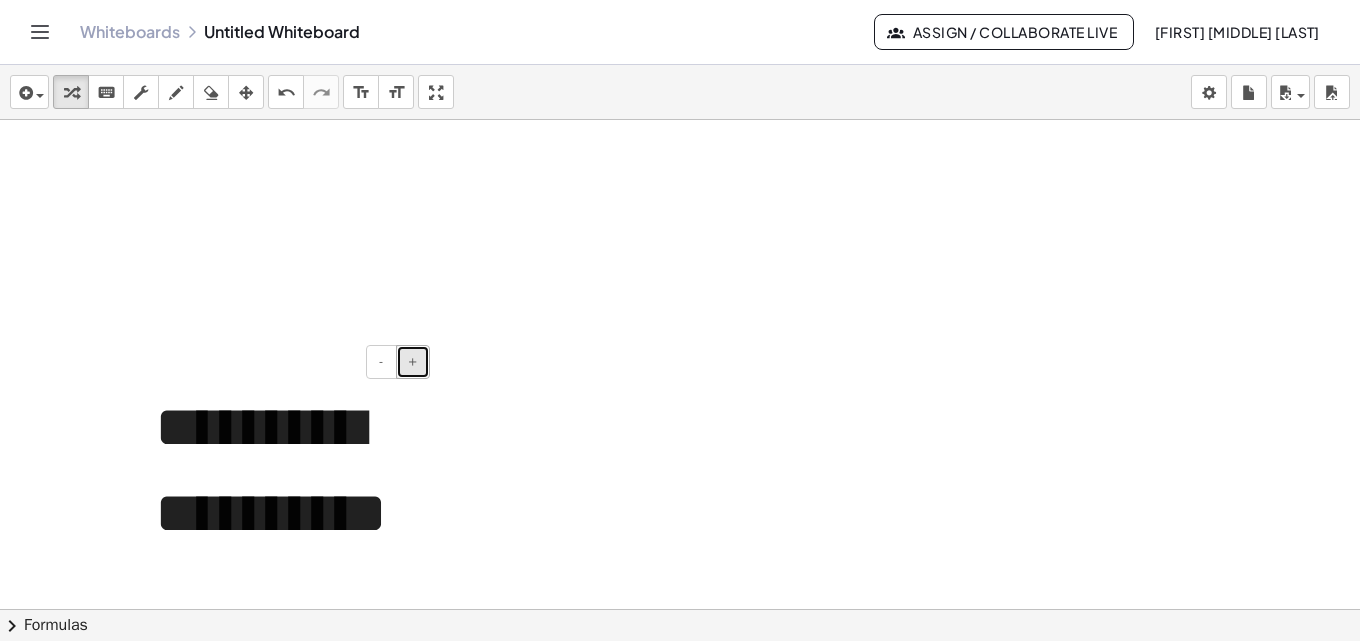 click on "+" at bounding box center (413, 361) 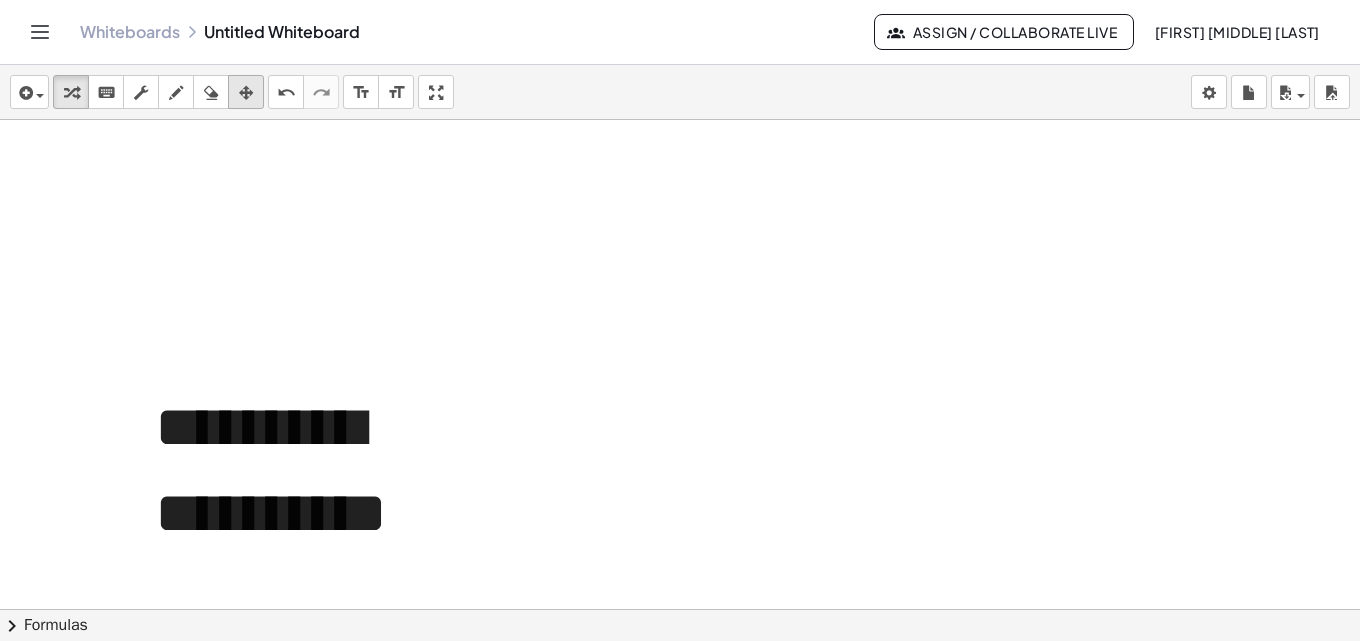 click at bounding box center [246, 93] 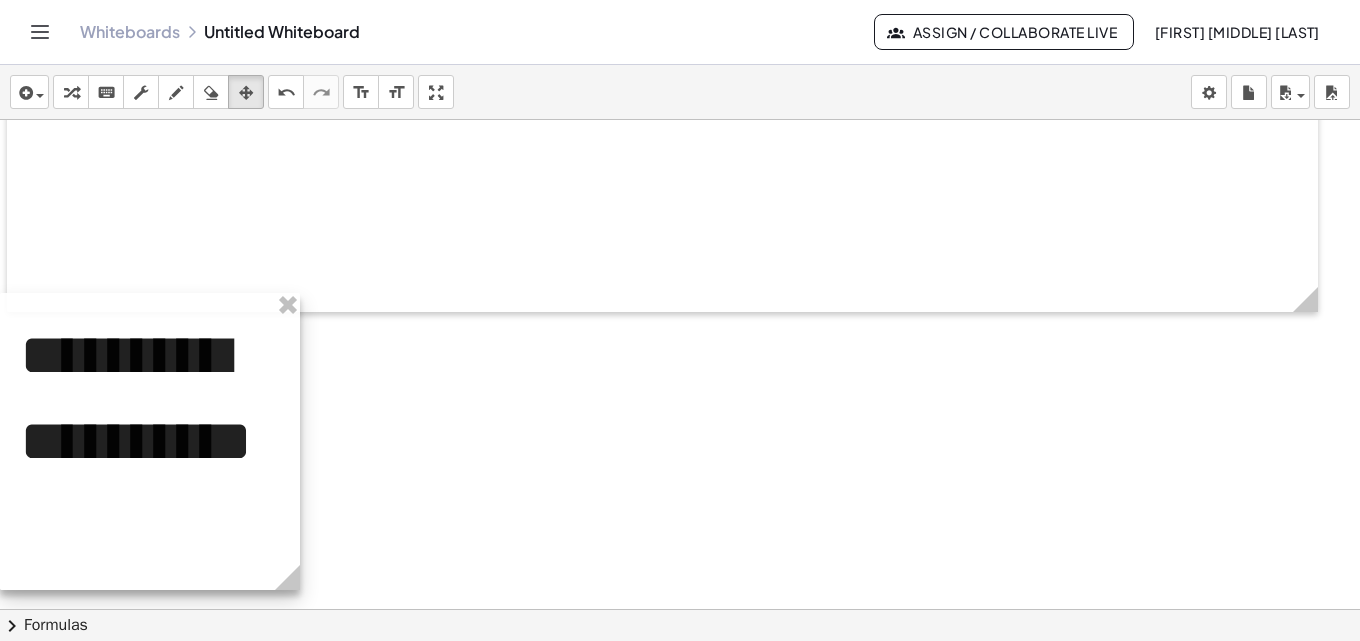 drag, startPoint x: 371, startPoint y: 454, endPoint x: 154, endPoint y: 394, distance: 225.14218 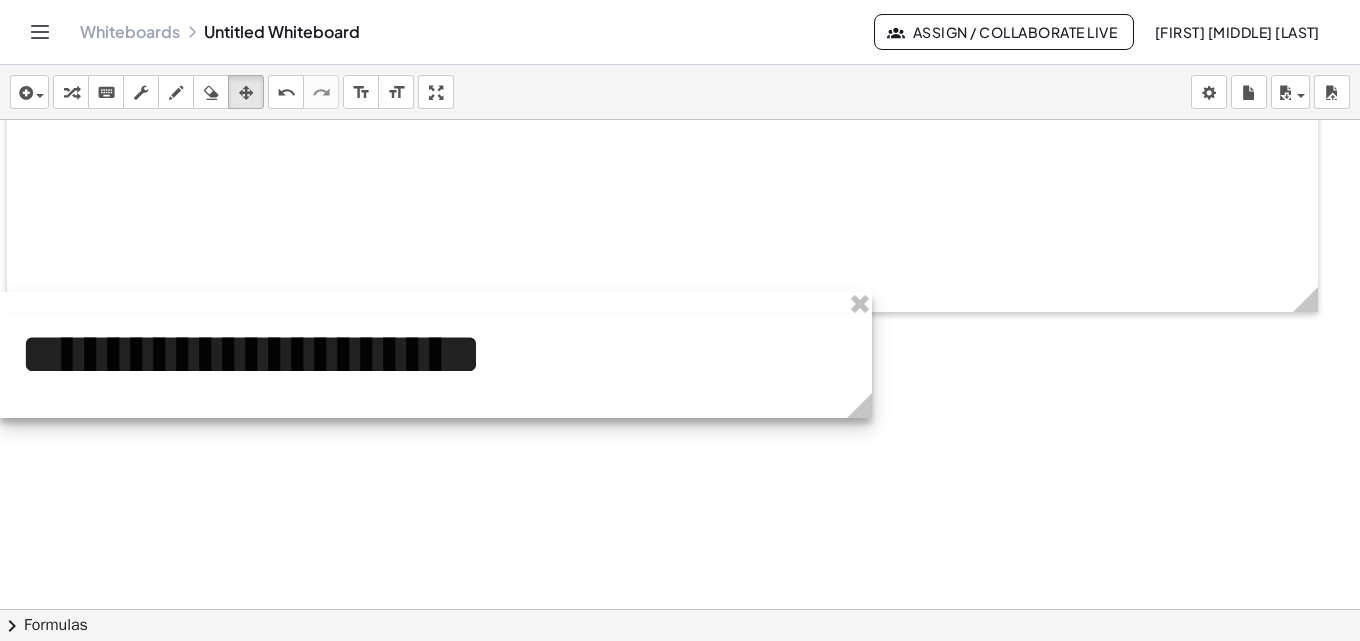 drag, startPoint x: 293, startPoint y: 585, endPoint x: 867, endPoint y: 476, distance: 584.2576 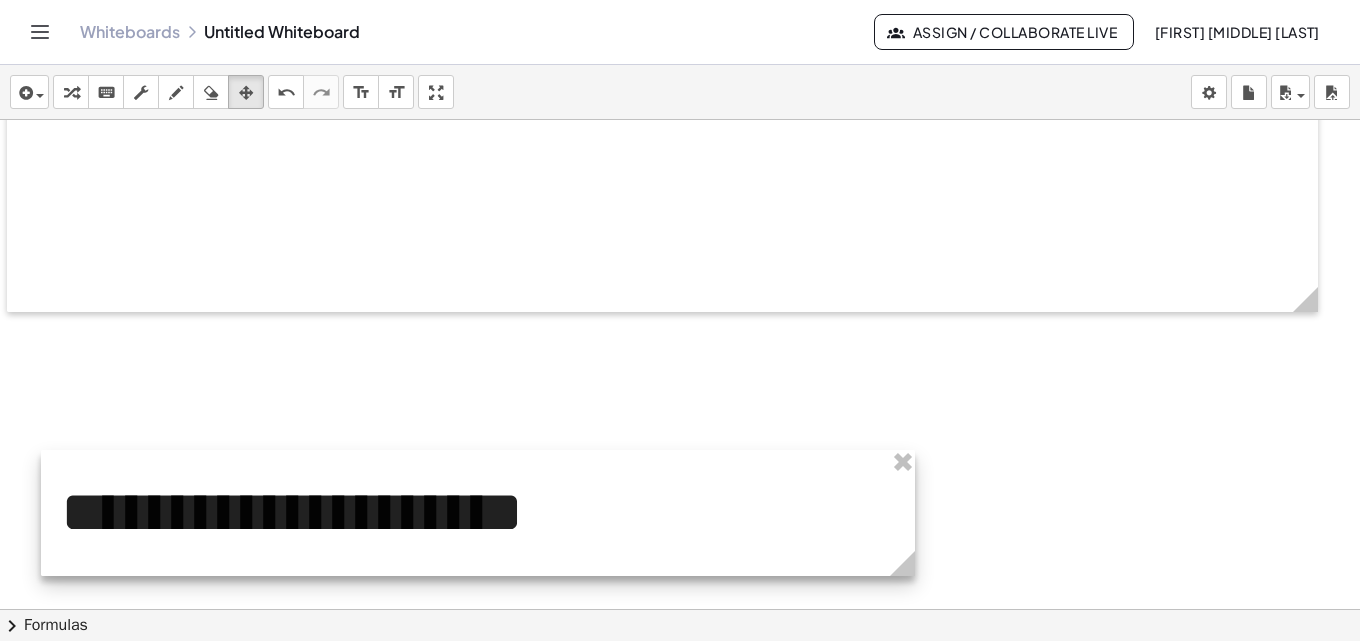 drag, startPoint x: 545, startPoint y: 401, endPoint x: 546, endPoint y: 510, distance: 109.004585 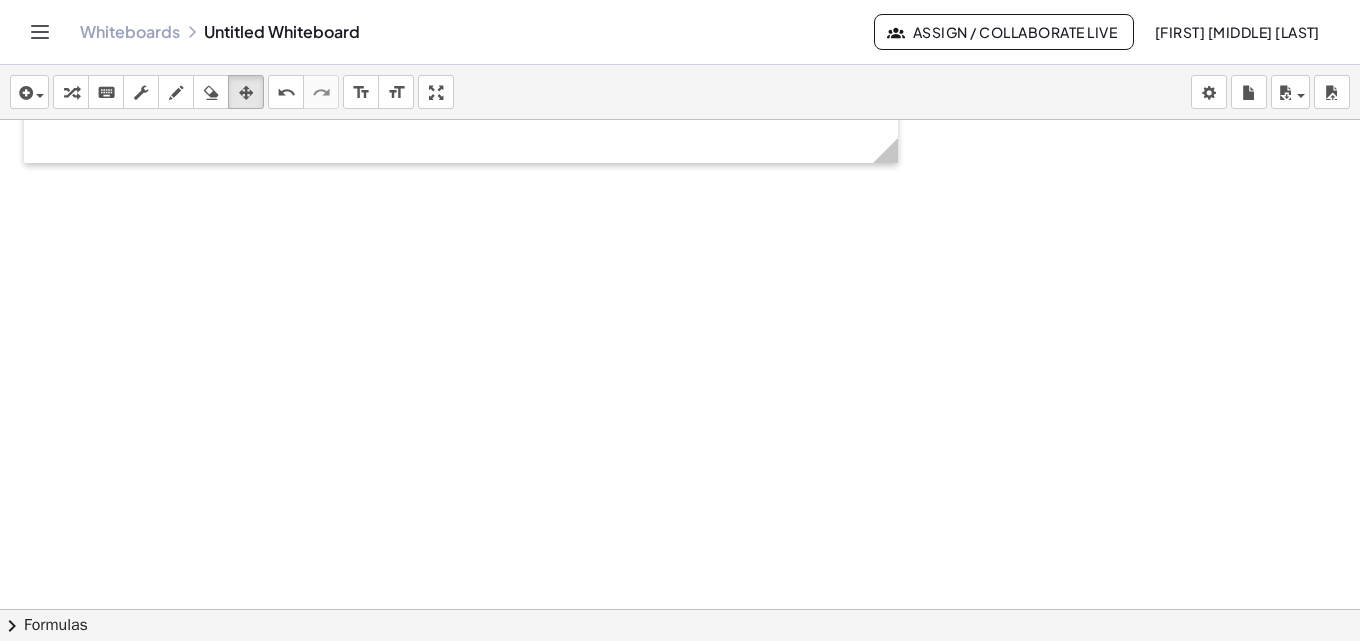 scroll, scrollTop: 778, scrollLeft: 0, axis: vertical 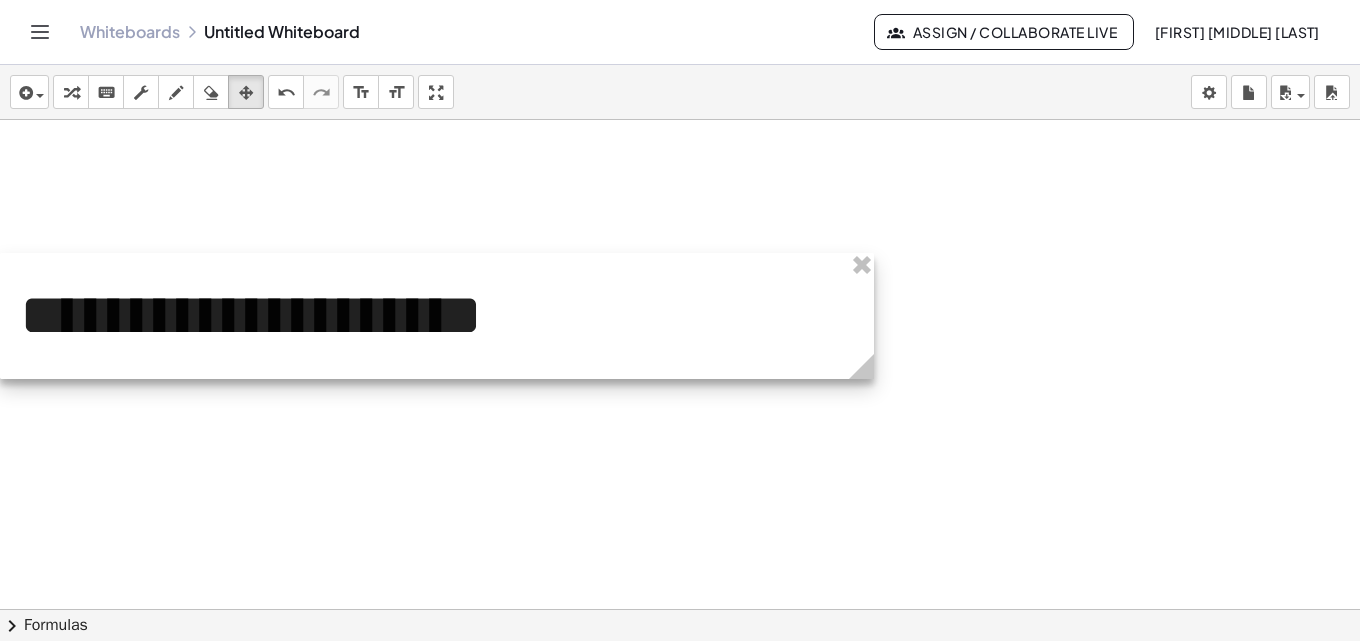 drag, startPoint x: 302, startPoint y: 228, endPoint x: 281, endPoint y: 330, distance: 104.13933 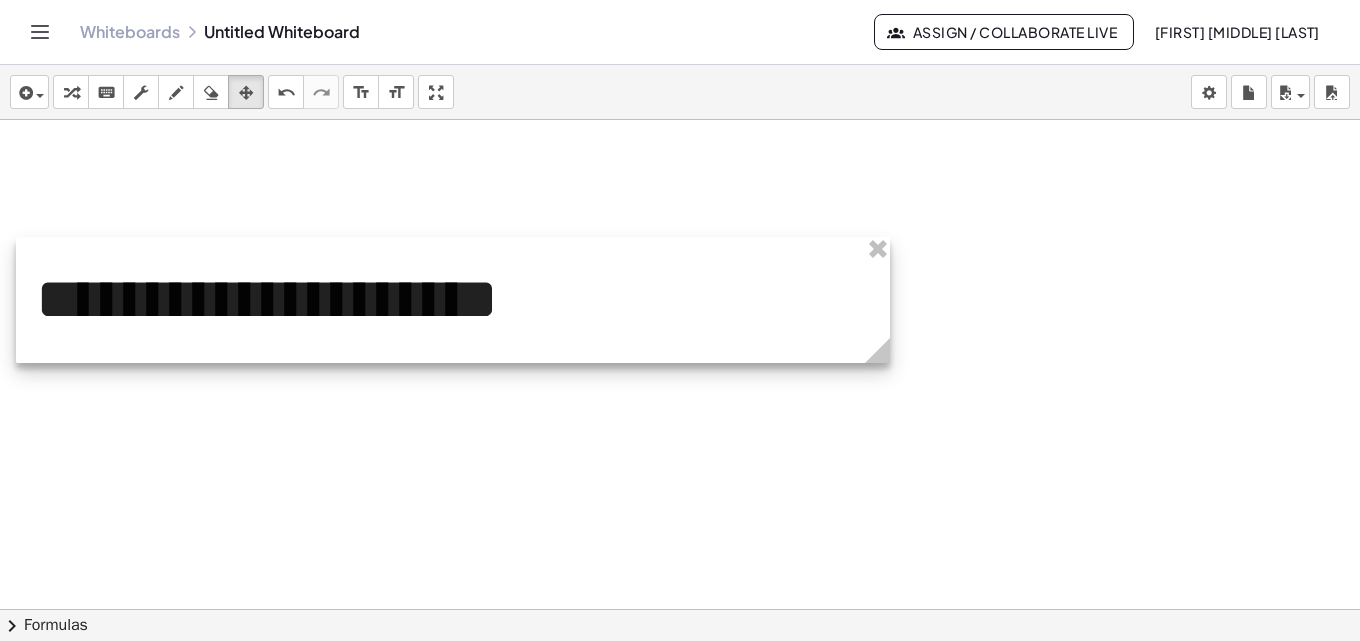 drag, startPoint x: 417, startPoint y: 338, endPoint x: 379, endPoint y: 314, distance: 44.94441 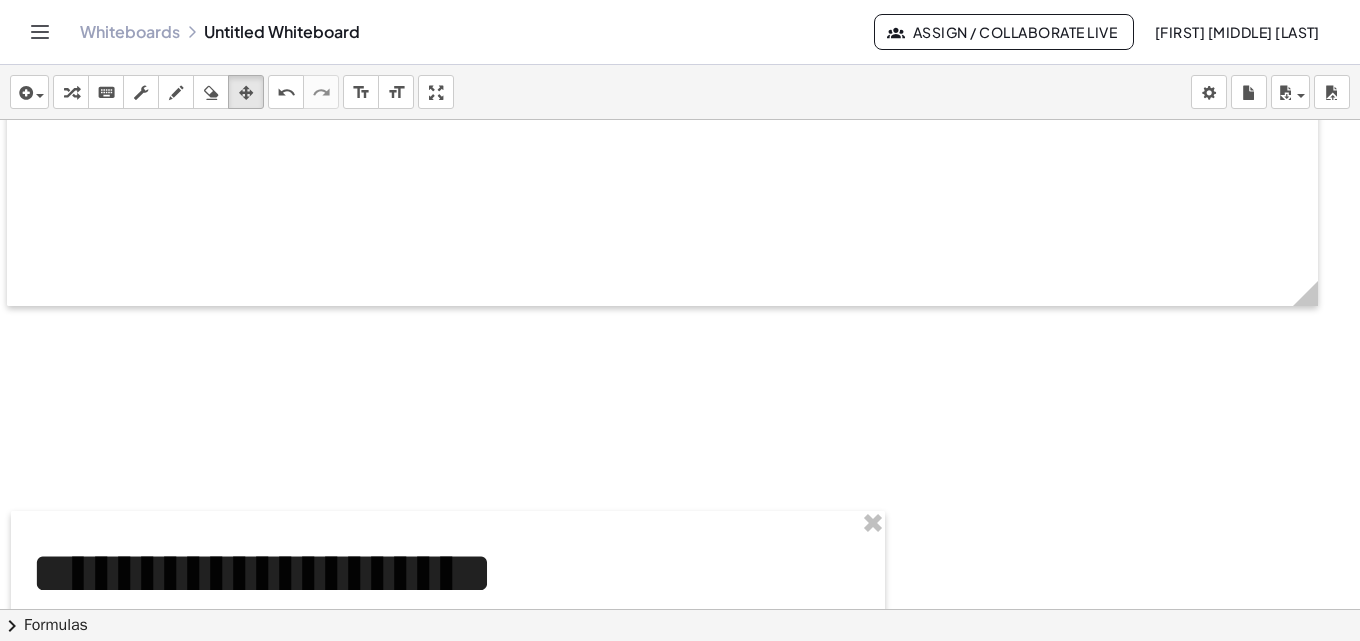 scroll, scrollTop: 678, scrollLeft: 0, axis: vertical 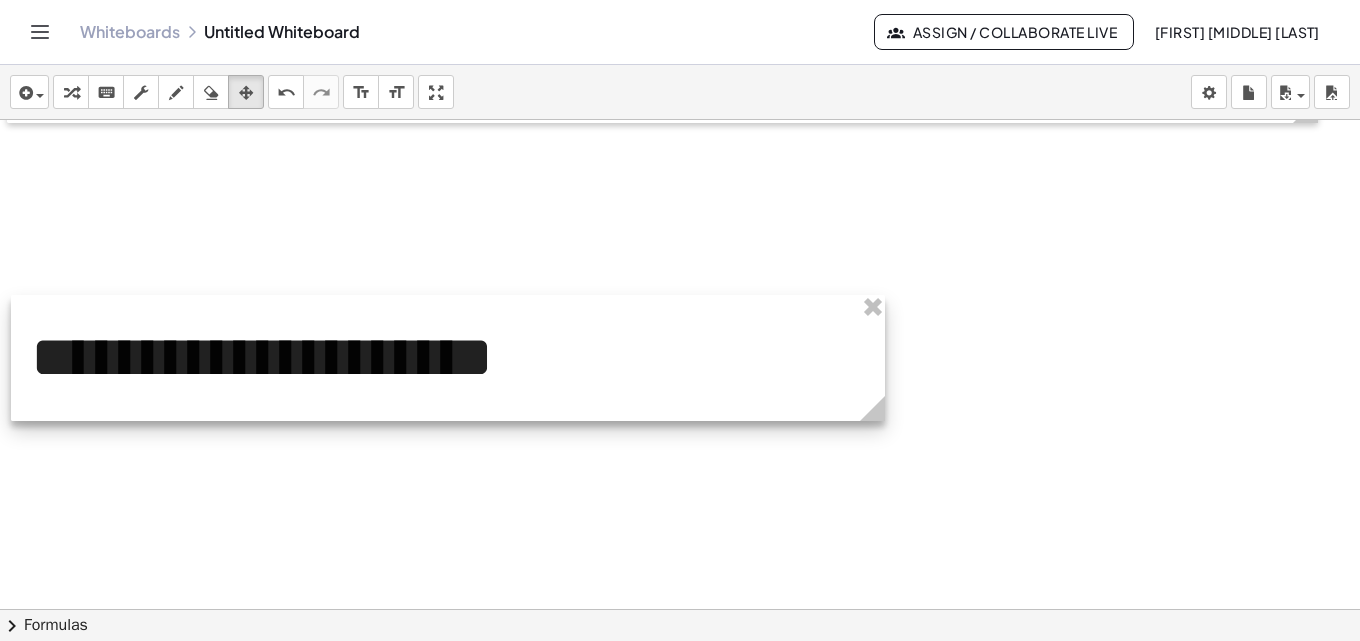 drag, startPoint x: 285, startPoint y: 450, endPoint x: 286, endPoint y: 407, distance: 43.011627 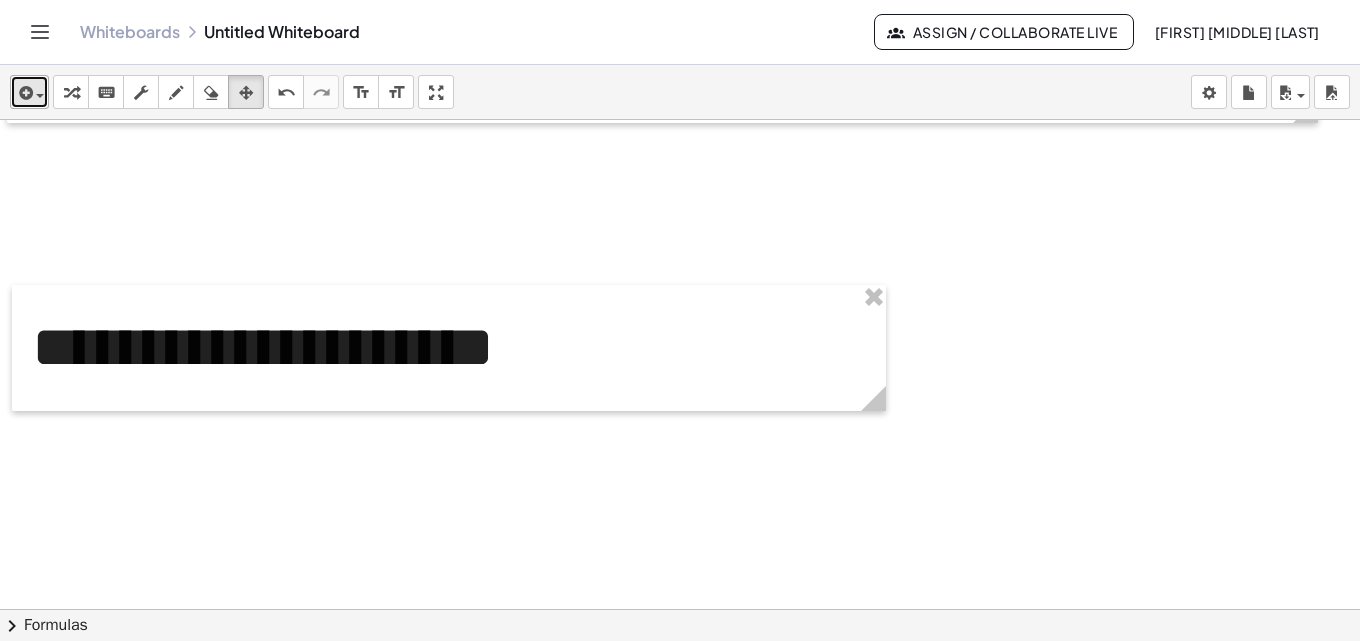 click at bounding box center (40, 96) 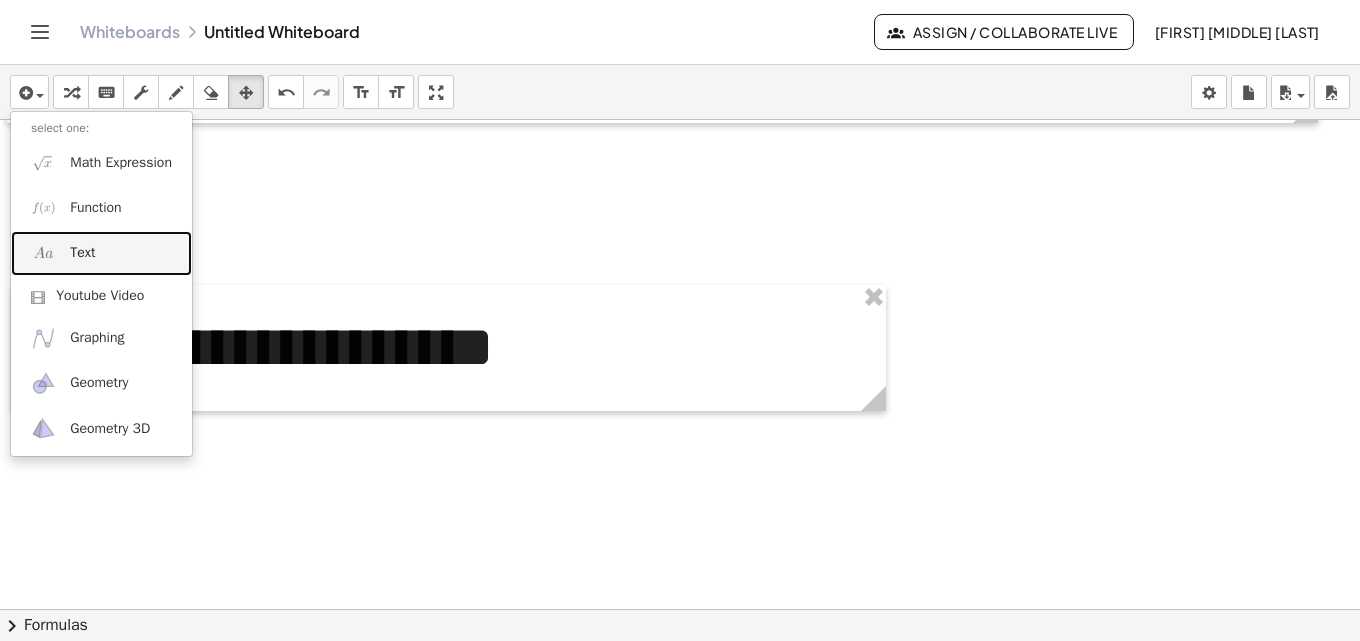 click on "Text" at bounding box center [101, 253] 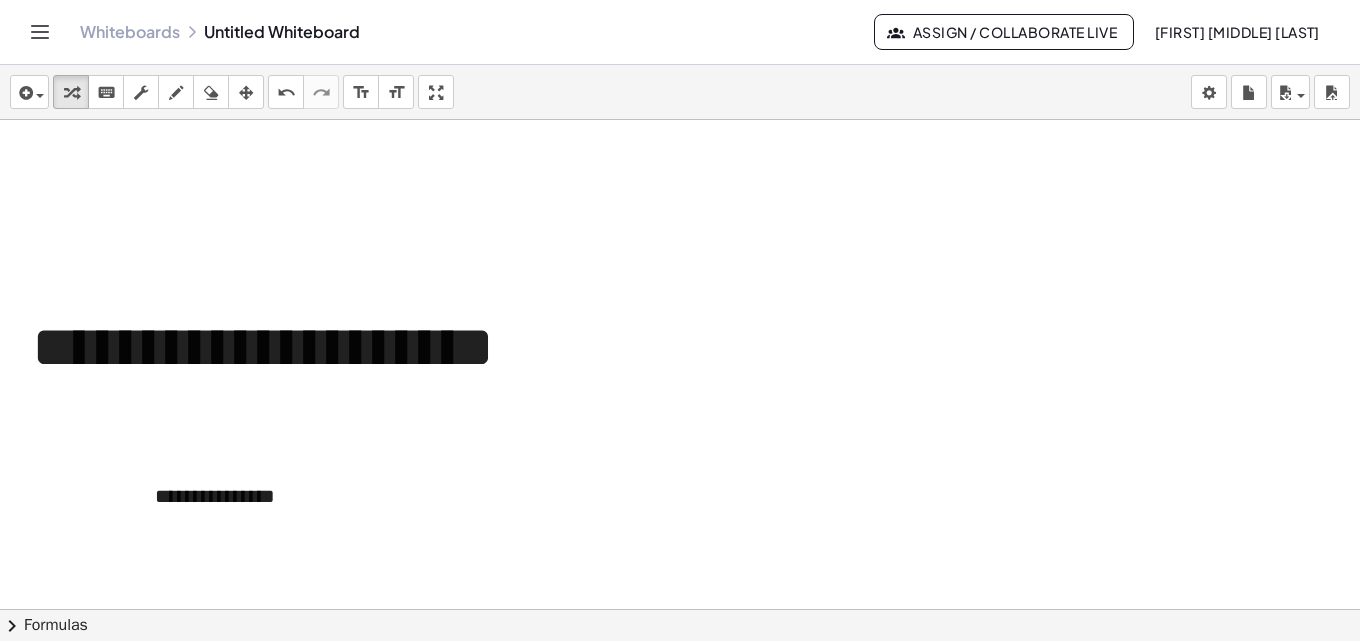 type 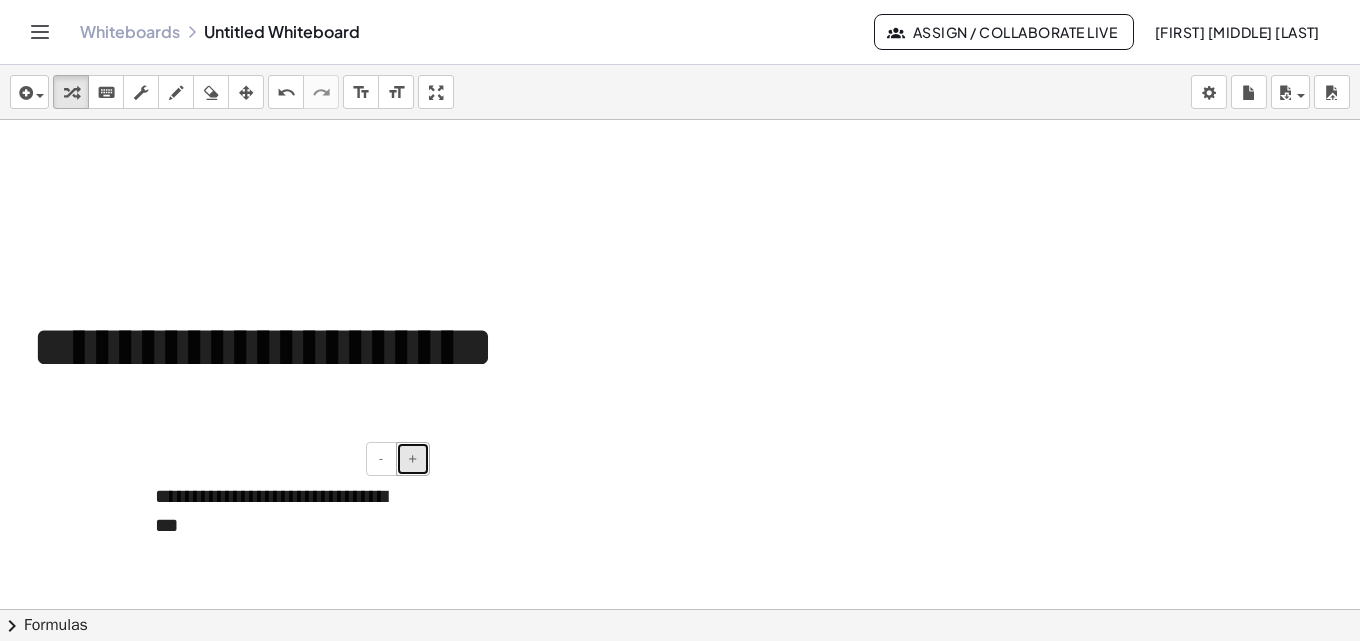 click on "+" at bounding box center (413, 459) 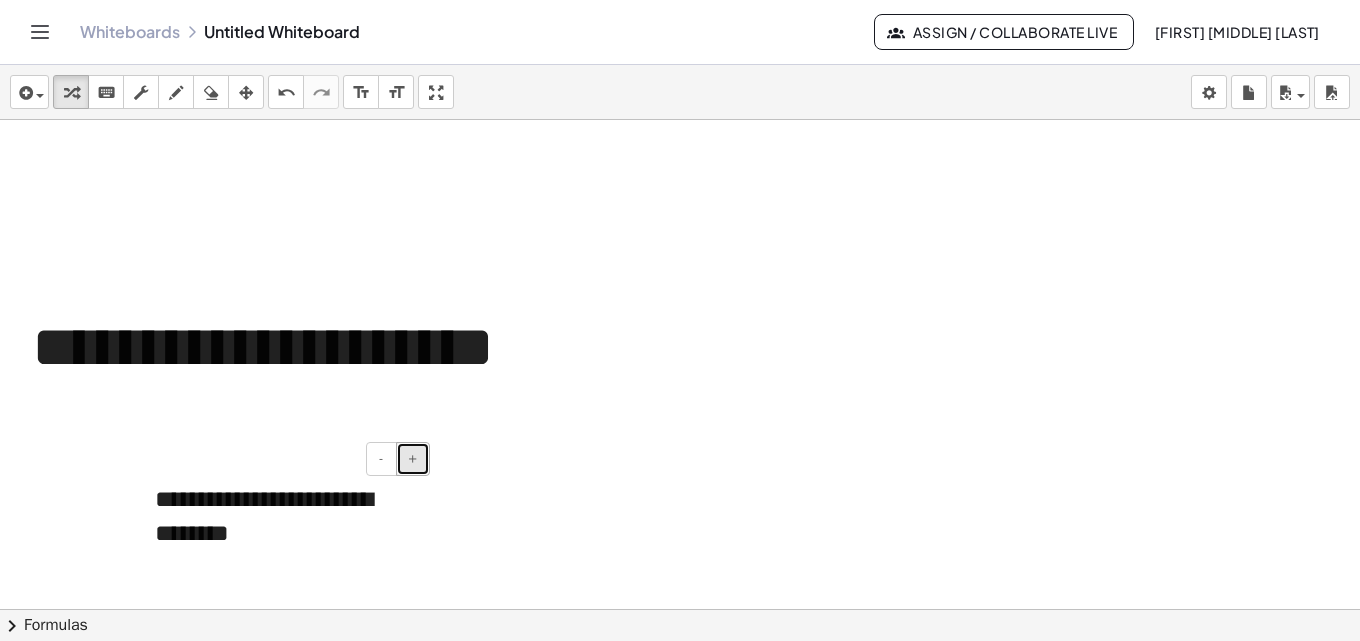 click on "+" at bounding box center [413, 459] 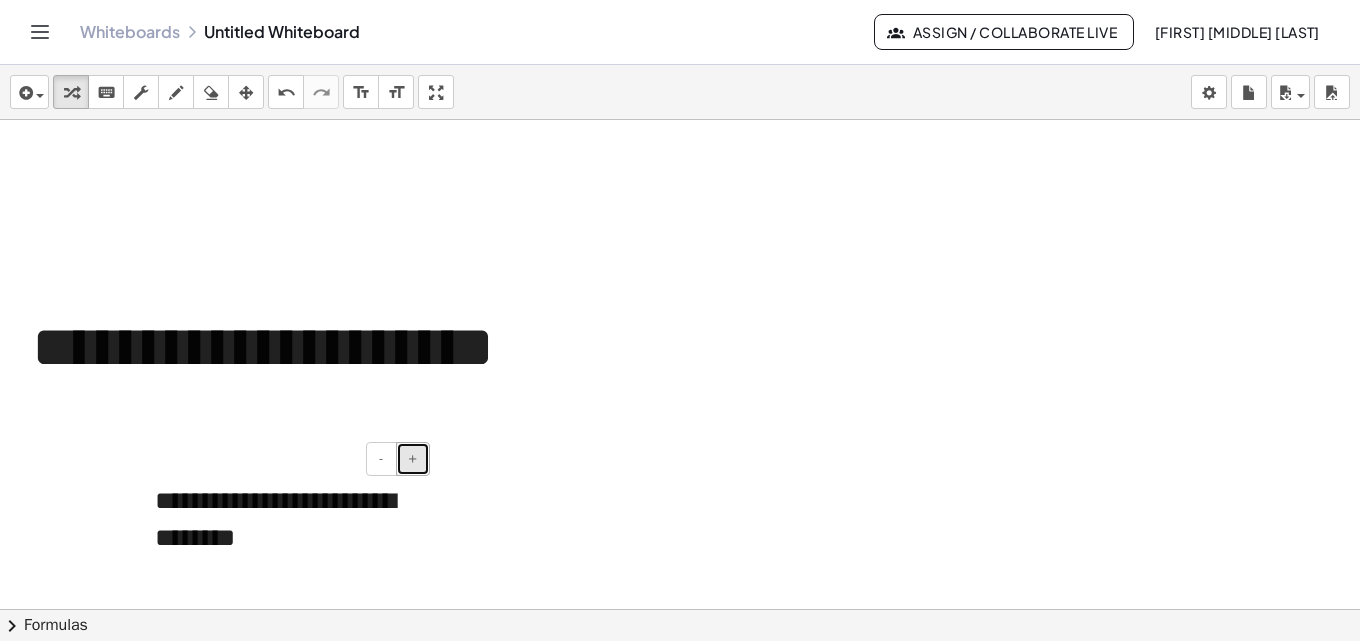 click on "+" at bounding box center (413, 459) 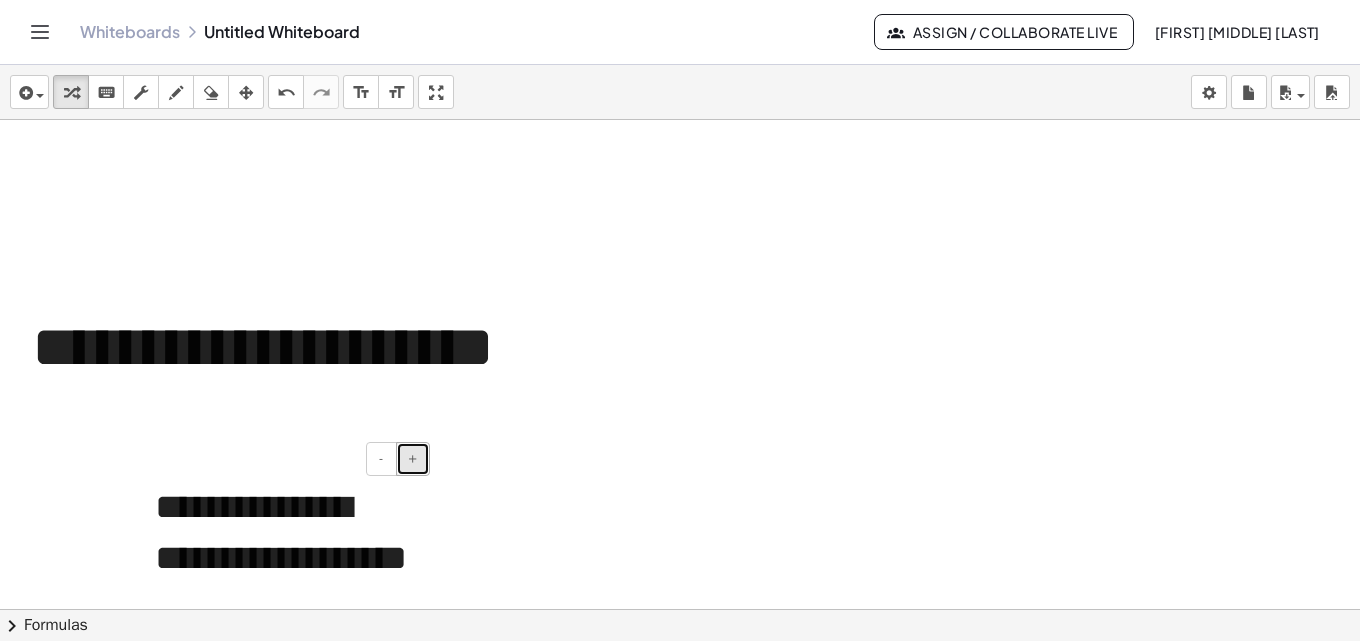 click on "+" at bounding box center (413, 459) 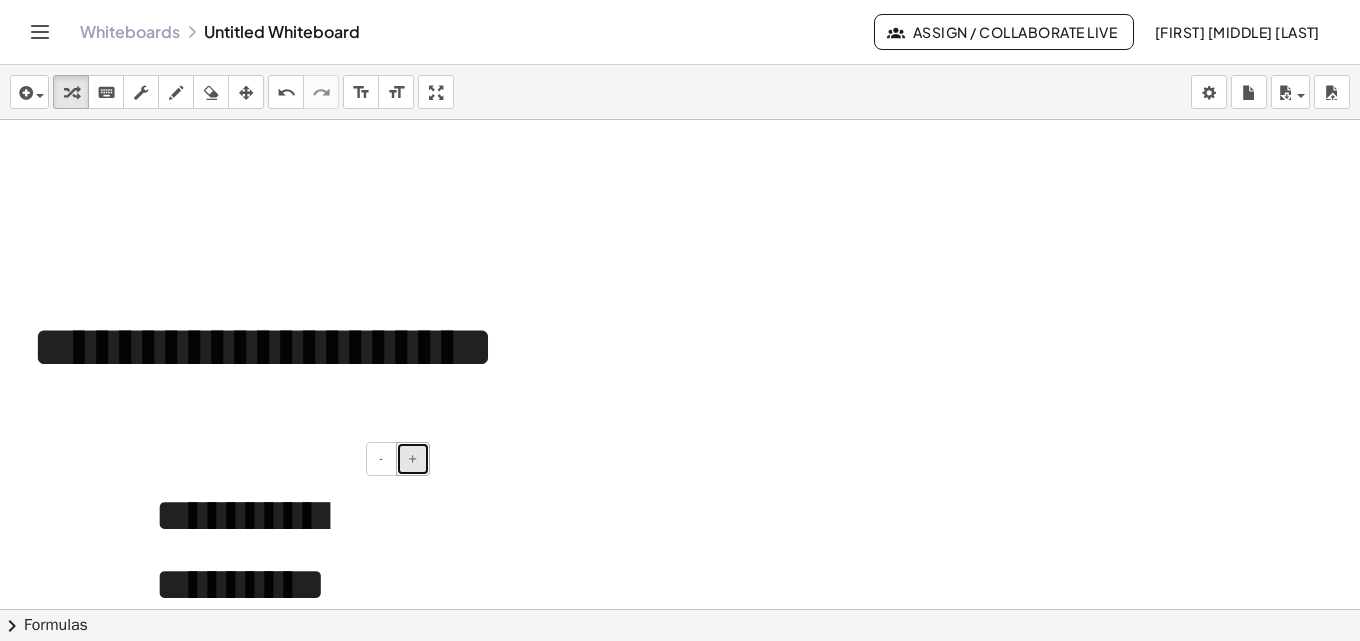 click on "+" at bounding box center [413, 458] 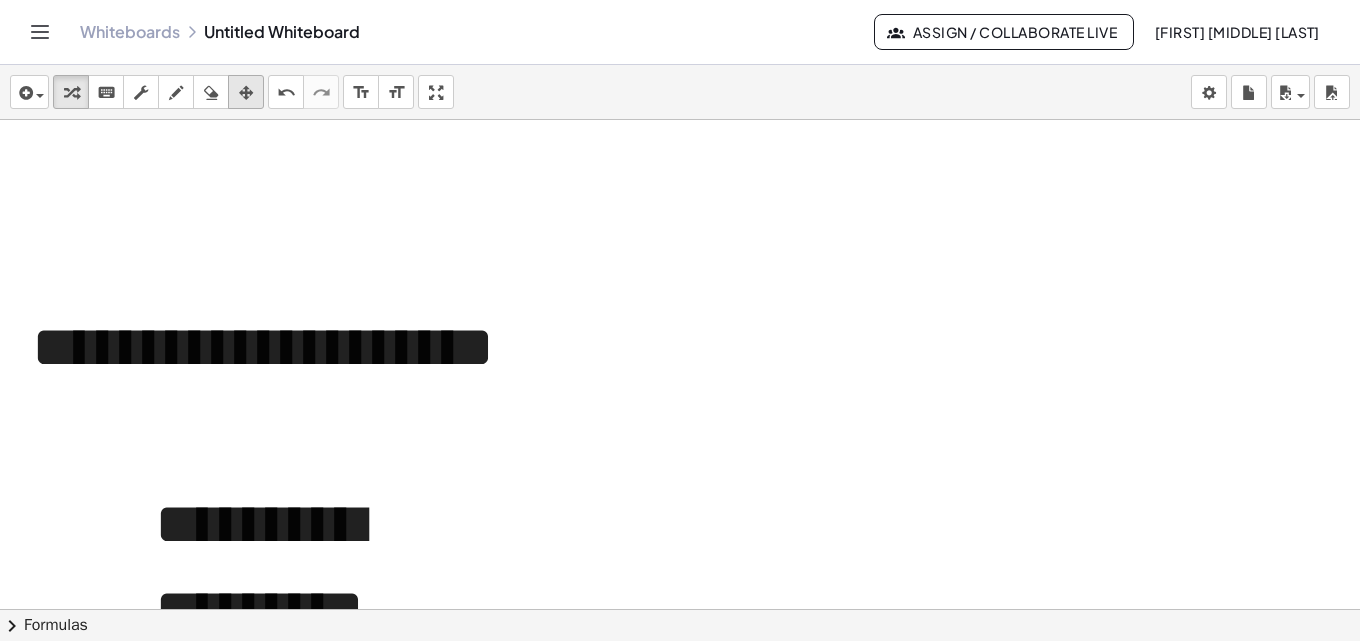 click at bounding box center (246, 93) 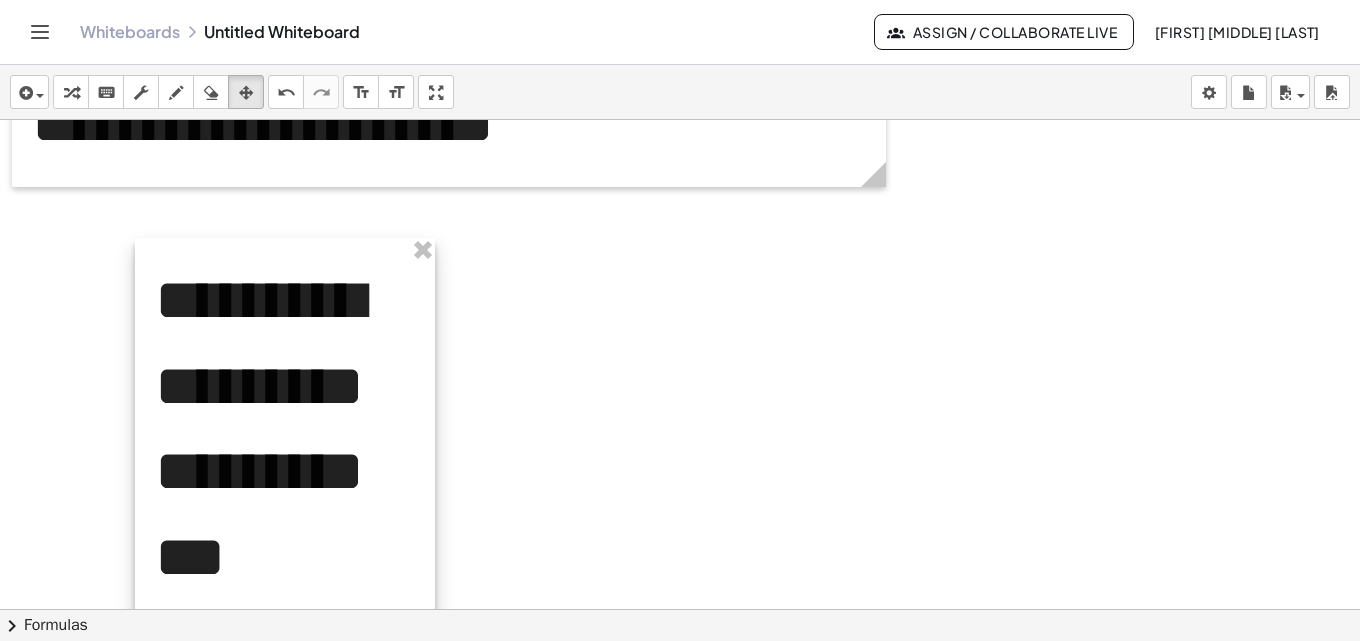 scroll, scrollTop: 1090, scrollLeft: 0, axis: vertical 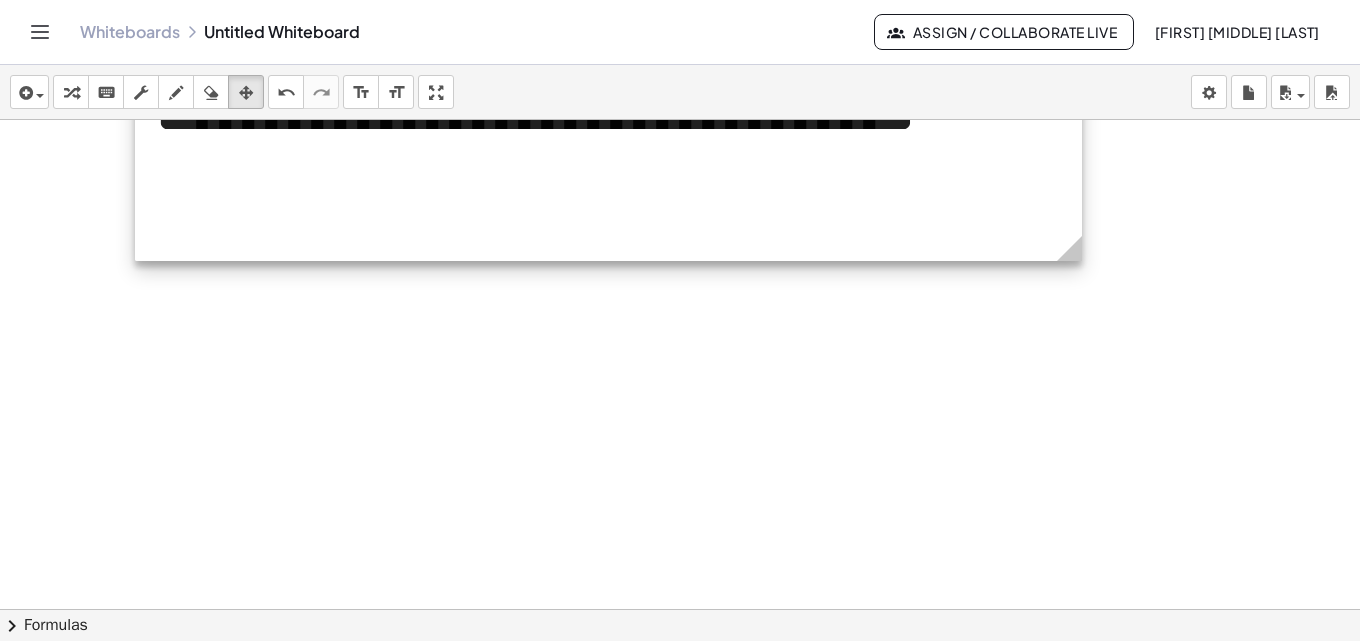 drag, startPoint x: 429, startPoint y: 597, endPoint x: 1076, endPoint y: 258, distance: 730.4314 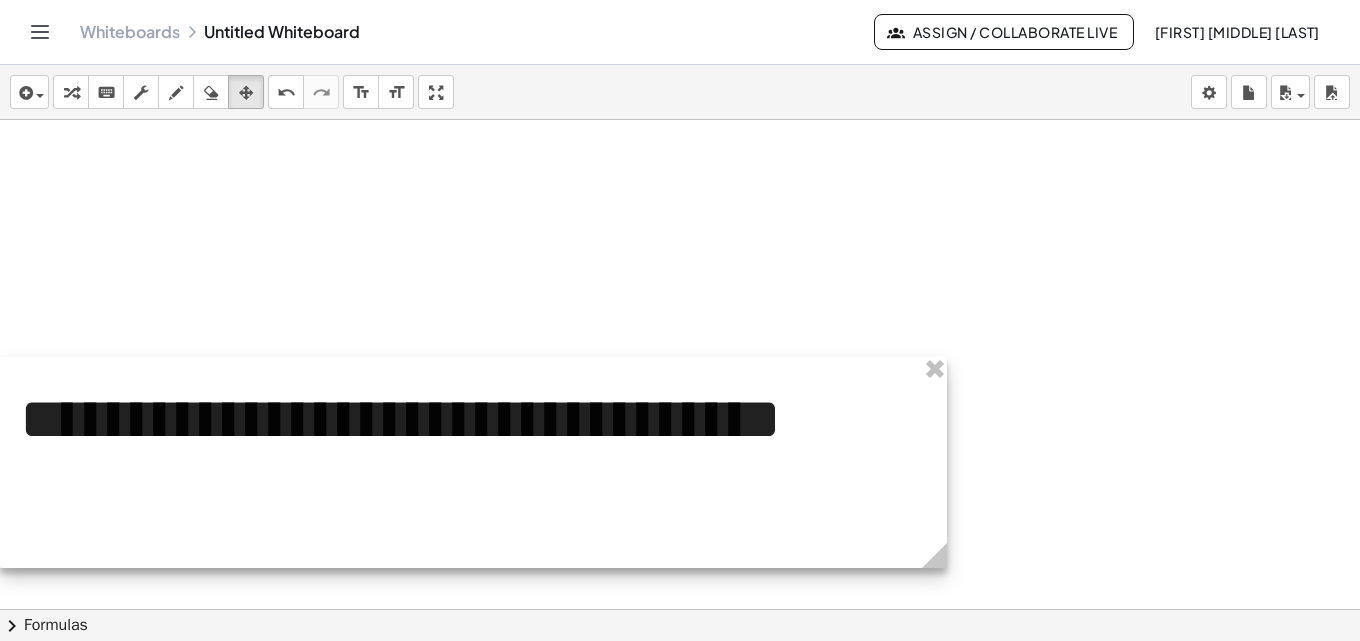 drag, startPoint x: 670, startPoint y: 223, endPoint x: 513, endPoint y: 543, distance: 356.43933 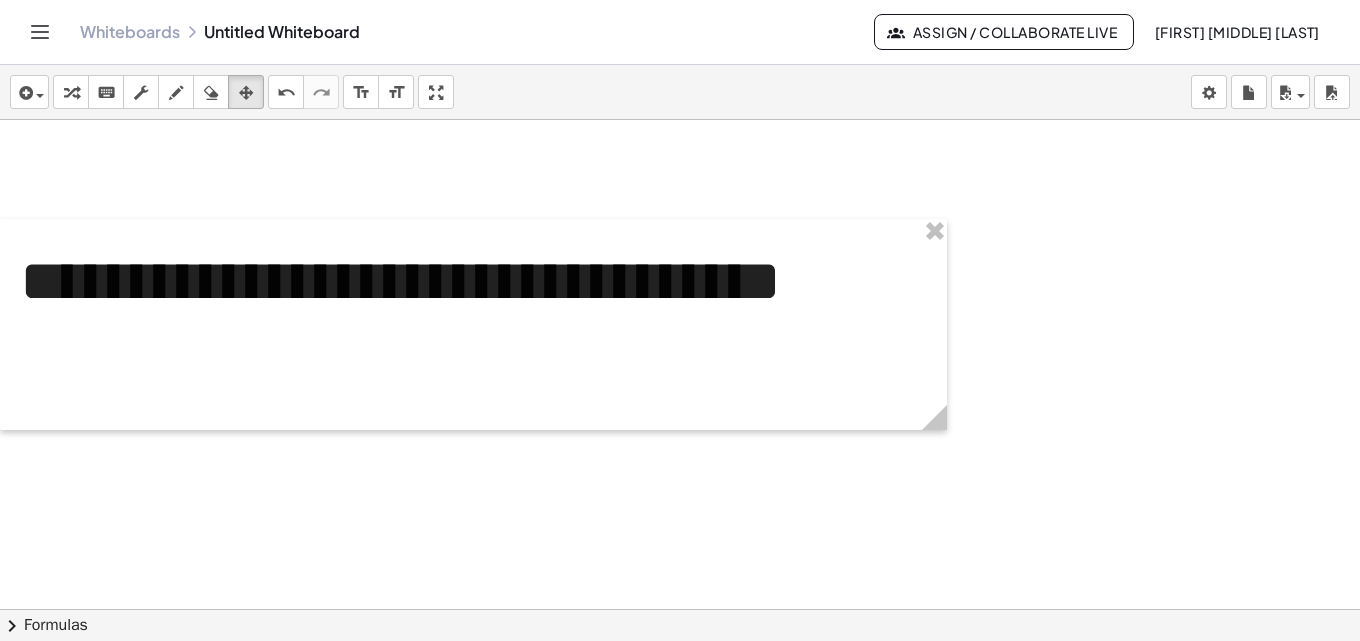 scroll, scrollTop: 1390, scrollLeft: 0, axis: vertical 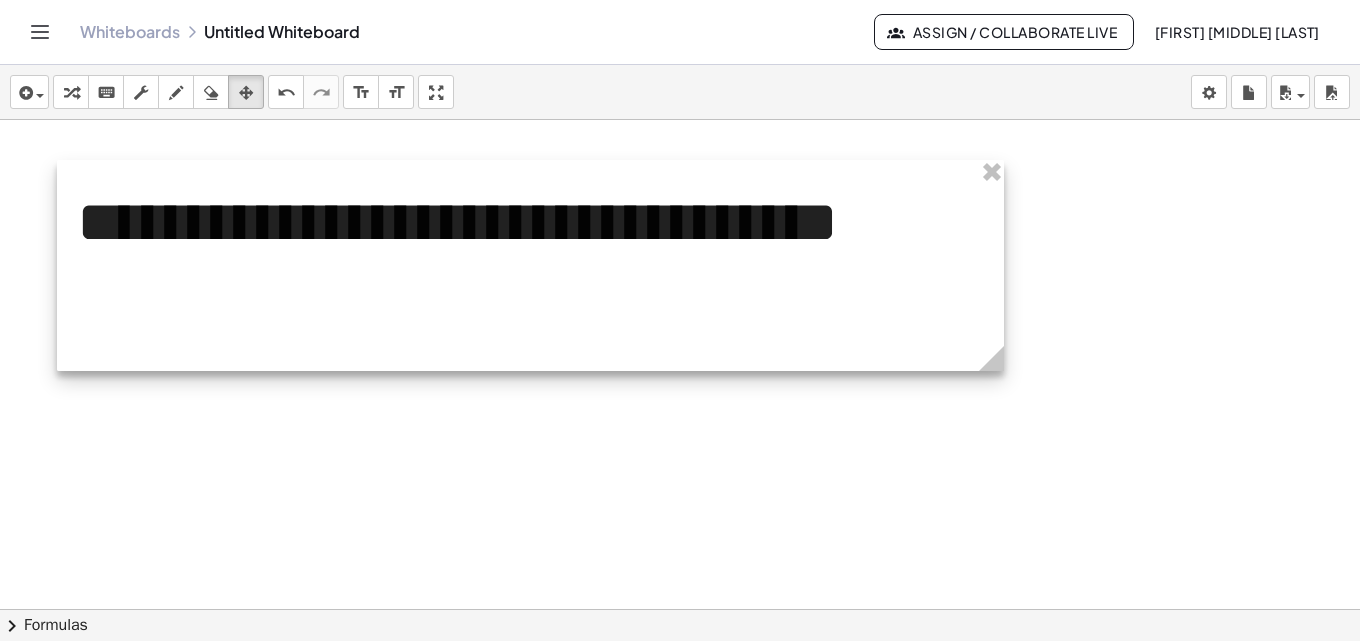 drag, startPoint x: 398, startPoint y: 270, endPoint x: 453, endPoint y: 337, distance: 86.683334 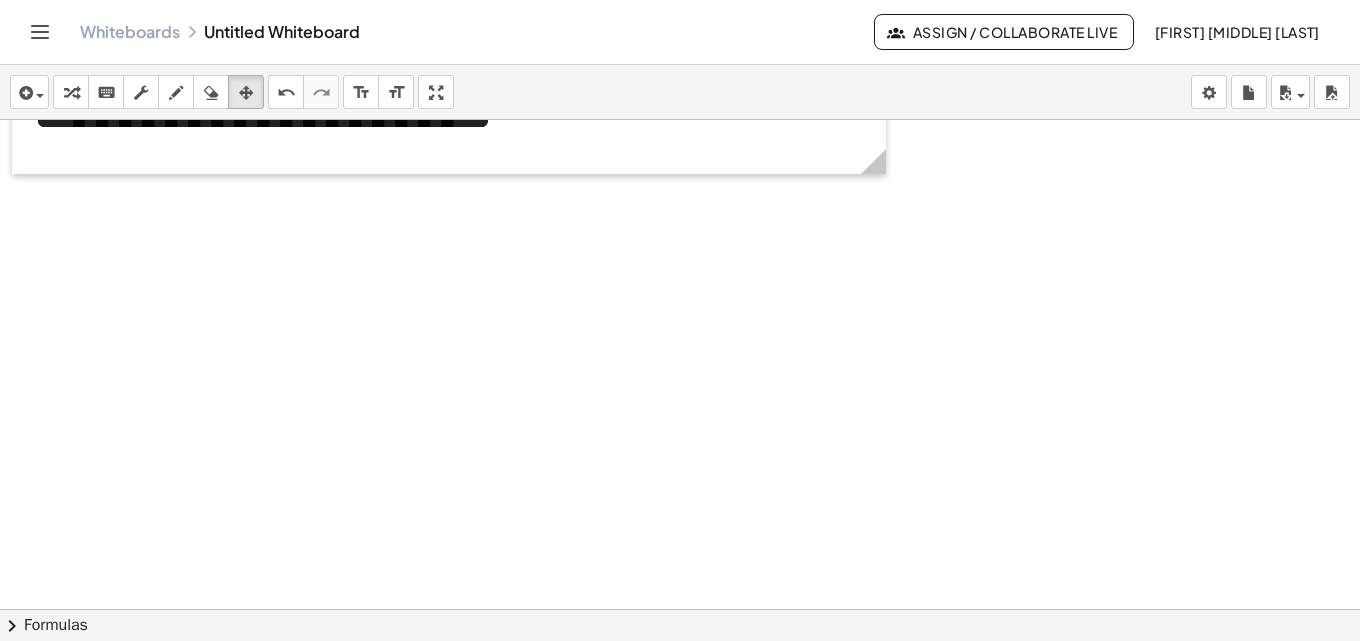 scroll, scrollTop: 1090, scrollLeft: 0, axis: vertical 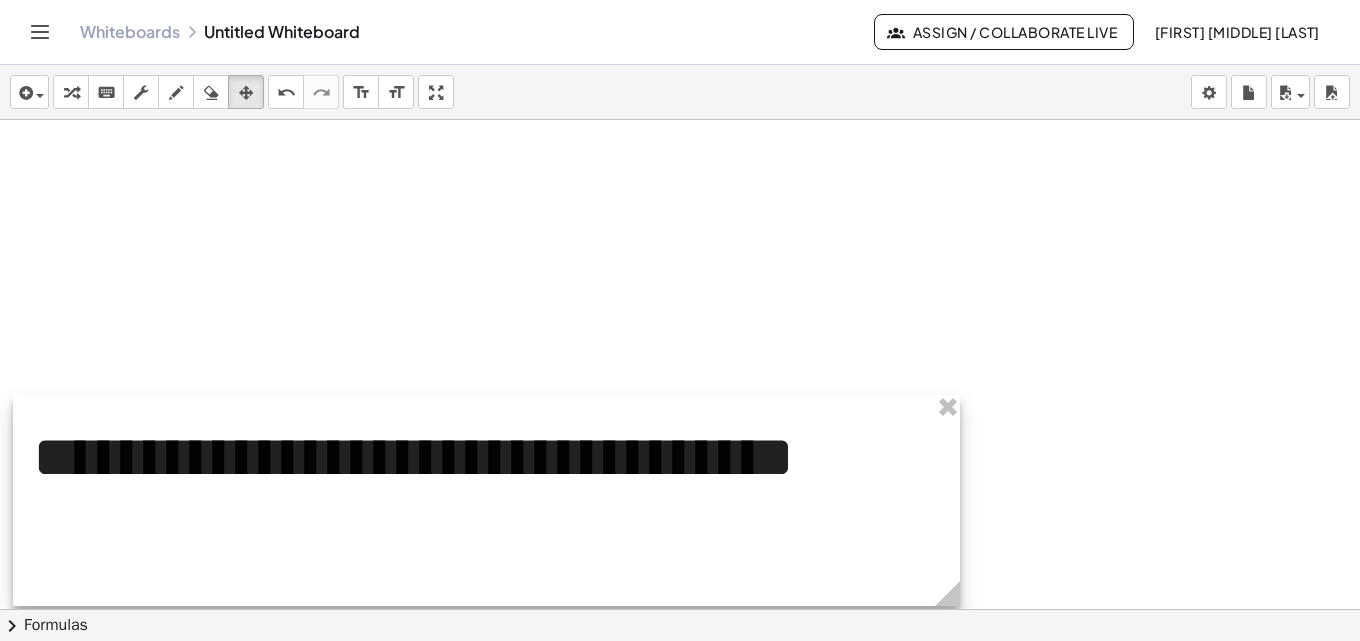 drag, startPoint x: 346, startPoint y: 523, endPoint x: 305, endPoint y: 414, distance: 116.456 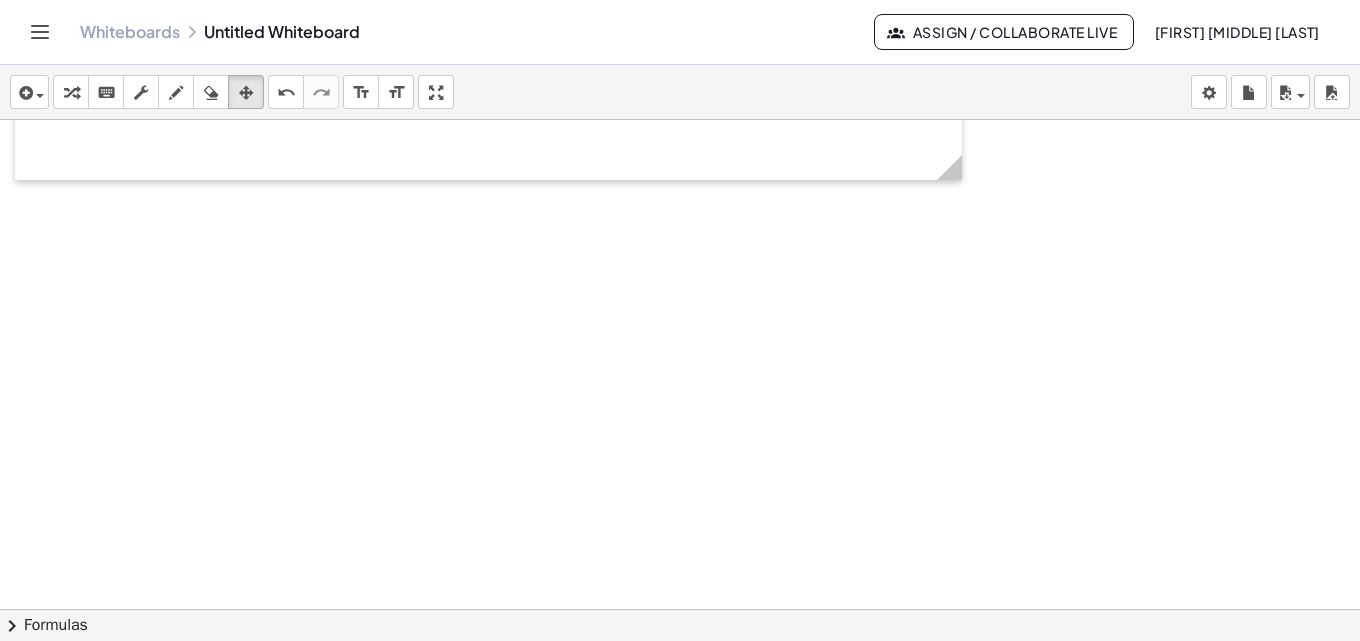 scroll, scrollTop: 1267, scrollLeft: 0, axis: vertical 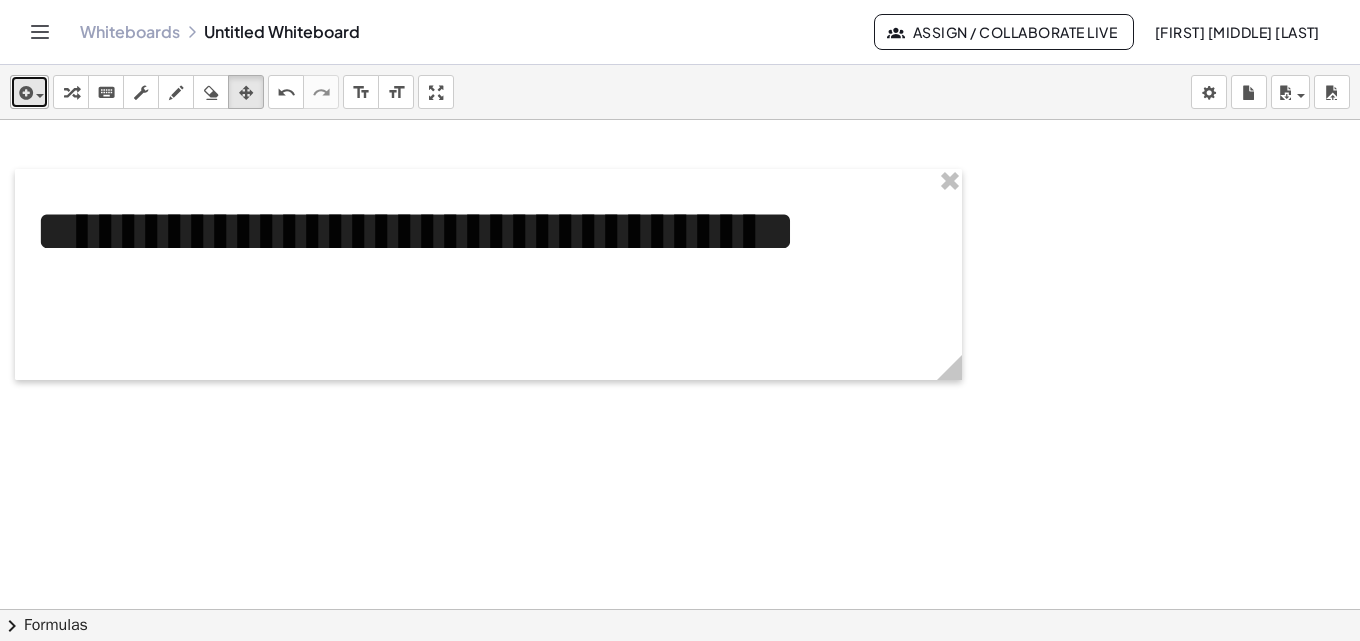 click at bounding box center (29, 92) 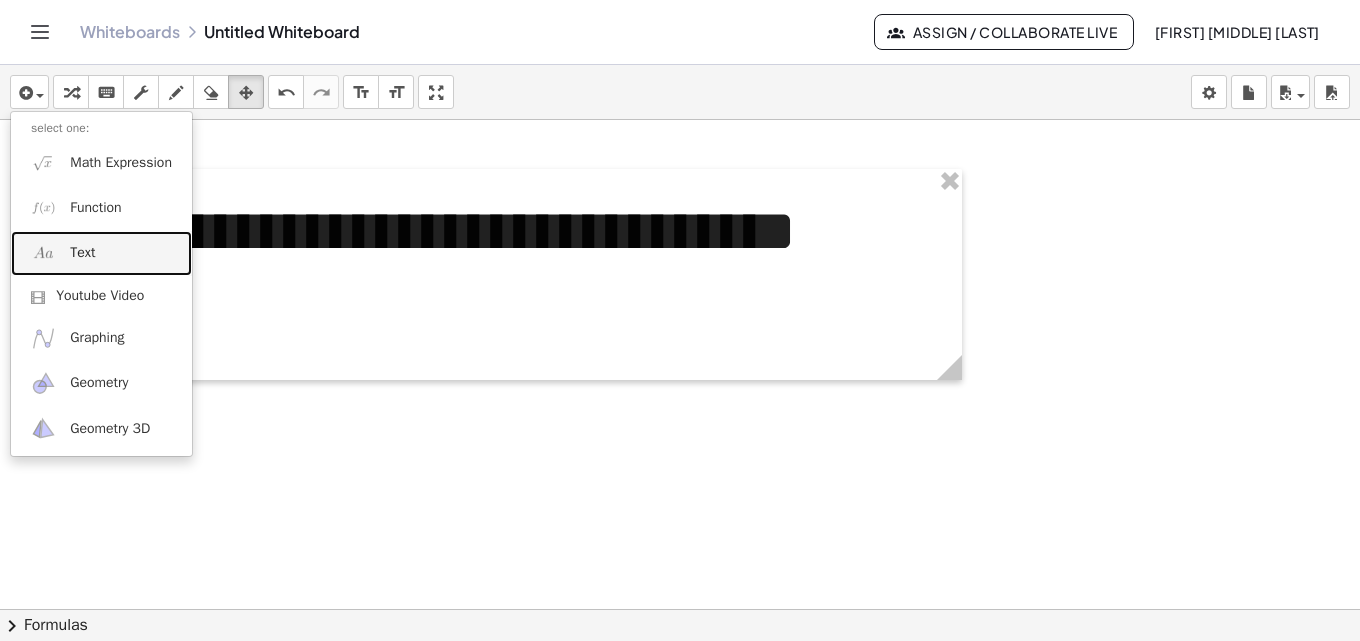 click on "Text" at bounding box center (101, 253) 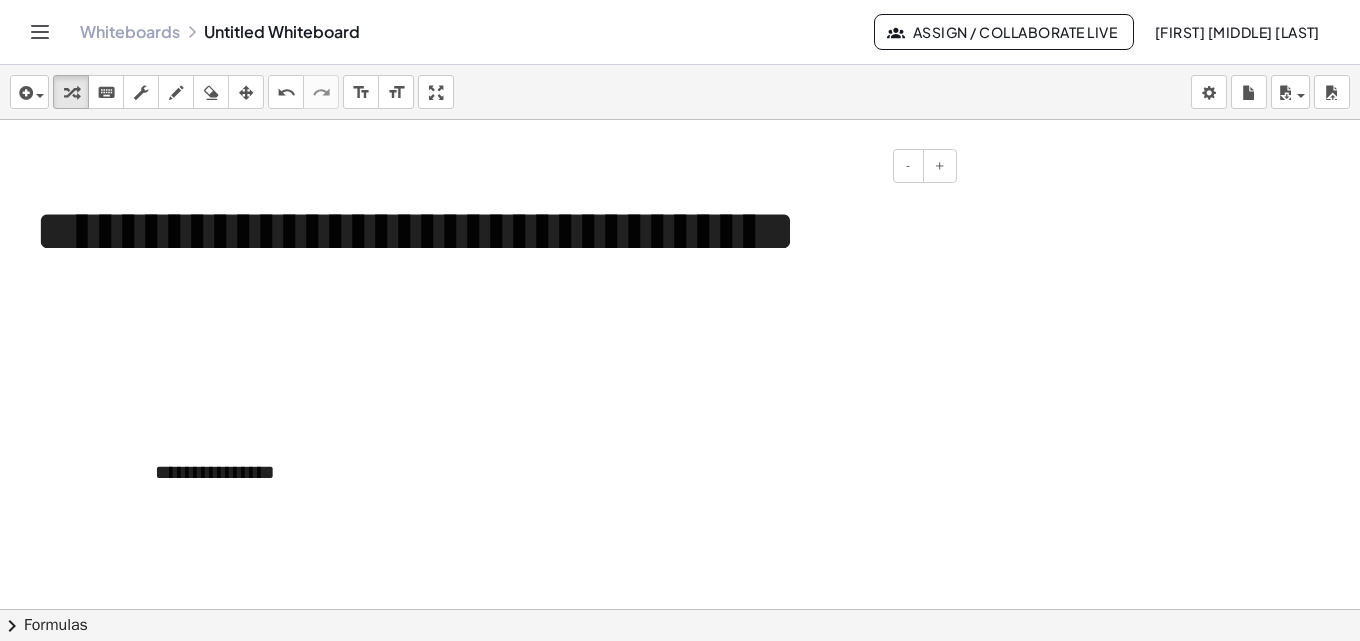 type 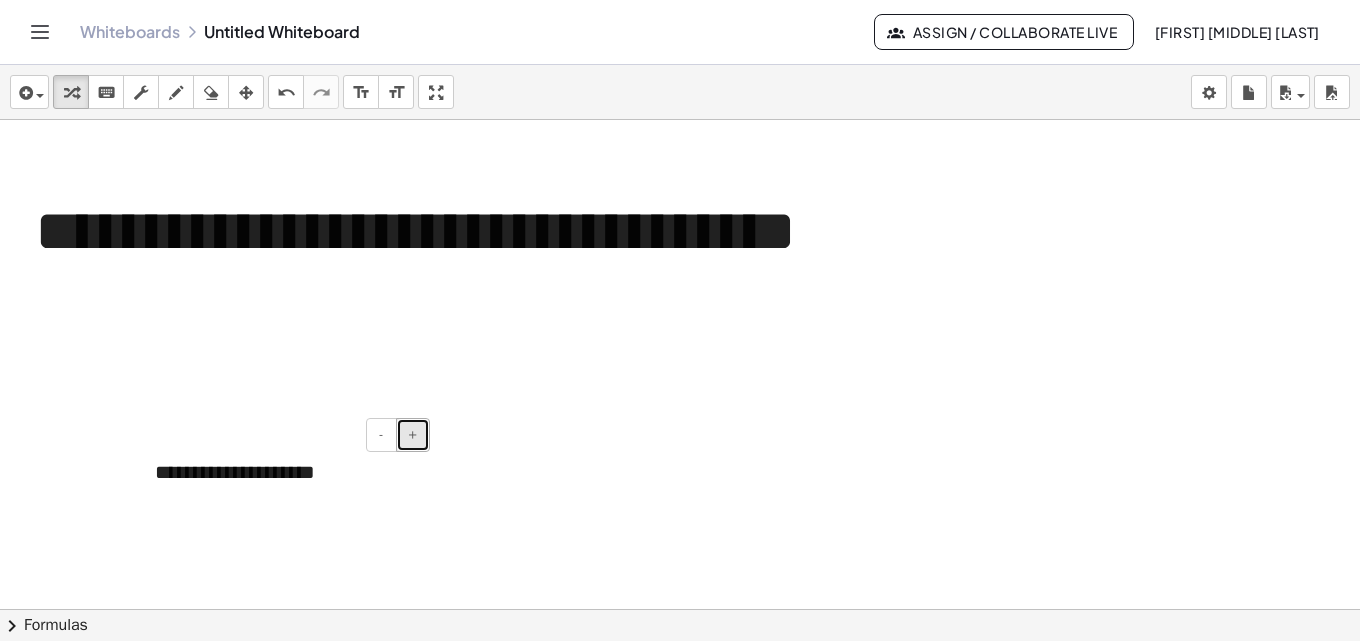 click on "+" at bounding box center [413, 435] 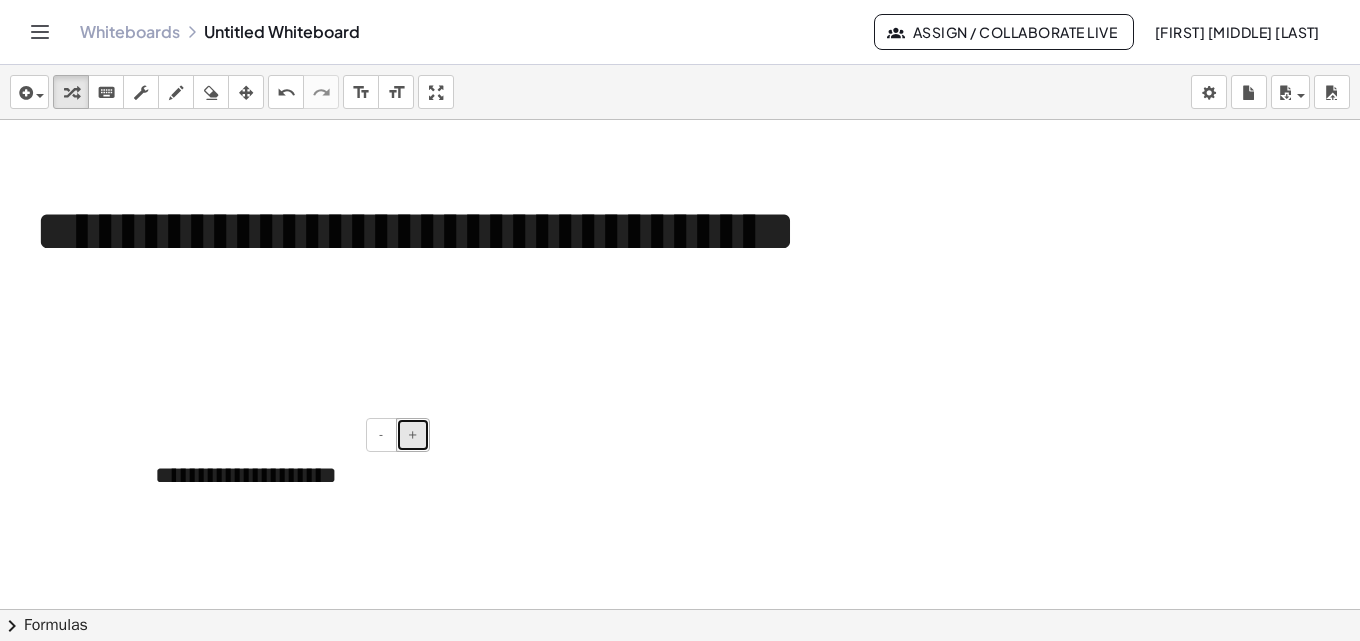 click on "+" at bounding box center [413, 435] 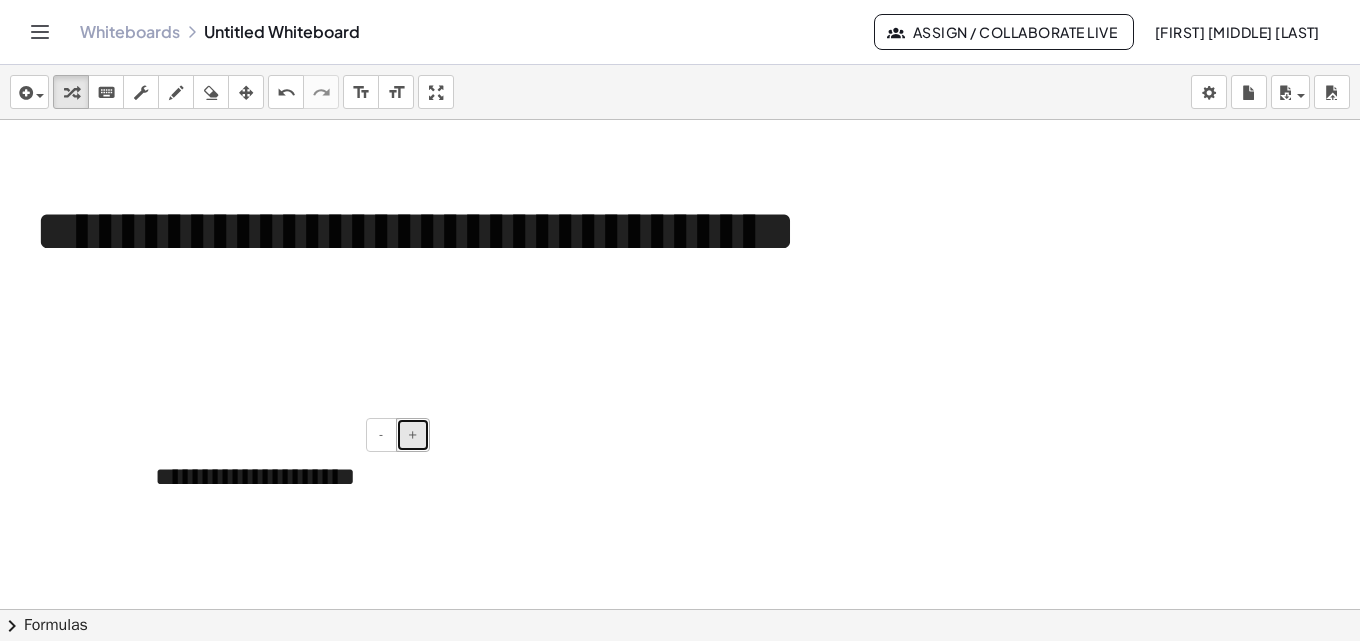 click on "+" at bounding box center [413, 435] 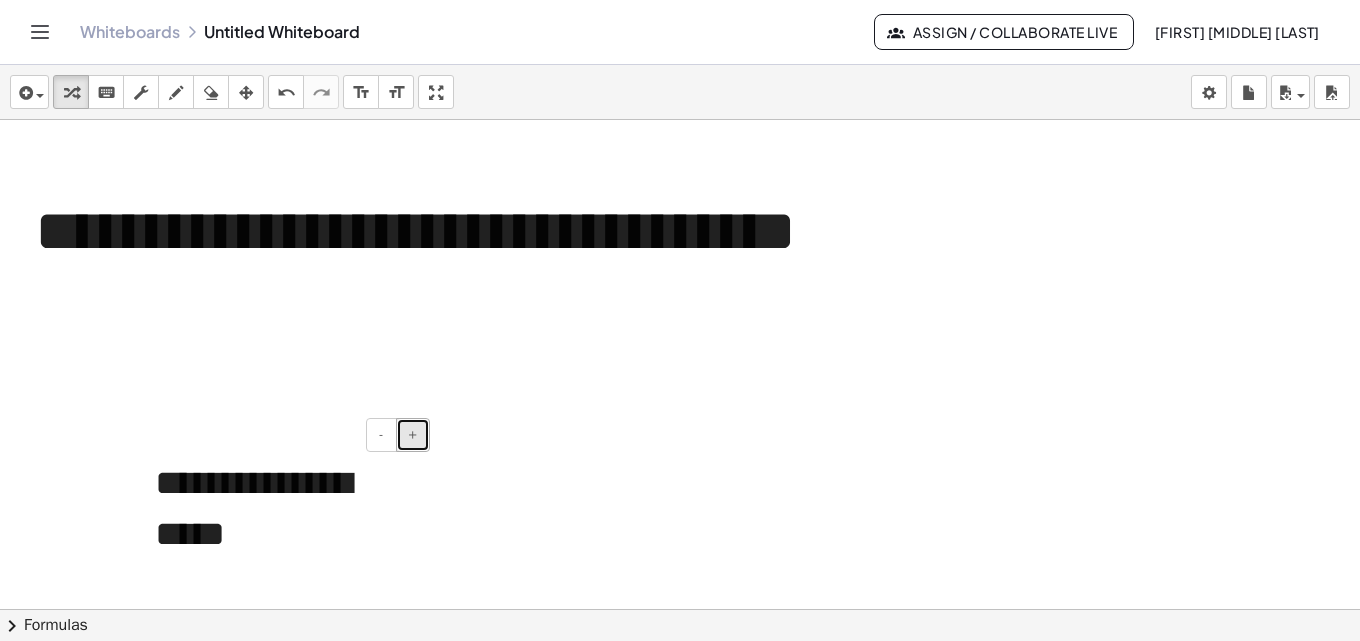 click on "+" at bounding box center [413, 435] 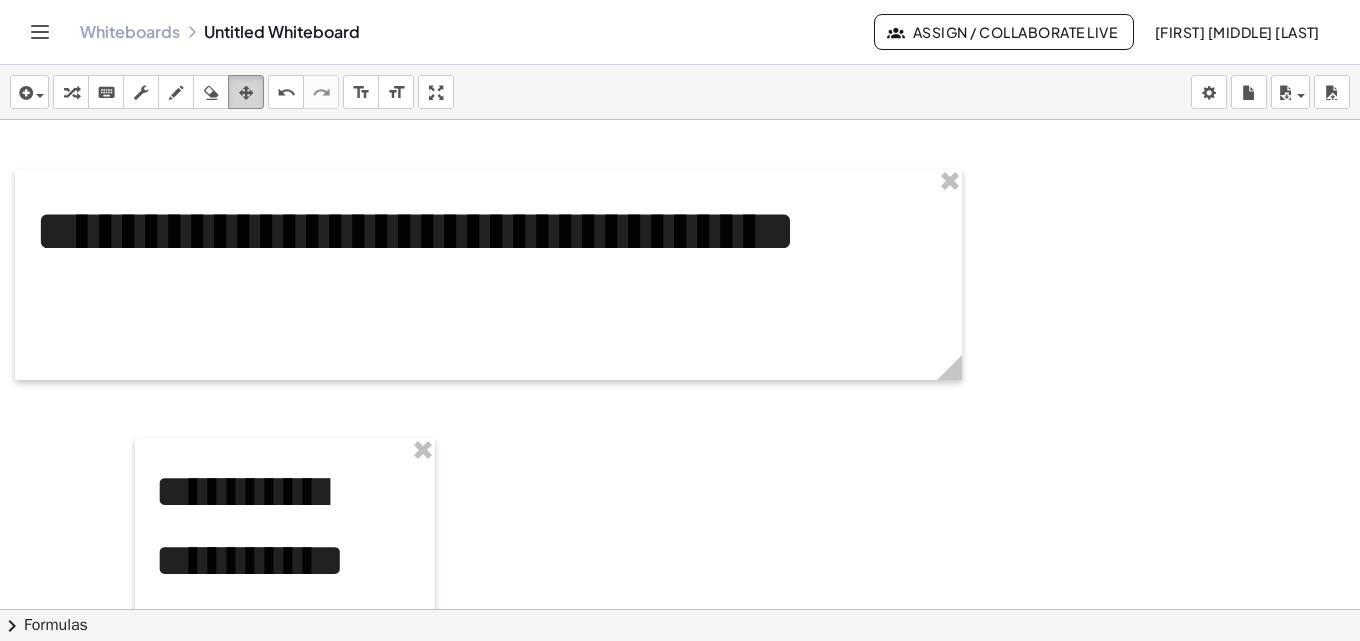 click at bounding box center (246, 93) 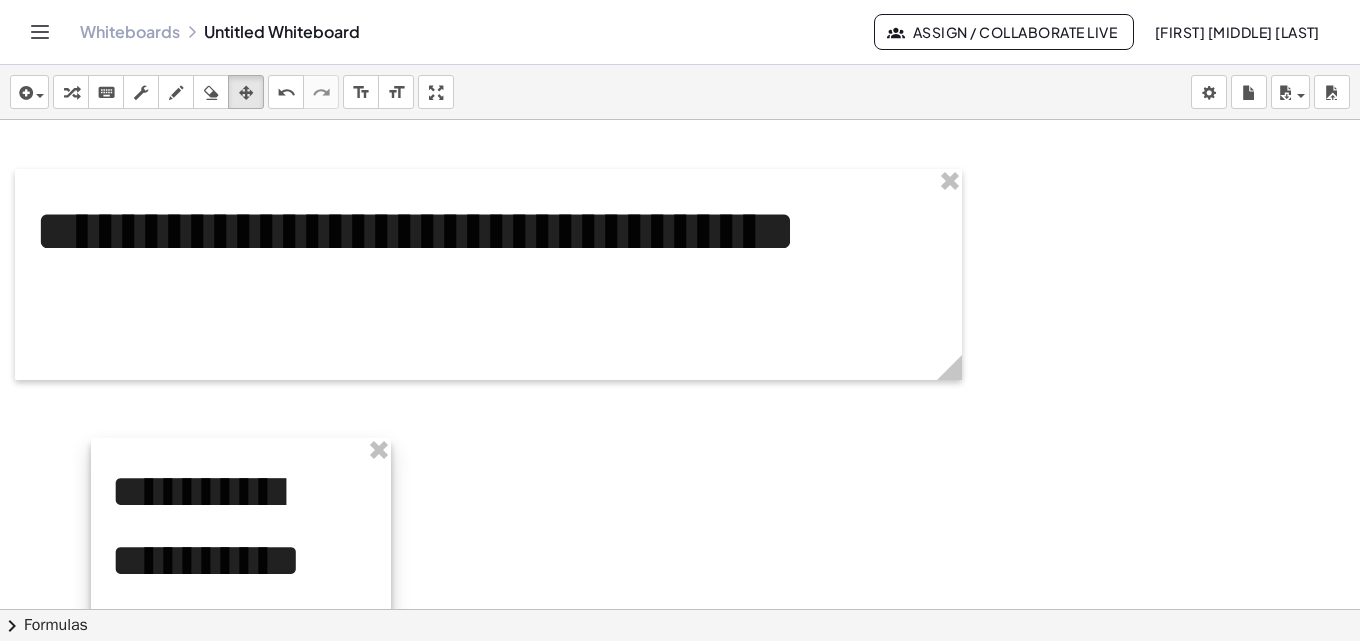 drag, startPoint x: 393, startPoint y: 563, endPoint x: 340, endPoint y: 563, distance: 53 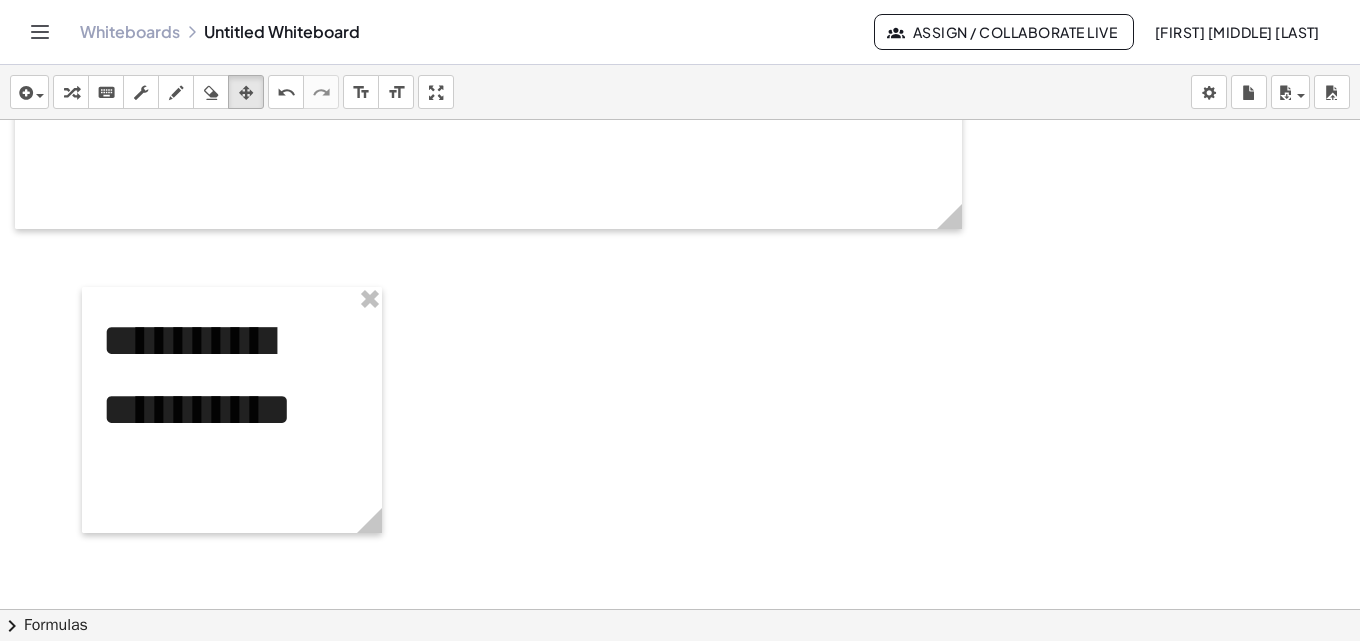 scroll, scrollTop: 1467, scrollLeft: 0, axis: vertical 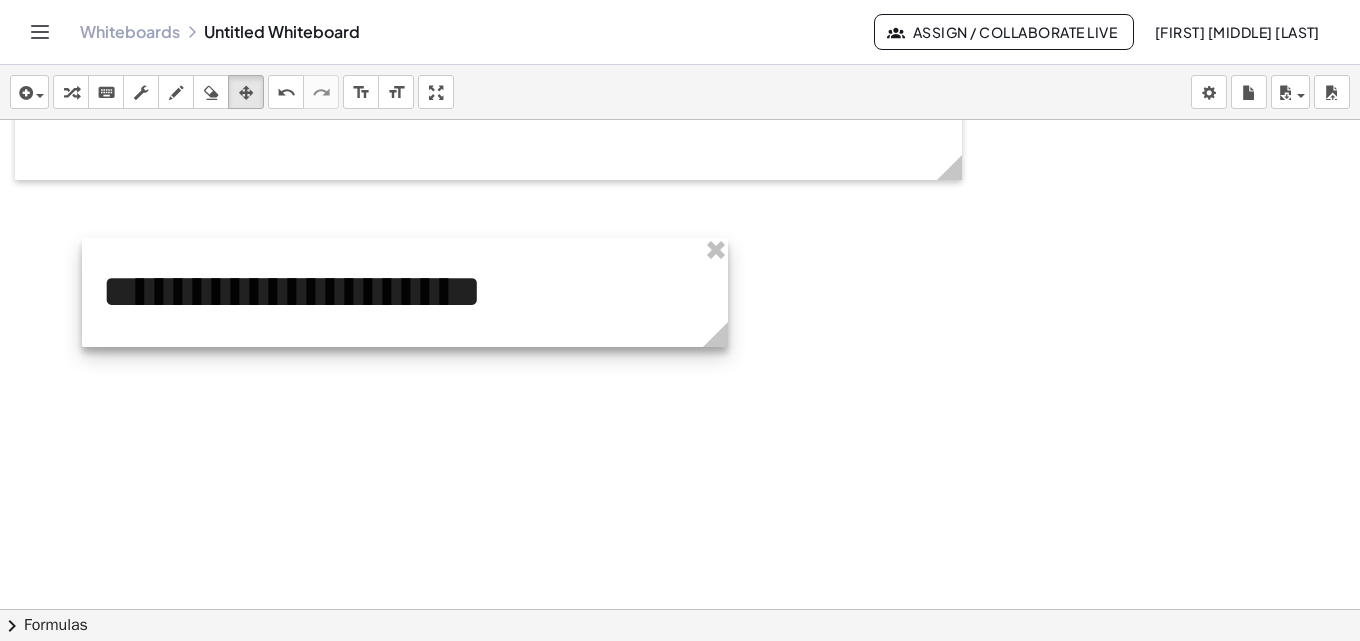 drag, startPoint x: 382, startPoint y: 476, endPoint x: 728, endPoint y: 349, distance: 368.57156 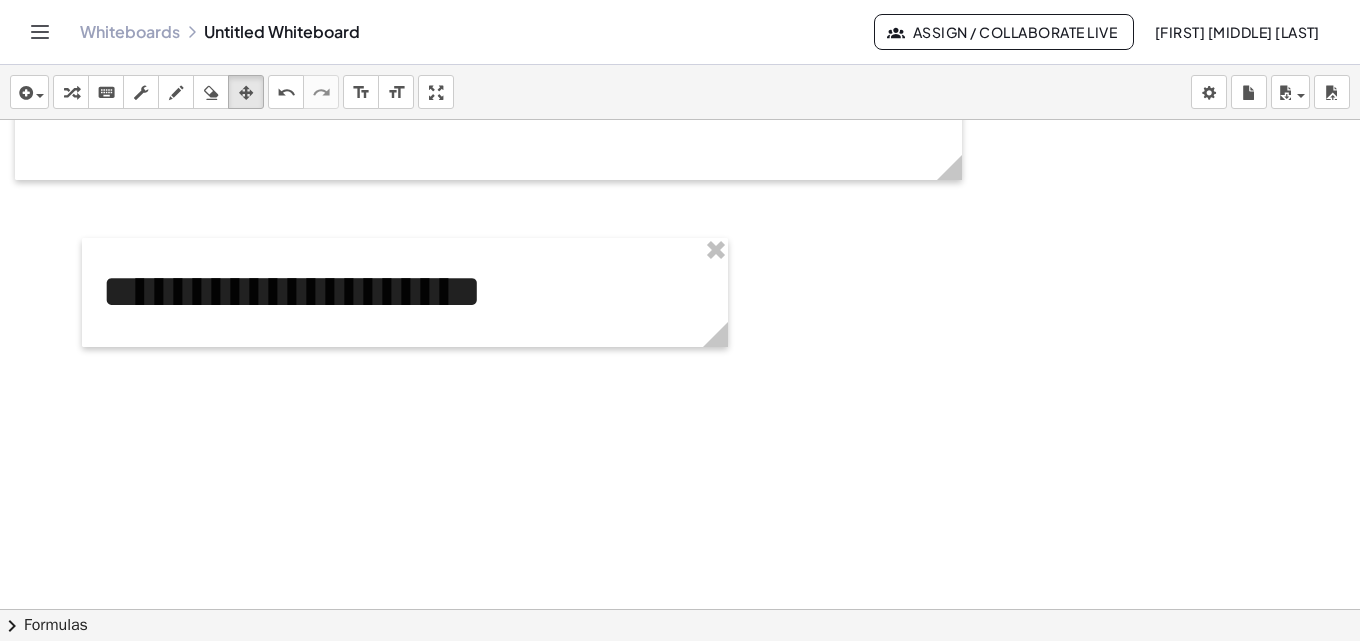 drag, startPoint x: 546, startPoint y: 349, endPoint x: 535, endPoint y: 344, distance: 12.083046 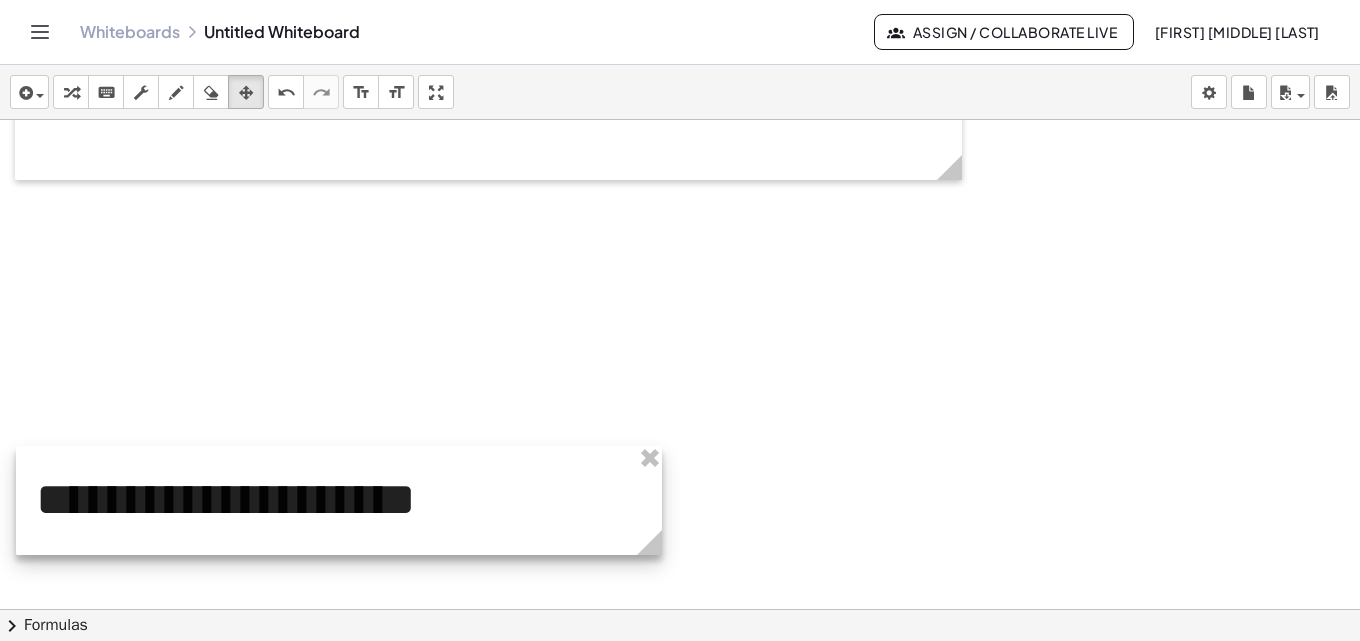 drag, startPoint x: 509, startPoint y: 324, endPoint x: 451, endPoint y: 507, distance: 191.97136 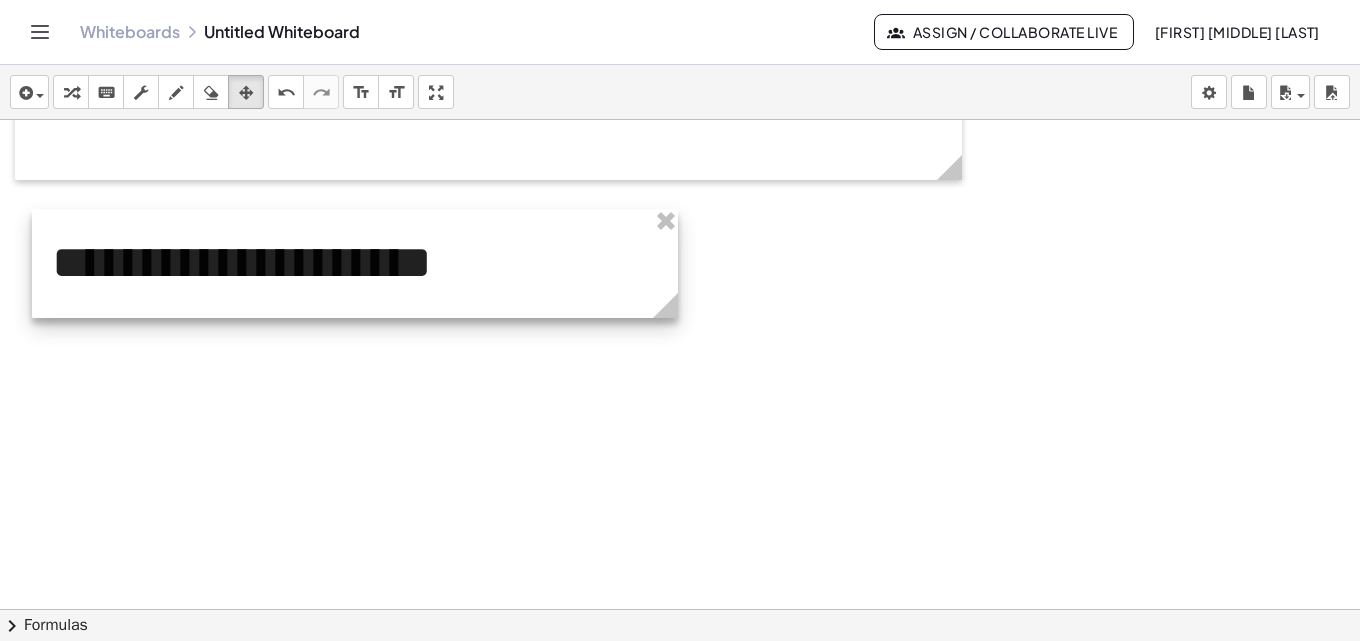 drag, startPoint x: 458, startPoint y: 512, endPoint x: 472, endPoint y: 280, distance: 232.42203 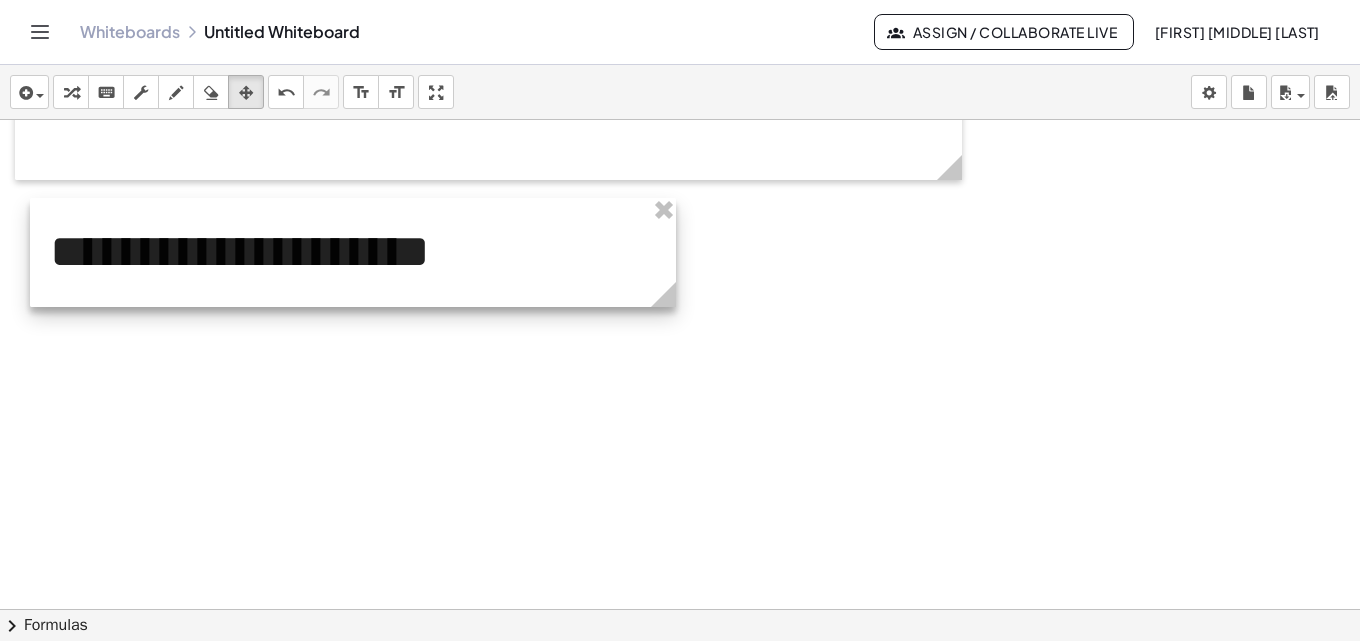 drag, startPoint x: 443, startPoint y: 297, endPoint x: 442, endPoint y: 287, distance: 10.049875 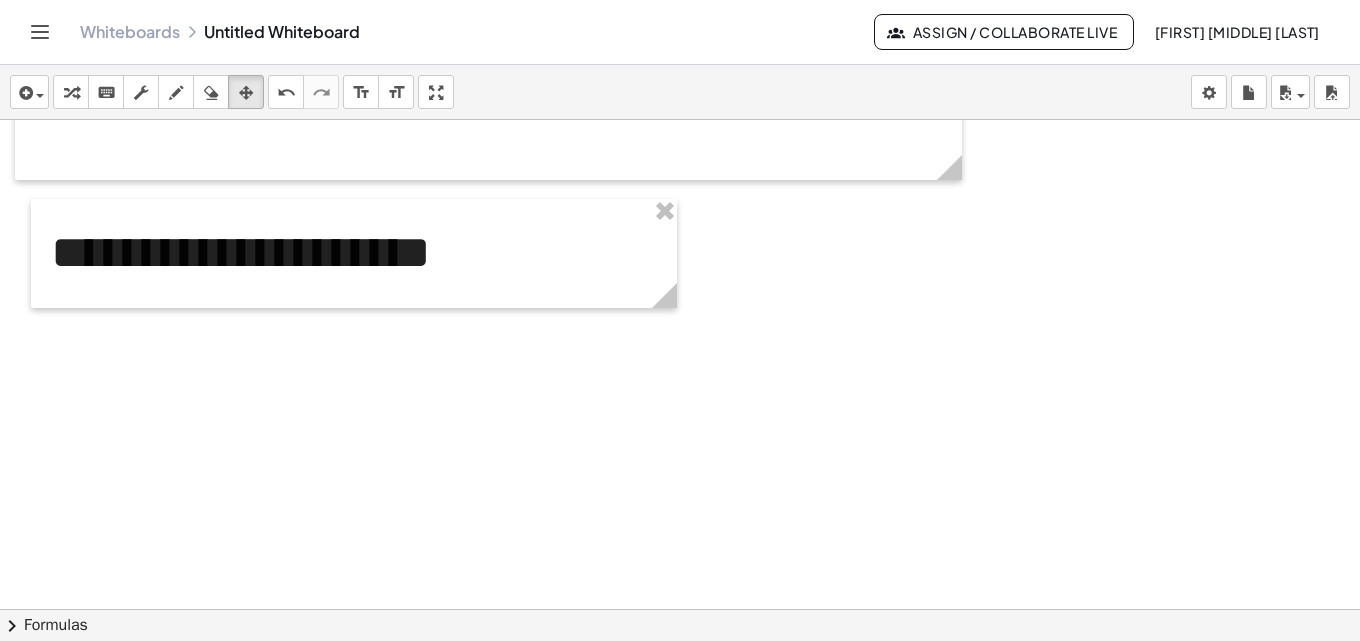 click at bounding box center (680, -125) 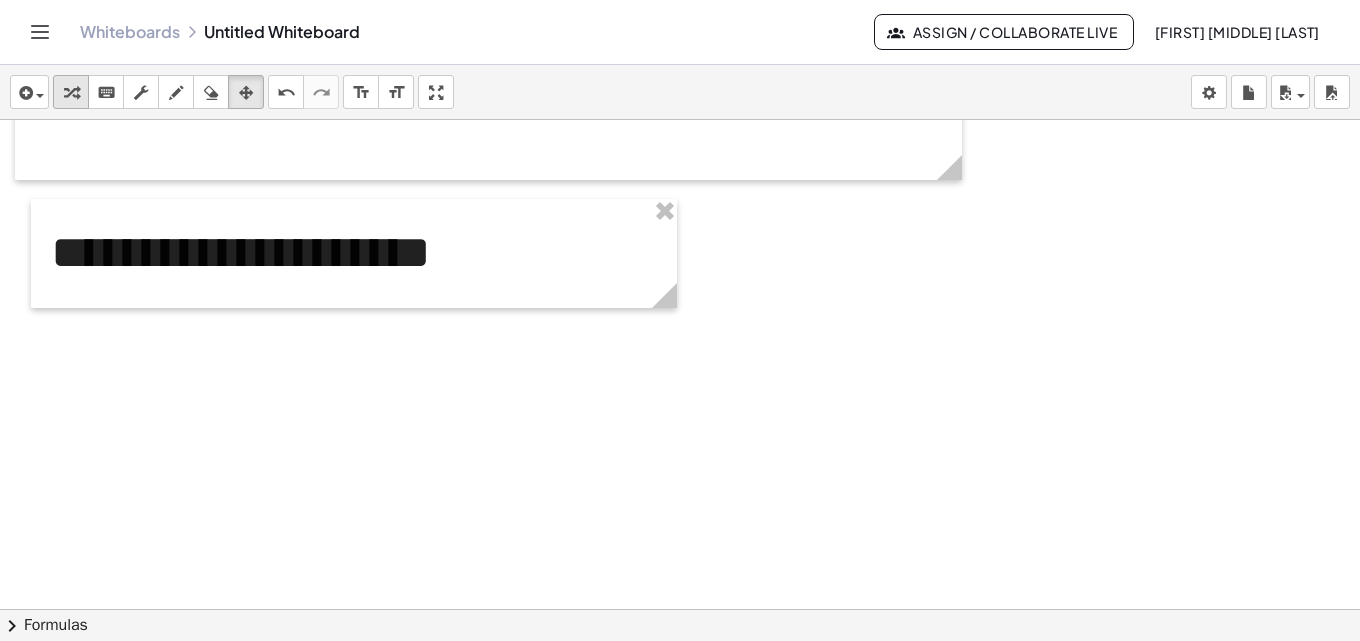 click on "transform" at bounding box center (71, 92) 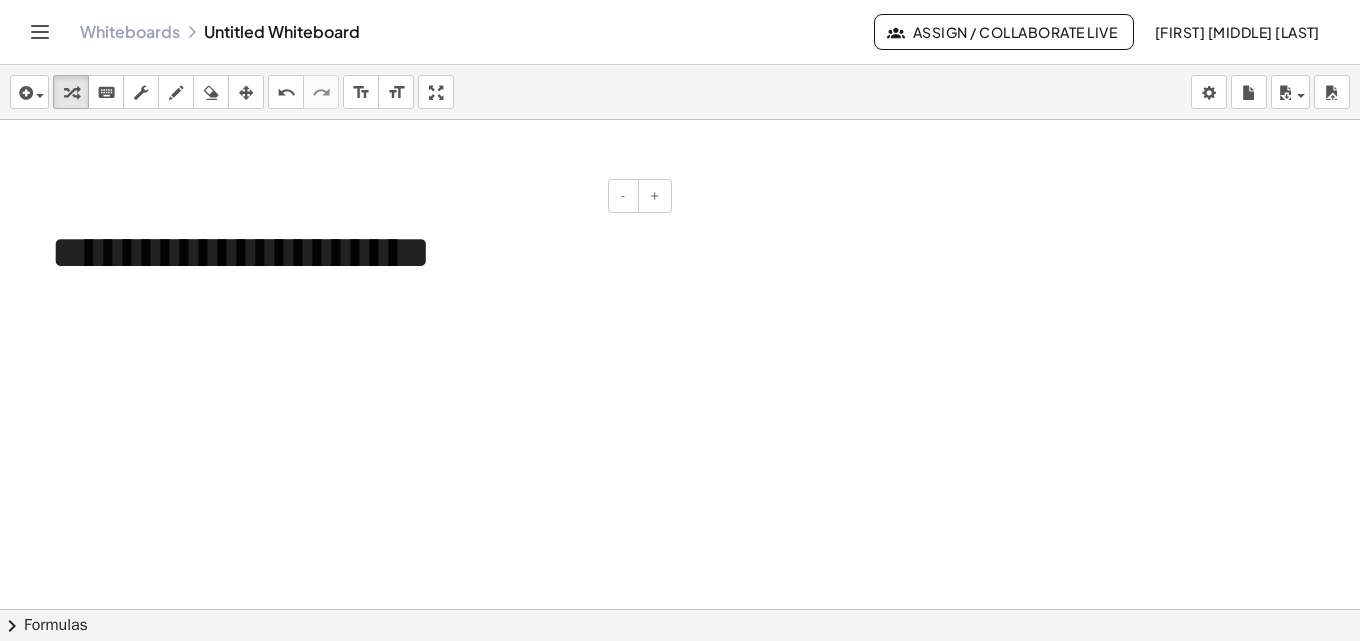 click on "**********" at bounding box center [354, 253] 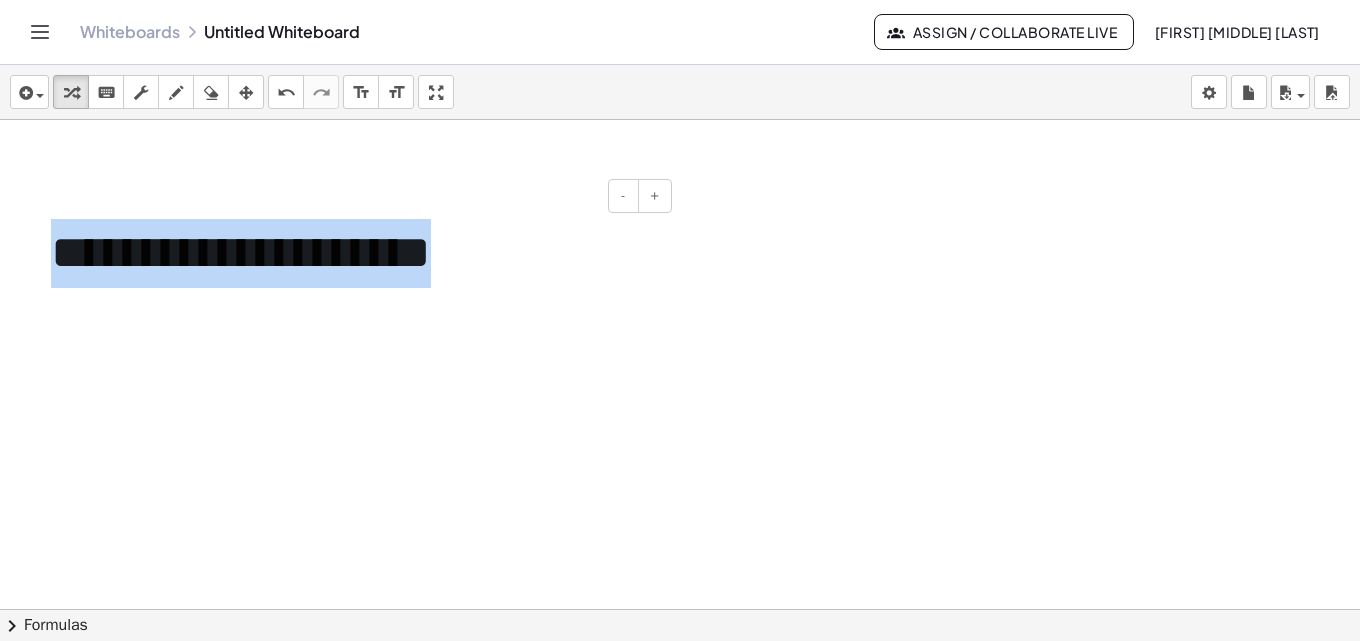 drag, startPoint x: 603, startPoint y: 257, endPoint x: 37, endPoint y: 271, distance: 566.1731 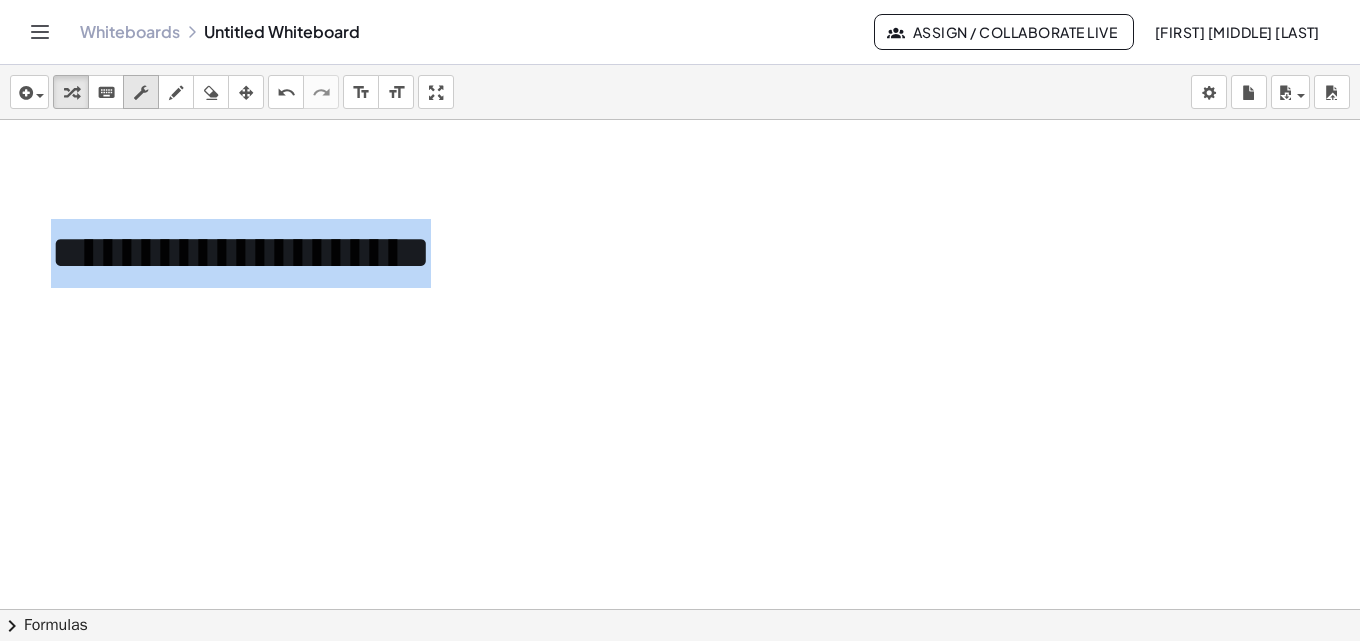 click on "scrub" at bounding box center [141, 92] 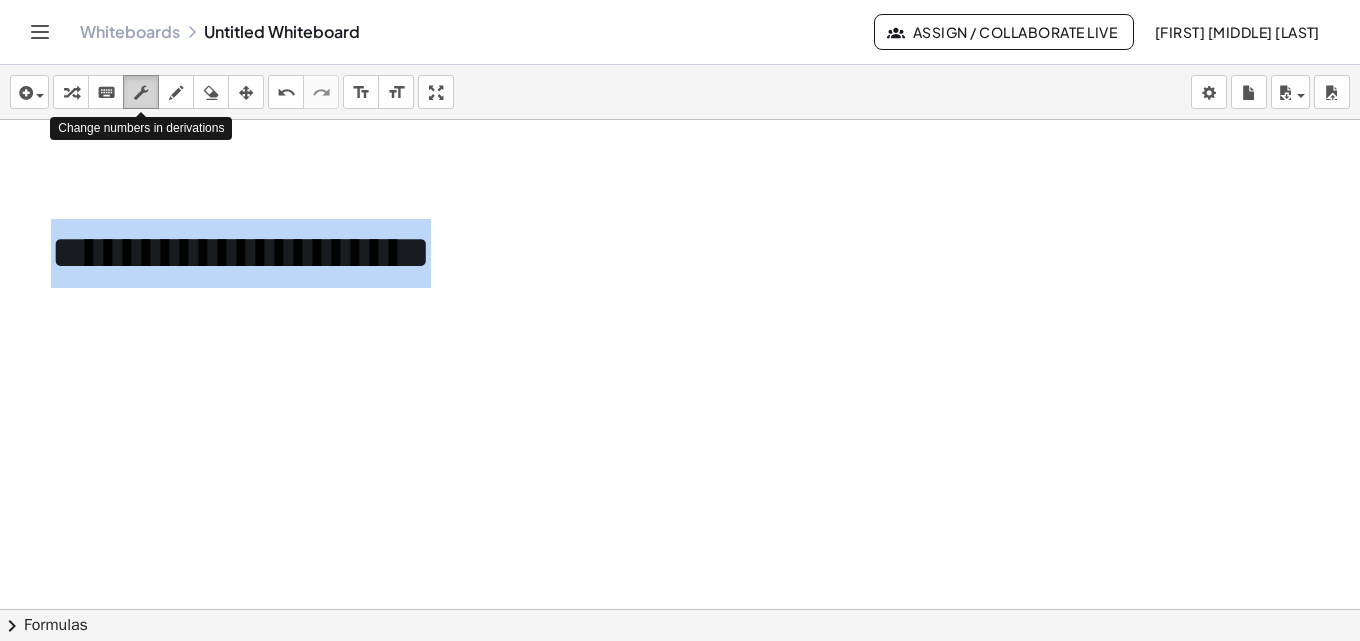 click at bounding box center [141, 93] 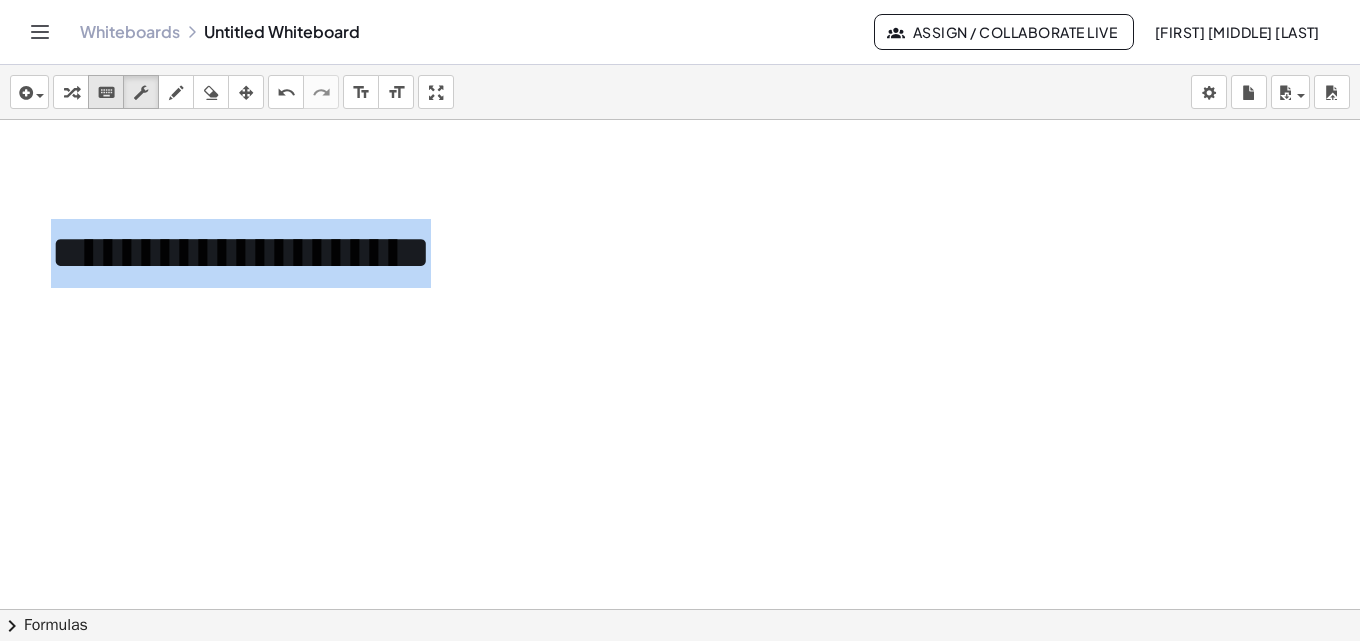 click on "keyboard" at bounding box center (106, 93) 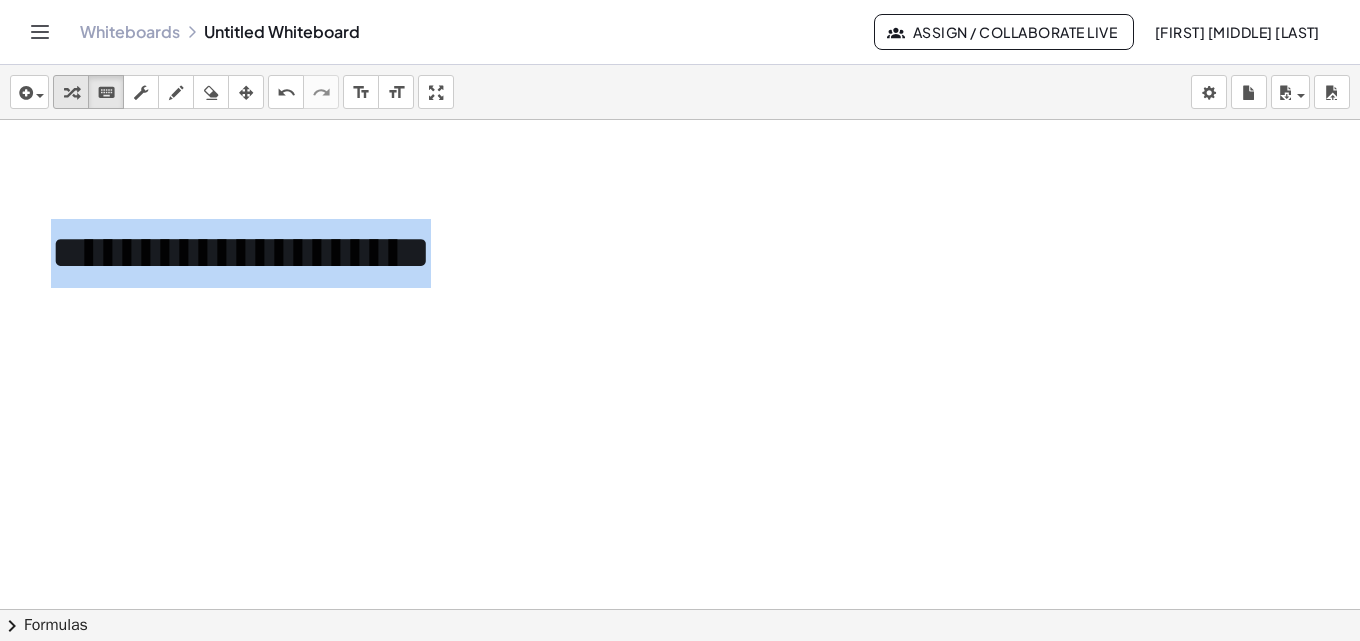 click at bounding box center [71, 93] 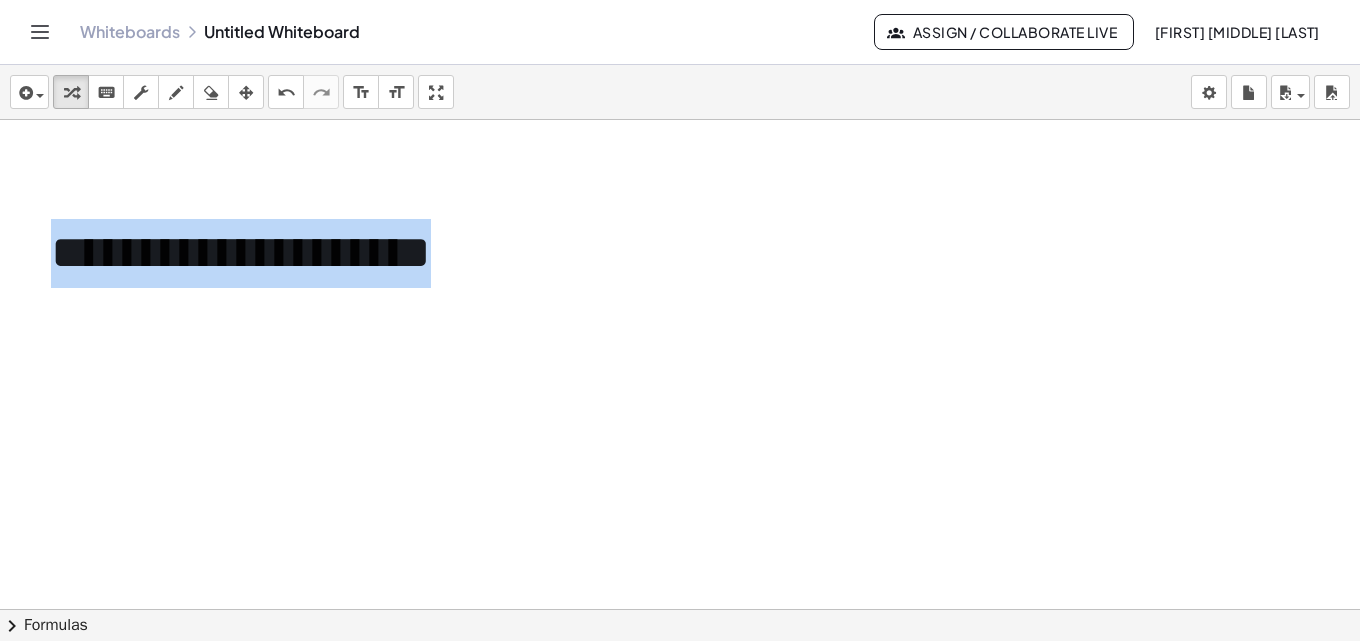 click at bounding box center (680, -125) 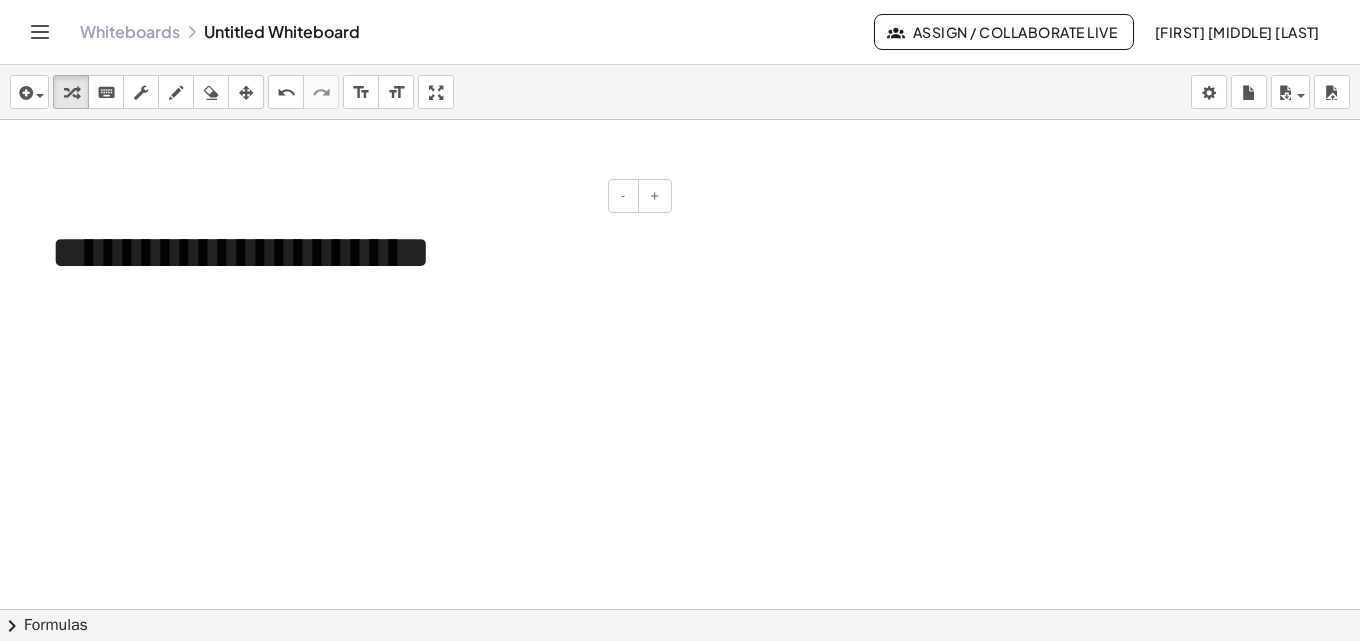 click on "**********" at bounding box center [354, 253] 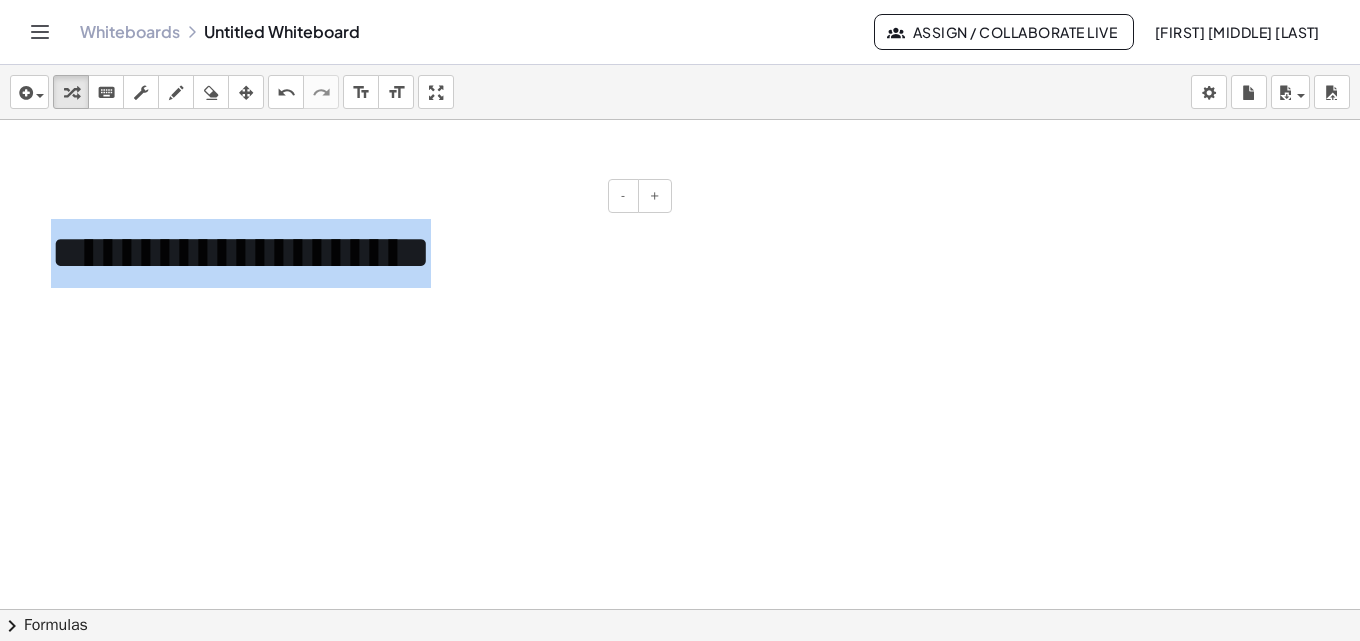 drag, startPoint x: 598, startPoint y: 246, endPoint x: 0, endPoint y: 260, distance: 598.1639 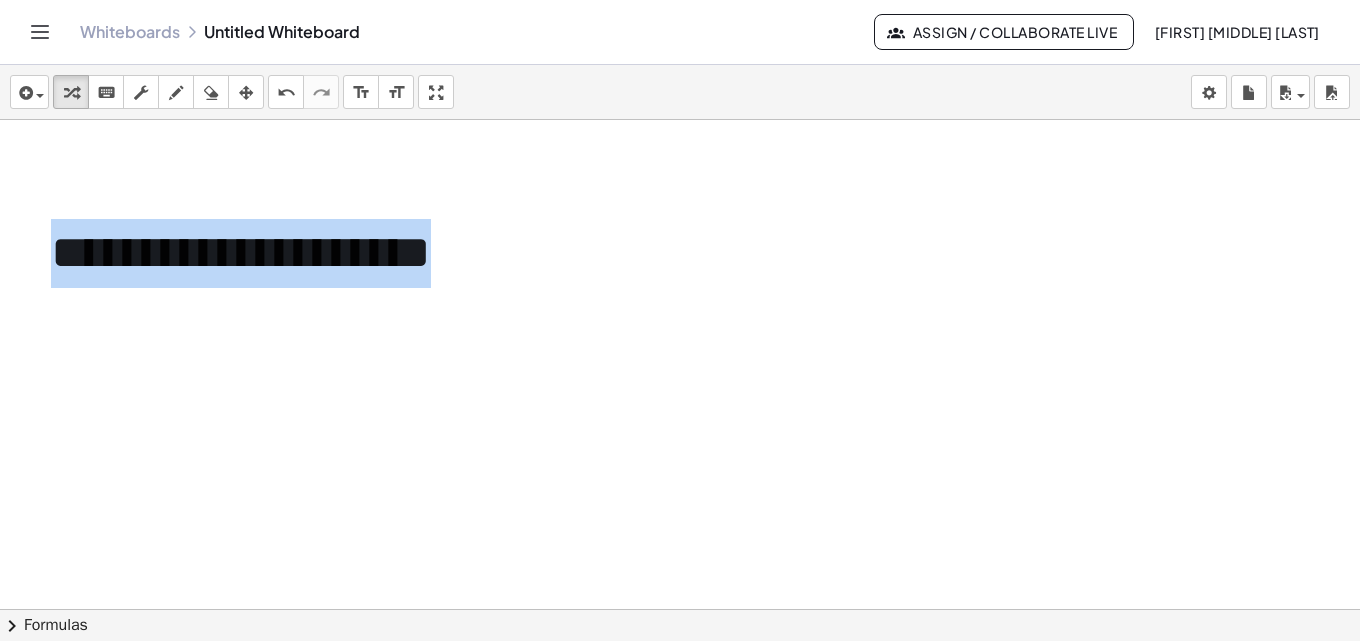 copy on "**********" 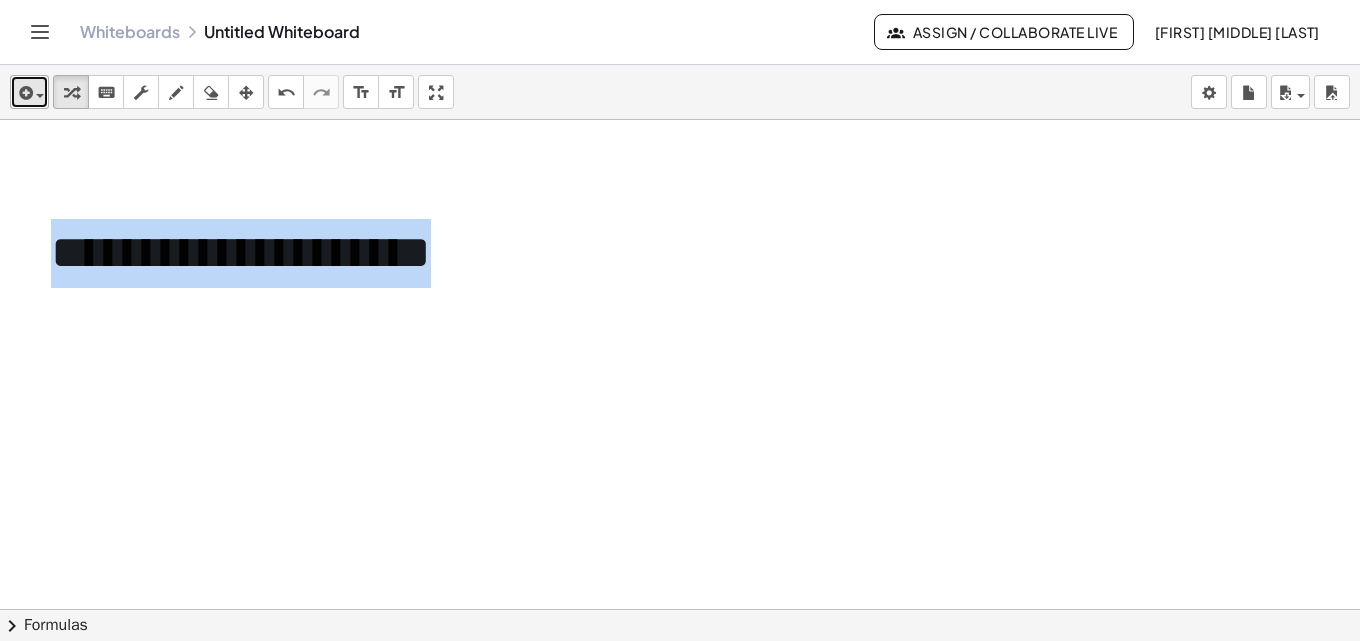 click at bounding box center (29, 92) 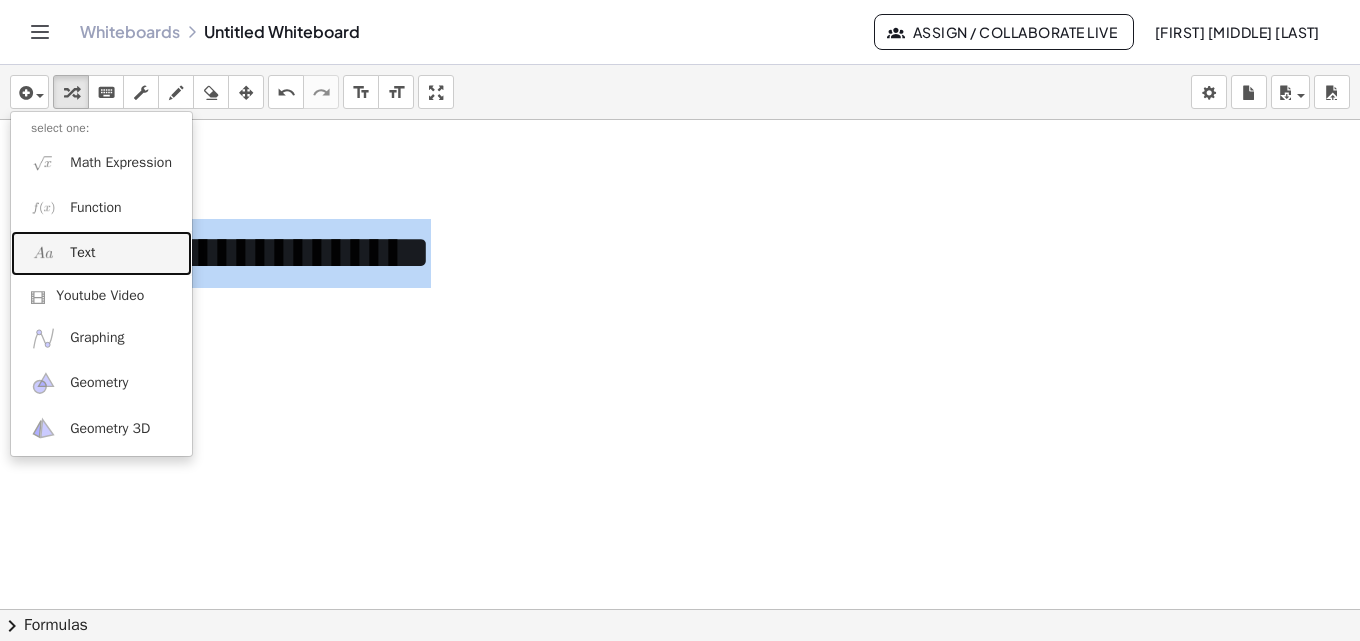 click on "Text" at bounding box center (101, 253) 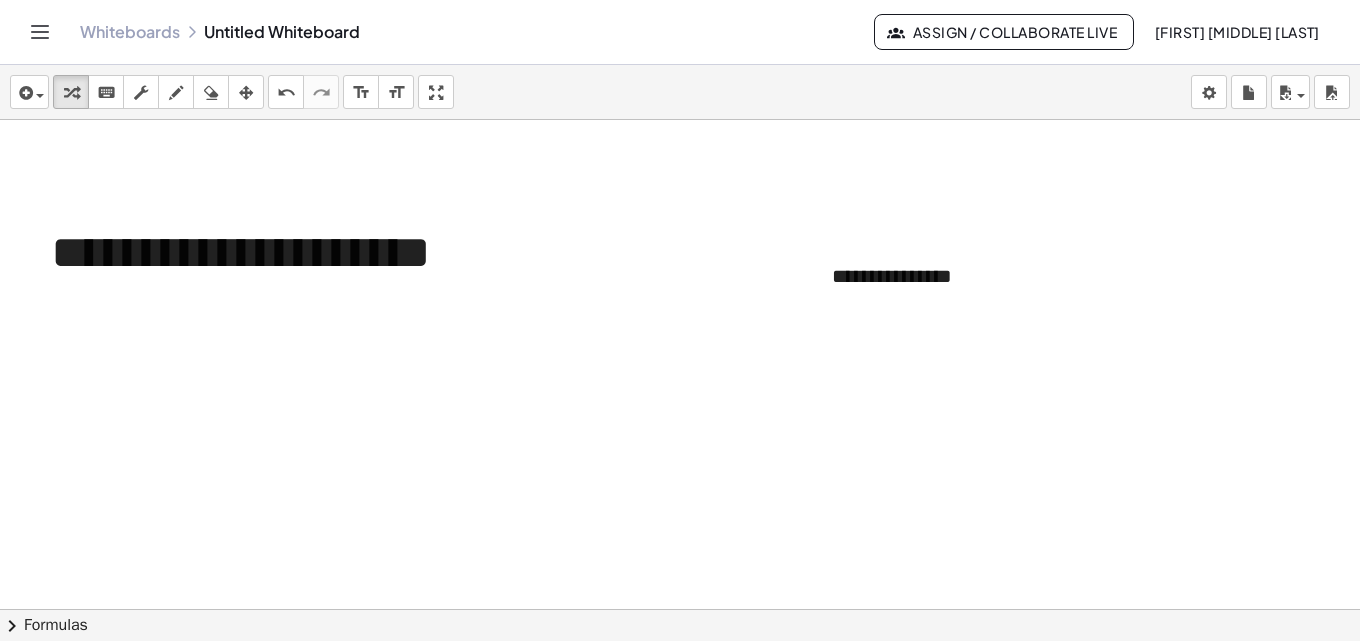 type 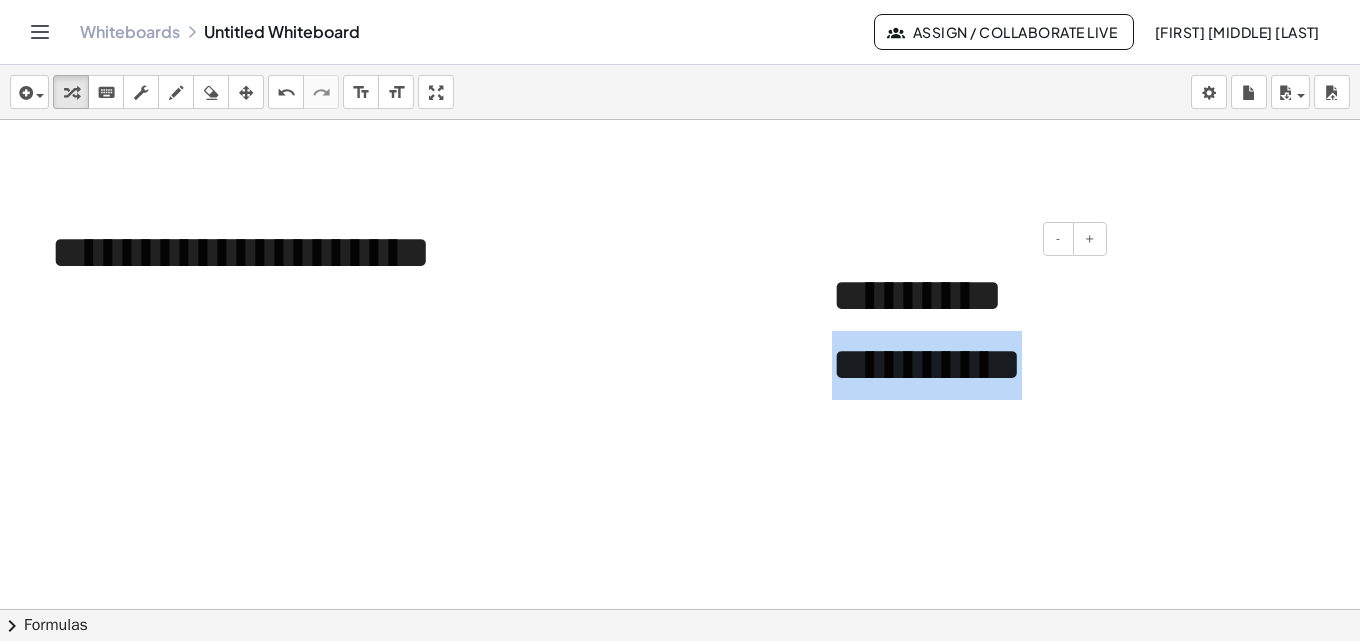 drag, startPoint x: 1050, startPoint y: 438, endPoint x: 910, endPoint y: 379, distance: 151.92432 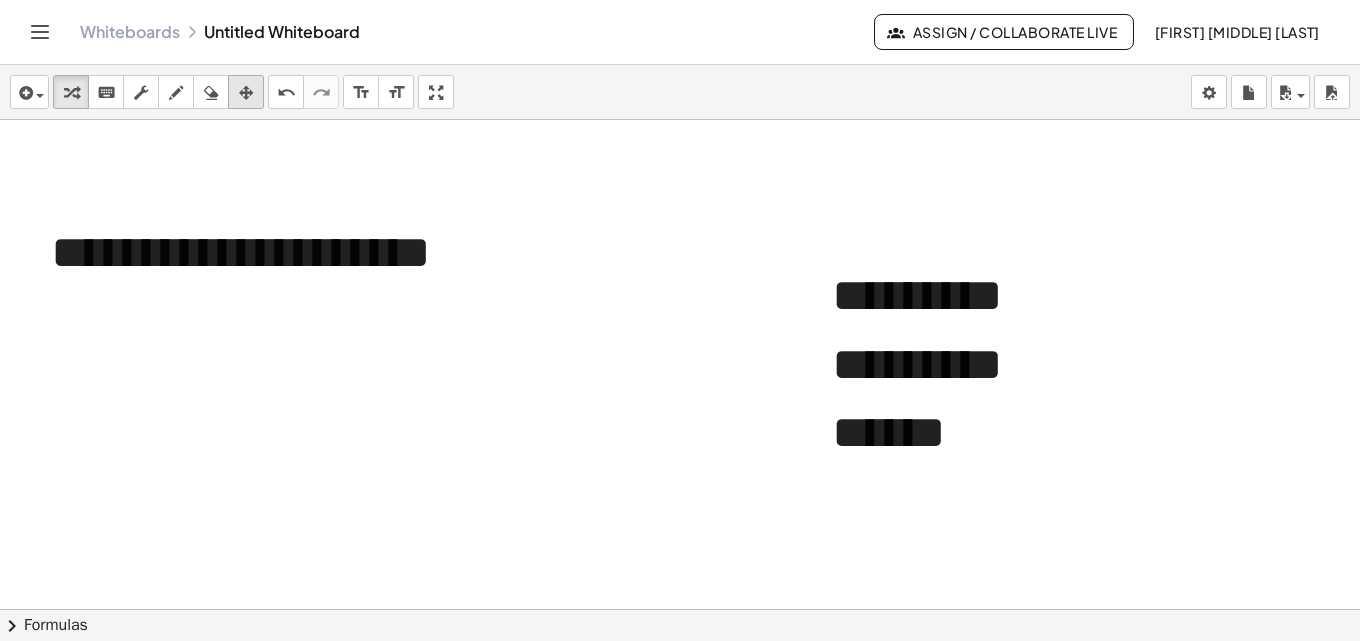 drag, startPoint x: 284, startPoint y: 81, endPoint x: 257, endPoint y: 98, distance: 31.906113 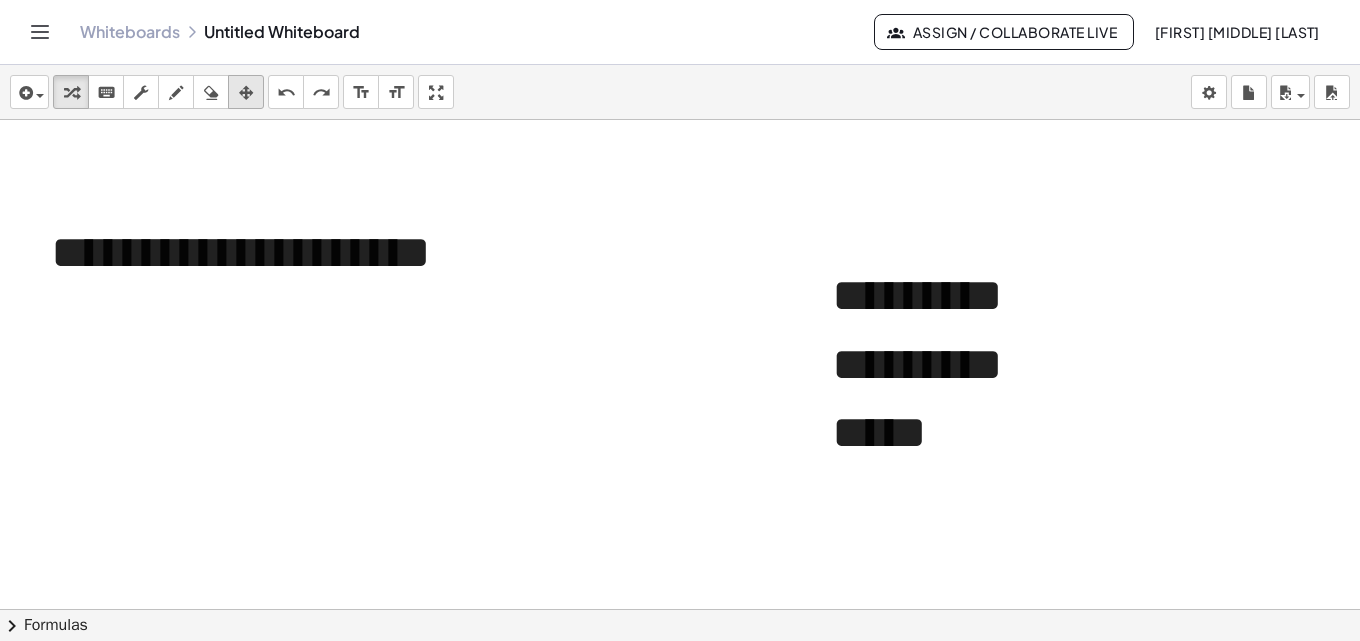 click at bounding box center [246, 92] 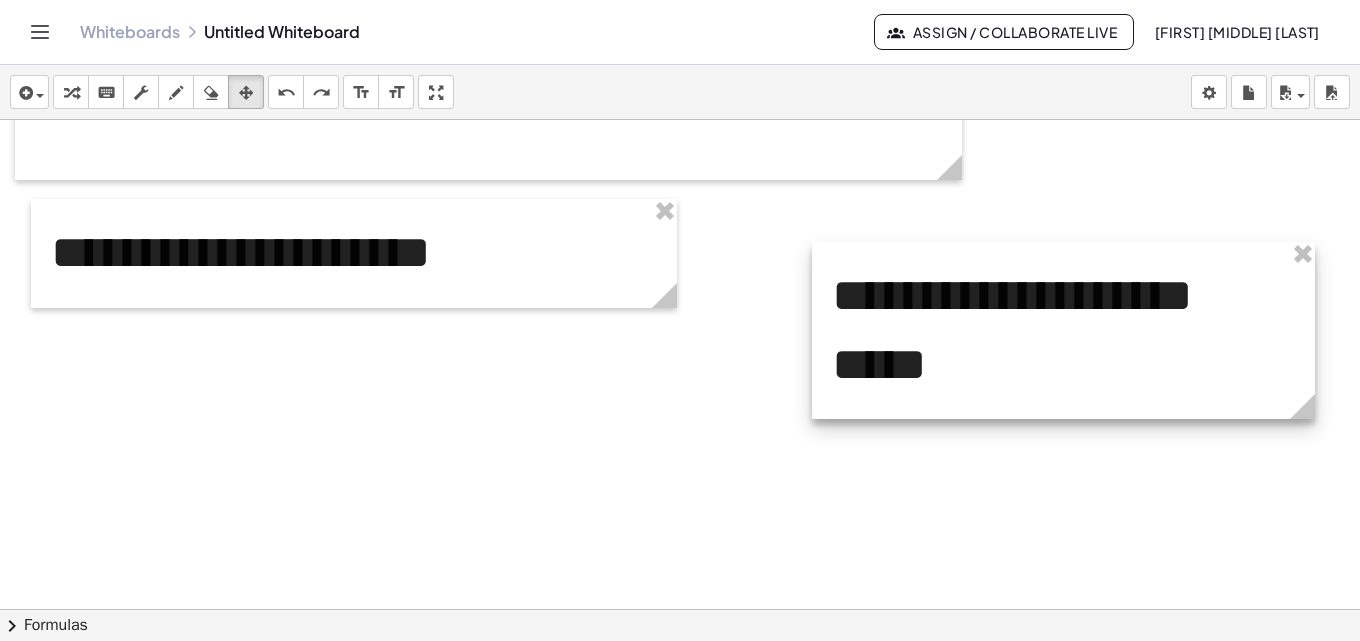 drag, startPoint x: 1107, startPoint y: 551, endPoint x: 1310, endPoint y: 408, distance: 248.31029 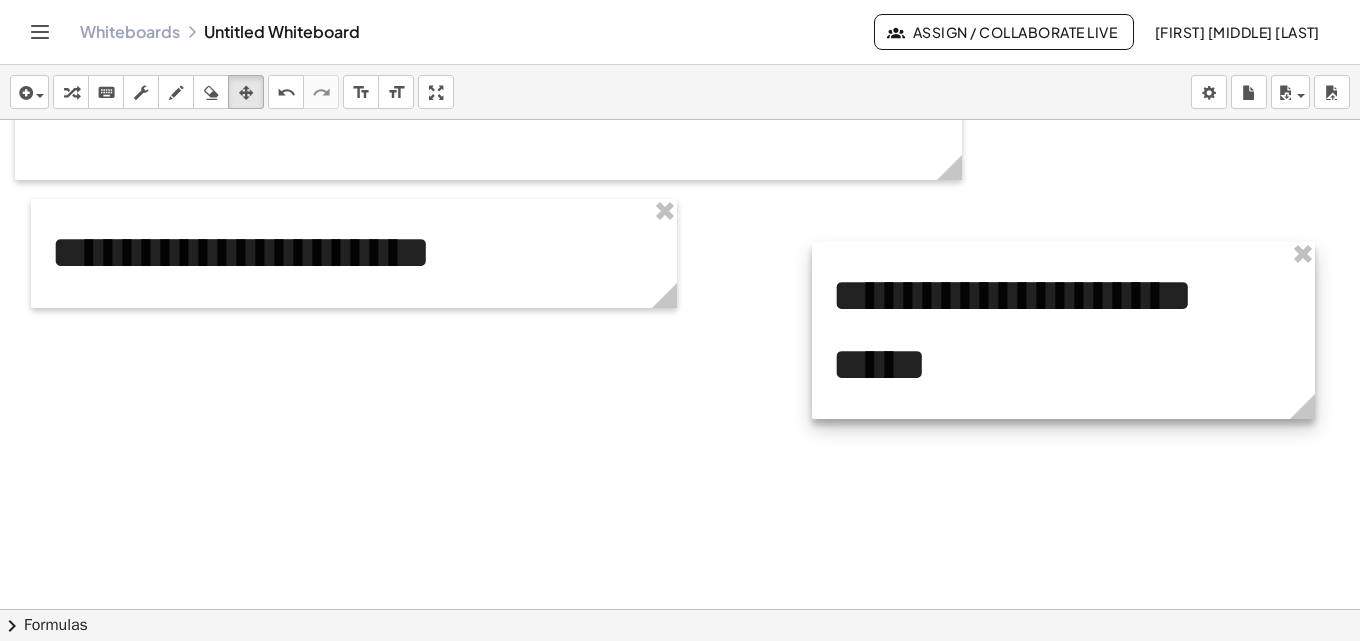 click at bounding box center [1063, 330] 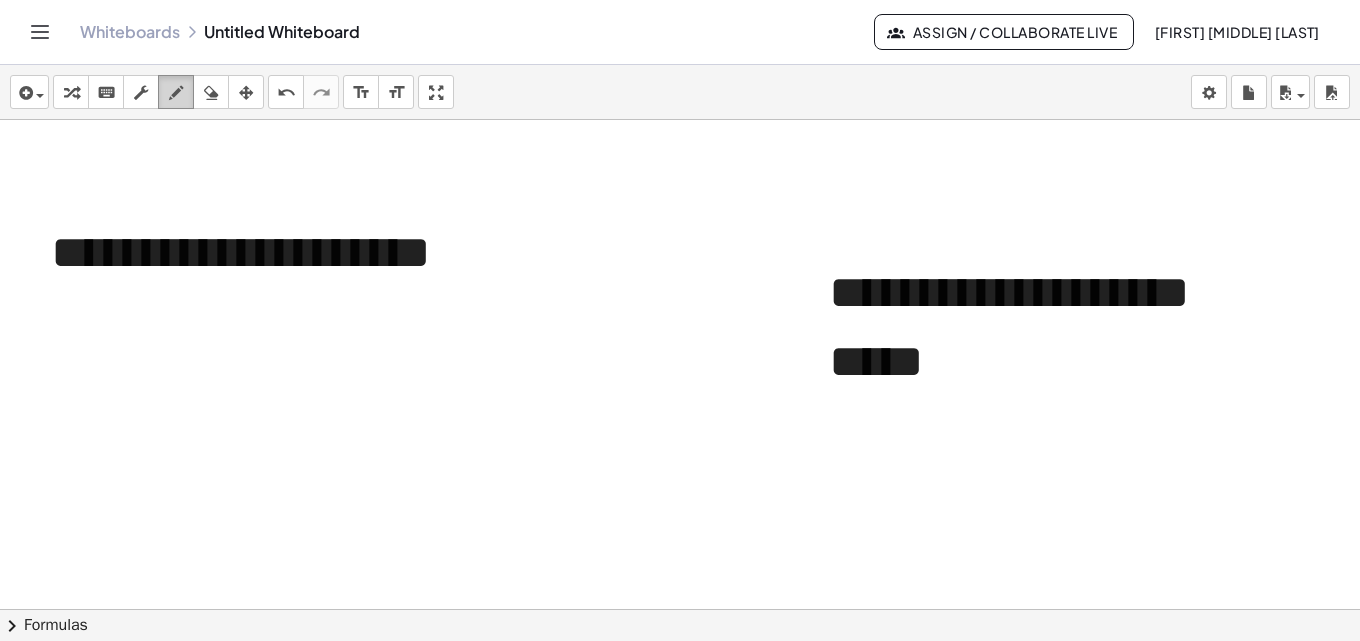 click at bounding box center (176, 92) 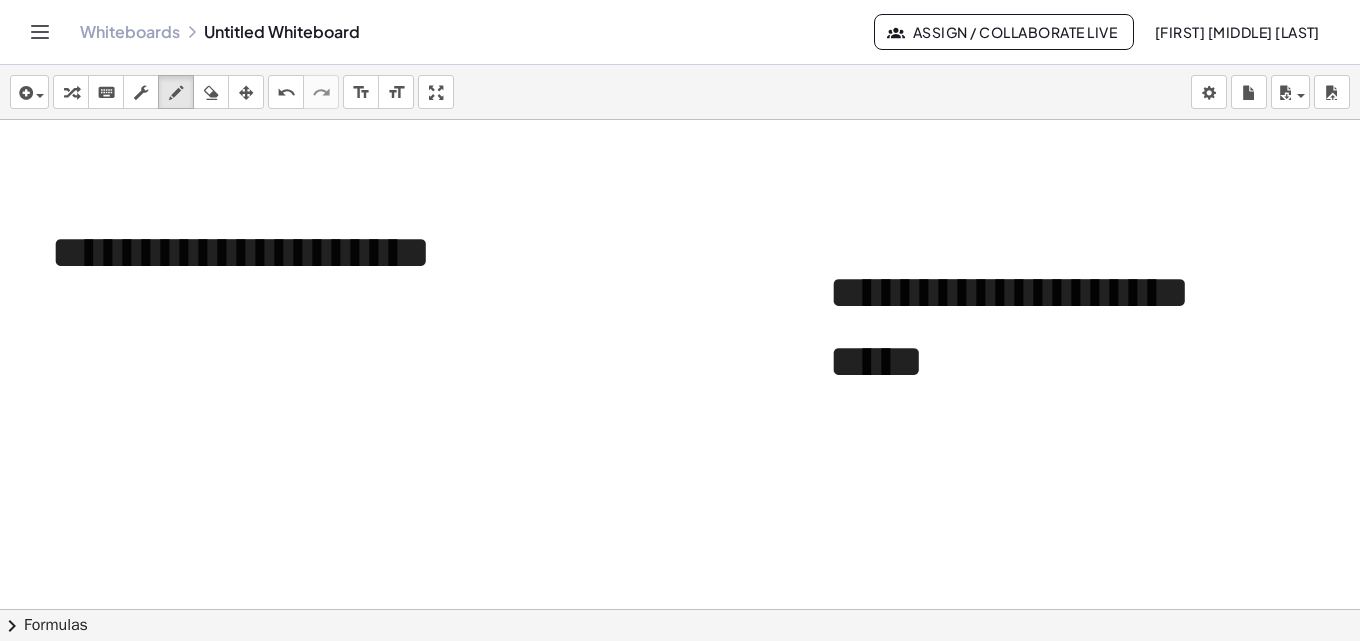 drag, startPoint x: 1113, startPoint y: 329, endPoint x: 1113, endPoint y: 344, distance: 15 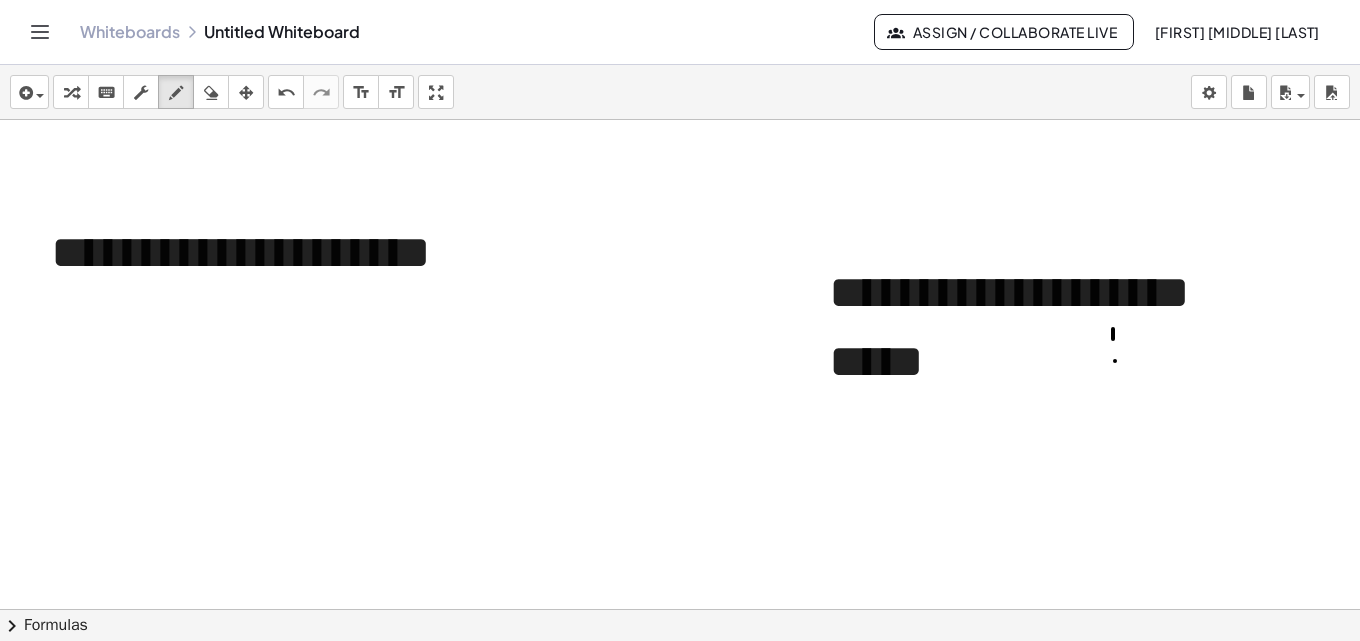 click at bounding box center (680, -125) 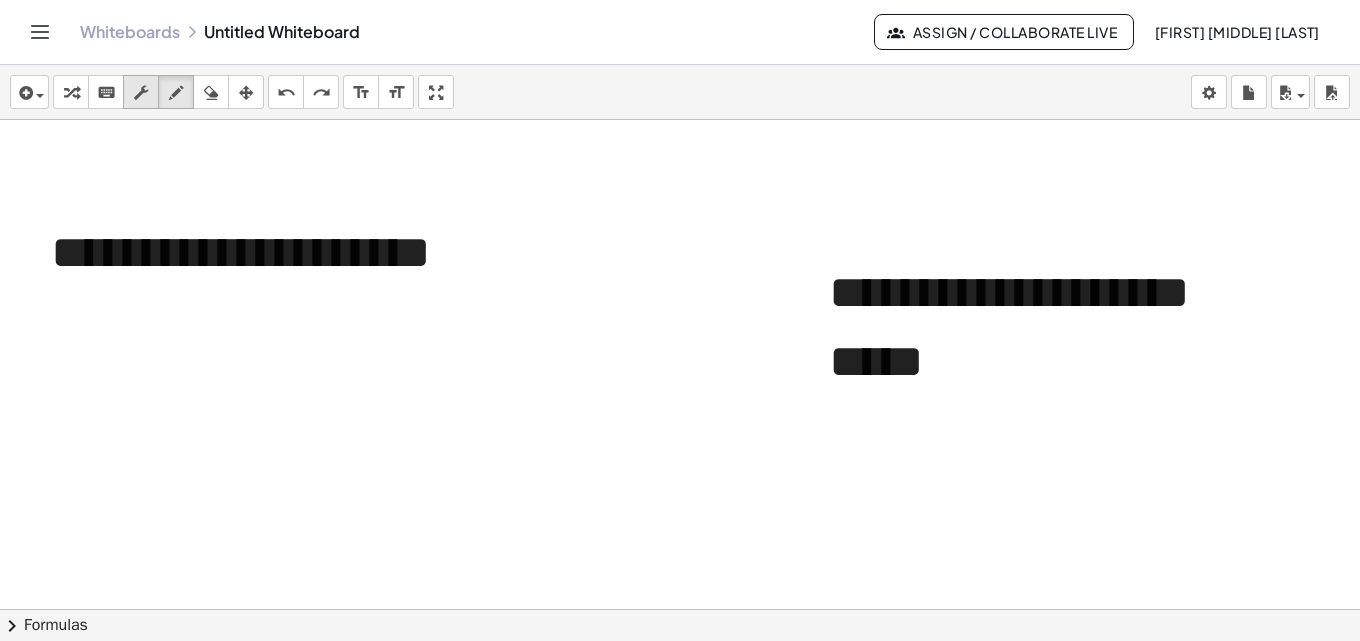 click at bounding box center (141, 93) 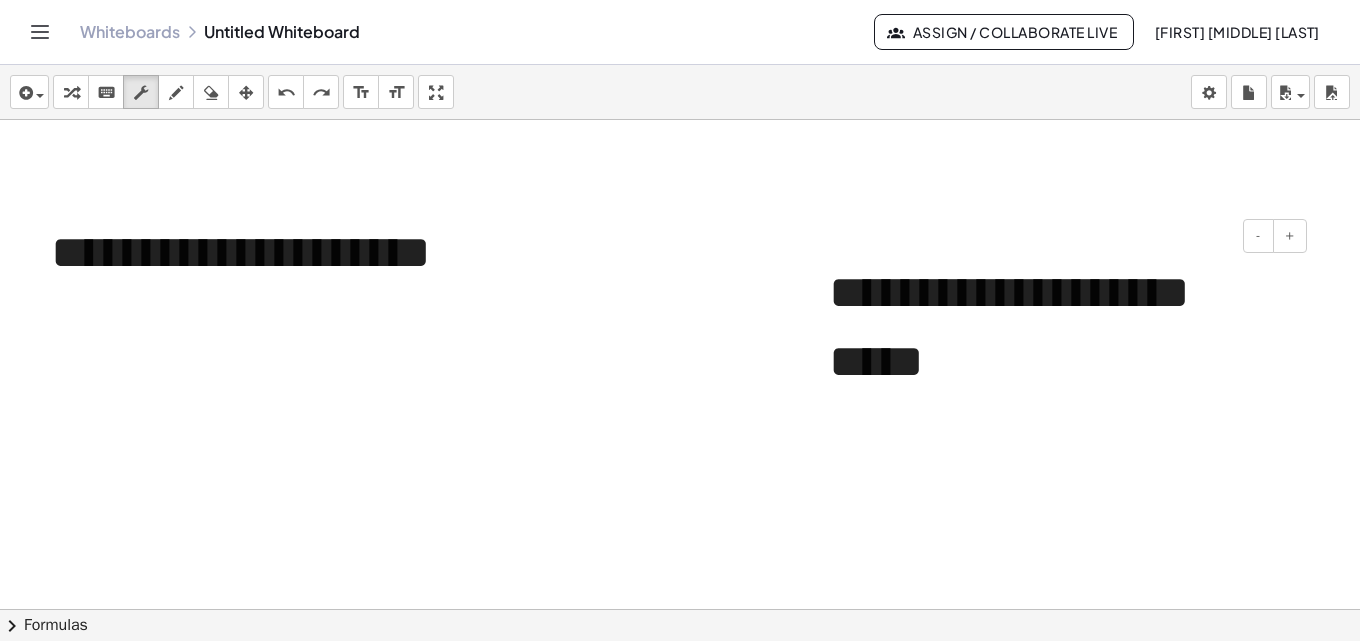 click on "**********" at bounding box center (1060, 327) 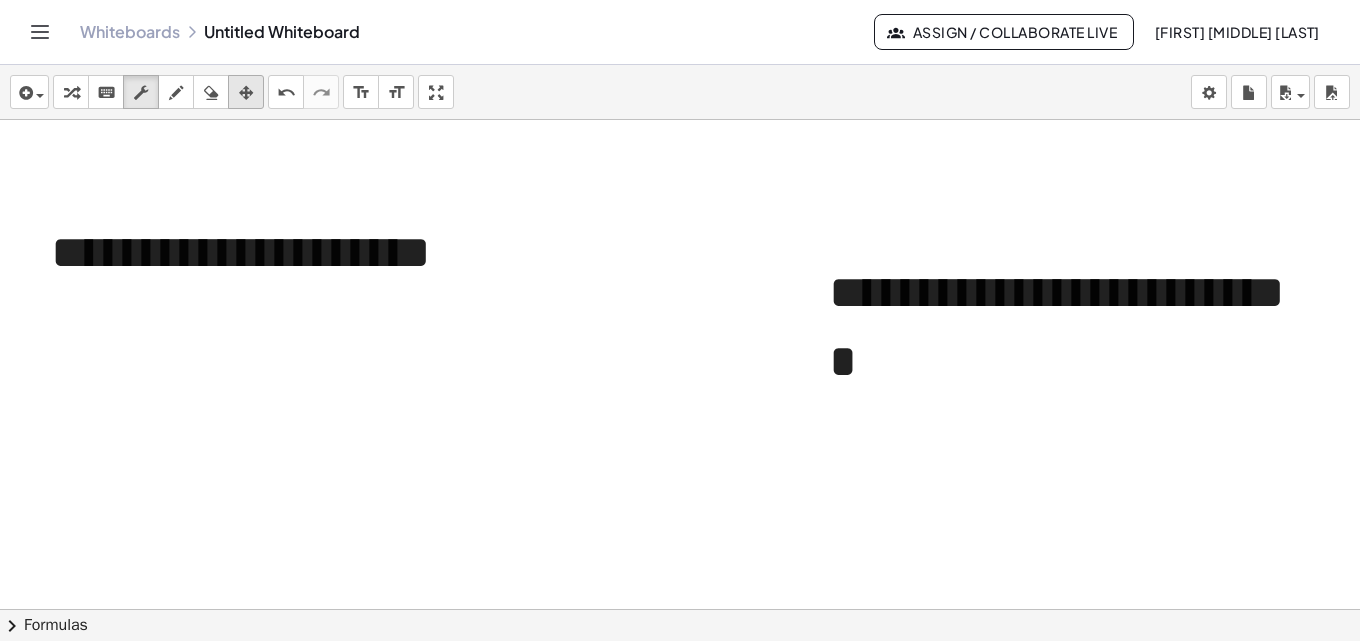 click at bounding box center [246, 93] 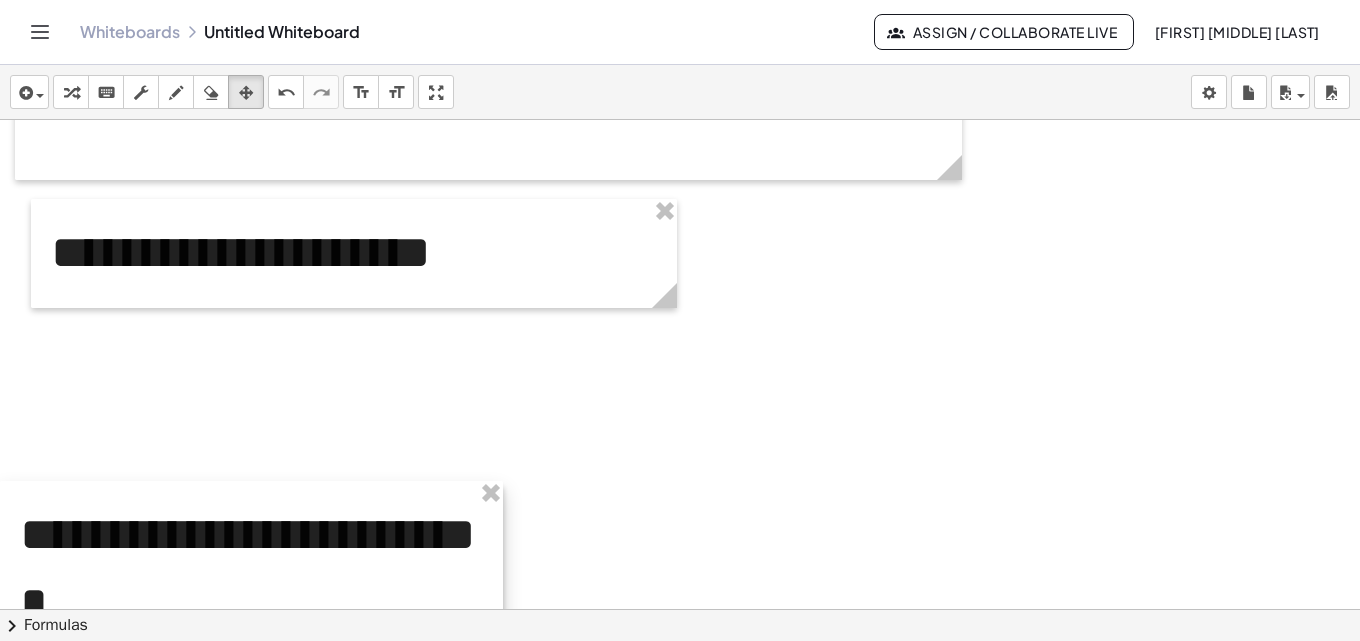 drag, startPoint x: 933, startPoint y: 289, endPoint x: 75, endPoint y: 531, distance: 891.47516 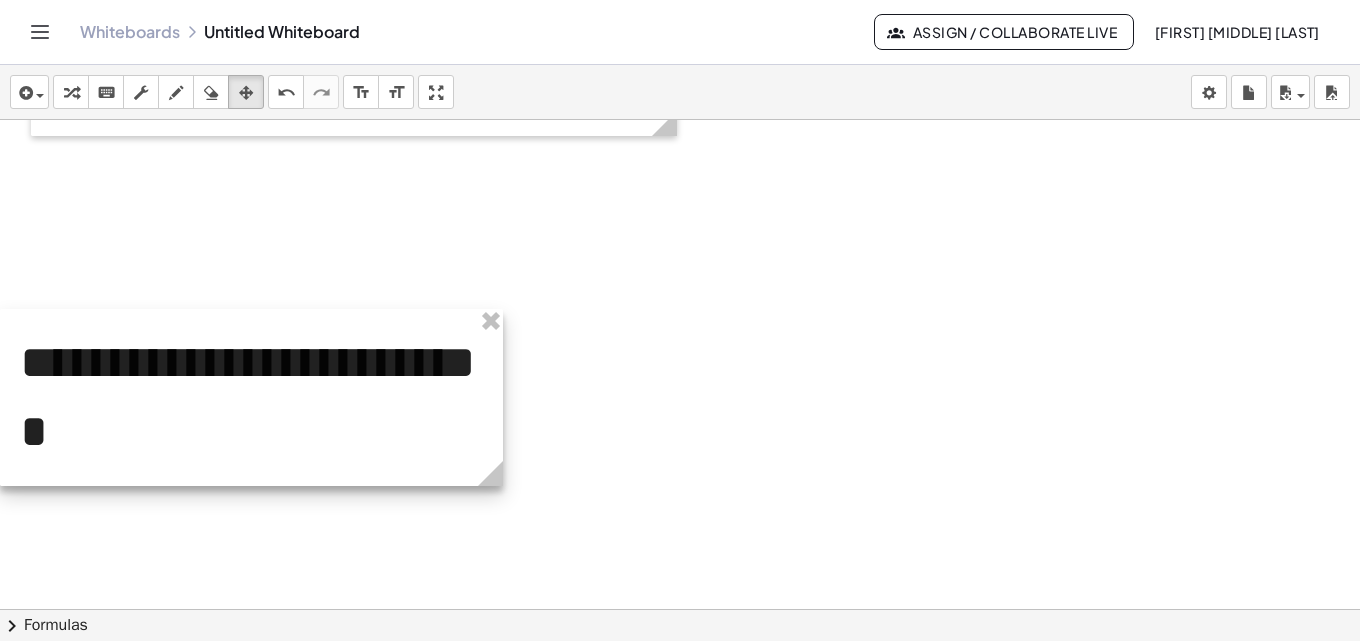 scroll, scrollTop: 1867, scrollLeft: 0, axis: vertical 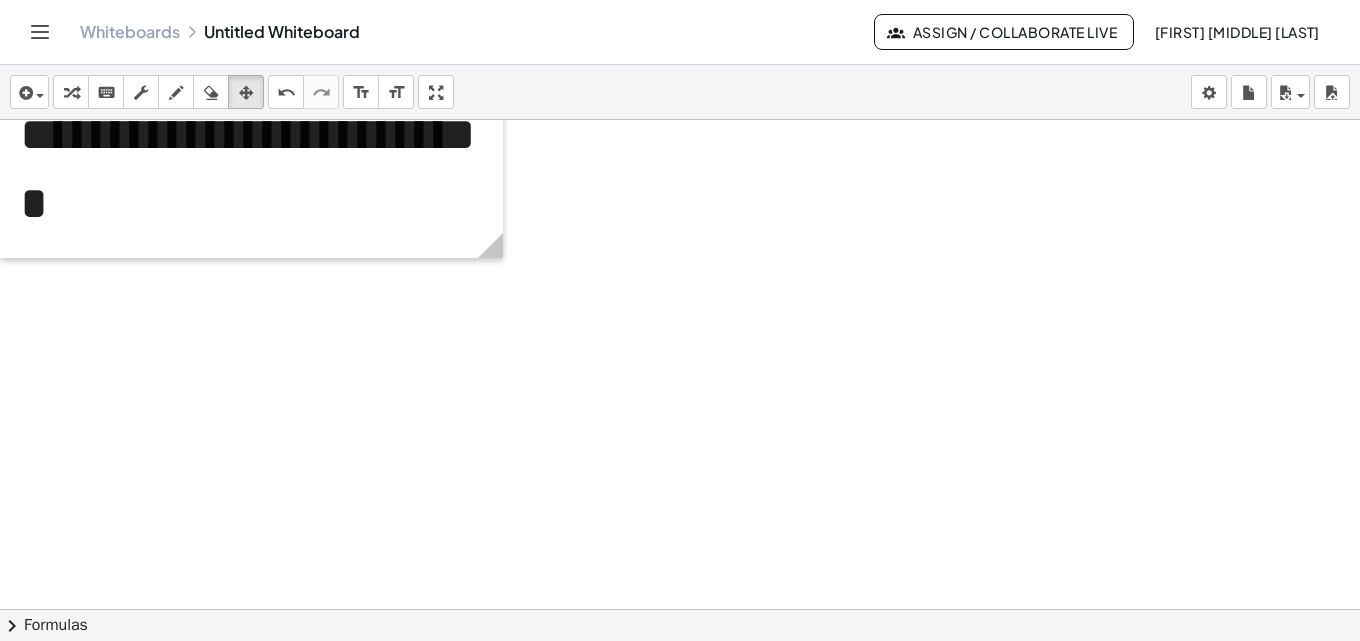 click at bounding box center (680, -525) 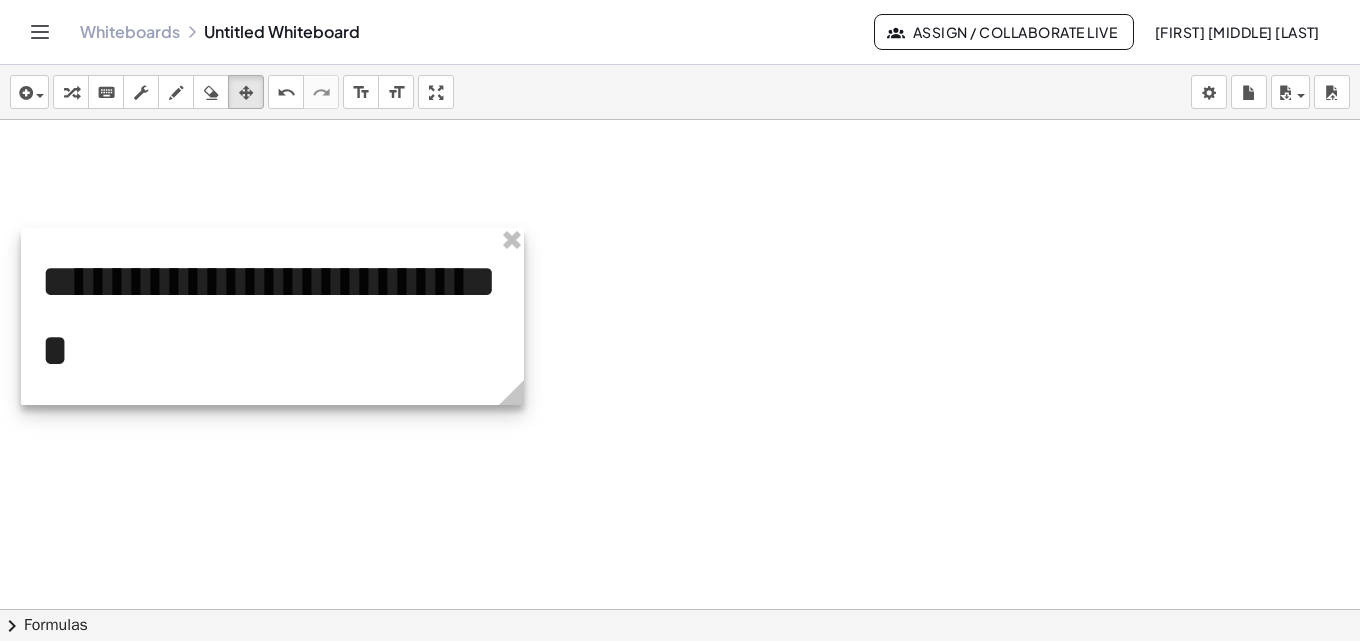 drag, startPoint x: 186, startPoint y: 210, endPoint x: 218, endPoint y: 343, distance: 136.79547 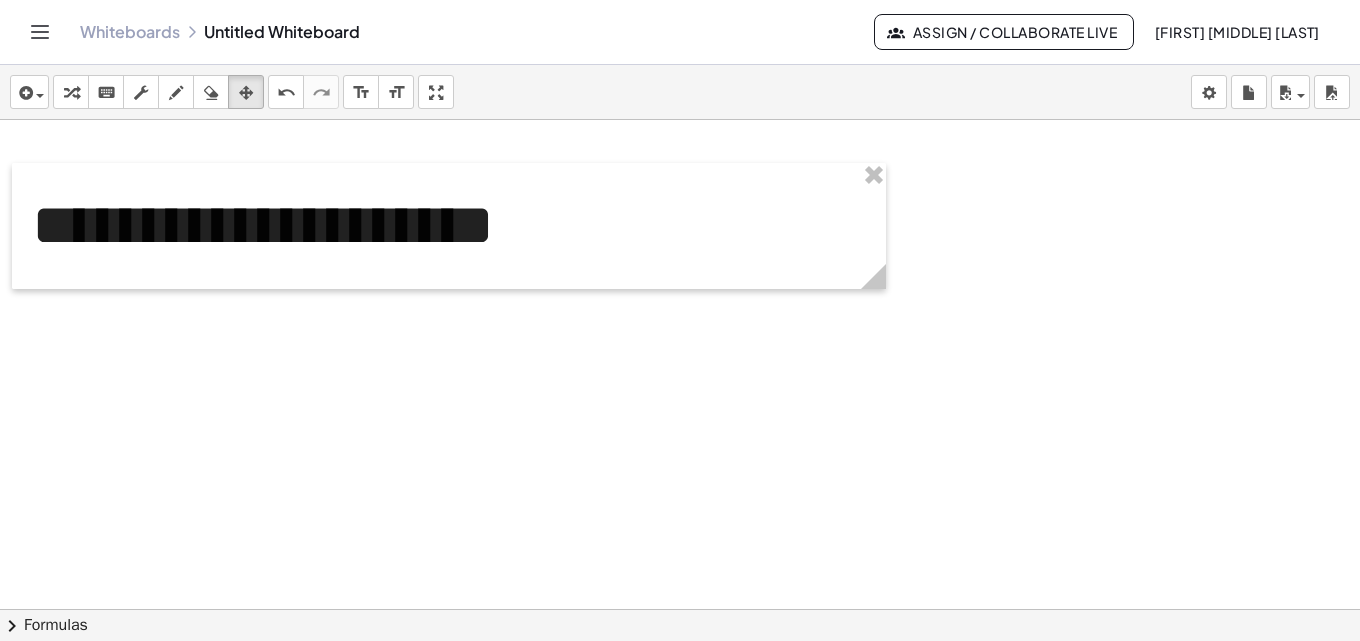 scroll, scrollTop: 900, scrollLeft: 0, axis: vertical 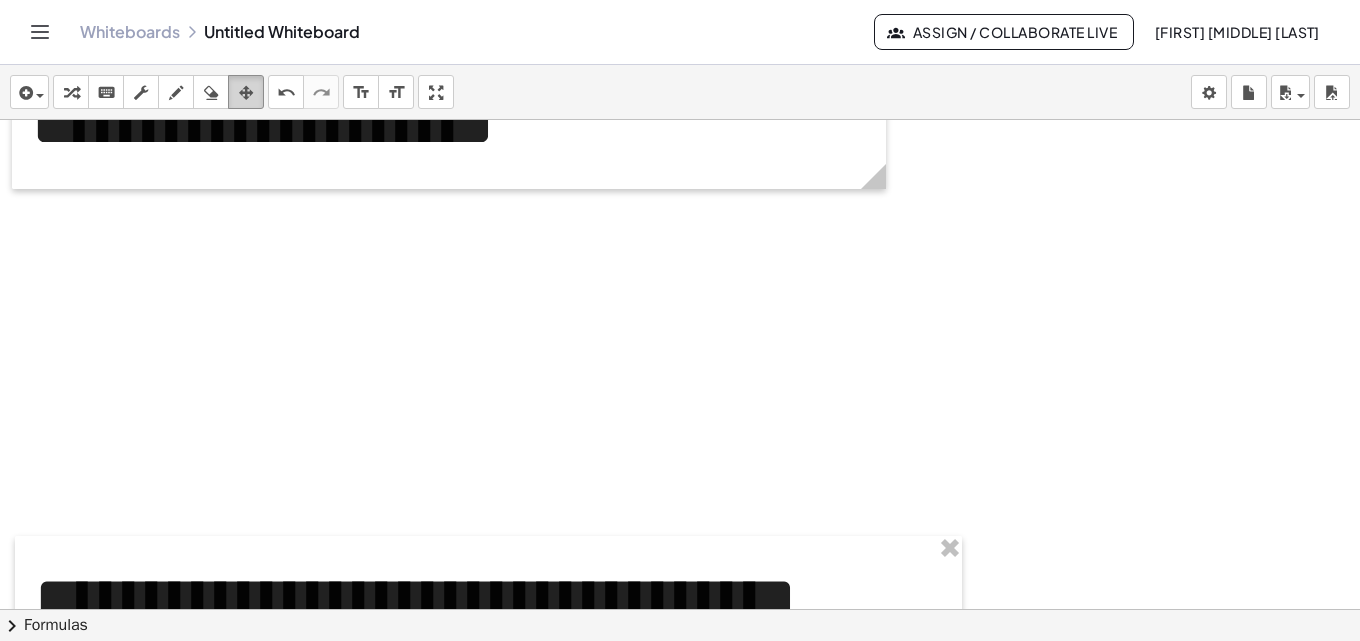 click at bounding box center [246, 93] 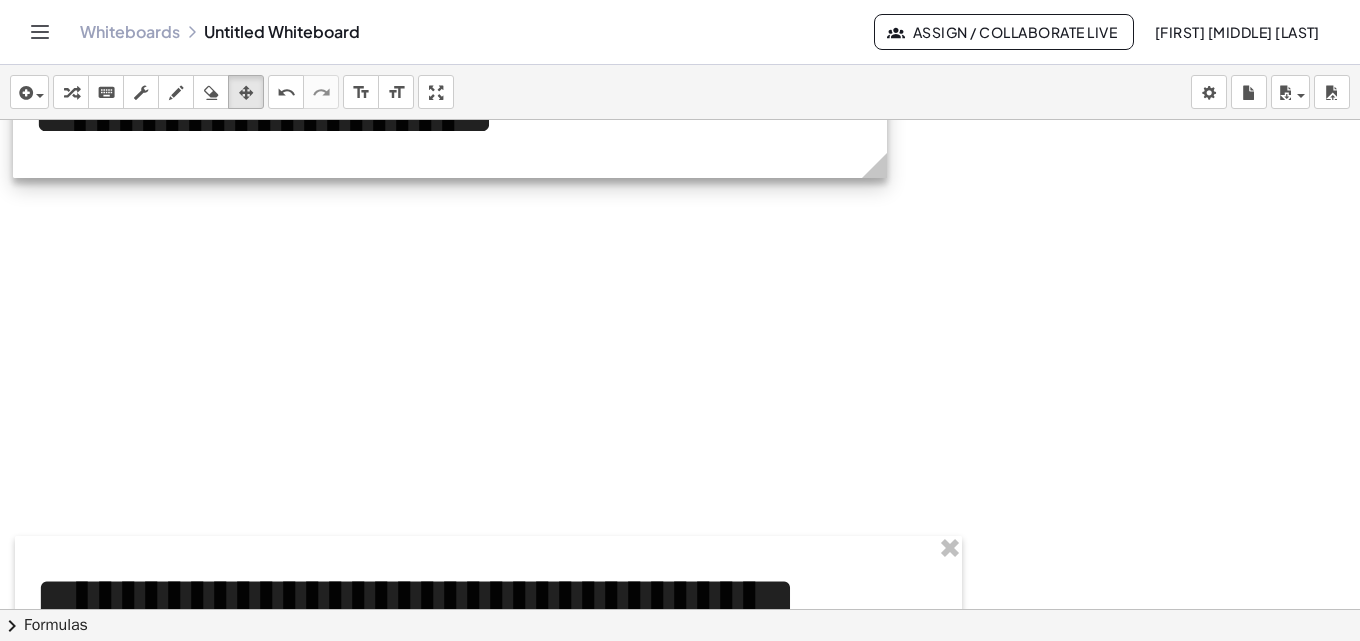 drag, startPoint x: 323, startPoint y: 180, endPoint x: 322, endPoint y: 165, distance: 15.033297 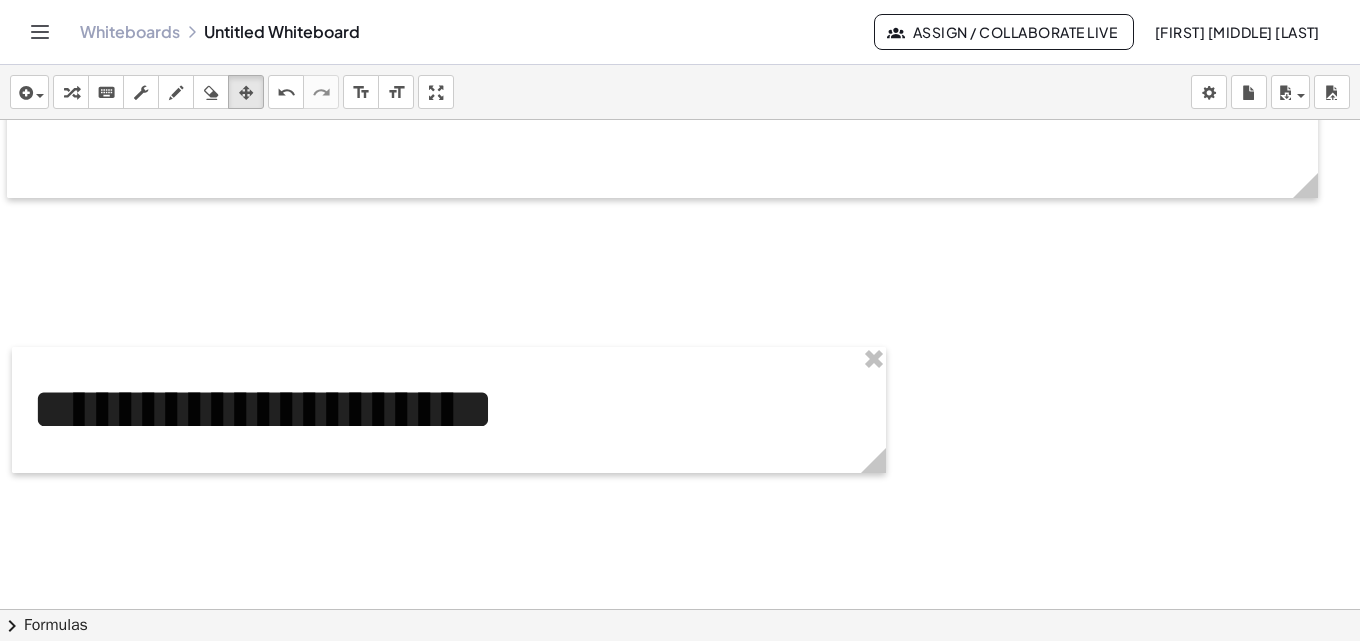 scroll, scrollTop: 600, scrollLeft: 0, axis: vertical 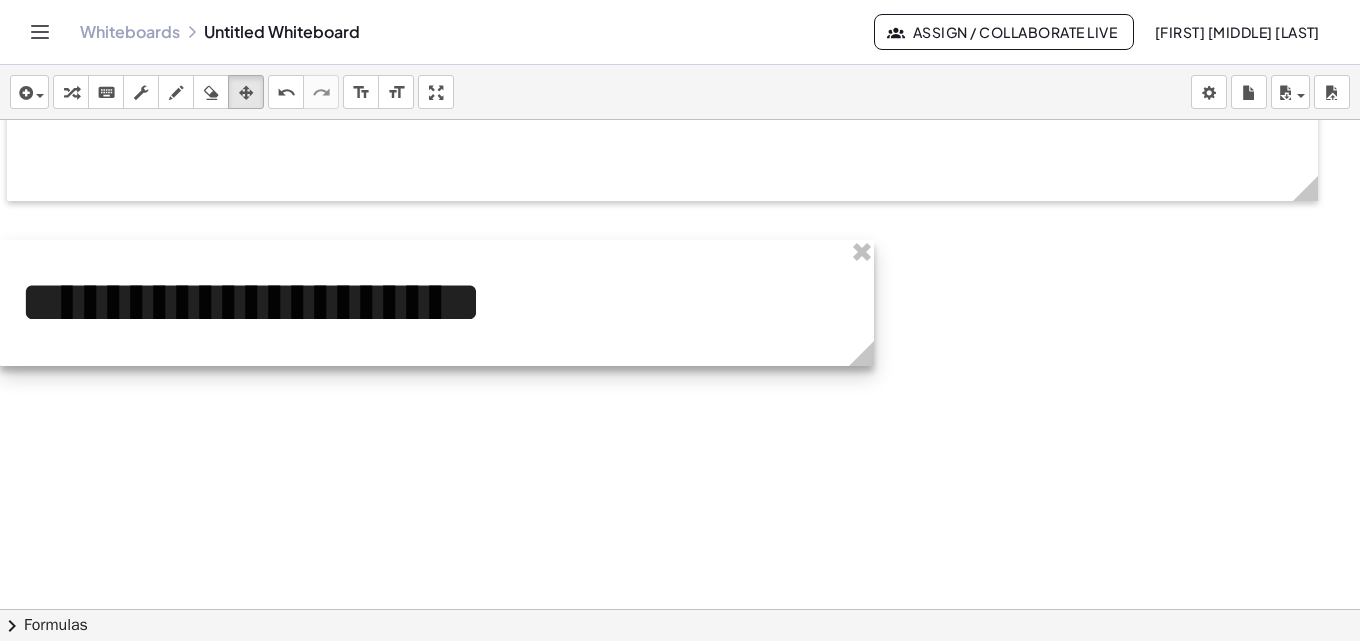 drag, startPoint x: 326, startPoint y: 368, endPoint x: 313, endPoint y: 260, distance: 108.779594 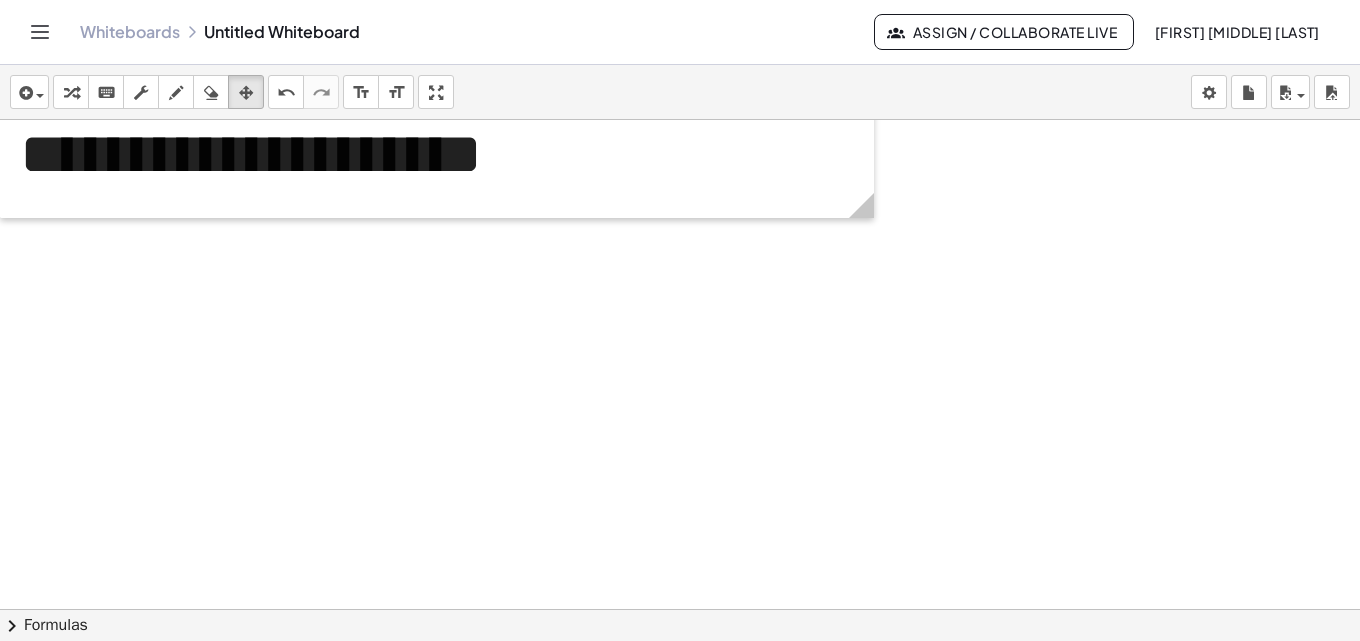 scroll, scrollTop: 700, scrollLeft: 0, axis: vertical 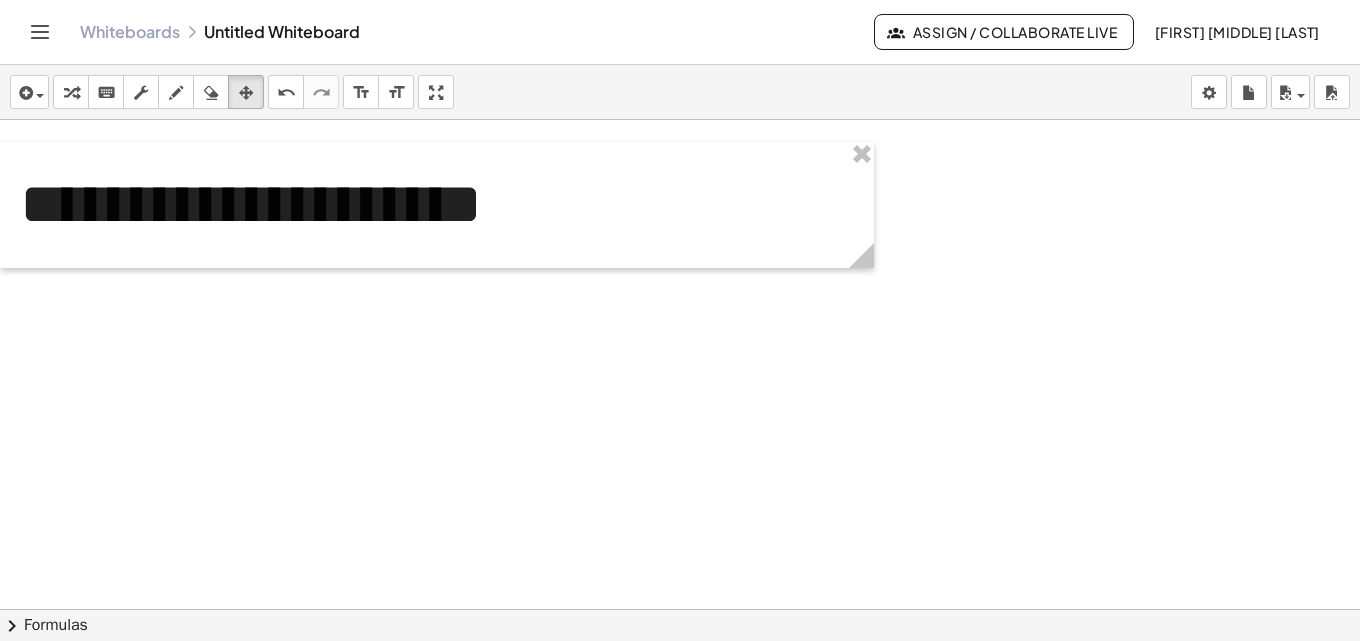 click at bounding box center [680, 887] 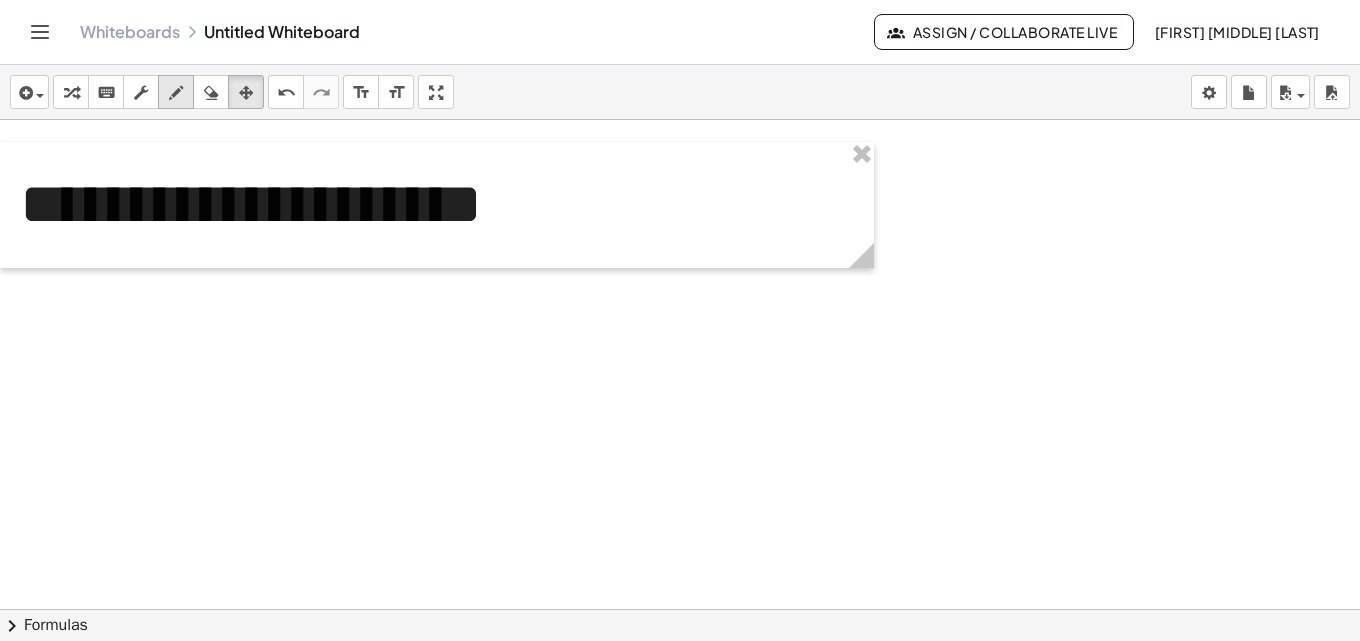 click at bounding box center [176, 92] 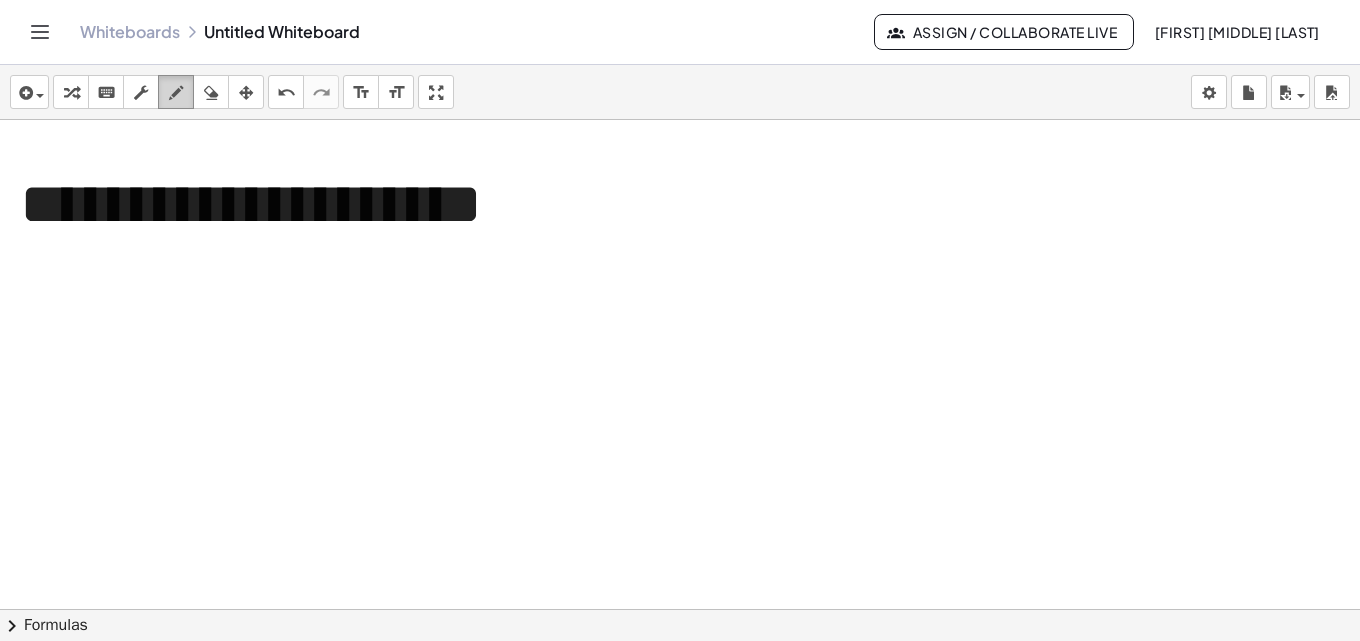 click at bounding box center (176, 92) 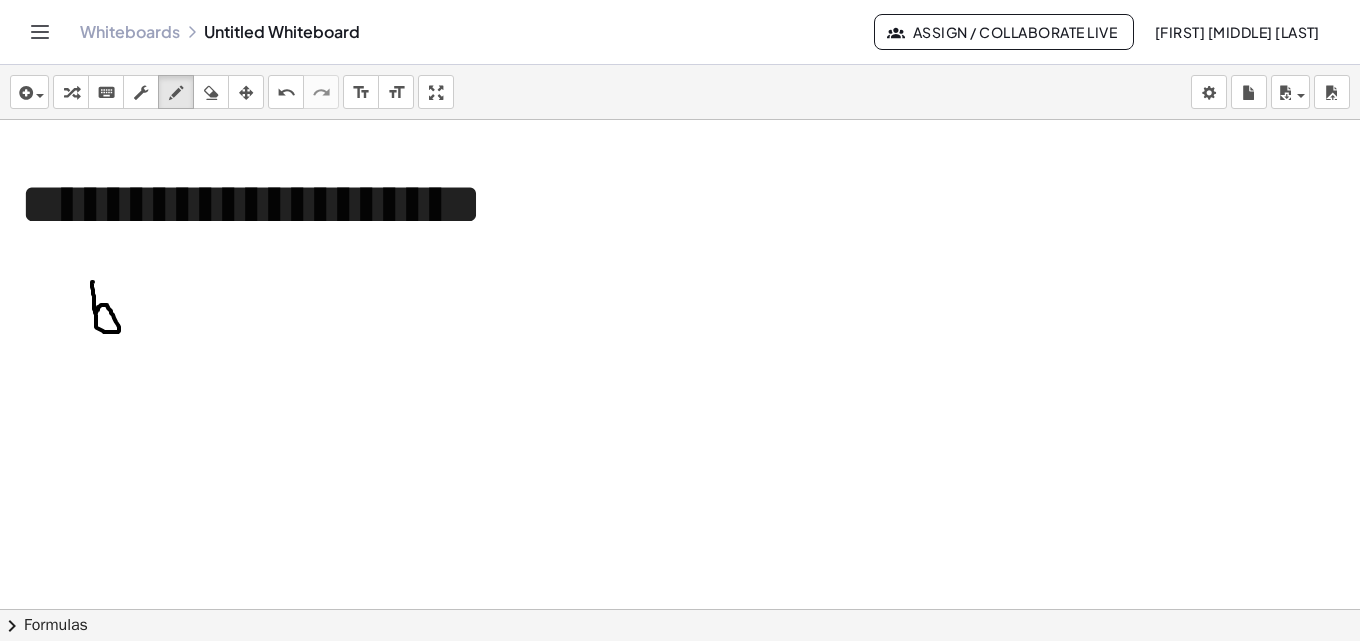 drag, startPoint x: 93, startPoint y: 282, endPoint x: 96, endPoint y: 312, distance: 30.149628 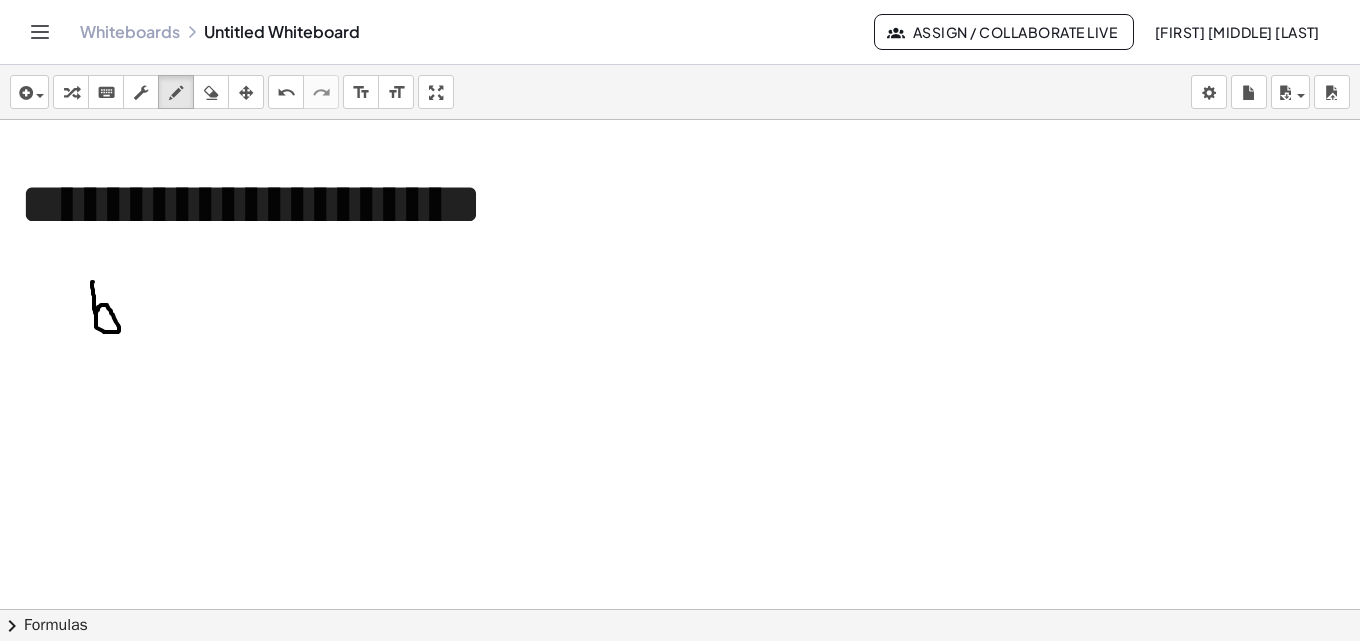 click at bounding box center (680, 887) 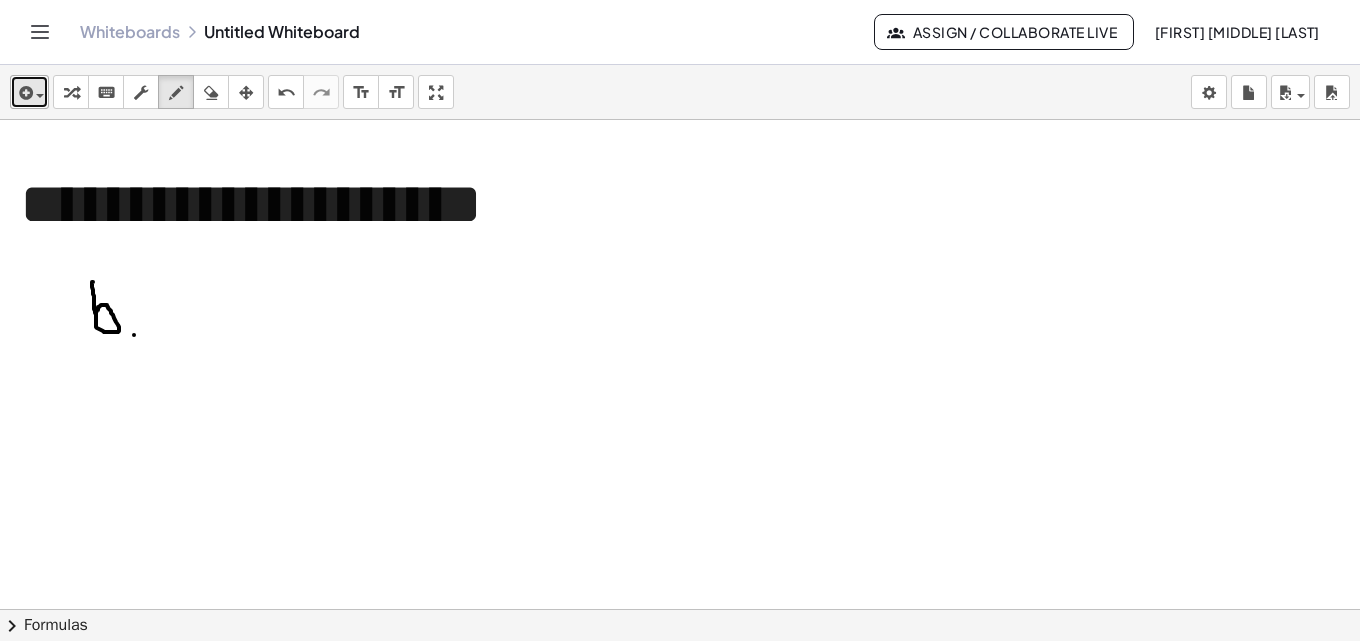 click at bounding box center [29, 92] 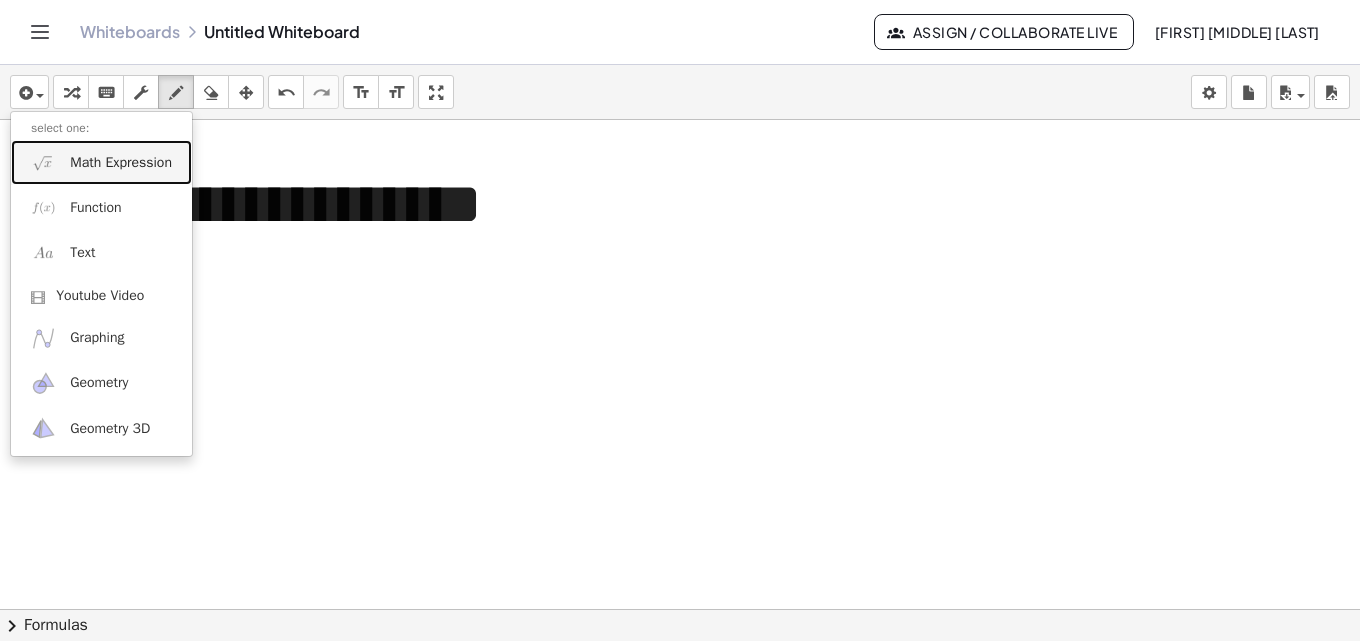 click on "Math Expression" at bounding box center [121, 163] 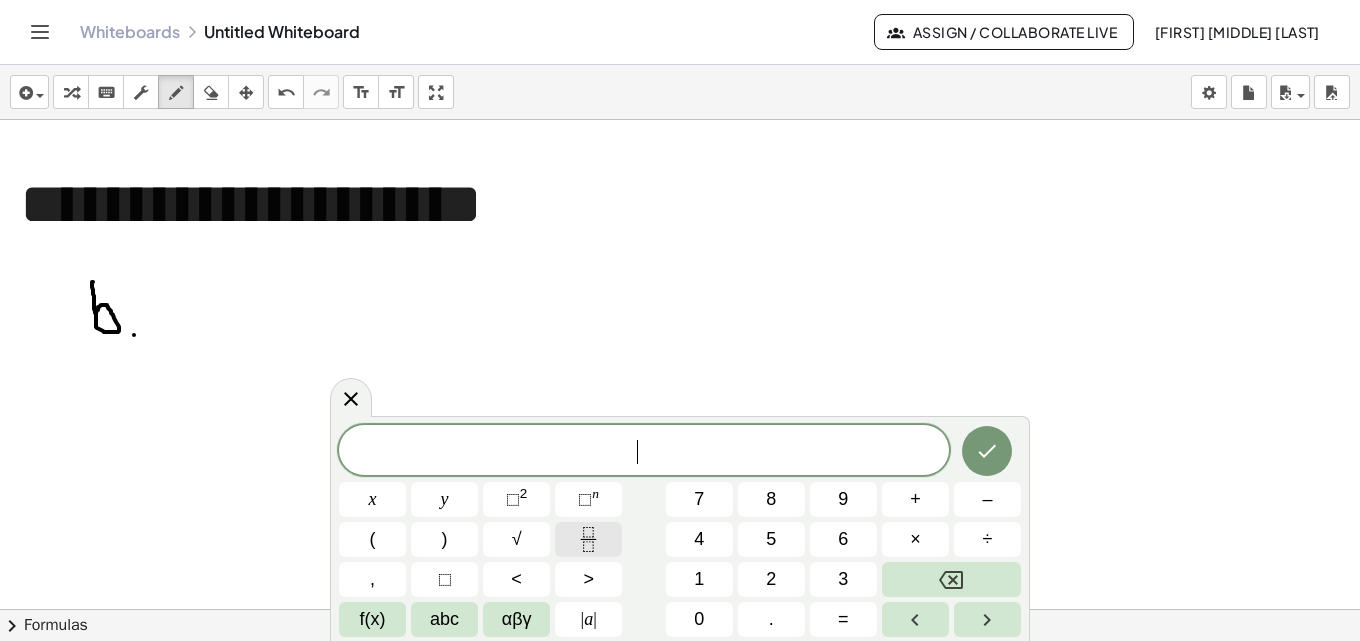click 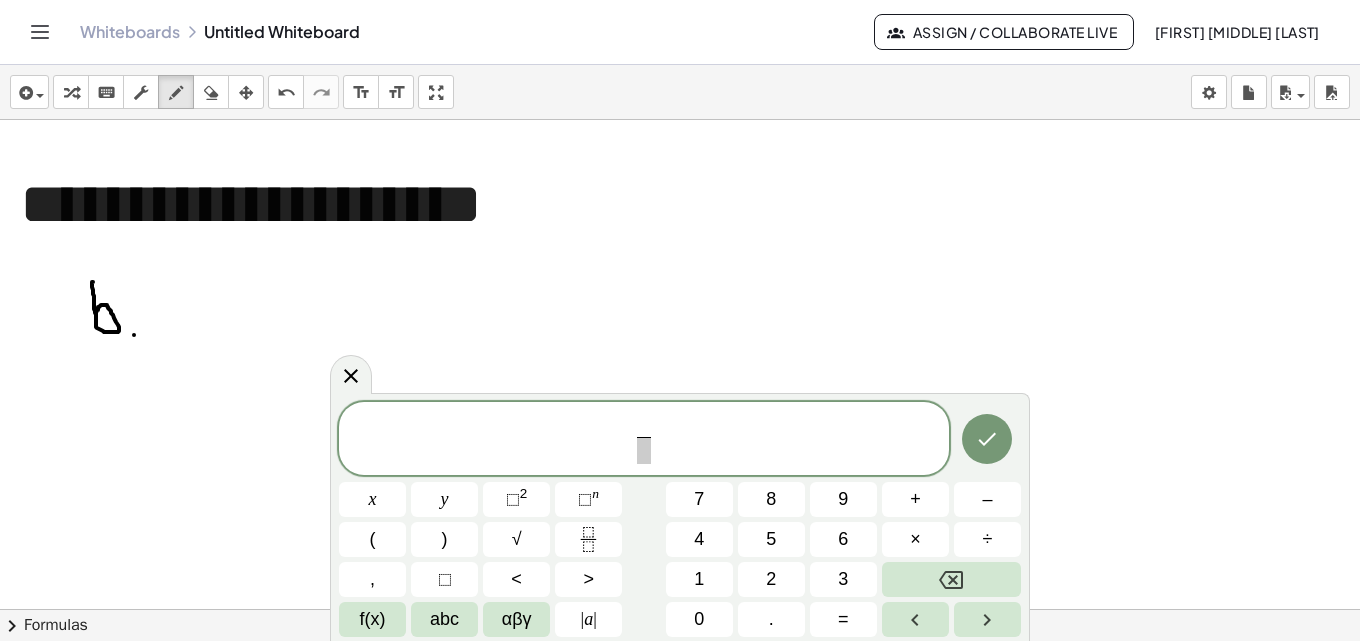 click on "​ ​" at bounding box center [644, 440] 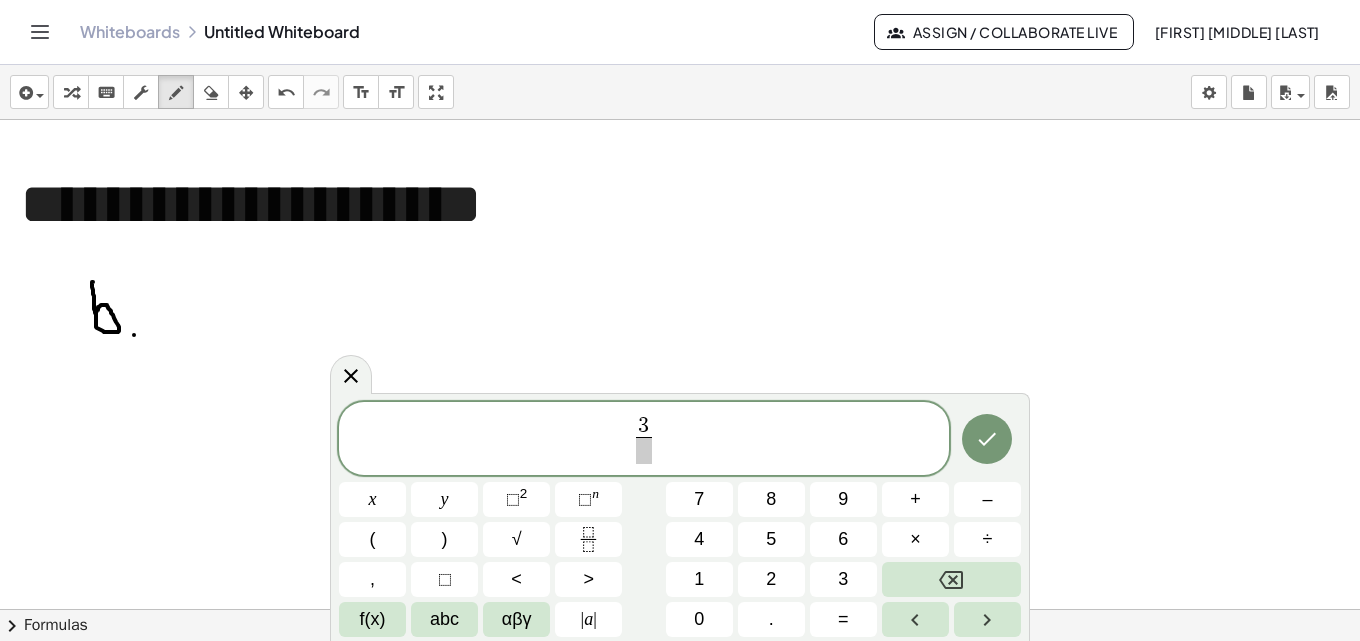 click at bounding box center [643, 450] 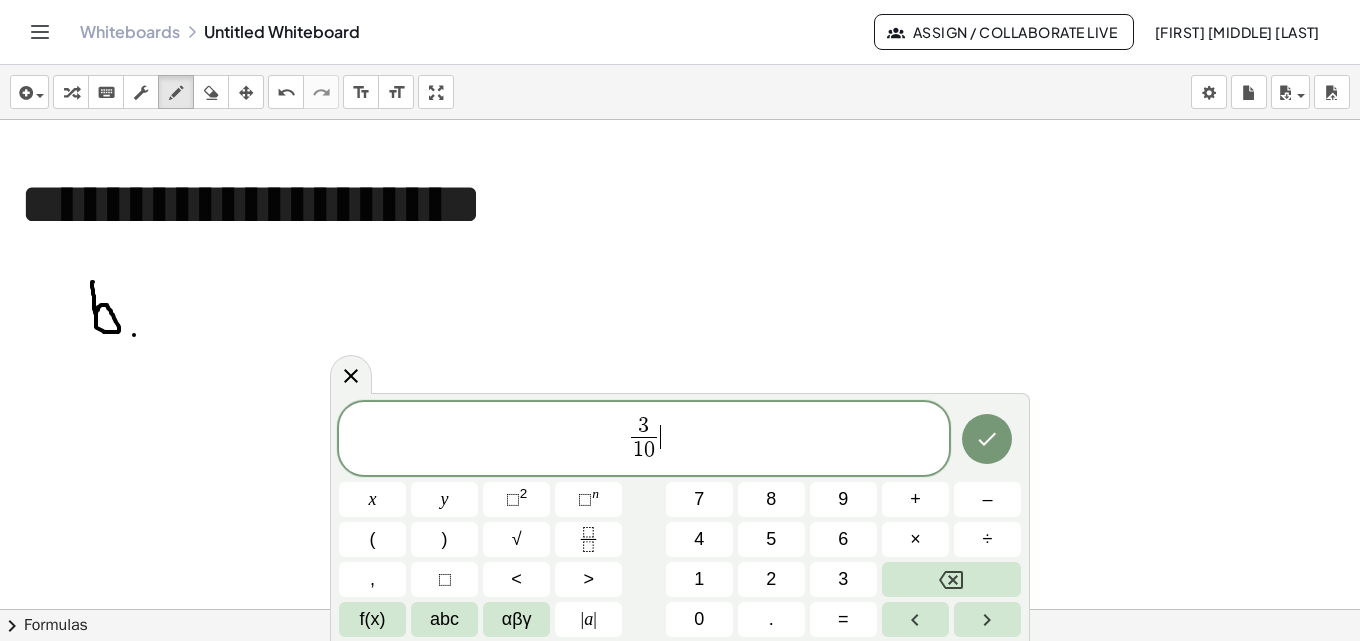 click on "3 1 0 ​ ​" at bounding box center (644, 440) 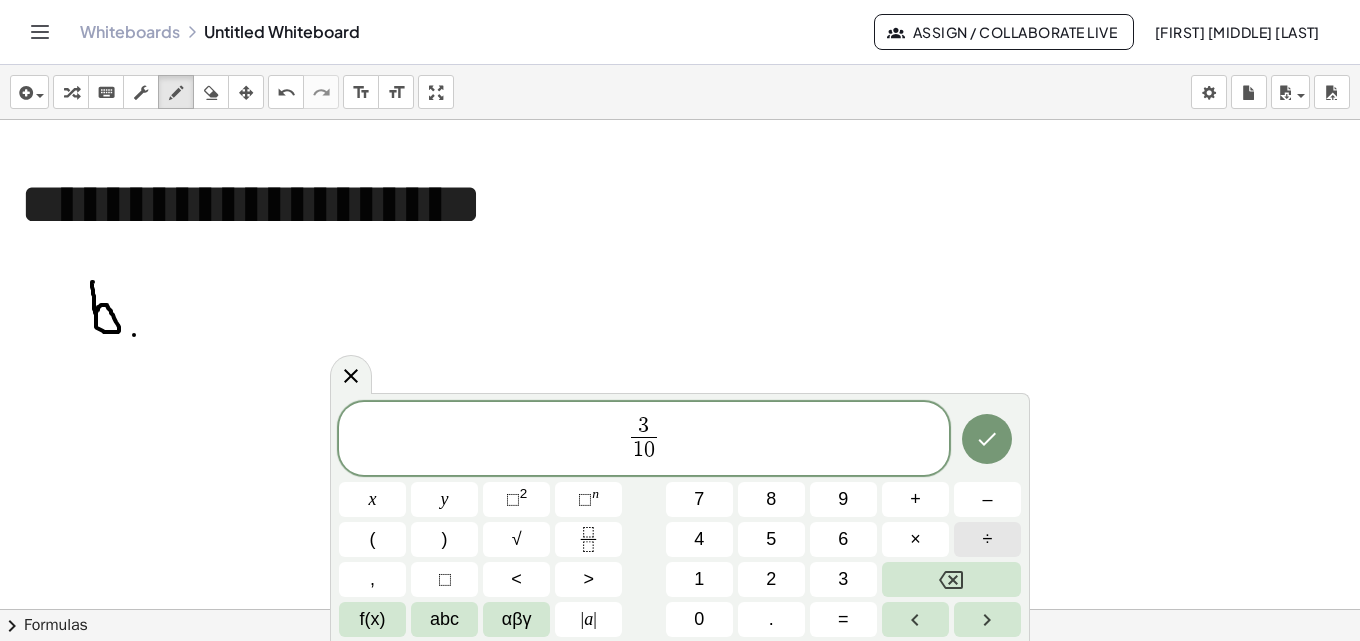 click on "÷" at bounding box center (988, 539) 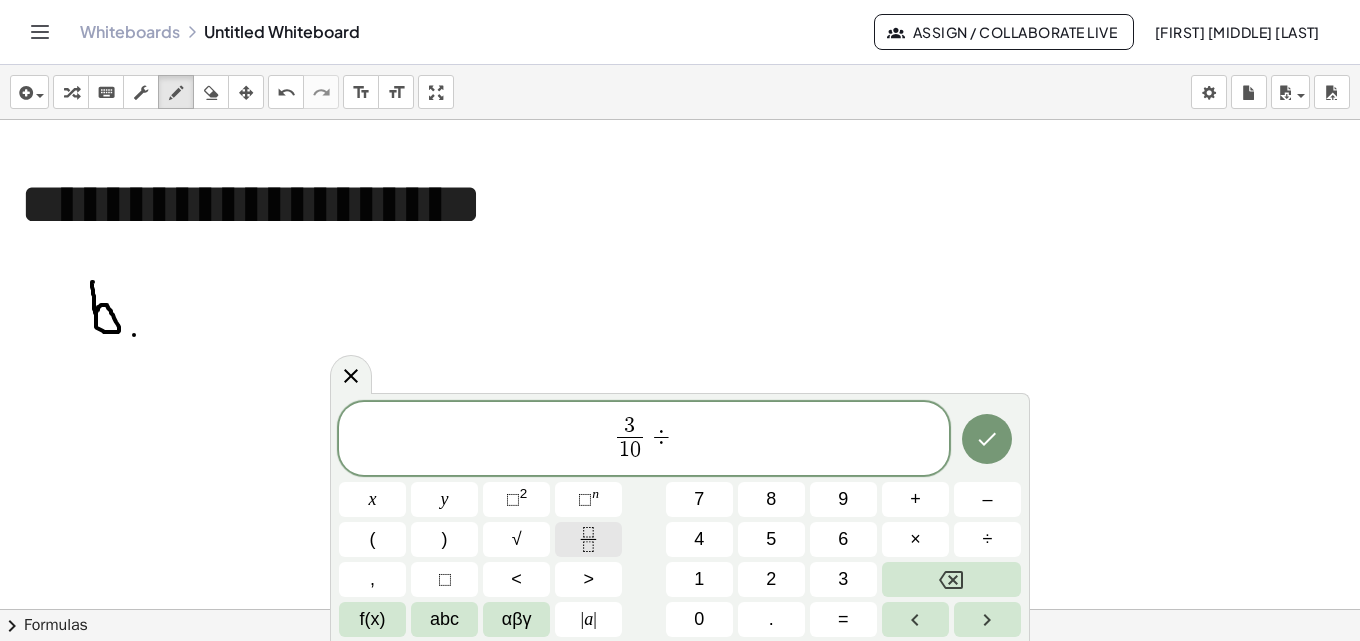 click 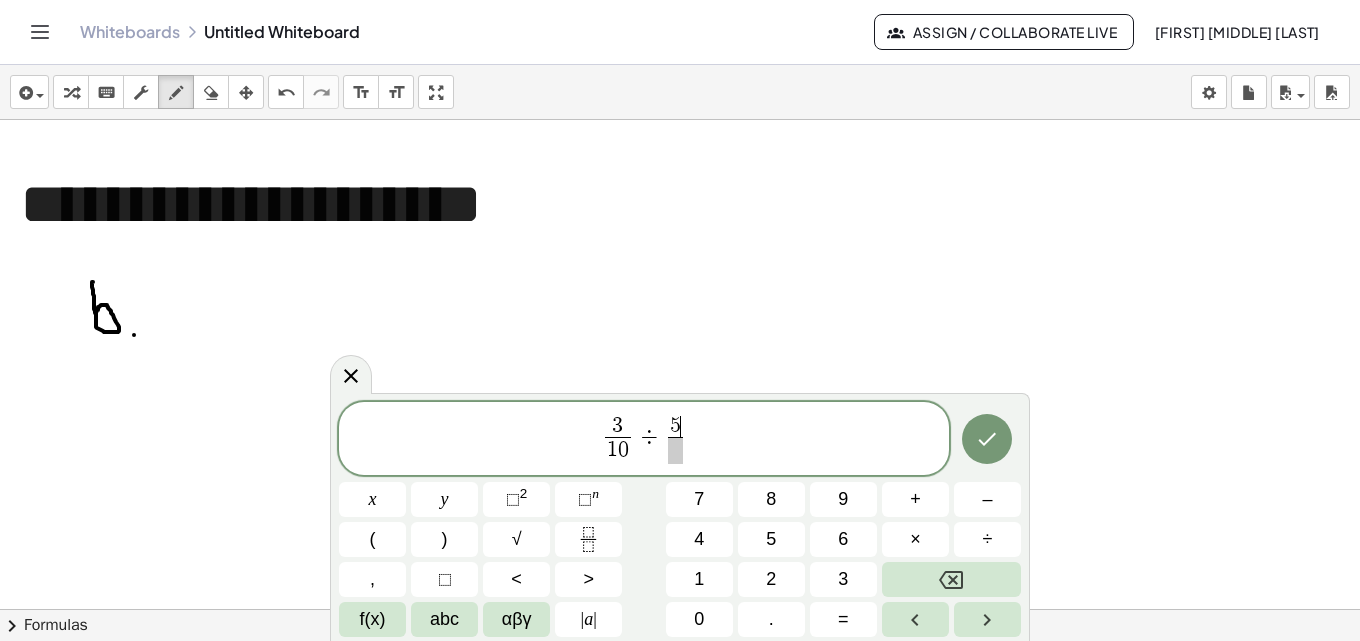 click at bounding box center [675, 450] 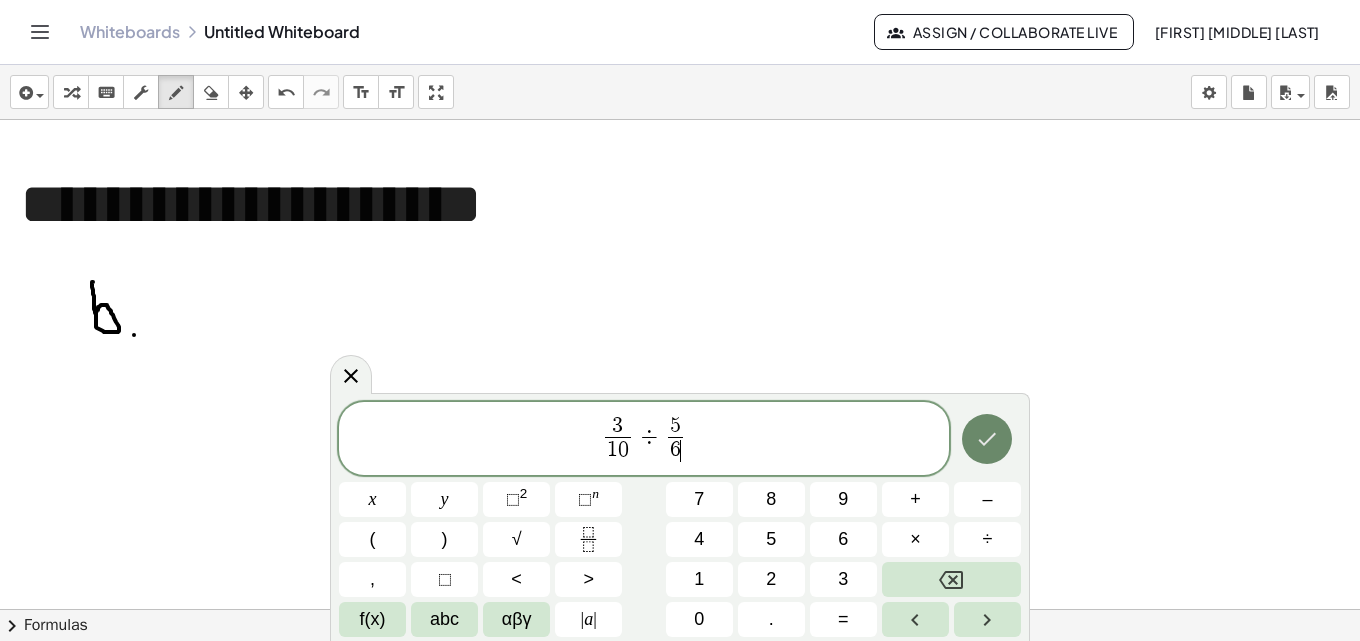 click 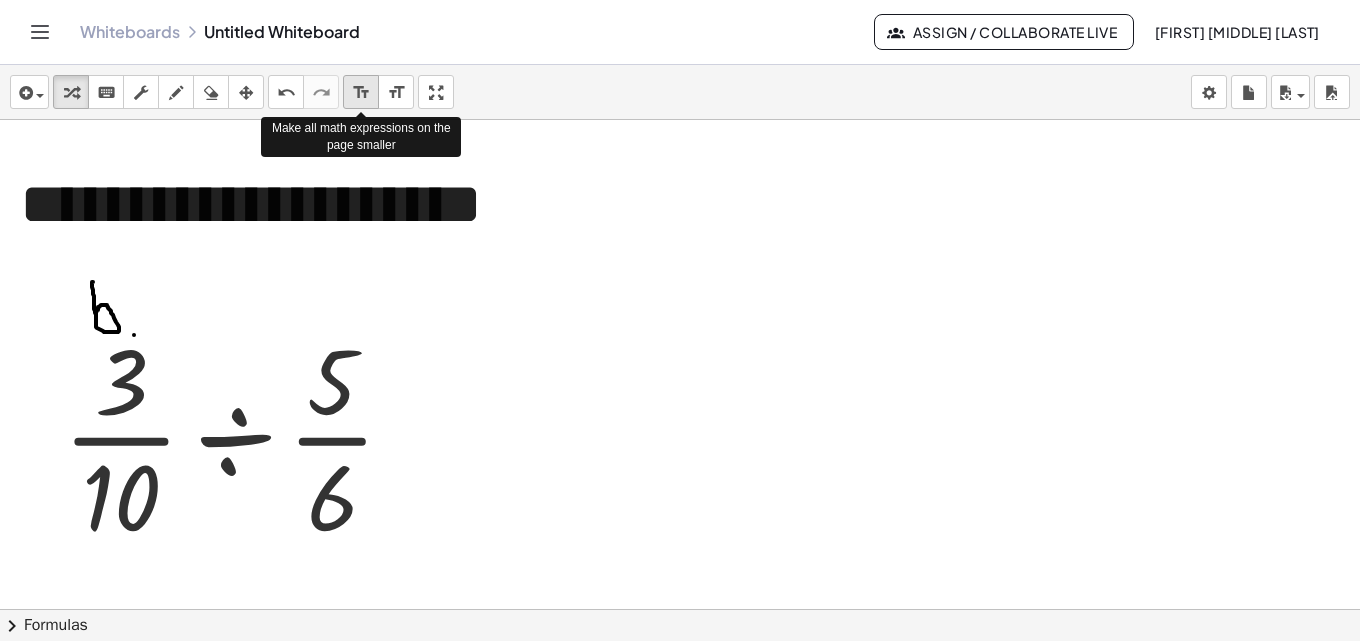 click on "format_size" at bounding box center [361, 92] 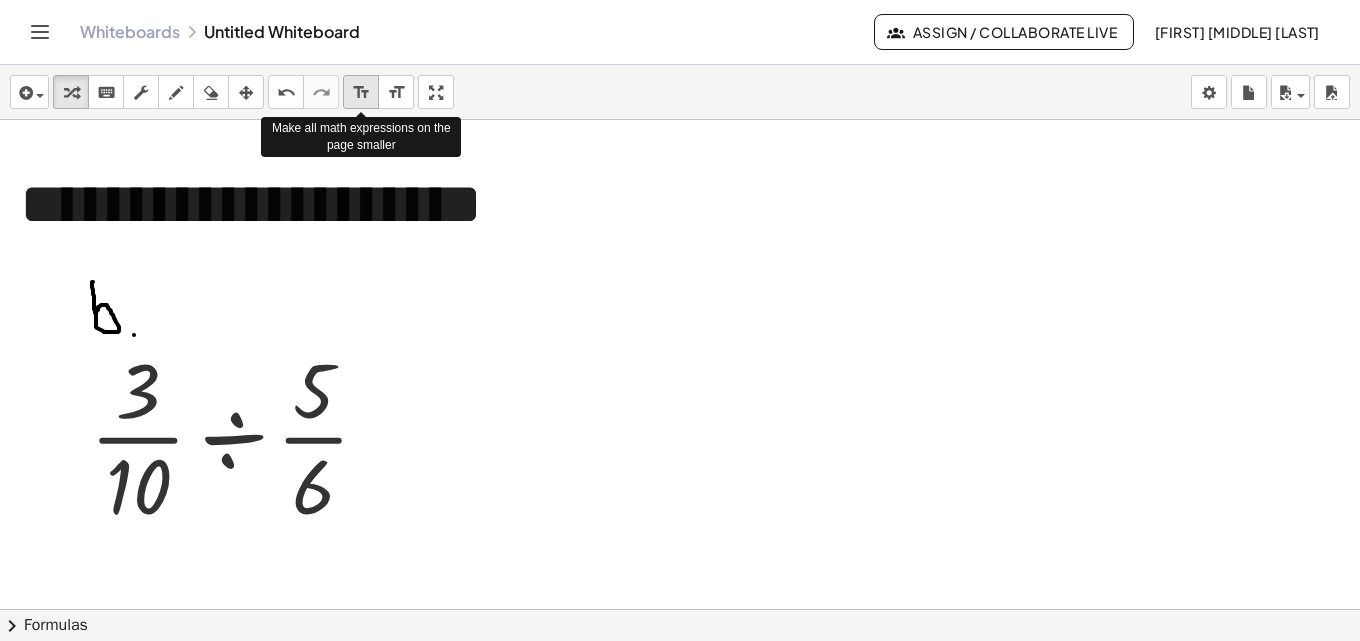 click on "format_size" at bounding box center [361, 92] 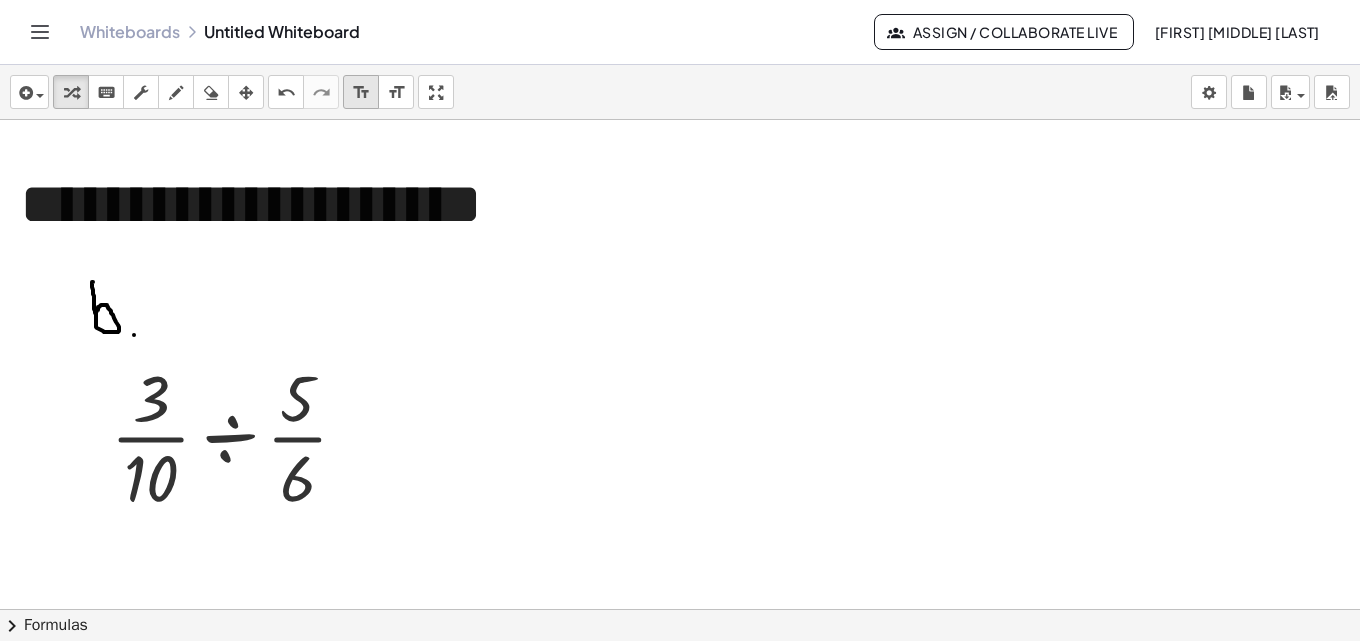 click on "format_size" at bounding box center (361, 93) 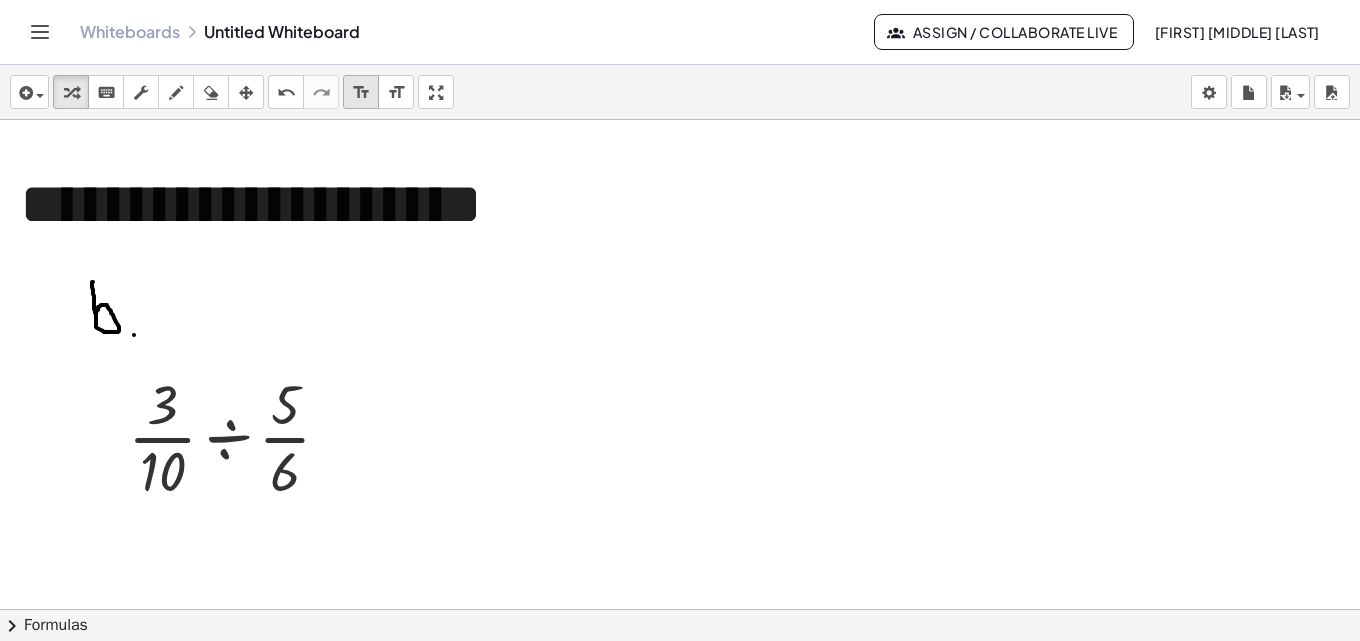 click on "format_size" at bounding box center [361, 93] 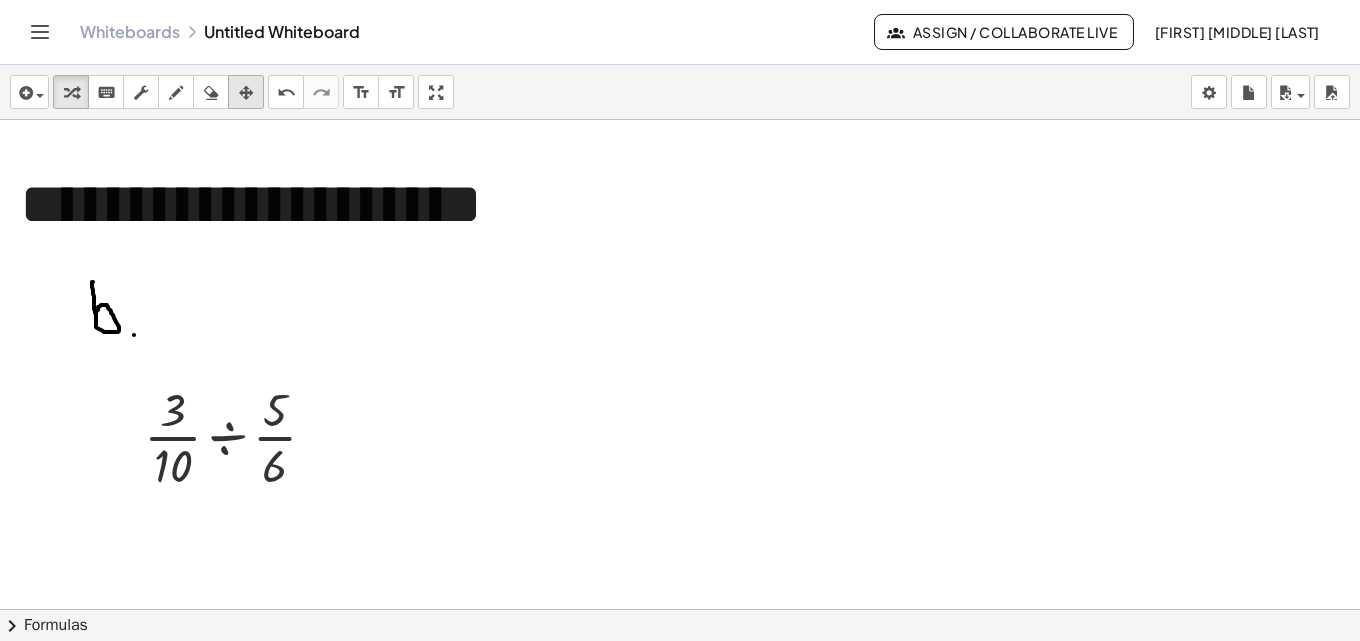 click at bounding box center [246, 93] 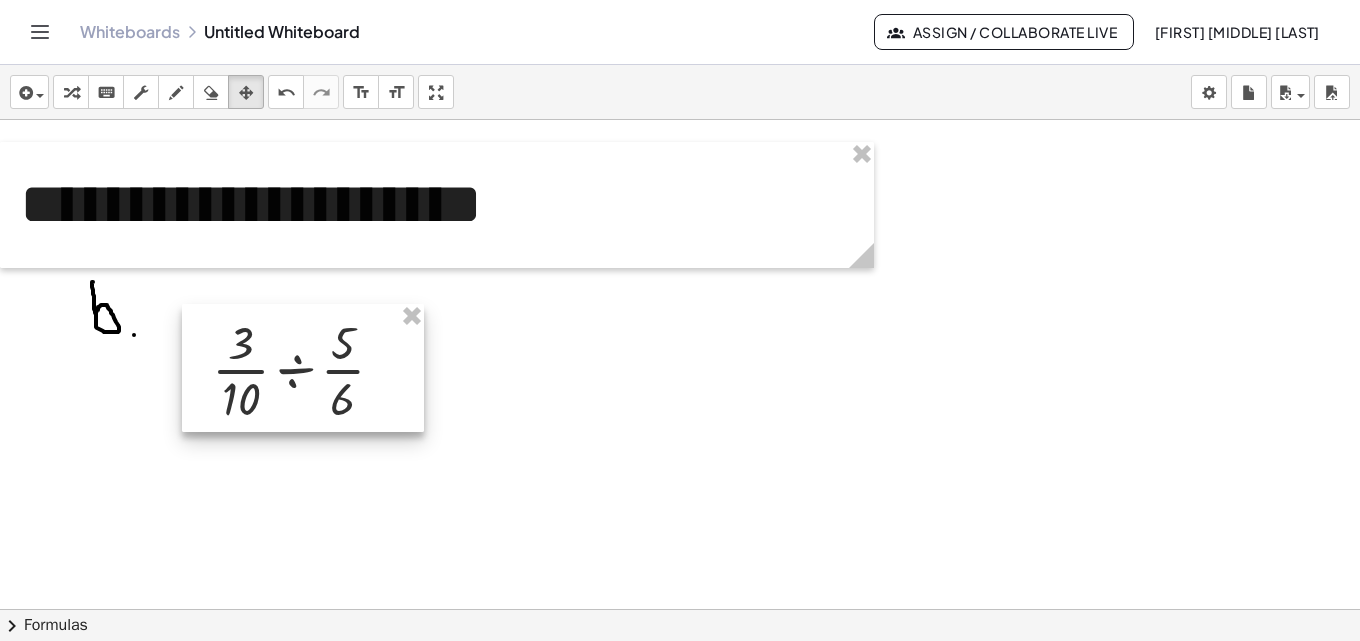 drag, startPoint x: 218, startPoint y: 410, endPoint x: 226, endPoint y: 332, distance: 78.40918 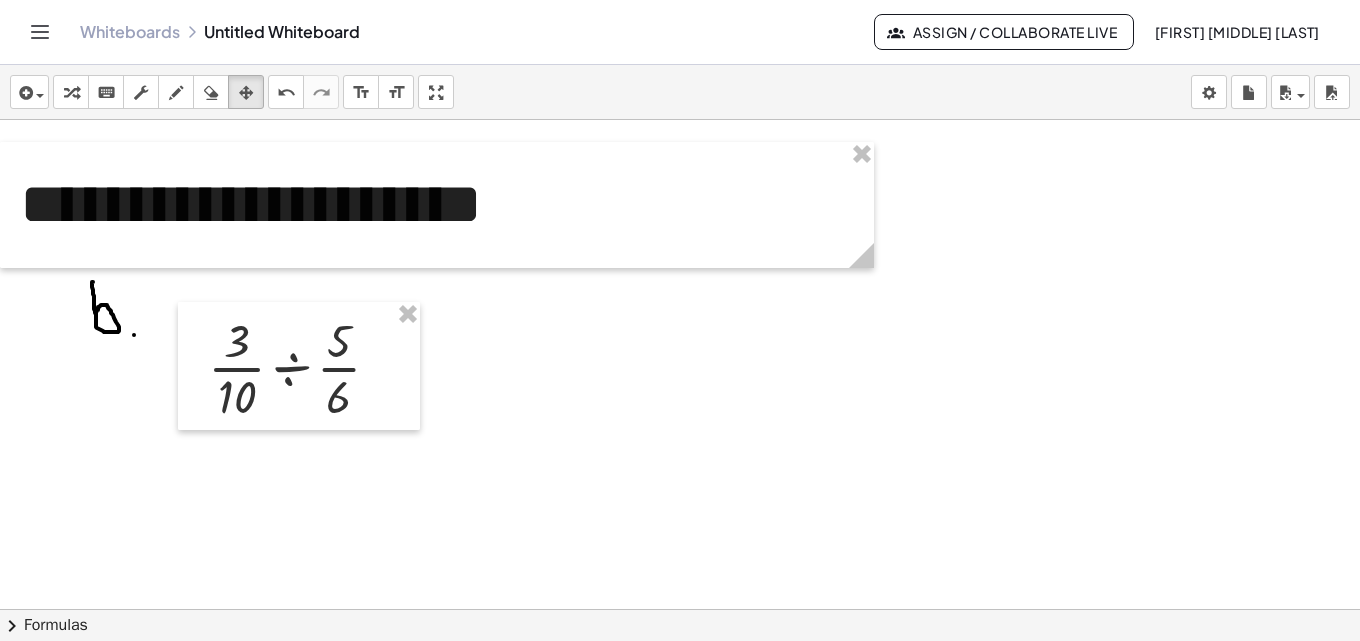 drag, startPoint x: 106, startPoint y: 321, endPoint x: 107, endPoint y: 343, distance: 22.022715 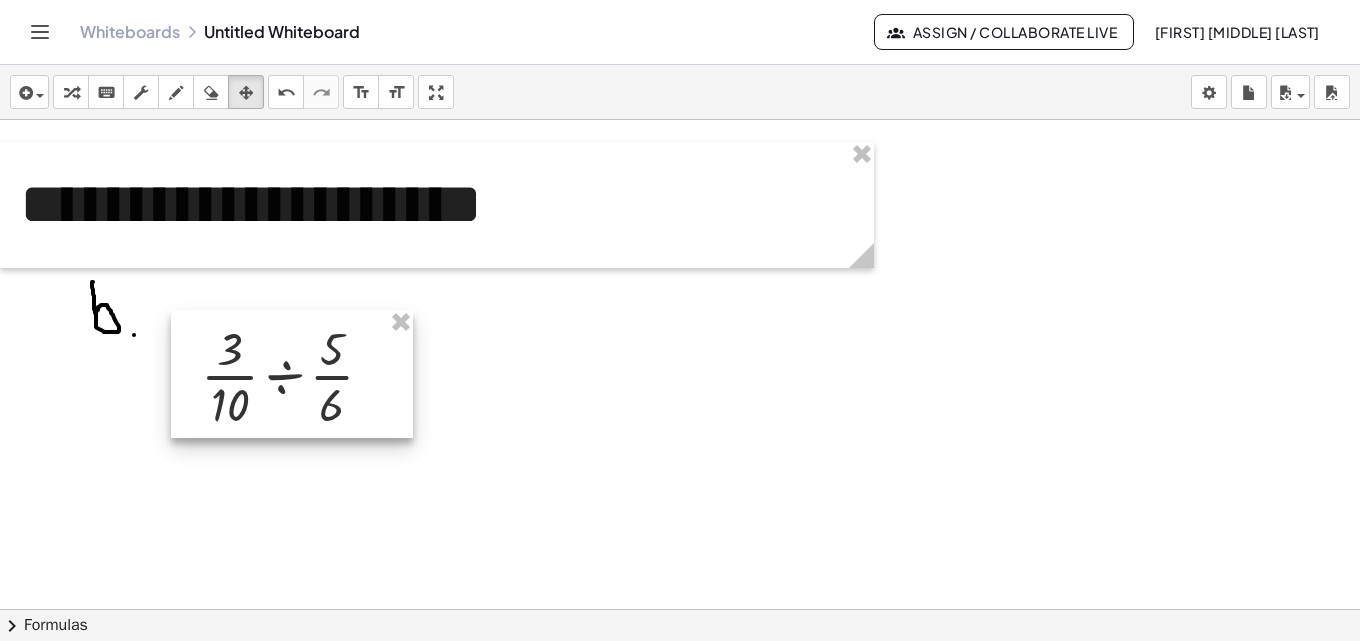 drag, startPoint x: 277, startPoint y: 405, endPoint x: 267, endPoint y: 407, distance: 10.198039 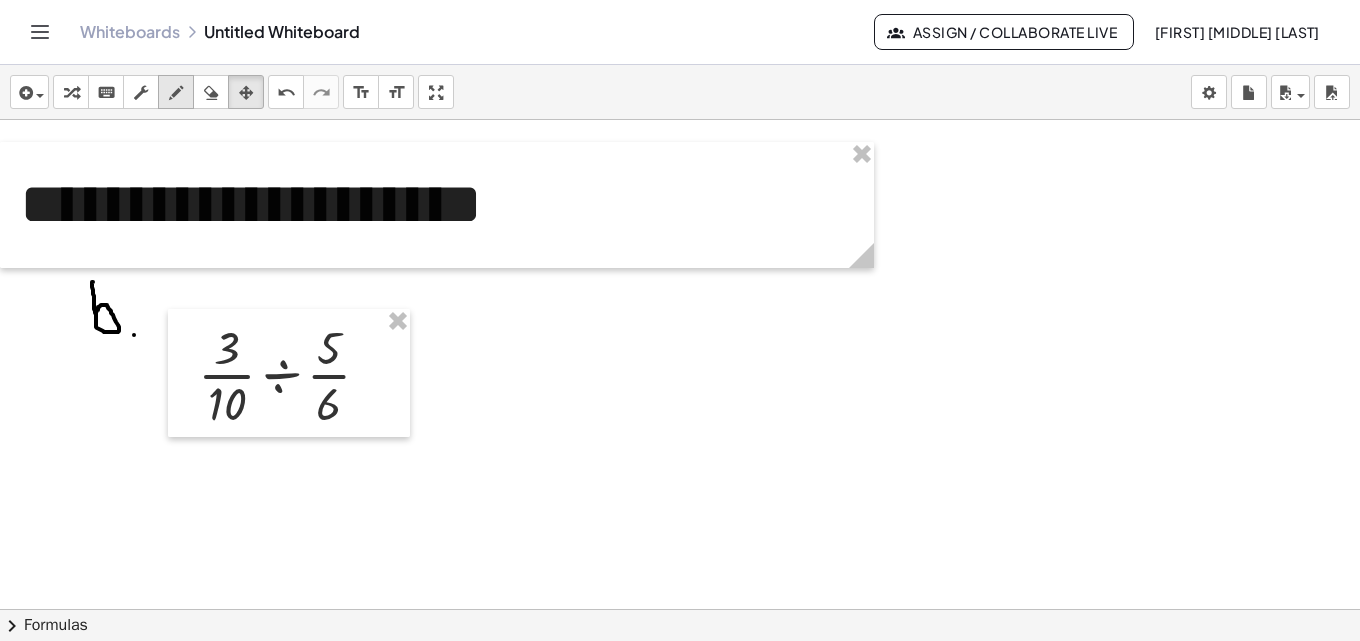 click at bounding box center (176, 92) 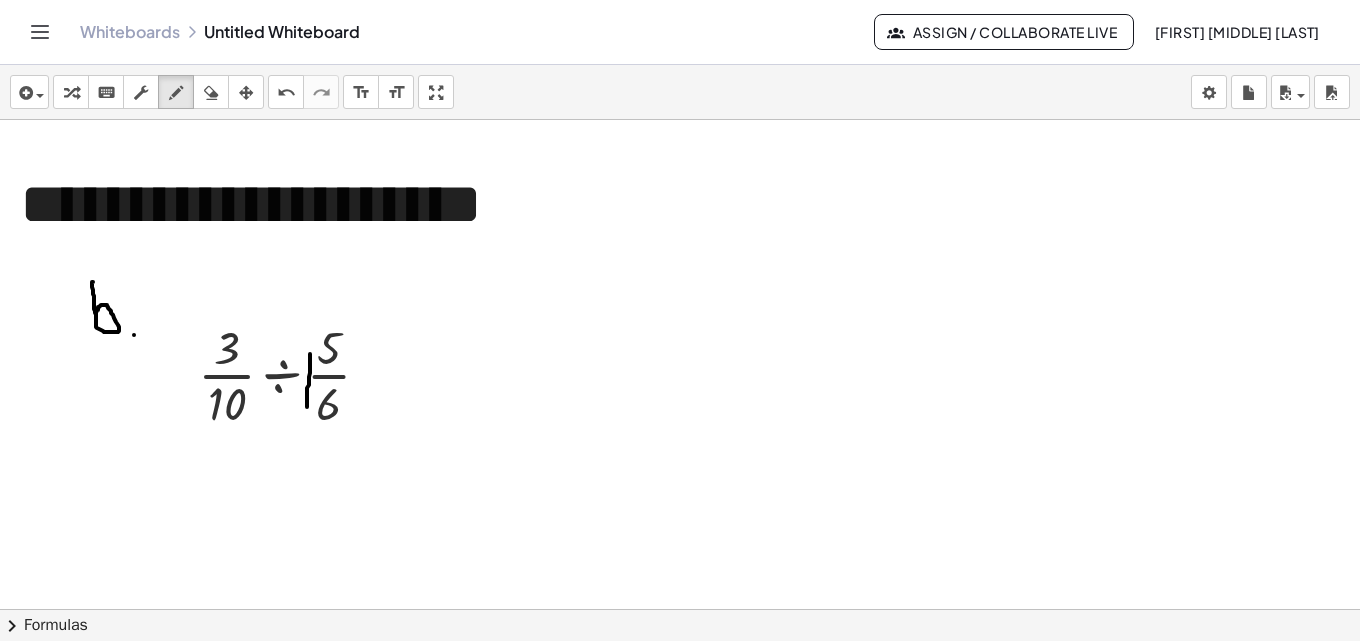 drag, startPoint x: 310, startPoint y: 354, endPoint x: 298, endPoint y: 376, distance: 25.059929 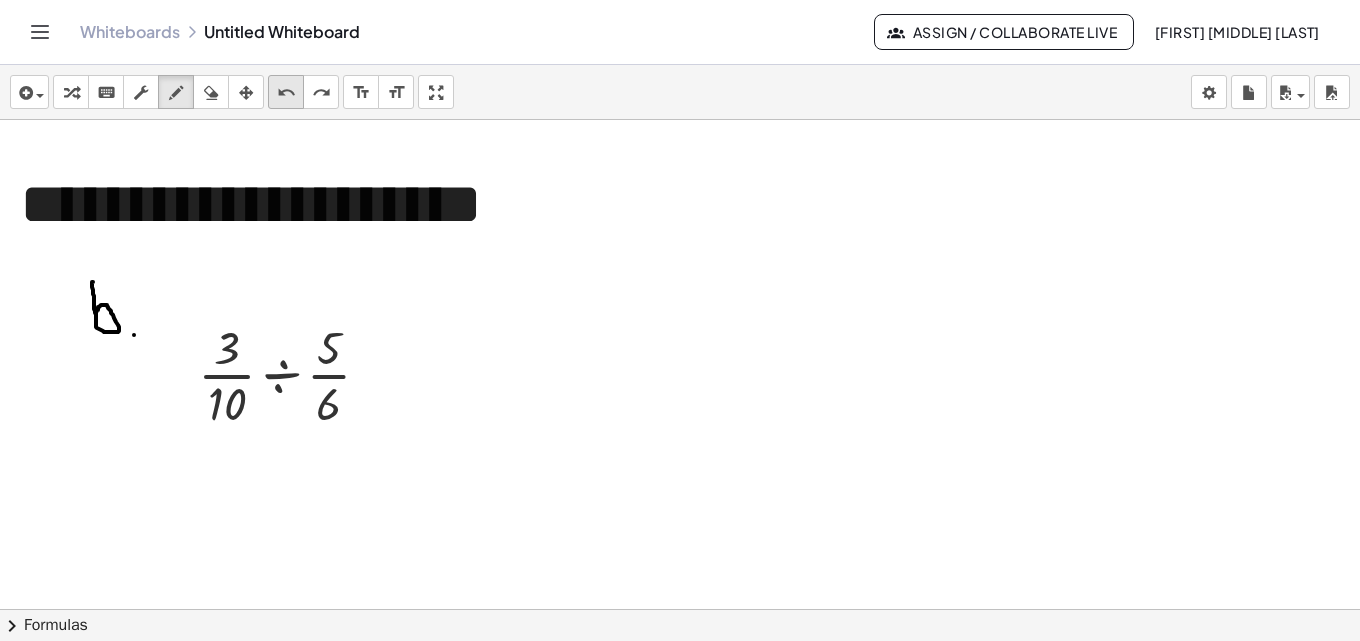 click on "undo" at bounding box center (286, 93) 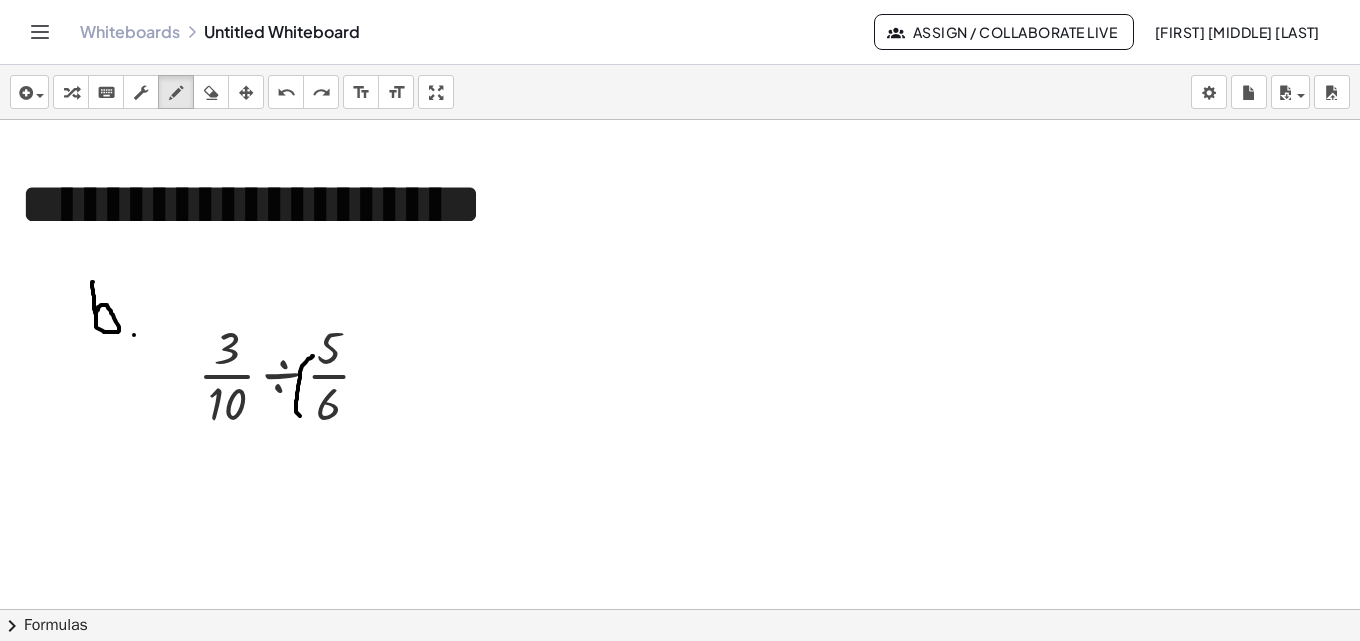 drag, startPoint x: 312, startPoint y: 356, endPoint x: 300, endPoint y: 416, distance: 61.188232 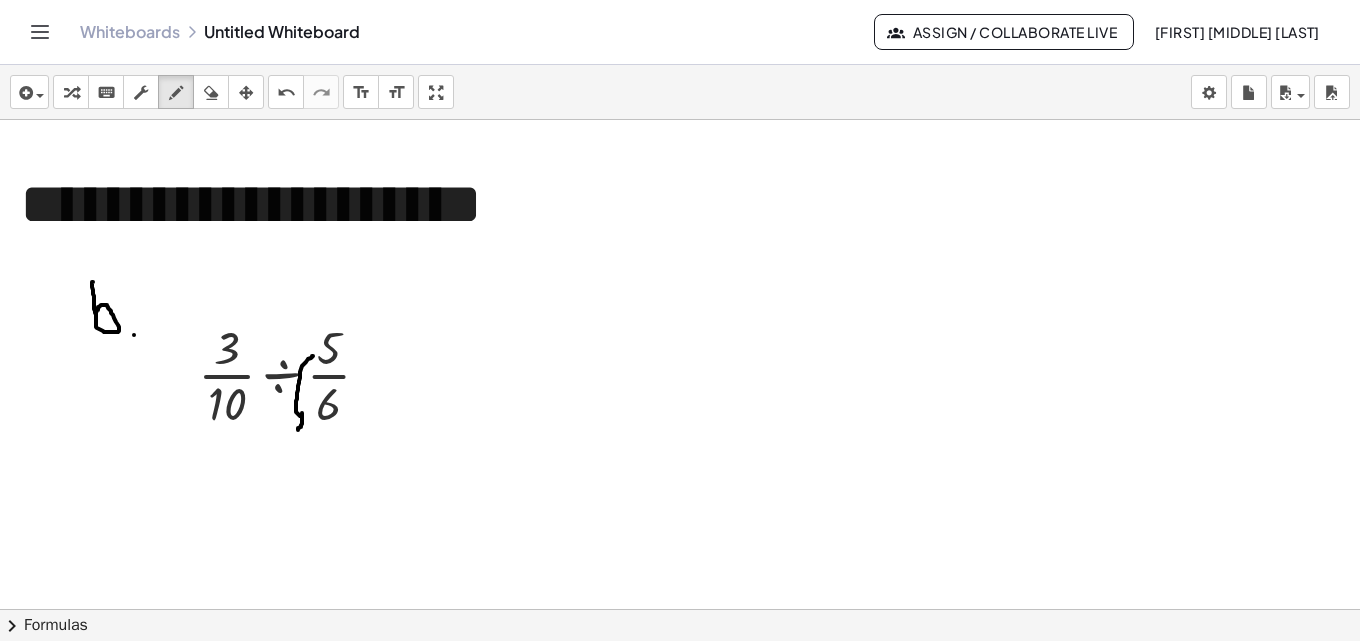 drag, startPoint x: 298, startPoint y: 430, endPoint x: 328, endPoint y: 443, distance: 32.695564 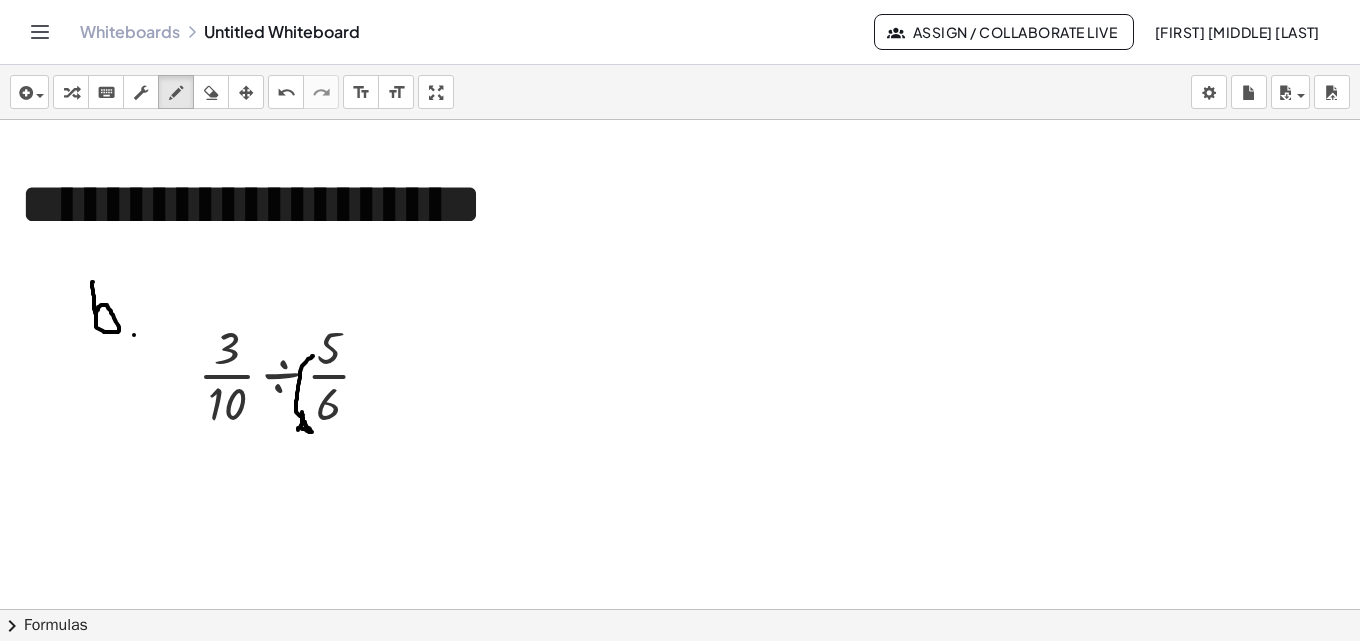 drag, startPoint x: 303, startPoint y: 415, endPoint x: 304, endPoint y: 425, distance: 10.049875 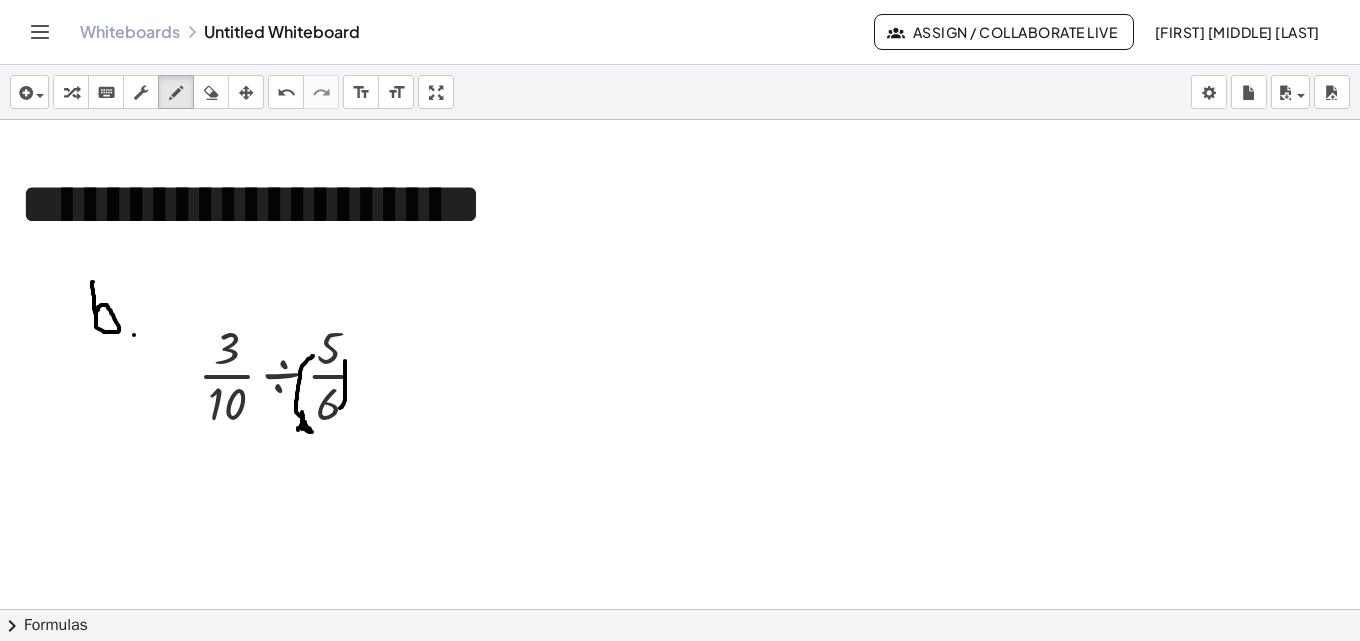 drag, startPoint x: 340, startPoint y: 408, endPoint x: 345, endPoint y: 361, distance: 47.26521 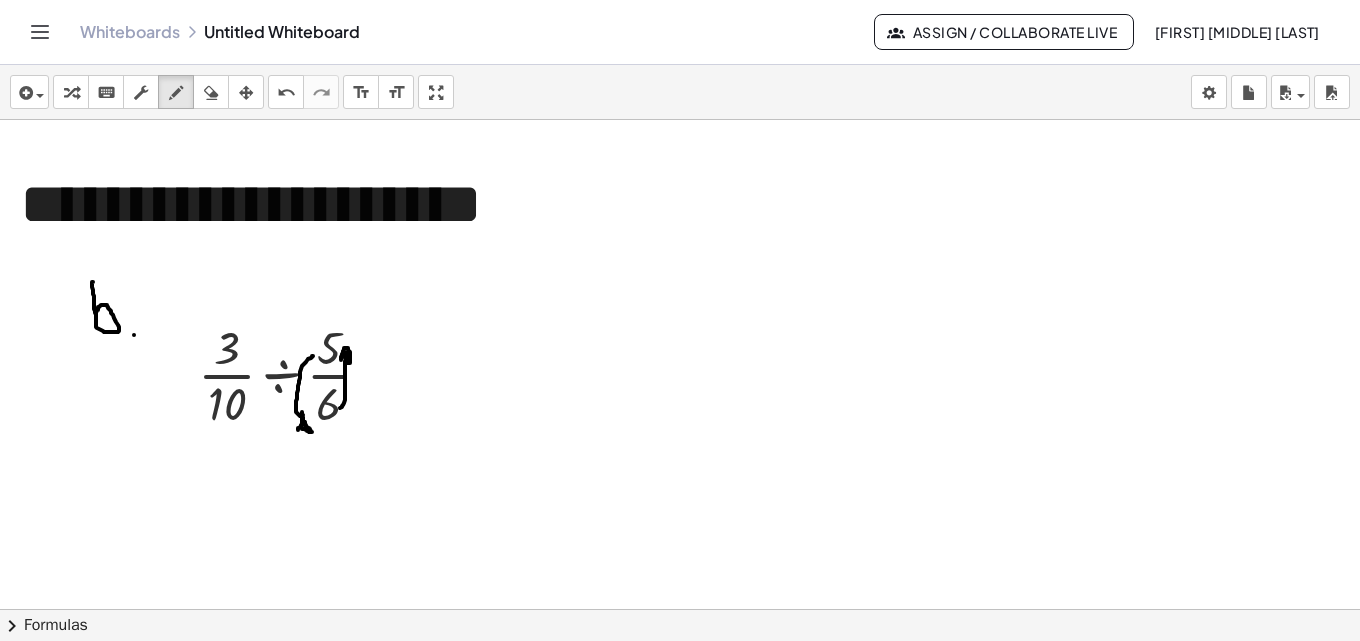 click at bounding box center (680, 887) 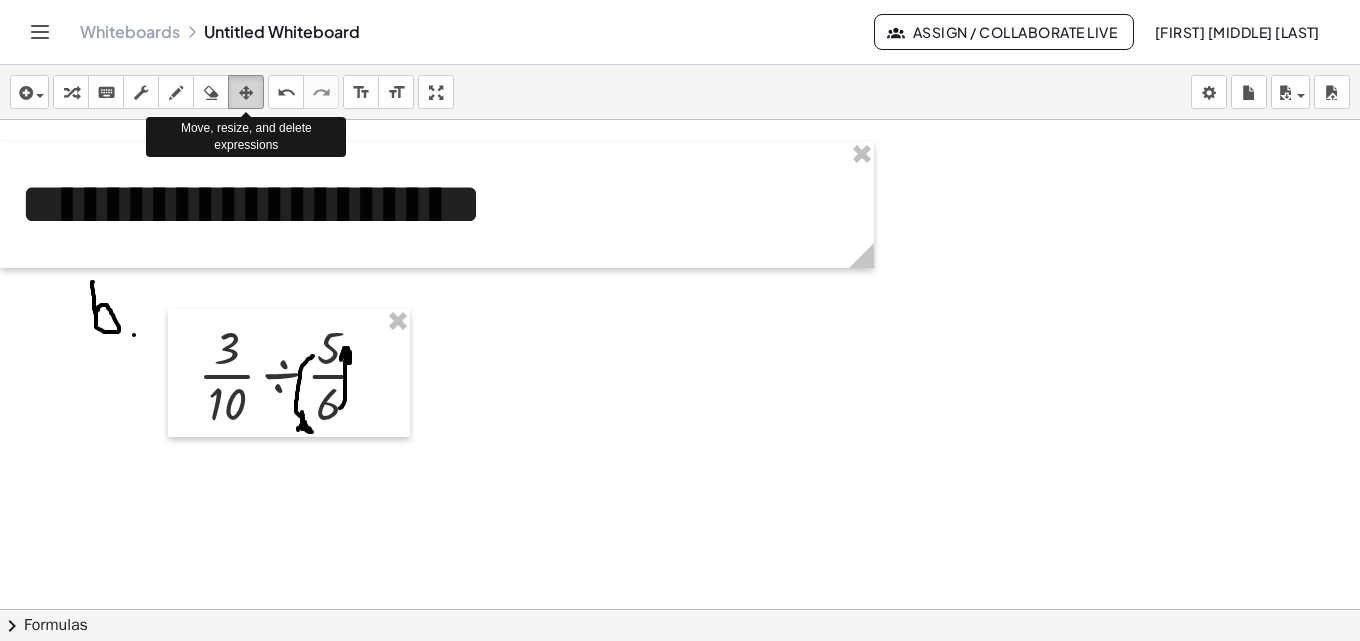 click at bounding box center [246, 92] 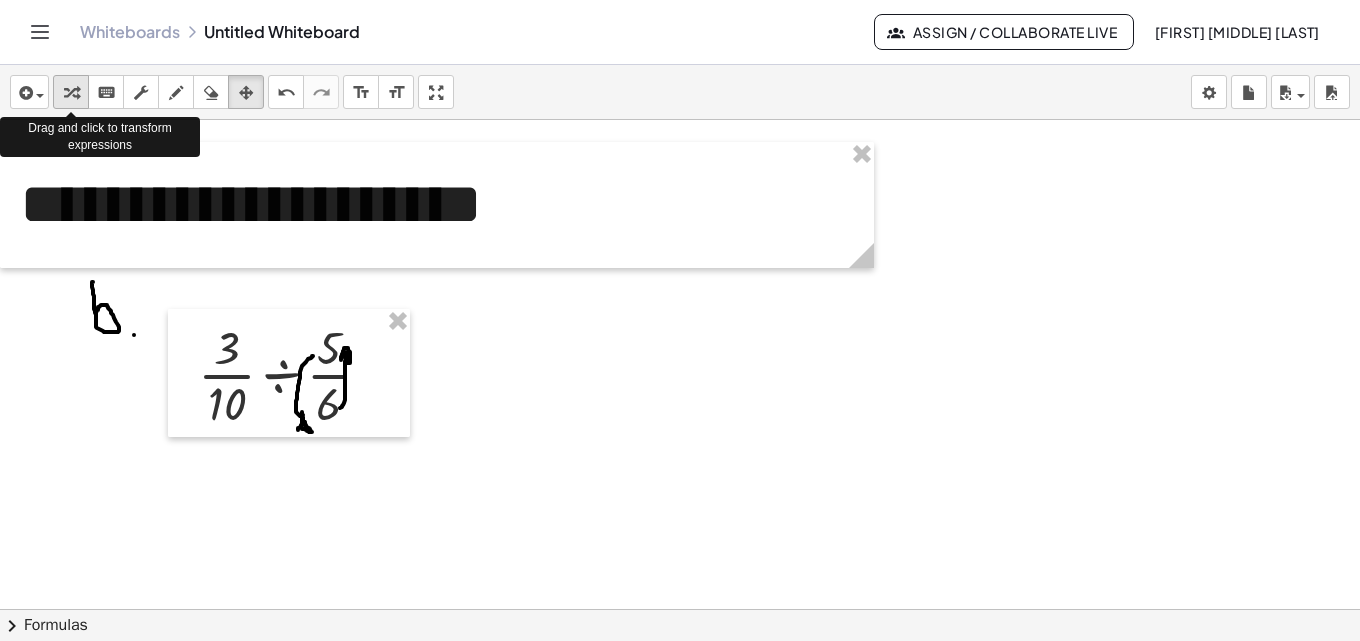 click at bounding box center [71, 92] 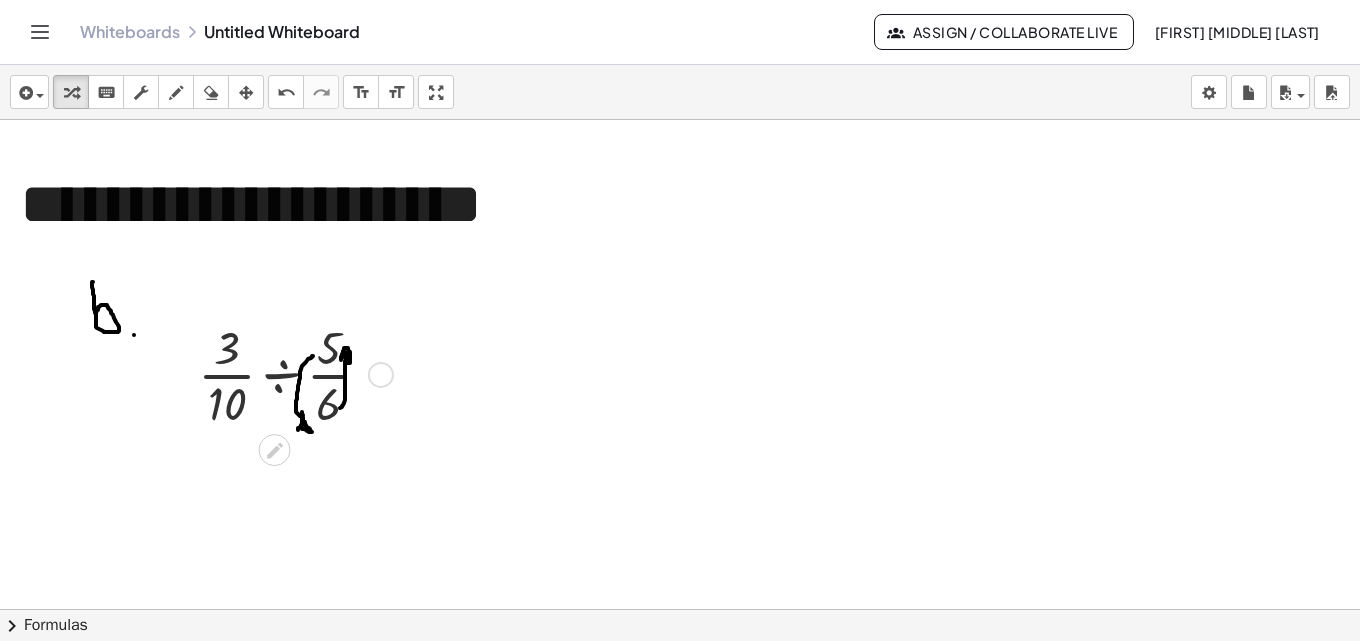 click at bounding box center (381, 375) 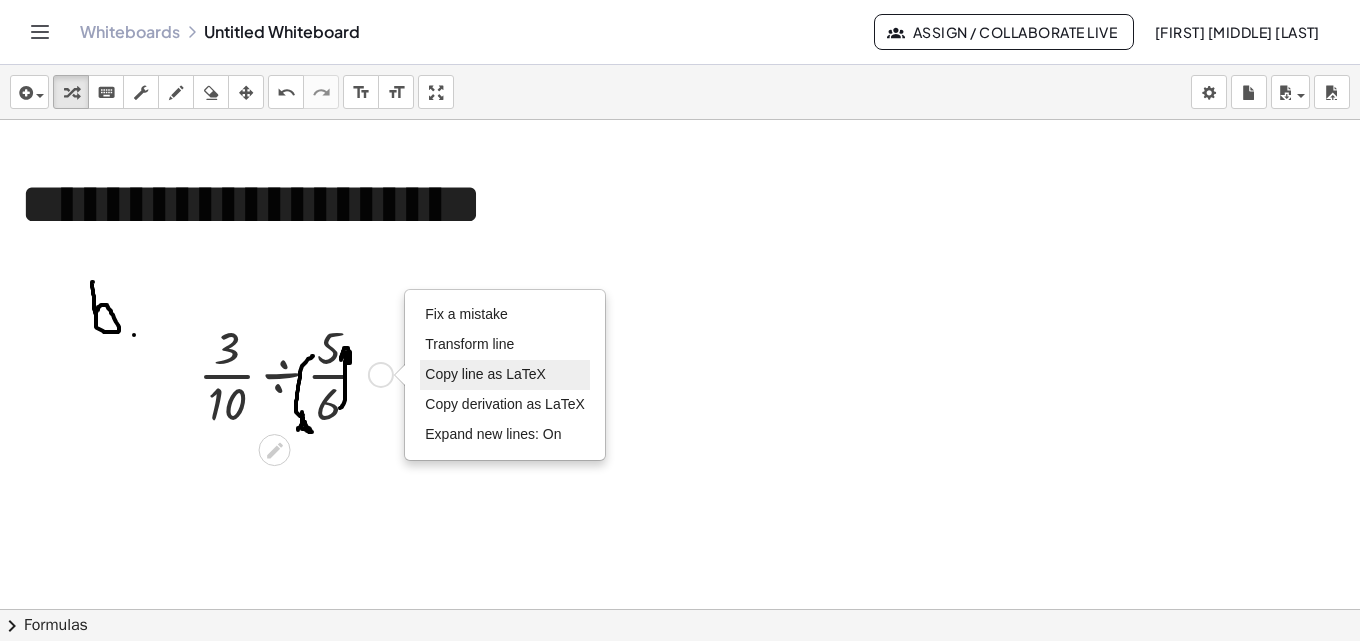 click on "Copy line as LaTeX" at bounding box center (485, 374) 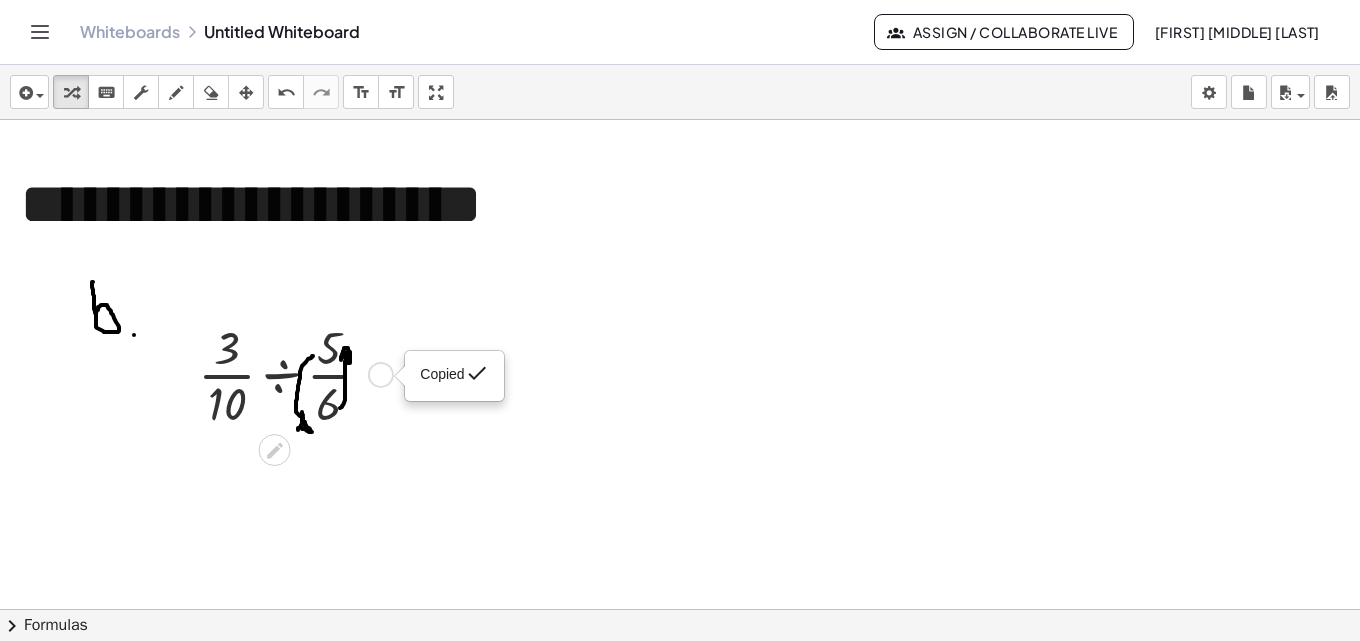 click on "Copied done" at bounding box center (381, 375) 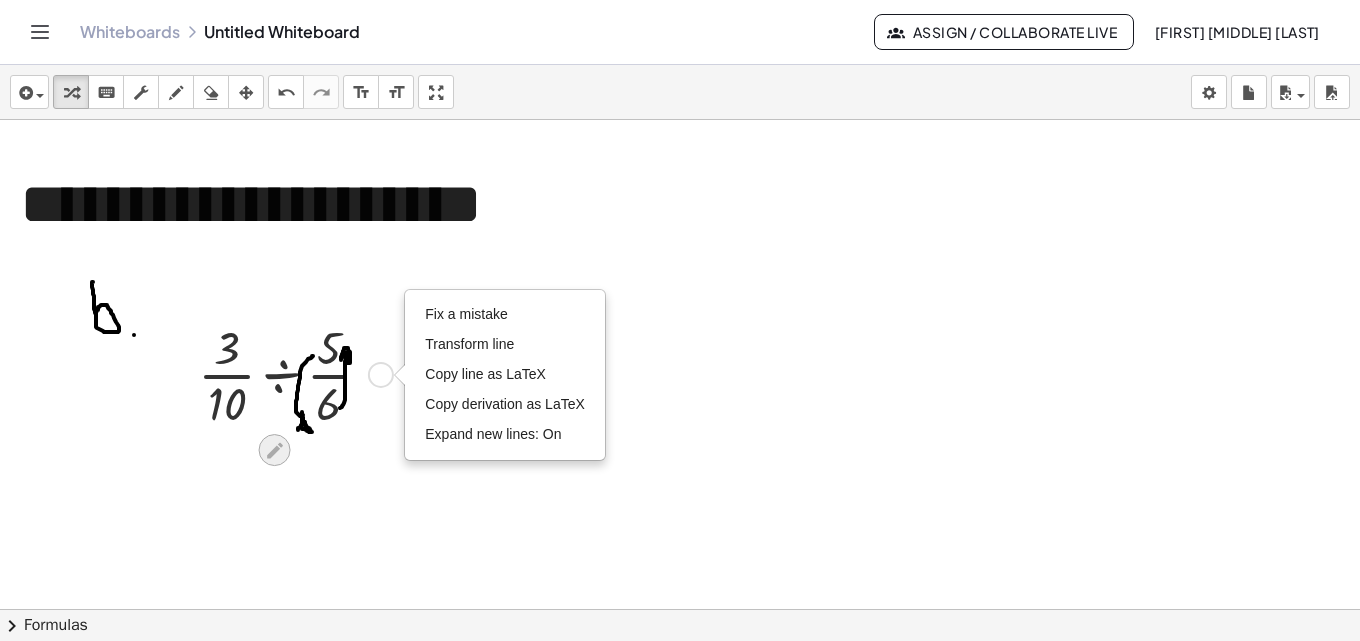 click 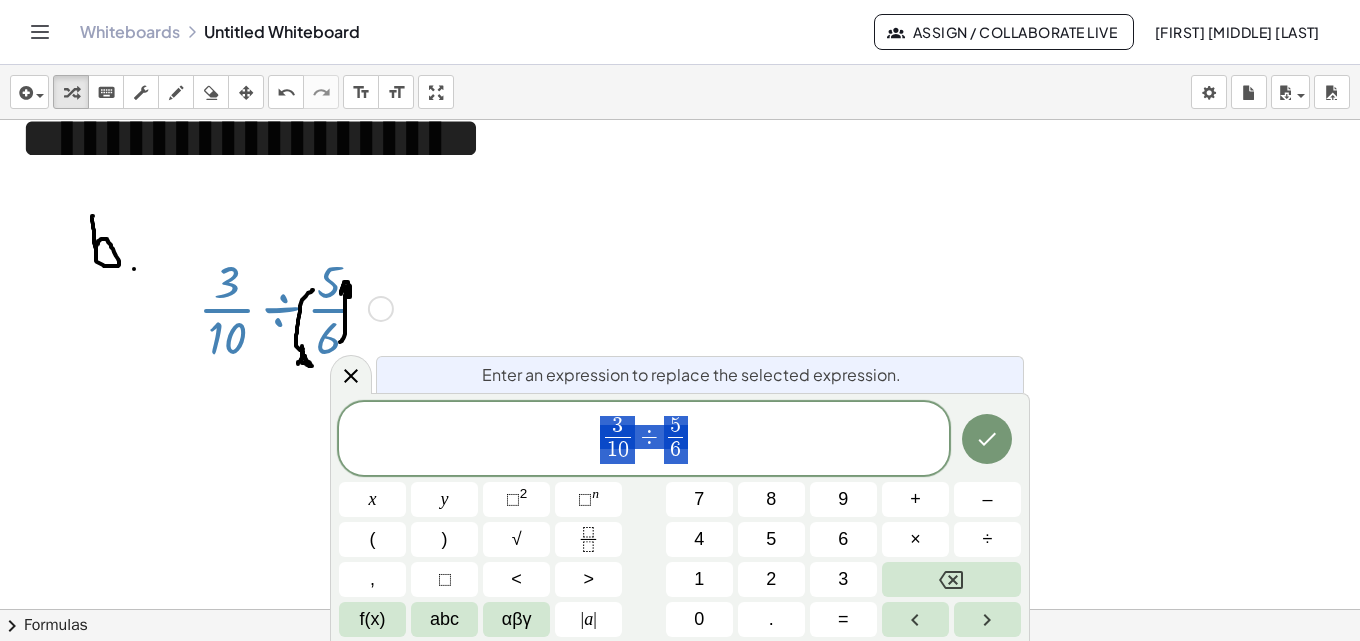 scroll, scrollTop: 771, scrollLeft: 0, axis: vertical 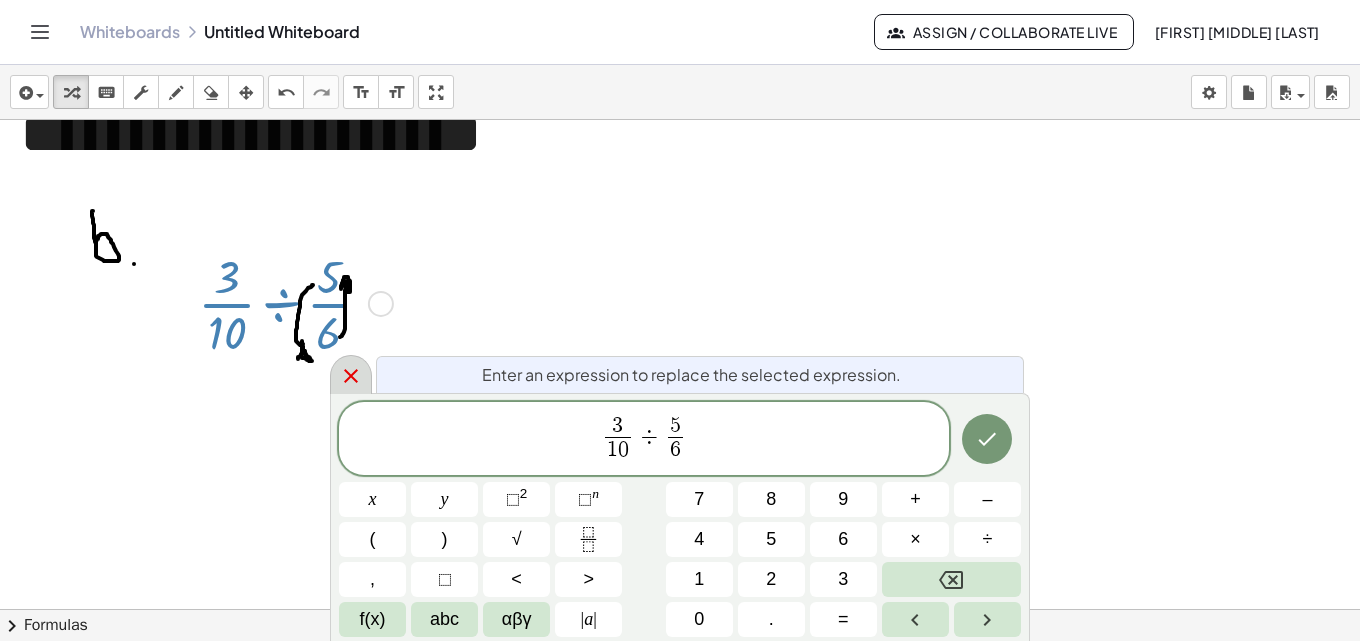 click 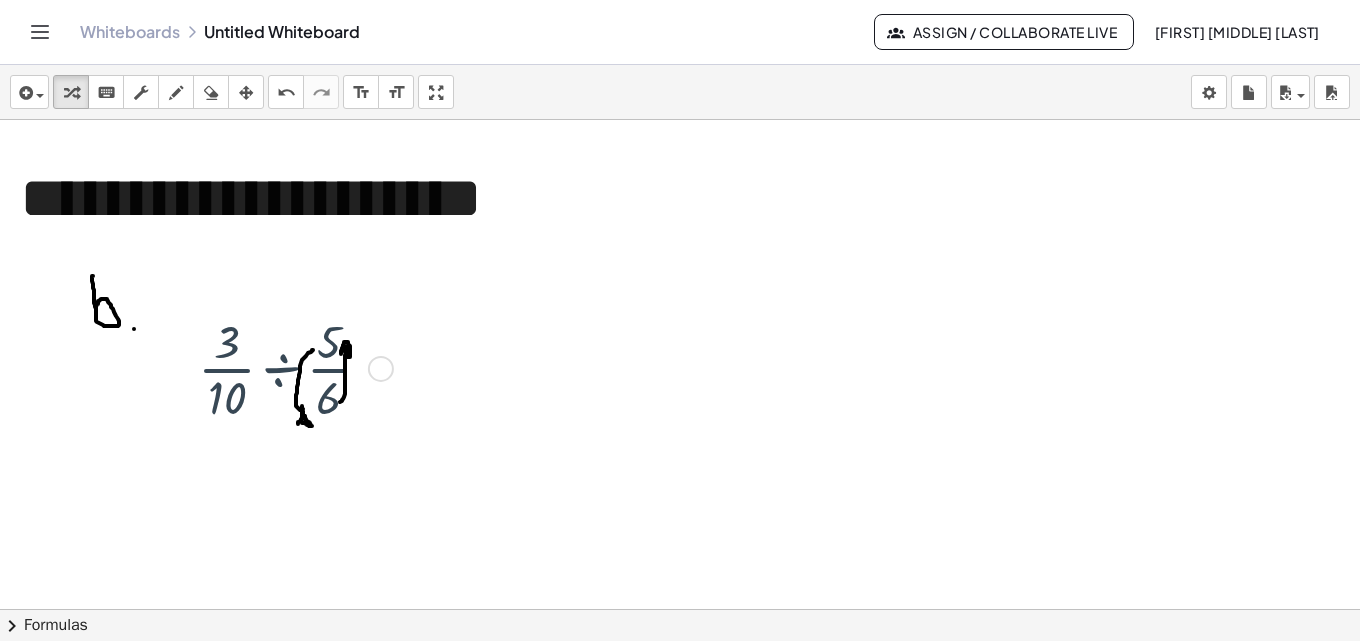 scroll, scrollTop: 700, scrollLeft: 0, axis: vertical 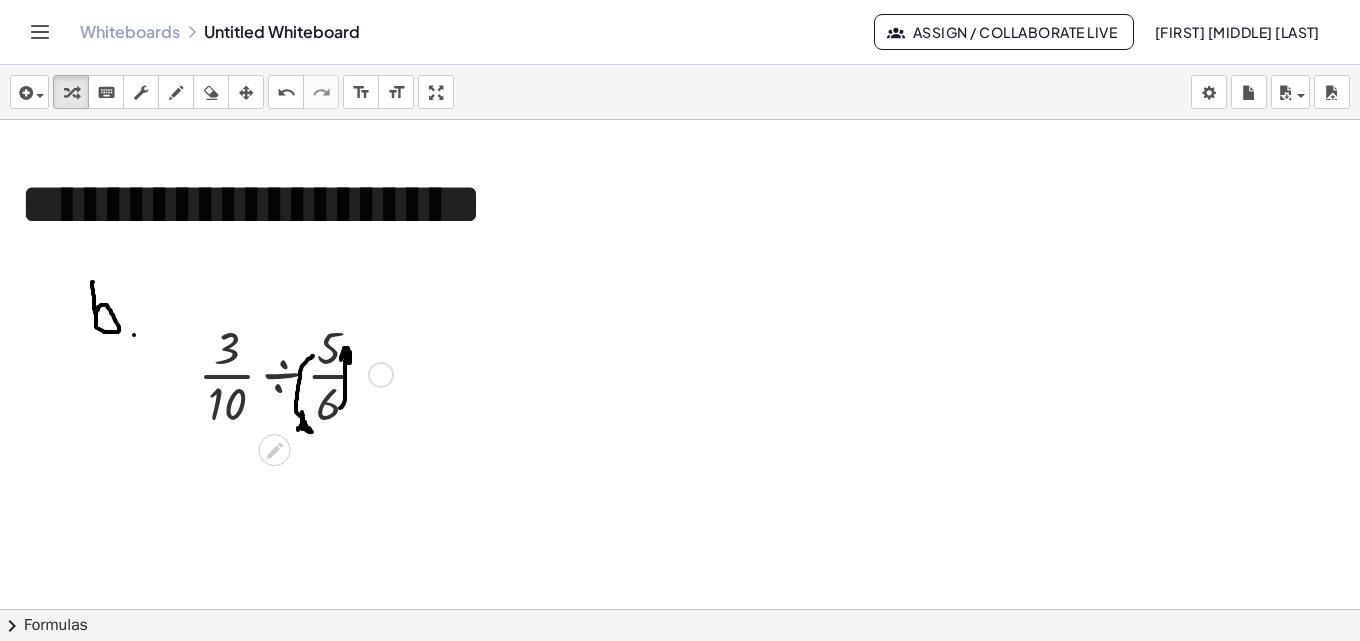 drag, startPoint x: 424, startPoint y: 387, endPoint x: 367, endPoint y: 371, distance: 59.20304 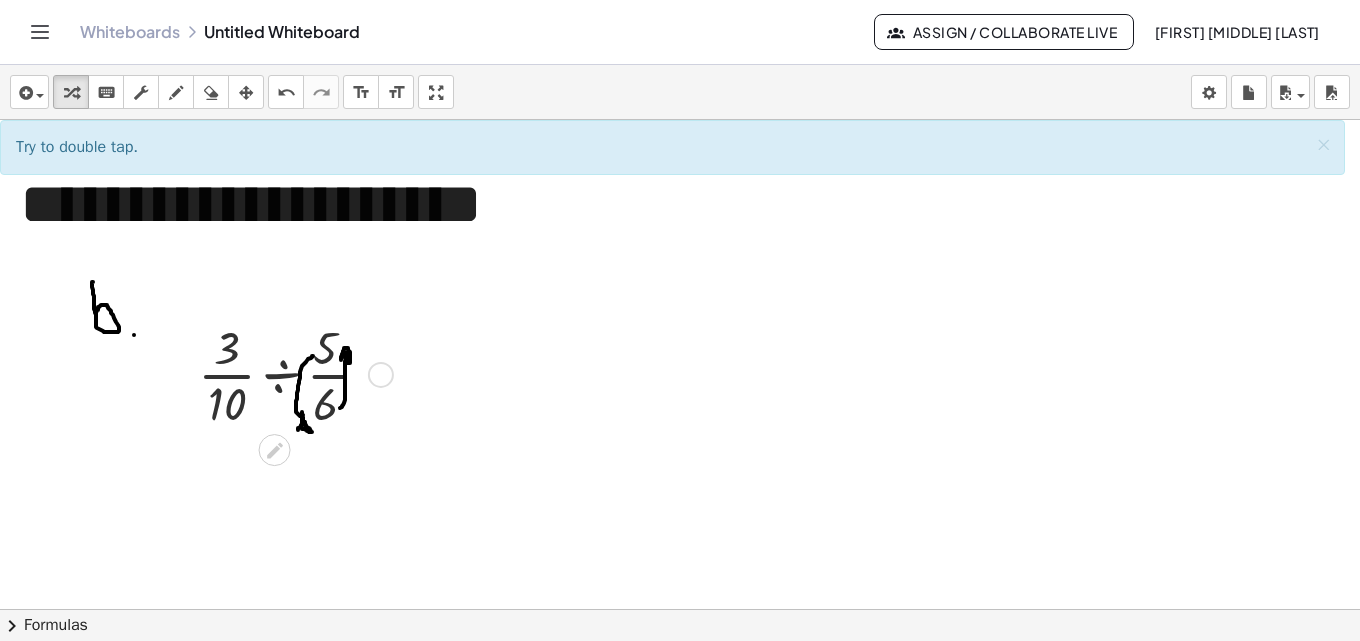 click on "Fix a mistake Transform line Copy line as LaTeX Copy derivation as LaTeX Expand new lines: On" at bounding box center [381, 375] 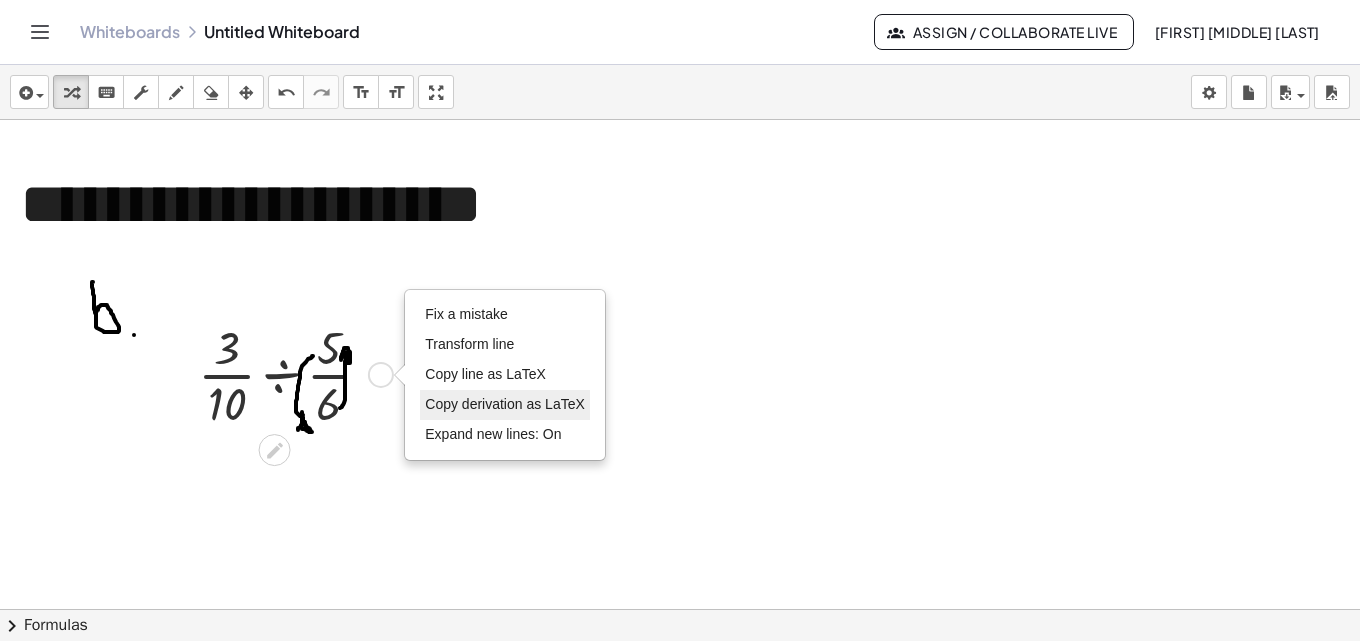 click on "Copy derivation as LaTeX" at bounding box center [505, 404] 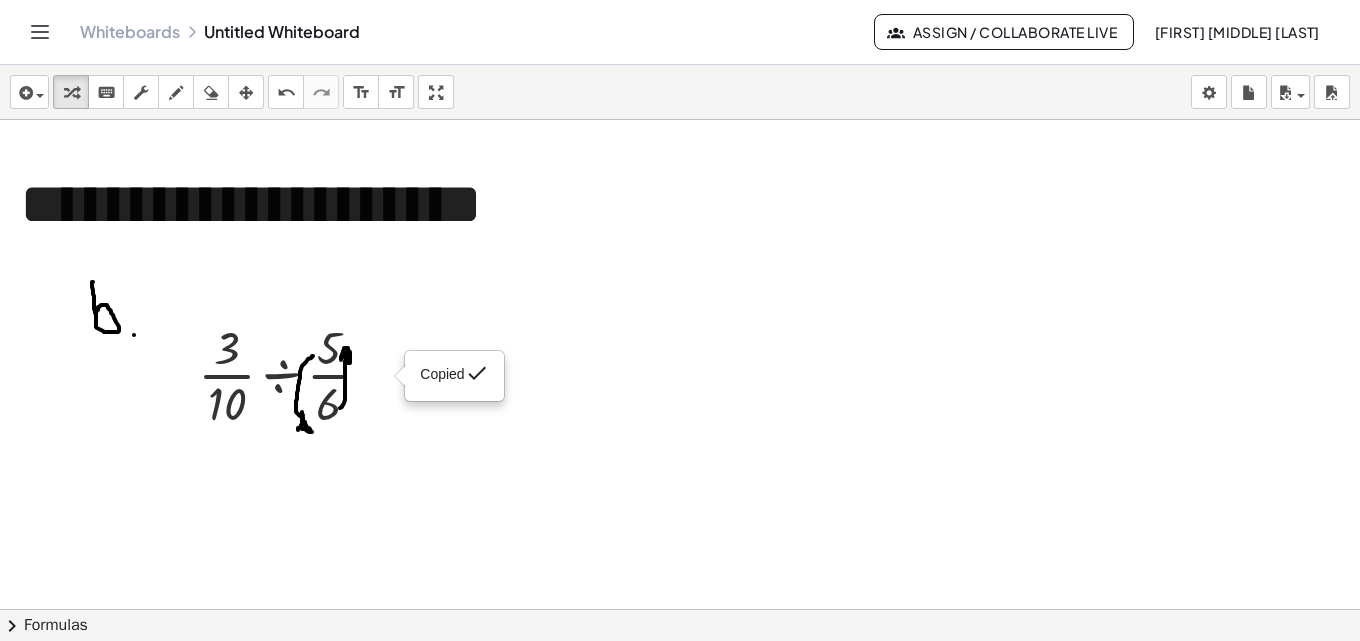 click at bounding box center (680, 887) 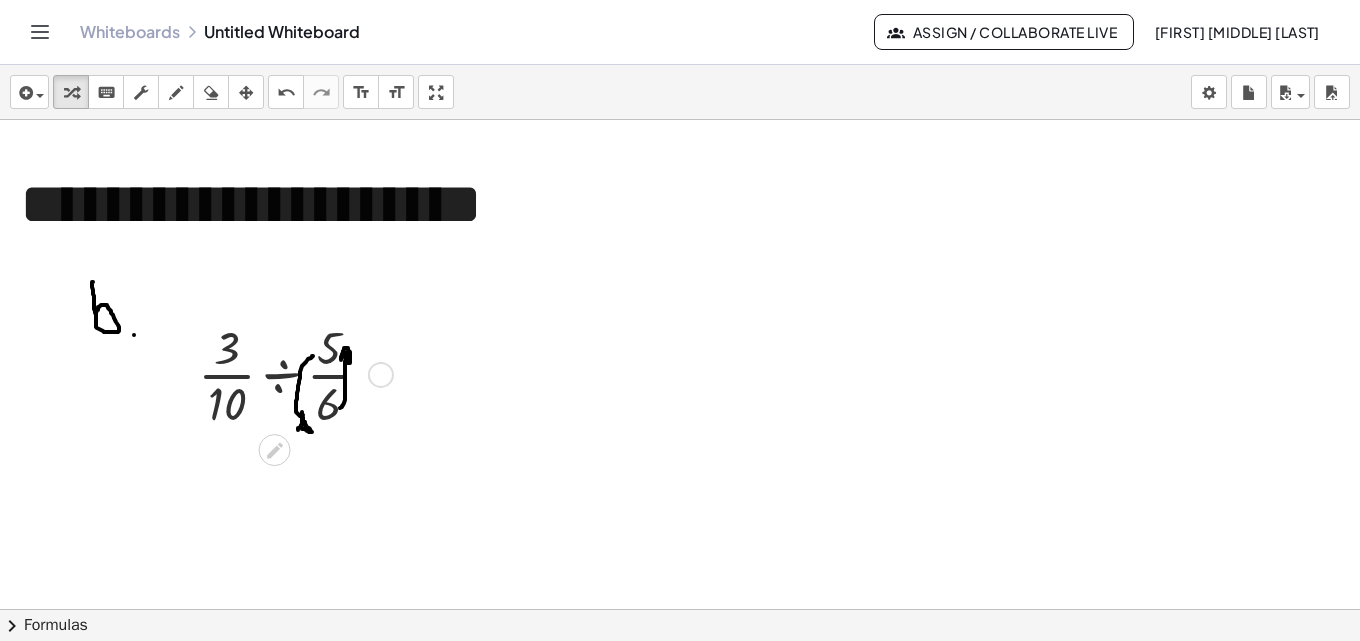click on "Copied done" at bounding box center [381, 375] 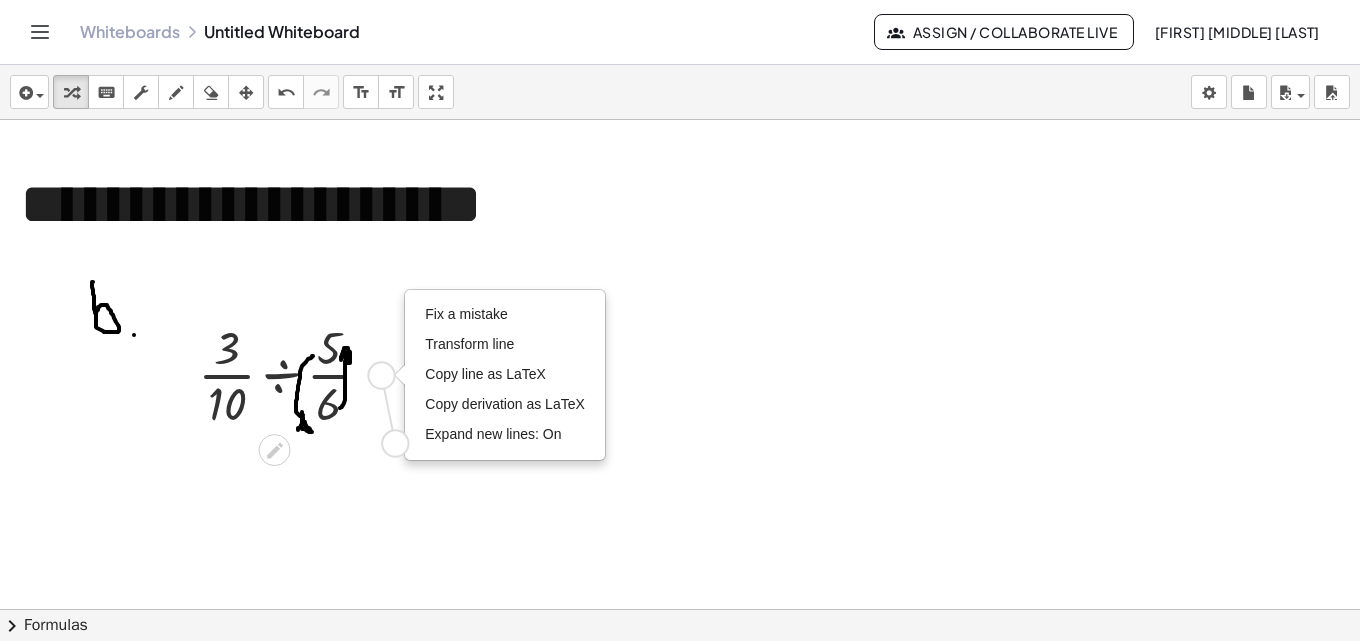 drag, startPoint x: 374, startPoint y: 371, endPoint x: 391, endPoint y: 451, distance: 81.78631 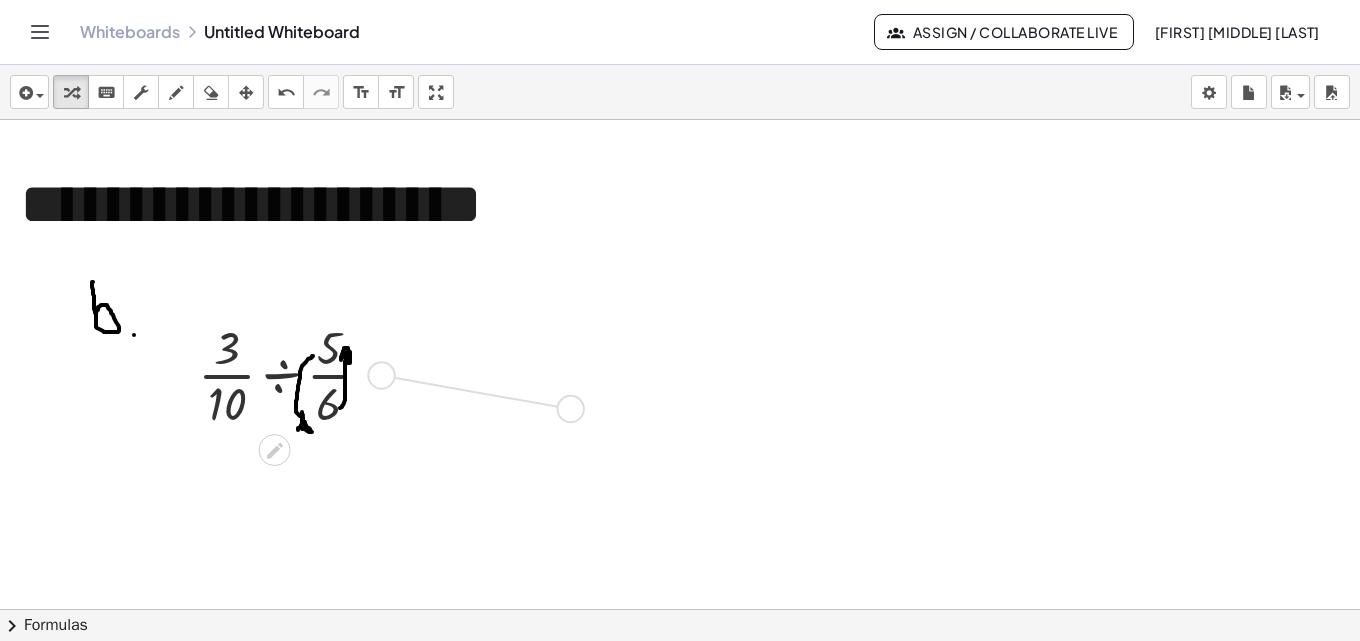 drag, startPoint x: 531, startPoint y: 413, endPoint x: 588, endPoint y: 415, distance: 57.035076 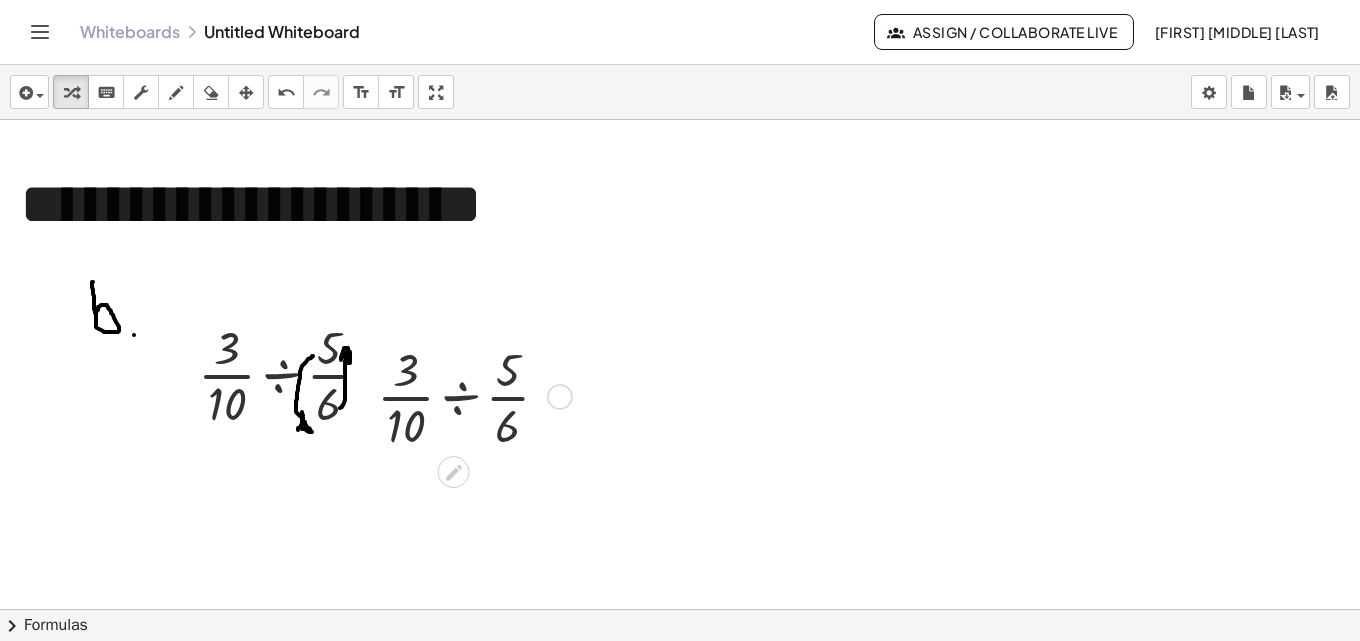 click at bounding box center [471, 395] 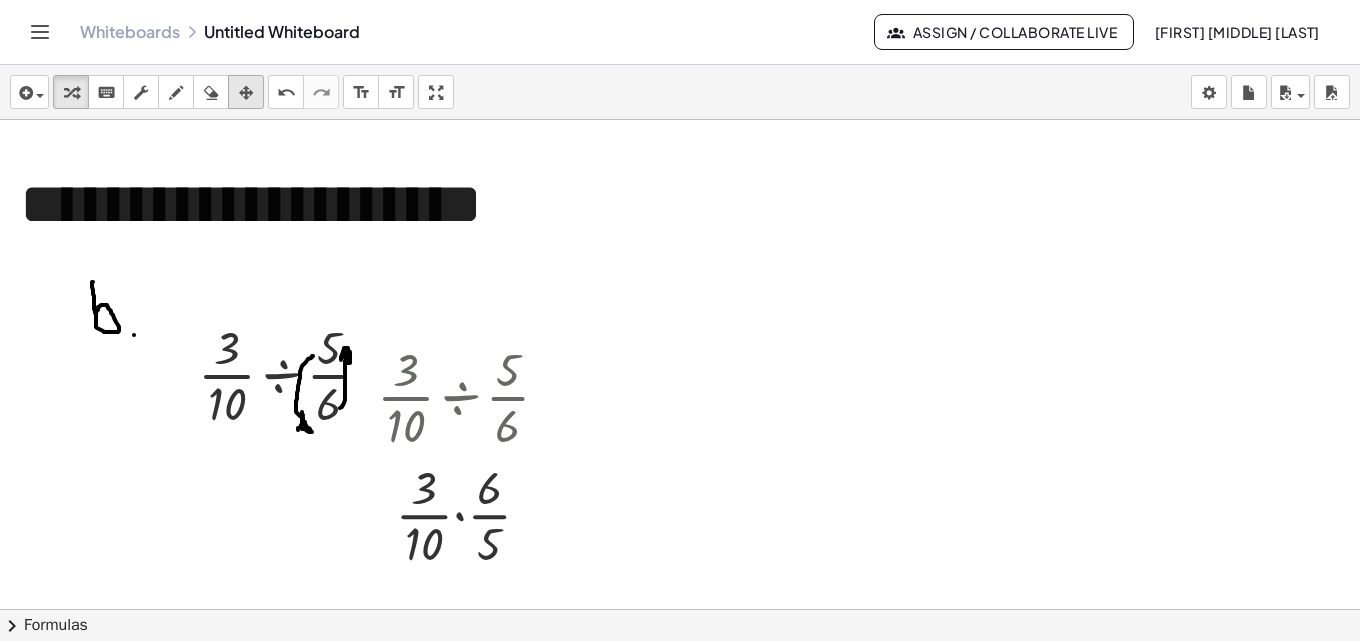 click at bounding box center [246, 93] 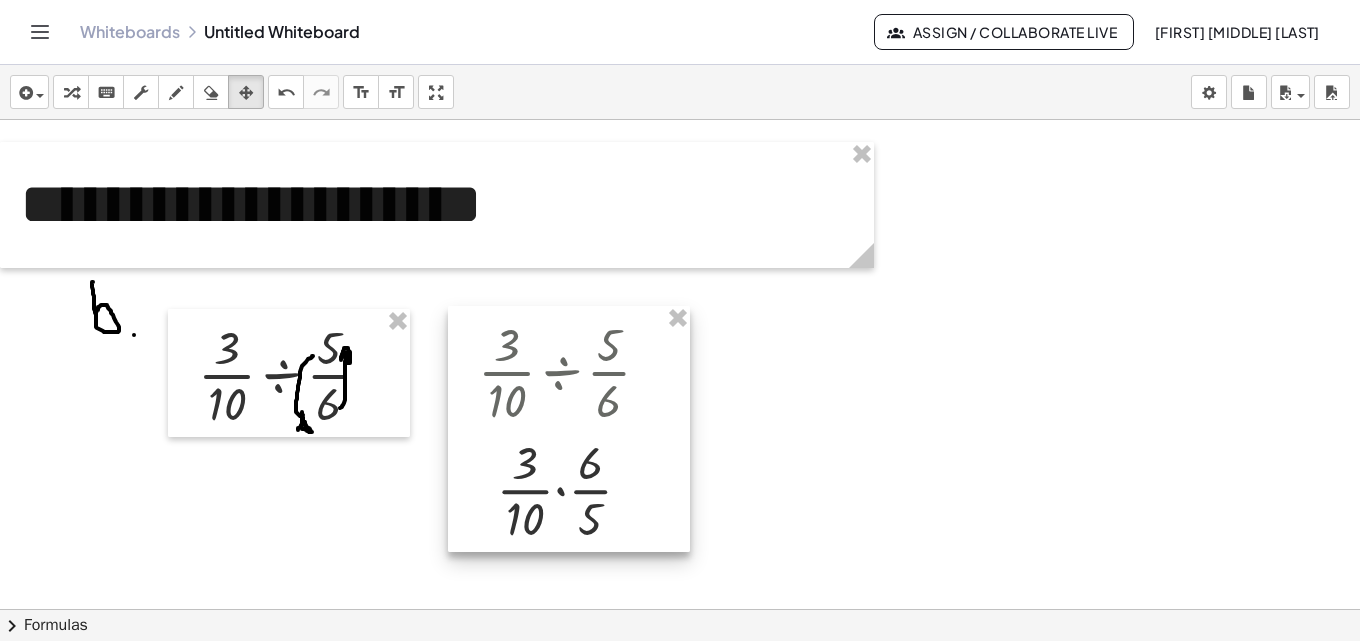 drag, startPoint x: 481, startPoint y: 487, endPoint x: 582, endPoint y: 462, distance: 104.048065 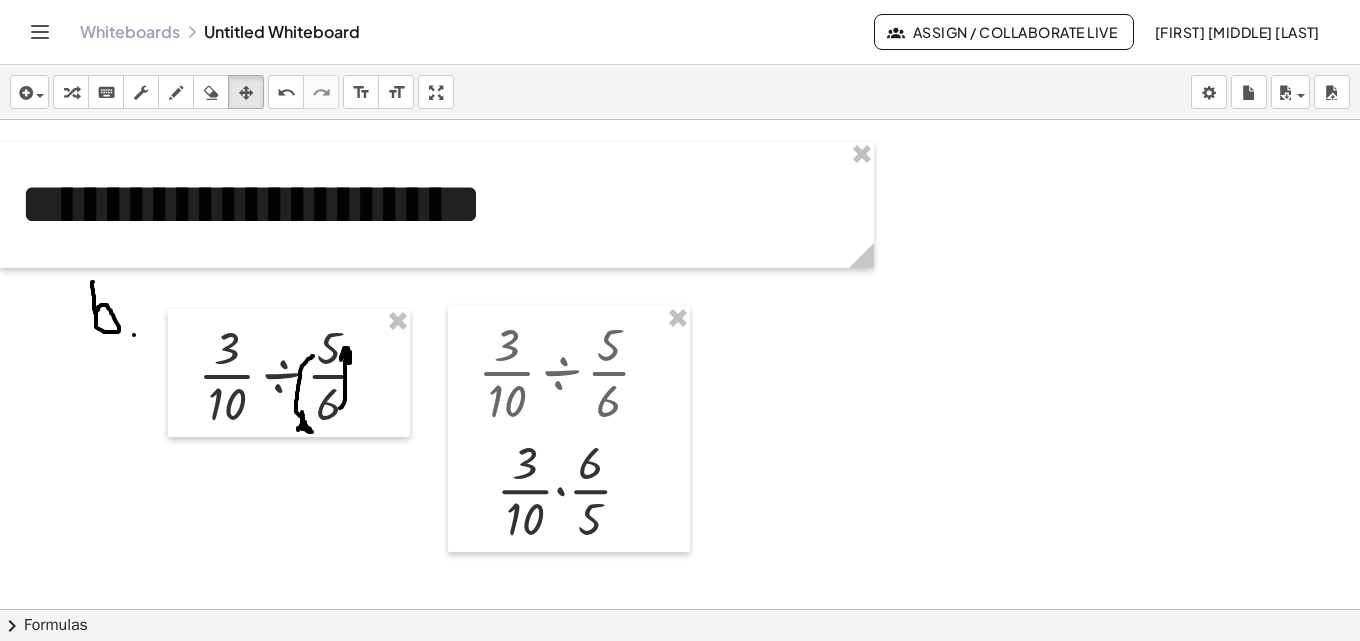 click at bounding box center (680, 887) 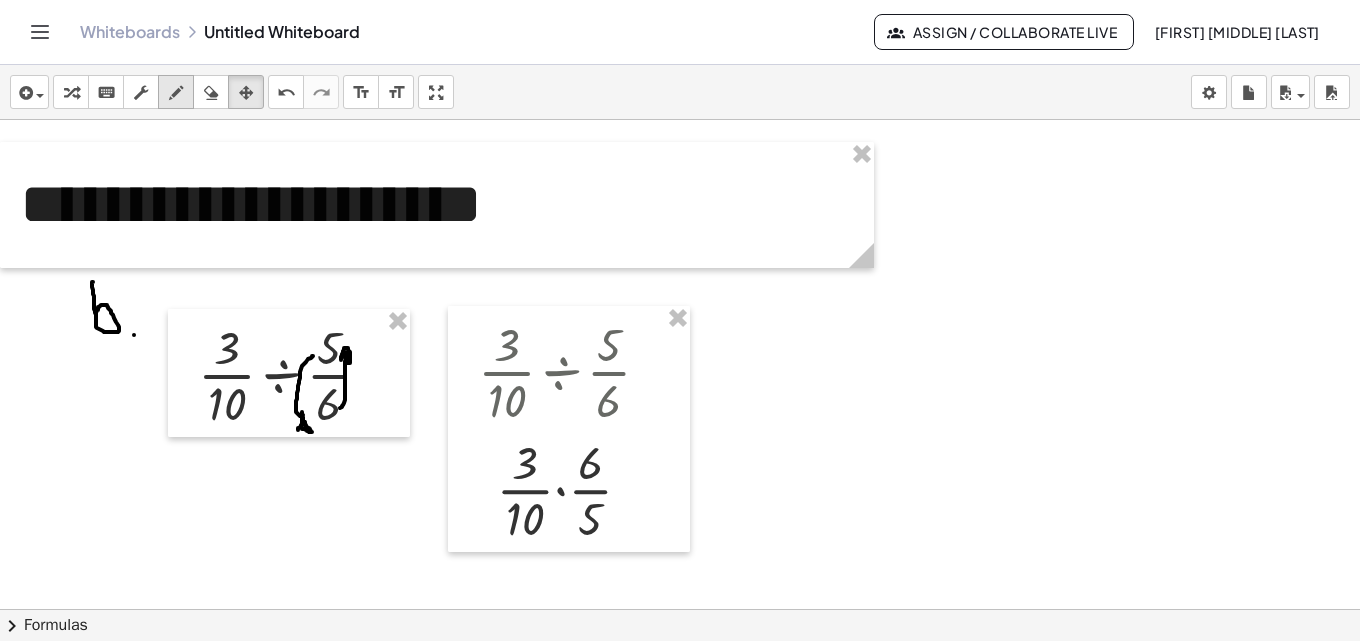click at bounding box center (176, 93) 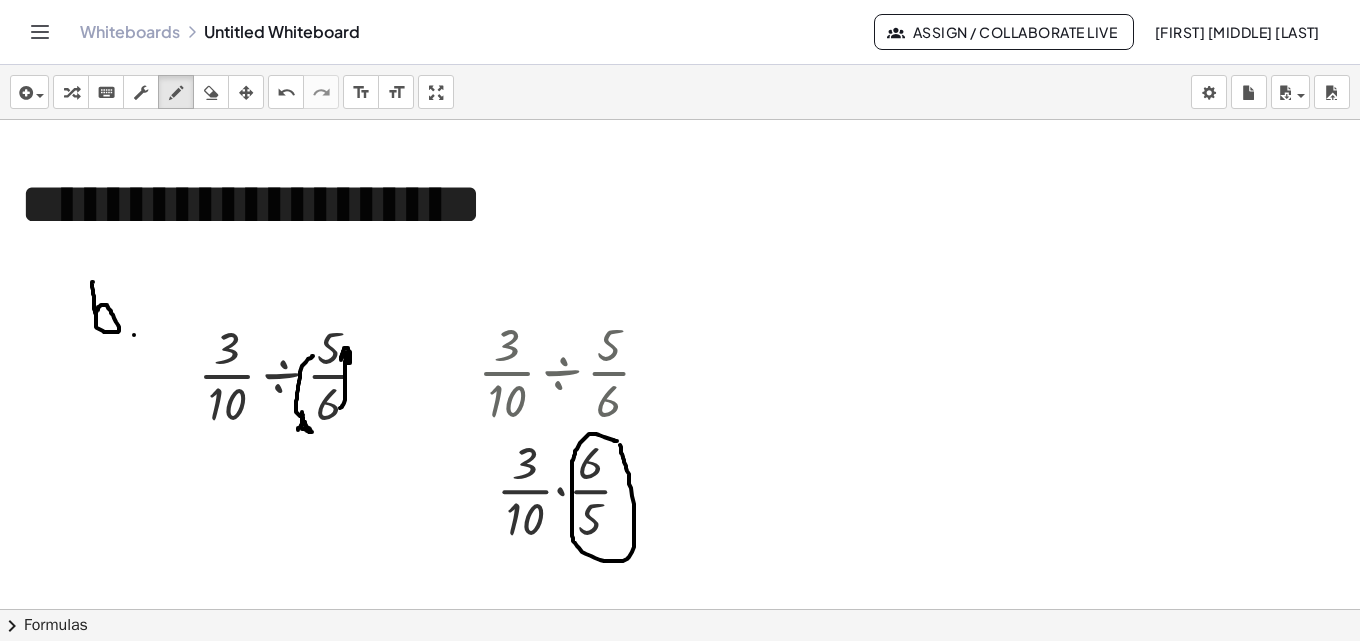 click at bounding box center [680, 887] 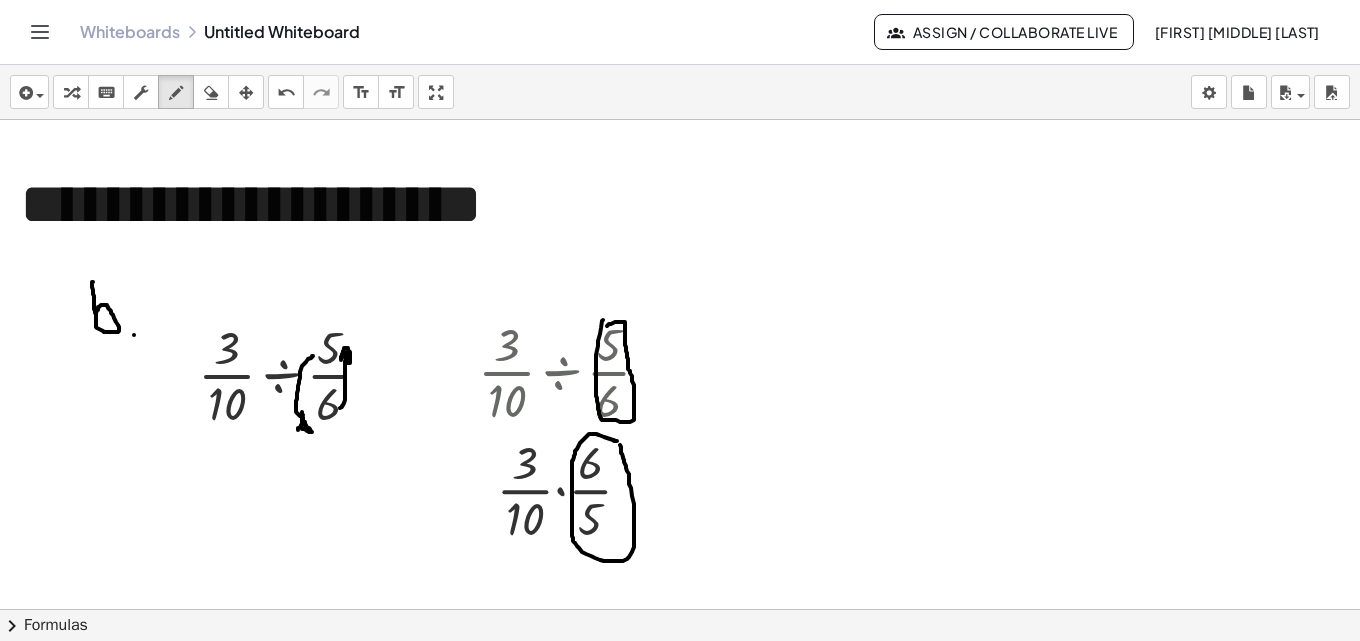 click at bounding box center [680, 887] 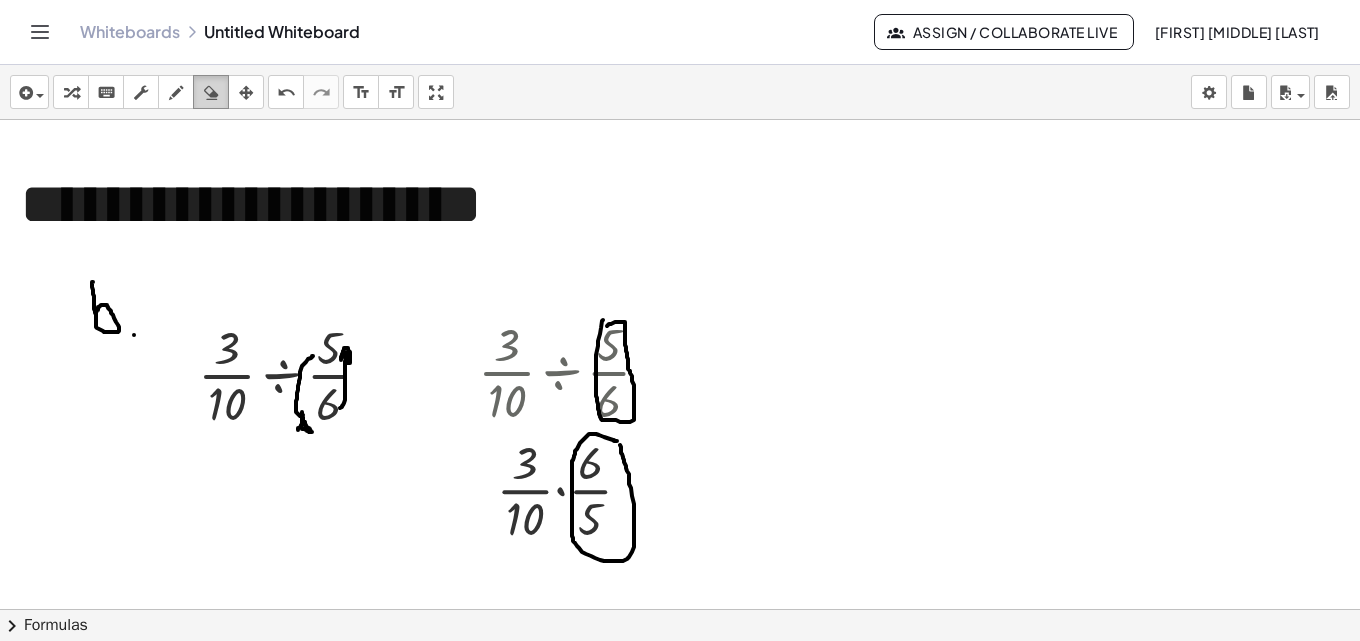 click at bounding box center [211, 93] 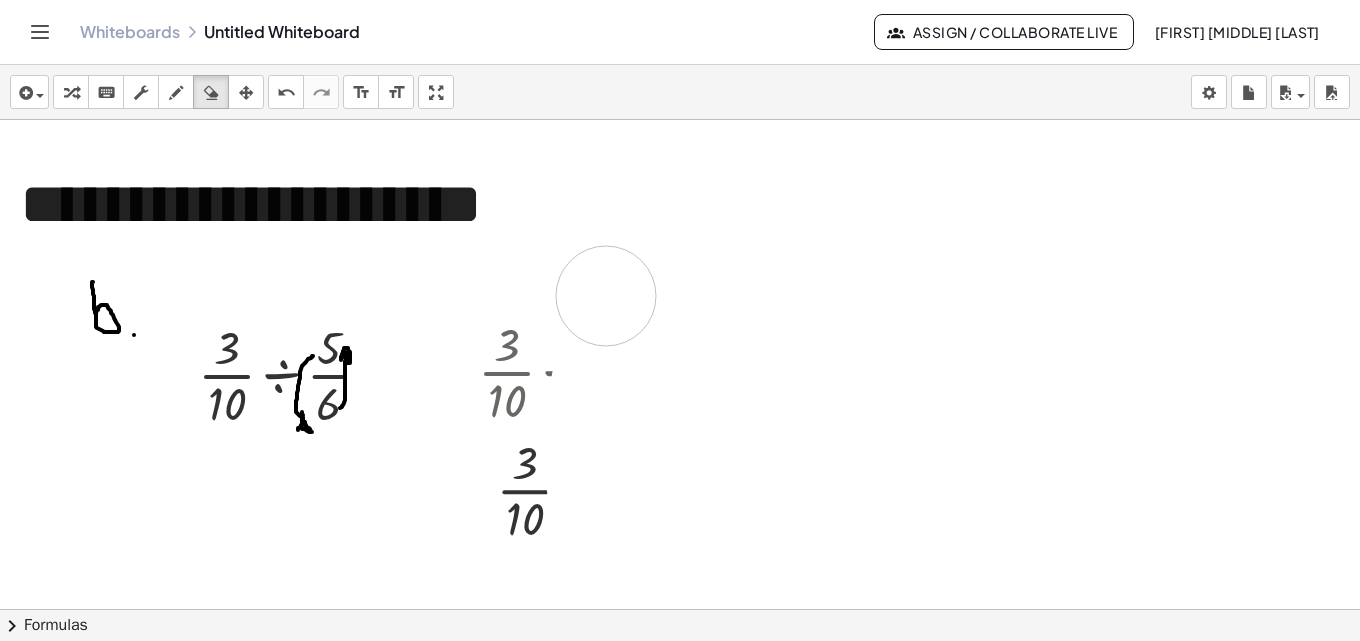 drag, startPoint x: 619, startPoint y: 429, endPoint x: 606, endPoint y: 293, distance: 136.6199 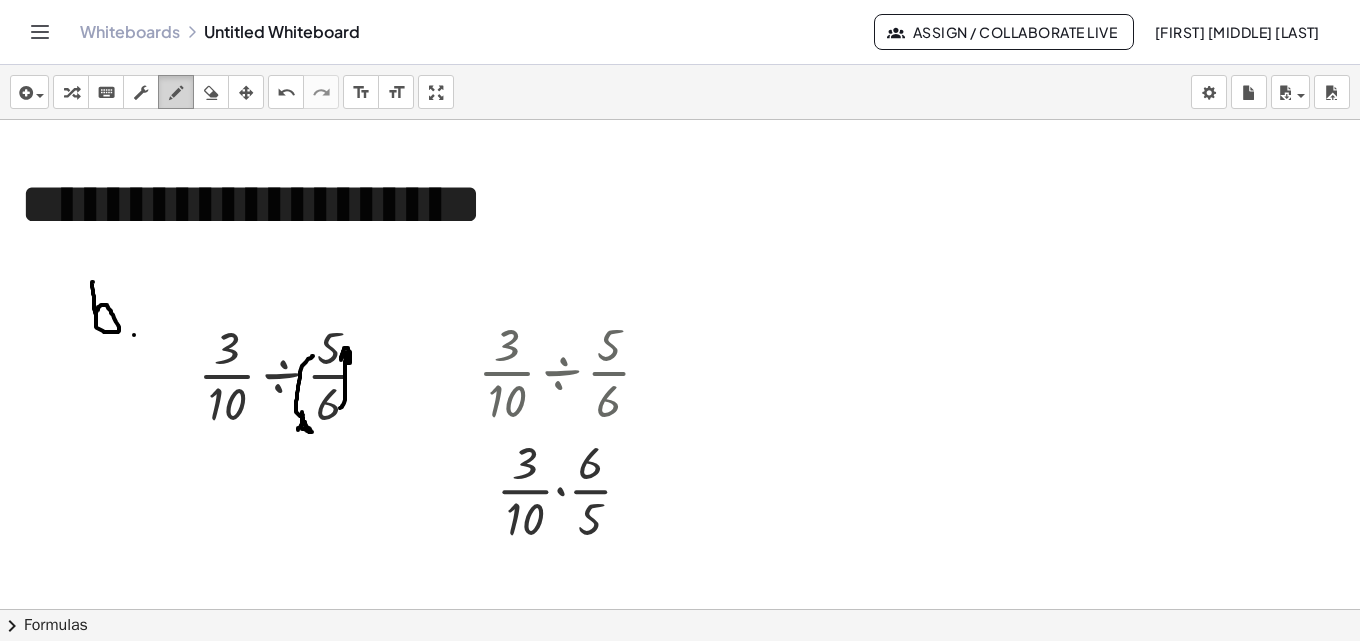 click at bounding box center [176, 92] 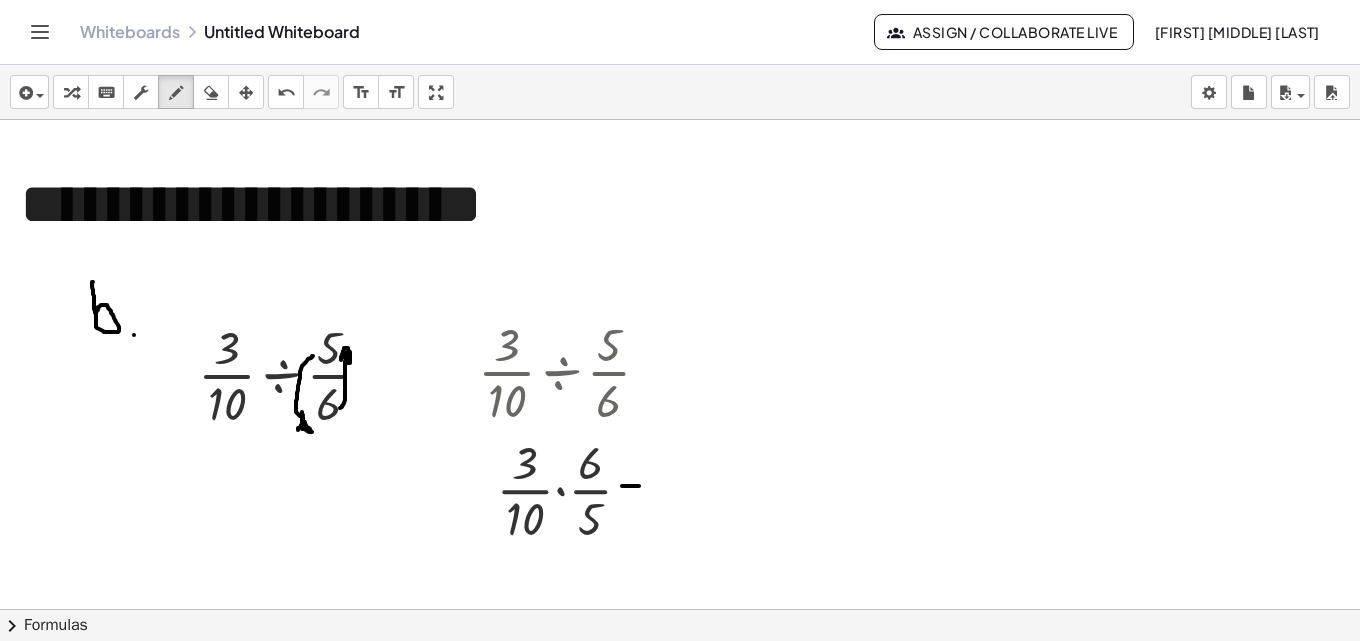 drag, startPoint x: 622, startPoint y: 486, endPoint x: 639, endPoint y: 486, distance: 17 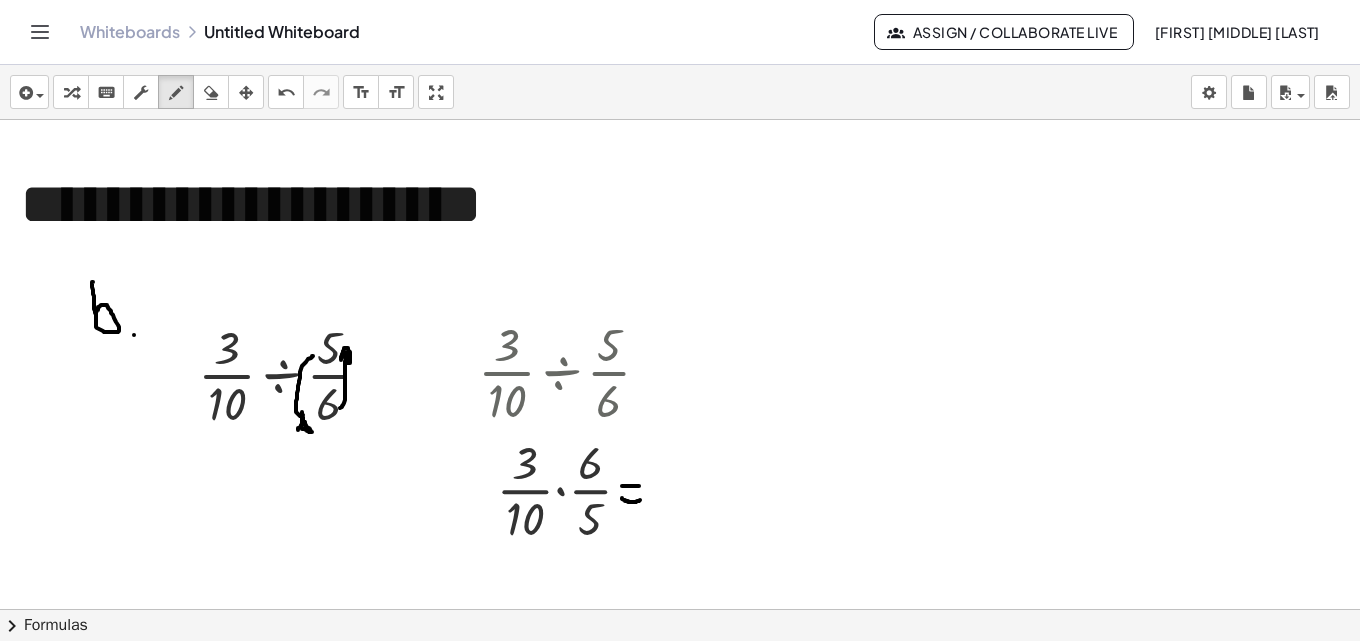 drag, startPoint x: 622, startPoint y: 498, endPoint x: 640, endPoint y: 500, distance: 18.110771 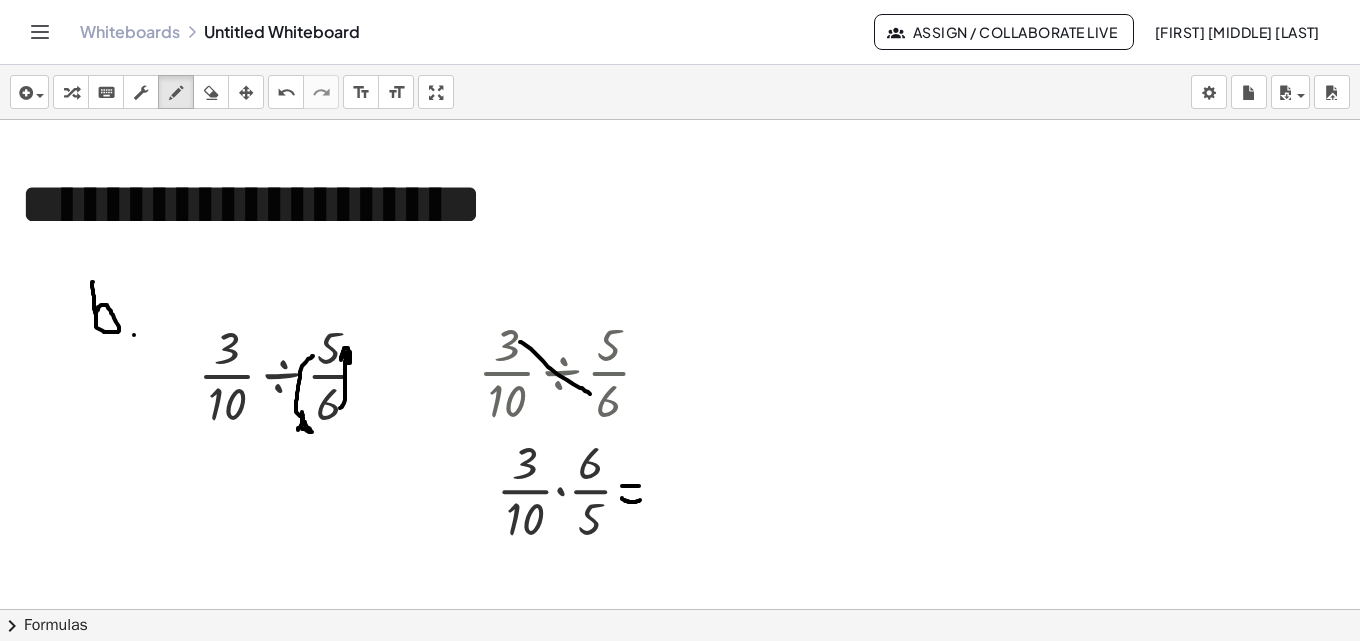drag, startPoint x: 520, startPoint y: 342, endPoint x: 612, endPoint y: 401, distance: 109.29318 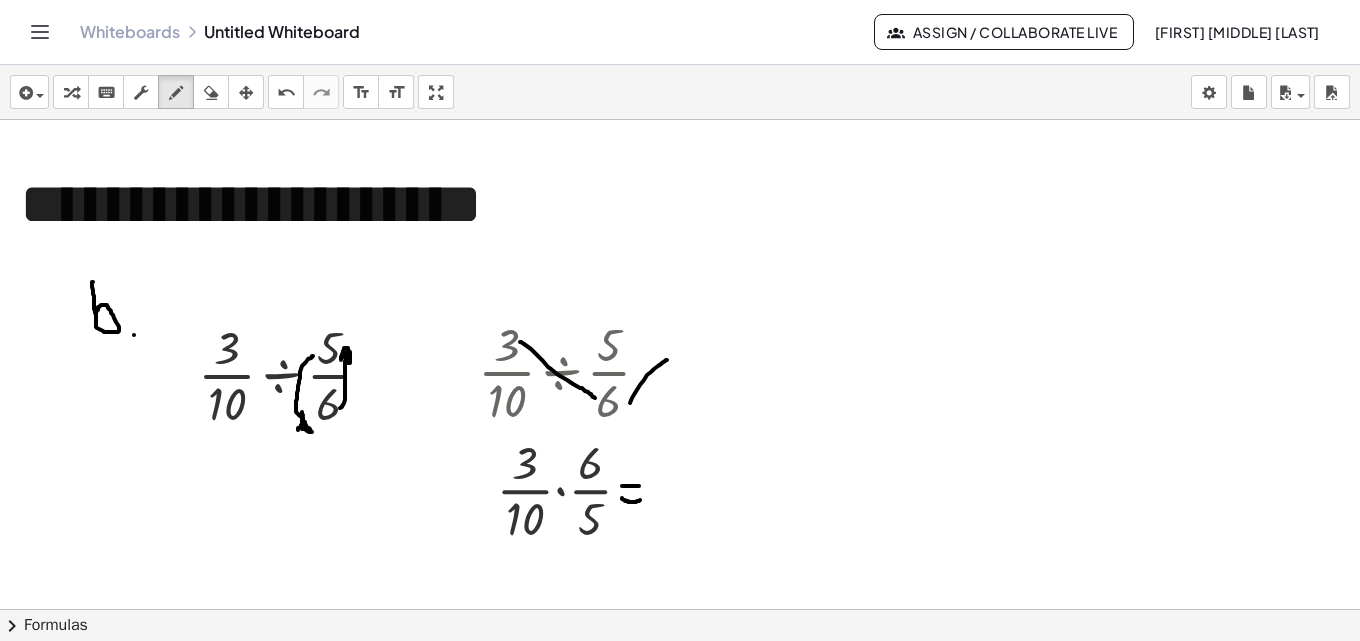 drag, startPoint x: 630, startPoint y: 403, endPoint x: 660, endPoint y: 349, distance: 61.77378 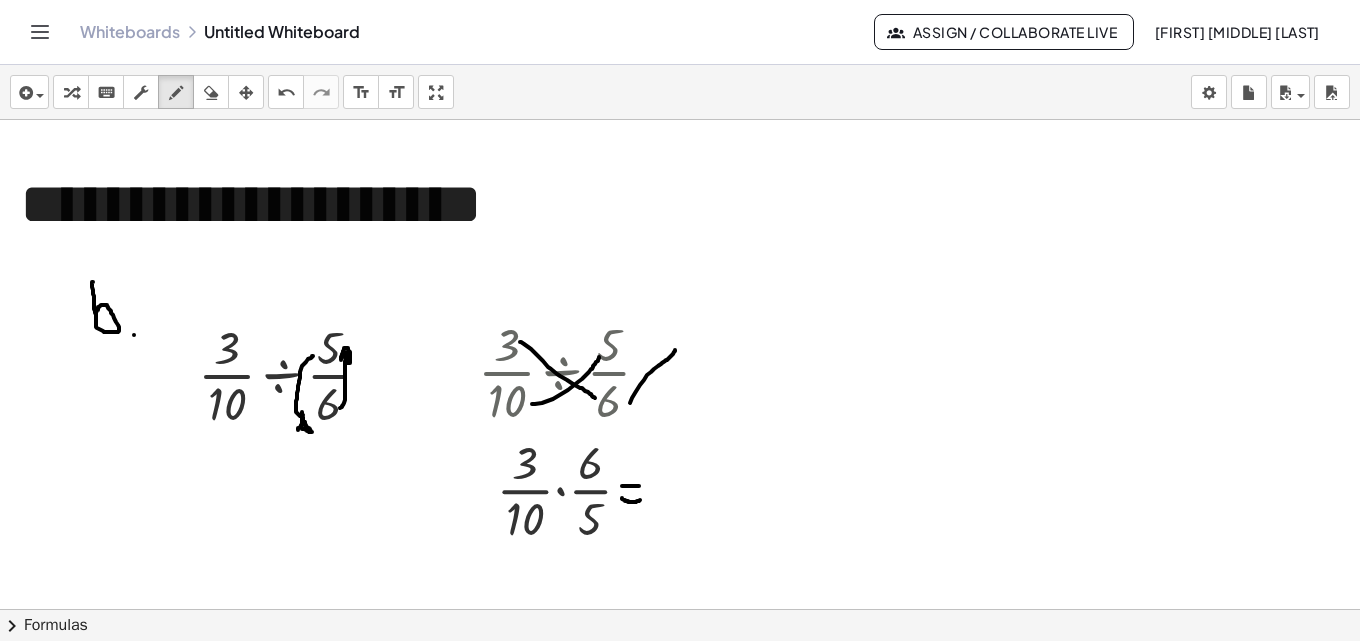 drag, startPoint x: 535, startPoint y: 404, endPoint x: 599, endPoint y: 357, distance: 79.40403 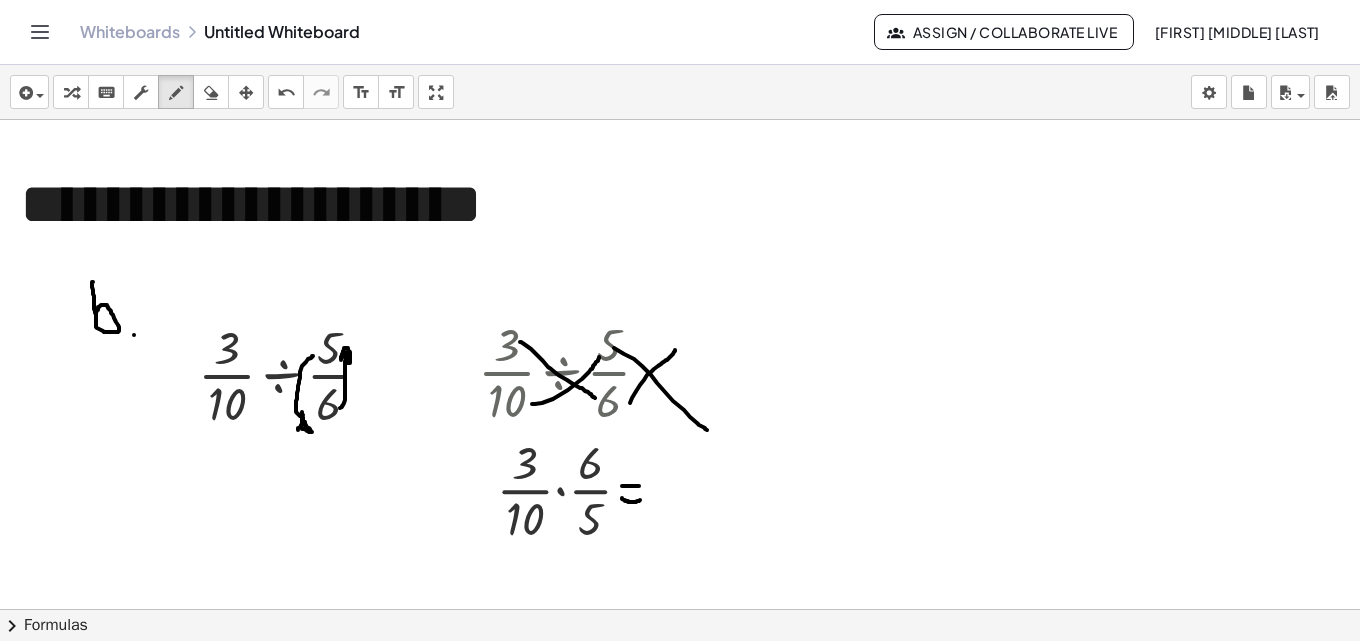 drag, startPoint x: 647, startPoint y: 371, endPoint x: 631, endPoint y: 440, distance: 70.83079 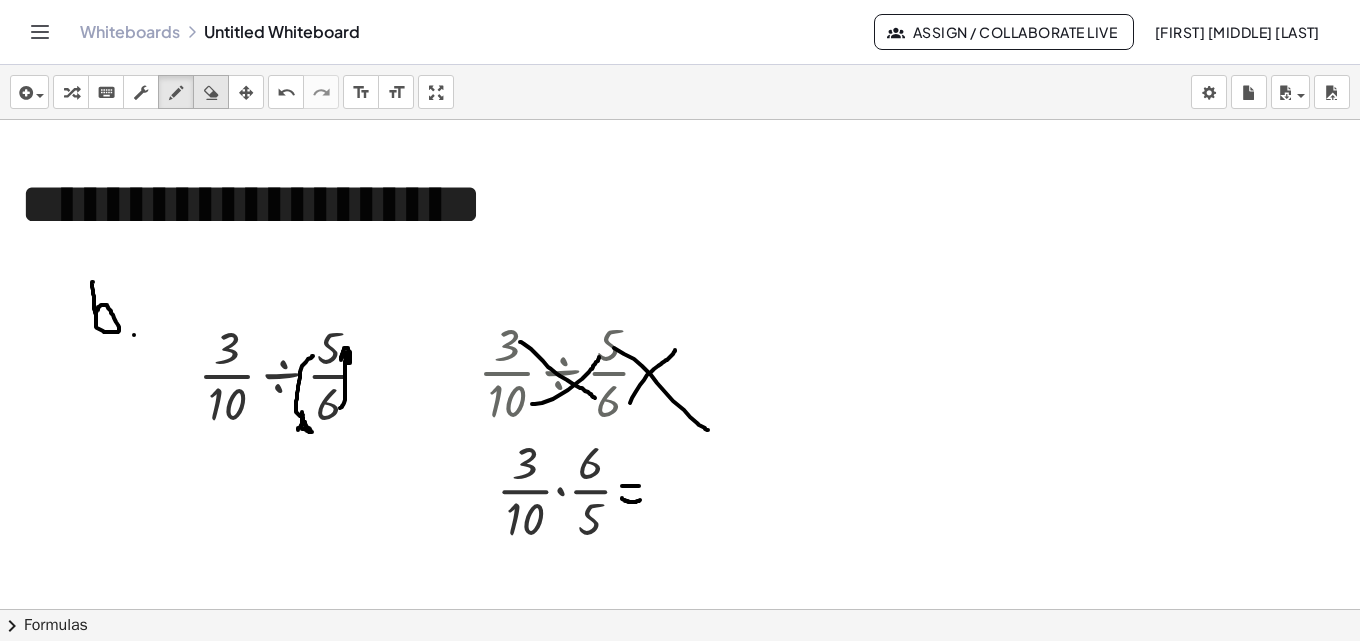 click on "erase" at bounding box center (211, 92) 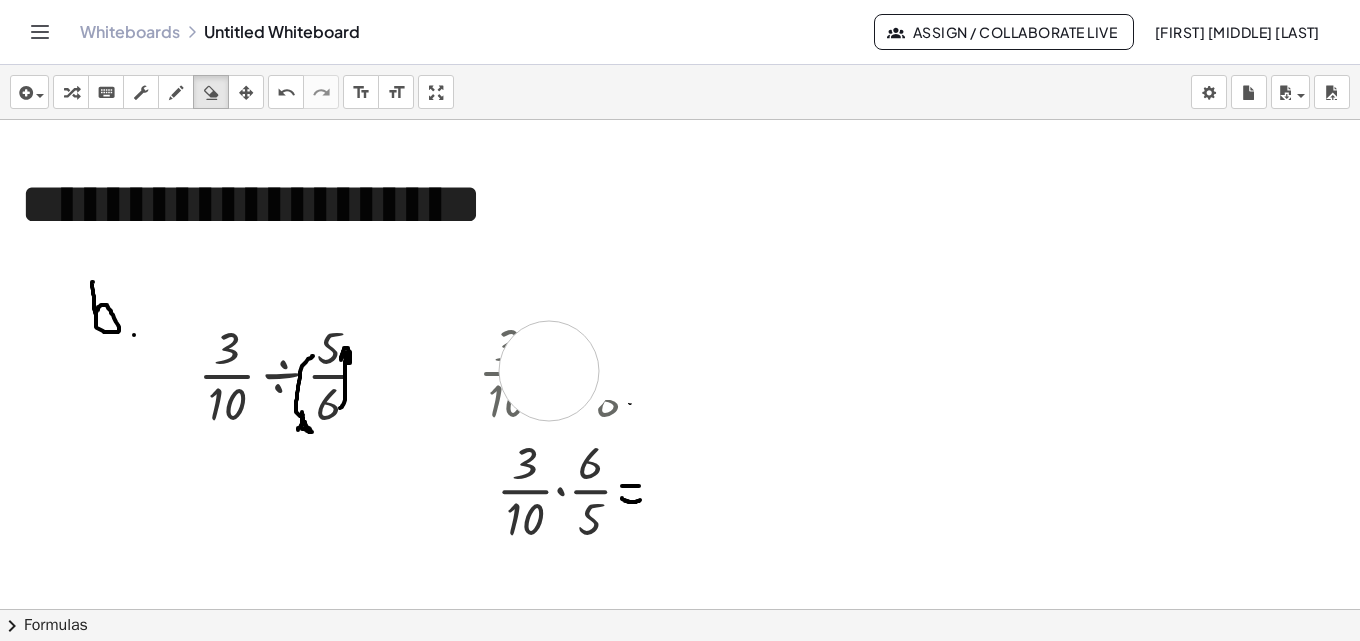 drag, startPoint x: 719, startPoint y: 419, endPoint x: 549, endPoint y: 371, distance: 176.64655 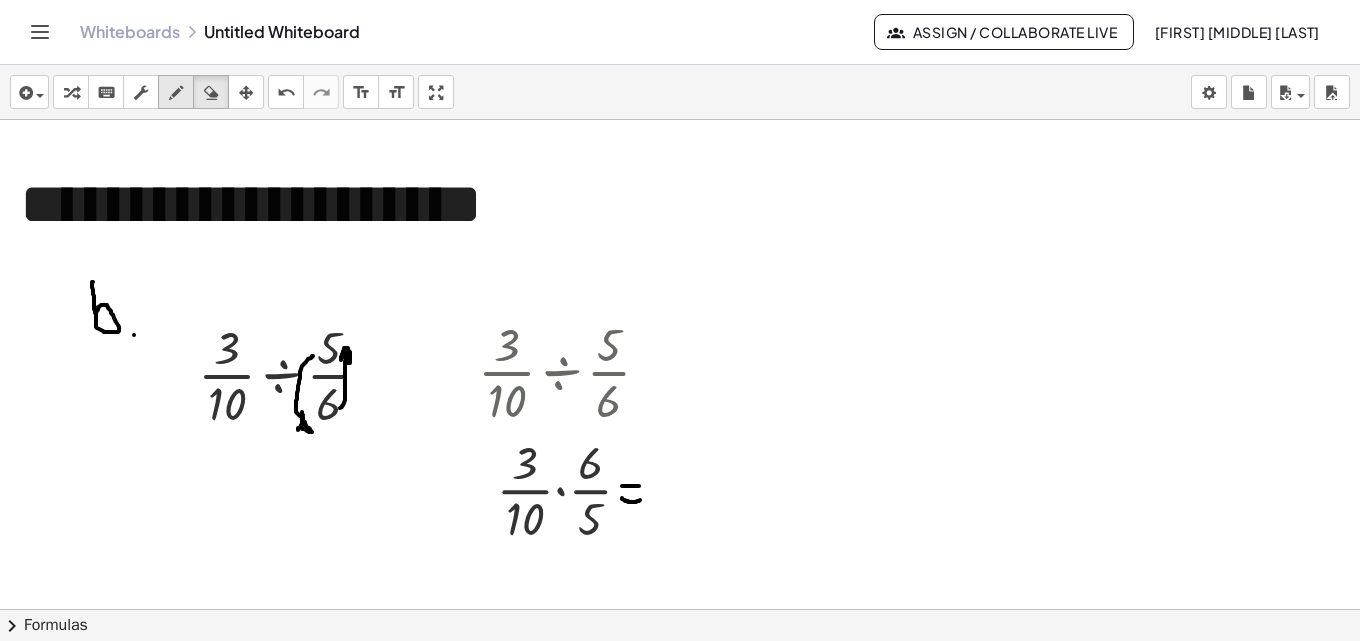 click at bounding box center [176, 93] 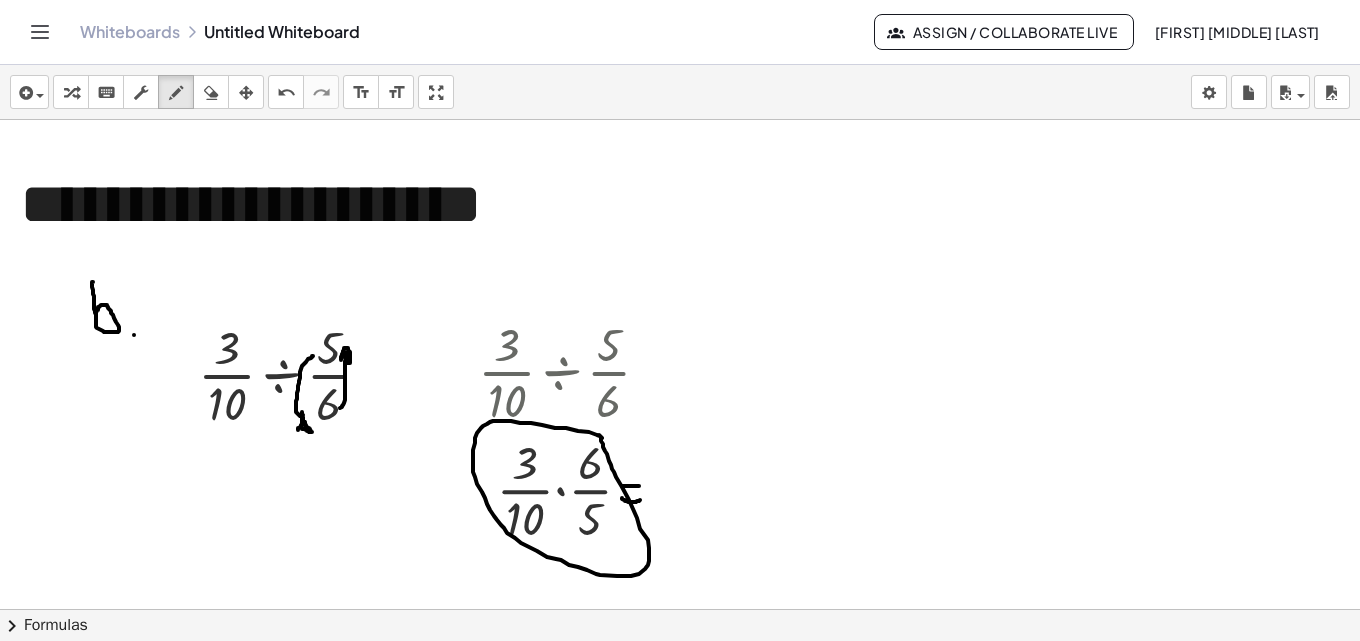 drag, startPoint x: 589, startPoint y: 432, endPoint x: 599, endPoint y: 435, distance: 10.440307 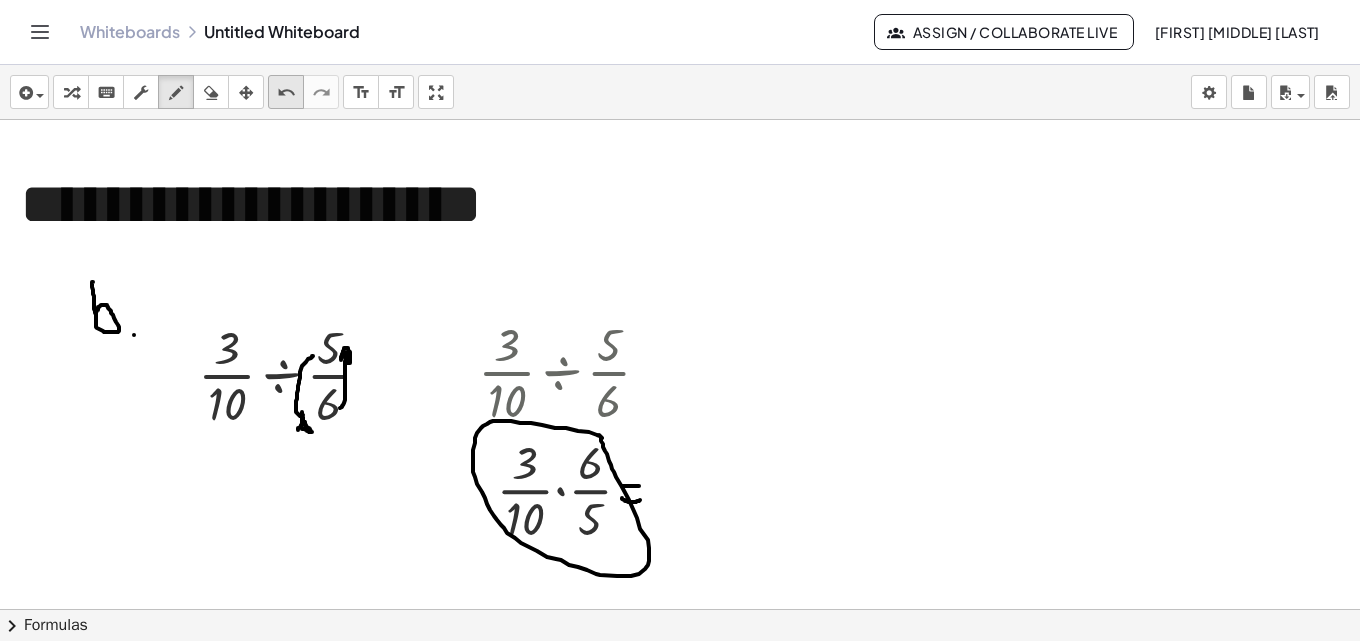 click on "undo" at bounding box center [286, 93] 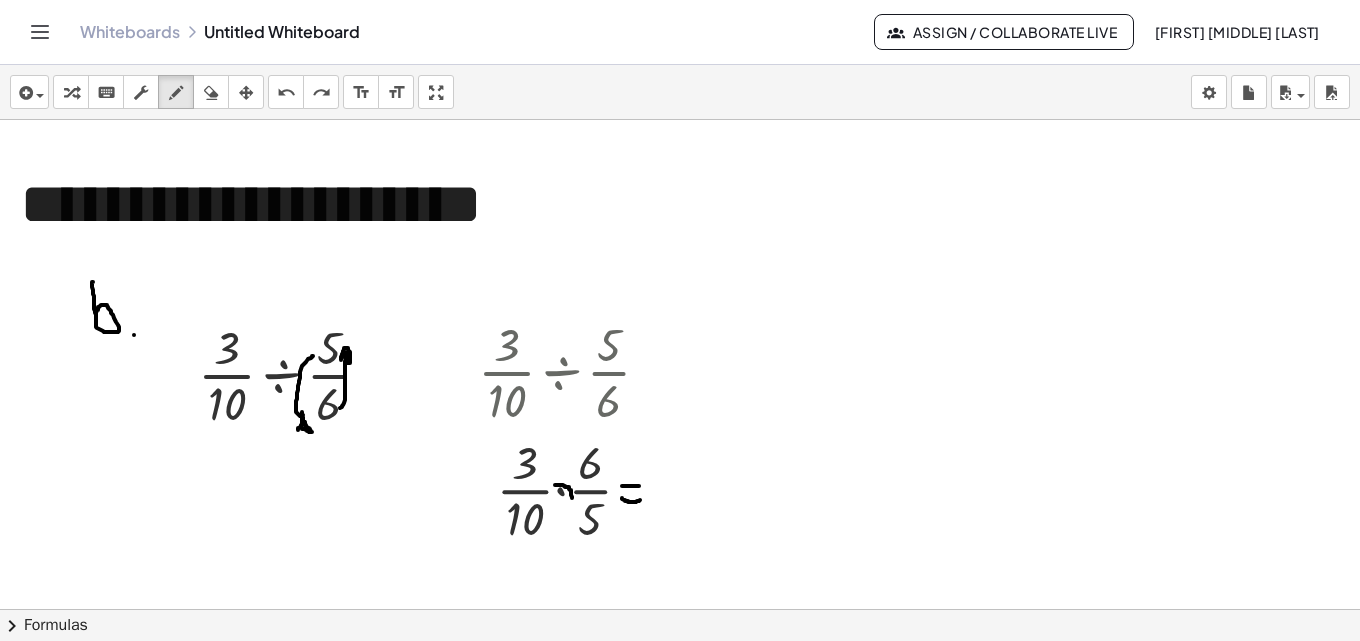 drag, startPoint x: 555, startPoint y: 485, endPoint x: 572, endPoint y: 498, distance: 21.400934 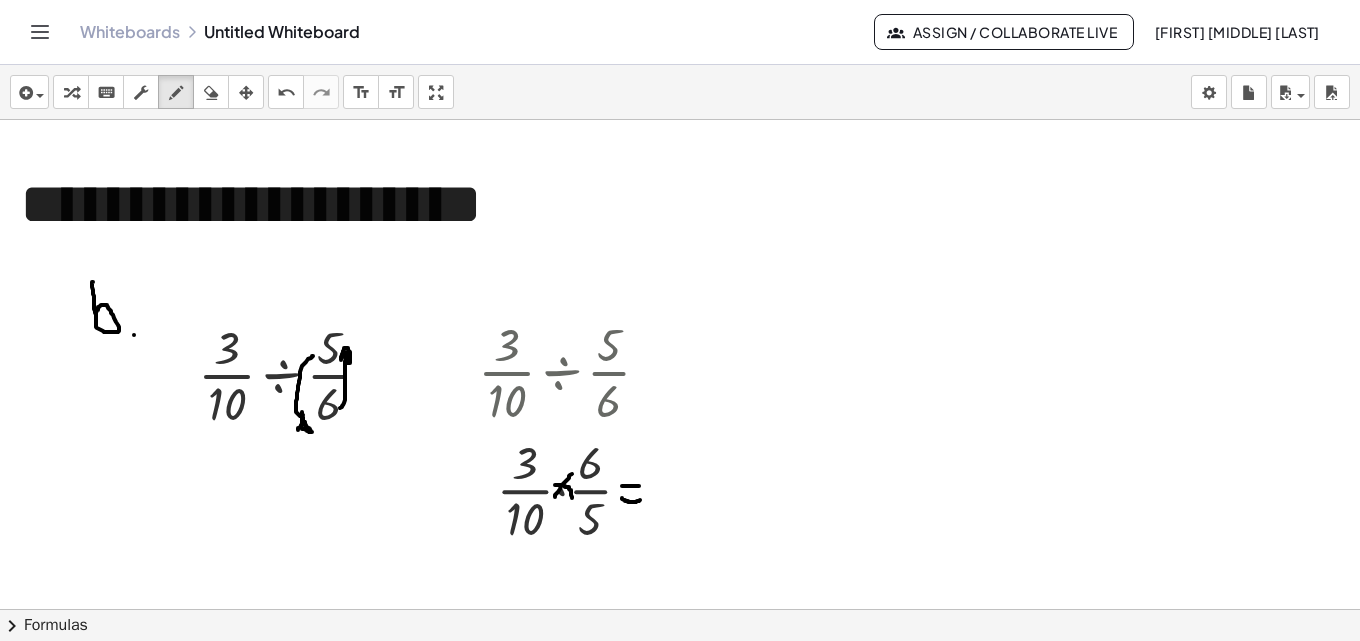 drag, startPoint x: 555, startPoint y: 497, endPoint x: 572, endPoint y: 474, distance: 28.600698 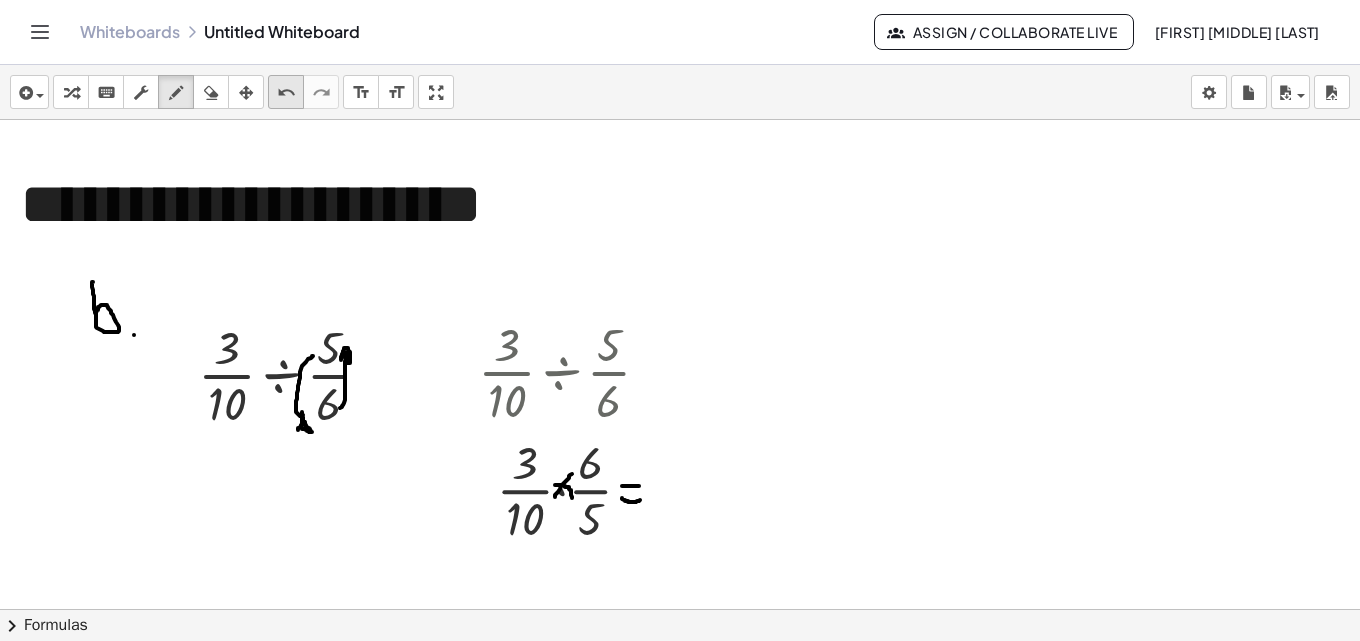 click on "undo undo" at bounding box center [286, 92] 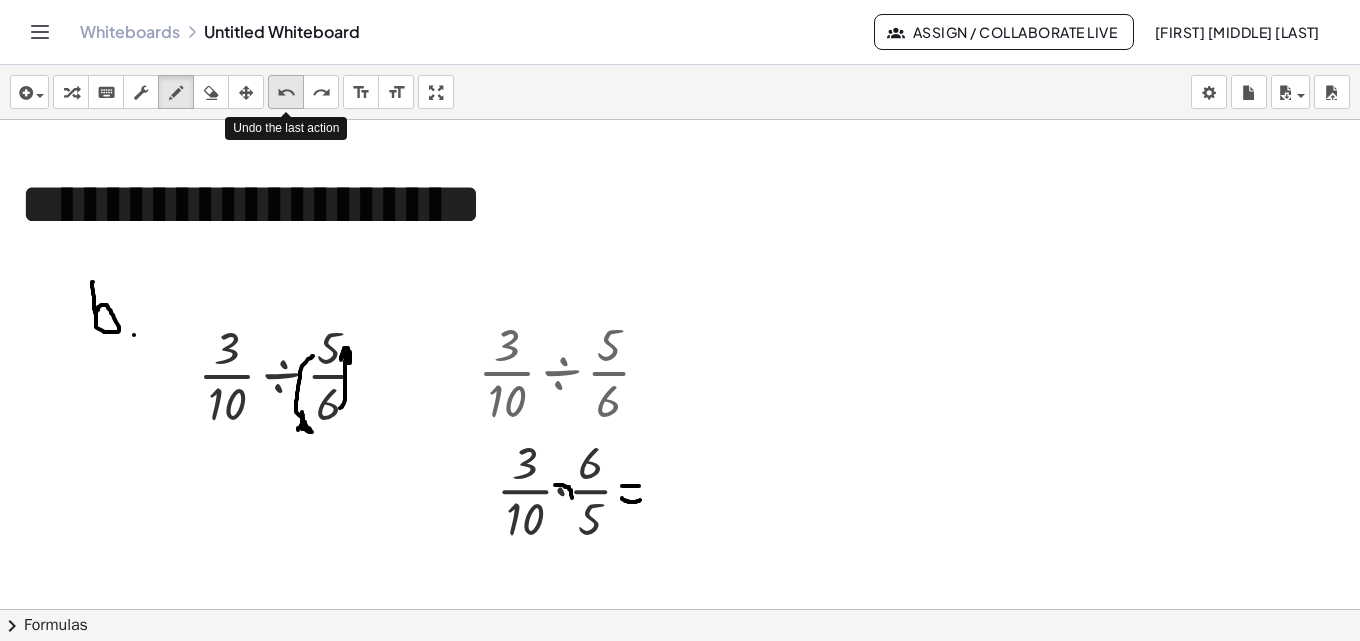 click on "undo undo" at bounding box center (286, 92) 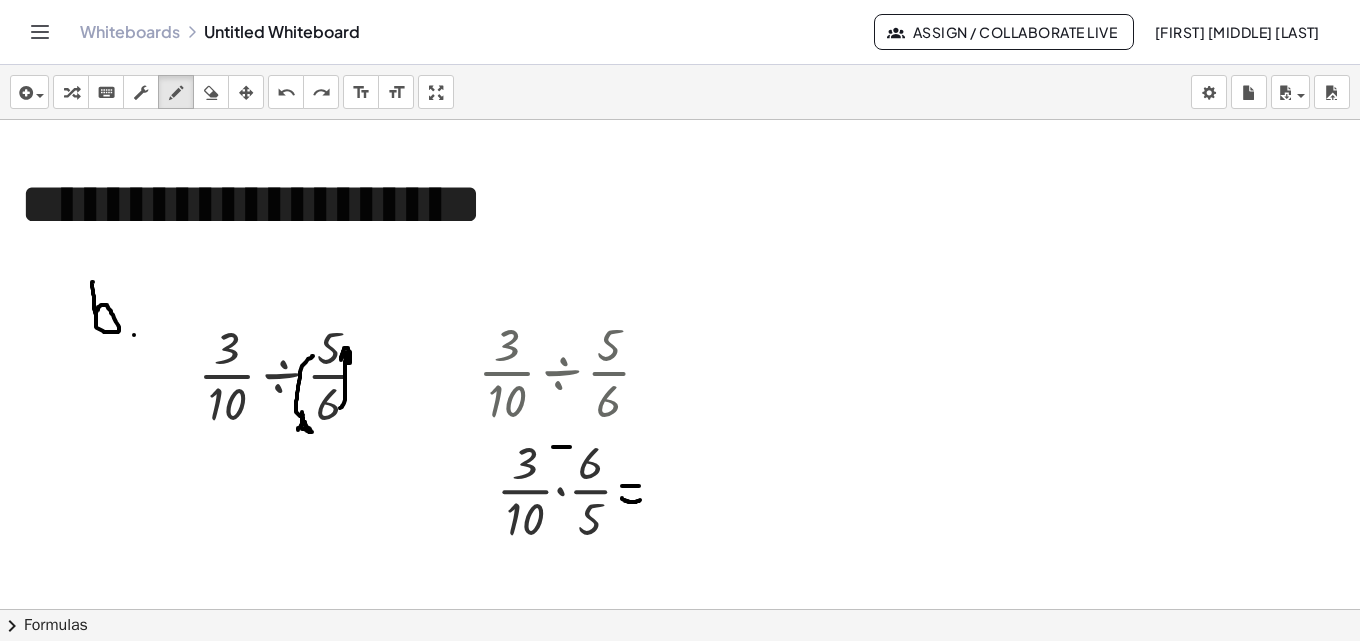 drag, startPoint x: 556, startPoint y: 447, endPoint x: 573, endPoint y: 447, distance: 17 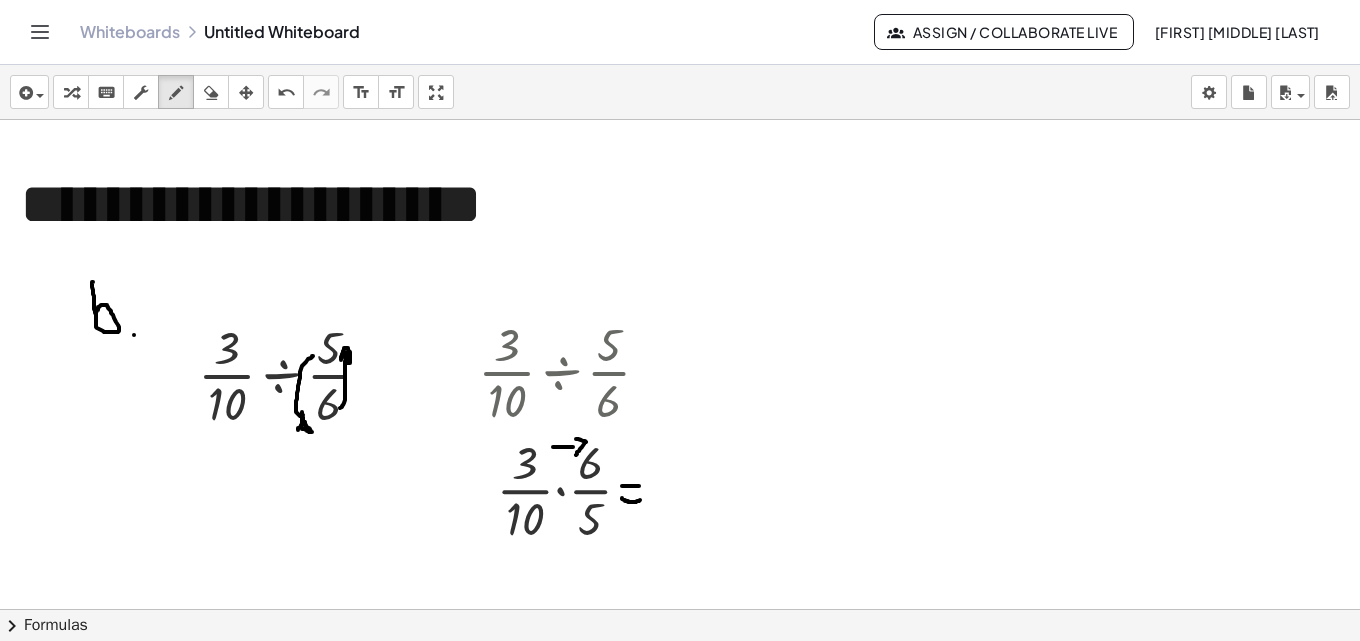 drag, startPoint x: 576, startPoint y: 439, endPoint x: 576, endPoint y: 455, distance: 16 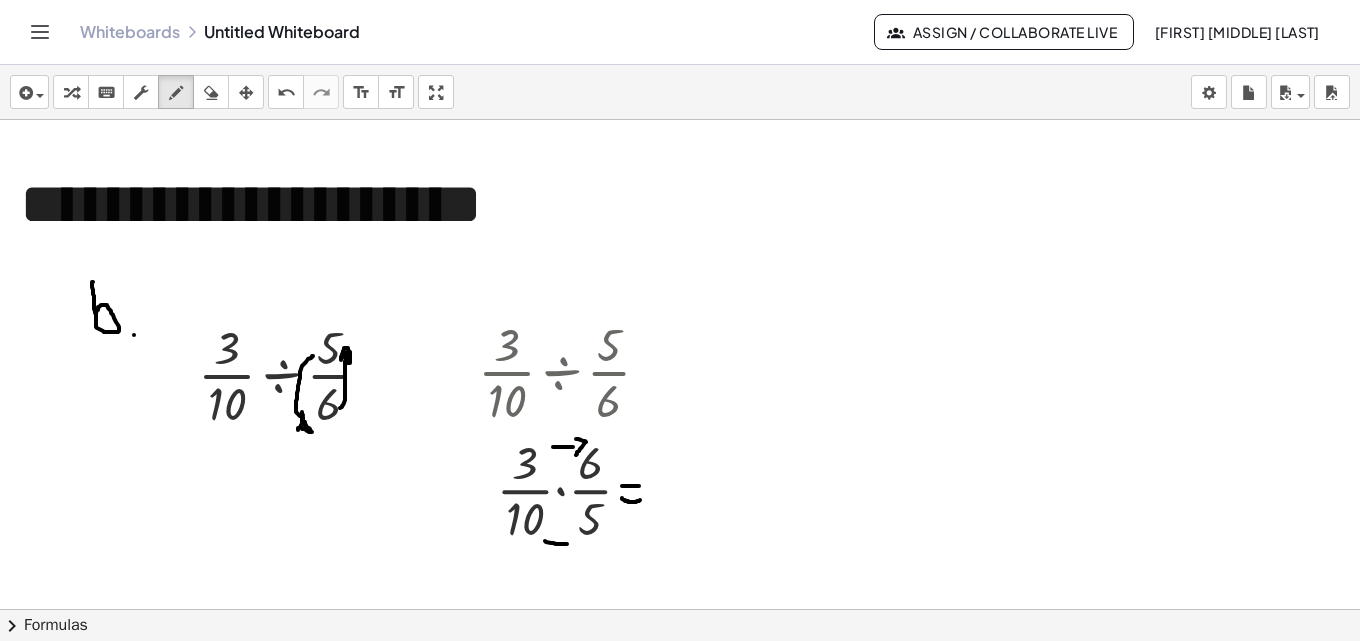 drag, startPoint x: 545, startPoint y: 541, endPoint x: 568, endPoint y: 544, distance: 23.194826 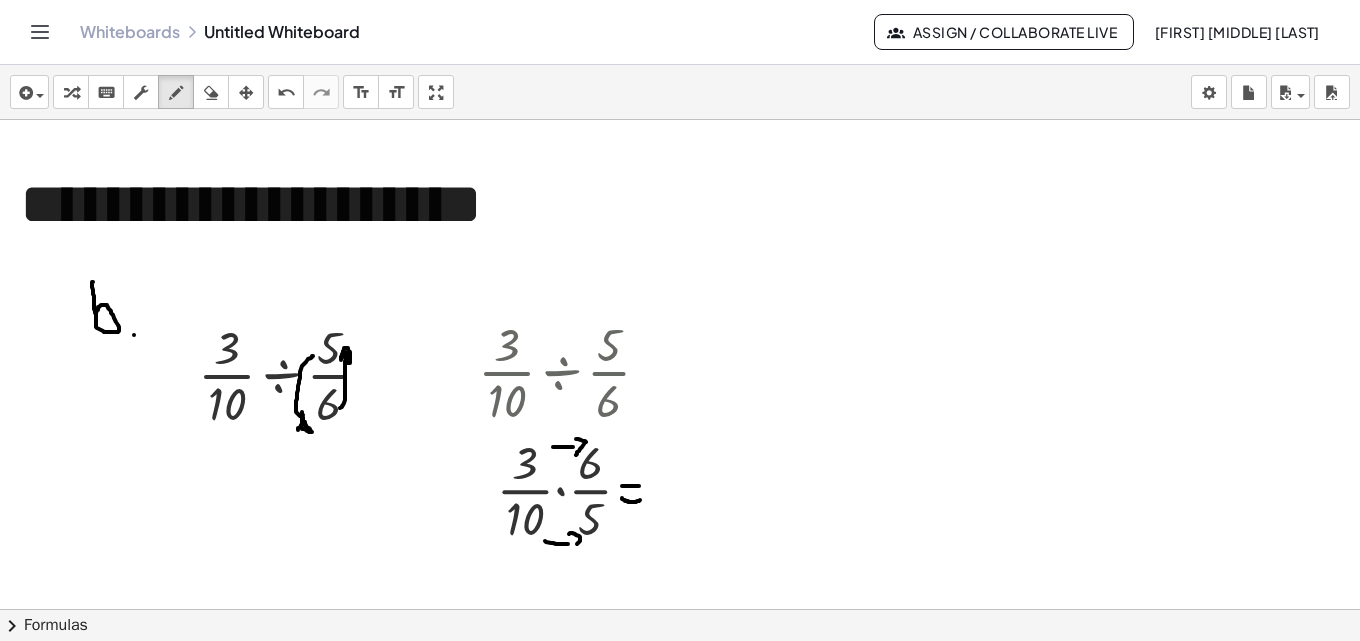 drag, startPoint x: 569, startPoint y: 534, endPoint x: 575, endPoint y: 548, distance: 15.231546 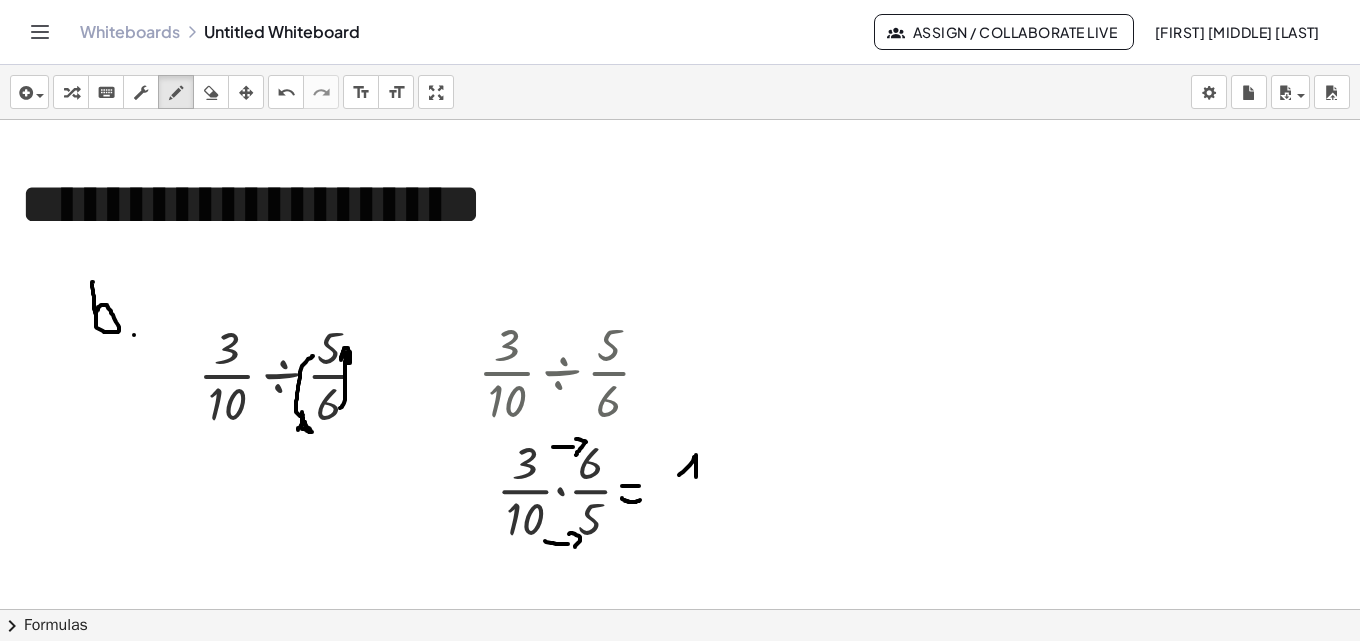 drag, startPoint x: 679, startPoint y: 475, endPoint x: 696, endPoint y: 480, distance: 17.720045 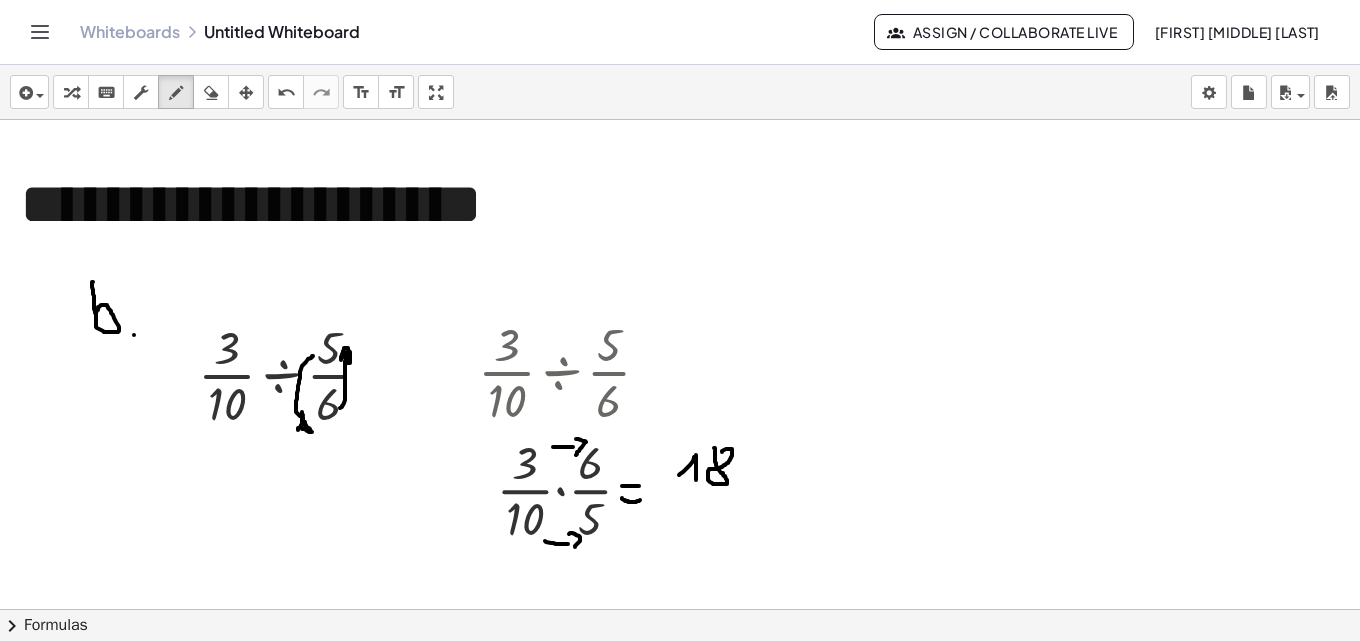 click at bounding box center (680, 887) 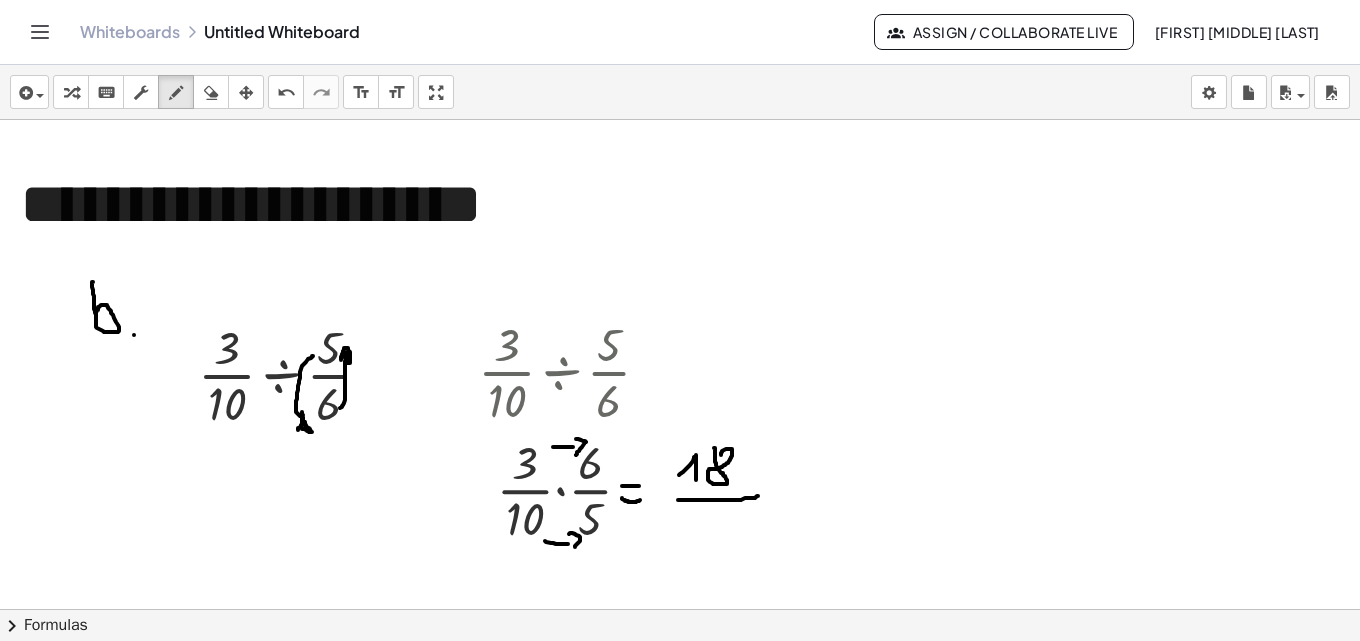 drag, startPoint x: 678, startPoint y: 500, endPoint x: 758, endPoint y: 496, distance: 80.09994 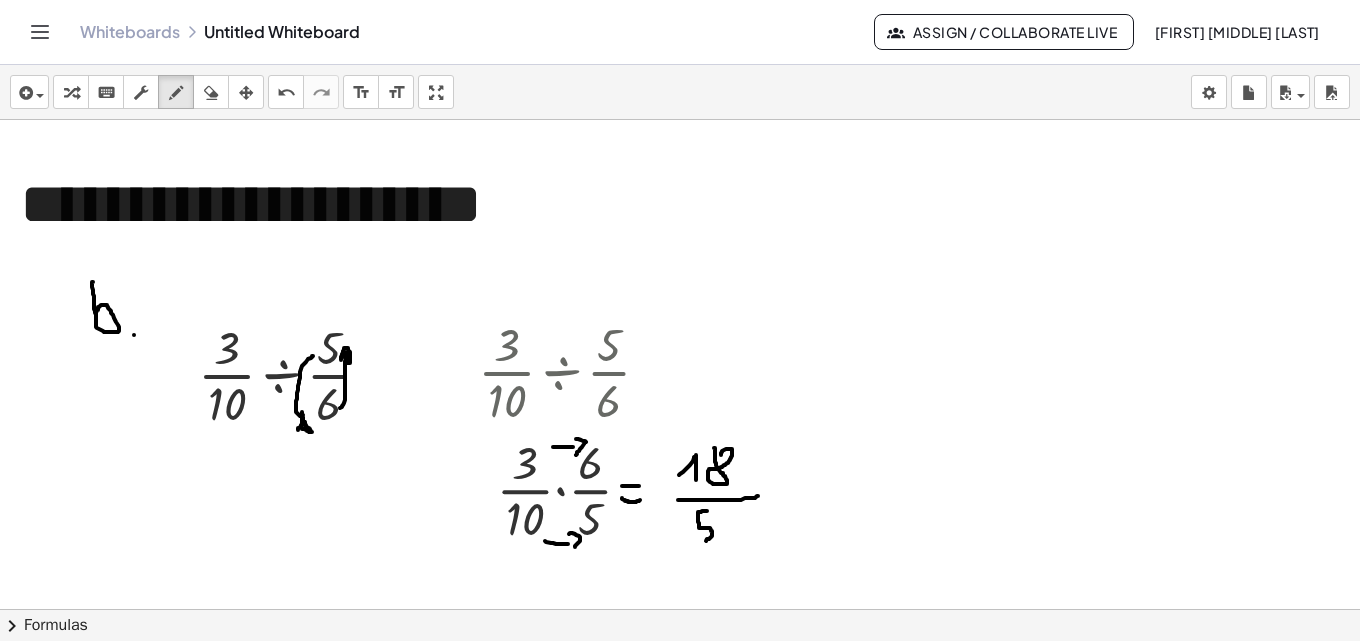 drag, startPoint x: 707, startPoint y: 511, endPoint x: 696, endPoint y: 541, distance: 31.95309 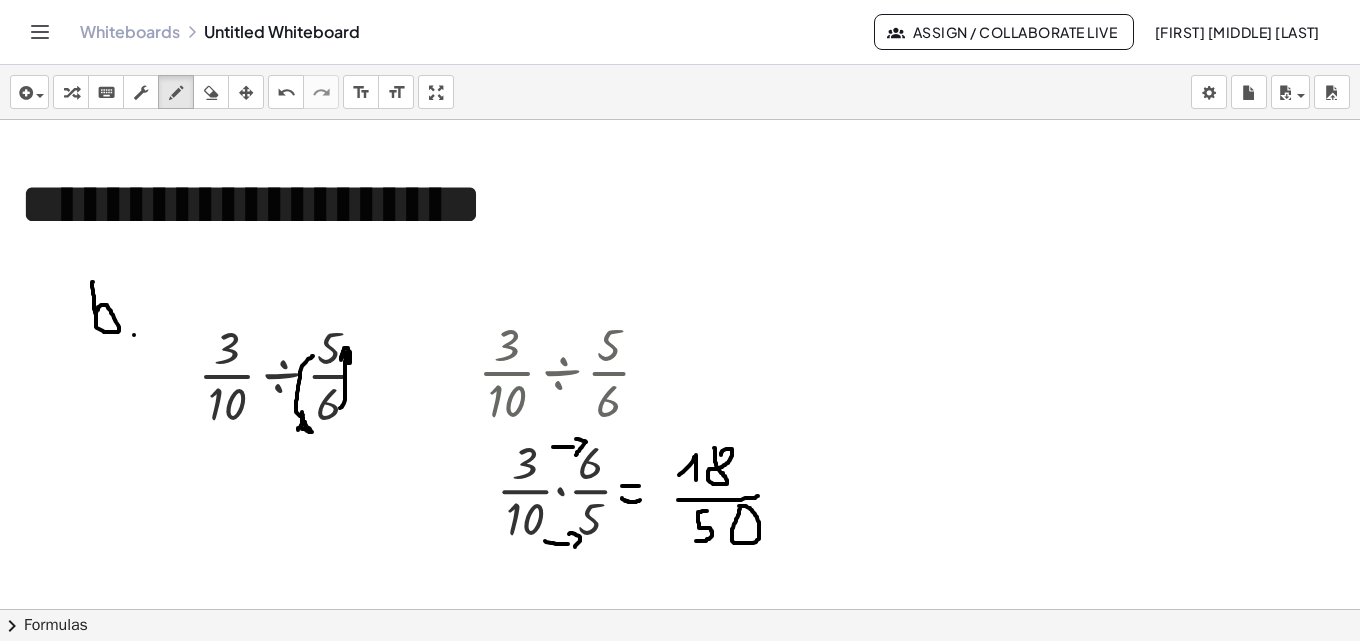 click at bounding box center [680, 887] 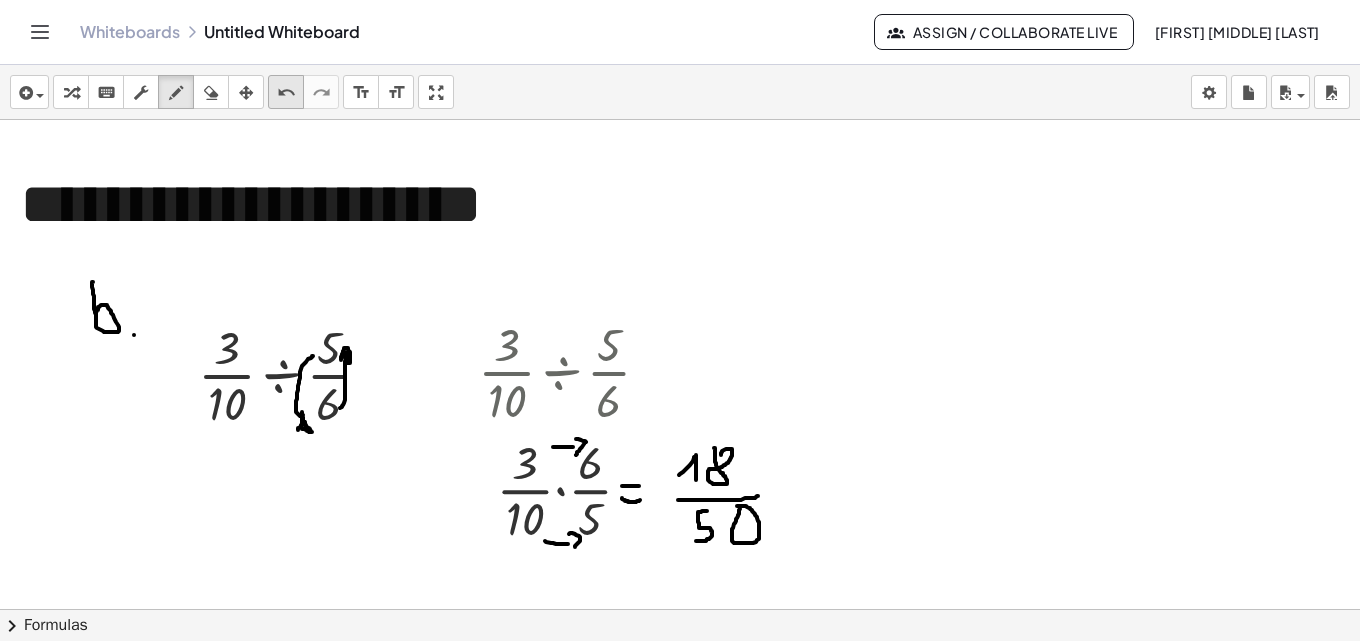 click on "undo" at bounding box center [286, 92] 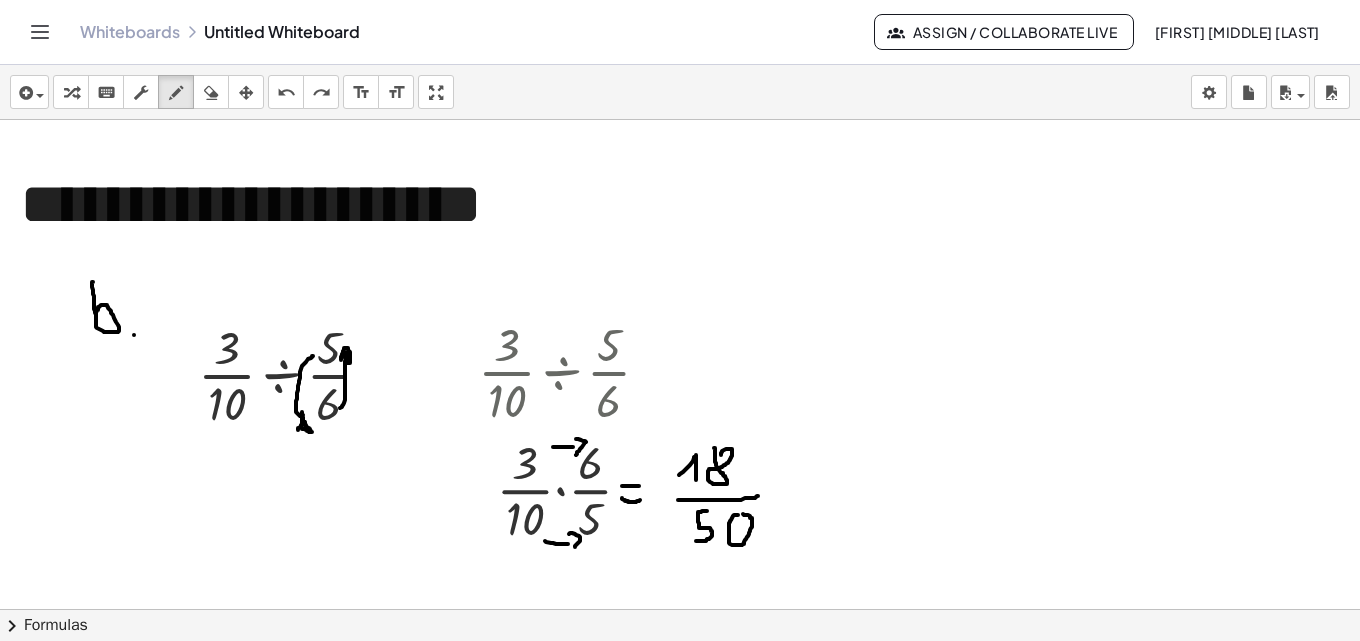 click at bounding box center [680, 887] 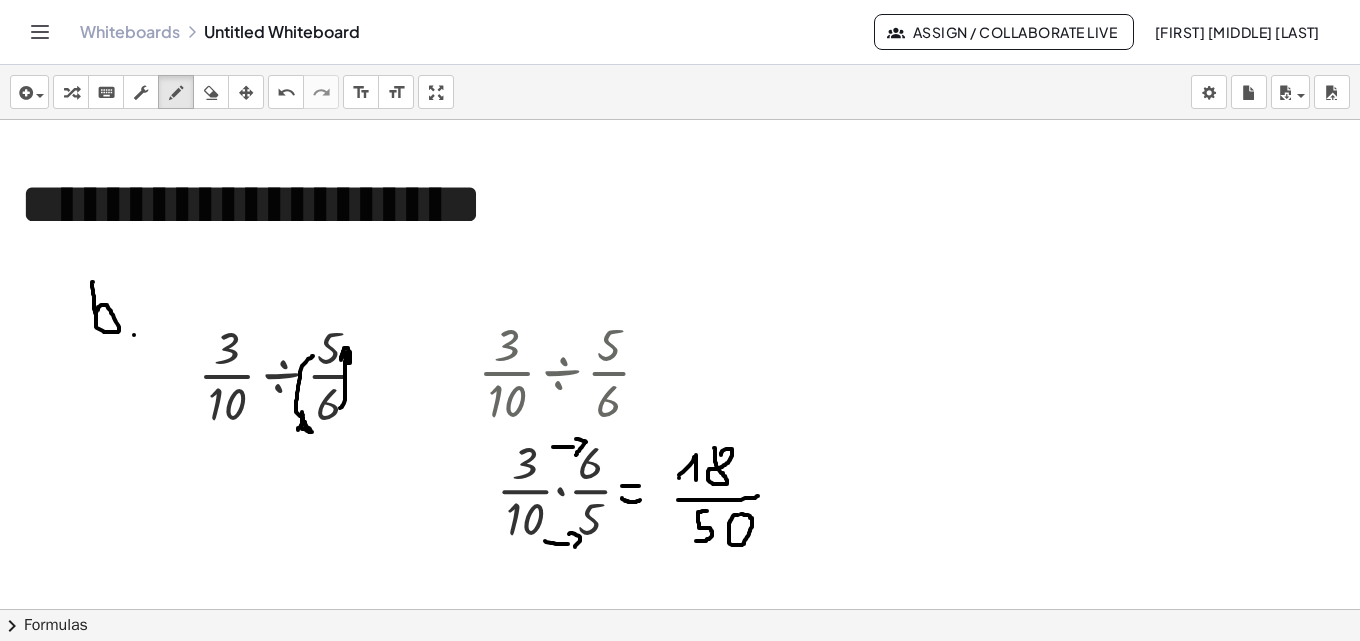 drag, startPoint x: 679, startPoint y: 478, endPoint x: 736, endPoint y: 444, distance: 66.37017 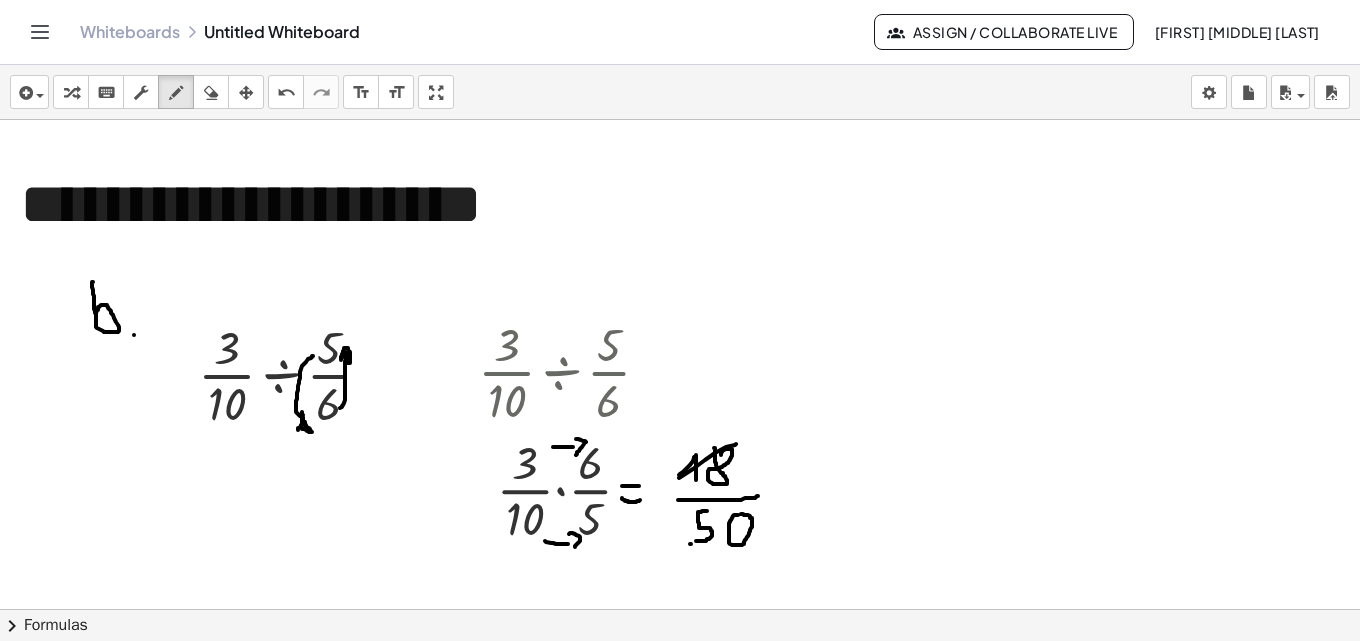 drag, startPoint x: 691, startPoint y: 544, endPoint x: 765, endPoint y: 516, distance: 79.12016 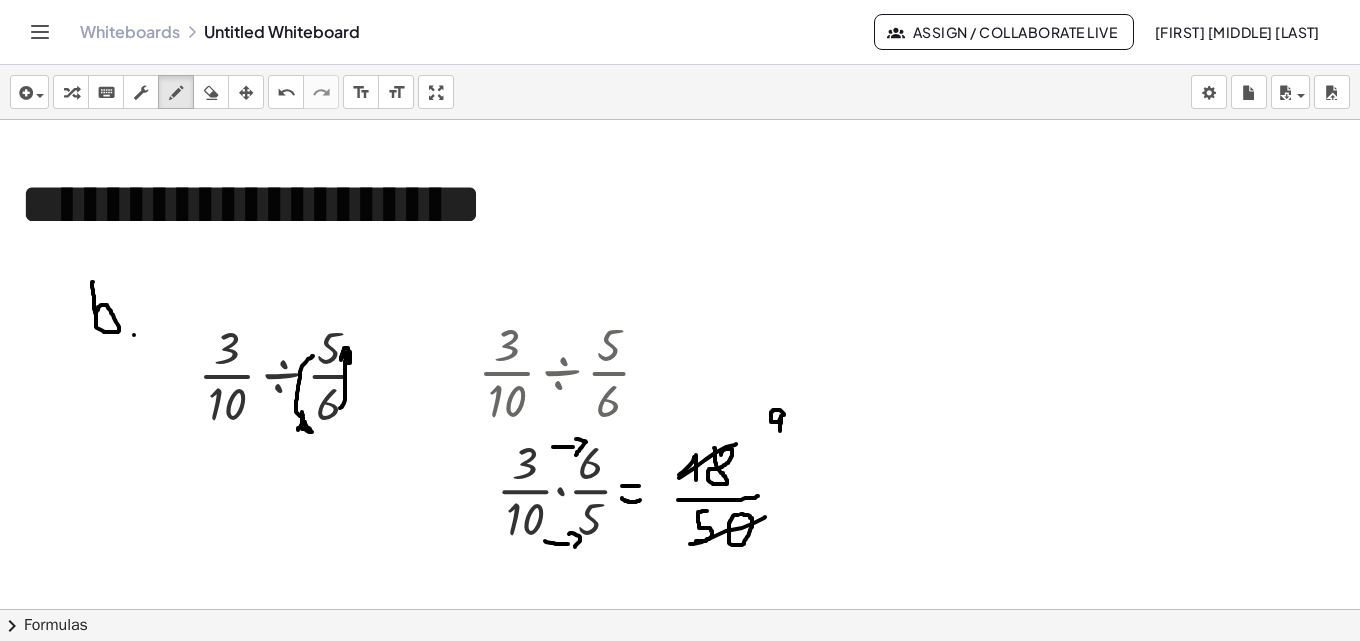 drag, startPoint x: 784, startPoint y: 415, endPoint x: 780, endPoint y: 431, distance: 16.492422 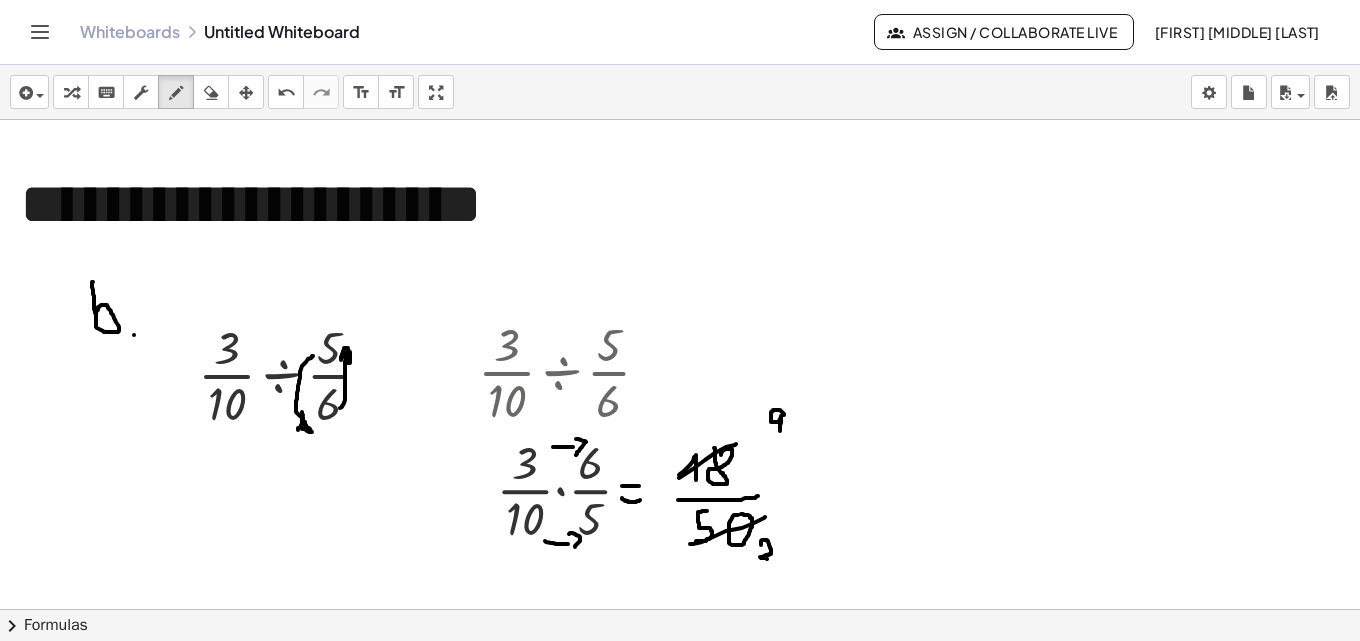 drag, startPoint x: 761, startPoint y: 545, endPoint x: 775, endPoint y: 562, distance: 22.022715 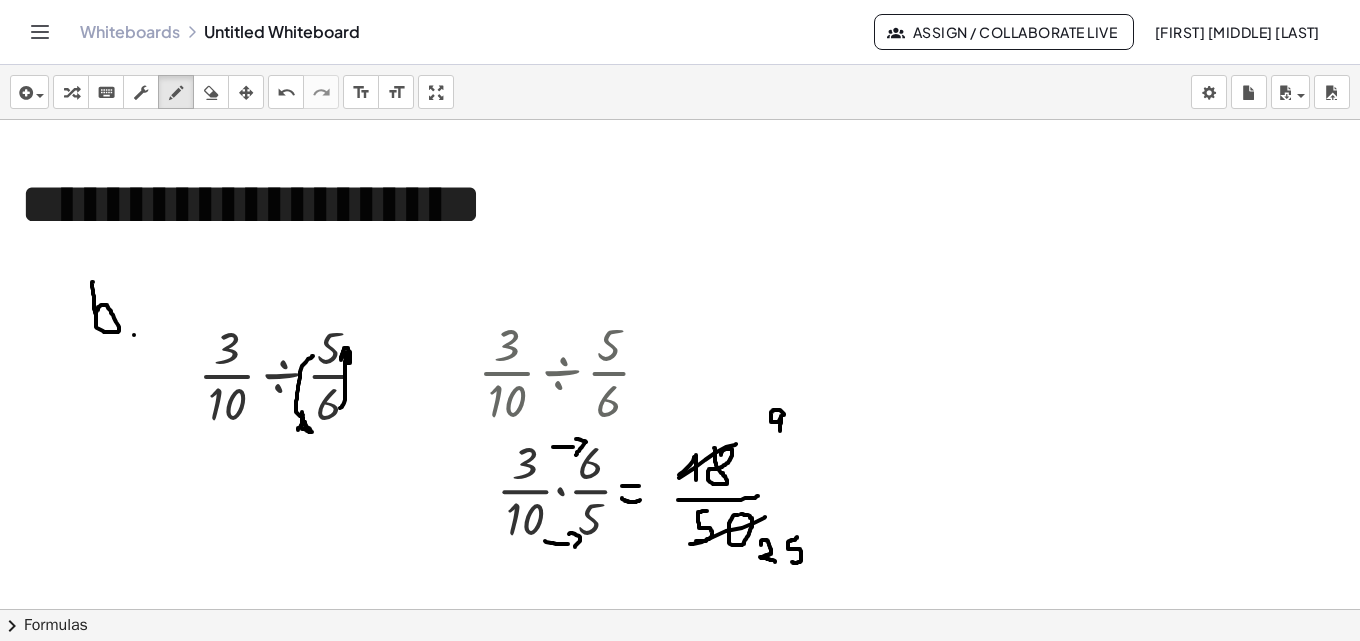 drag, startPoint x: 796, startPoint y: 538, endPoint x: 811, endPoint y: 509, distance: 32.649654 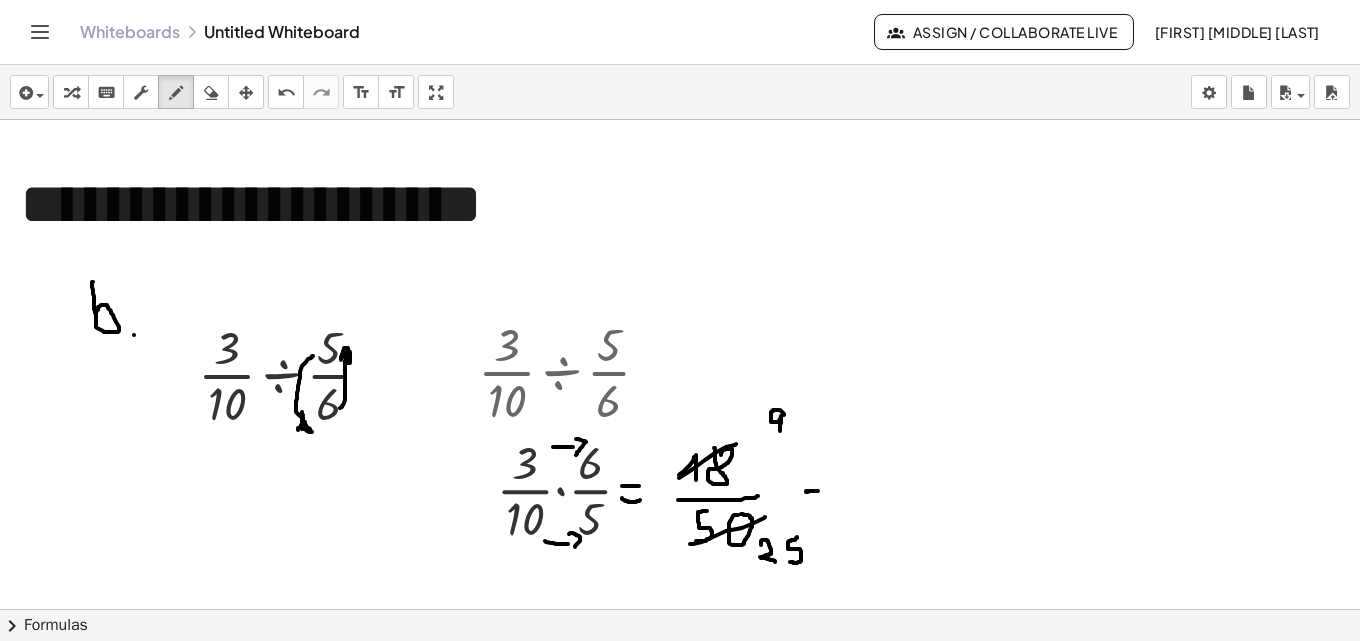 drag, startPoint x: 808, startPoint y: 492, endPoint x: 818, endPoint y: 491, distance: 10.049875 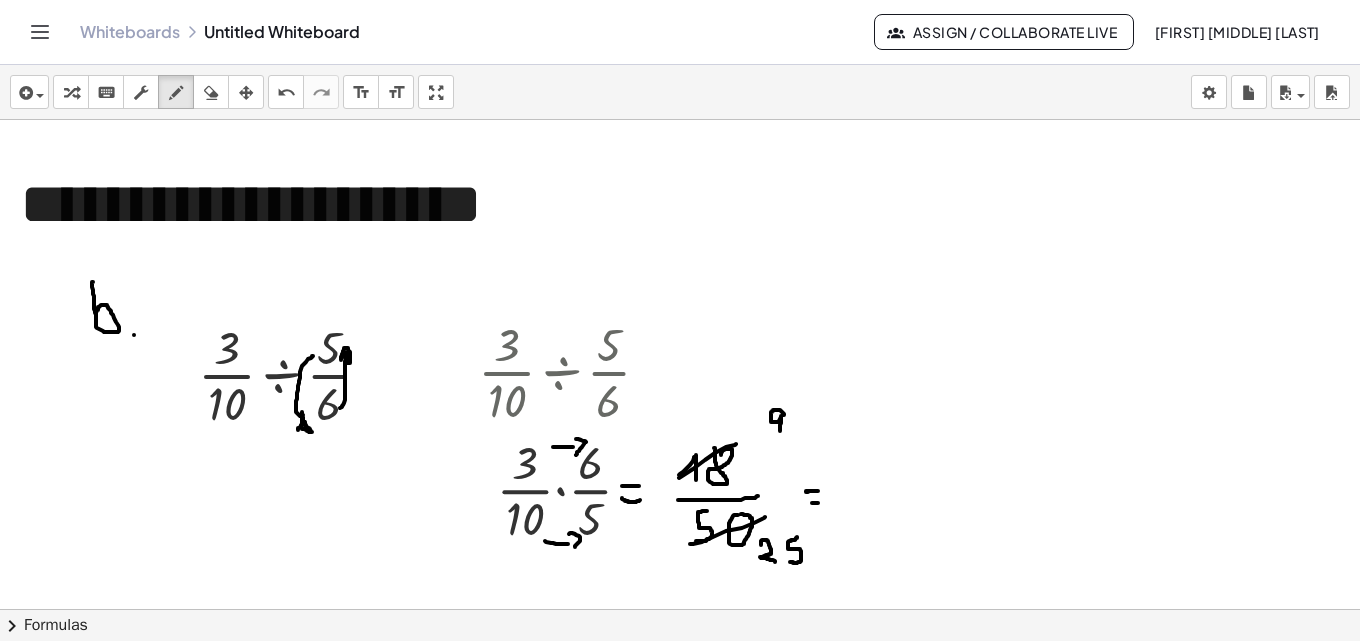 click at bounding box center (680, 887) 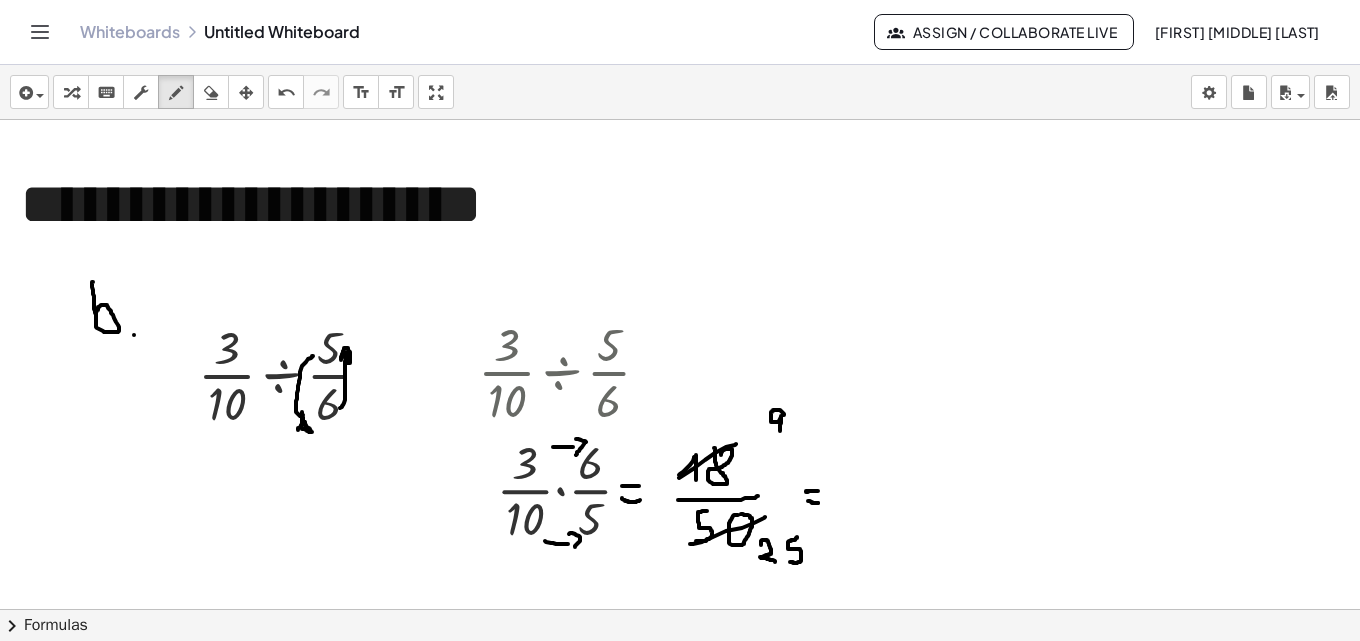 drag, startPoint x: 818, startPoint y: 503, endPoint x: 808, endPoint y: 501, distance: 10.198039 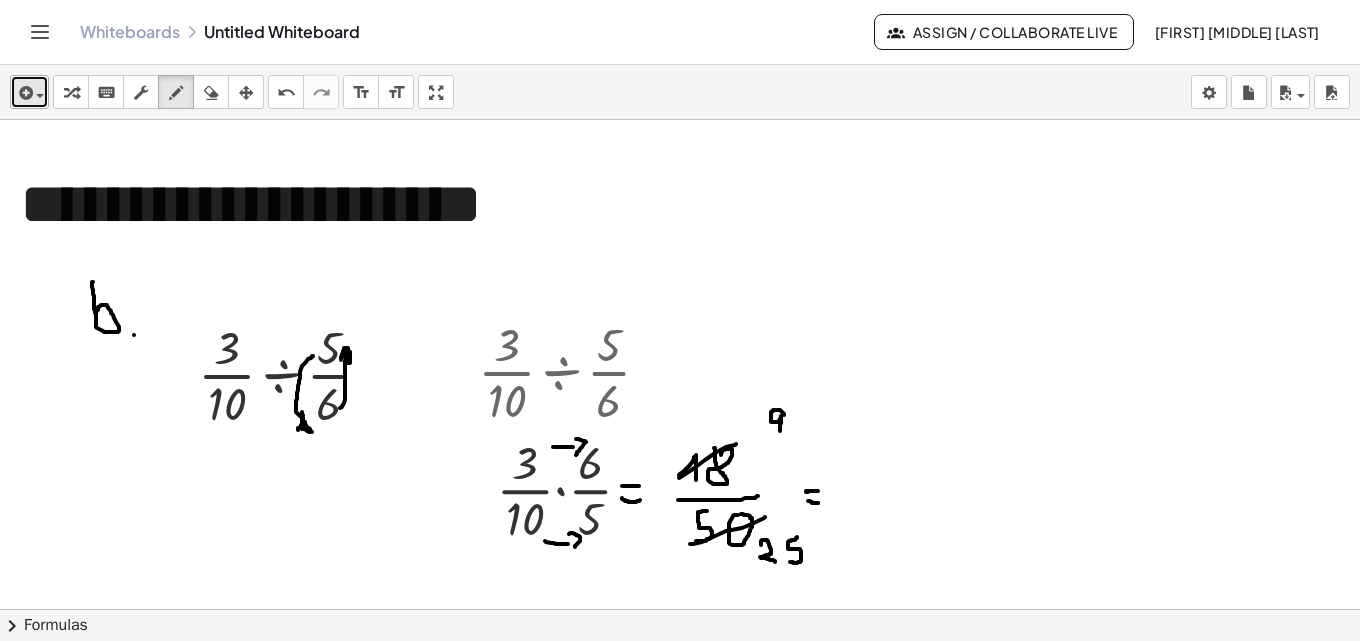 click at bounding box center (40, 96) 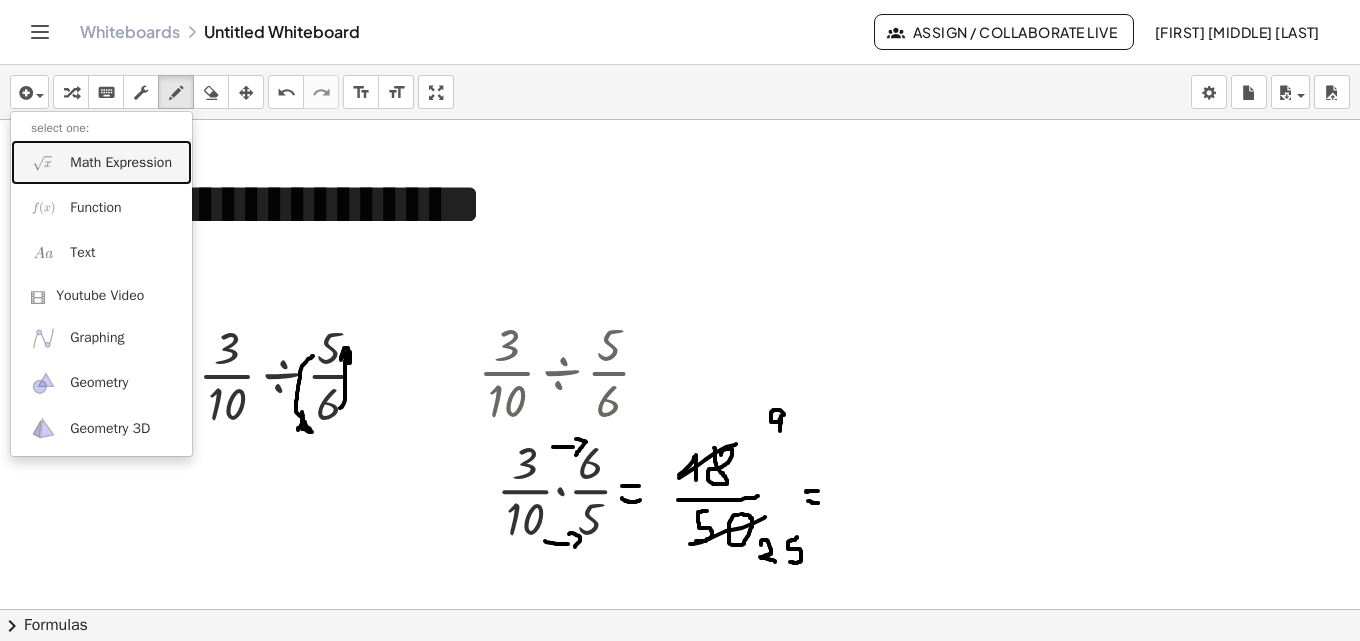 click on "Math Expression" at bounding box center (121, 163) 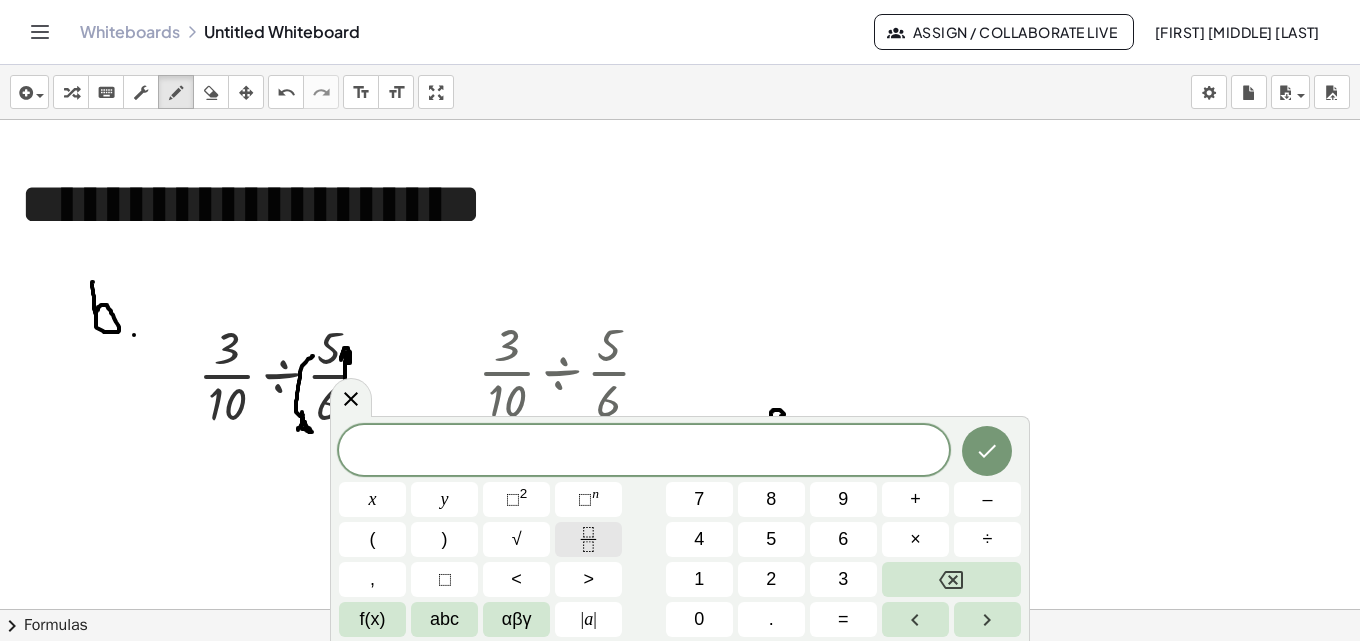 click 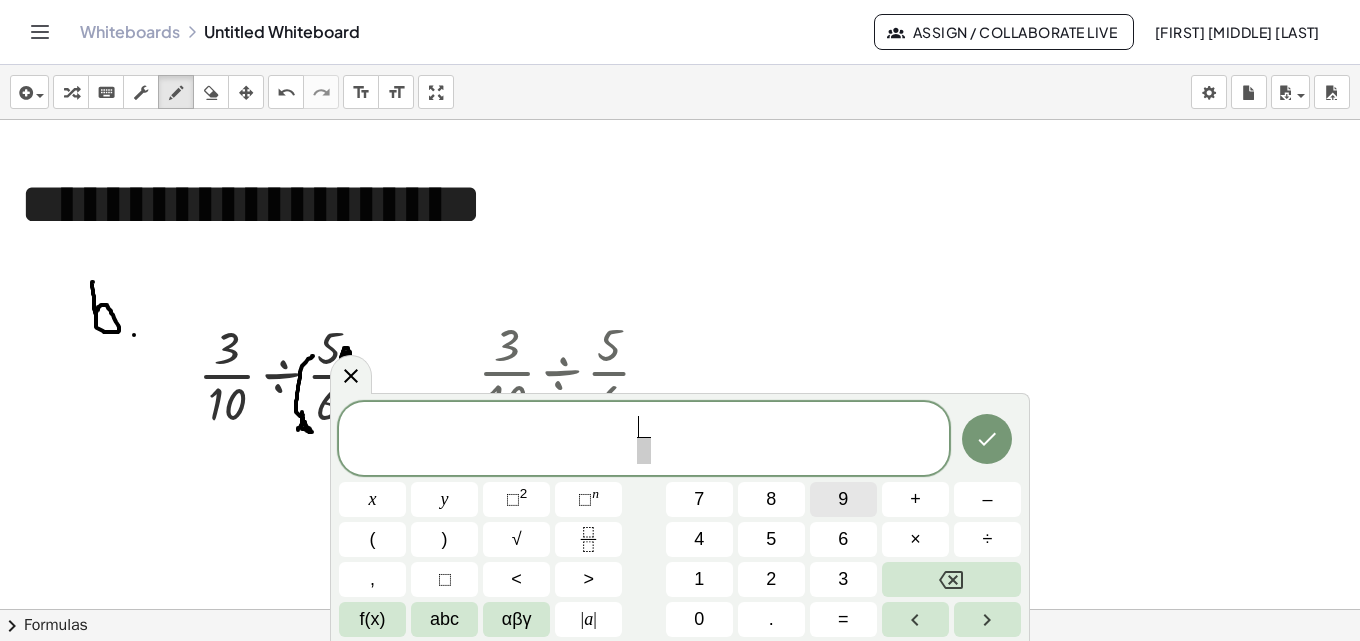 click on "9" at bounding box center (843, 499) 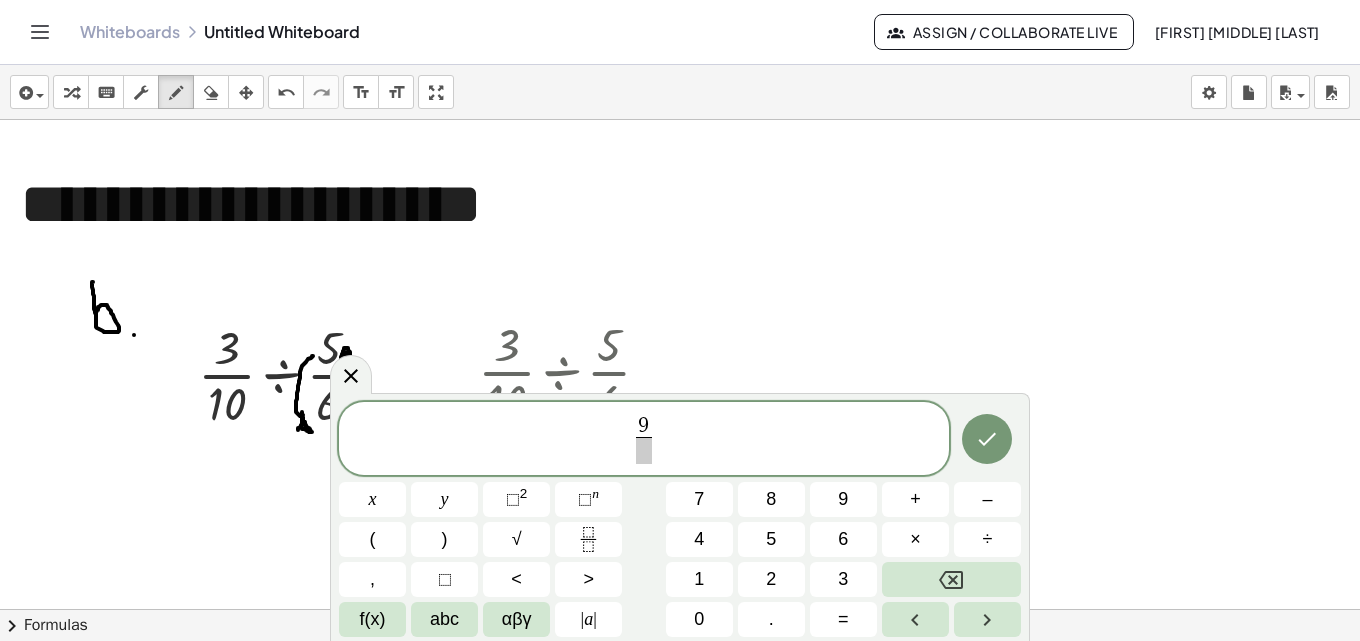 click at bounding box center (643, 450) 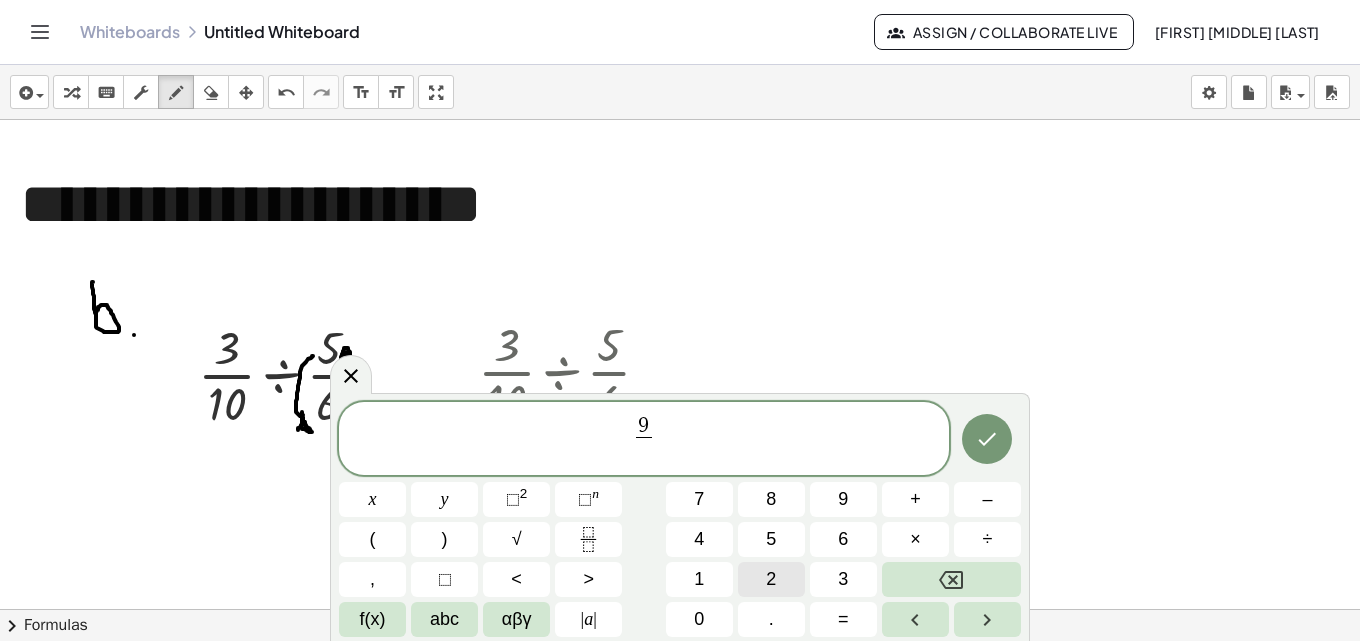 click on "2" at bounding box center [771, 579] 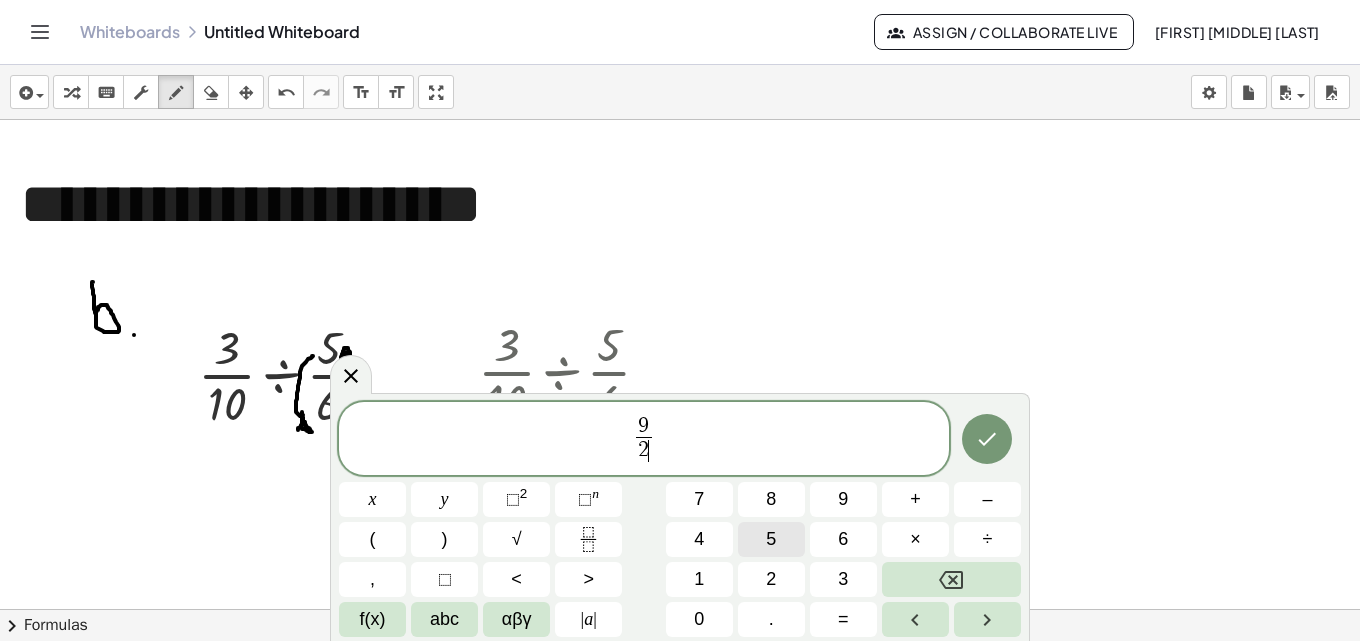 click on "5" at bounding box center [771, 539] 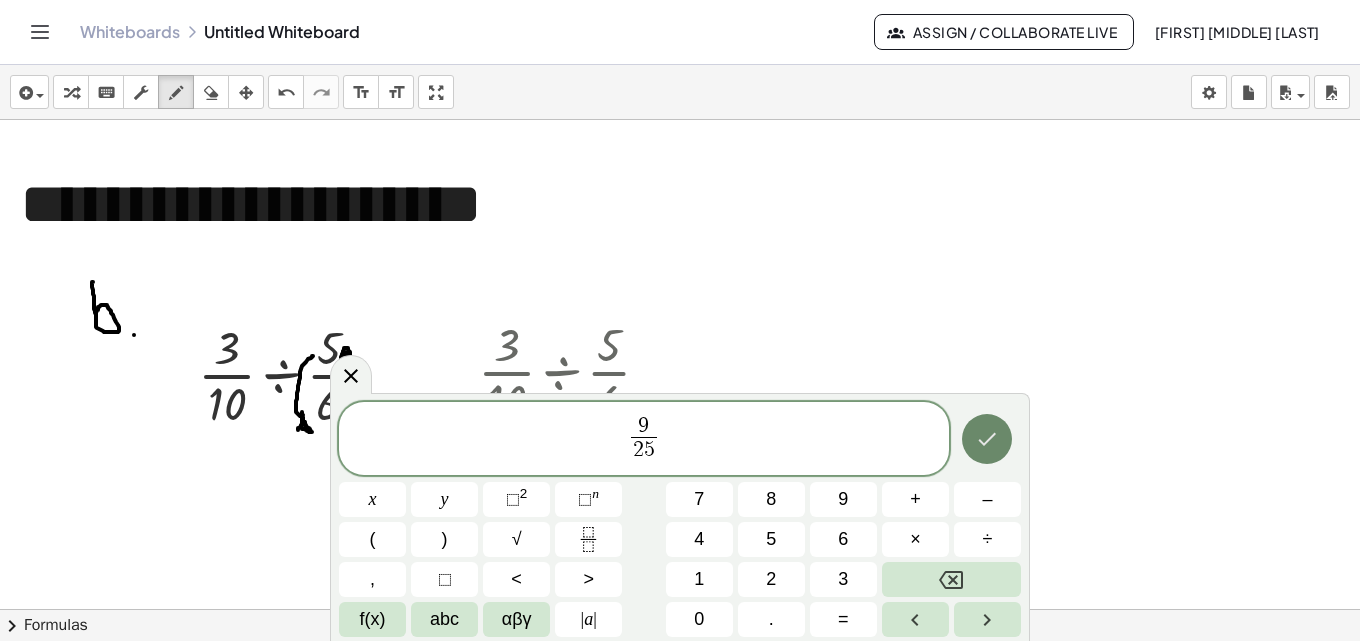 click at bounding box center [987, 439] 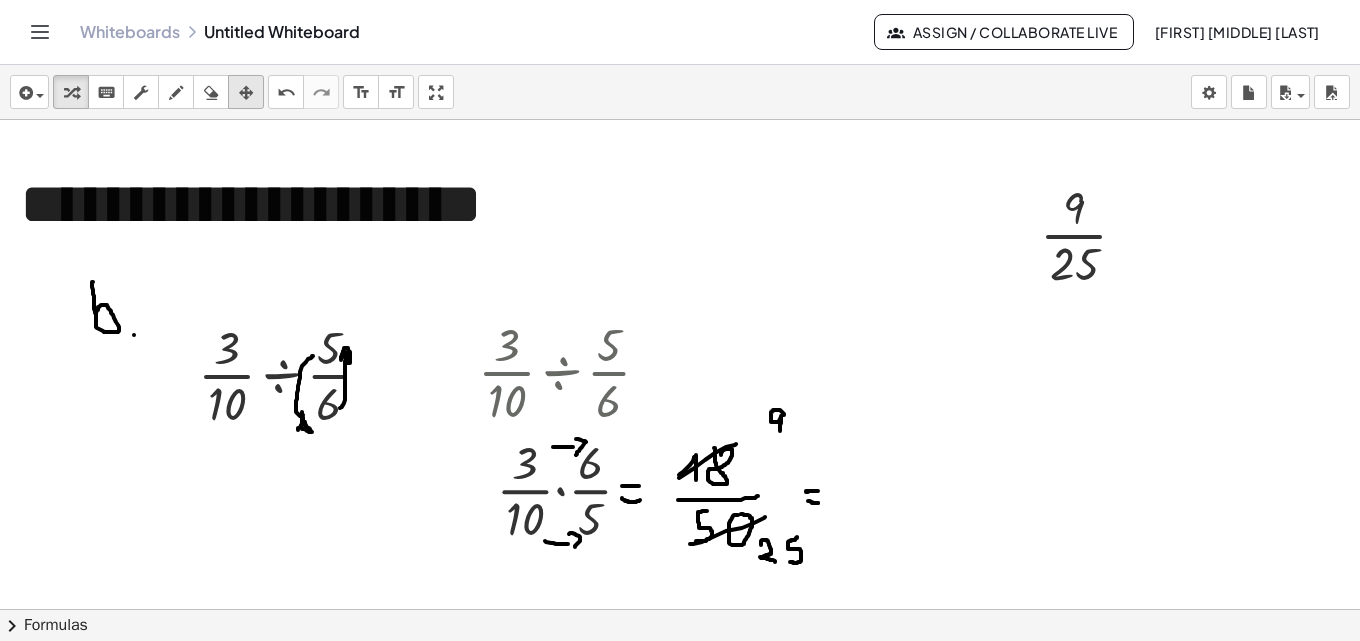 click at bounding box center [246, 92] 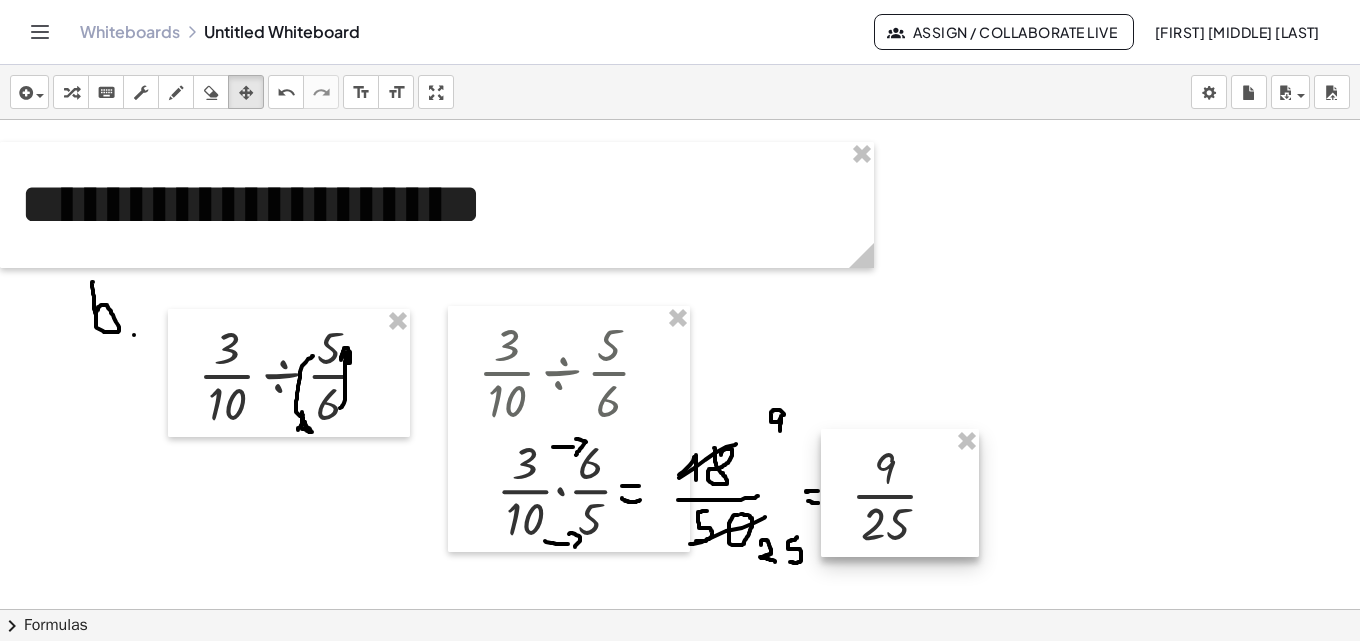 drag, startPoint x: 1051, startPoint y: 266, endPoint x: 859, endPoint y: 525, distance: 322.40503 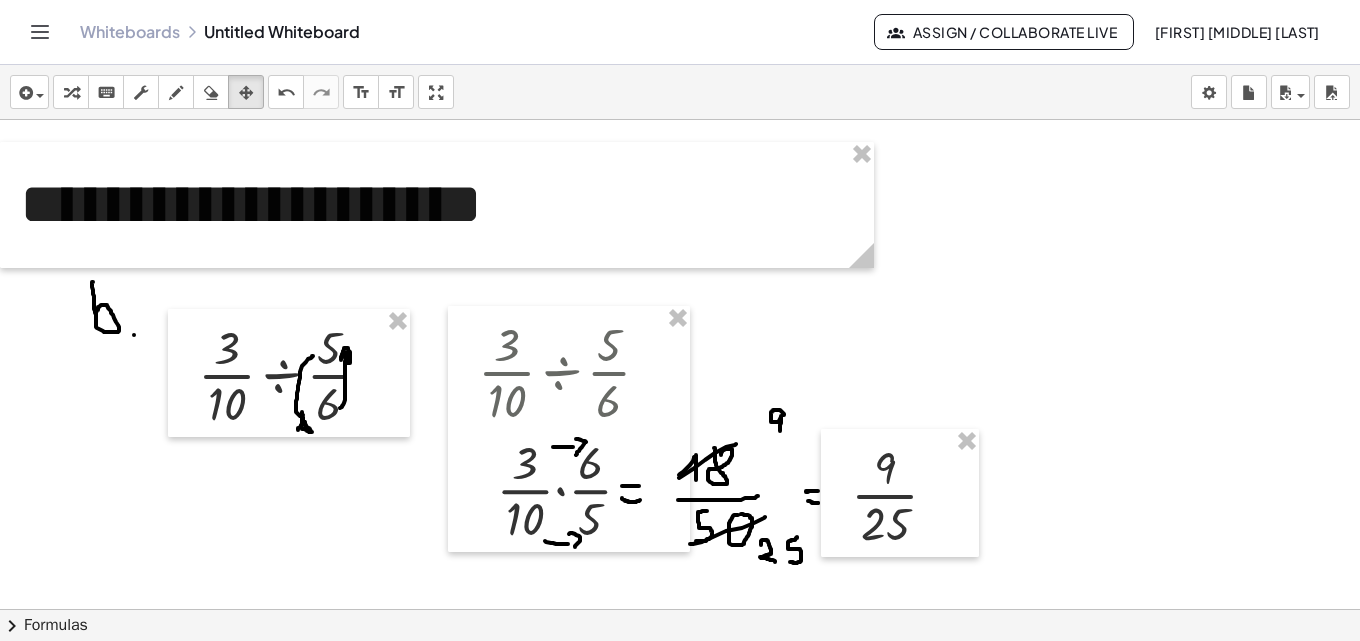 click at bounding box center [680, 887] 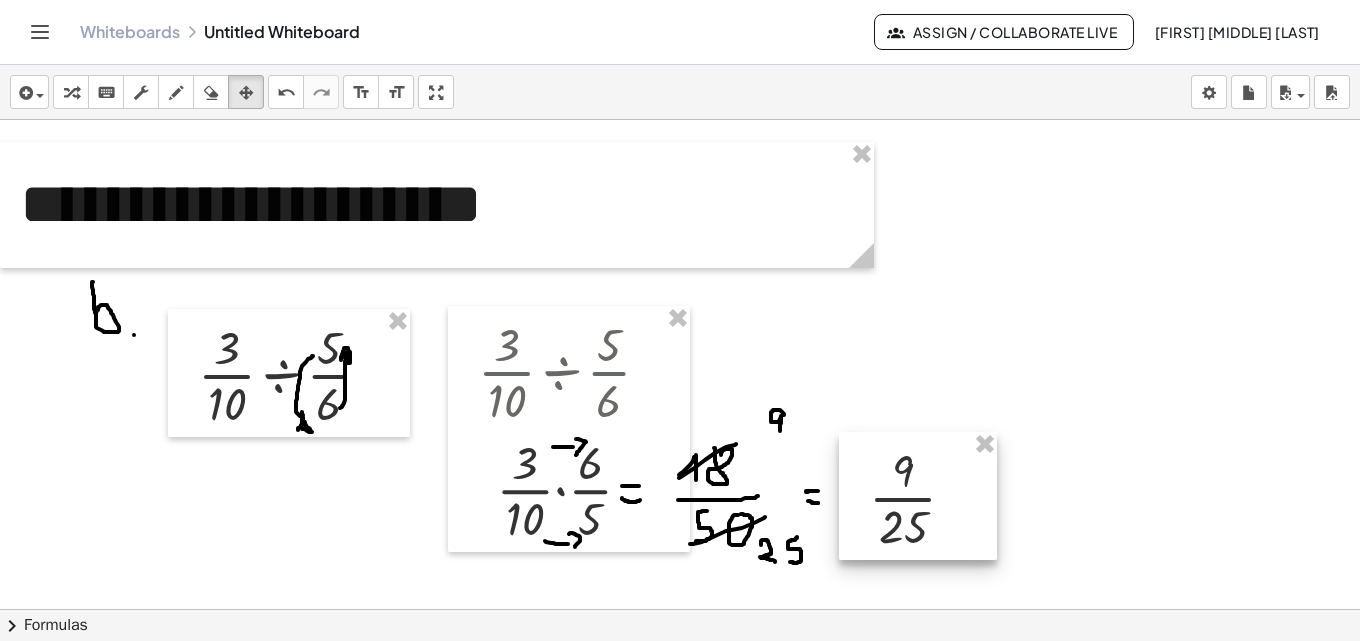 drag, startPoint x: 907, startPoint y: 520, endPoint x: 925, endPoint y: 523, distance: 18.248287 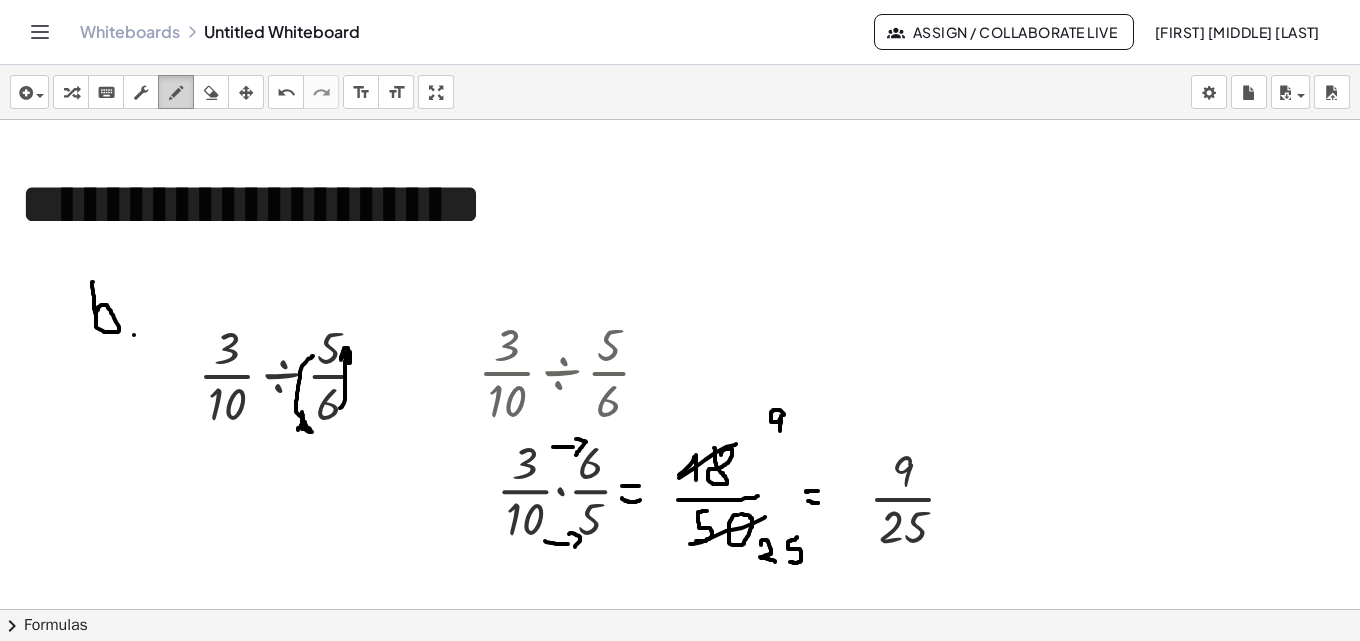 click at bounding box center (176, 92) 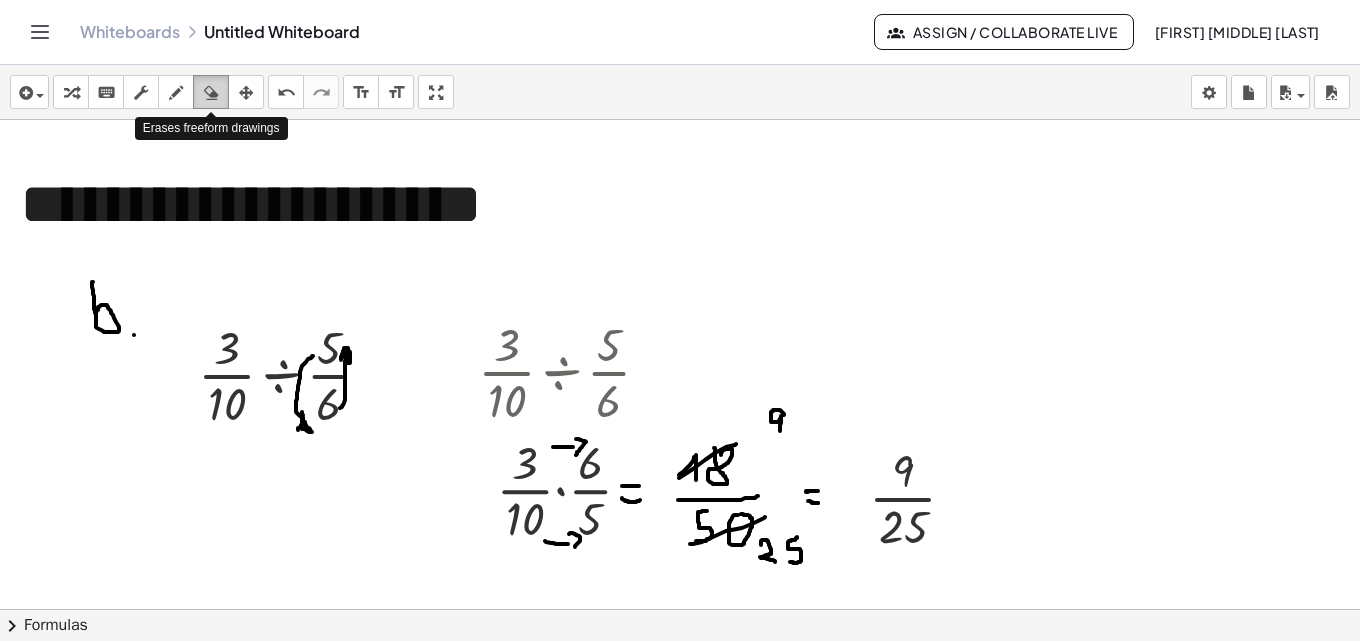 click at bounding box center (211, 92) 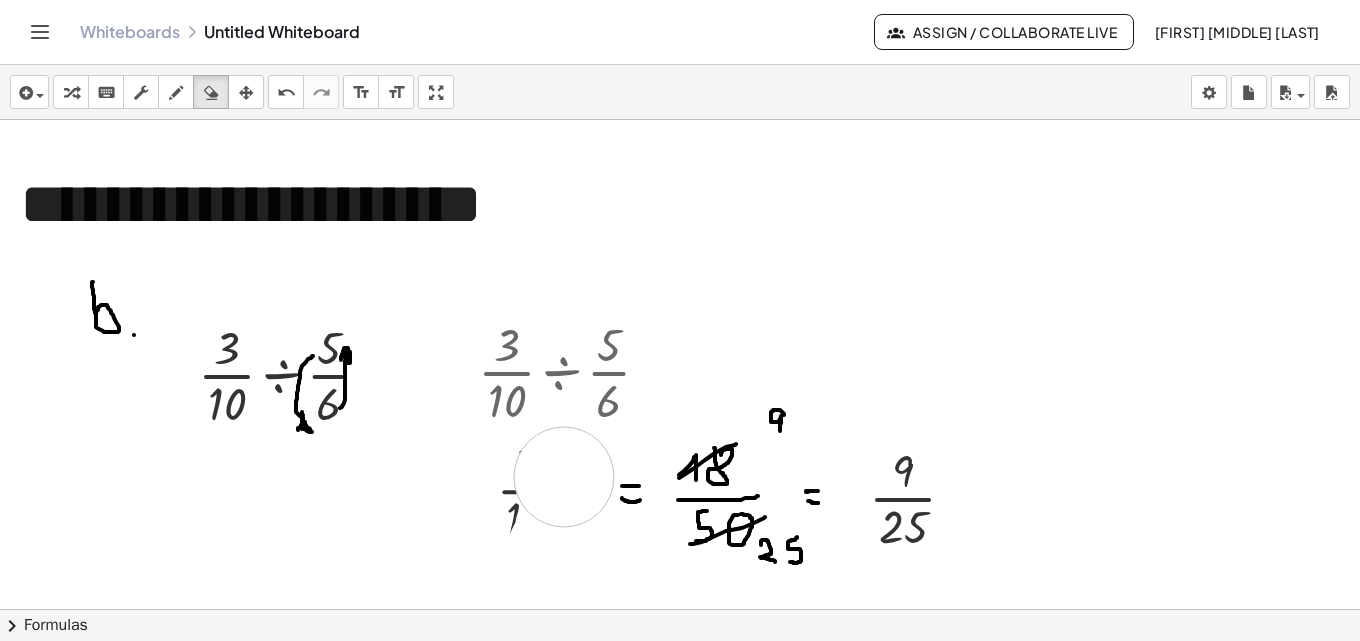 drag, startPoint x: 557, startPoint y: 551, endPoint x: 564, endPoint y: 477, distance: 74.330345 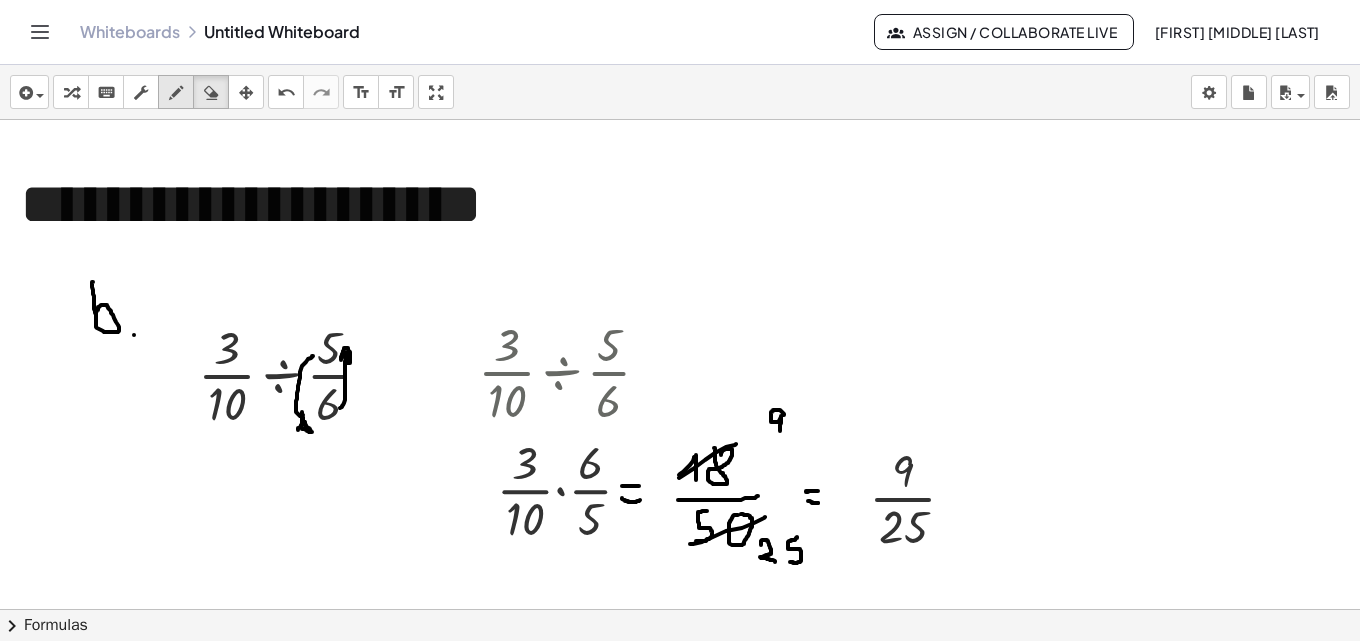 click at bounding box center [176, 92] 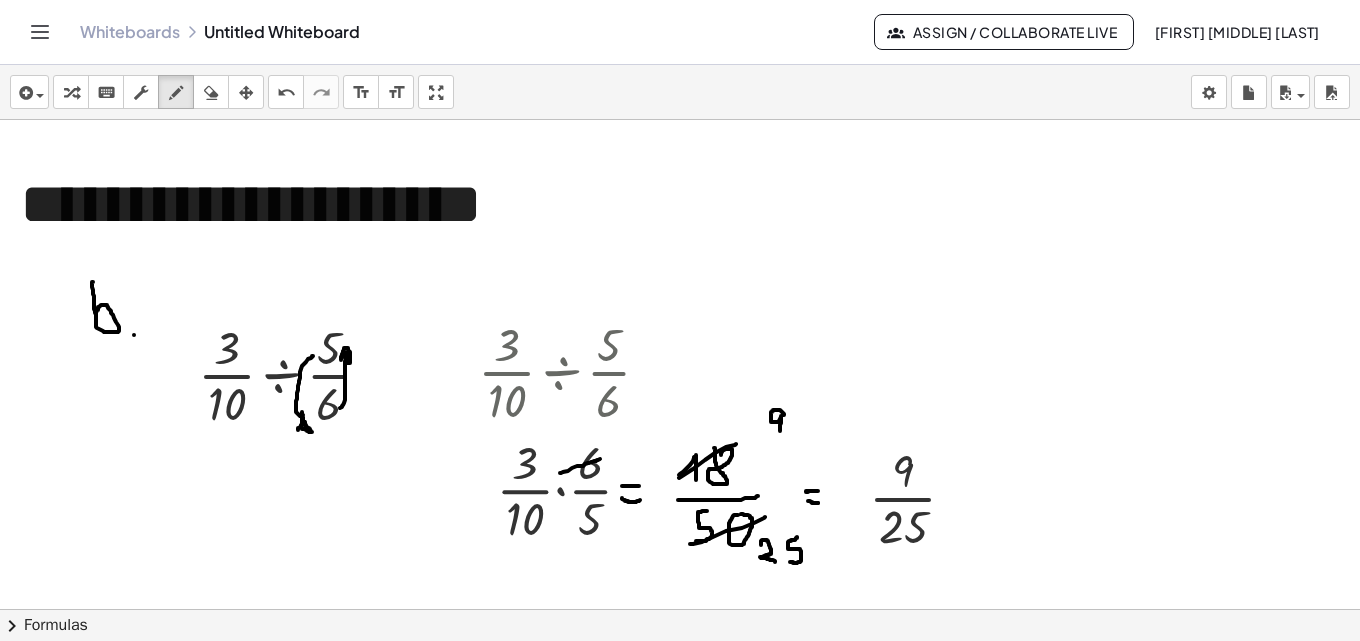 drag, startPoint x: 560, startPoint y: 473, endPoint x: 601, endPoint y: 459, distance: 43.32436 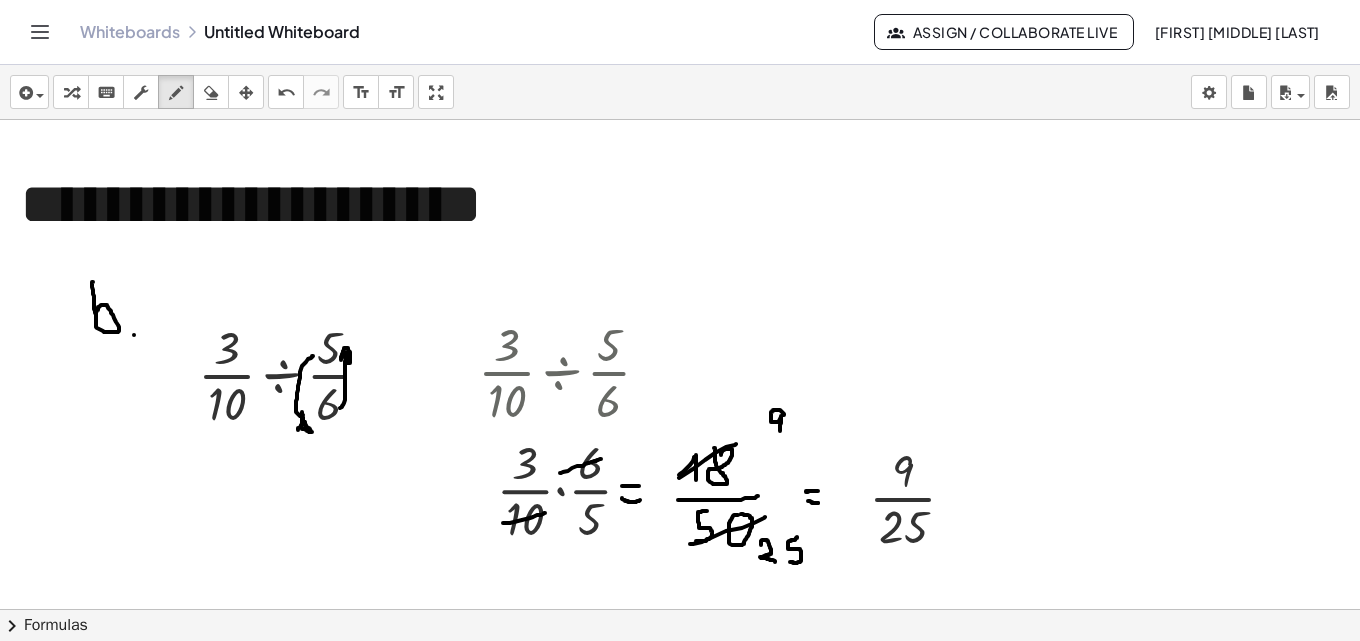 drag, startPoint x: 503, startPoint y: 523, endPoint x: 545, endPoint y: 513, distance: 43.174065 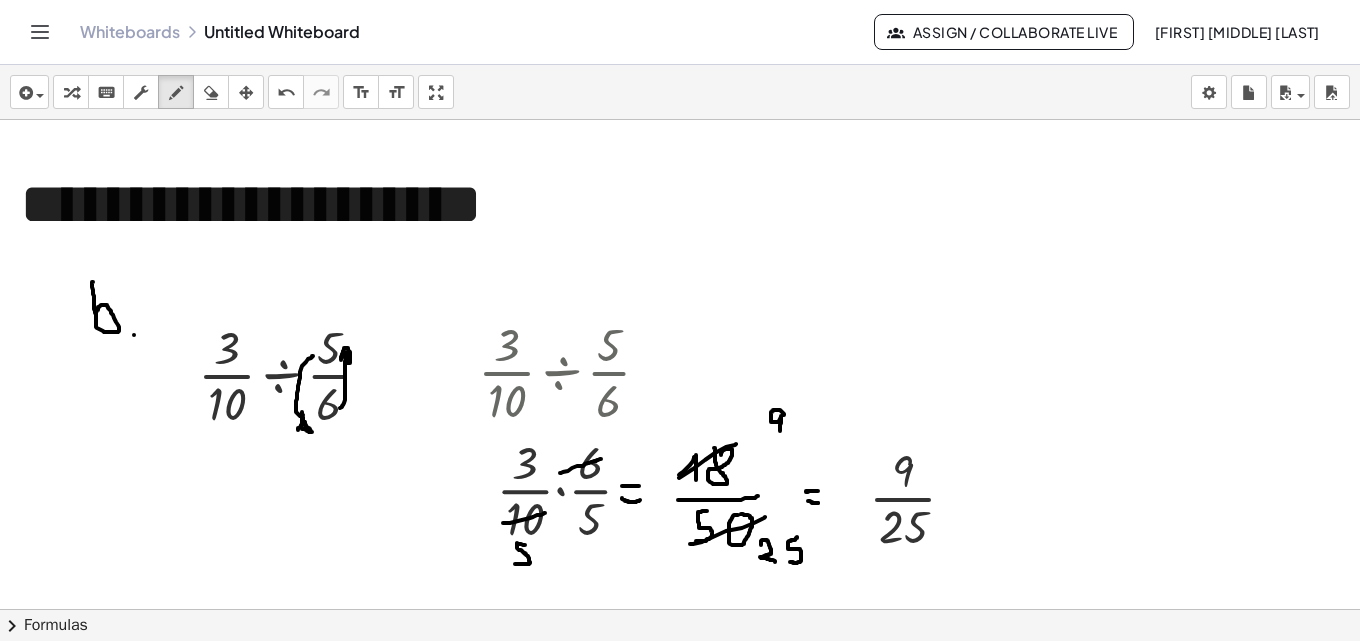 drag, startPoint x: 525, startPoint y: 545, endPoint x: 515, endPoint y: 564, distance: 21.470911 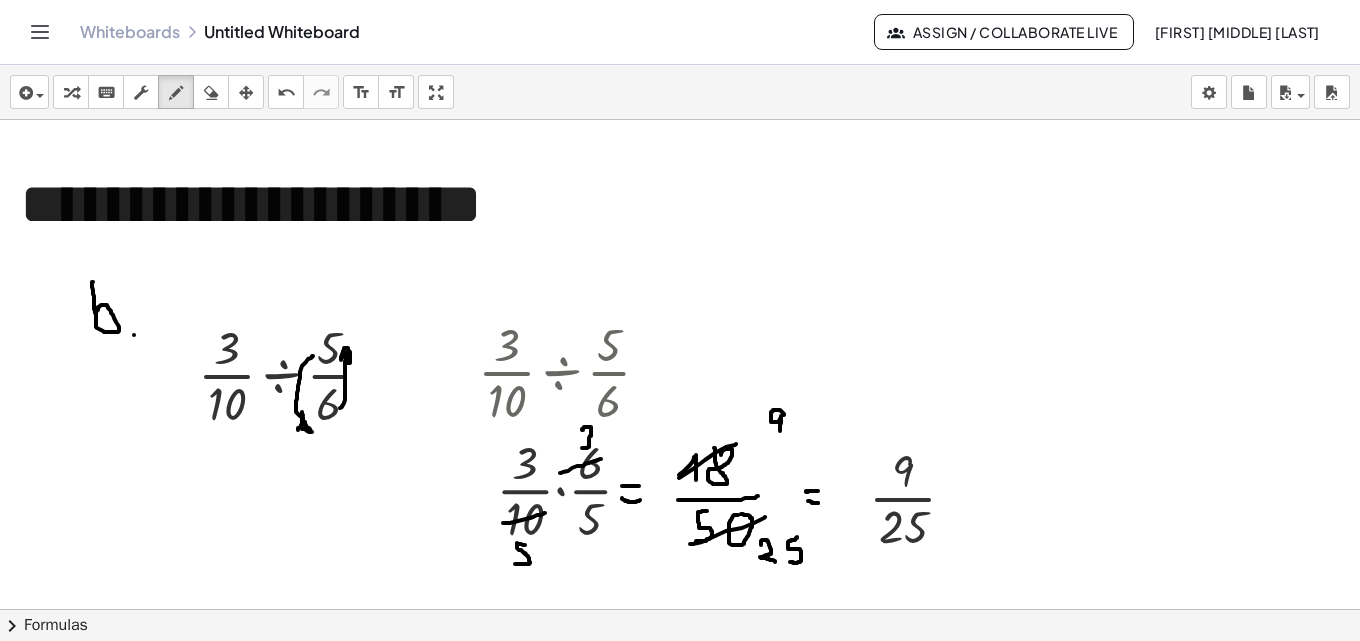 drag, startPoint x: 583, startPoint y: 430, endPoint x: 581, endPoint y: 448, distance: 18.110771 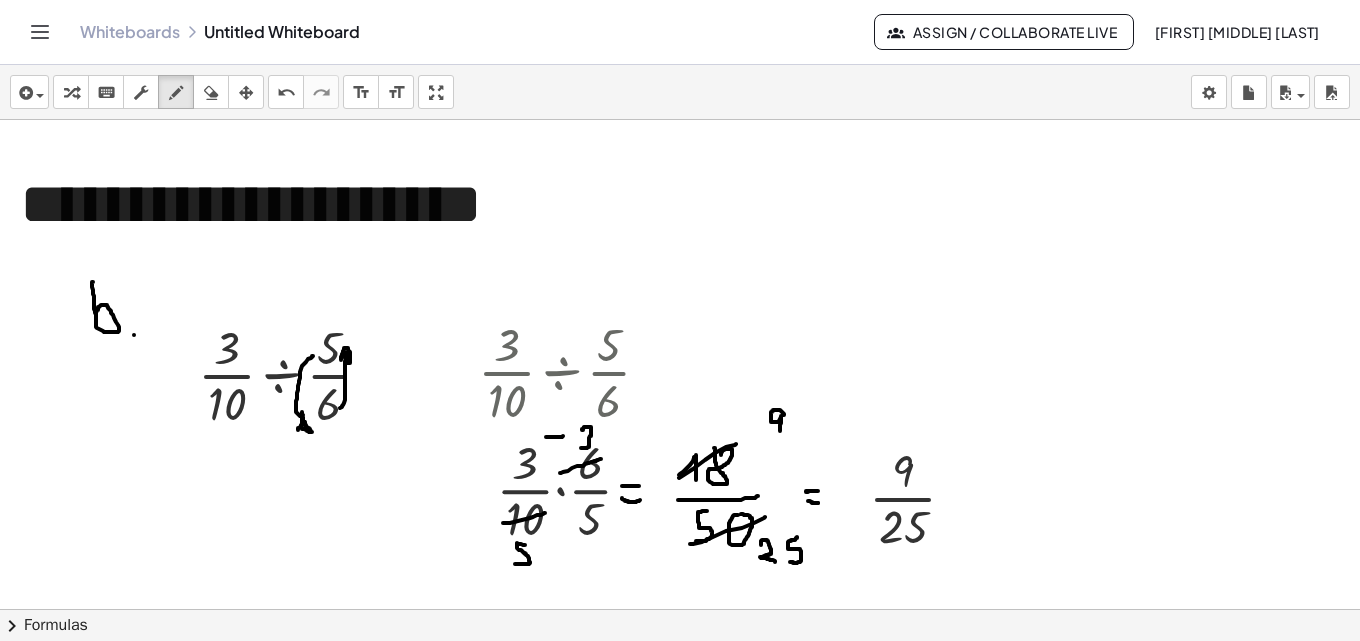 drag, startPoint x: 546, startPoint y: 437, endPoint x: 563, endPoint y: 436, distance: 17.029387 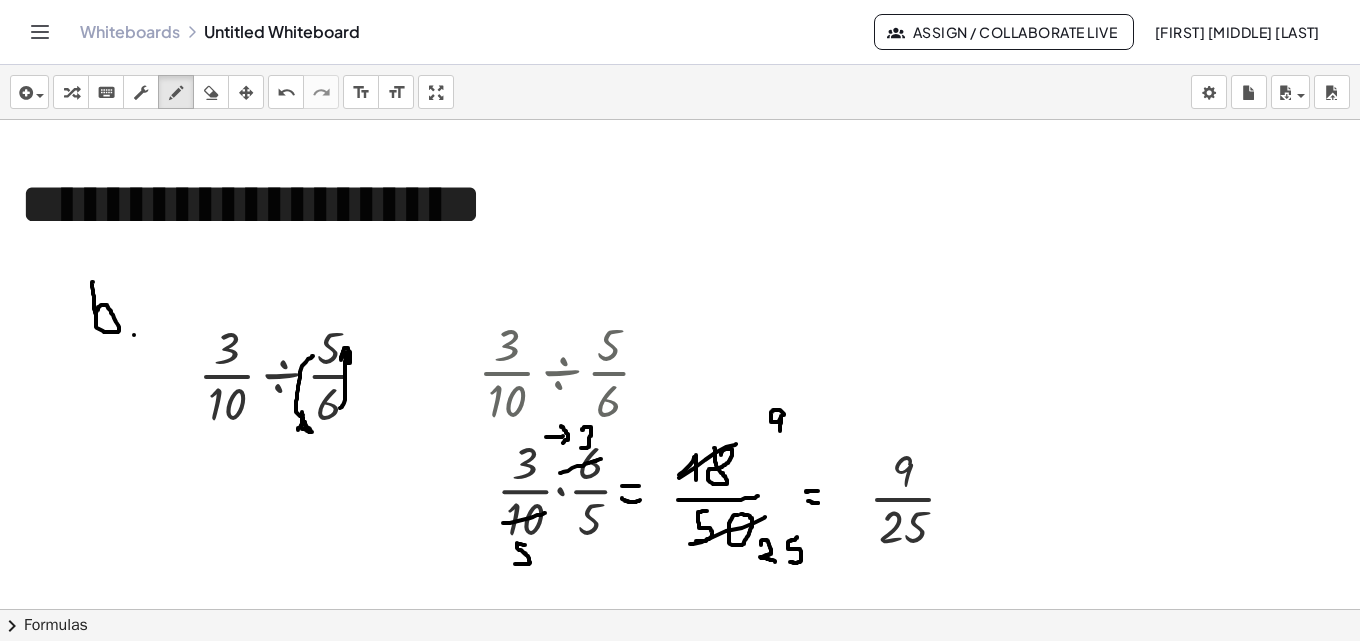 drag, startPoint x: 561, startPoint y: 427, endPoint x: 552, endPoint y: 507, distance: 80.50466 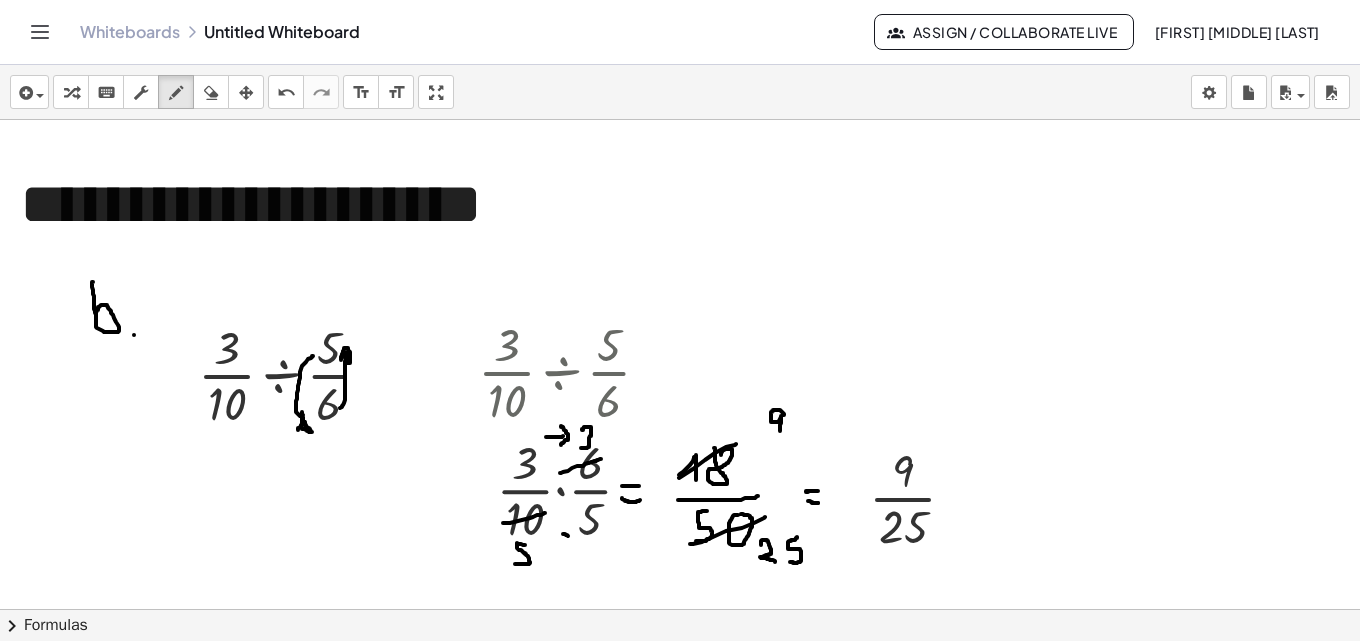 click at bounding box center (680, 887) 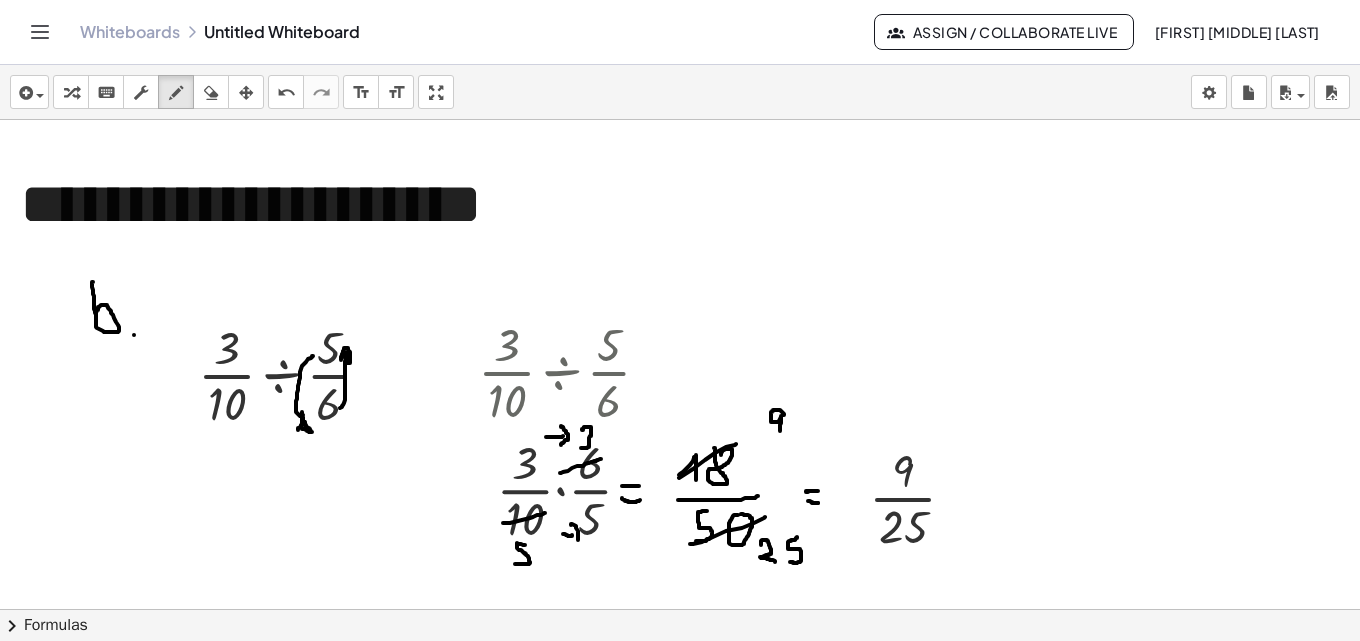 drag, startPoint x: 571, startPoint y: 525, endPoint x: 573, endPoint y: 547, distance: 22.090721 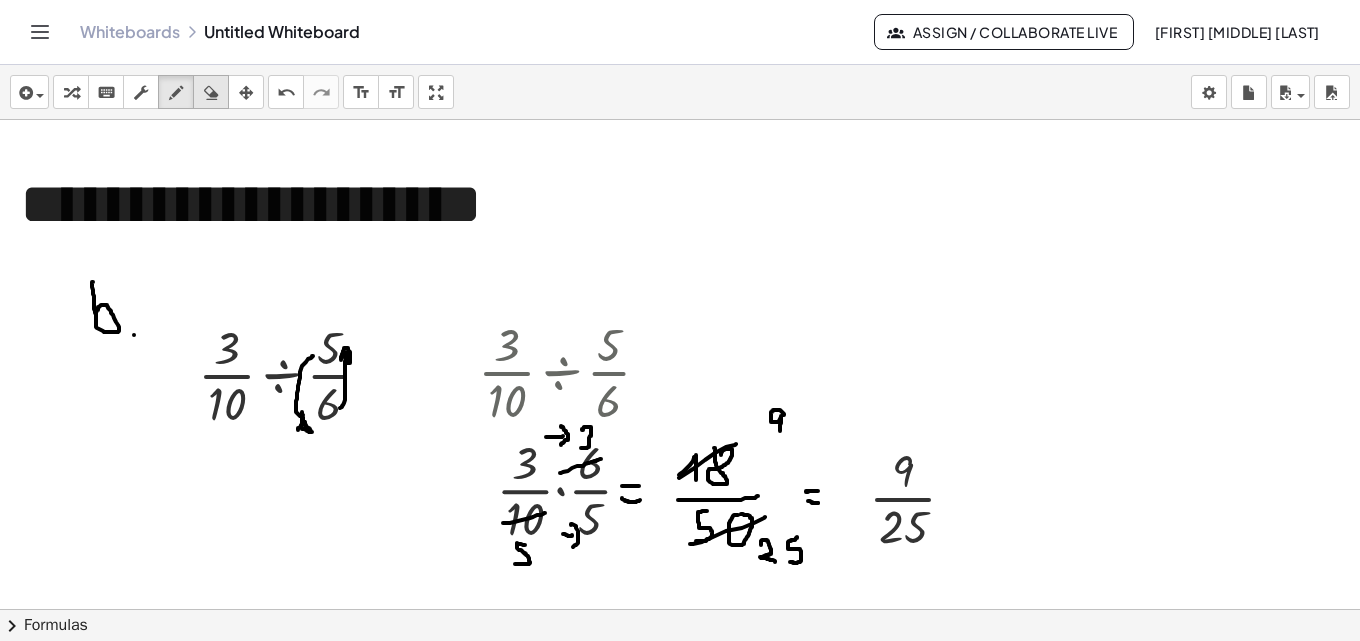 click at bounding box center [211, 93] 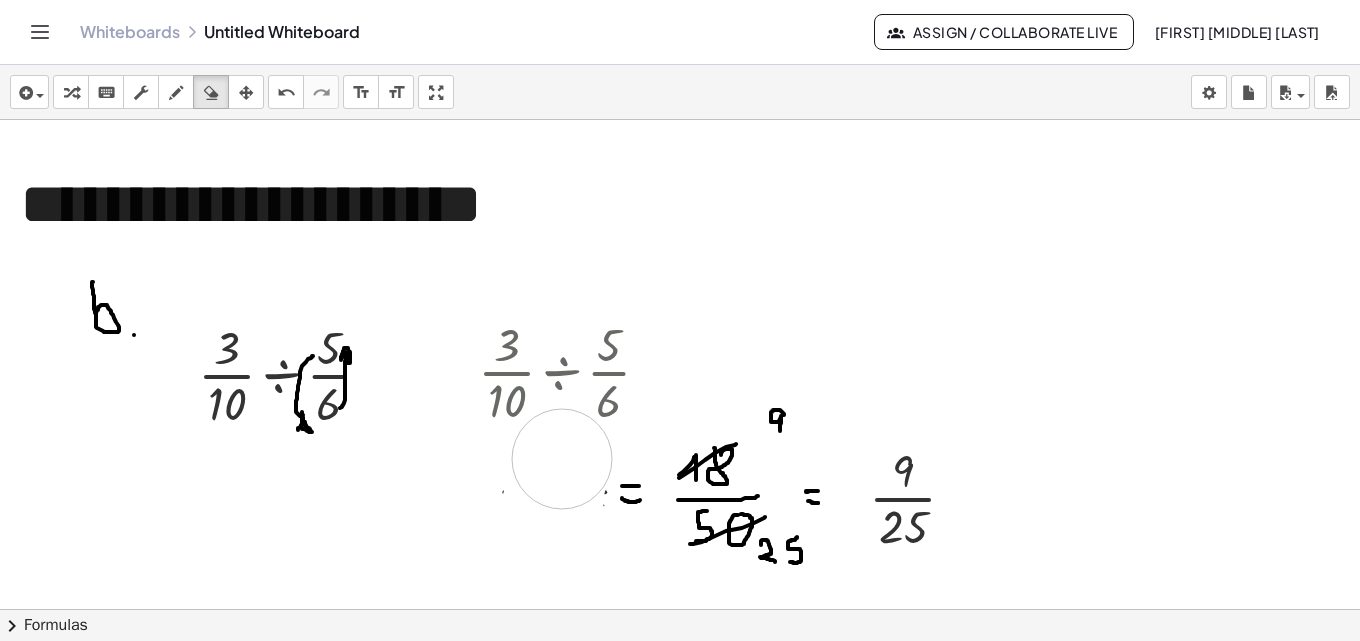 drag, startPoint x: 536, startPoint y: 551, endPoint x: 562, endPoint y: 459, distance: 95.60335 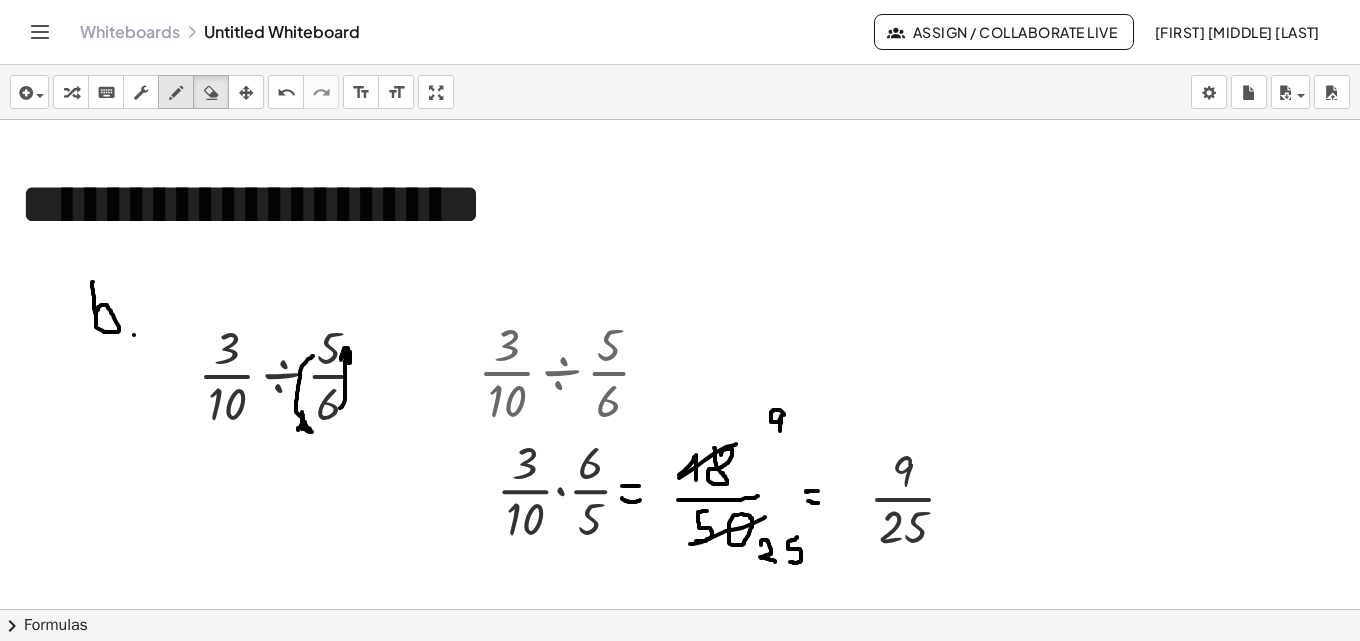 click at bounding box center [176, 92] 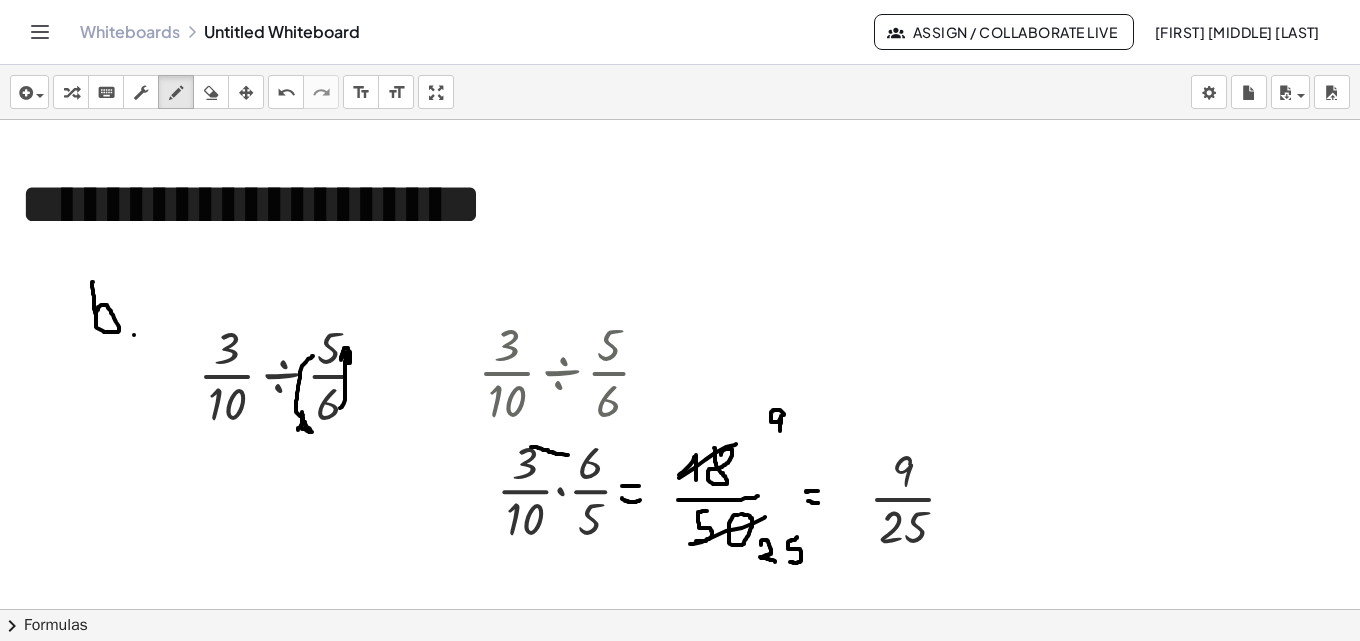 drag, startPoint x: 531, startPoint y: 447, endPoint x: 568, endPoint y: 455, distance: 37.85499 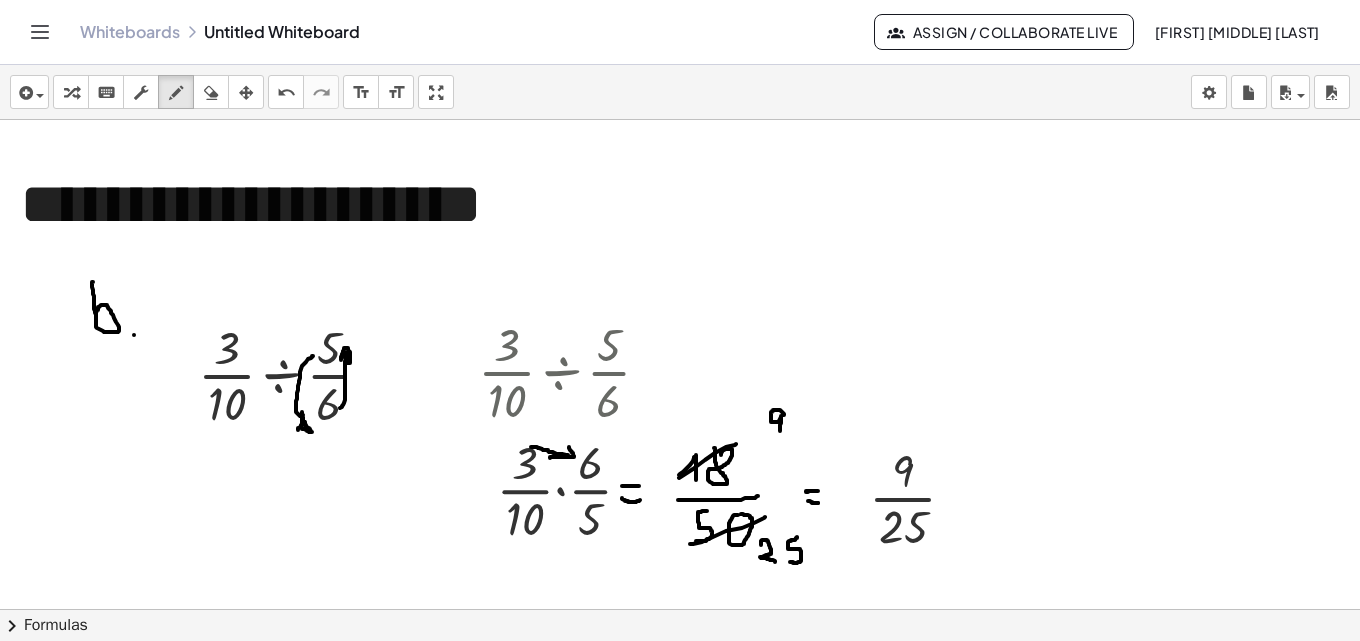 drag, startPoint x: 569, startPoint y: 447, endPoint x: 550, endPoint y: 458, distance: 21.954498 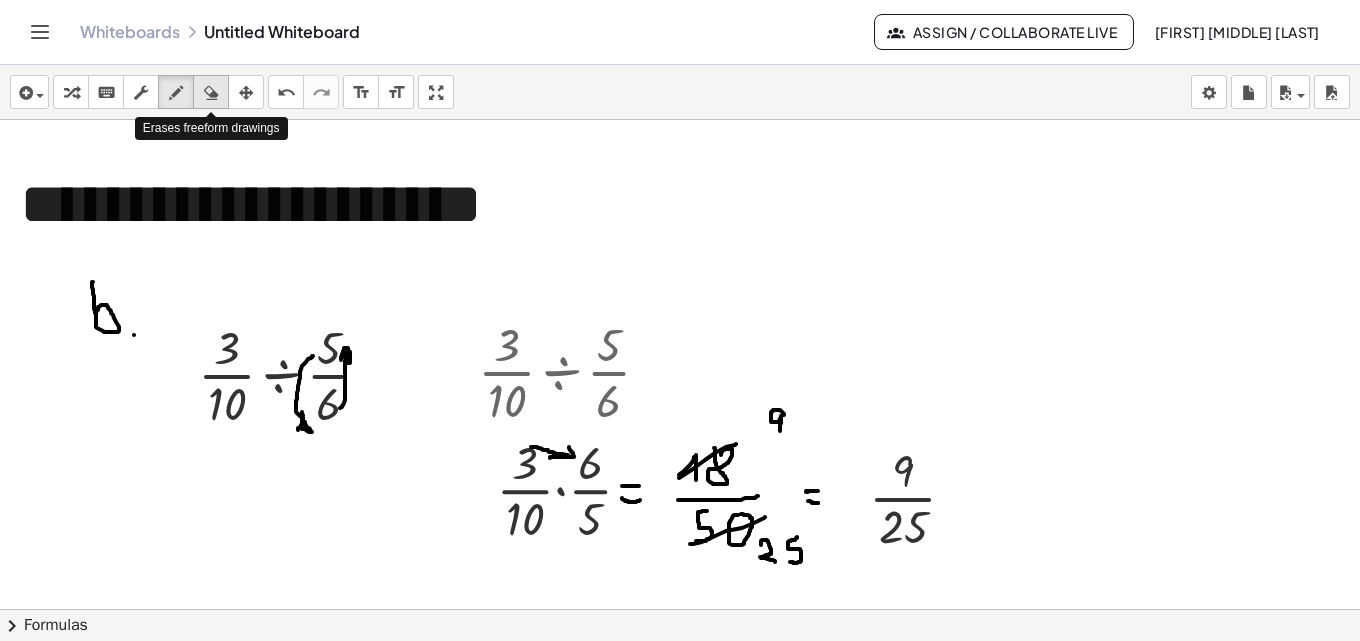 click at bounding box center [211, 92] 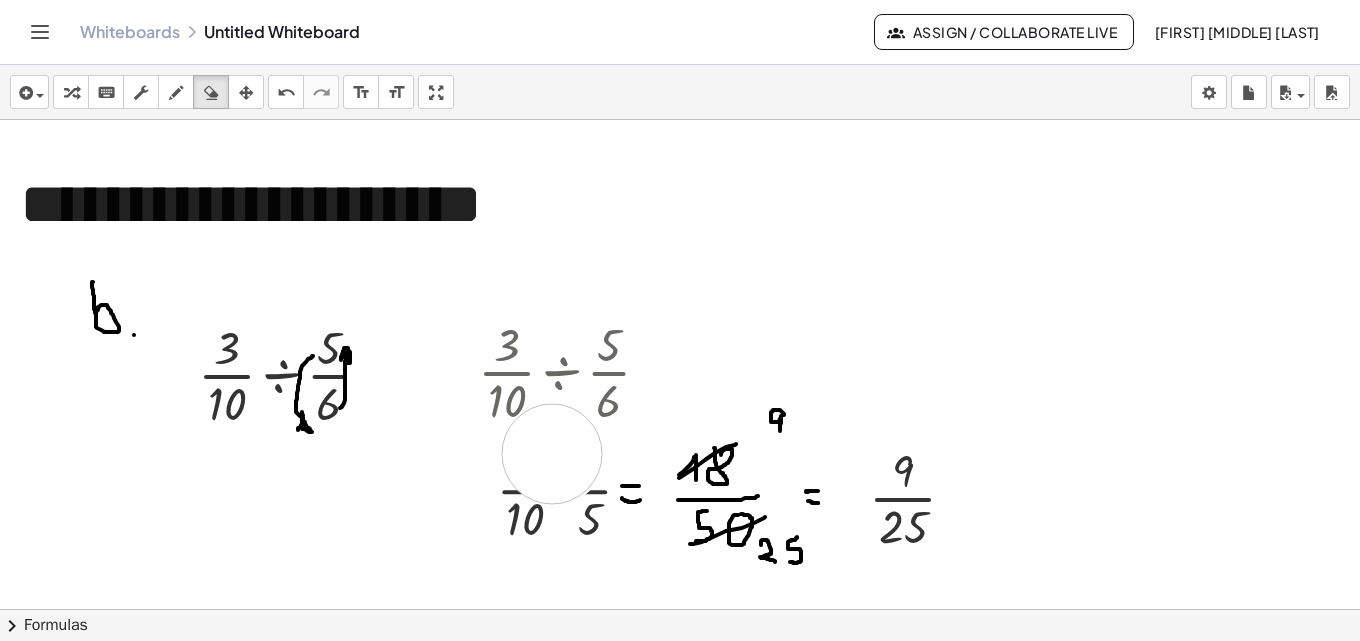click at bounding box center (680, 887) 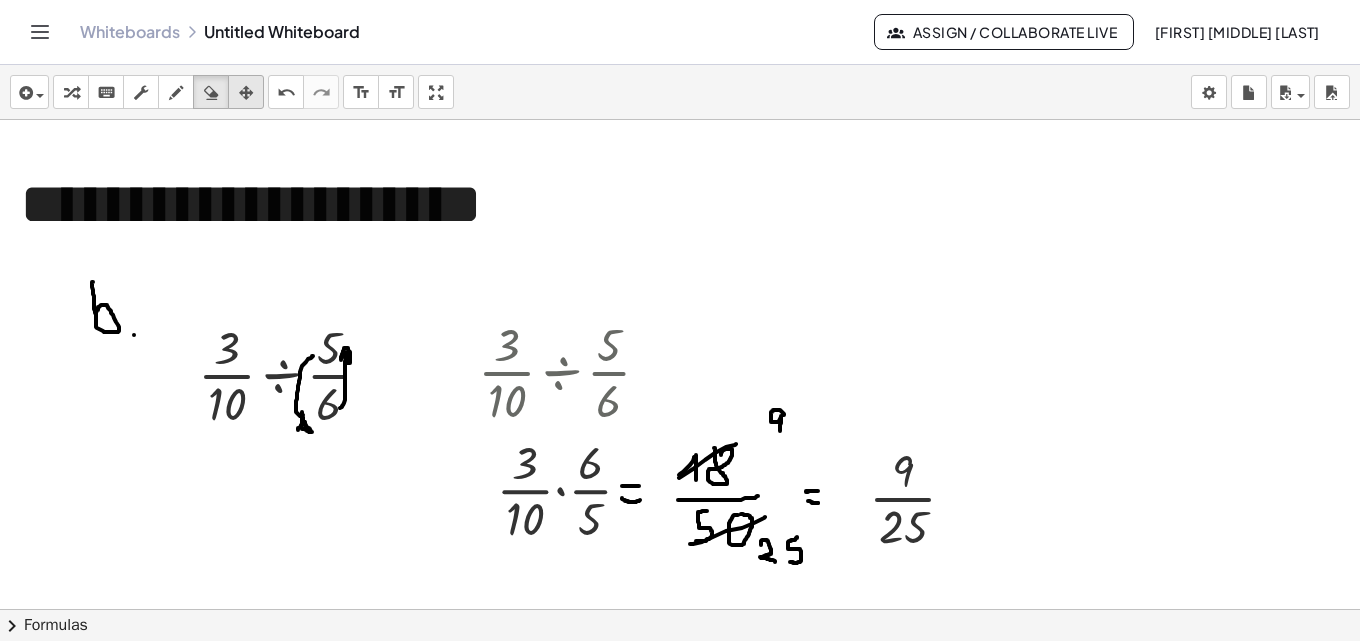 click at bounding box center (246, 93) 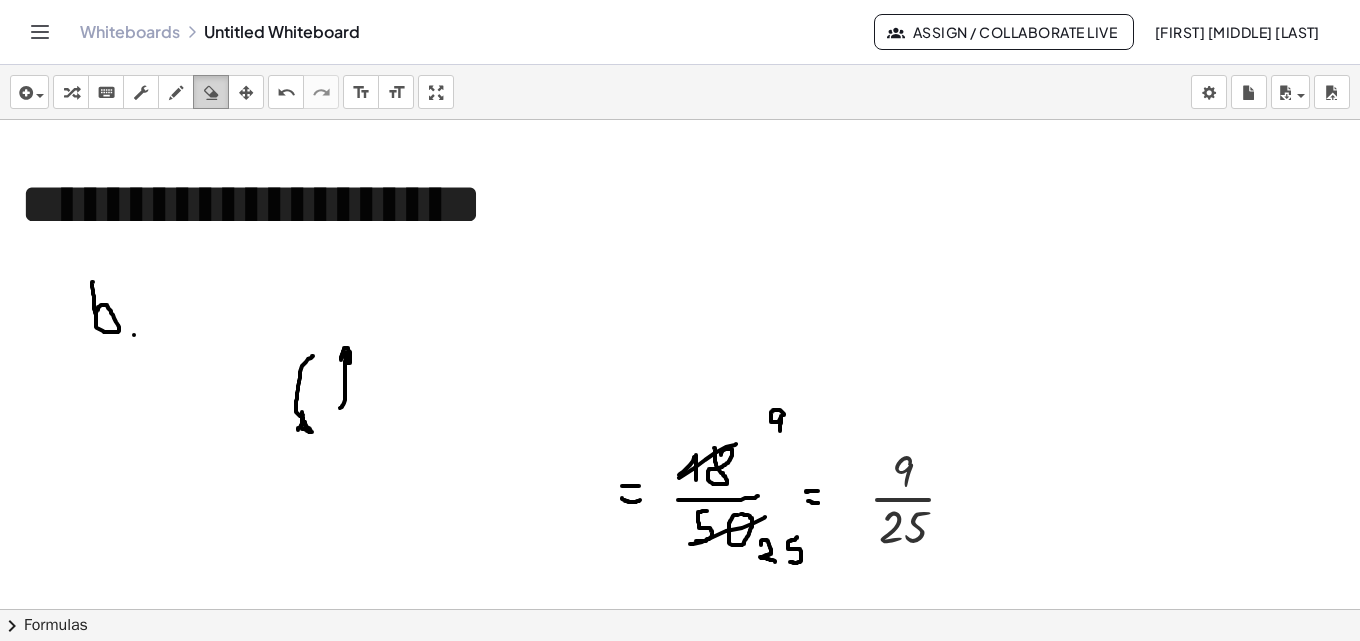click at bounding box center [211, 93] 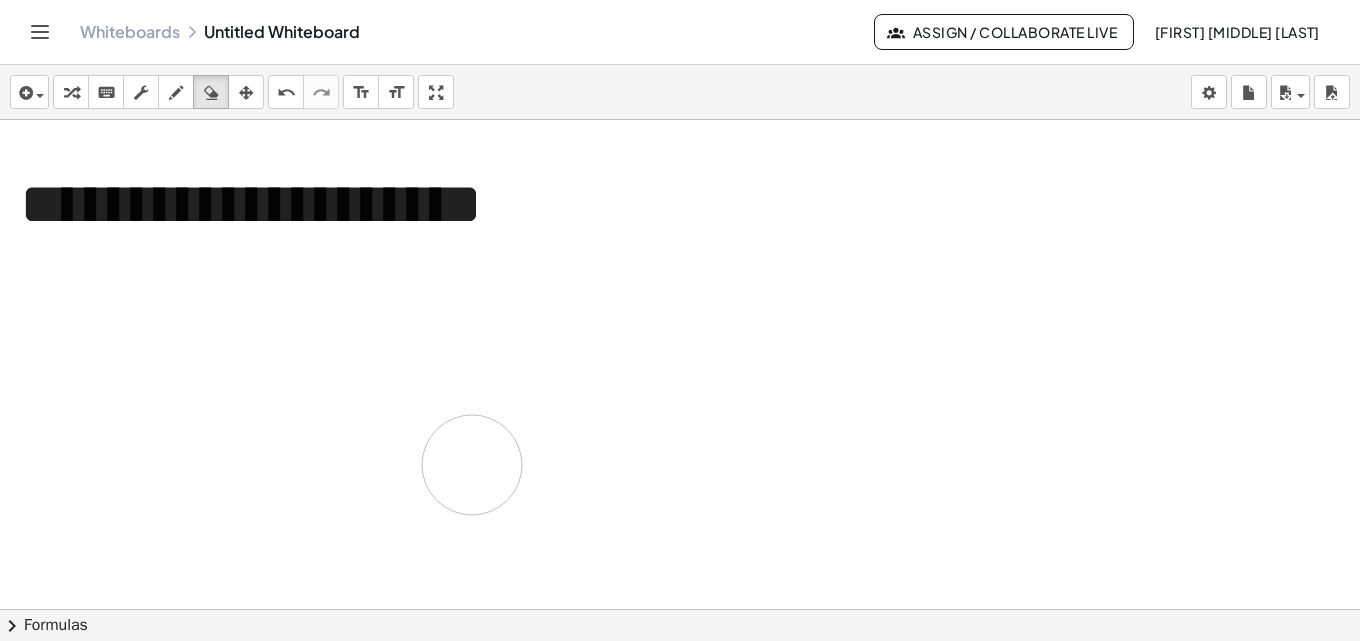 drag, startPoint x: 272, startPoint y: 345, endPoint x: 0, endPoint y: 5, distance: 435.41245 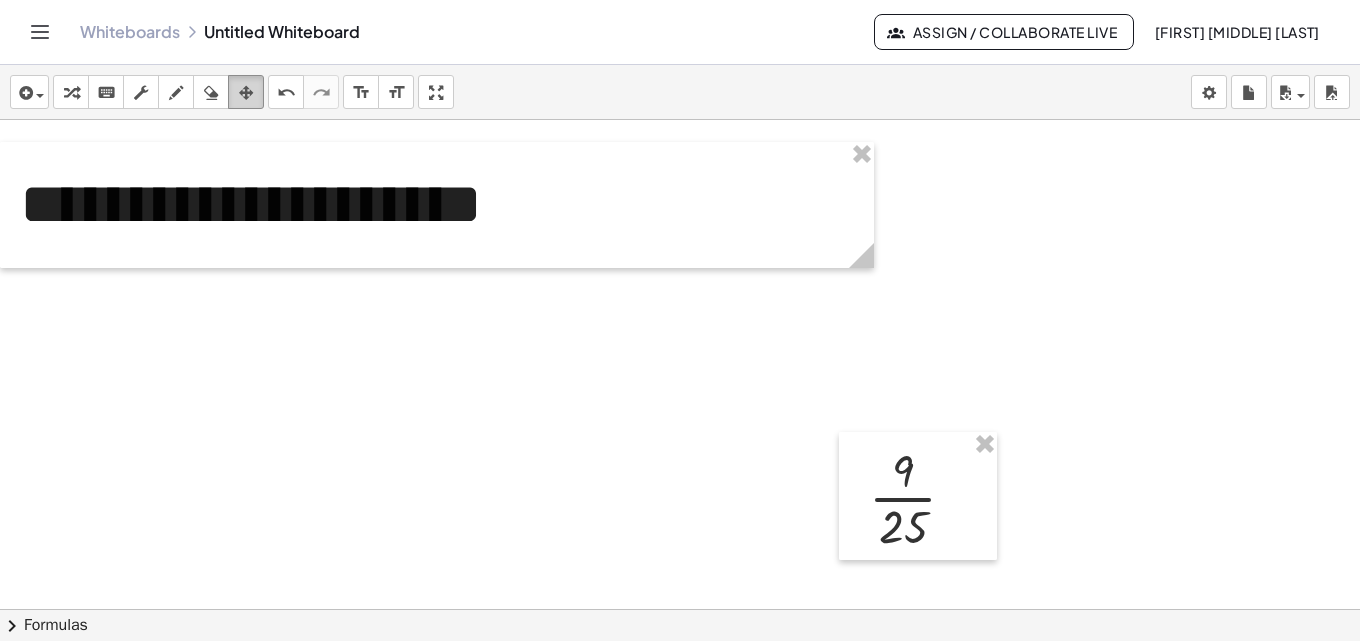 click at bounding box center (246, 93) 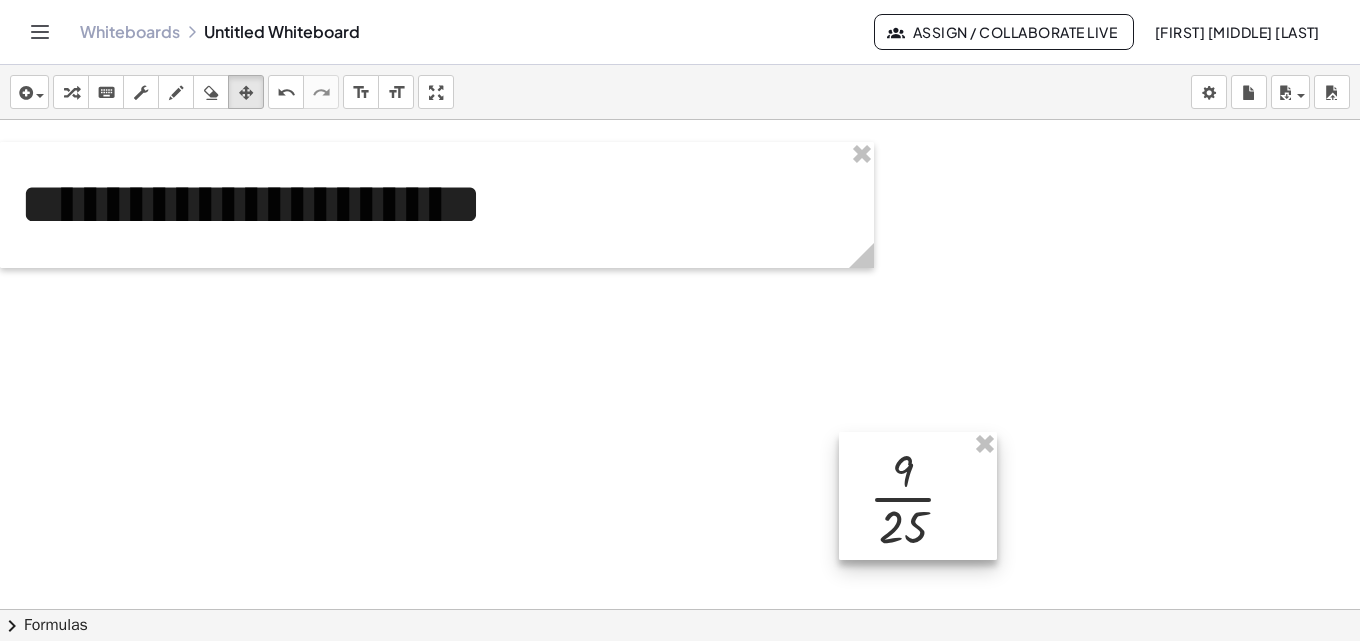 drag, startPoint x: 969, startPoint y: 448, endPoint x: 1001, endPoint y: 449, distance: 32.01562 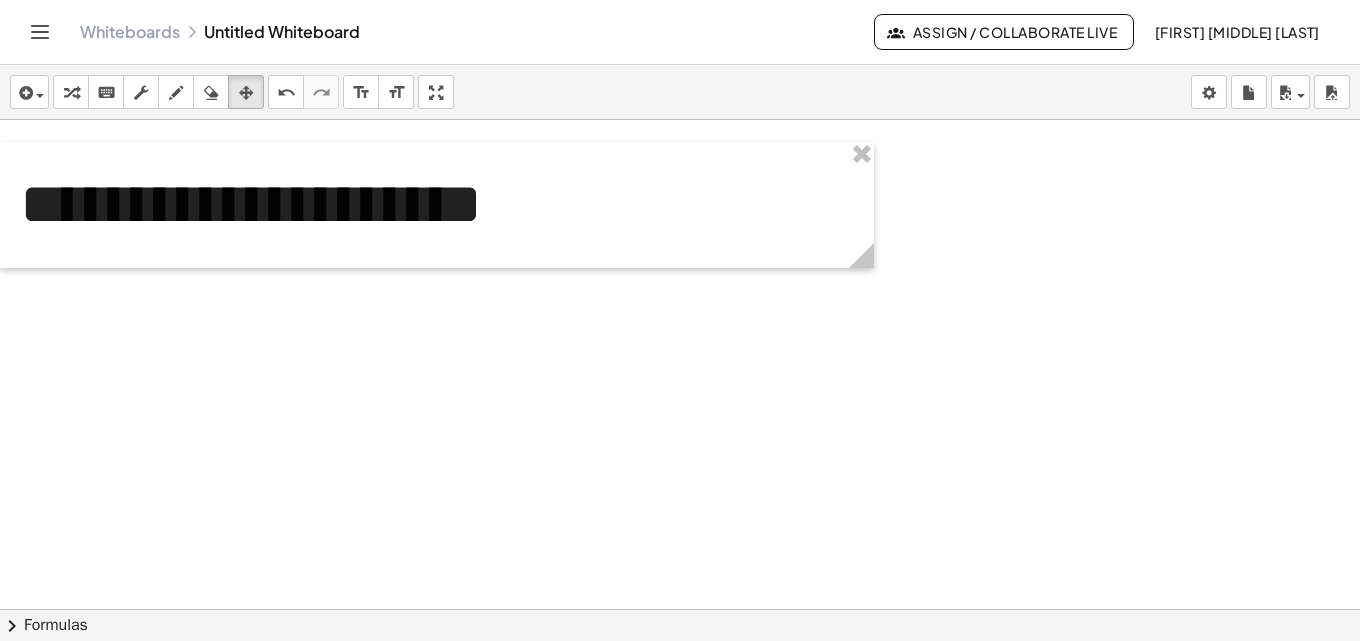 click at bounding box center [680, 887] 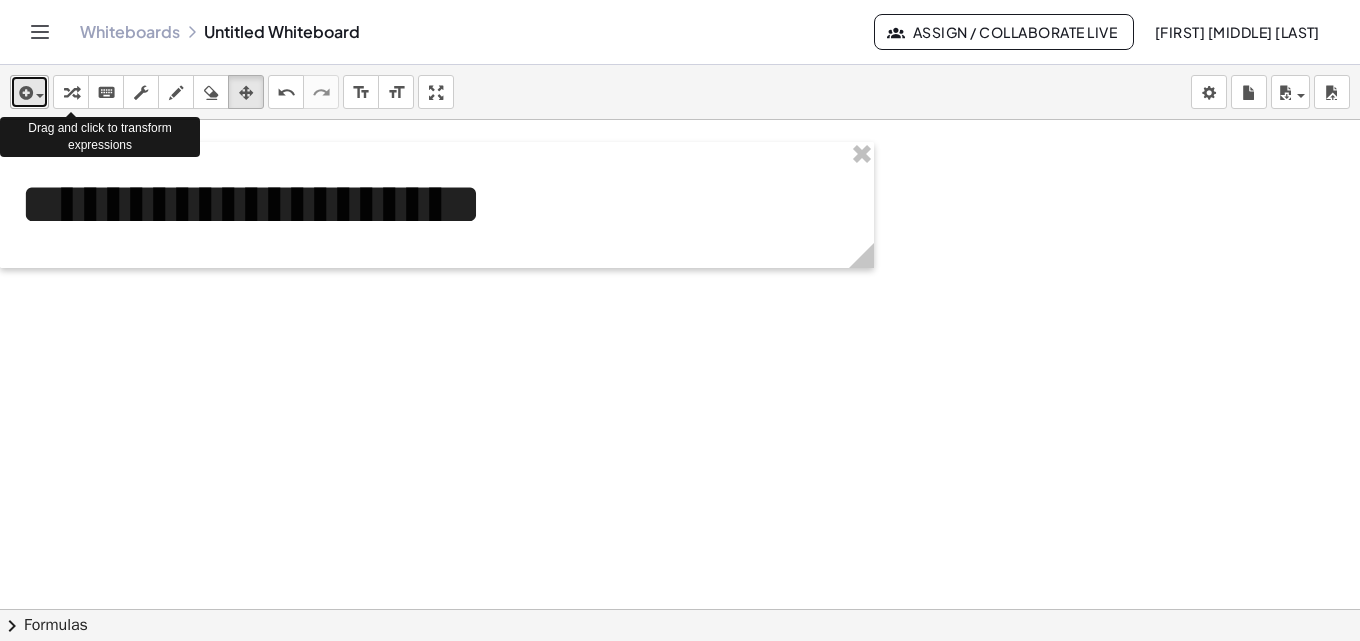 click at bounding box center [24, 93] 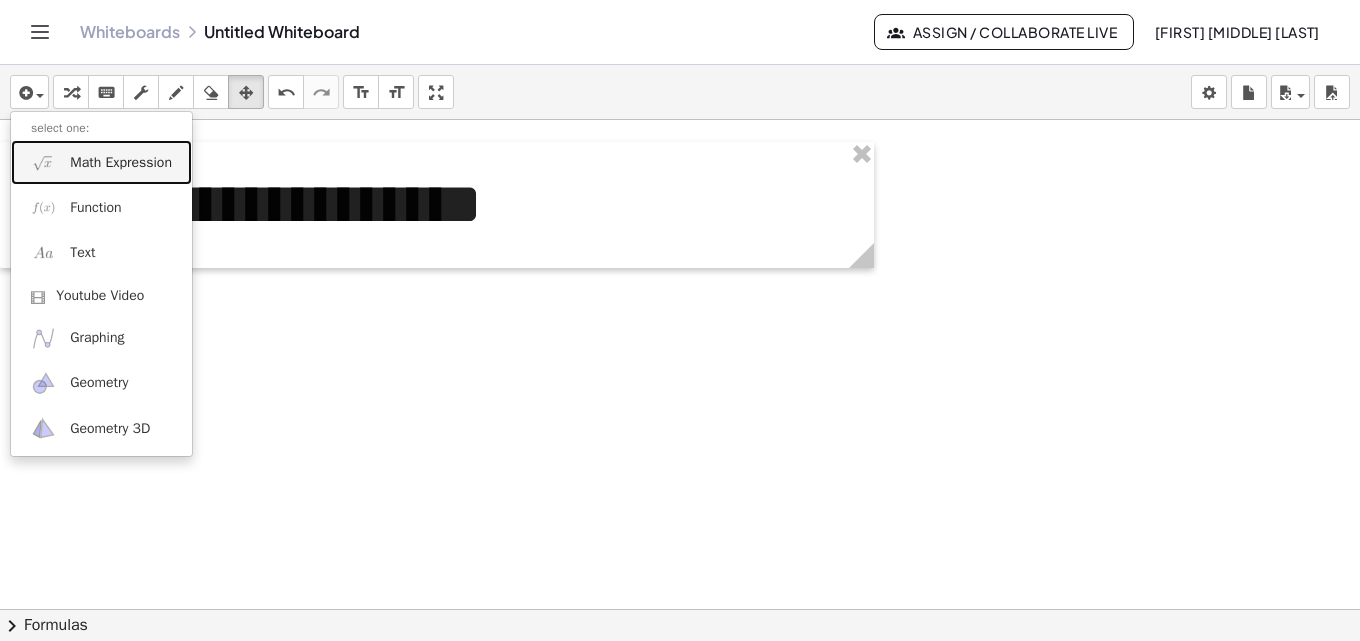 click on "Math Expression" at bounding box center [121, 163] 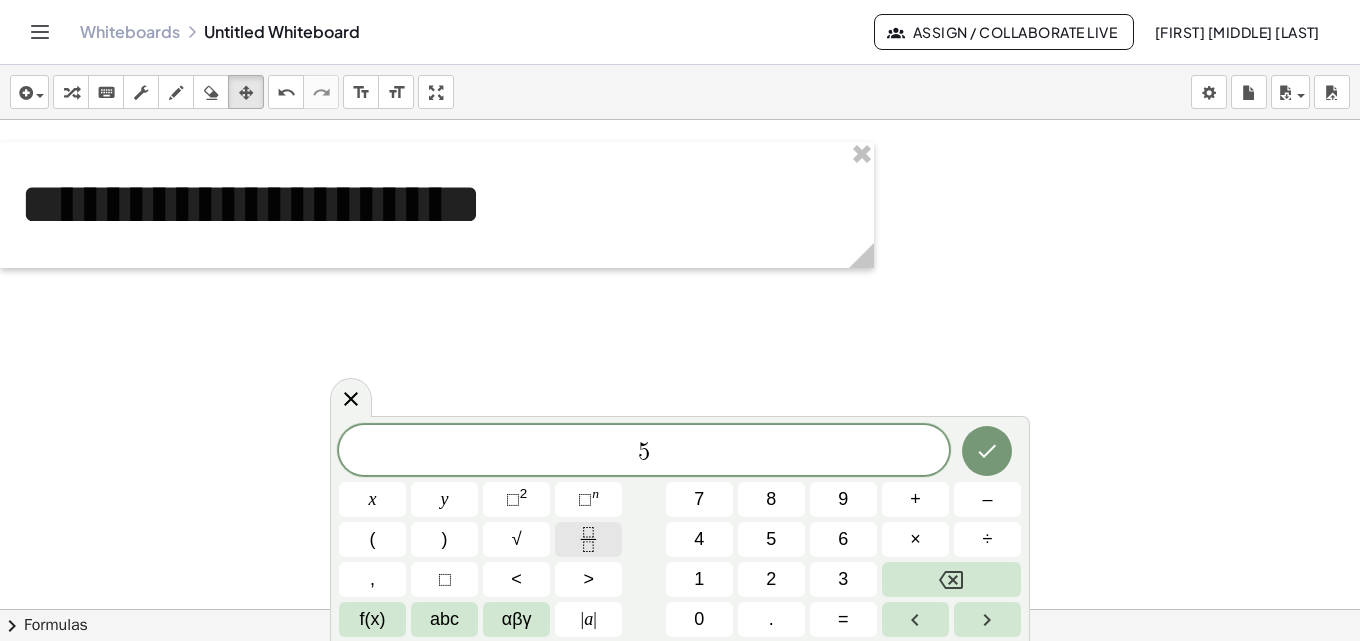 click 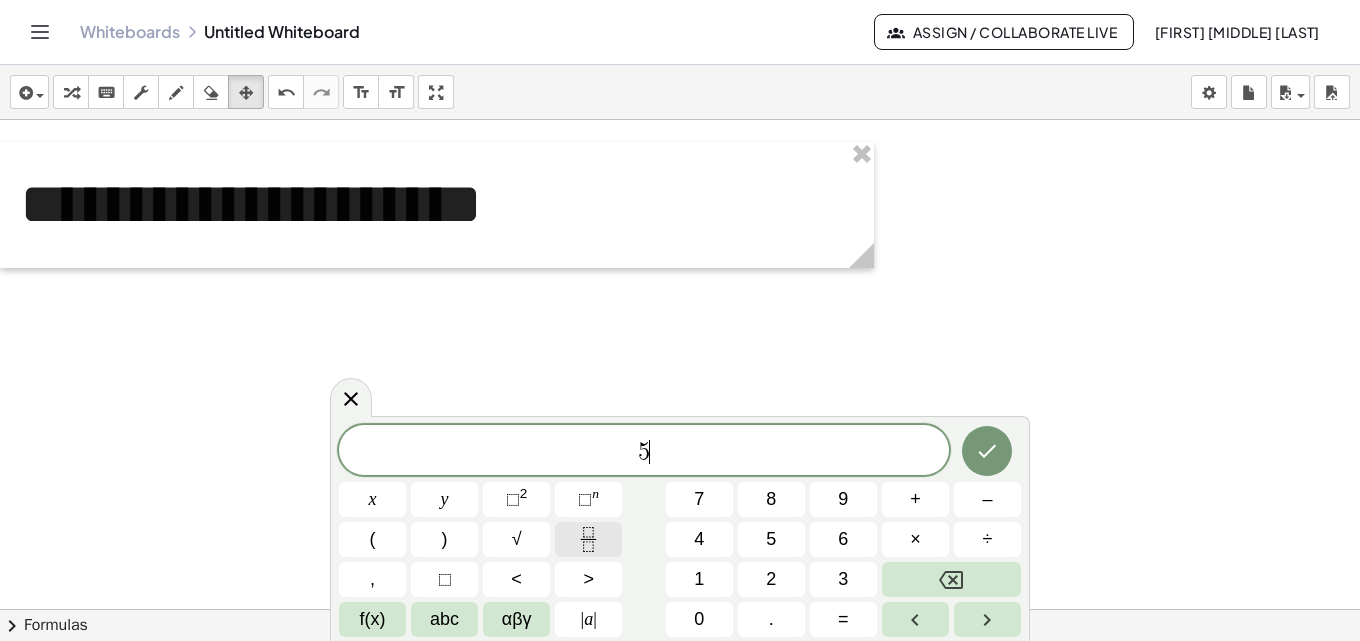 click 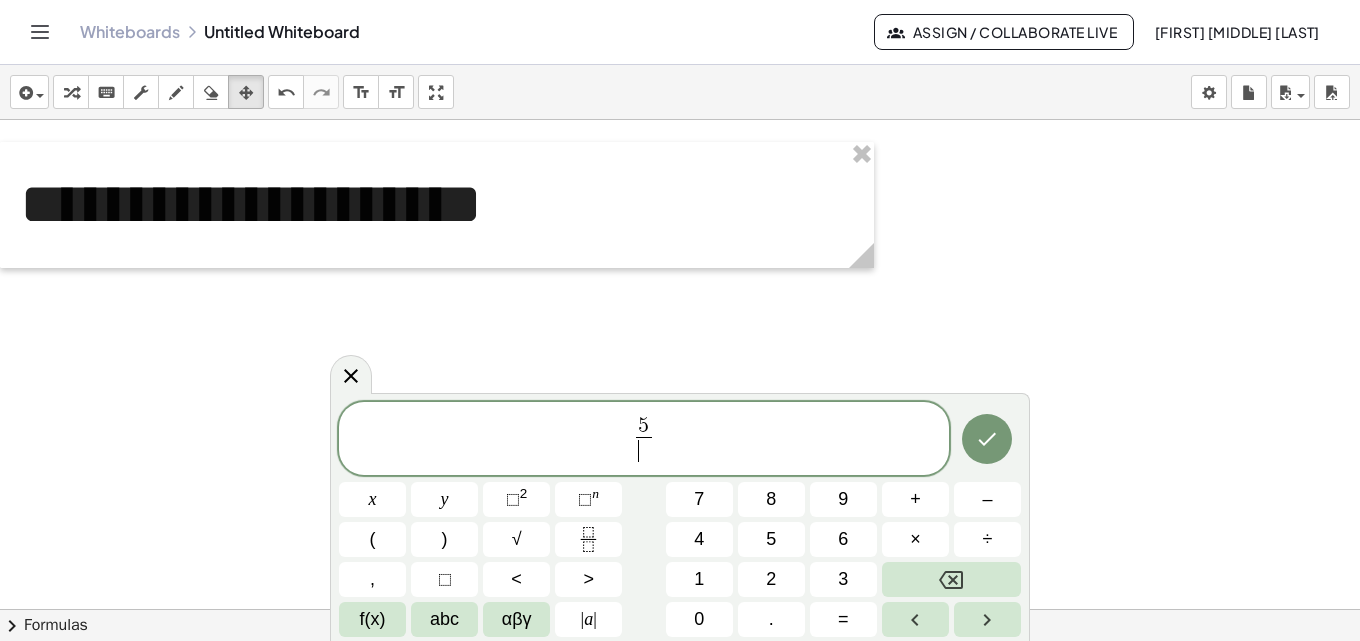 click on "5 ​ ​" at bounding box center [644, 440] 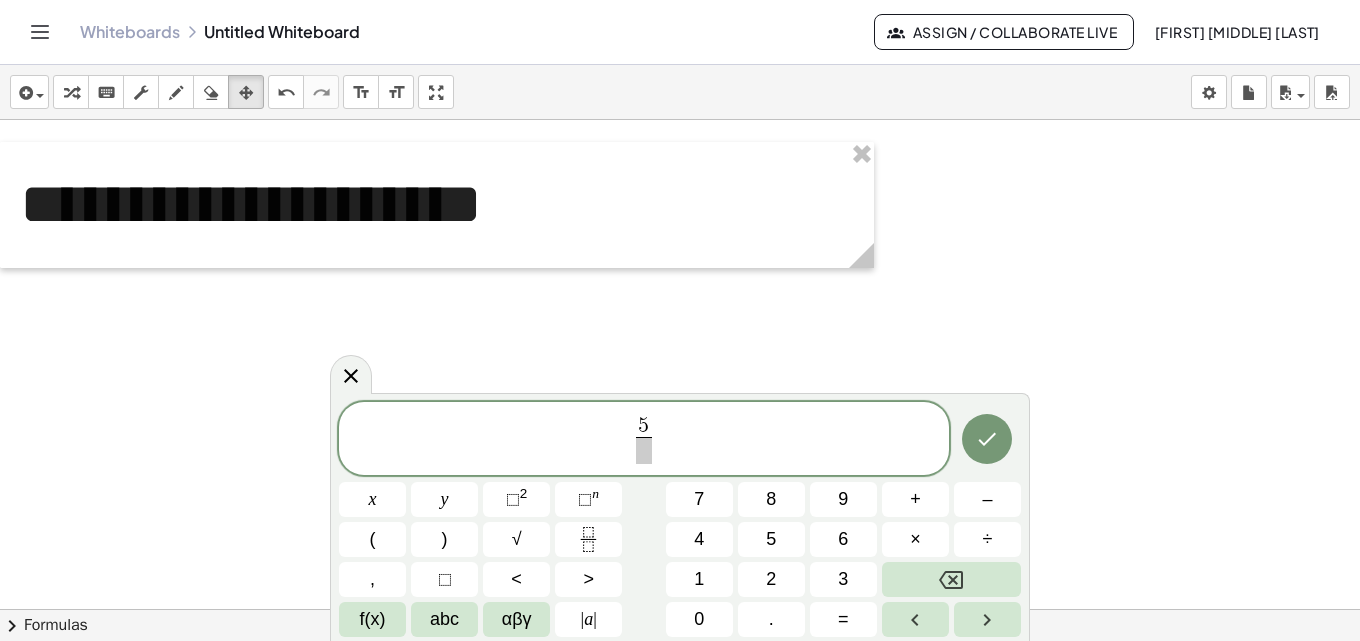 click on "5" at bounding box center [643, 426] 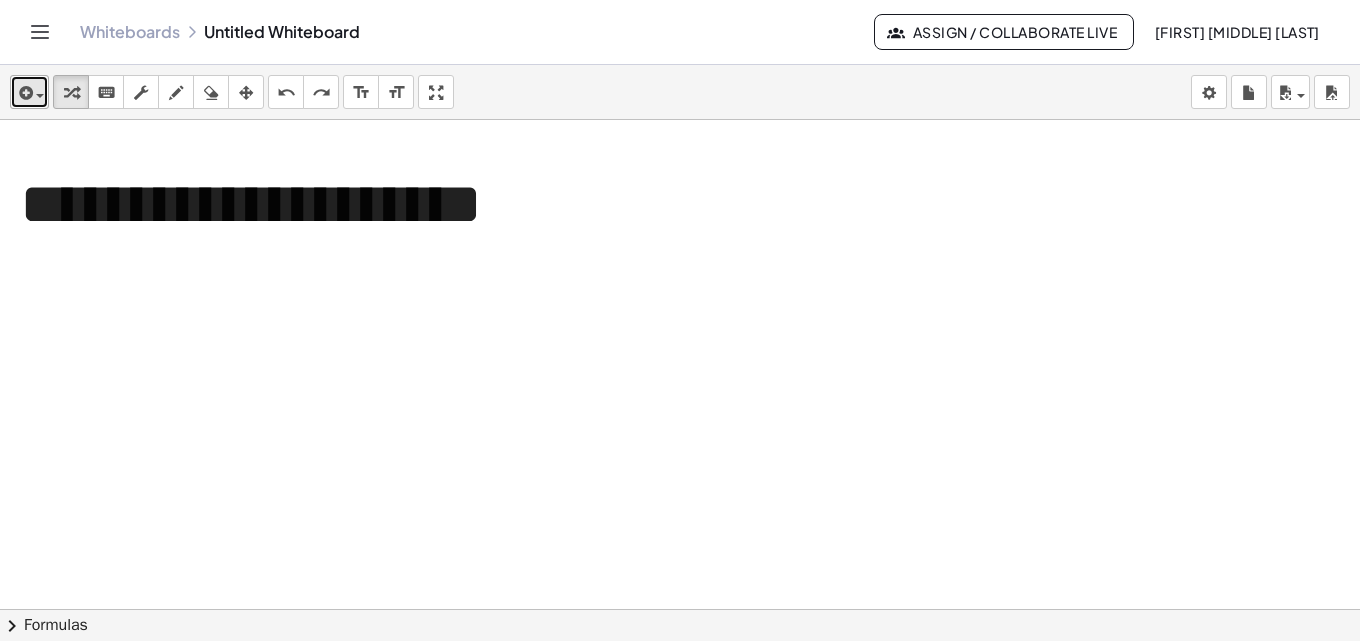 click at bounding box center [29, 92] 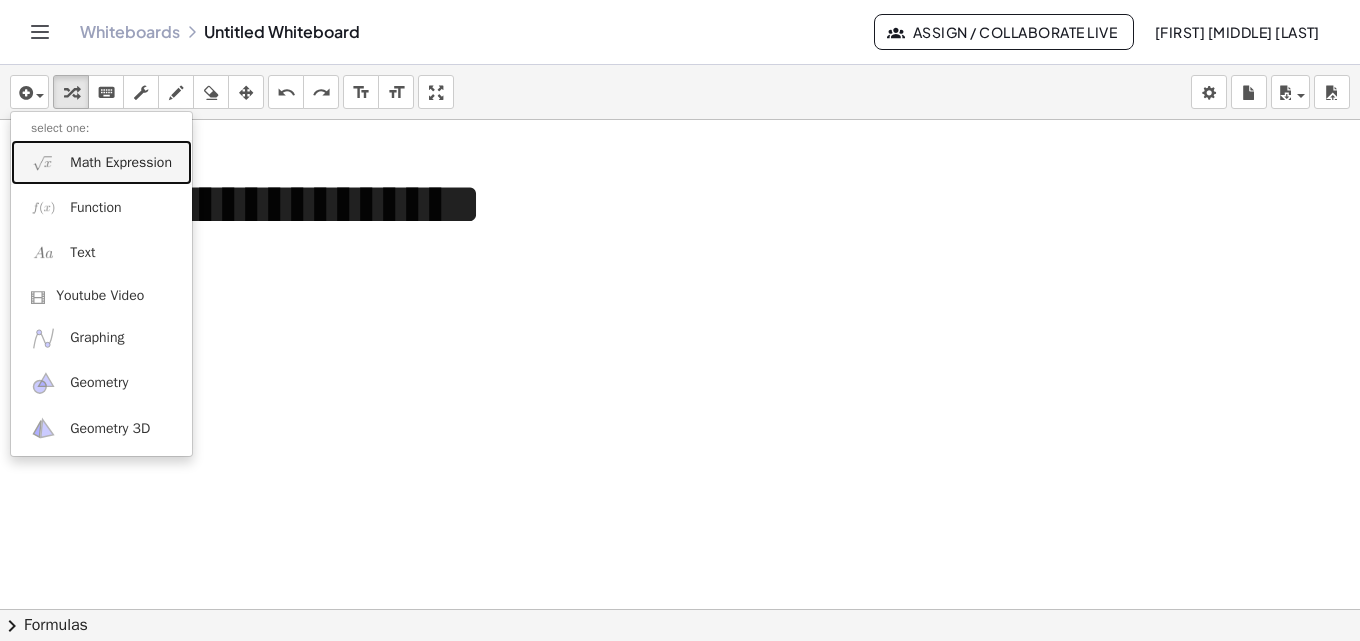 click on "Math Expression" at bounding box center [121, 163] 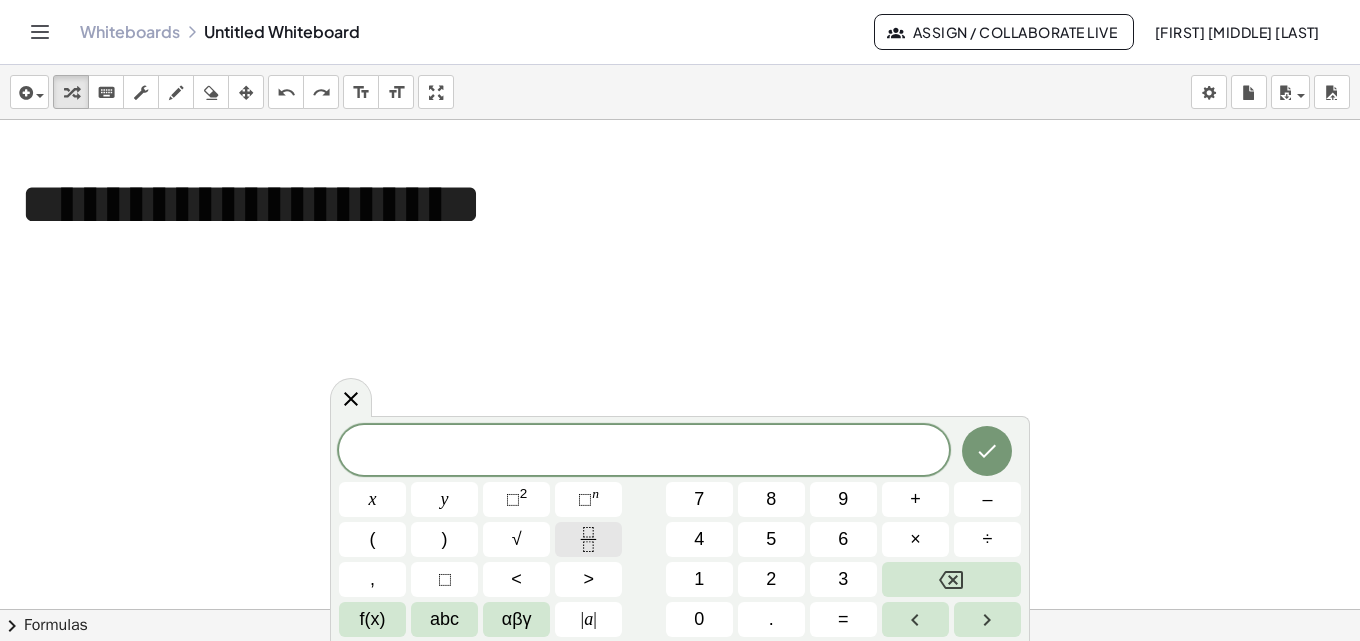 click 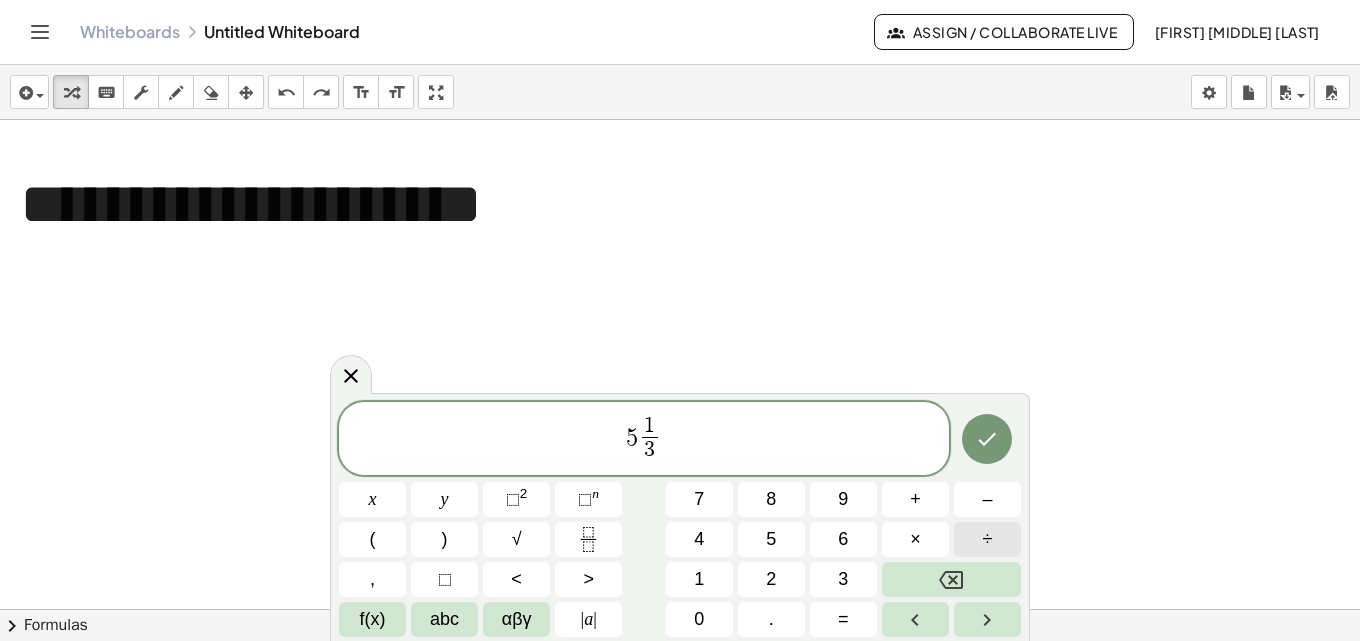 click on "÷" at bounding box center (987, 539) 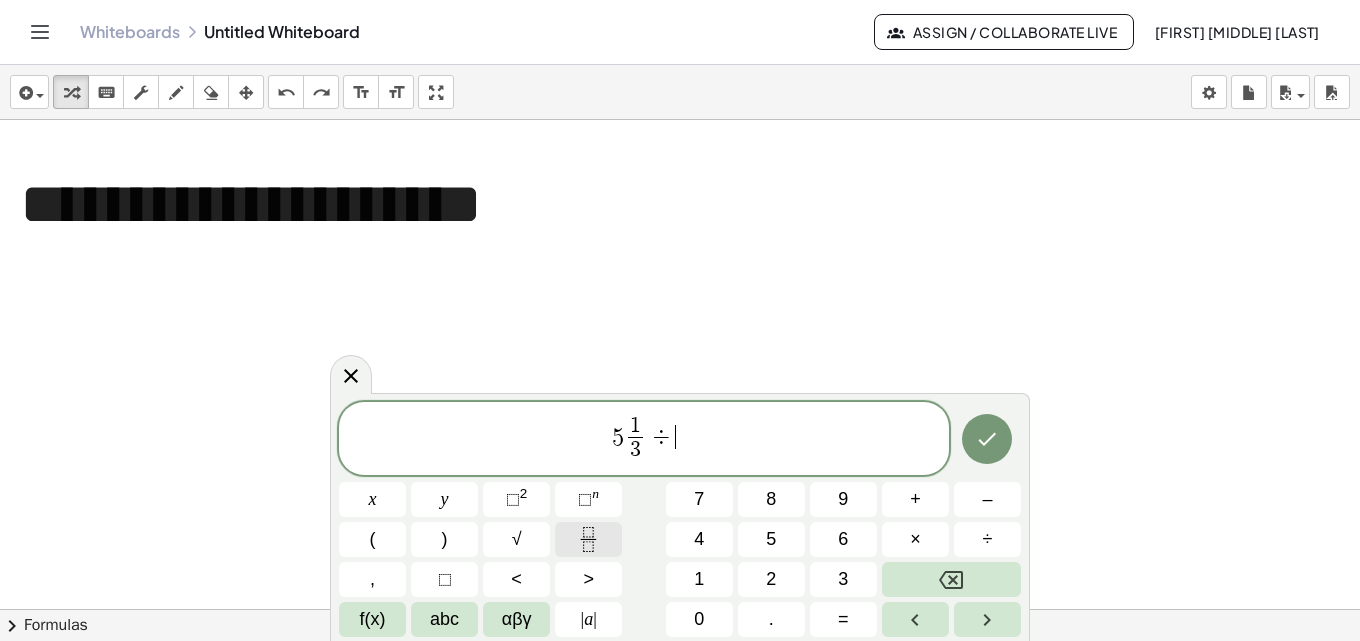 click 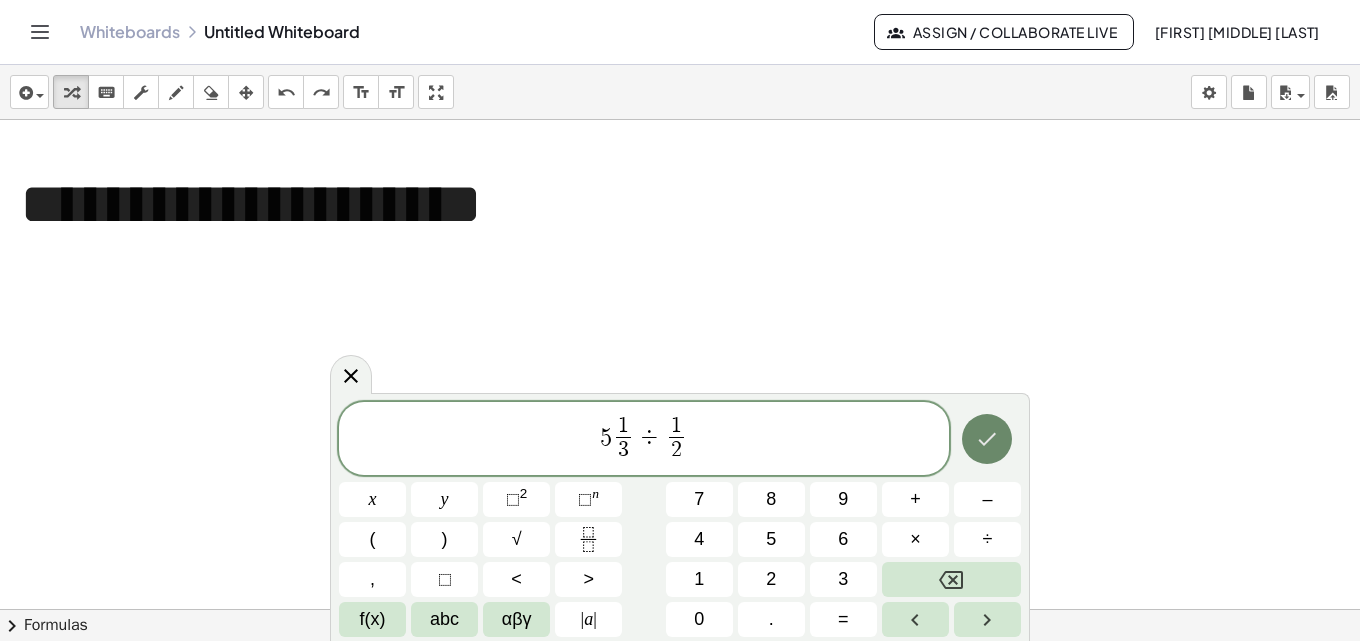 click at bounding box center (987, 439) 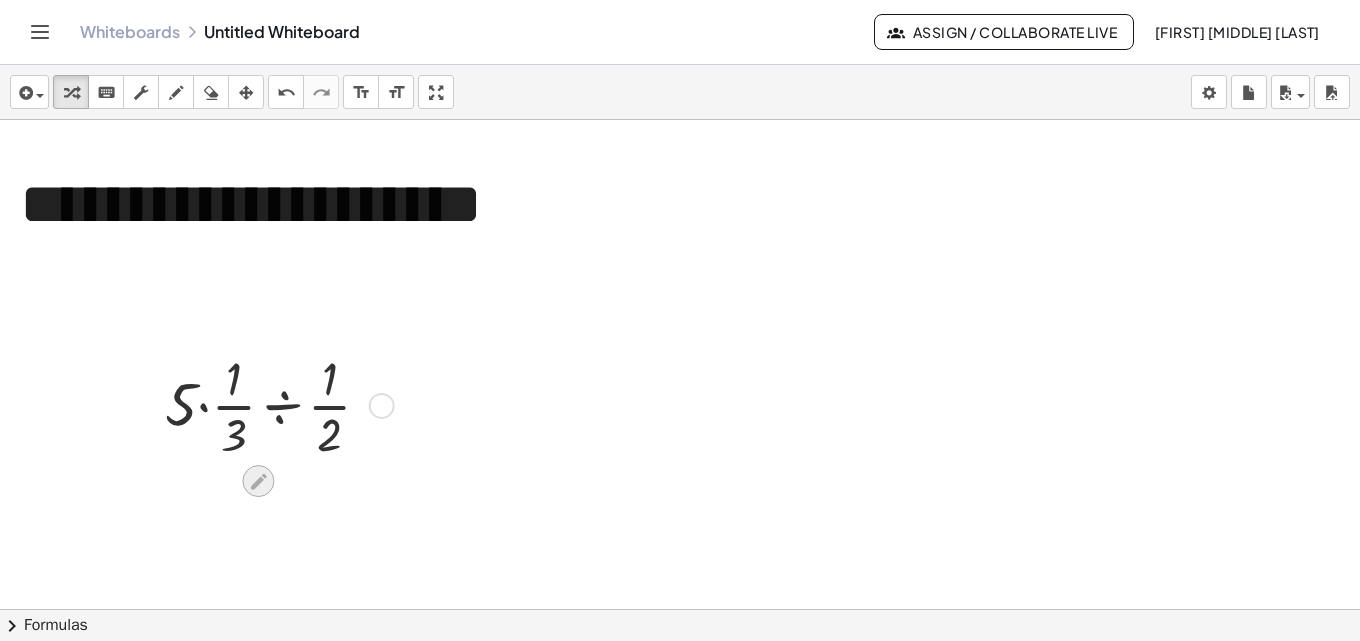 click 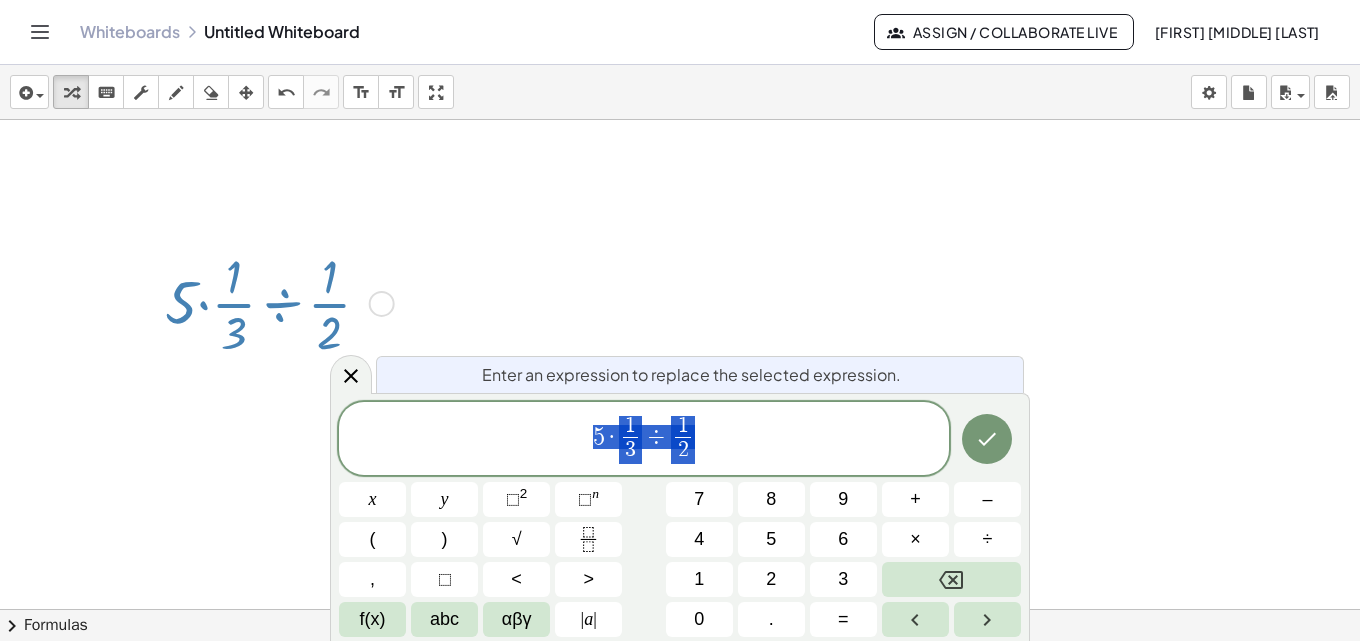 scroll, scrollTop: 802, scrollLeft: 0, axis: vertical 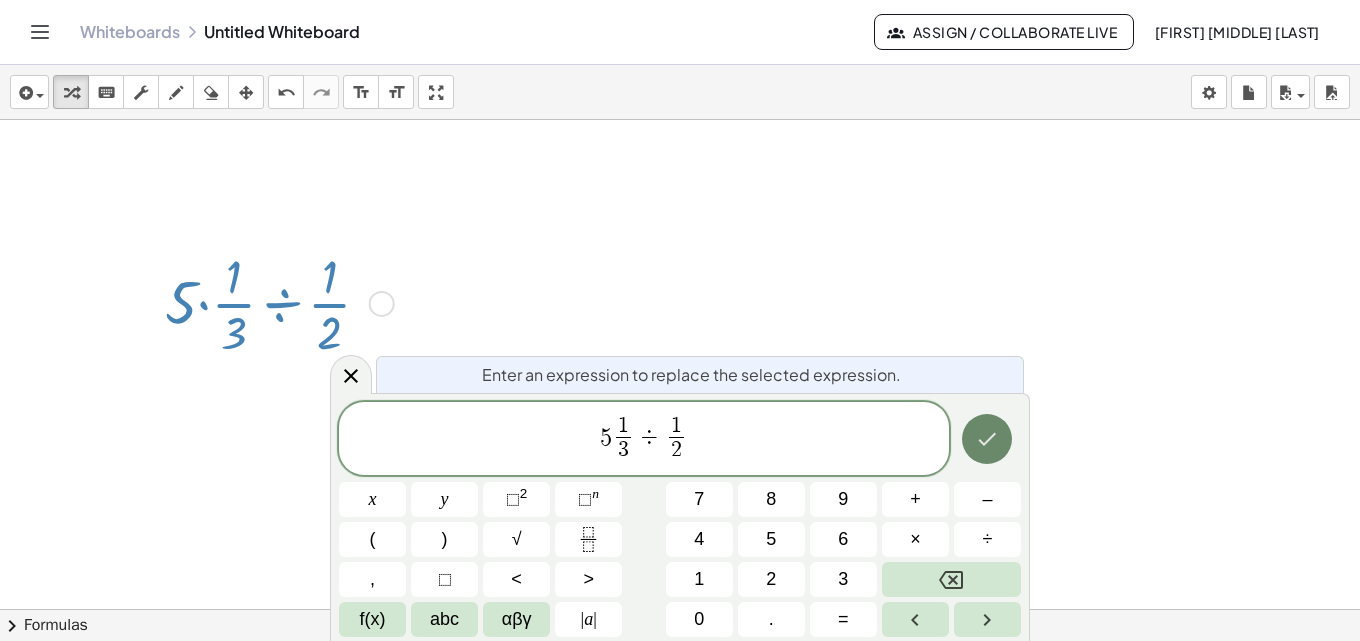 click 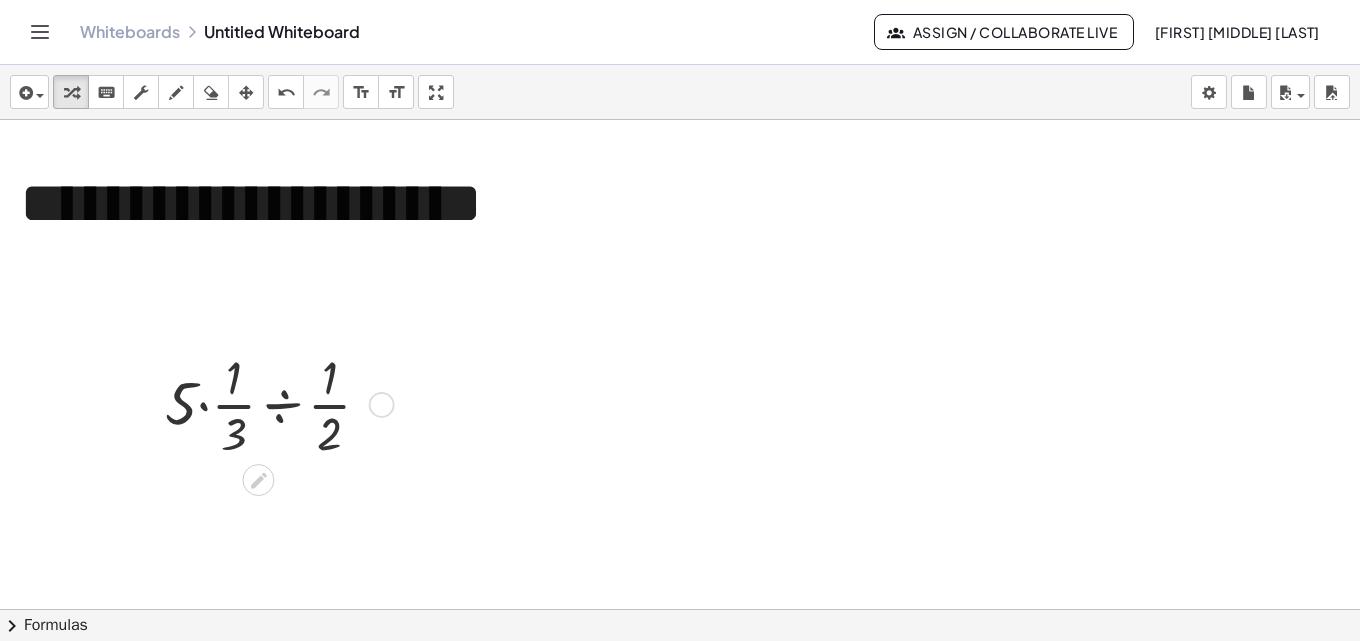 scroll, scrollTop: 700, scrollLeft: 0, axis: vertical 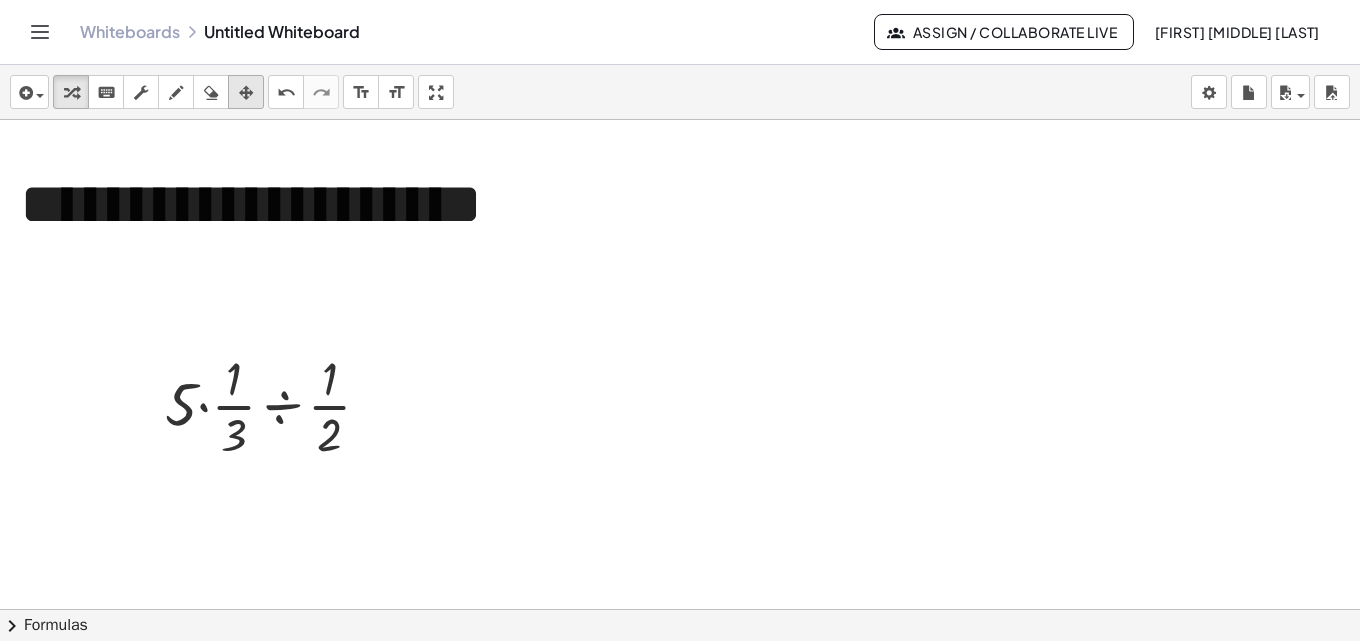 click at bounding box center (246, 93) 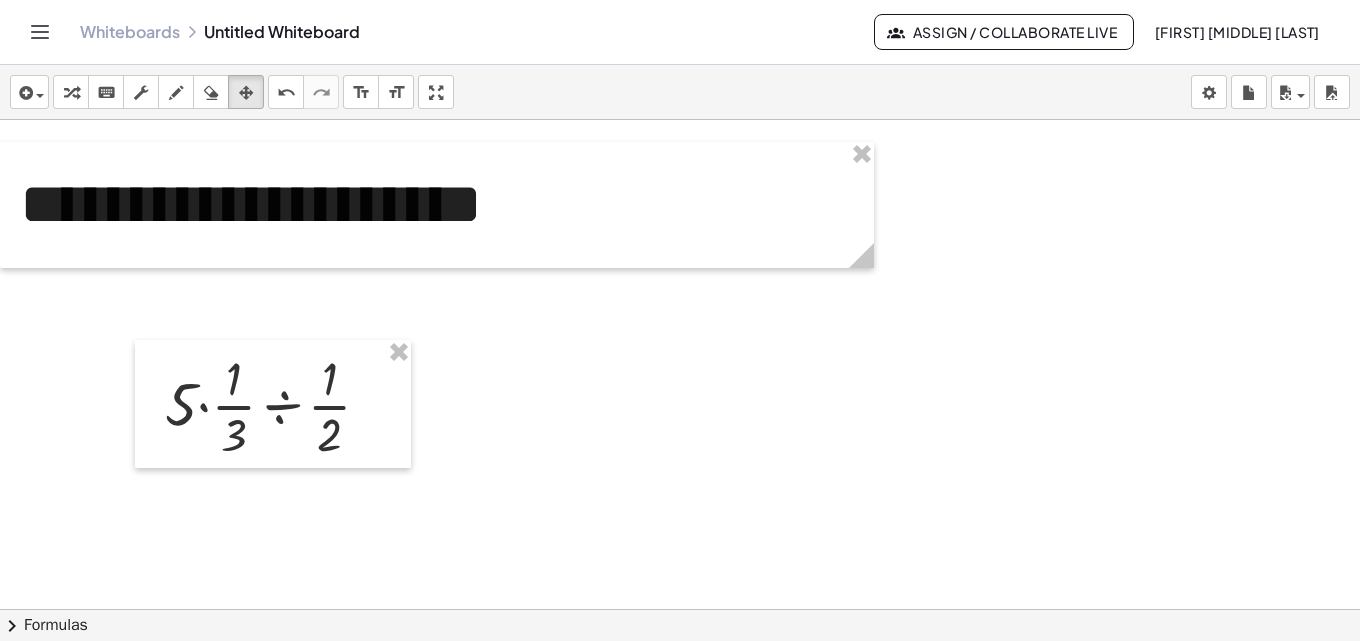 click at bounding box center (273, 404) 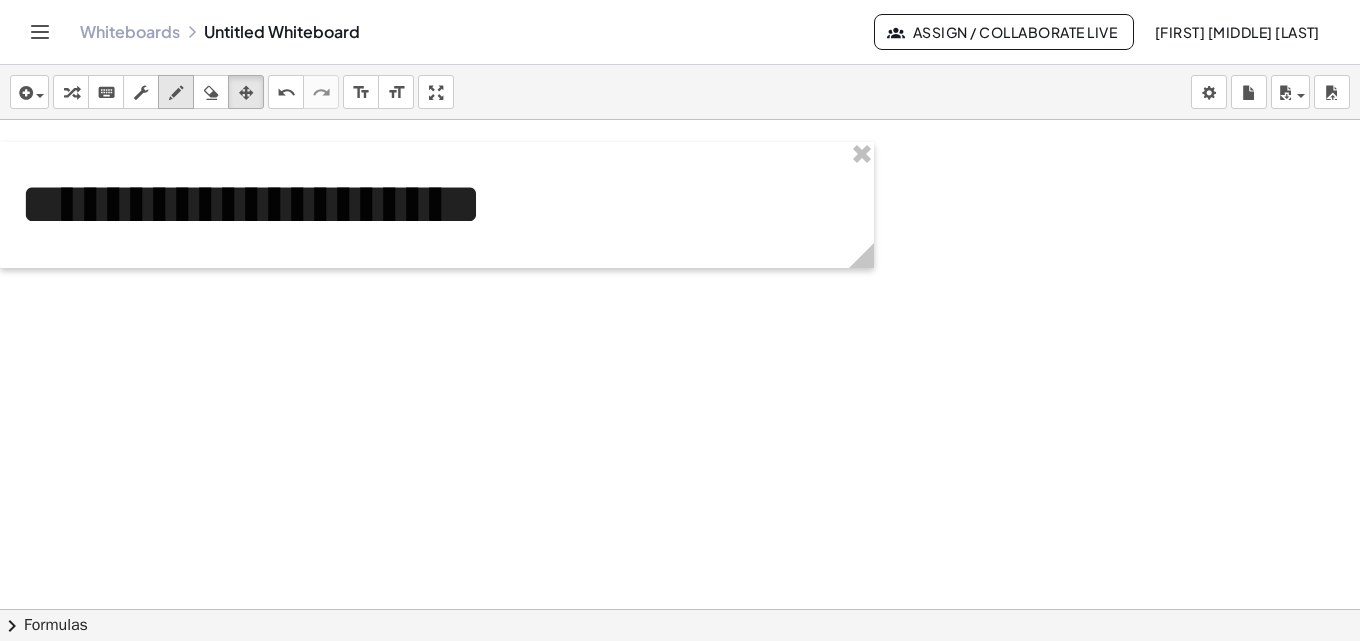 click at bounding box center [176, 93] 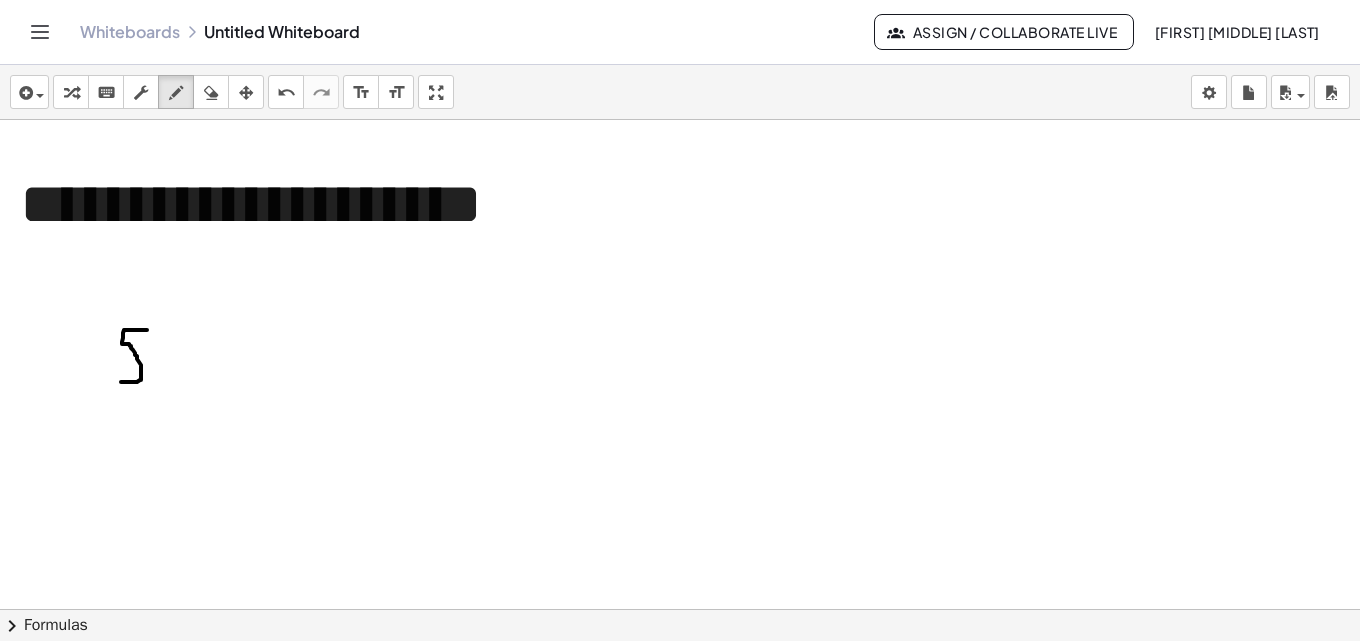 drag, startPoint x: 147, startPoint y: 330, endPoint x: 124, endPoint y: 373, distance: 48.76474 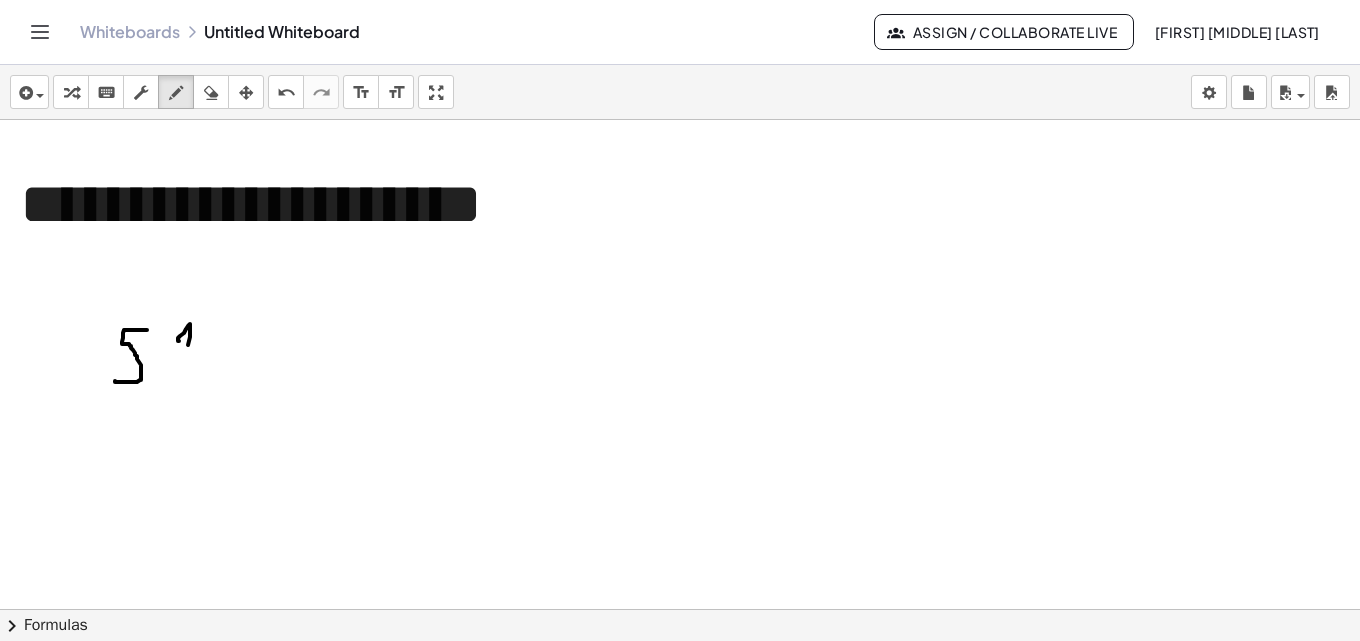 drag, startPoint x: 179, startPoint y: 341, endPoint x: 187, endPoint y: 354, distance: 15.264338 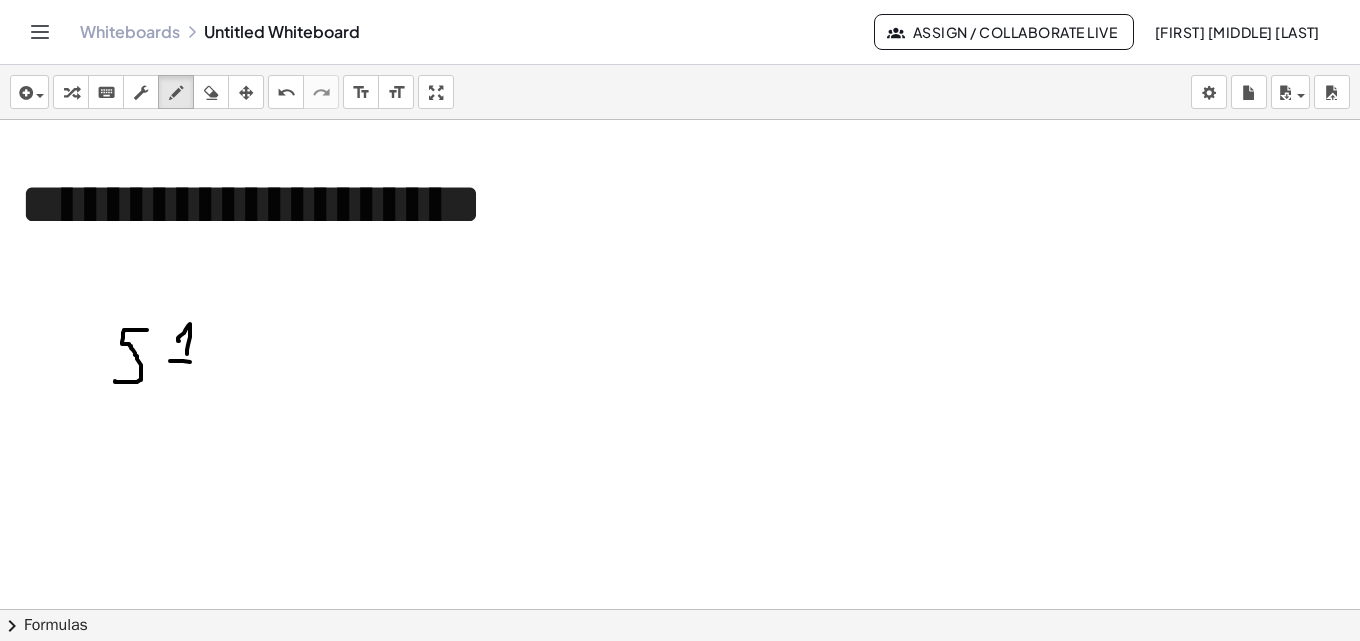 drag, startPoint x: 170, startPoint y: 361, endPoint x: 211, endPoint y: 375, distance: 43.32436 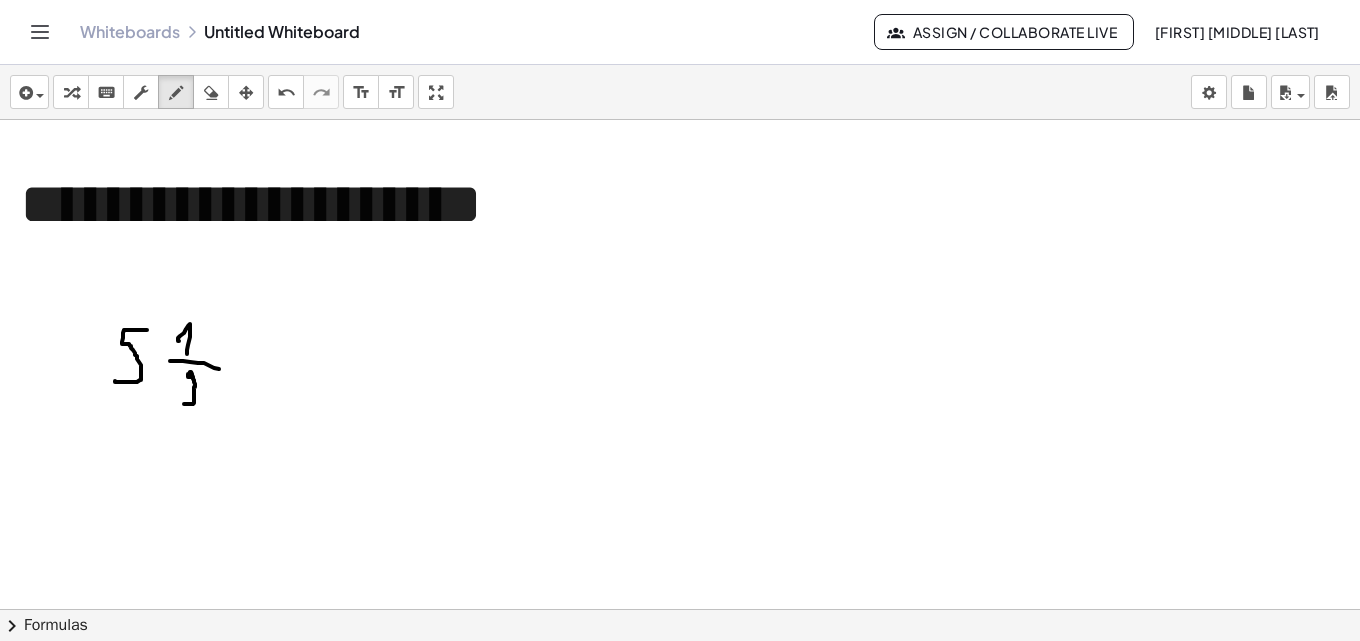 drag, startPoint x: 190, startPoint y: 377, endPoint x: 182, endPoint y: 398, distance: 22.472204 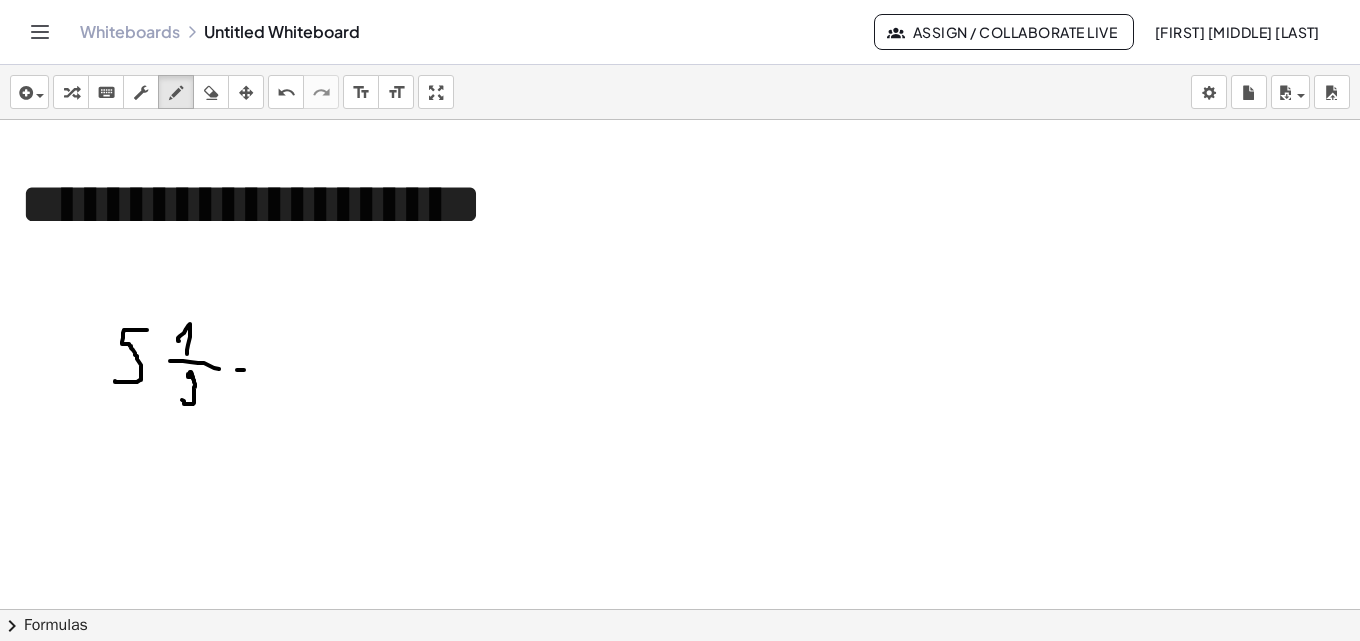 drag, startPoint x: 237, startPoint y: 370, endPoint x: 299, endPoint y: 378, distance: 62.514 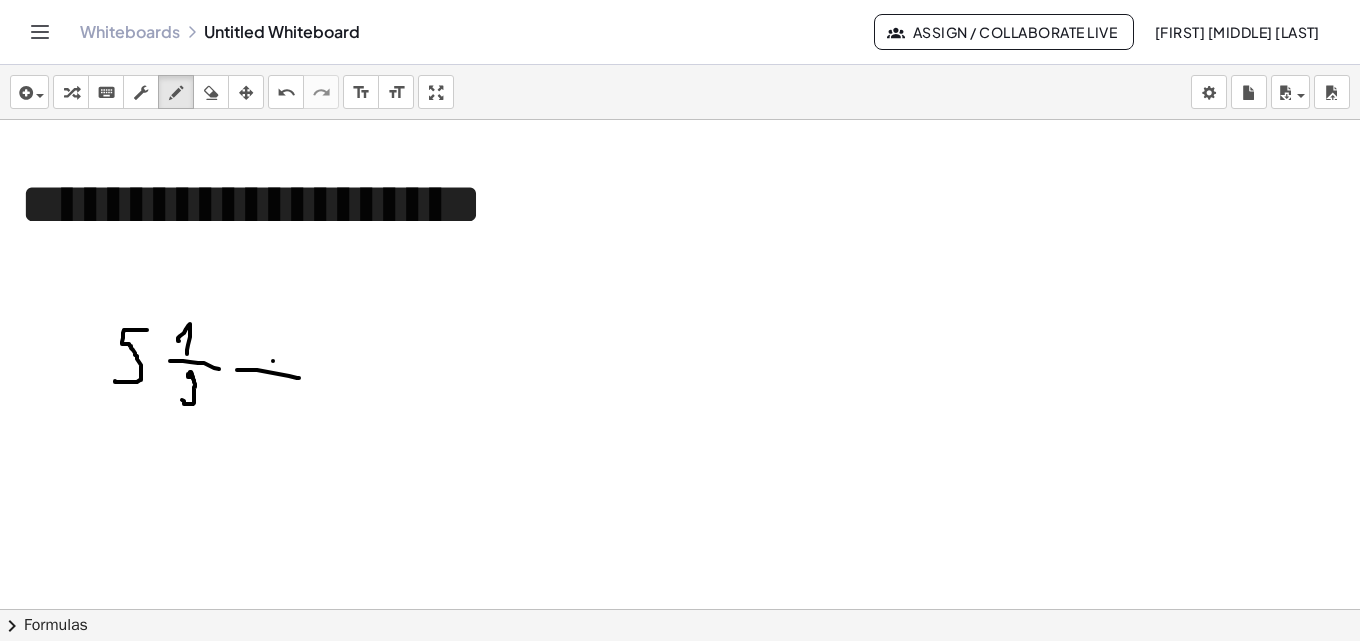 click at bounding box center [680, 887] 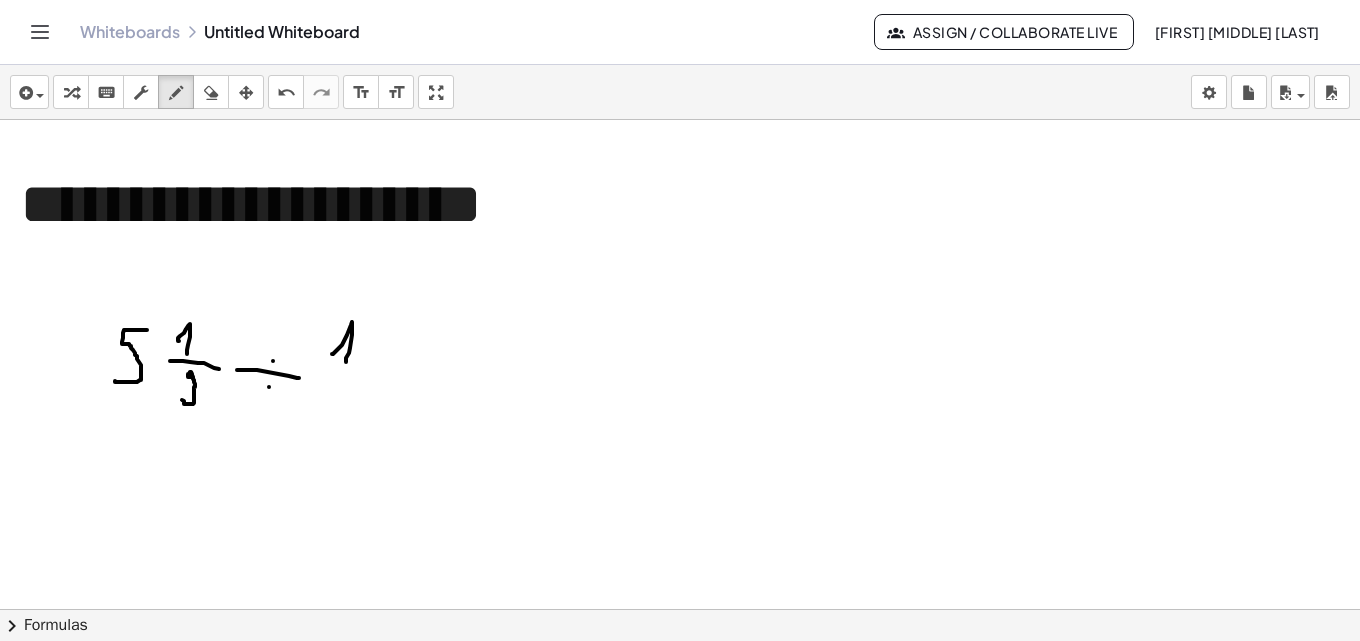 drag, startPoint x: 332, startPoint y: 354, endPoint x: 342, endPoint y: 373, distance: 21.470911 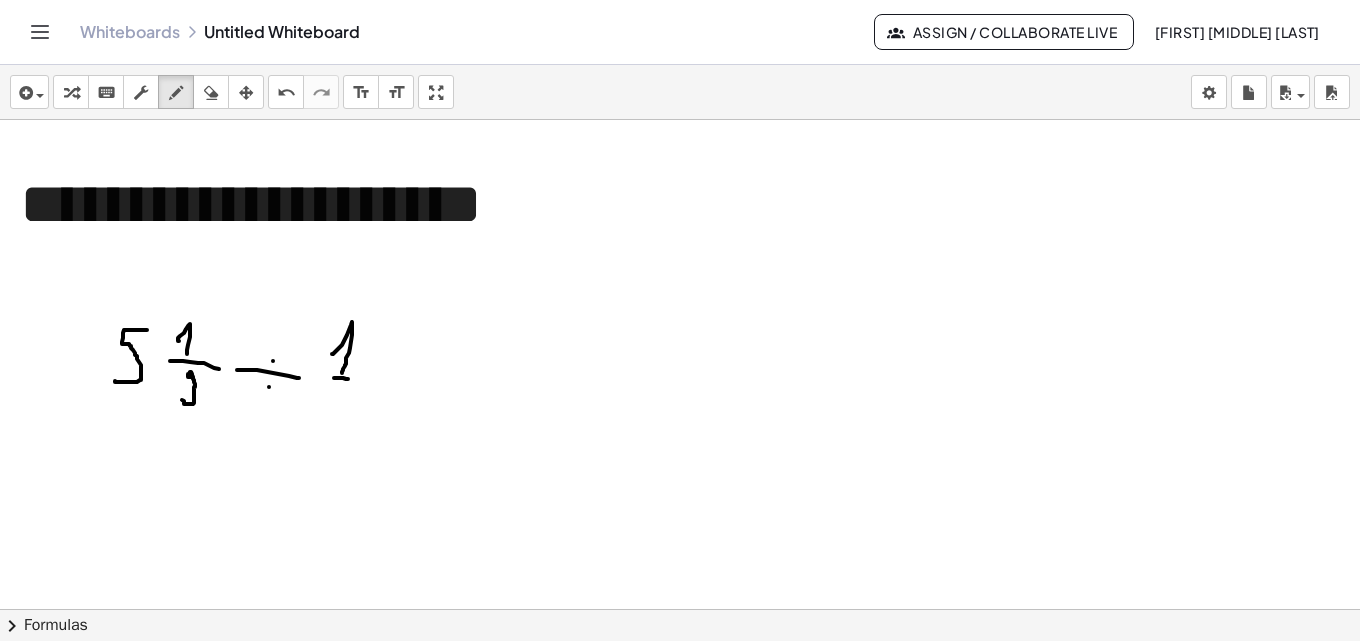drag, startPoint x: 334, startPoint y: 378, endPoint x: 348, endPoint y: 379, distance: 14.035668 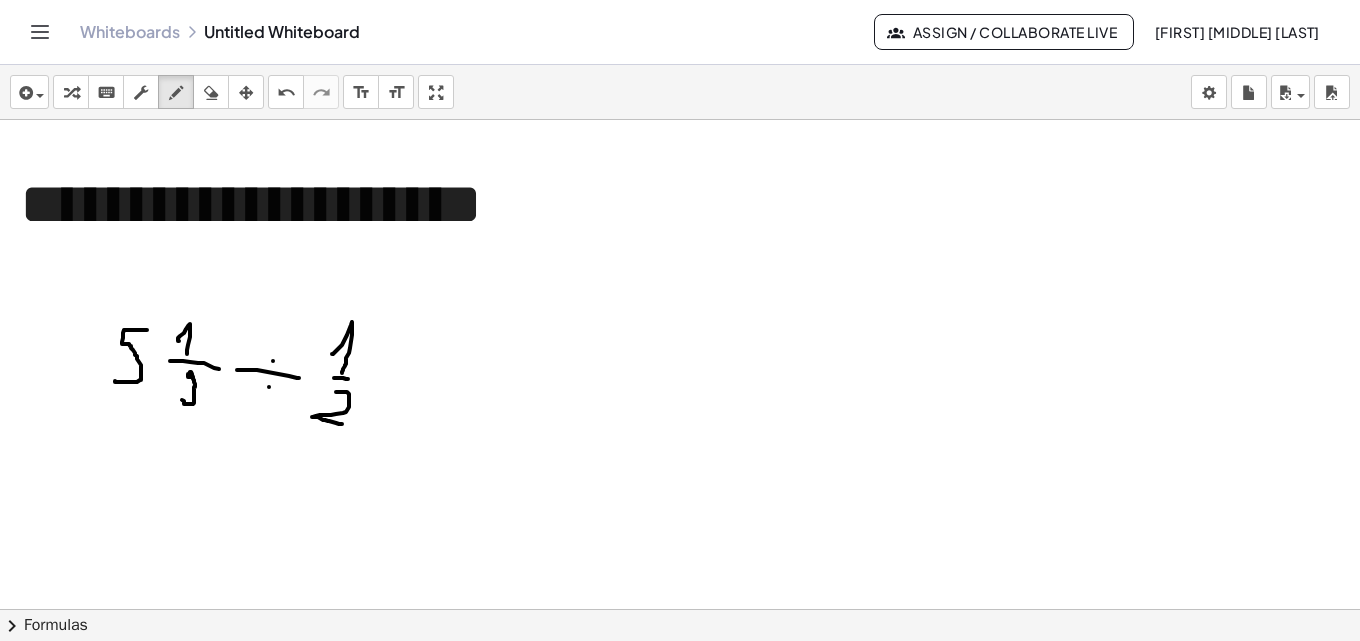 drag, startPoint x: 336, startPoint y: 392, endPoint x: 342, endPoint y: 424, distance: 32.55764 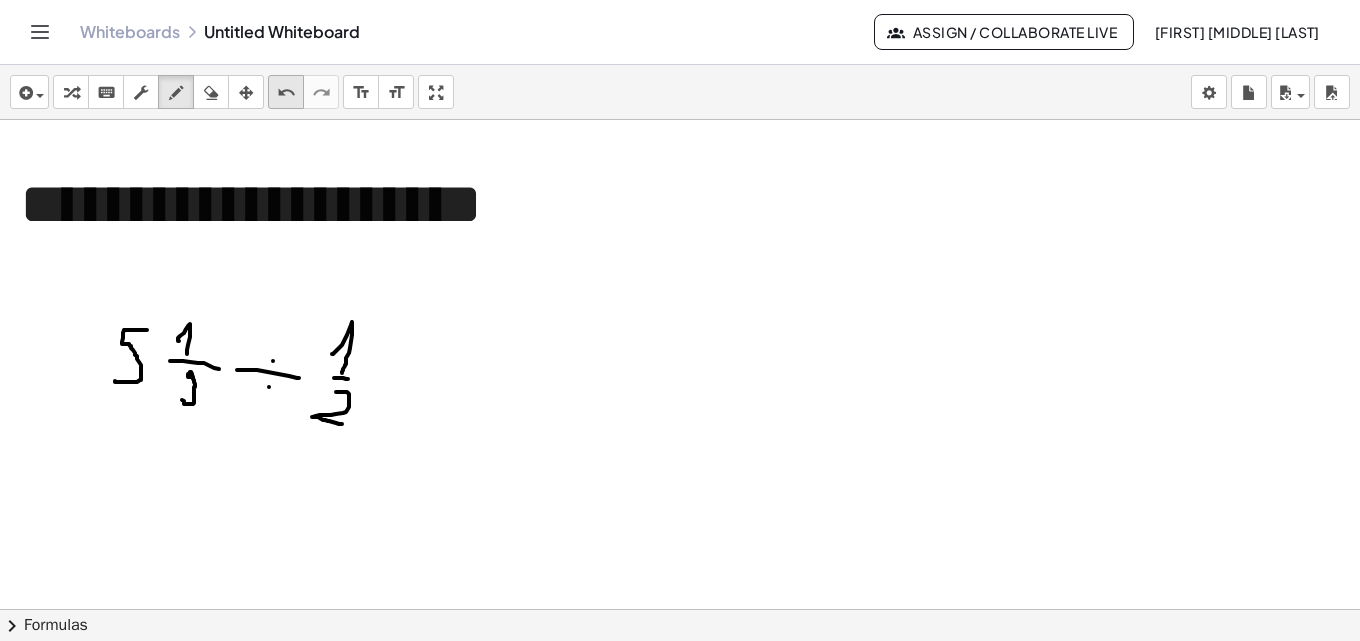 click on "undo" at bounding box center (286, 93) 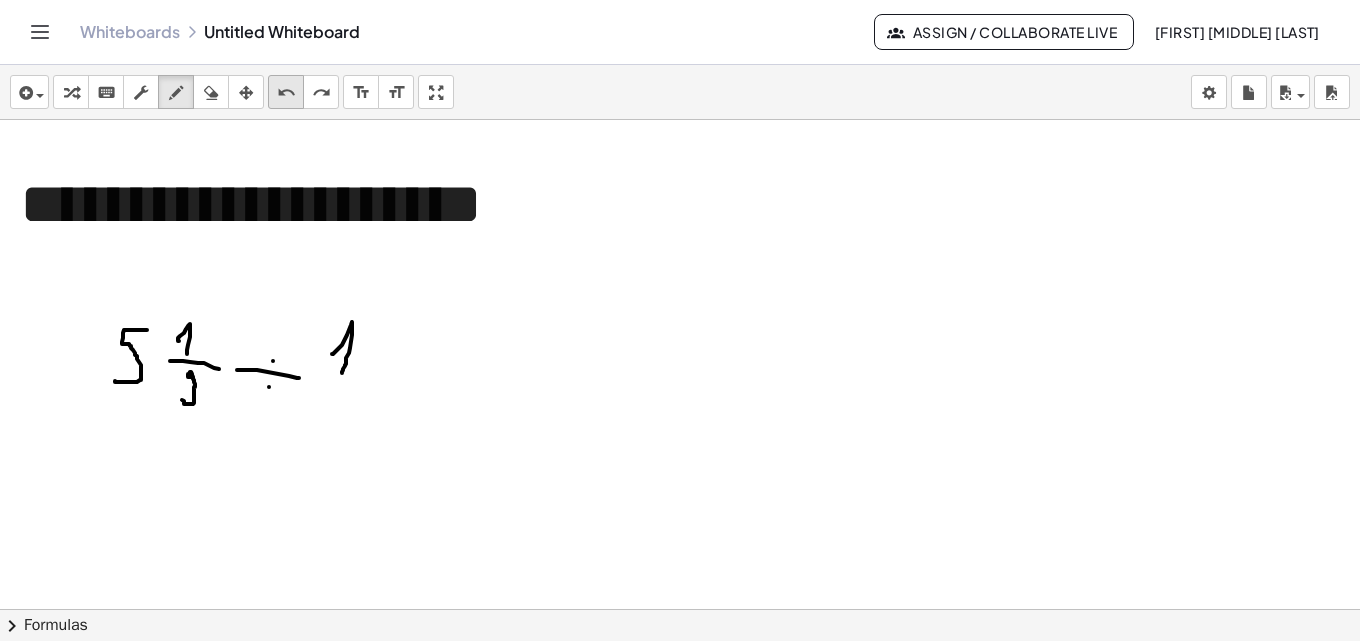 click on "undo" at bounding box center (286, 93) 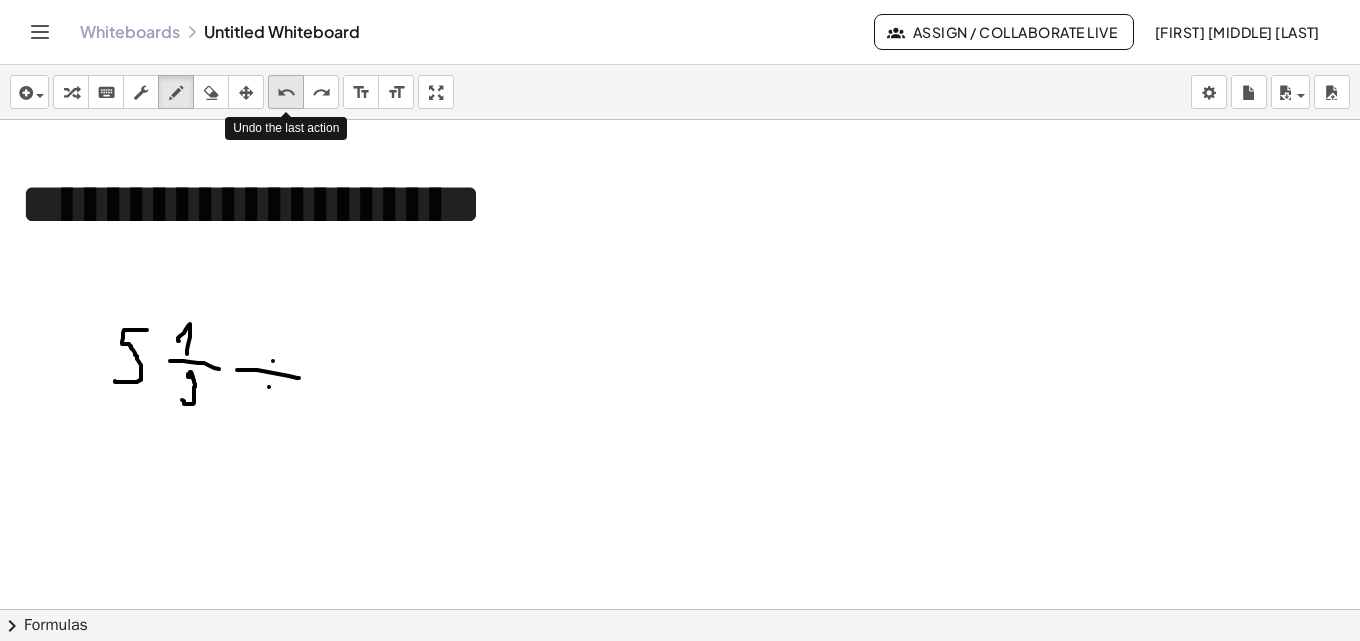 click on "undo" at bounding box center [286, 93] 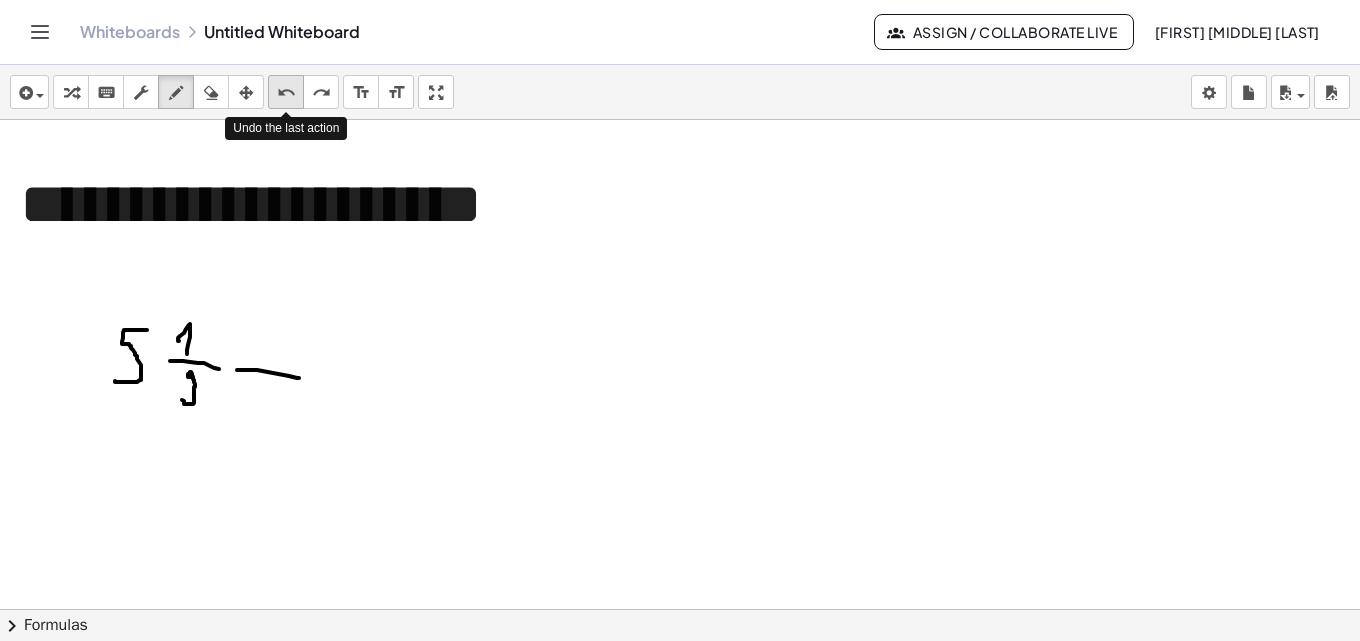 click on "undo" at bounding box center (286, 93) 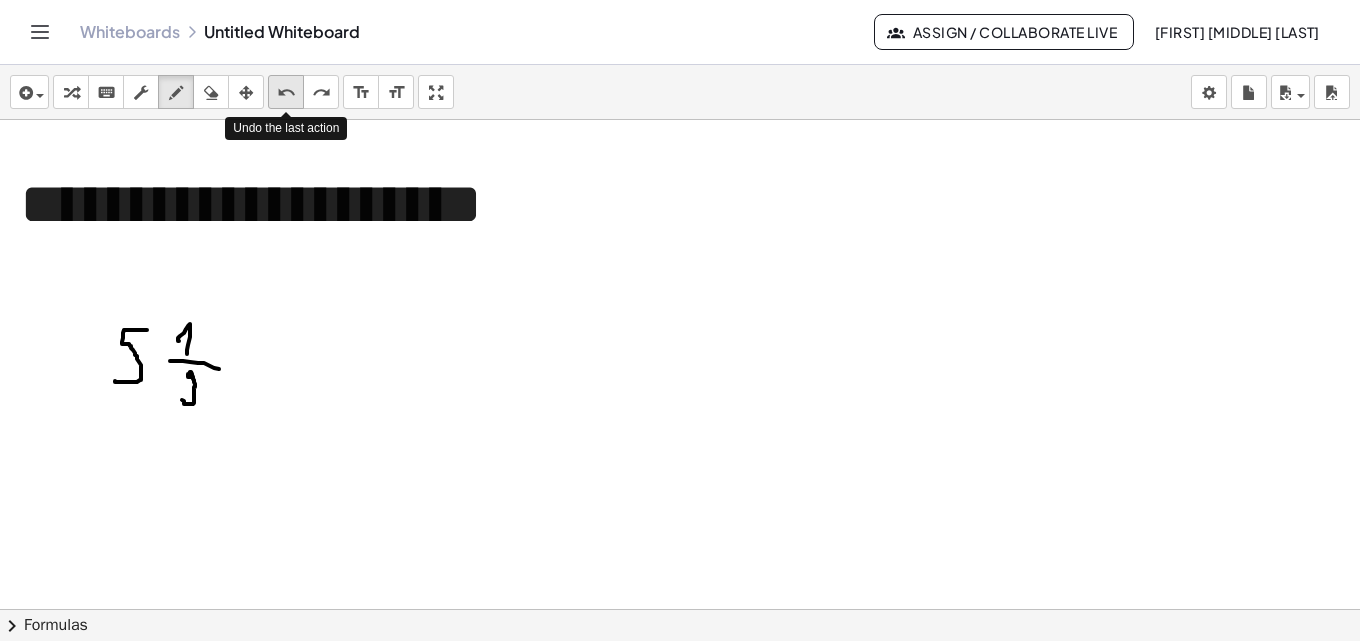 click on "undo" at bounding box center (286, 93) 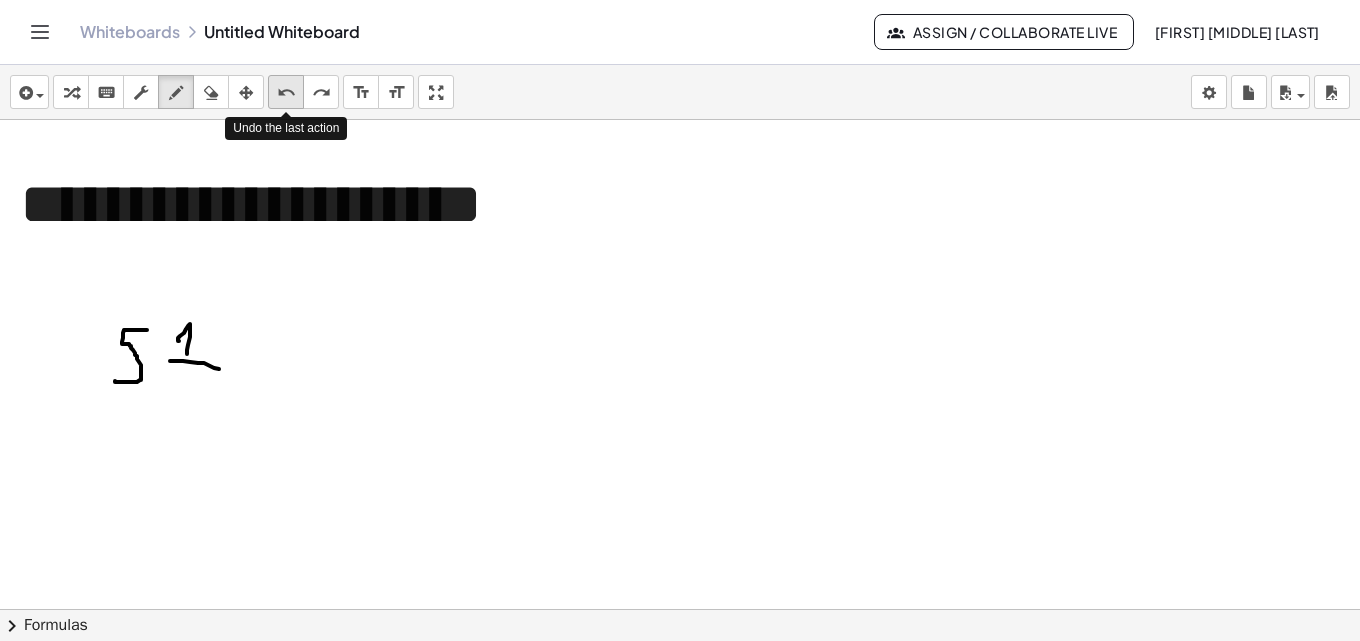 click on "undo" at bounding box center (286, 93) 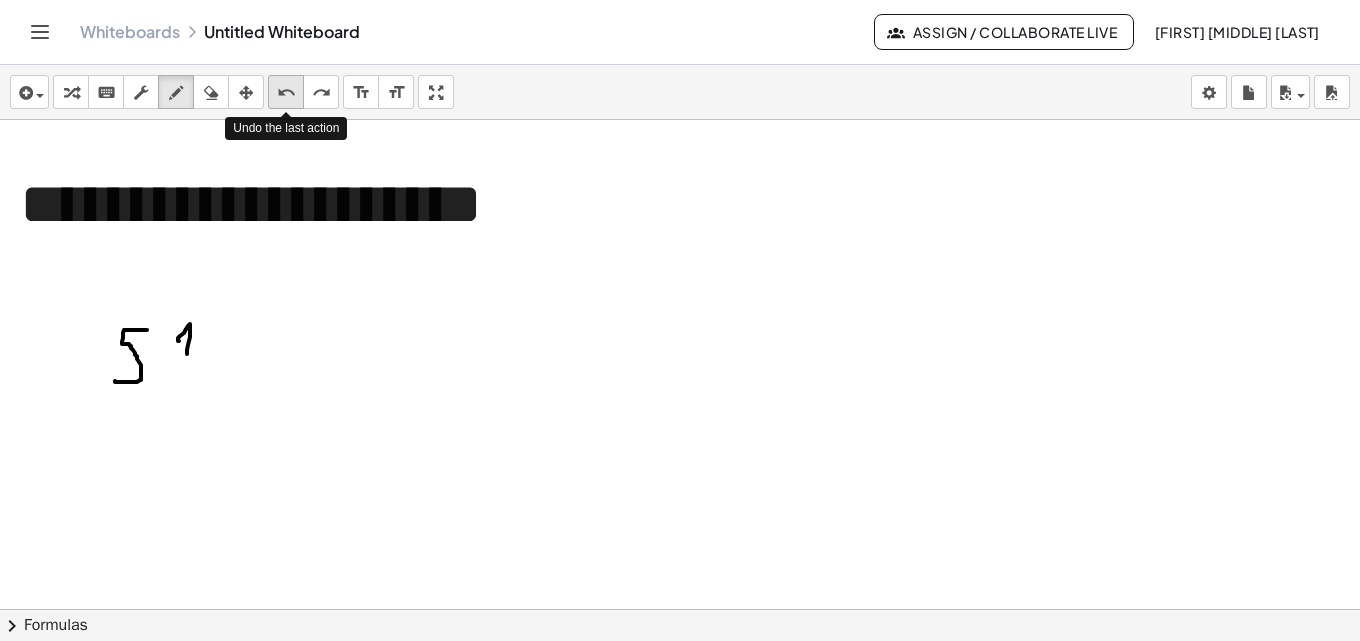 click on "undo" at bounding box center [286, 93] 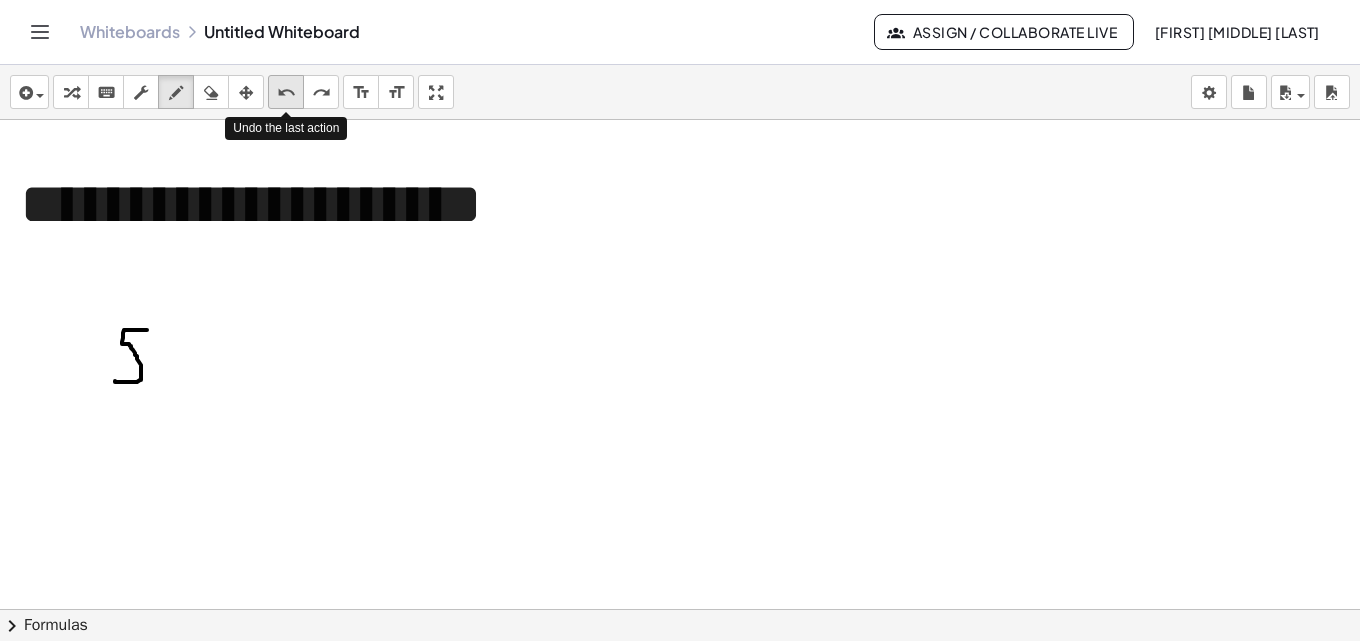click on "undo" at bounding box center (286, 93) 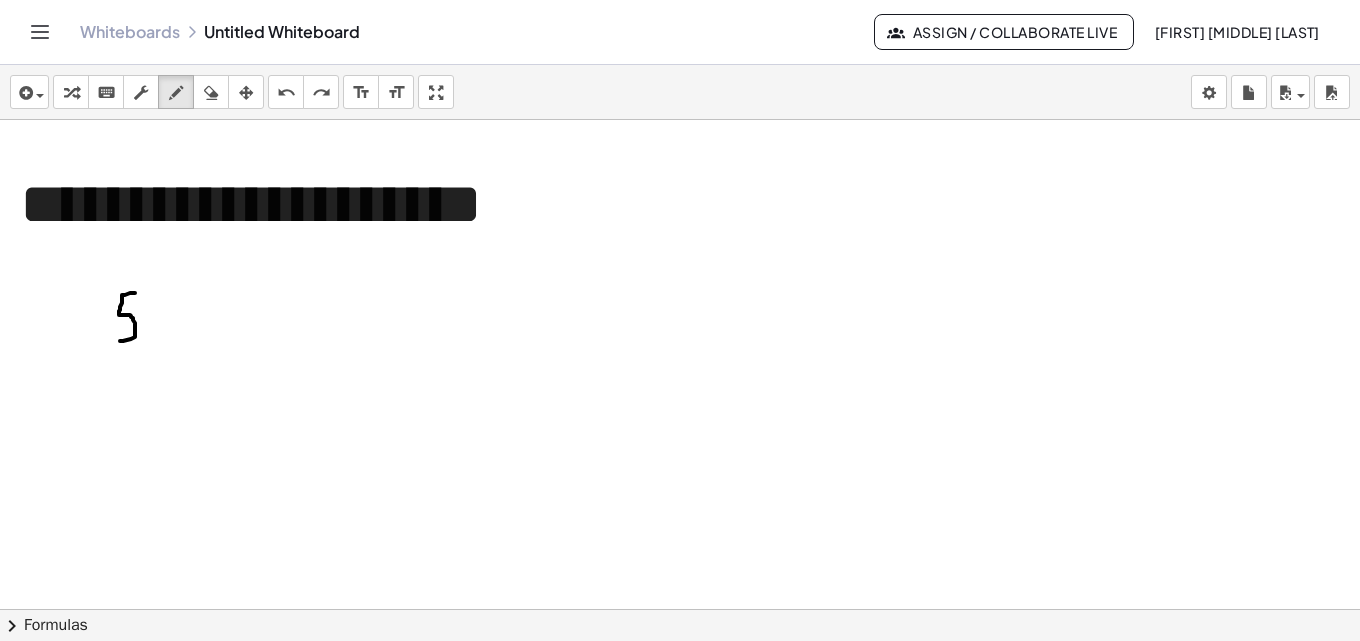 drag, startPoint x: 135, startPoint y: 293, endPoint x: 117, endPoint y: 340, distance: 50.32892 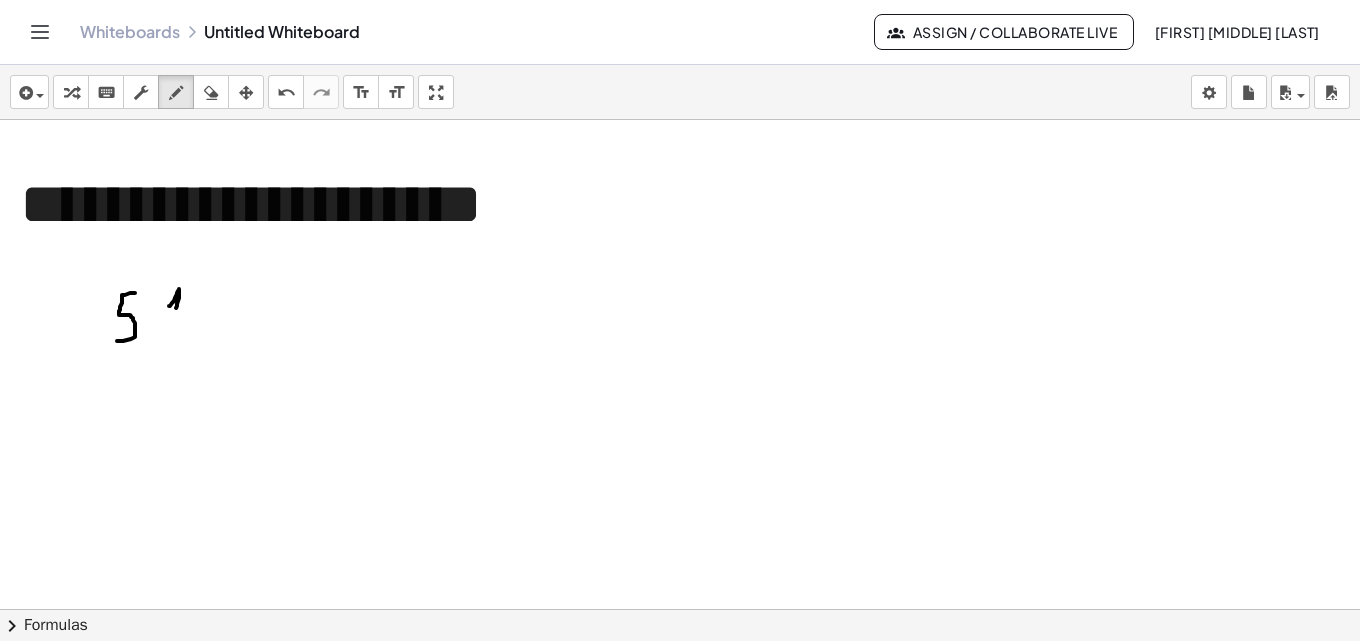 click at bounding box center [680, 887] 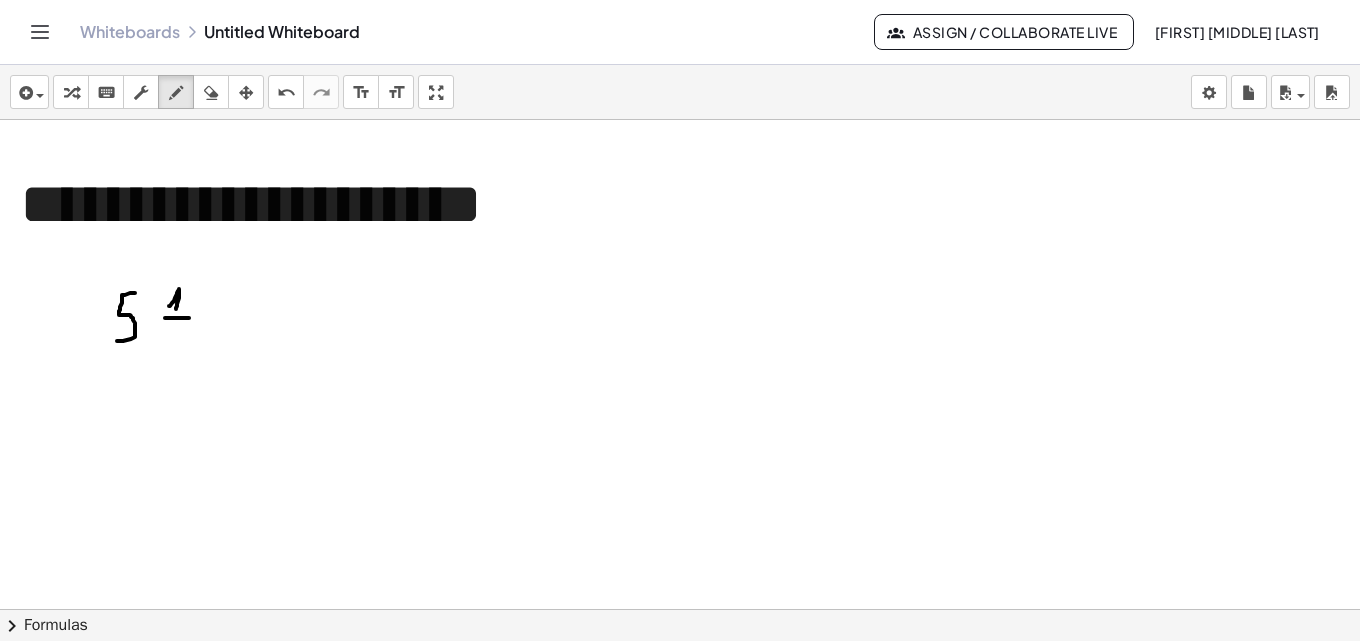 drag, startPoint x: 165, startPoint y: 318, endPoint x: 189, endPoint y: 318, distance: 24 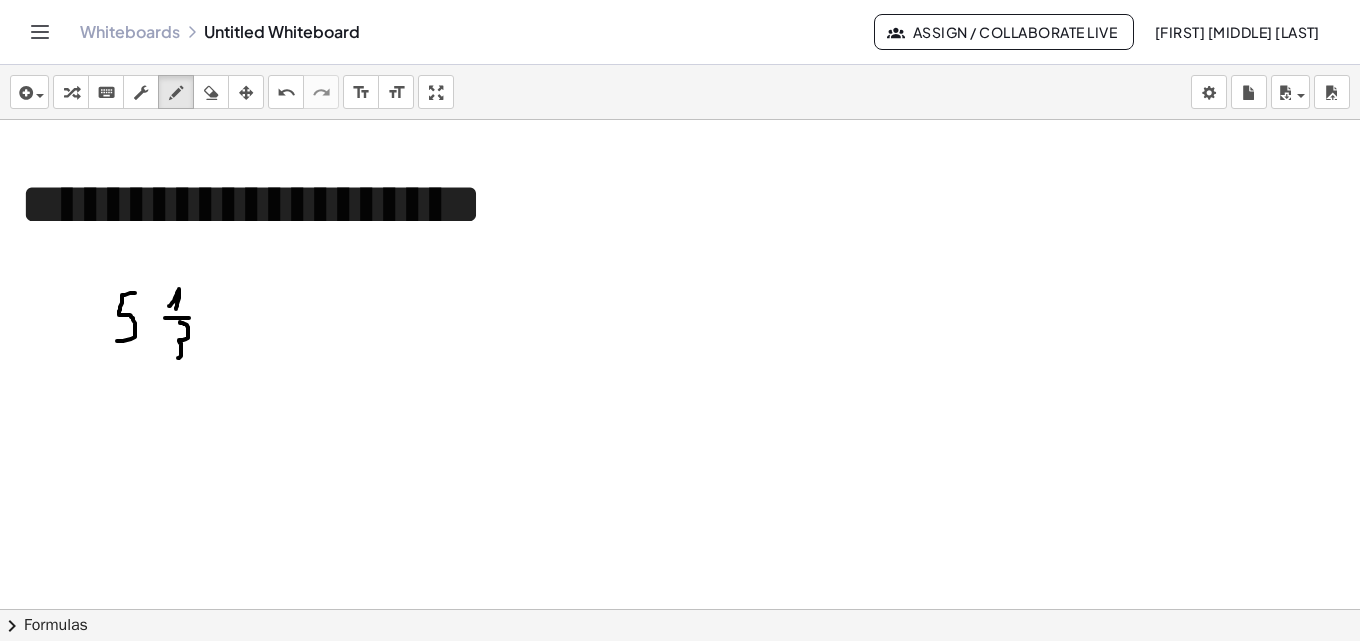 drag, startPoint x: 180, startPoint y: 322, endPoint x: 205, endPoint y: 354, distance: 40.60788 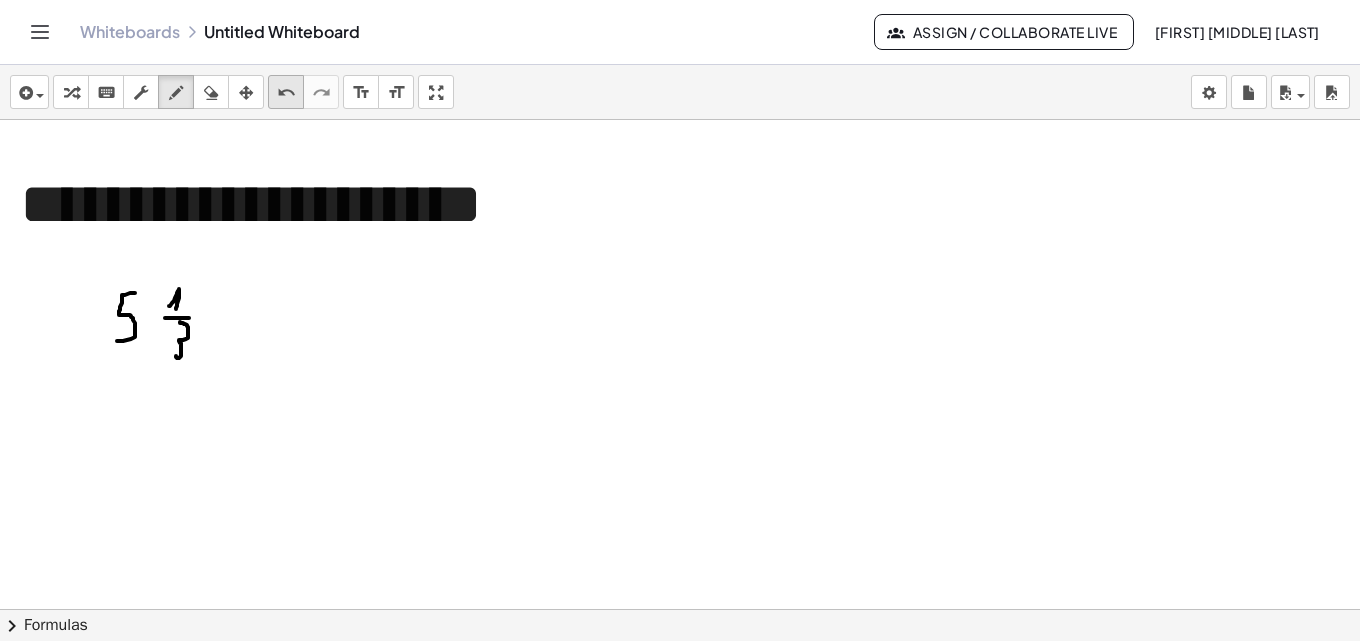 click on "undo undo" at bounding box center [286, 92] 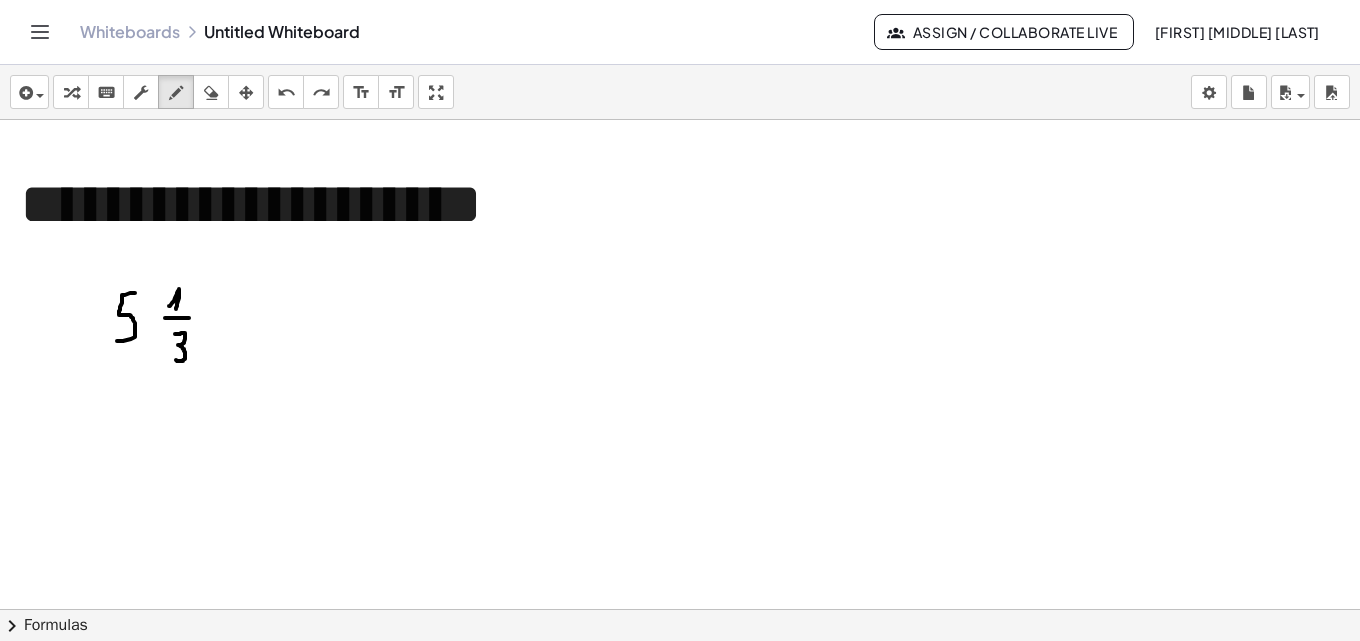 drag, startPoint x: 175, startPoint y: 334, endPoint x: 211, endPoint y: 328, distance: 36.496574 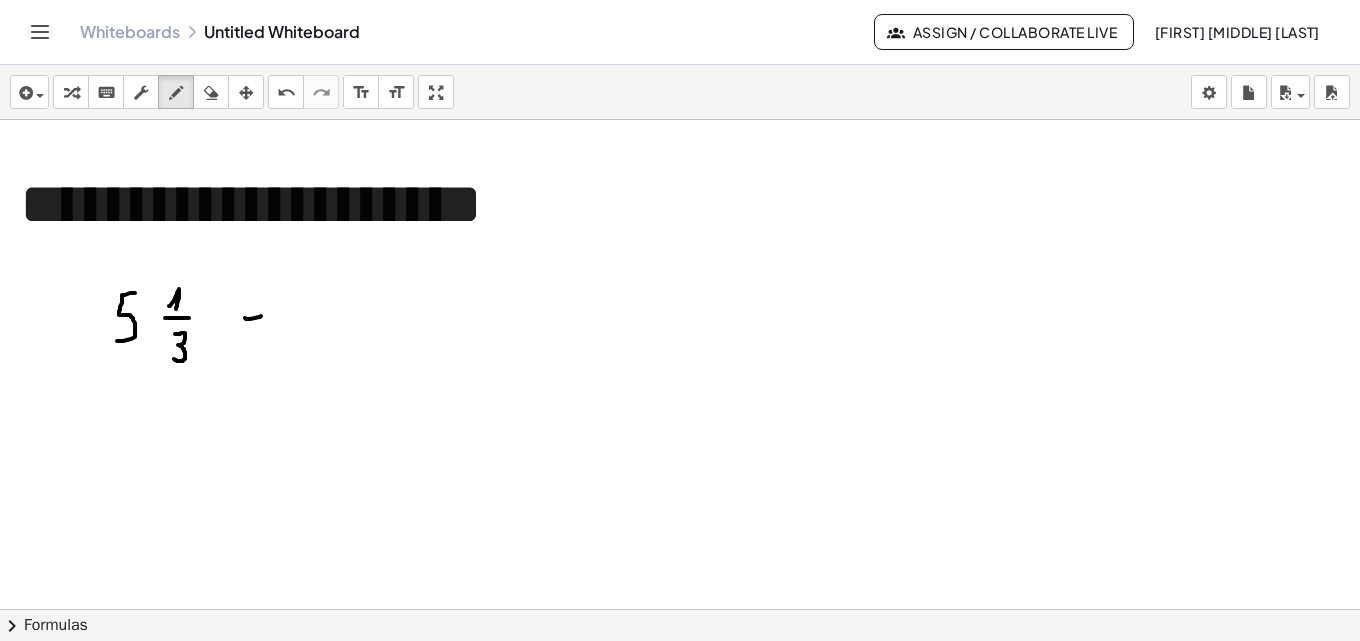 drag, startPoint x: 245, startPoint y: 318, endPoint x: 261, endPoint y: 316, distance: 16.124516 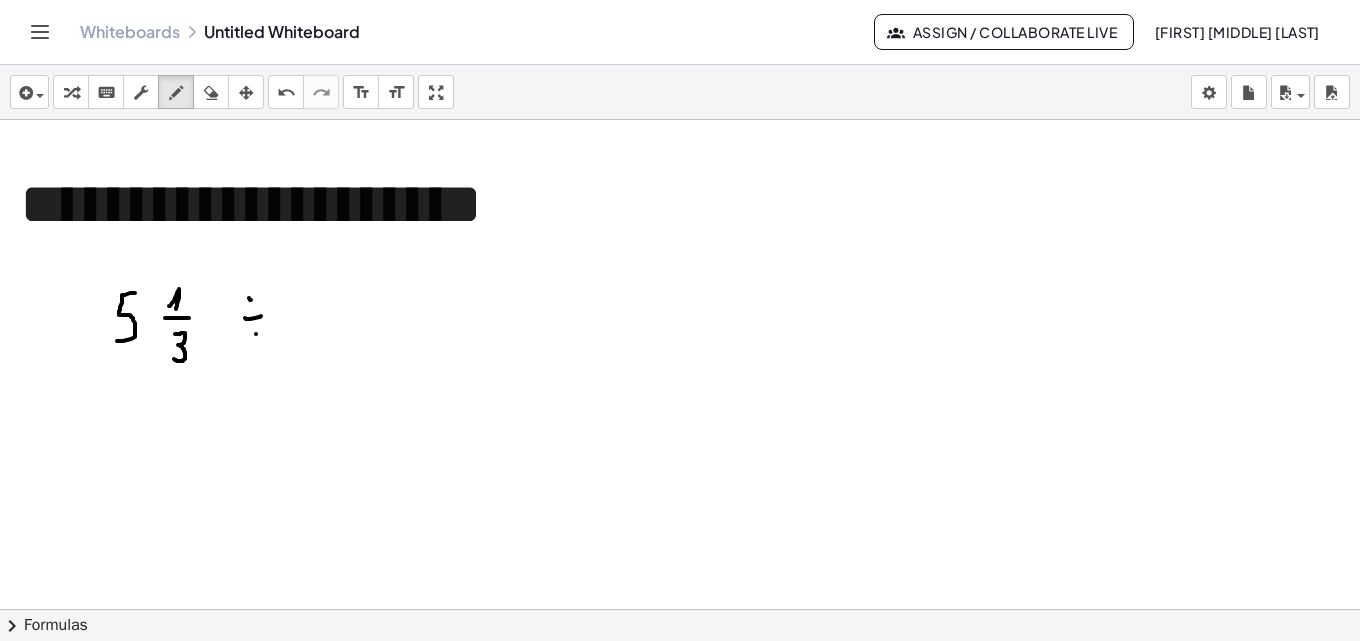 click at bounding box center (680, 887) 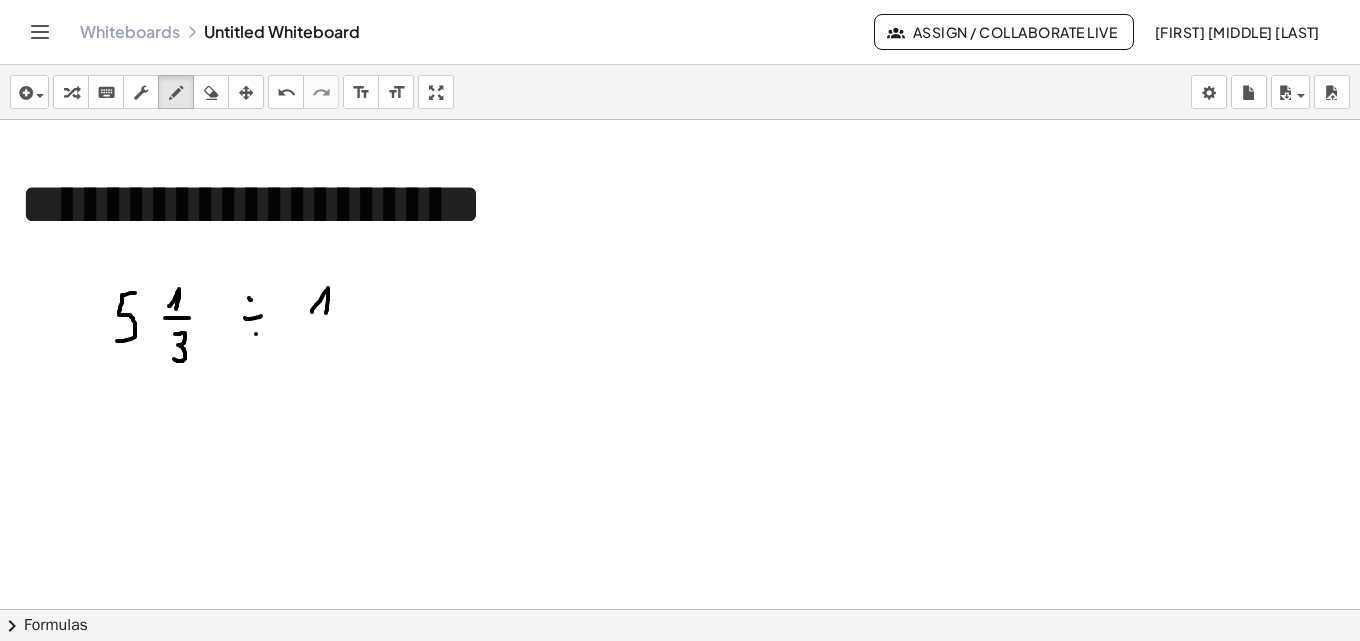 drag, startPoint x: 312, startPoint y: 312, endPoint x: 326, endPoint y: 313, distance: 14.035668 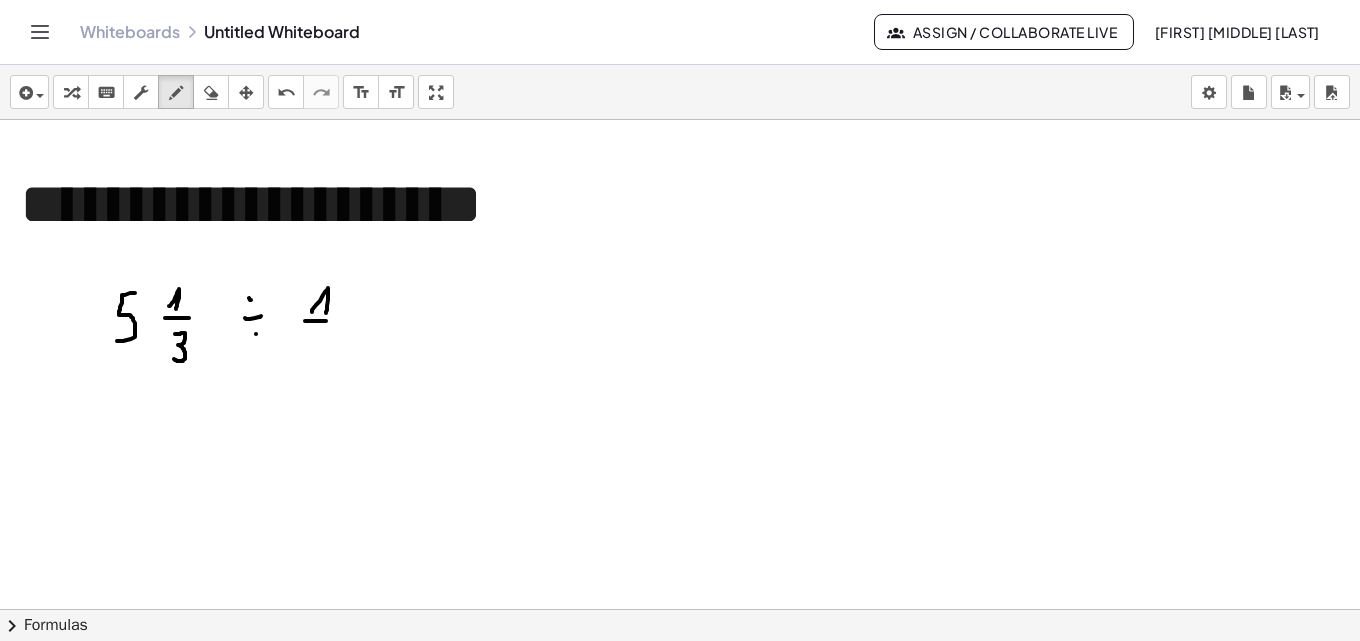 drag, startPoint x: 305, startPoint y: 321, endPoint x: 346, endPoint y: 321, distance: 41 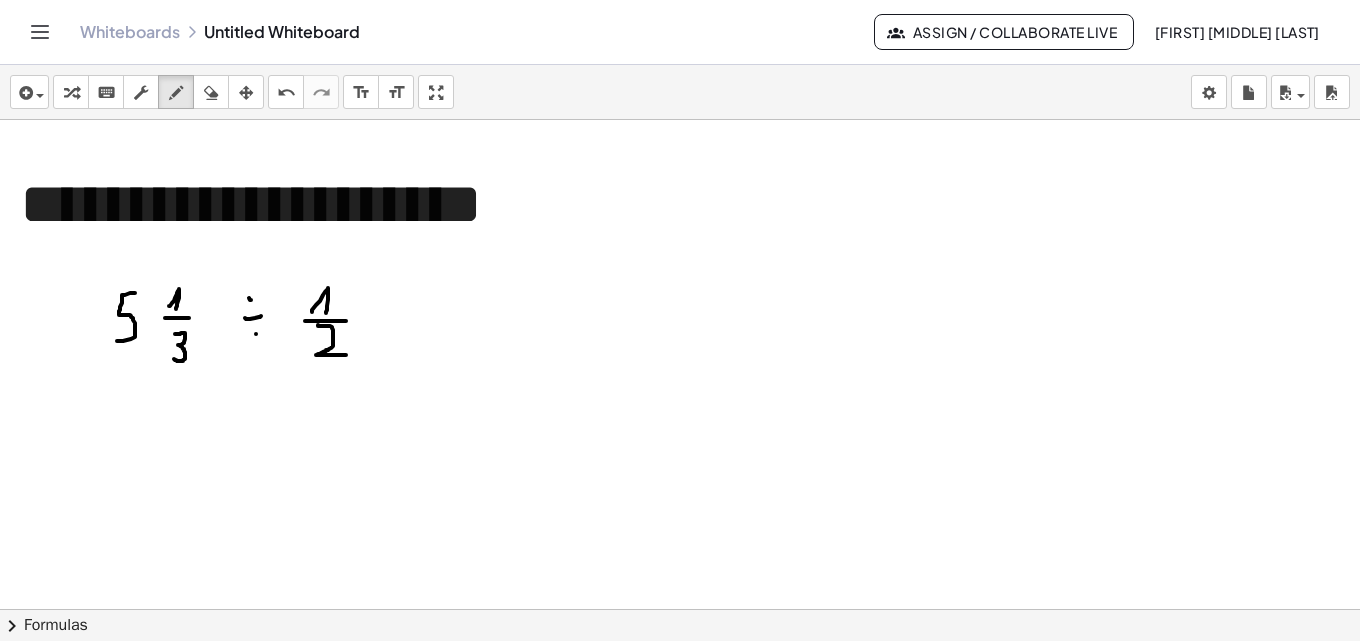 drag, startPoint x: 318, startPoint y: 326, endPoint x: 346, endPoint y: 355, distance: 40.311287 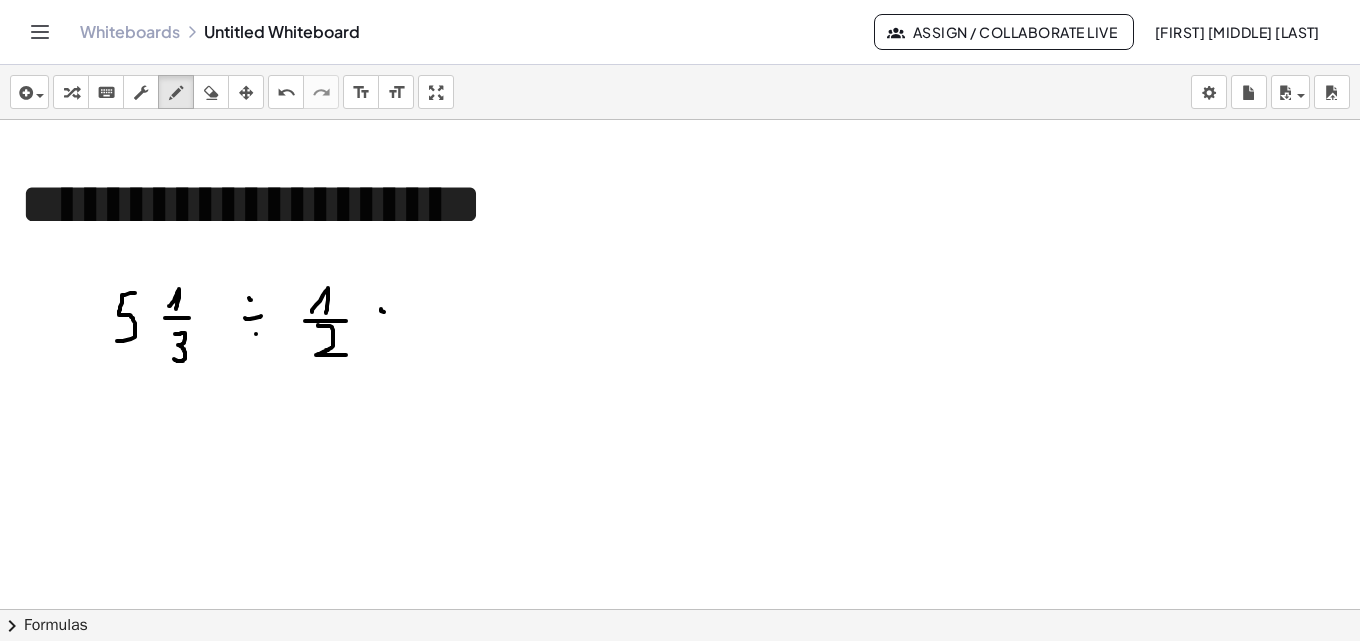 drag, startPoint x: 381, startPoint y: 309, endPoint x: 418, endPoint y: 313, distance: 37.215588 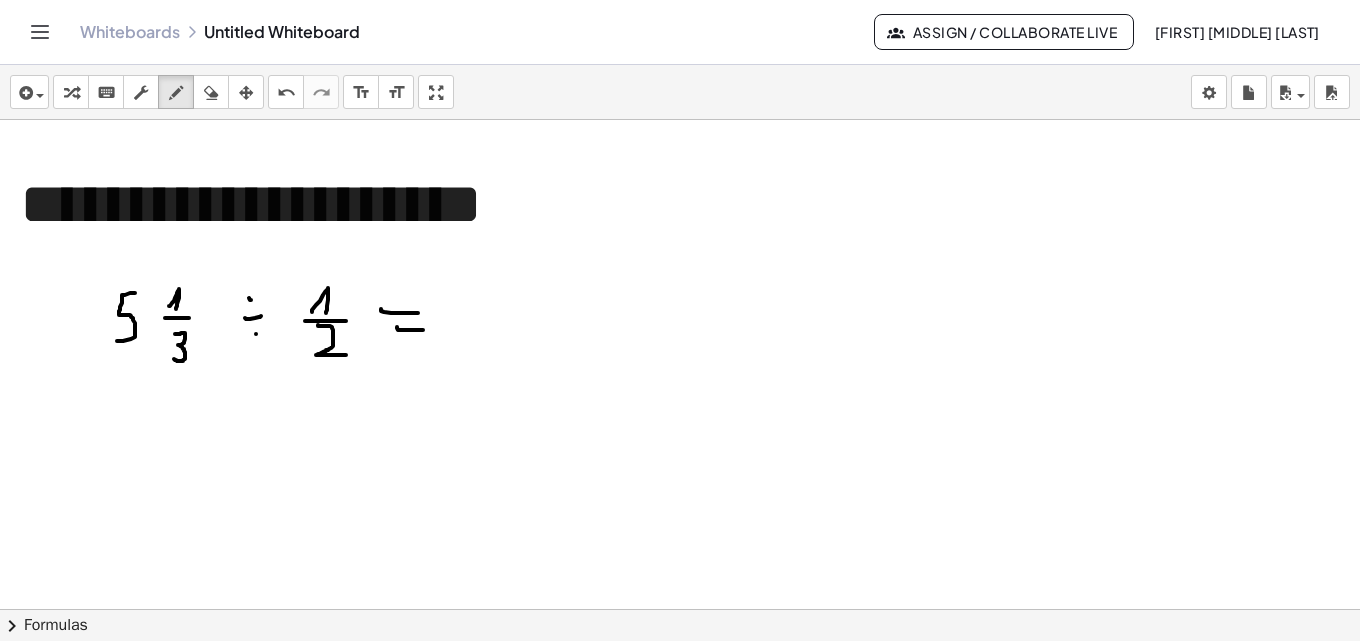 drag, startPoint x: 397, startPoint y: 327, endPoint x: 424, endPoint y: 330, distance: 27.166155 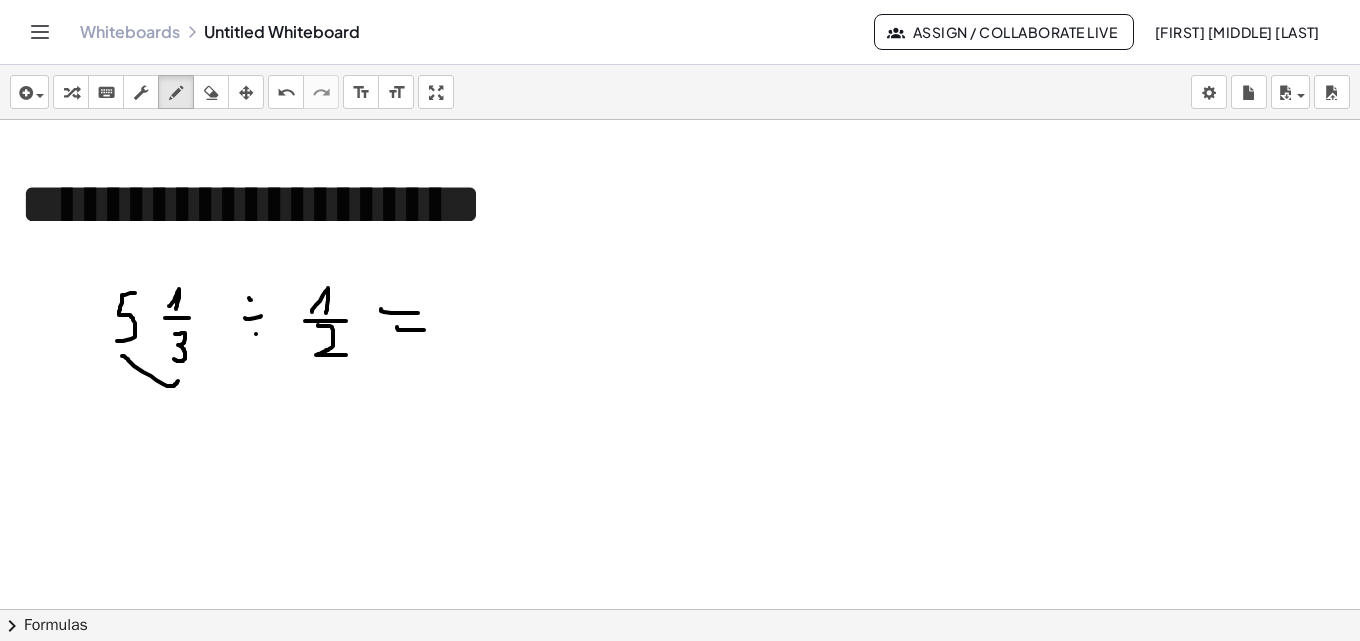 drag, startPoint x: 122, startPoint y: 356, endPoint x: 178, endPoint y: 378, distance: 60.166435 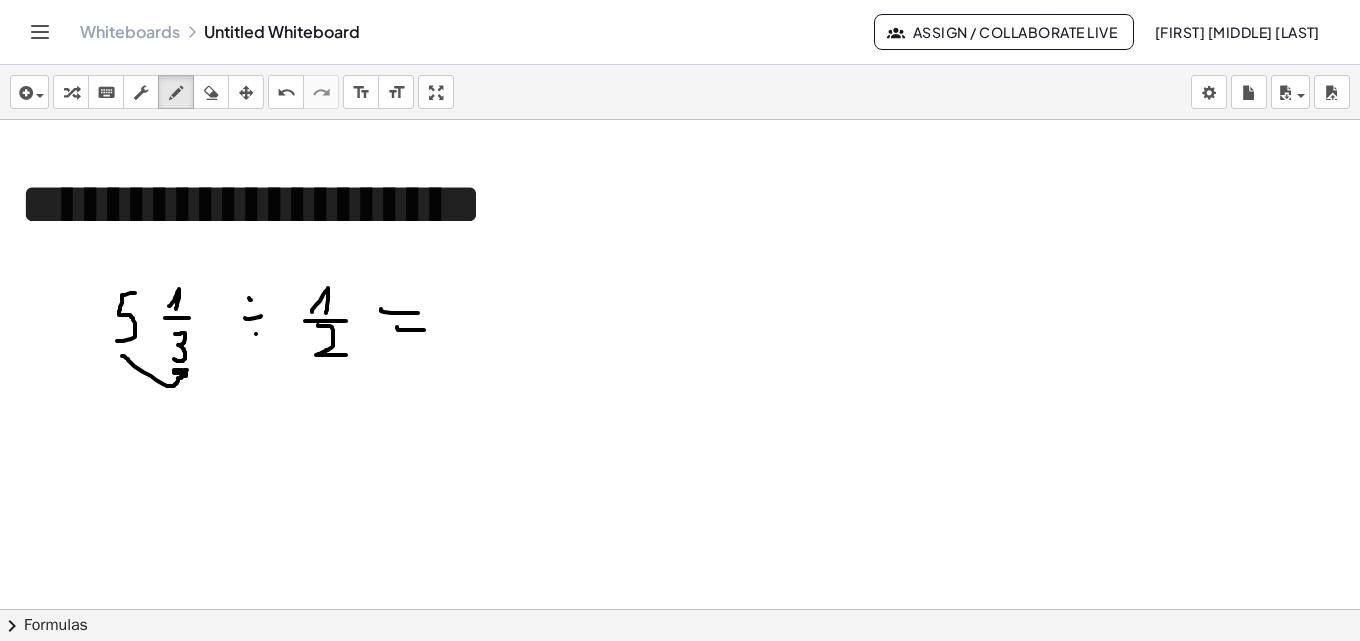 drag, startPoint x: 186, startPoint y: 370, endPoint x: 177, endPoint y: 376, distance: 10.816654 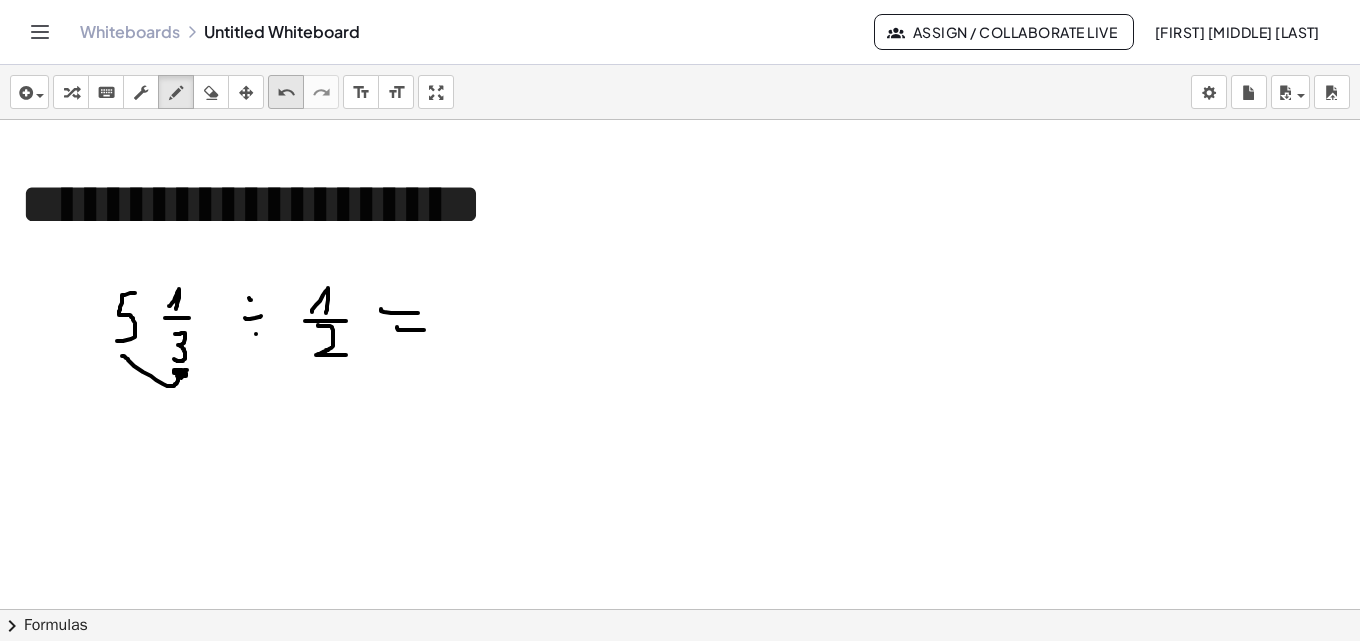 click on "undo undo" at bounding box center [286, 92] 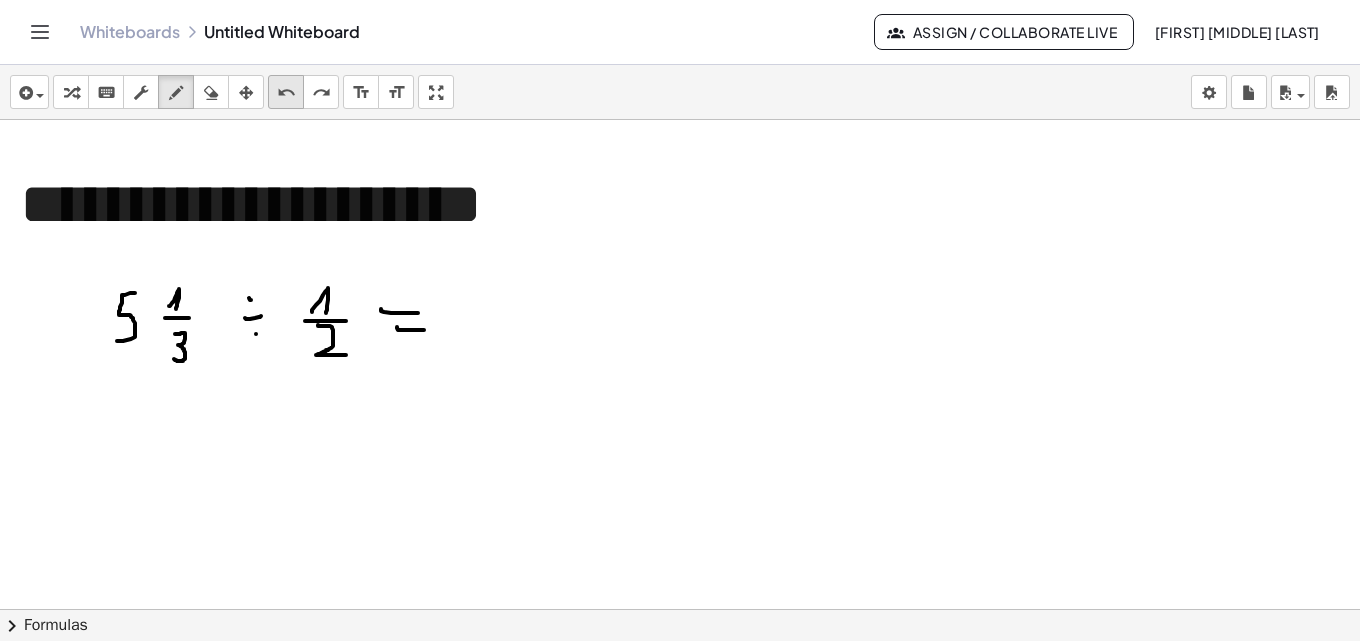 click on "undo" at bounding box center (286, 93) 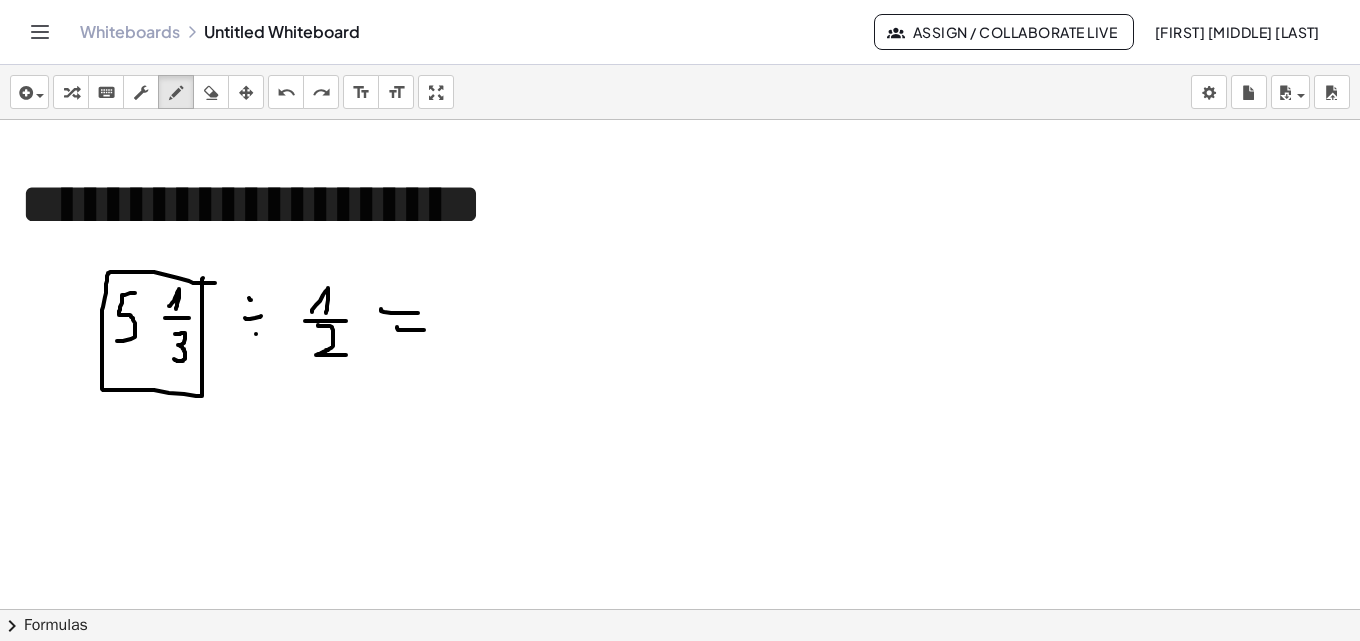 drag, startPoint x: 203, startPoint y: 278, endPoint x: 215, endPoint y: 283, distance: 13 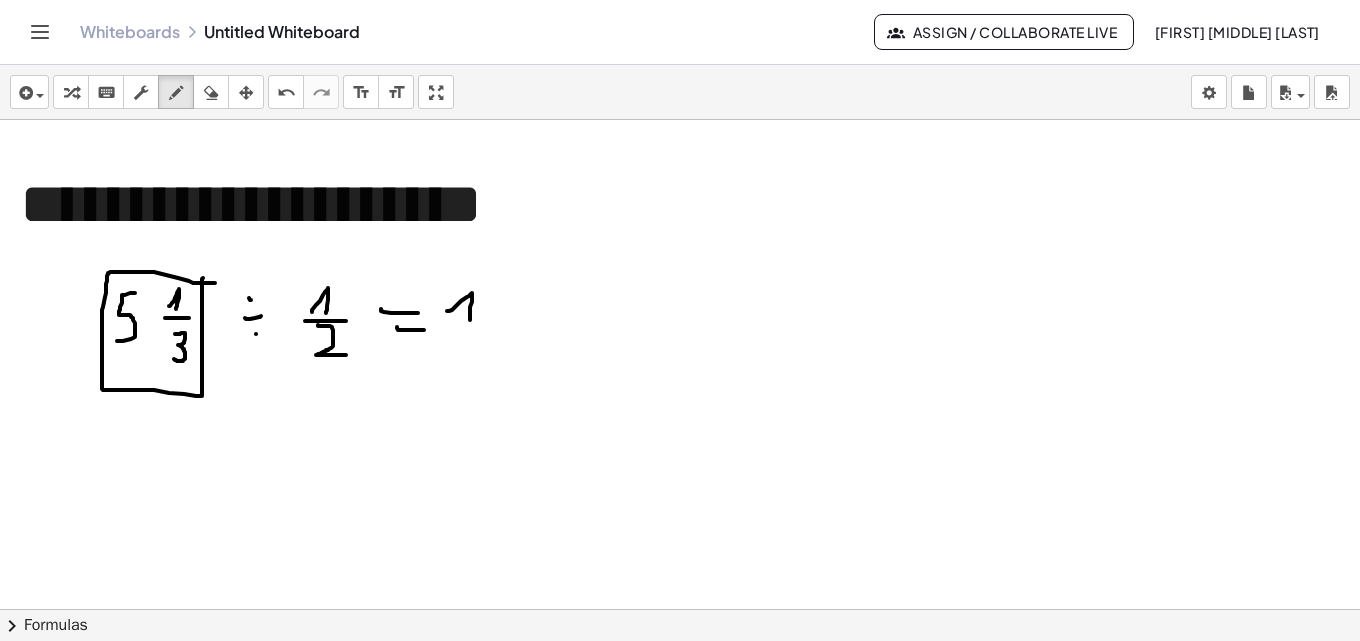 drag, startPoint x: 447, startPoint y: 311, endPoint x: 470, endPoint y: 320, distance: 24.698177 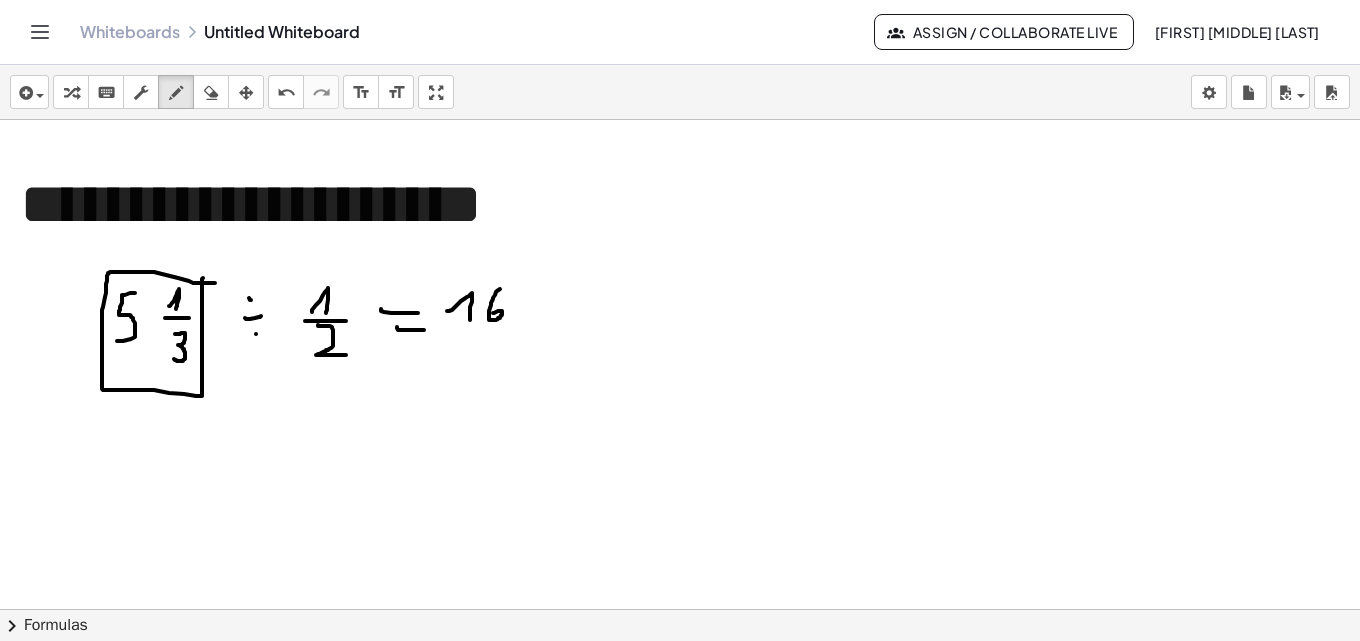 drag, startPoint x: 500, startPoint y: 289, endPoint x: 487, endPoint y: 315, distance: 29.068884 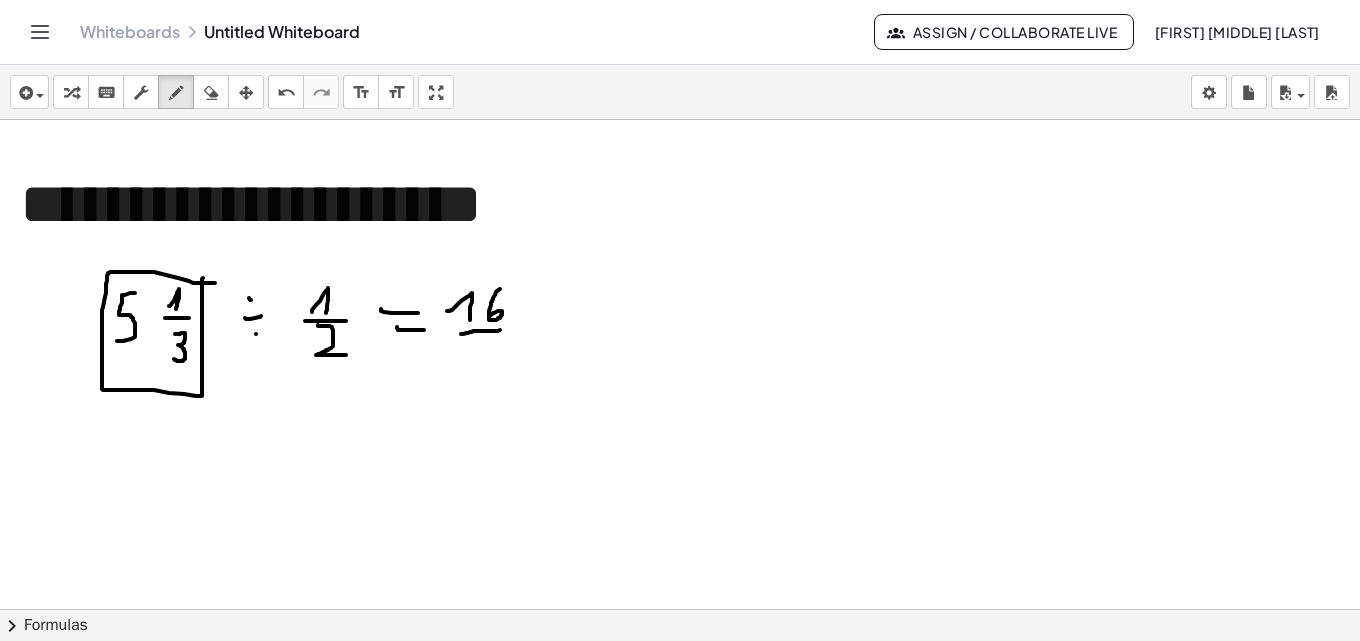 drag, startPoint x: 461, startPoint y: 334, endPoint x: 519, endPoint y: 332, distance: 58.034473 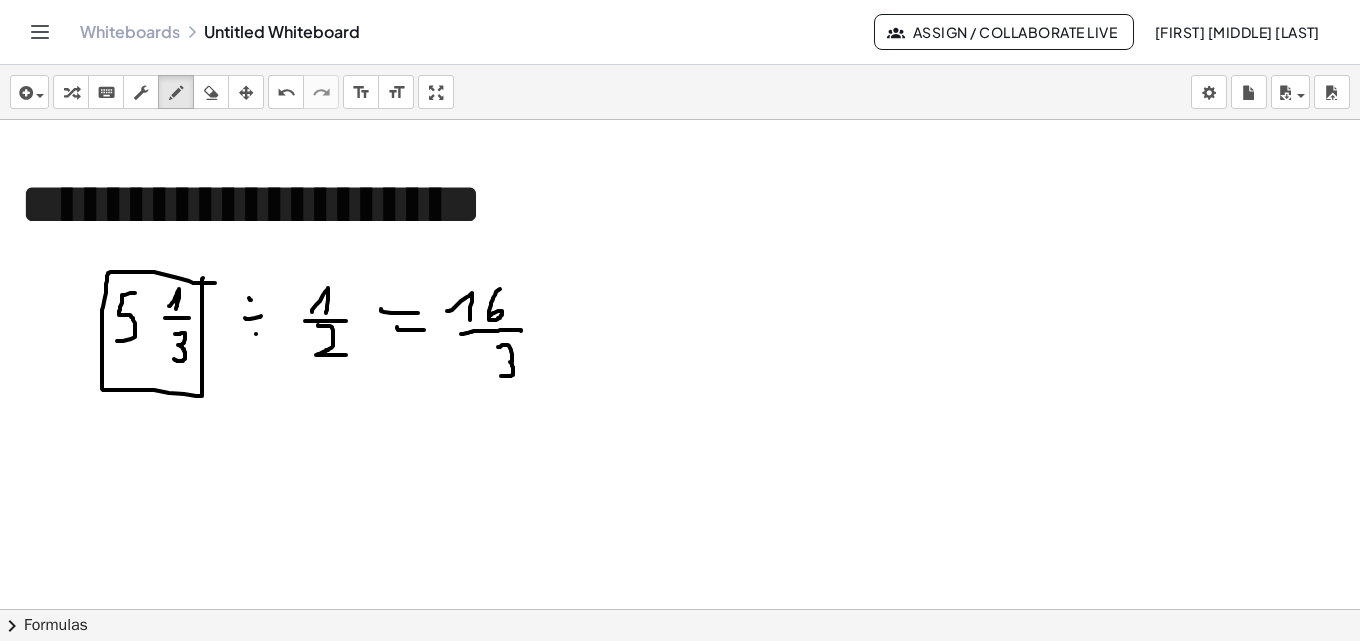drag, startPoint x: 498, startPoint y: 347, endPoint x: 498, endPoint y: 376, distance: 29 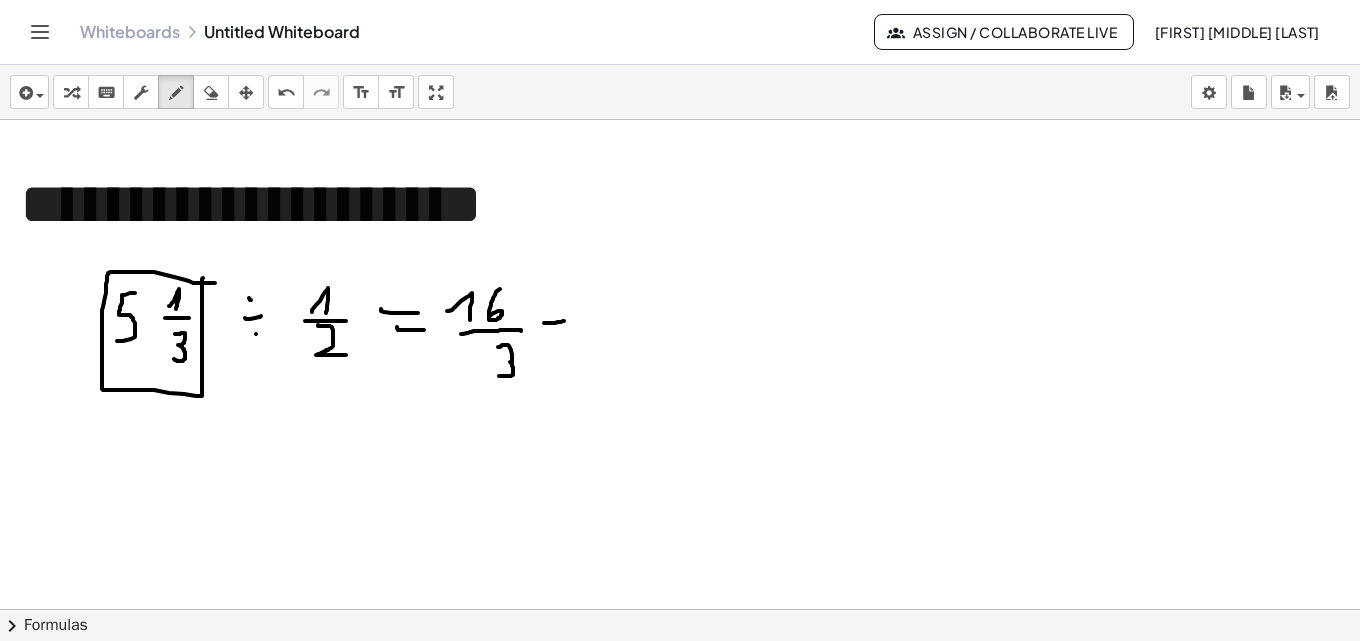 drag, startPoint x: 544, startPoint y: 323, endPoint x: 565, endPoint y: 320, distance: 21.213203 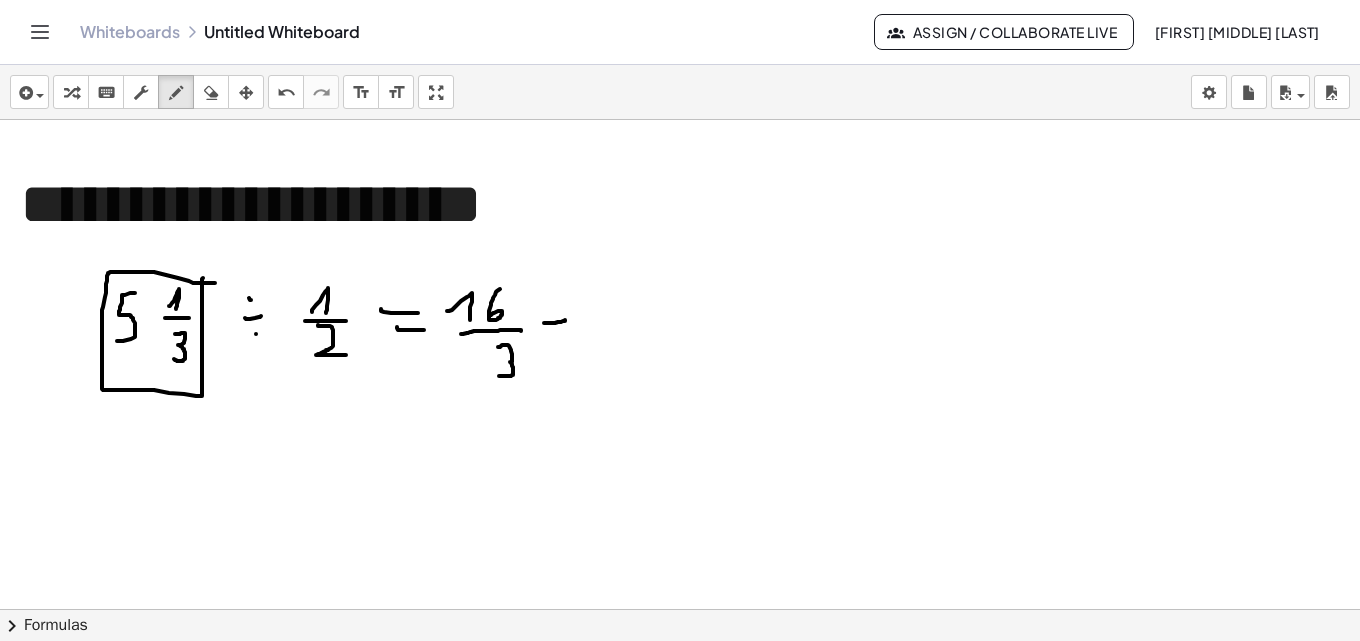 click at bounding box center (680, 887) 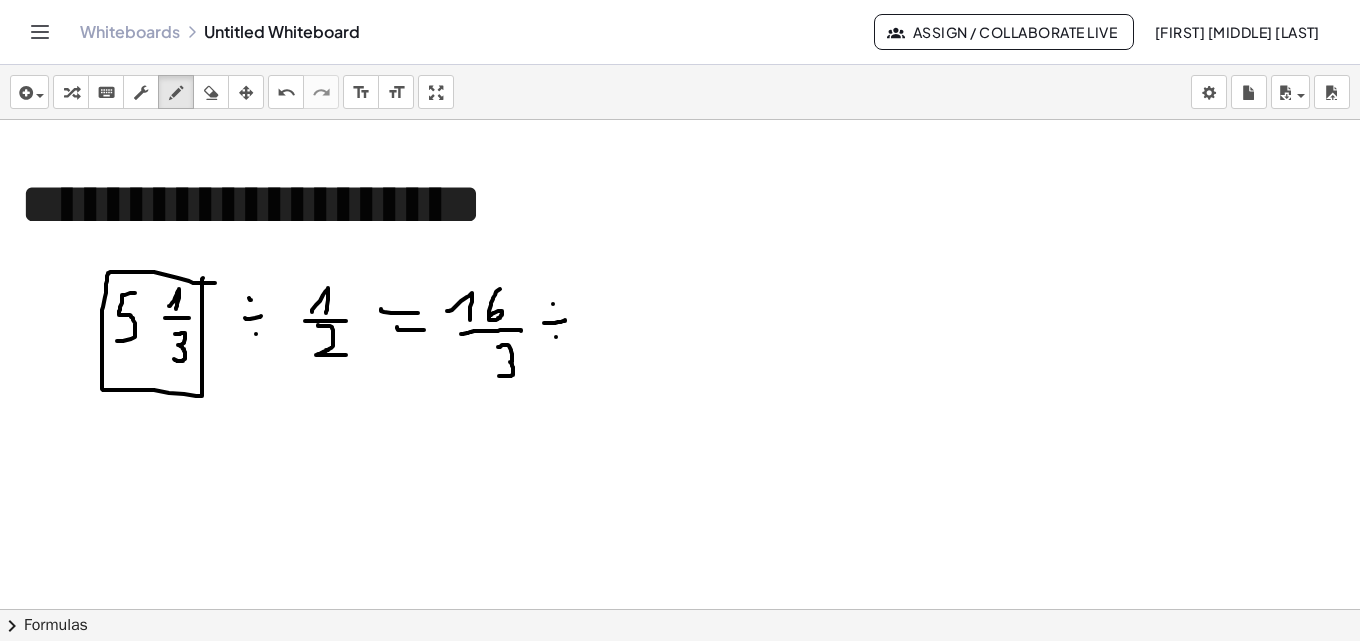 click at bounding box center (680, 887) 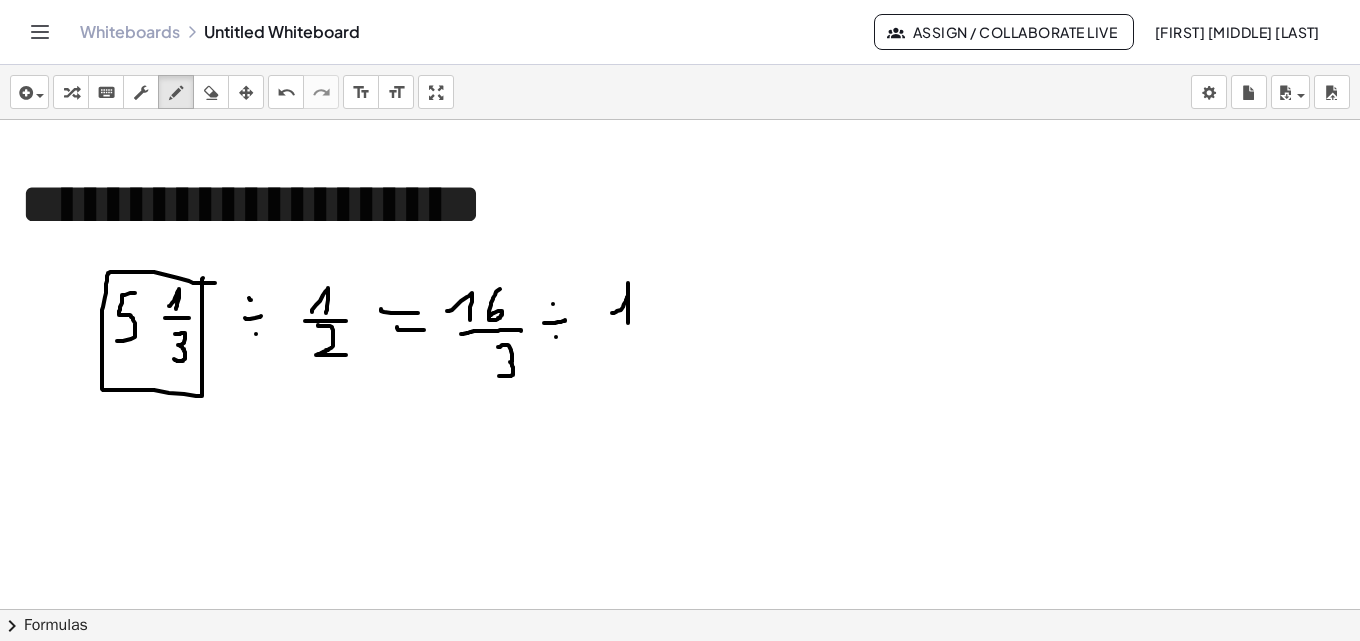 drag, startPoint x: 612, startPoint y: 313, endPoint x: 628, endPoint y: 323, distance: 18.867962 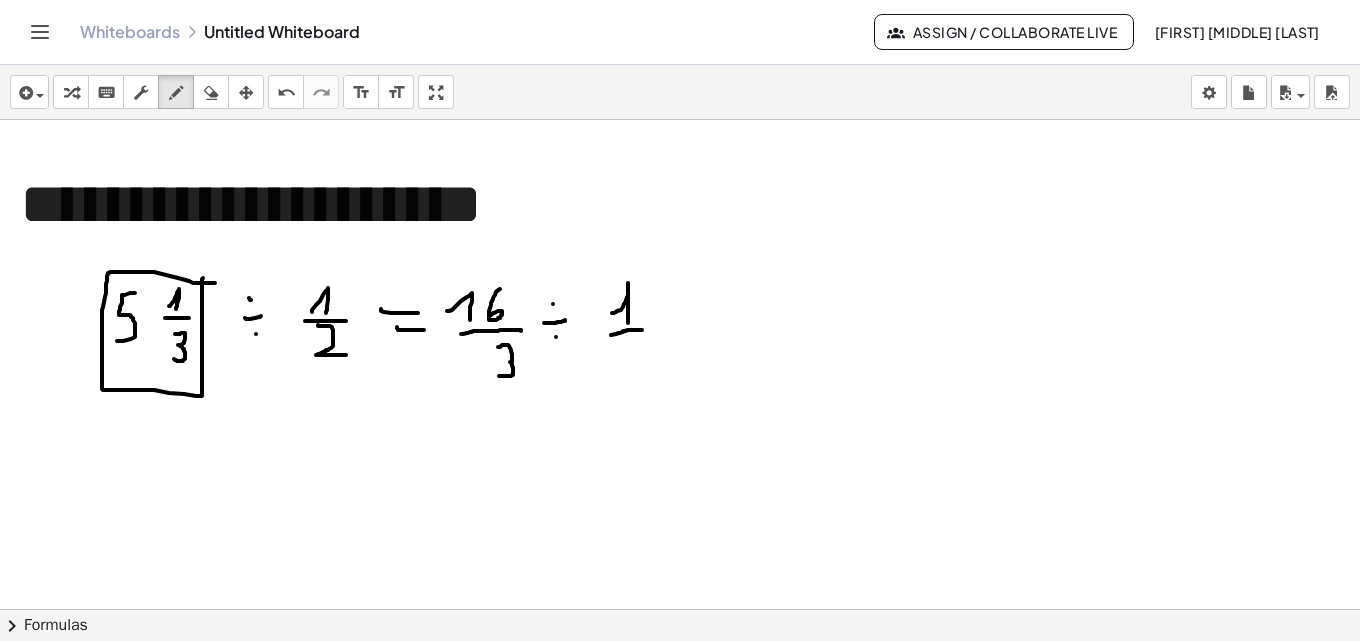 drag, startPoint x: 616, startPoint y: 334, endPoint x: 647, endPoint y: 332, distance: 31.06445 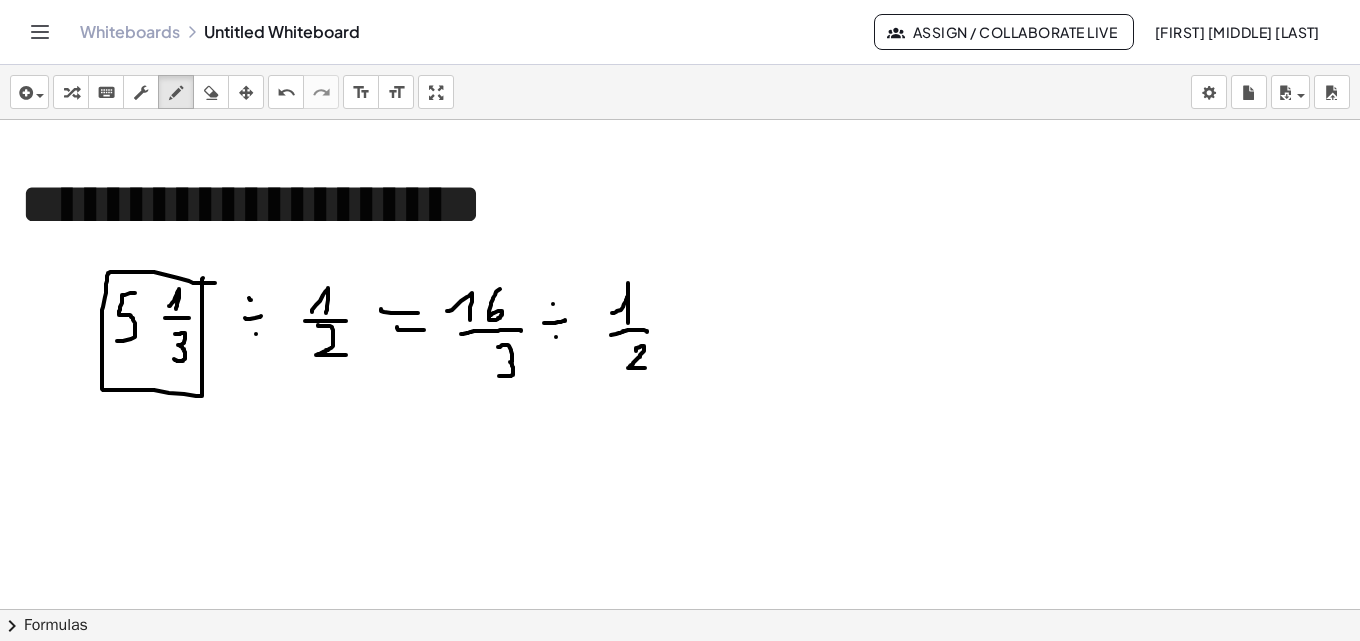 drag, startPoint x: 636, startPoint y: 351, endPoint x: 645, endPoint y: 368, distance: 19.235384 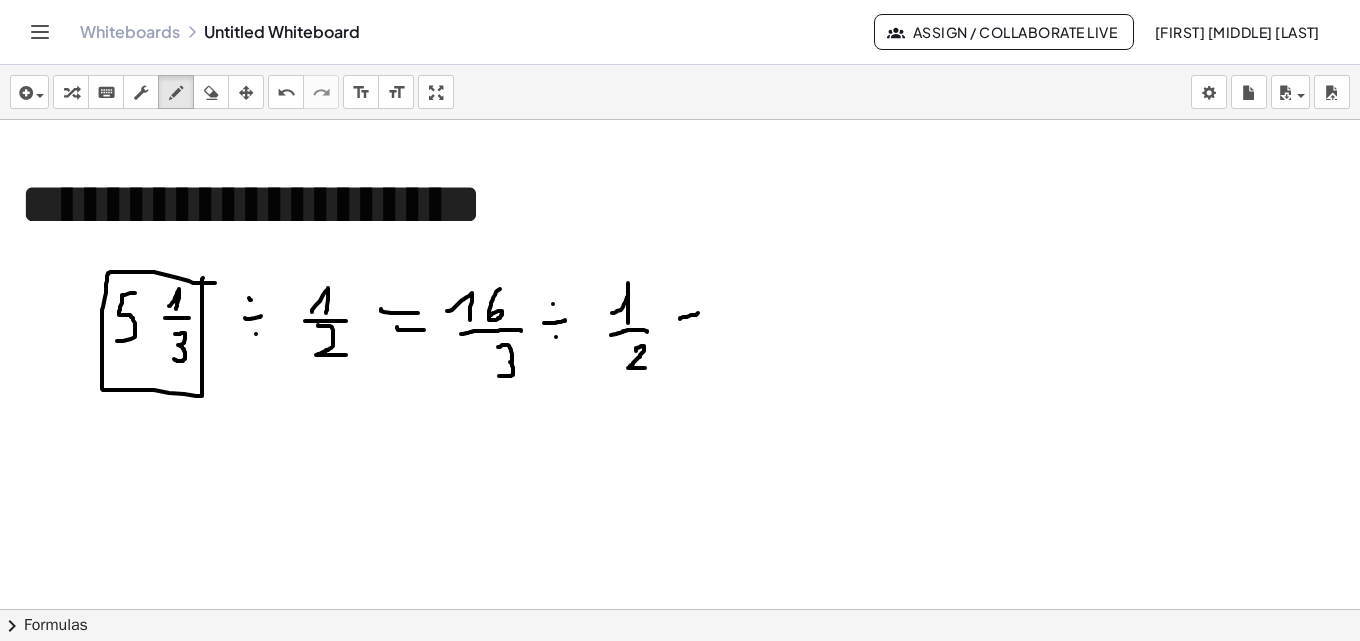 drag, startPoint x: 680, startPoint y: 319, endPoint x: 698, endPoint y: 313, distance: 18.973665 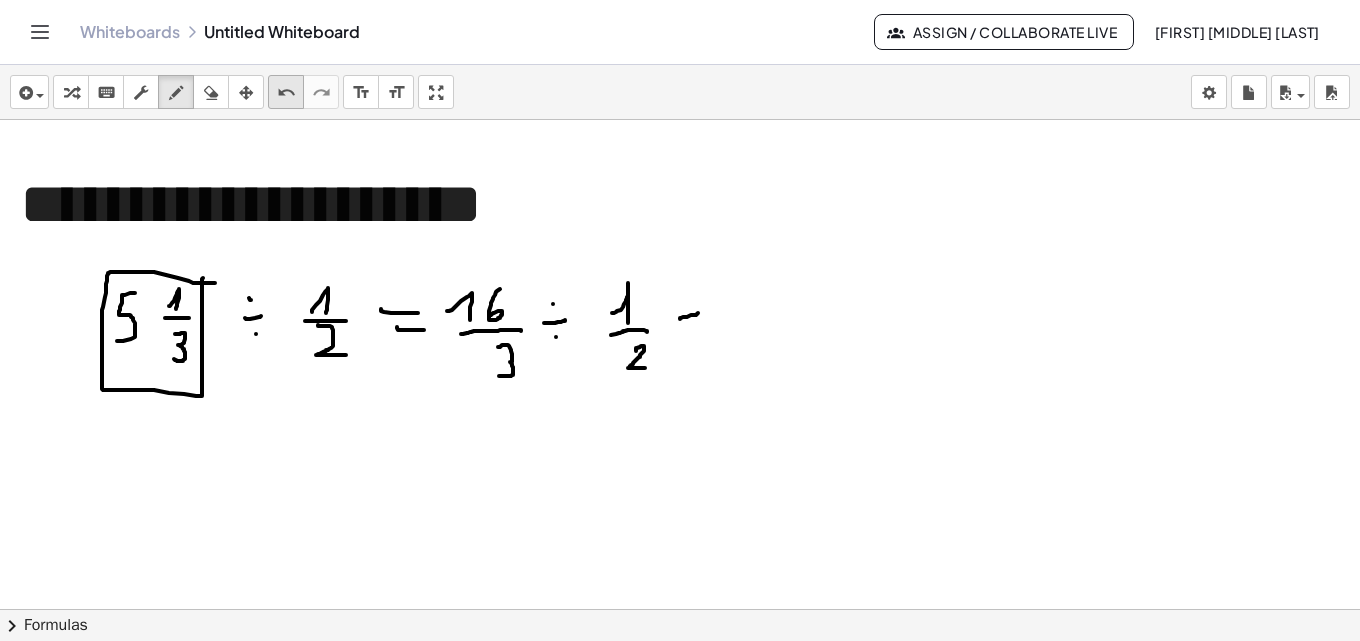 click on "undo" at bounding box center (286, 93) 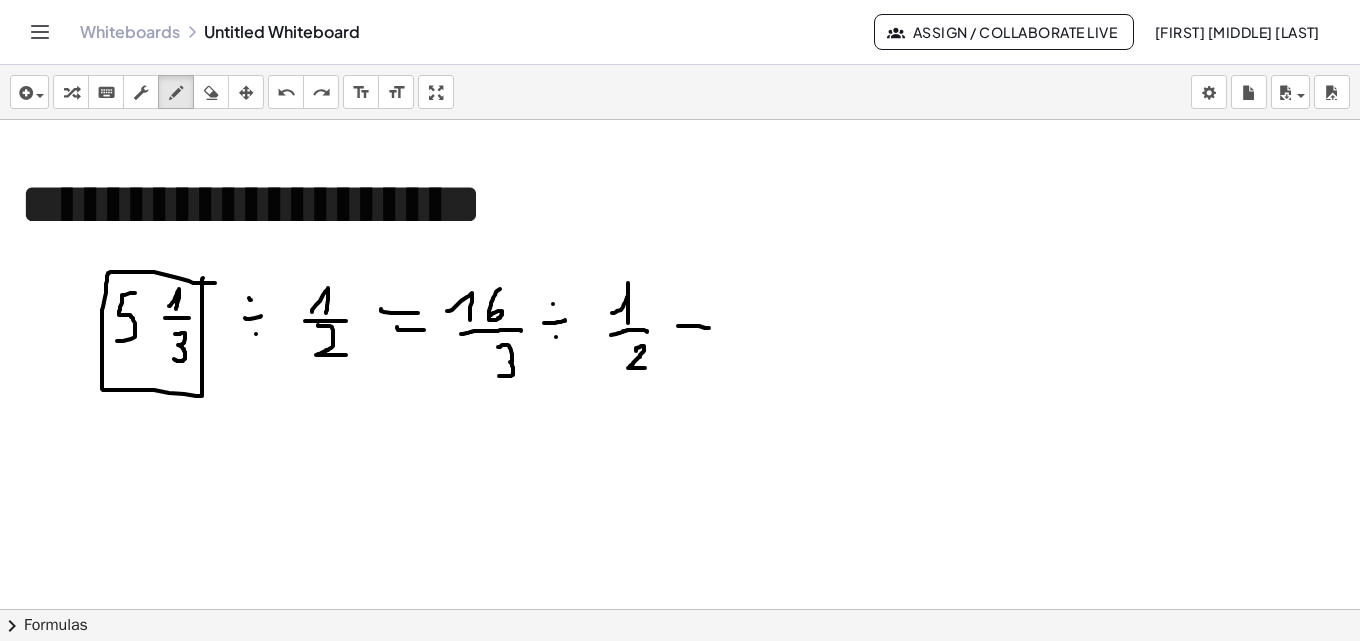 drag, startPoint x: 678, startPoint y: 326, endPoint x: 709, endPoint y: 328, distance: 31.06445 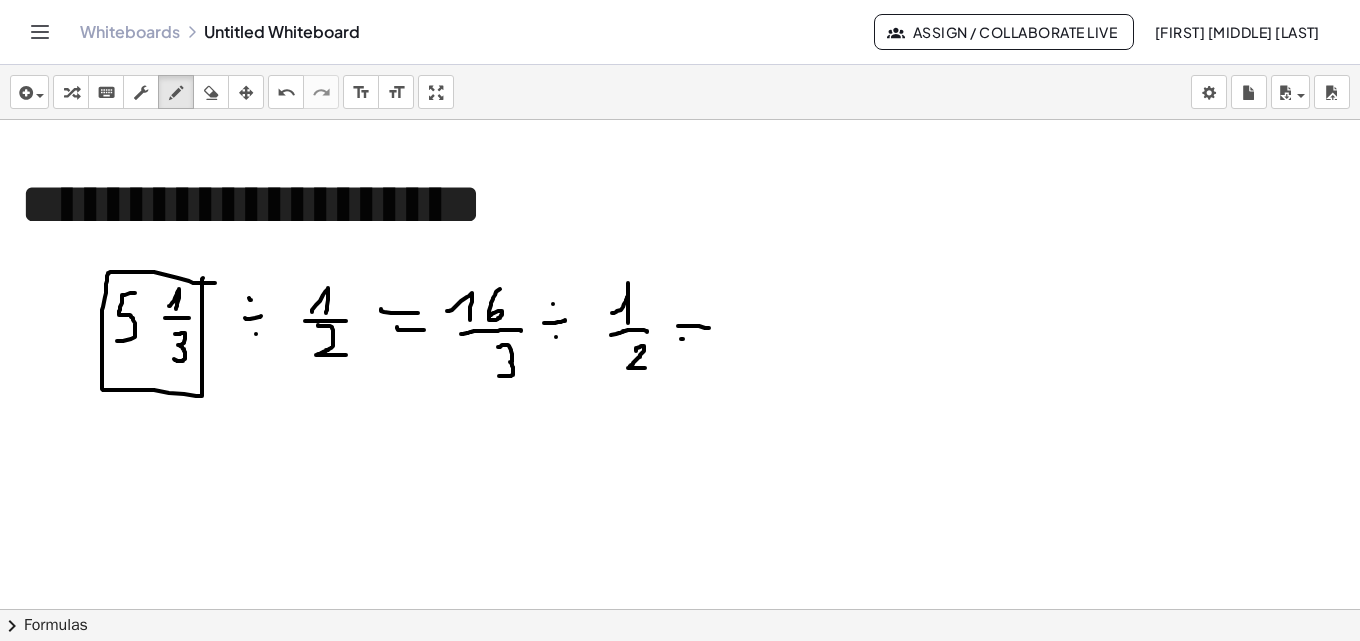 drag, startPoint x: 681, startPoint y: 339, endPoint x: 711, endPoint y: 340, distance: 30.016663 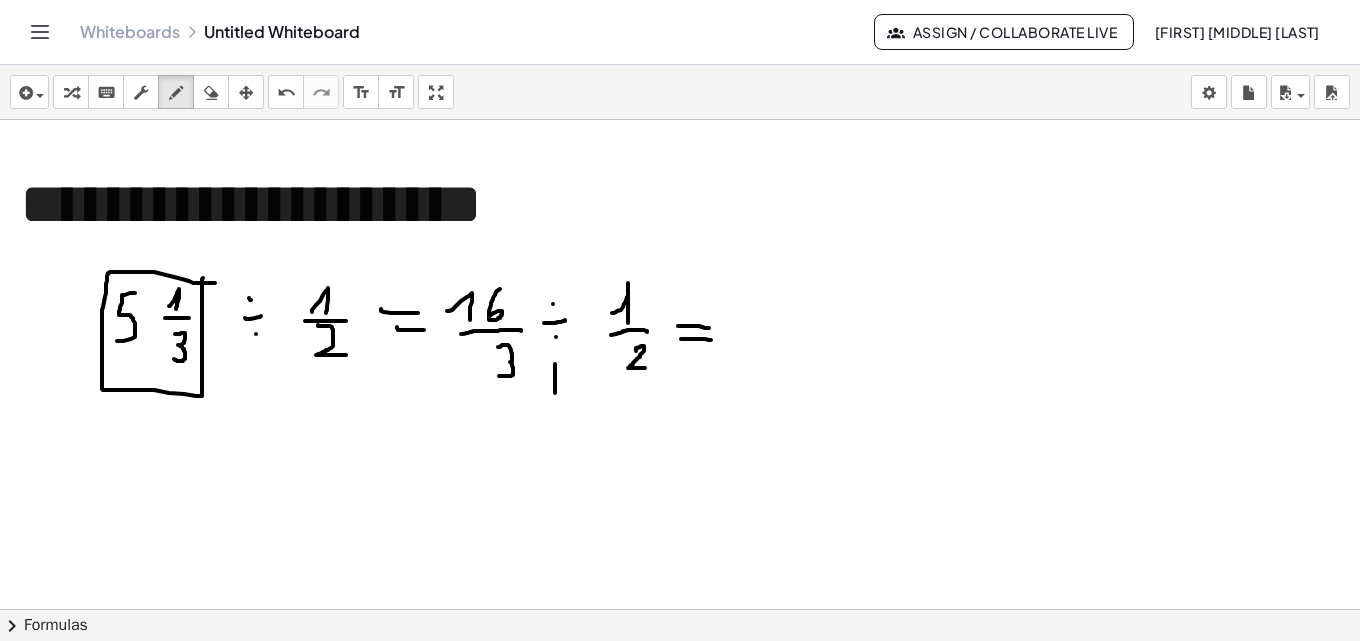 drag, startPoint x: 555, startPoint y: 364, endPoint x: 555, endPoint y: 398, distance: 34 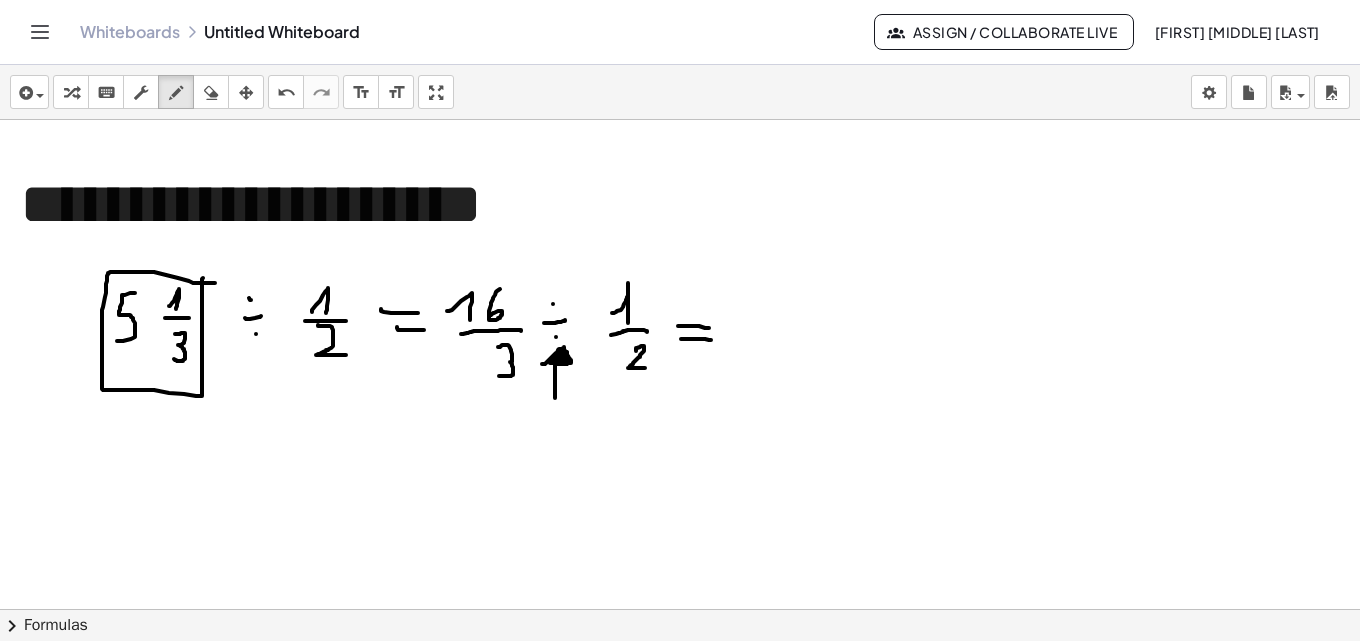 drag, startPoint x: 552, startPoint y: 357, endPoint x: 566, endPoint y: 360, distance: 14.3178215 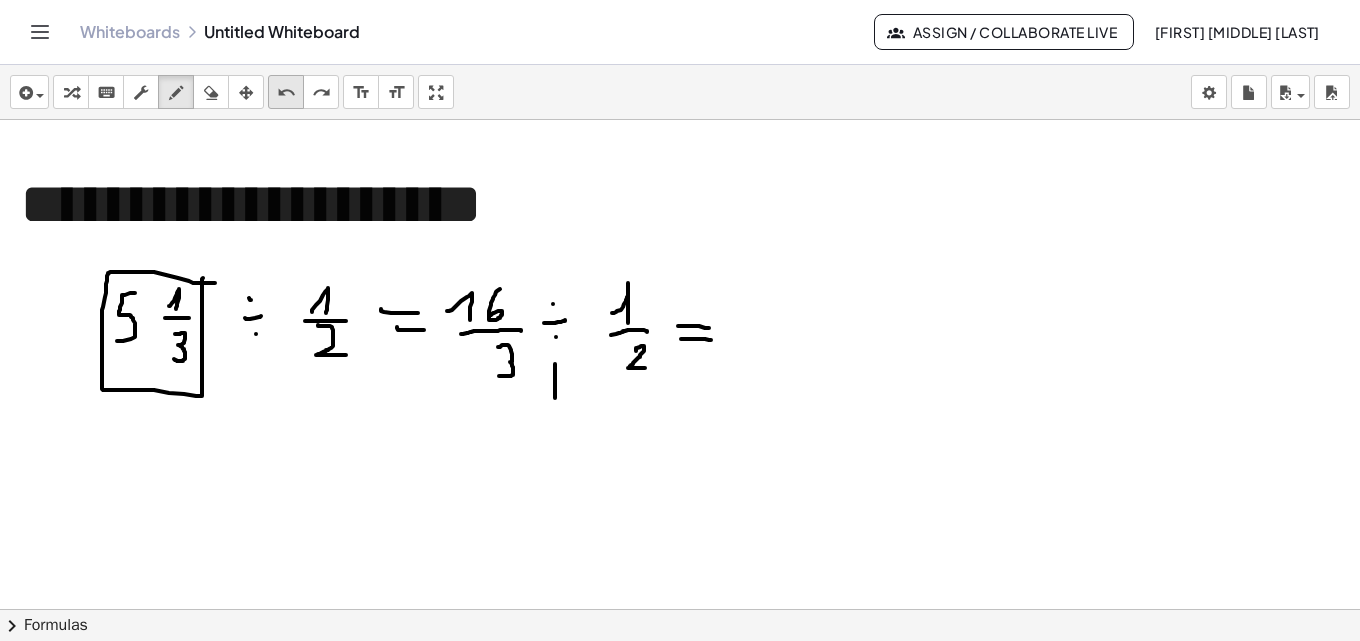 click on "undo undo" at bounding box center (286, 92) 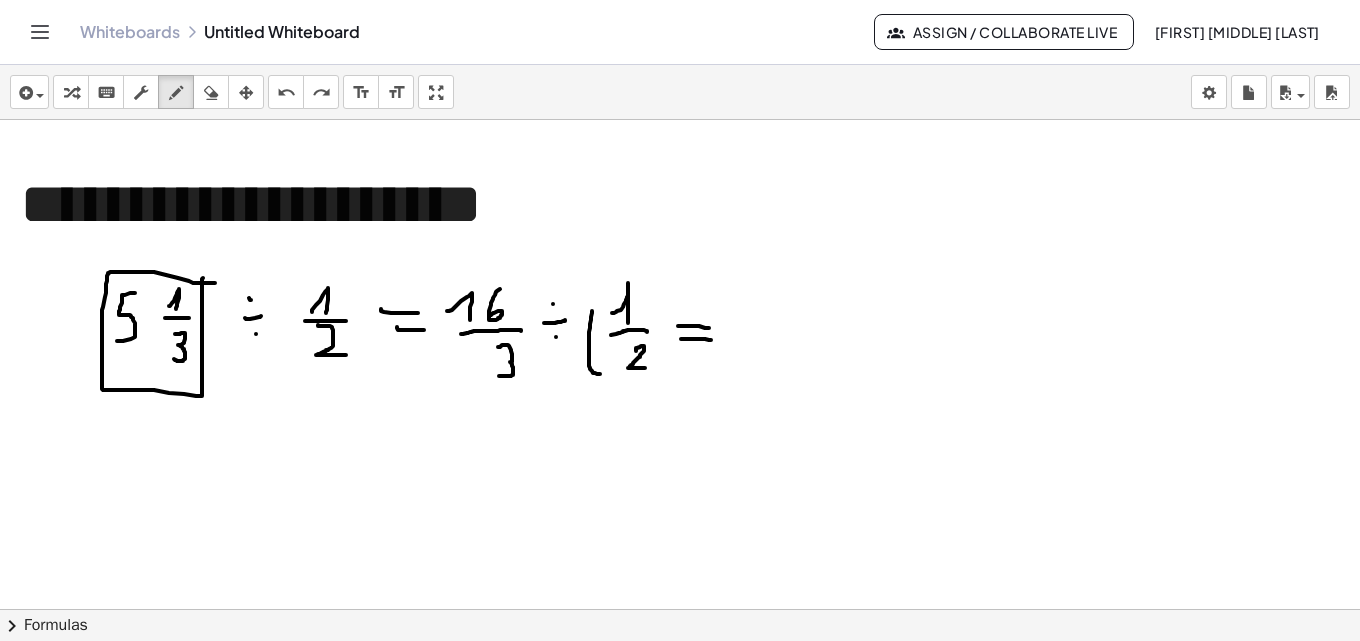 drag, startPoint x: 592, startPoint y: 311, endPoint x: 602, endPoint y: 374, distance: 63.788715 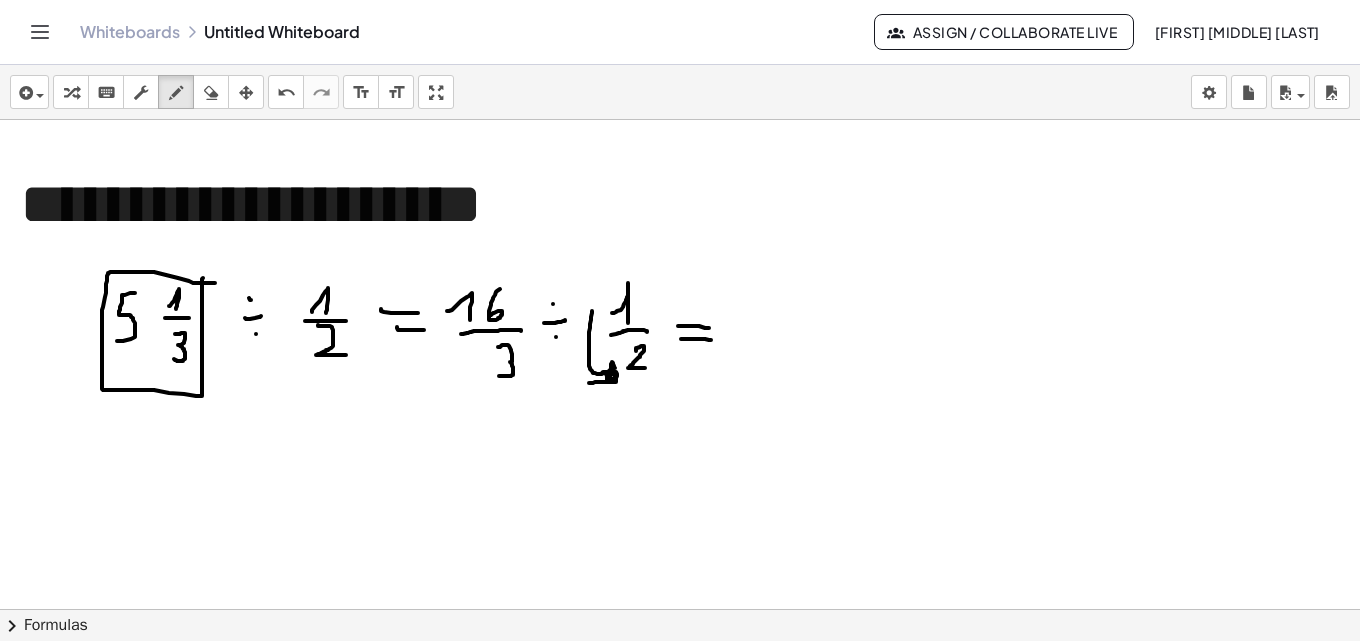 drag, startPoint x: 590, startPoint y: 383, endPoint x: 615, endPoint y: 368, distance: 29.15476 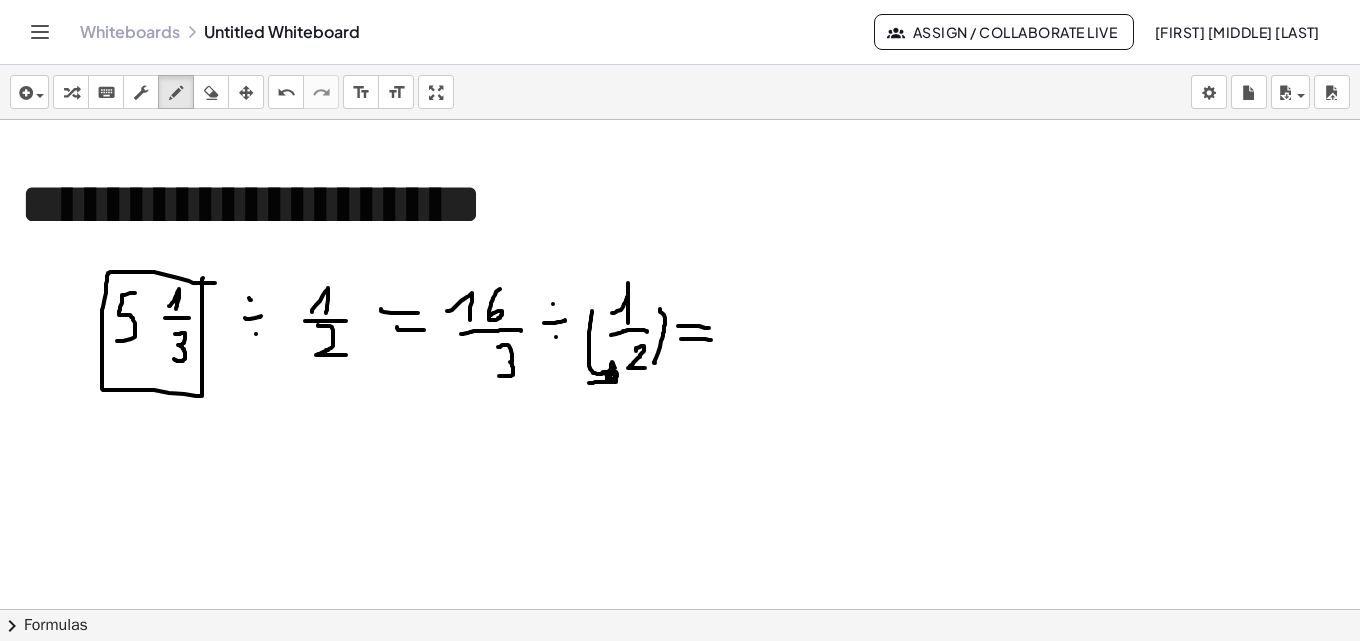 drag, startPoint x: 655, startPoint y: 363, endPoint x: 660, endPoint y: 309, distance: 54.230988 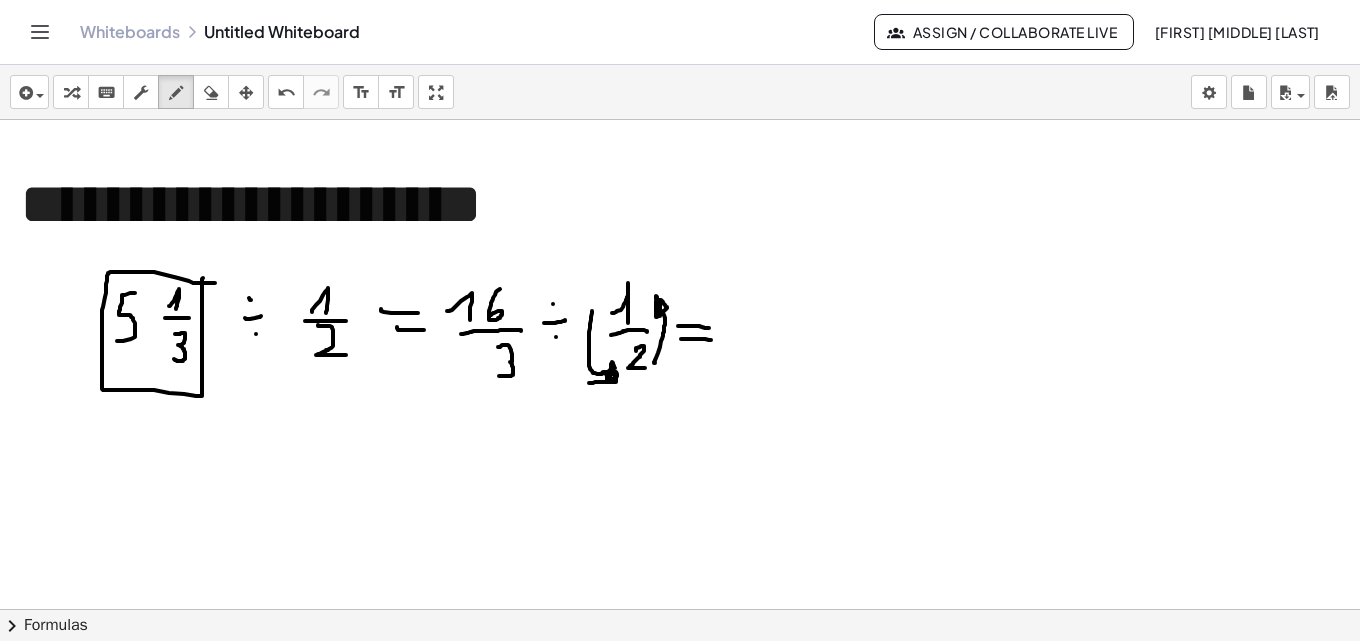 drag, startPoint x: 657, startPoint y: 317, endPoint x: 663, endPoint y: 303, distance: 15.231546 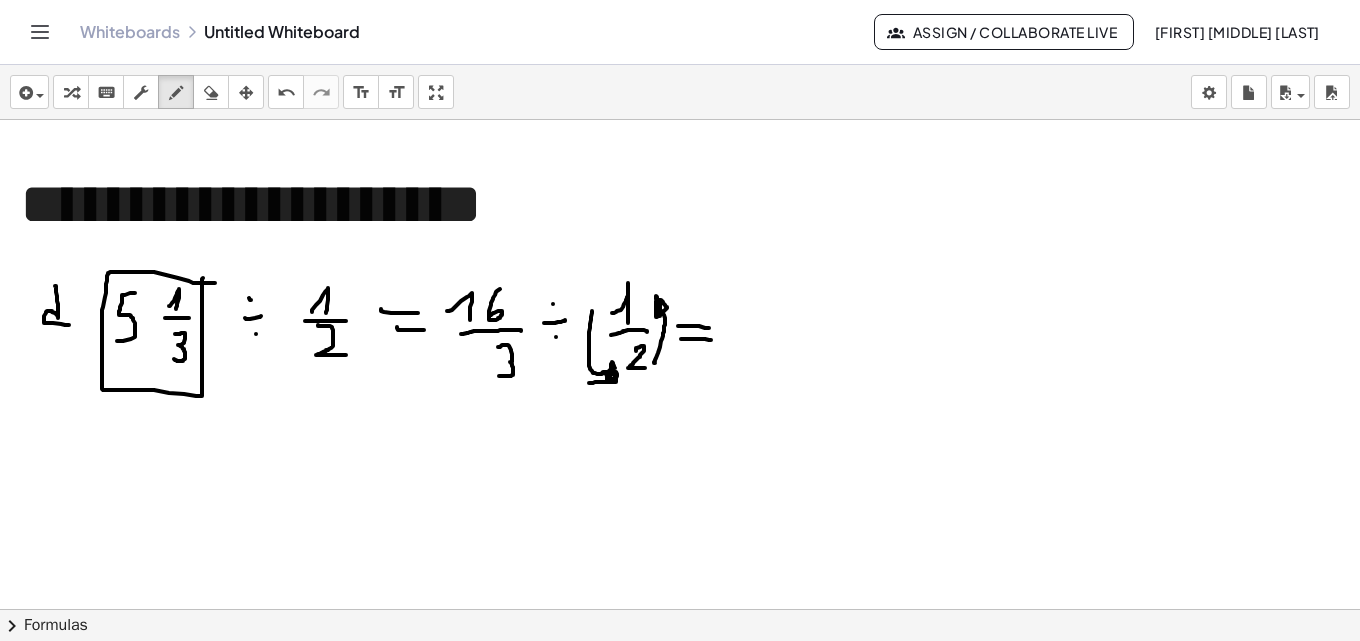 drag, startPoint x: 55, startPoint y: 286, endPoint x: 69, endPoint y: 325, distance: 41.4367 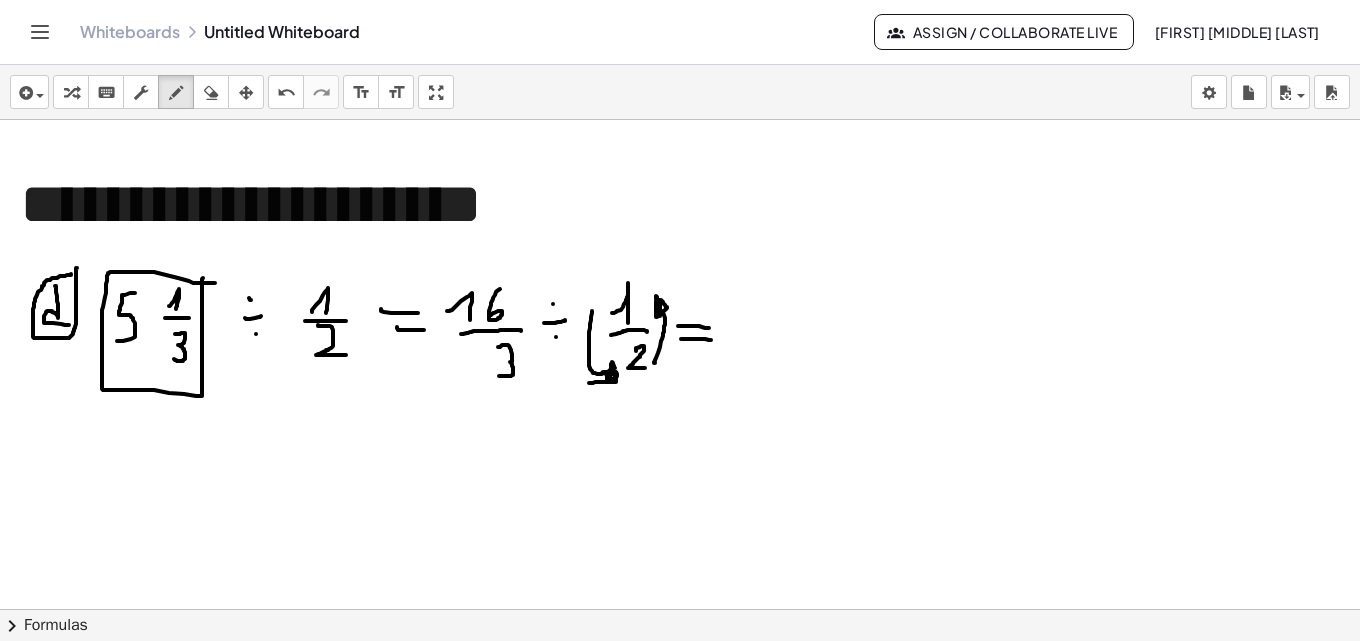 click at bounding box center (680, 887) 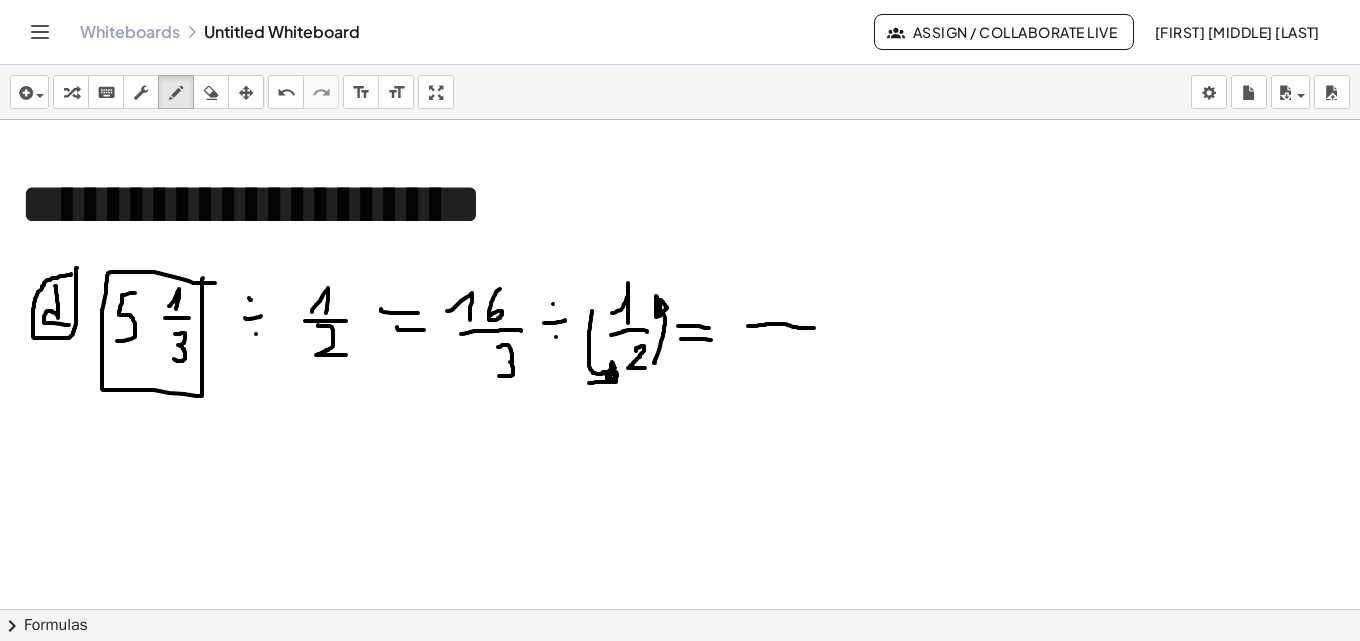 drag, startPoint x: 748, startPoint y: 326, endPoint x: 814, endPoint y: 328, distance: 66.0303 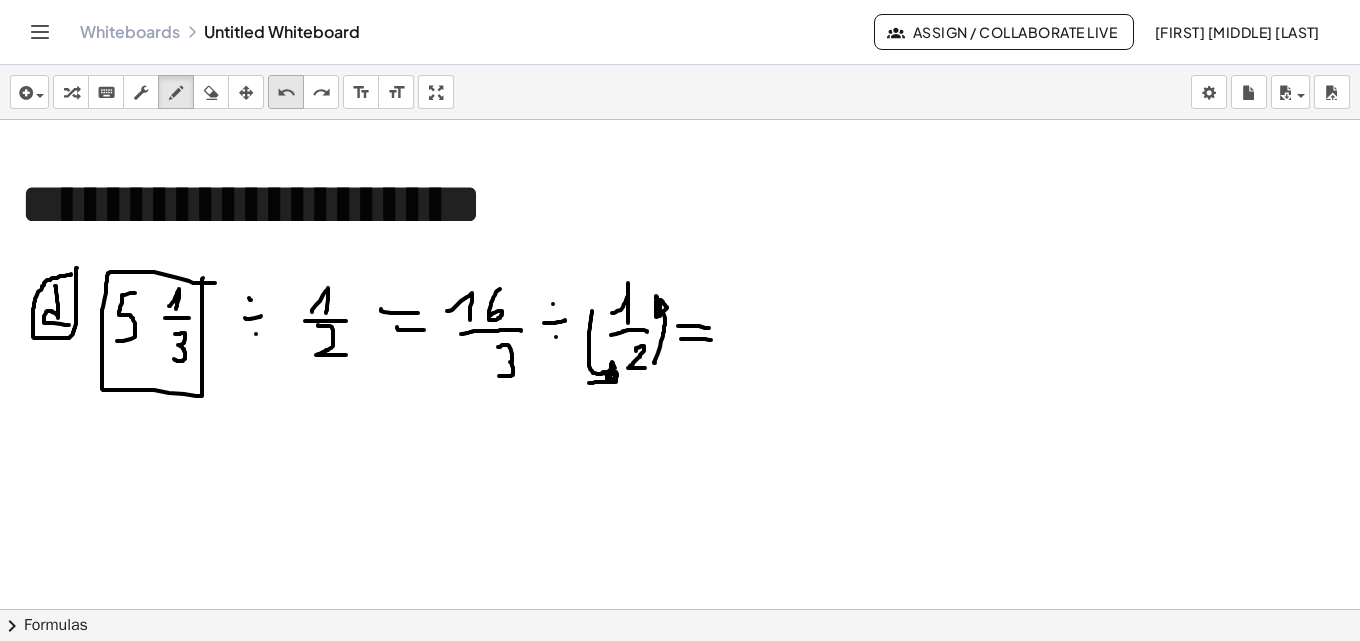 click on "undo" at bounding box center (286, 93) 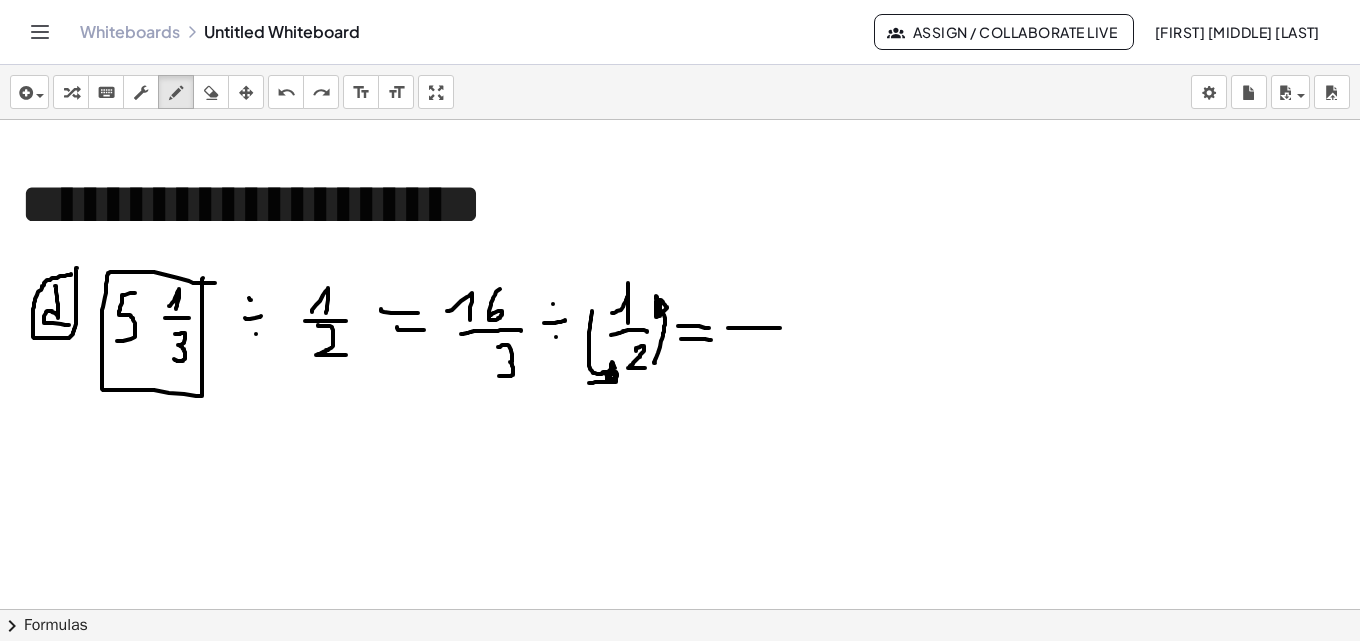 drag, startPoint x: 728, startPoint y: 328, endPoint x: 780, endPoint y: 328, distance: 52 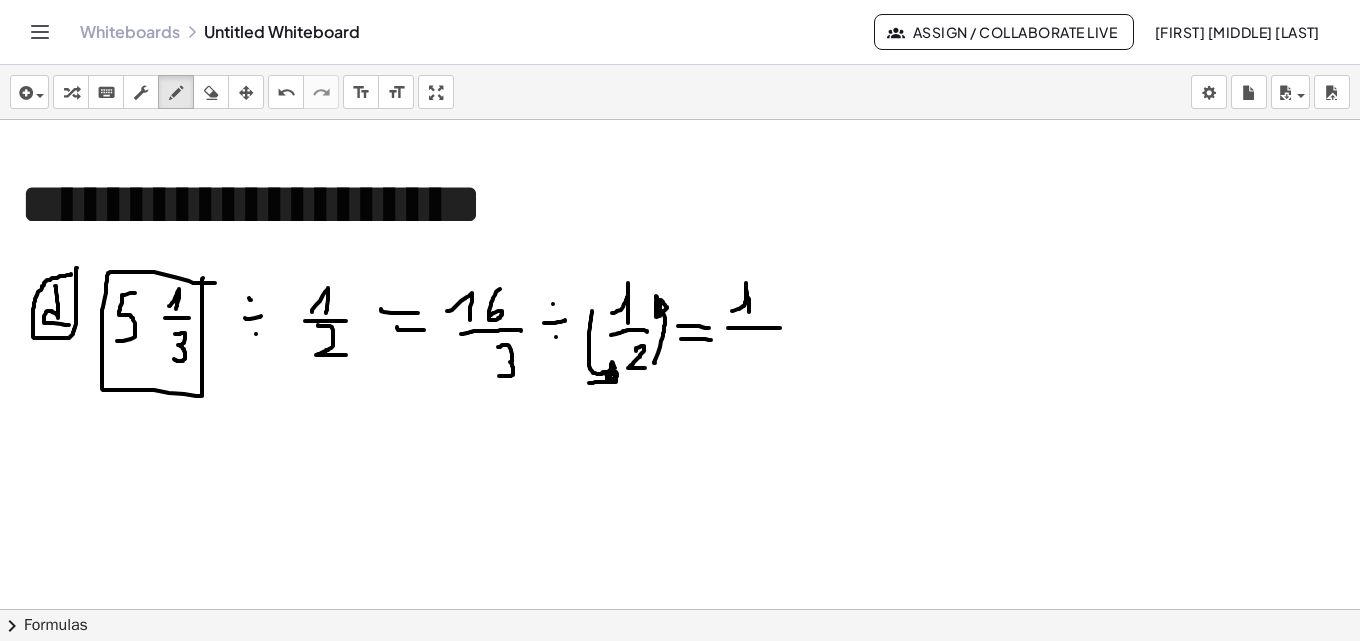 drag, startPoint x: 732, startPoint y: 311, endPoint x: 749, endPoint y: 312, distance: 17.029387 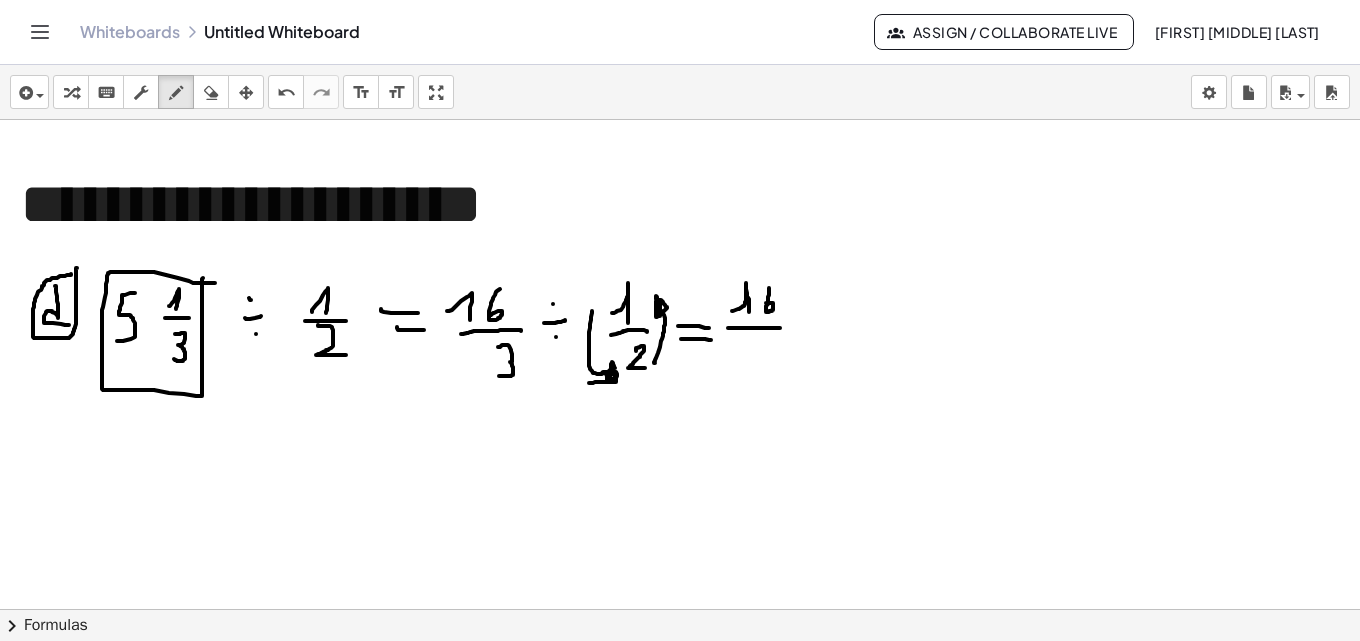 drag, startPoint x: 769, startPoint y: 288, endPoint x: 766, endPoint y: 303, distance: 15.297058 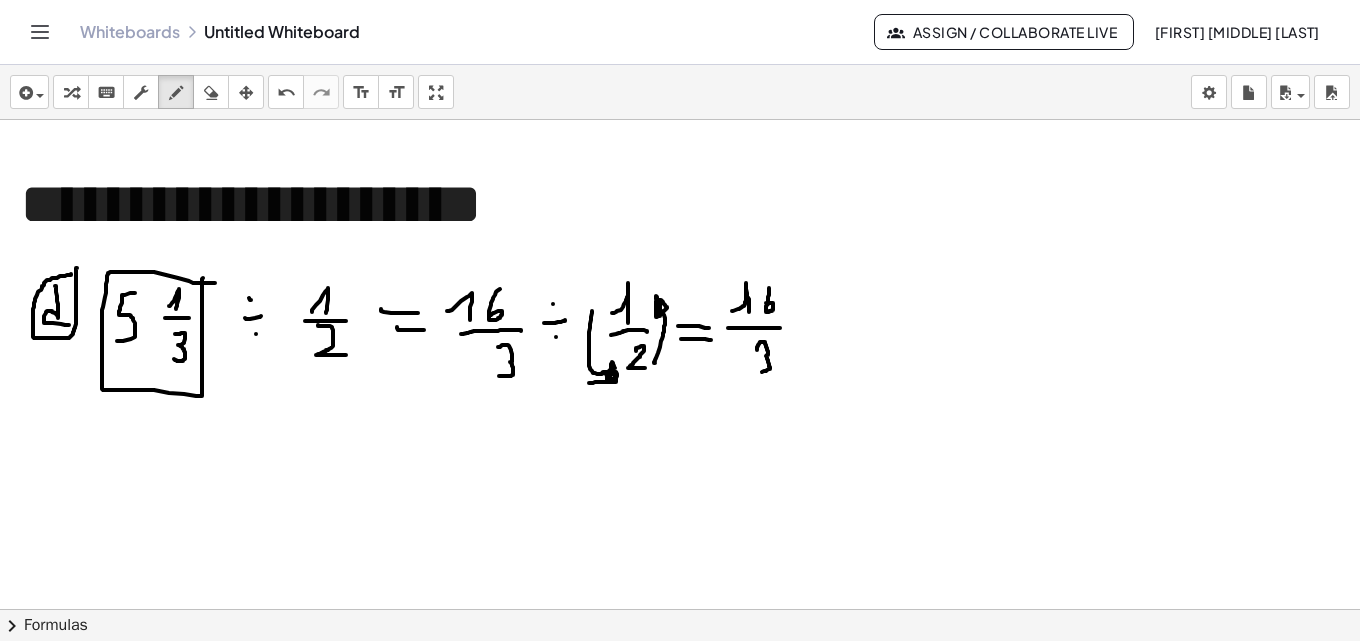 drag, startPoint x: 760, startPoint y: 342, endPoint x: 761, endPoint y: 372, distance: 30.016663 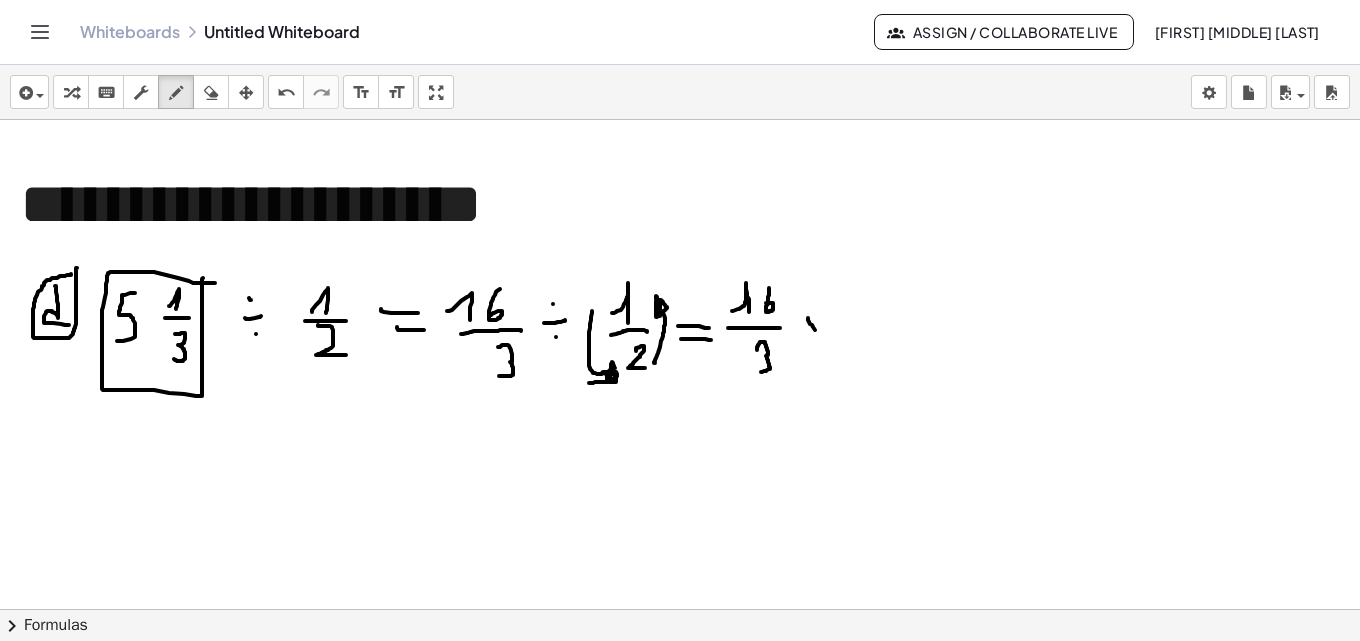 drag, startPoint x: 808, startPoint y: 318, endPoint x: 820, endPoint y: 337, distance: 22.472204 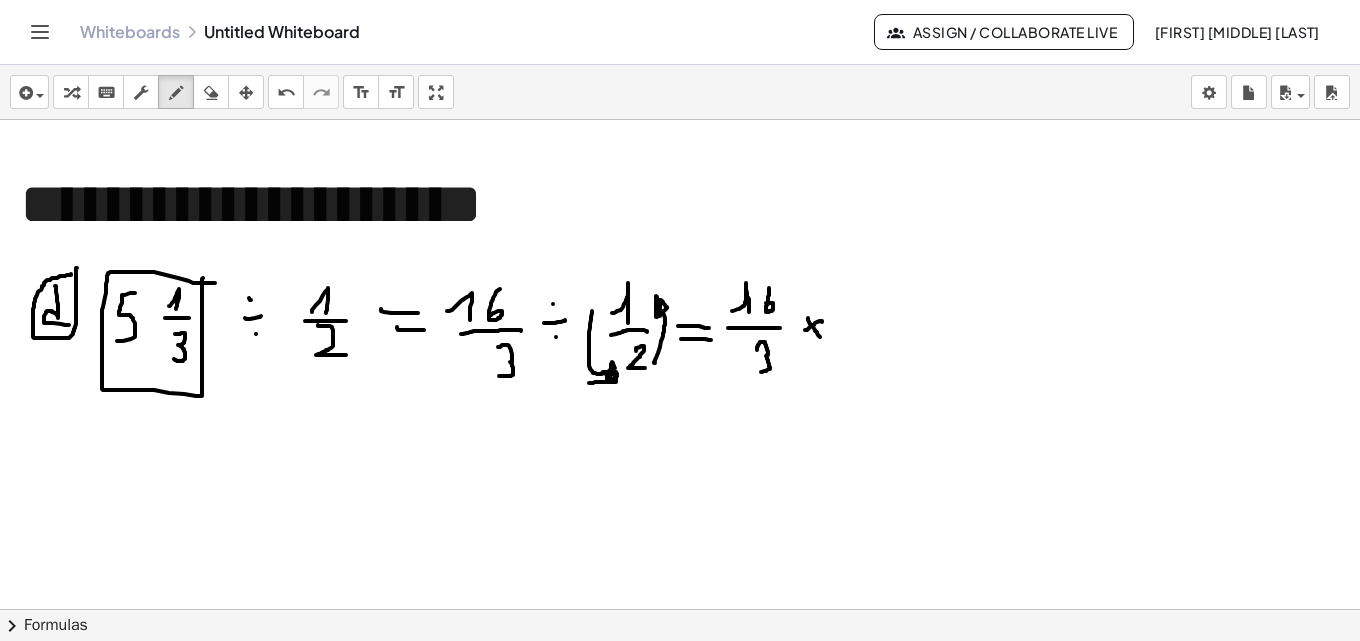 drag, startPoint x: 822, startPoint y: 322, endPoint x: 802, endPoint y: 333, distance: 22.825424 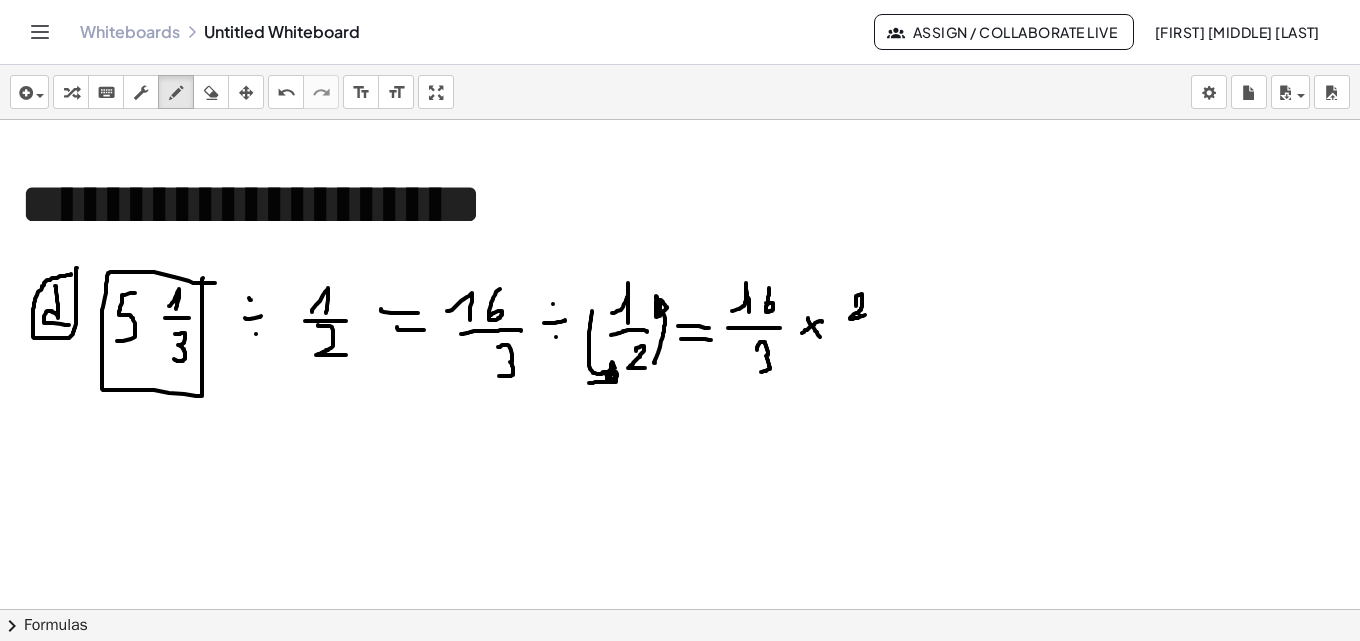 drag, startPoint x: 856, startPoint y: 306, endPoint x: 865, endPoint y: 315, distance: 12.727922 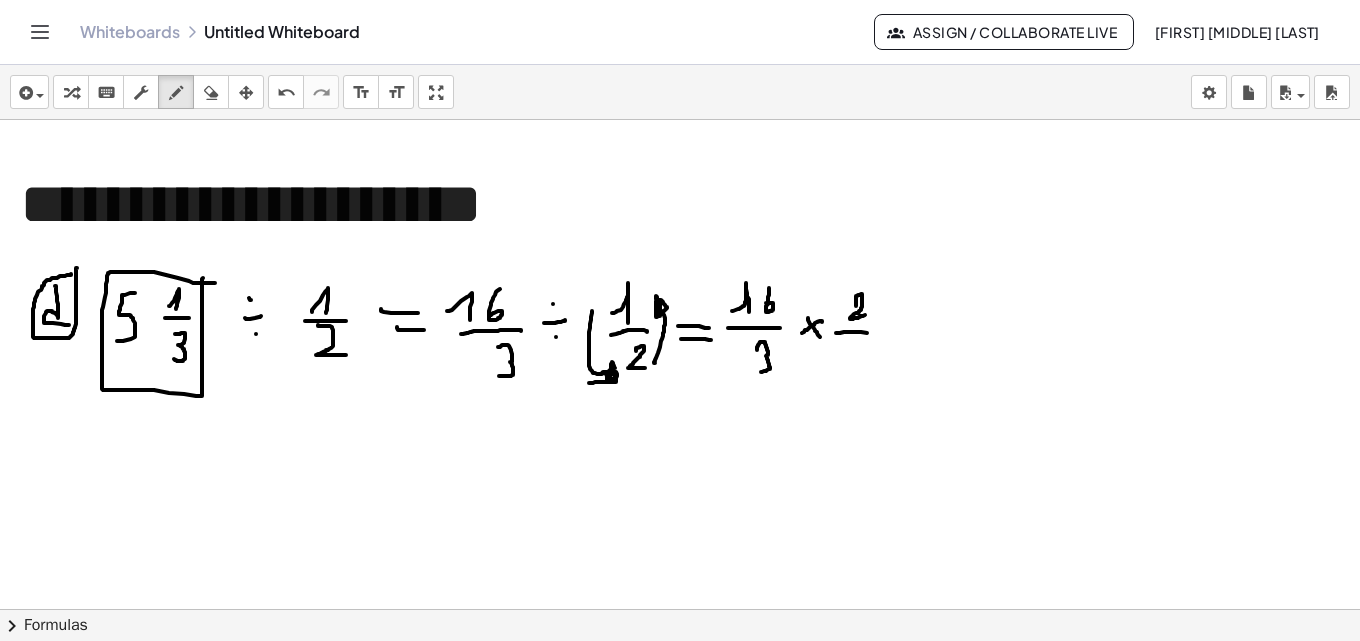 drag, startPoint x: 836, startPoint y: 333, endPoint x: 874, endPoint y: 336, distance: 38.118237 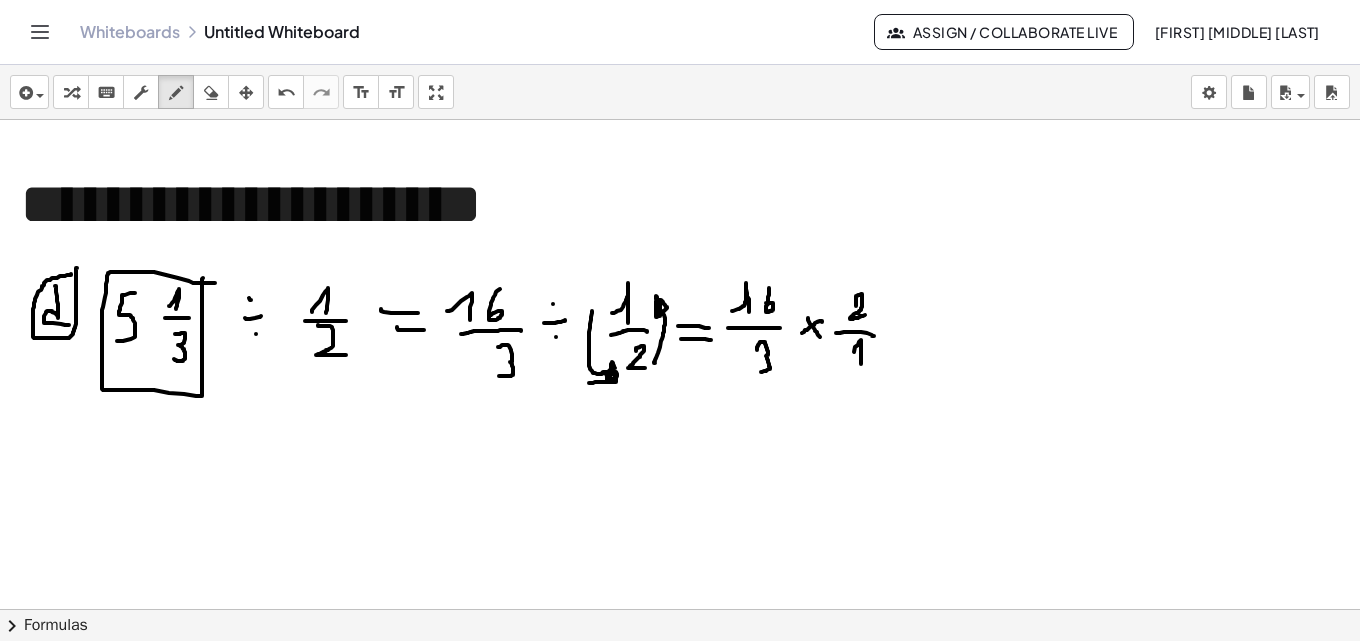 drag, startPoint x: 854, startPoint y: 352, endPoint x: 861, endPoint y: 367, distance: 16.552946 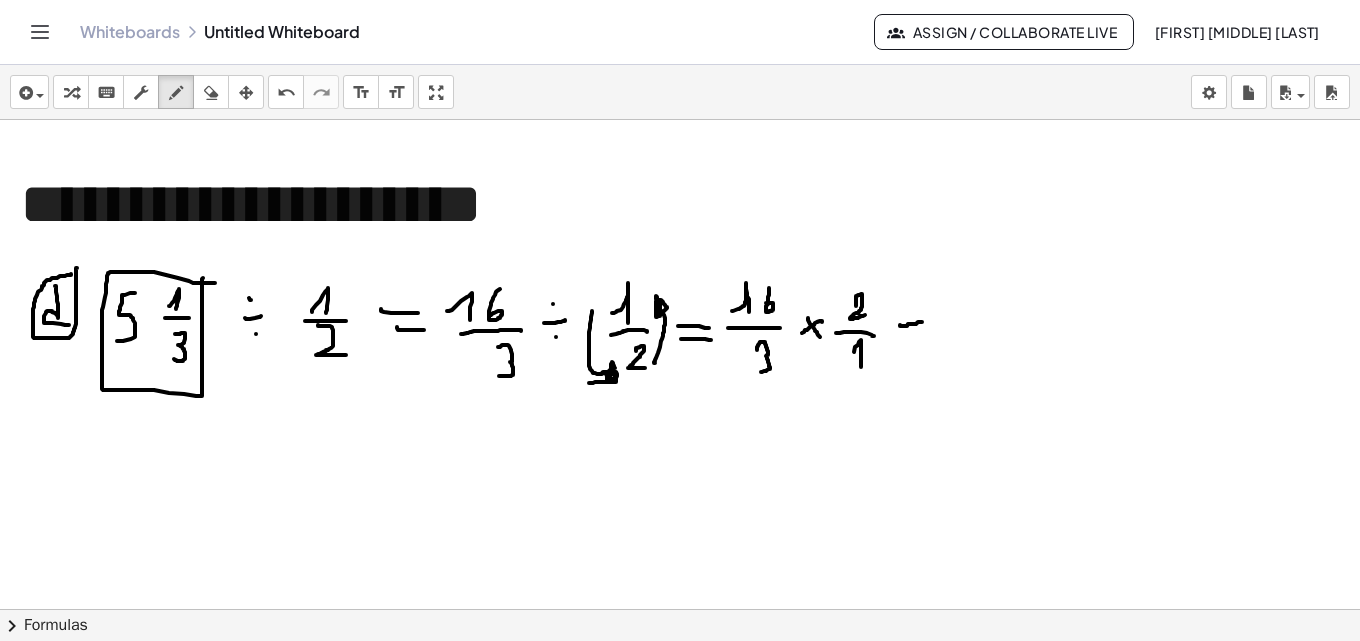drag, startPoint x: 900, startPoint y: 325, endPoint x: 922, endPoint y: 322, distance: 22.203604 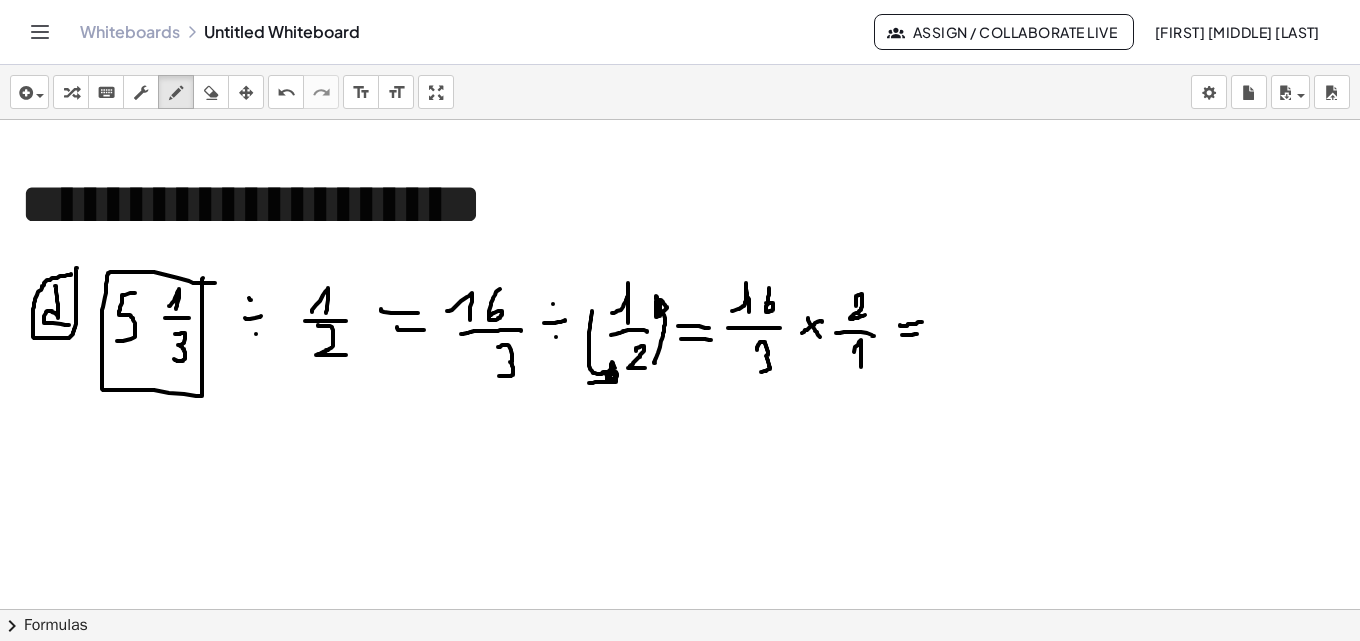 drag, startPoint x: 902, startPoint y: 335, endPoint x: 925, endPoint y: 332, distance: 23.194826 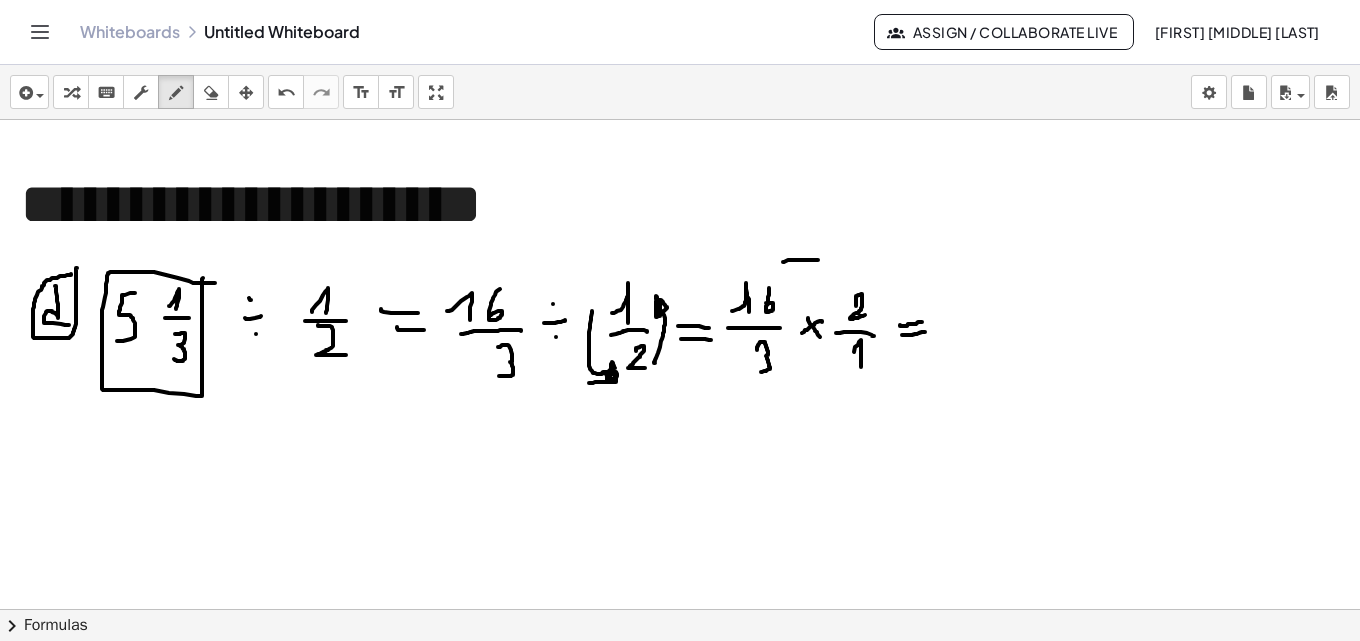 drag, startPoint x: 783, startPoint y: 262, endPoint x: 860, endPoint y: 260, distance: 77.02597 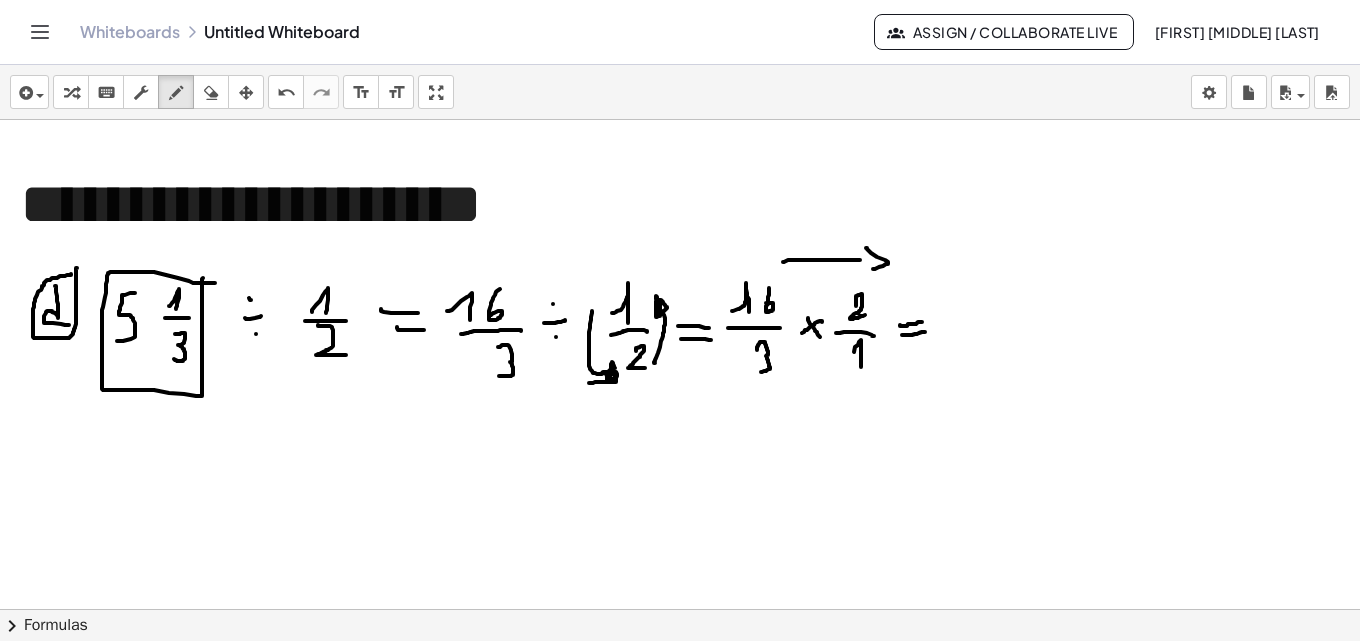drag, startPoint x: 867, startPoint y: 248, endPoint x: 873, endPoint y: 358, distance: 110.16351 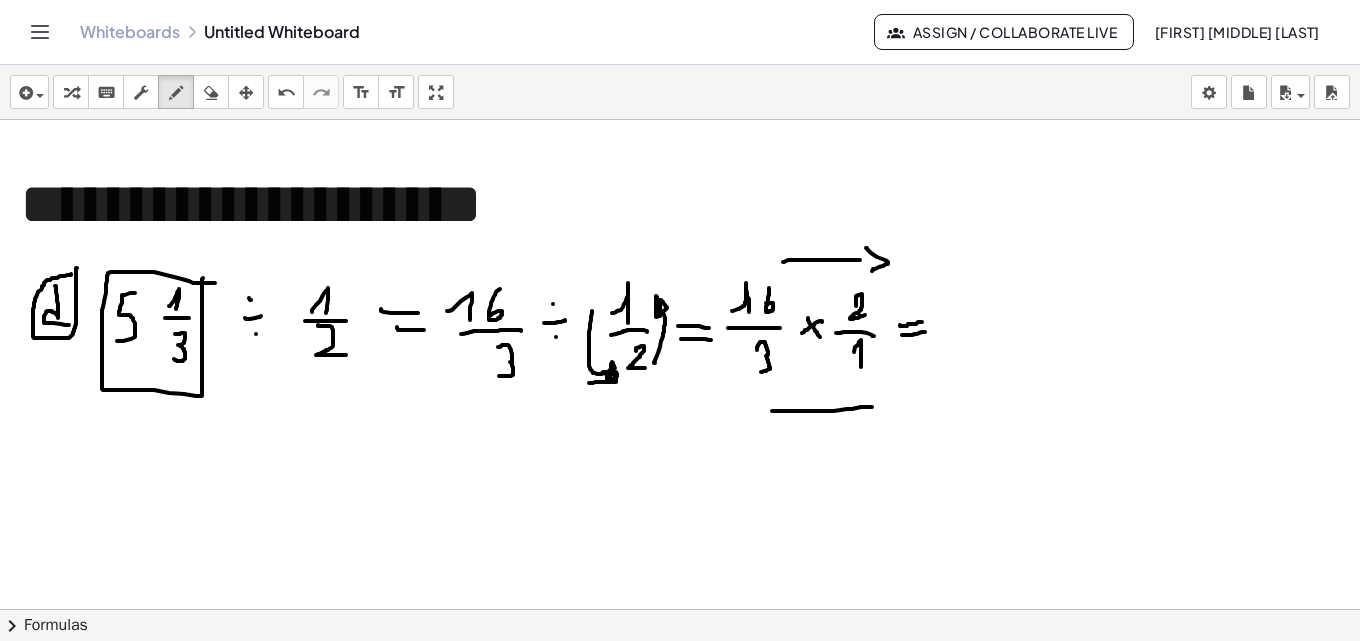 drag, startPoint x: 772, startPoint y: 411, endPoint x: 873, endPoint y: 407, distance: 101.07918 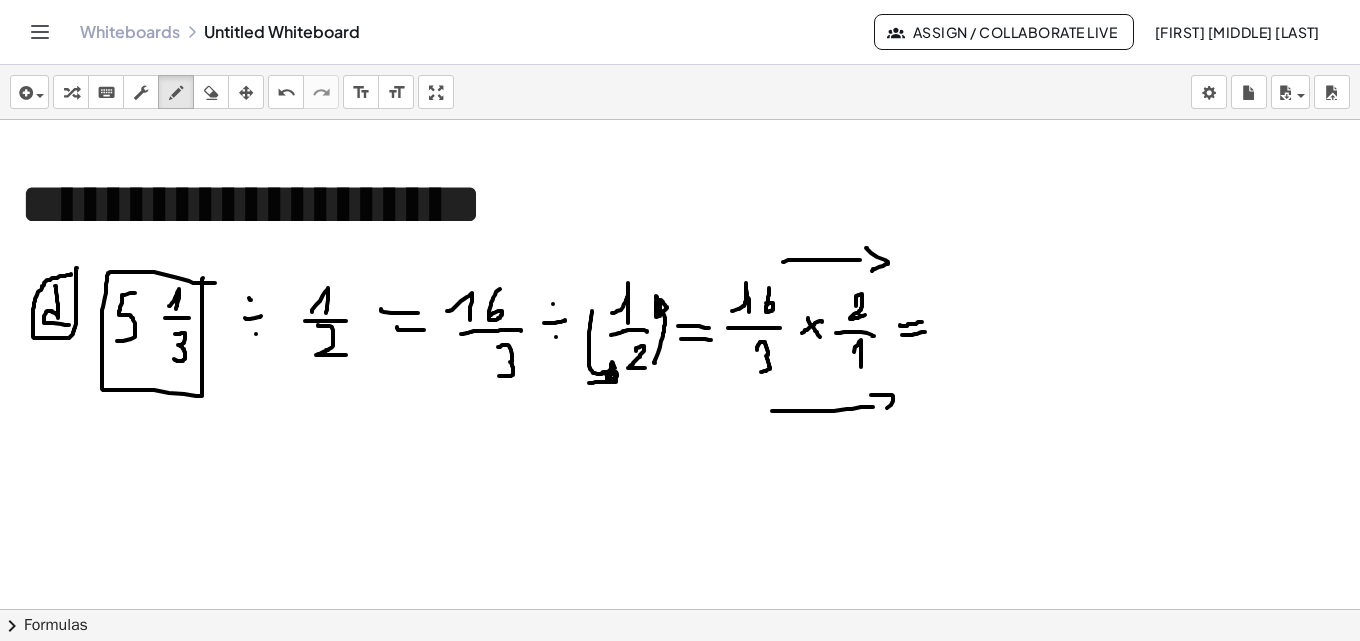 drag, startPoint x: 871, startPoint y: 395, endPoint x: 880, endPoint y: 416, distance: 22.847319 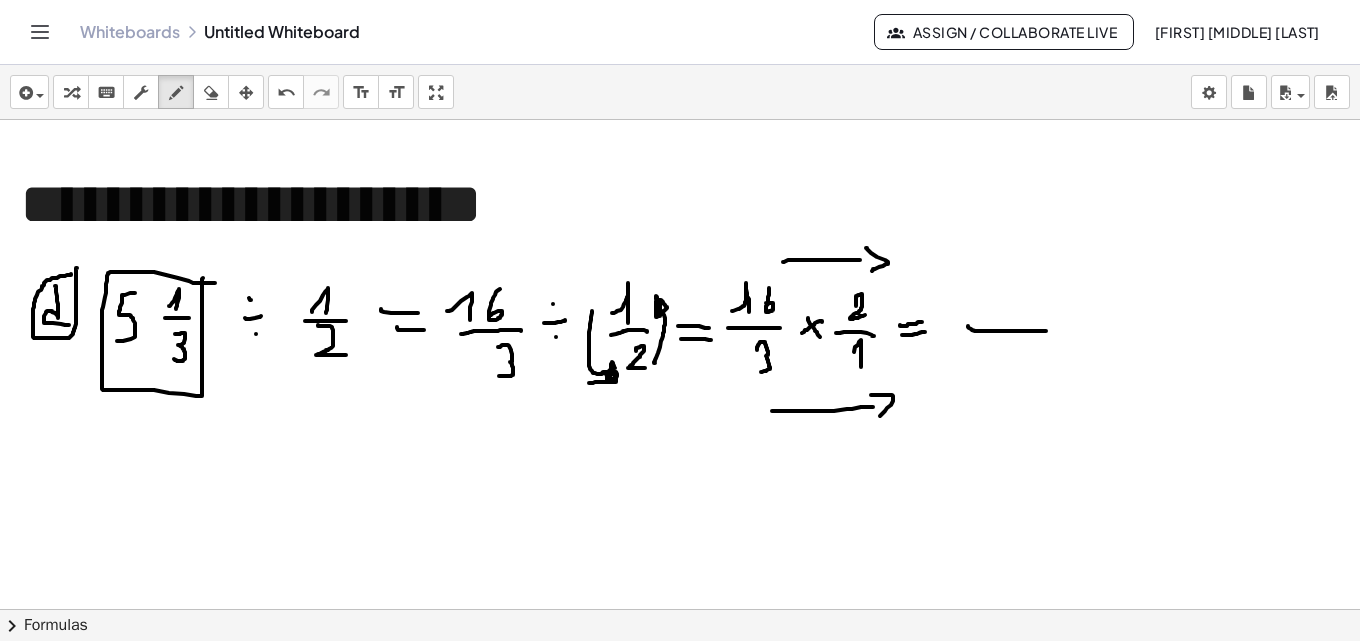 drag, startPoint x: 968, startPoint y: 326, endPoint x: 1046, endPoint y: 331, distance: 78.160095 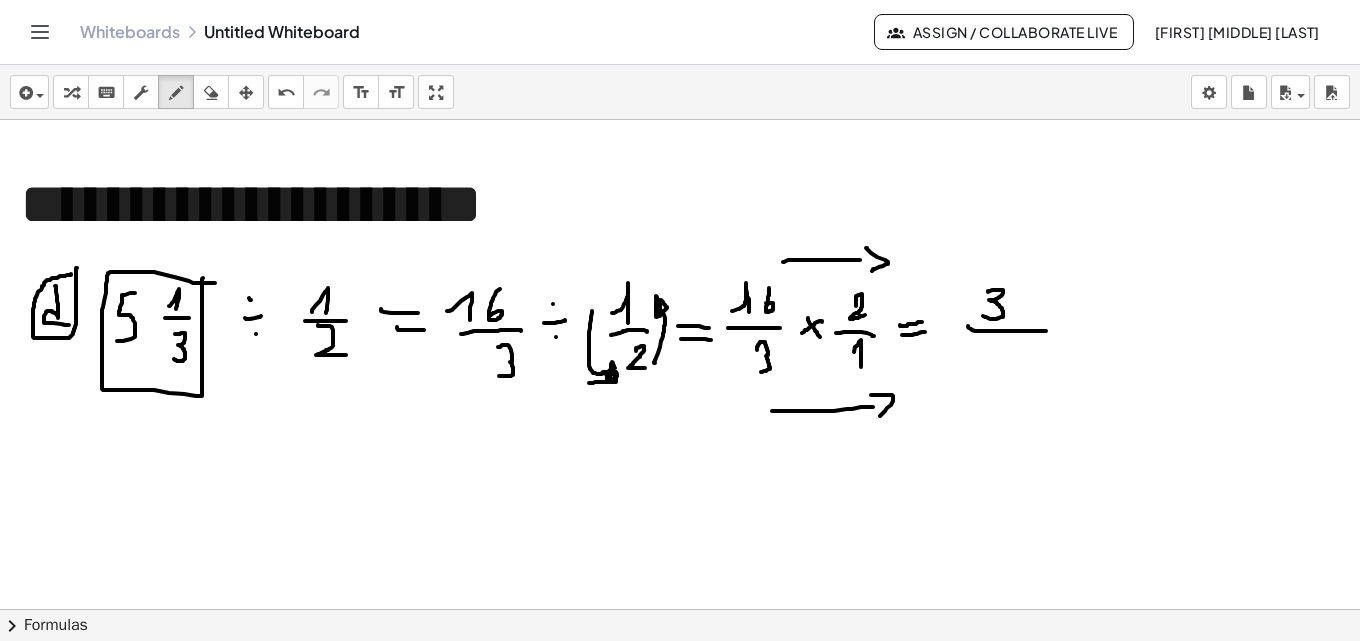 drag, startPoint x: 988, startPoint y: 292, endPoint x: 983, endPoint y: 316, distance: 24.5153 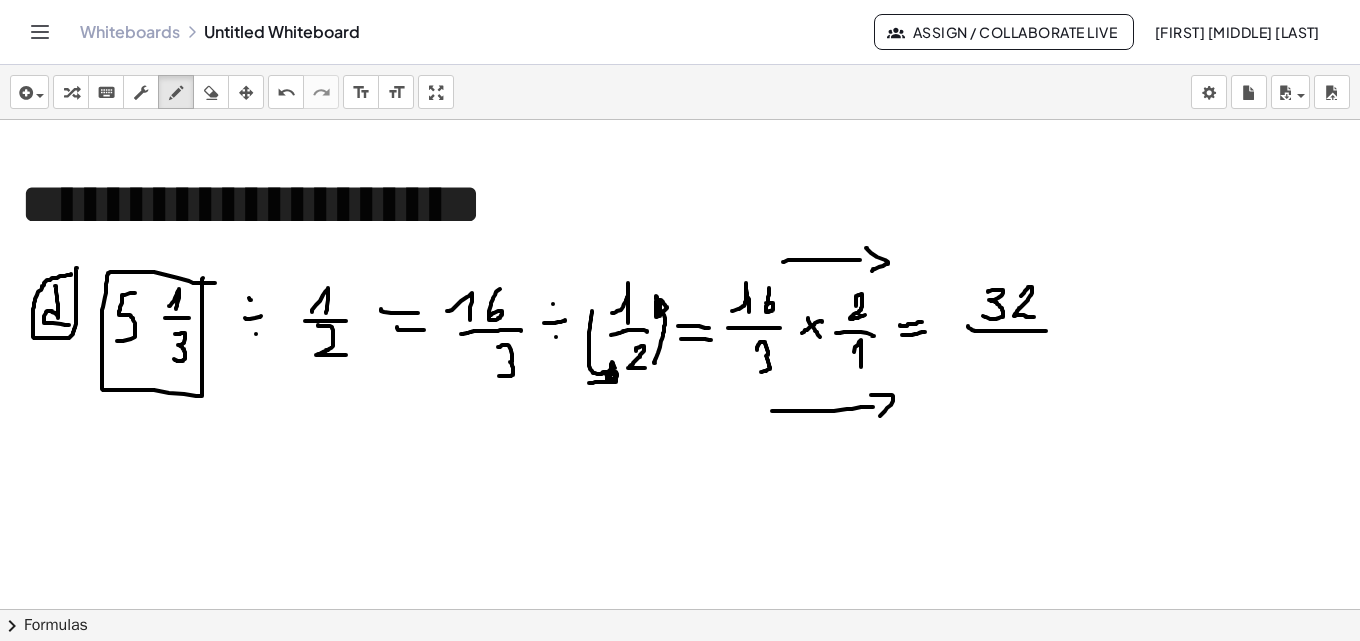 drag, startPoint x: 1021, startPoint y: 296, endPoint x: 1036, endPoint y: 317, distance: 25.806976 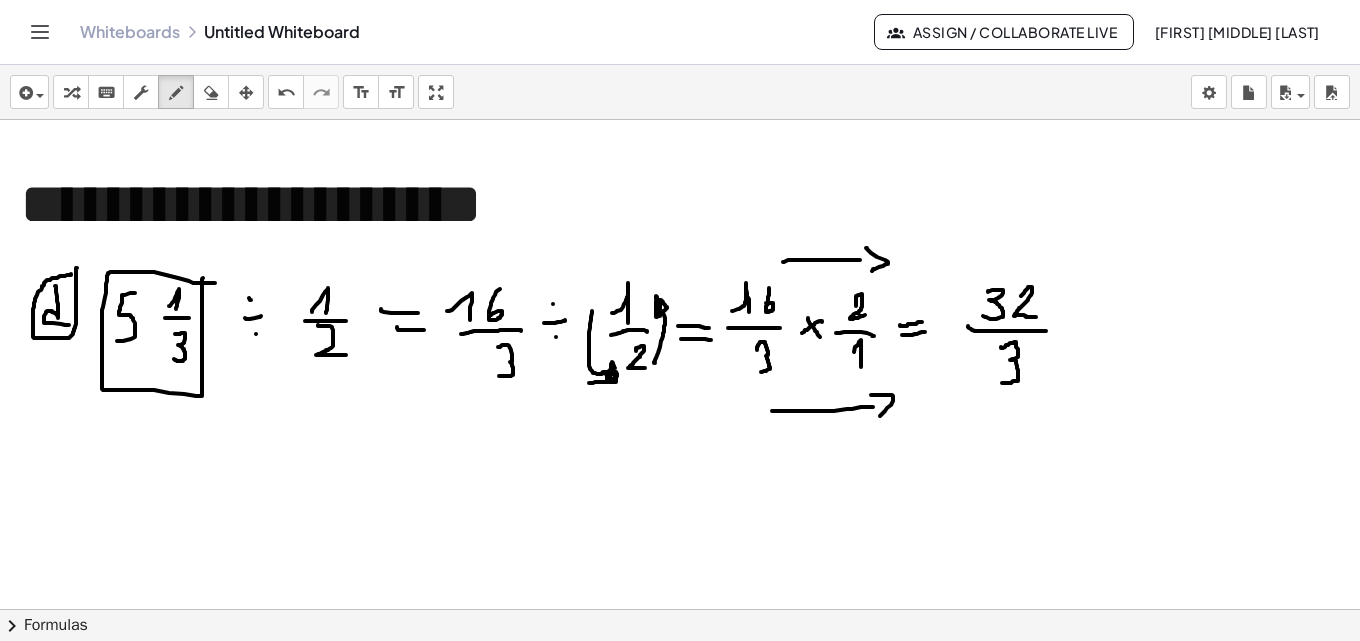 drag, startPoint x: 1001, startPoint y: 347, endPoint x: 1001, endPoint y: 383, distance: 36 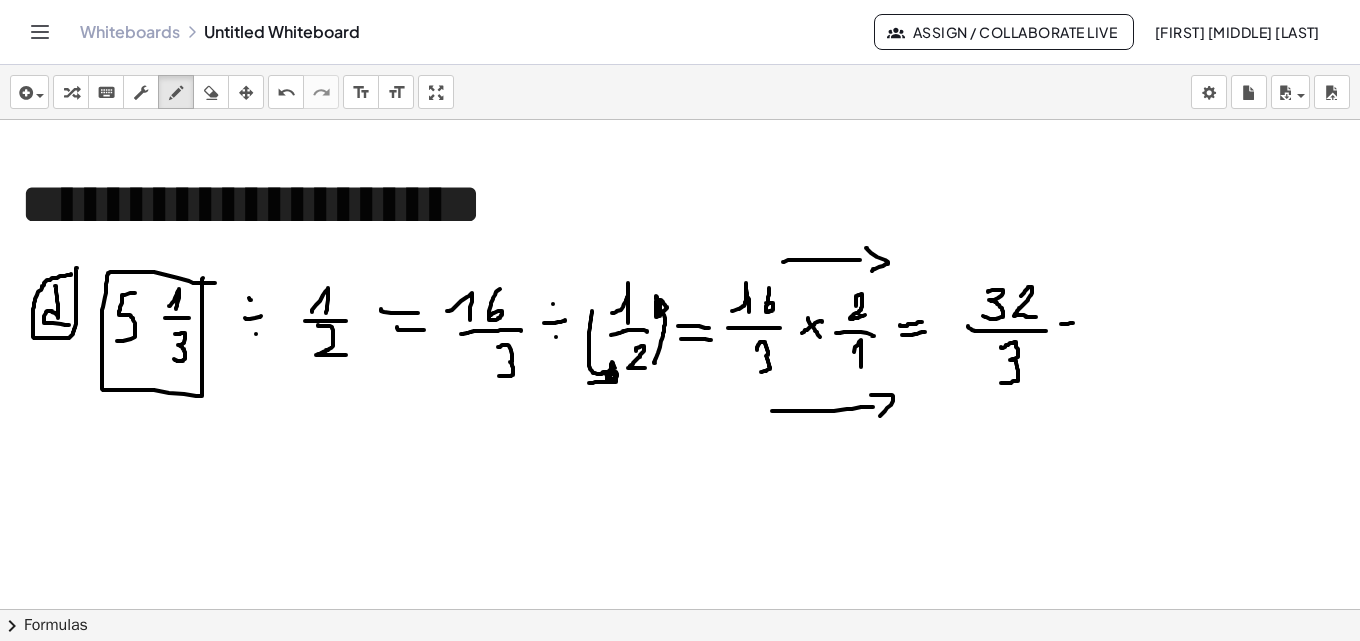 drag, startPoint x: 1061, startPoint y: 324, endPoint x: 1061, endPoint y: 336, distance: 12 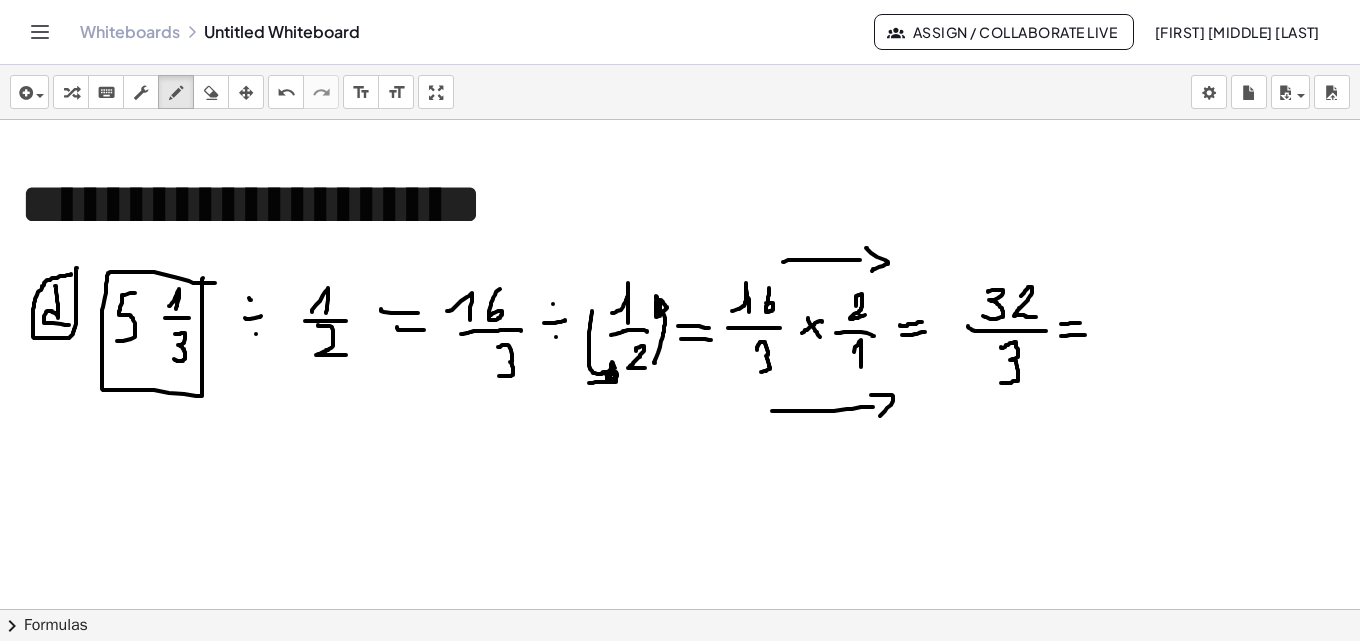 drag, startPoint x: 1061, startPoint y: 336, endPoint x: 1085, endPoint y: 335, distance: 24.020824 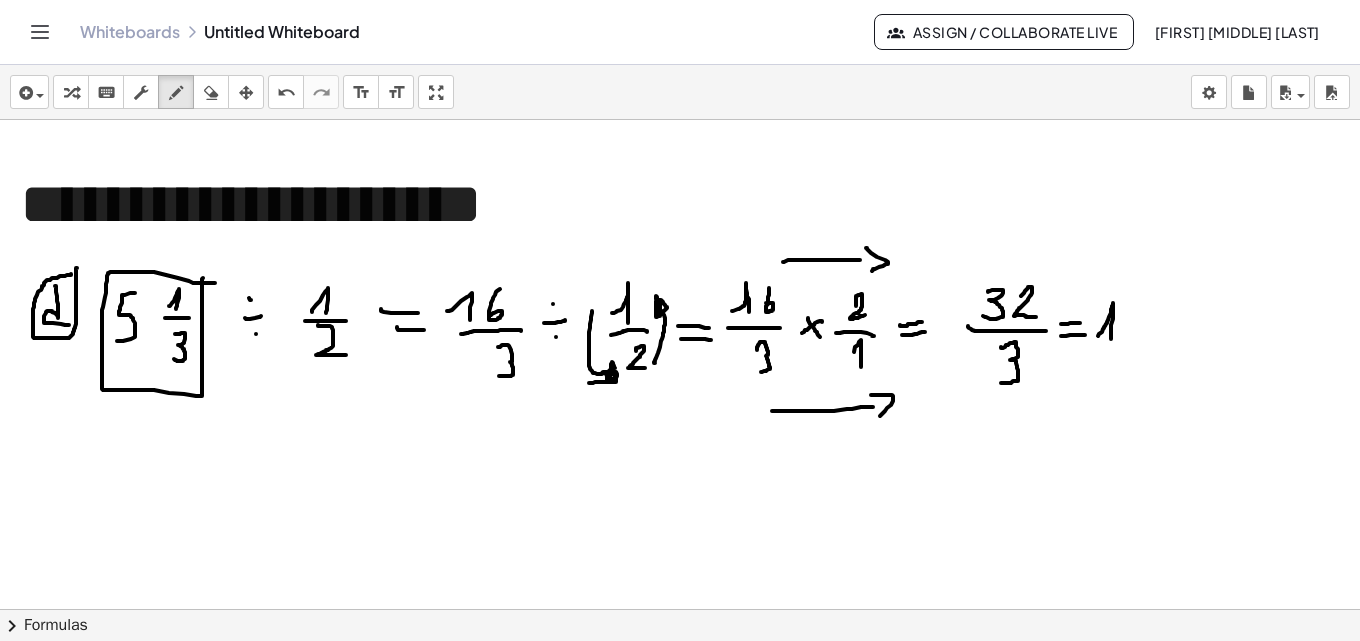 drag, startPoint x: 1098, startPoint y: 336, endPoint x: 1111, endPoint y: 352, distance: 20.615528 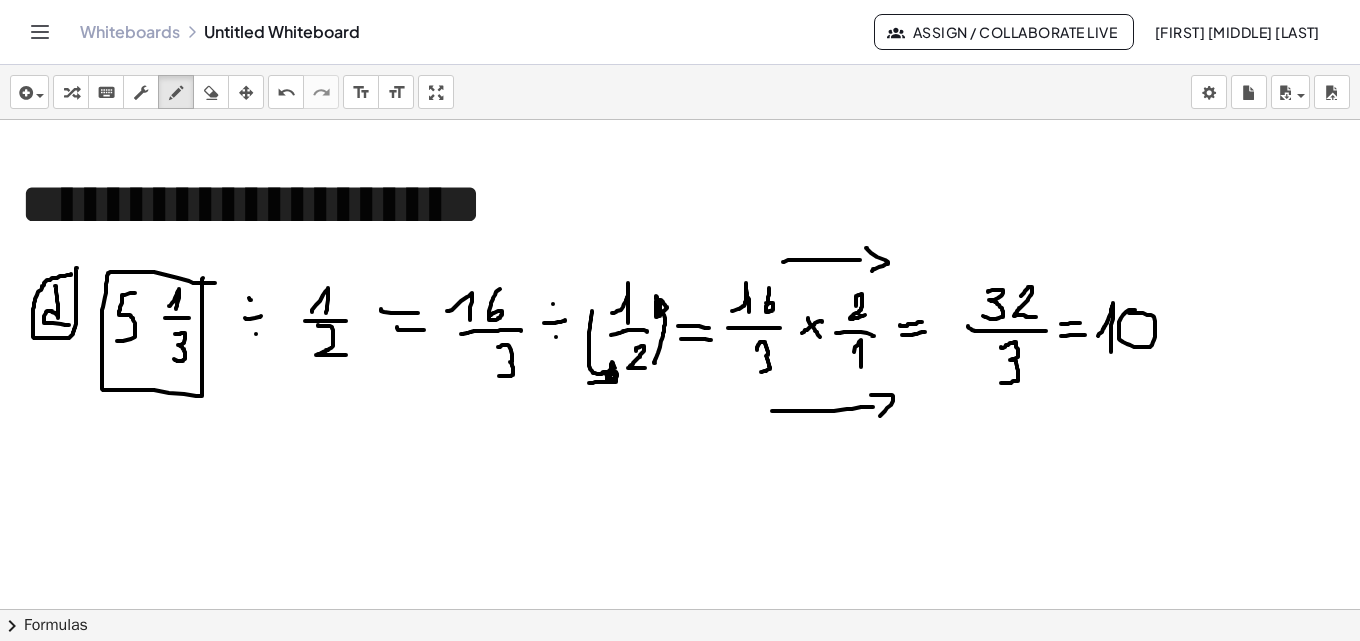 drag, startPoint x: 1135, startPoint y: 310, endPoint x: 1125, endPoint y: 313, distance: 10.440307 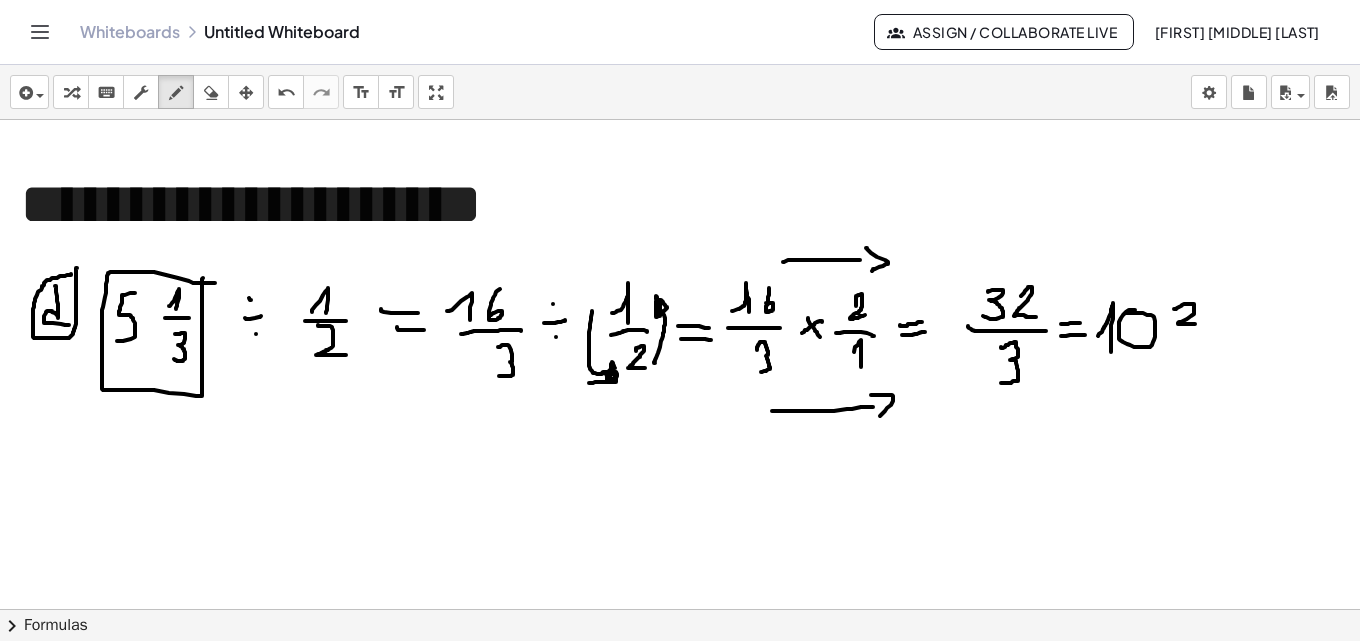 drag, startPoint x: 1174, startPoint y: 309, endPoint x: 1209, endPoint y: 328, distance: 39.824615 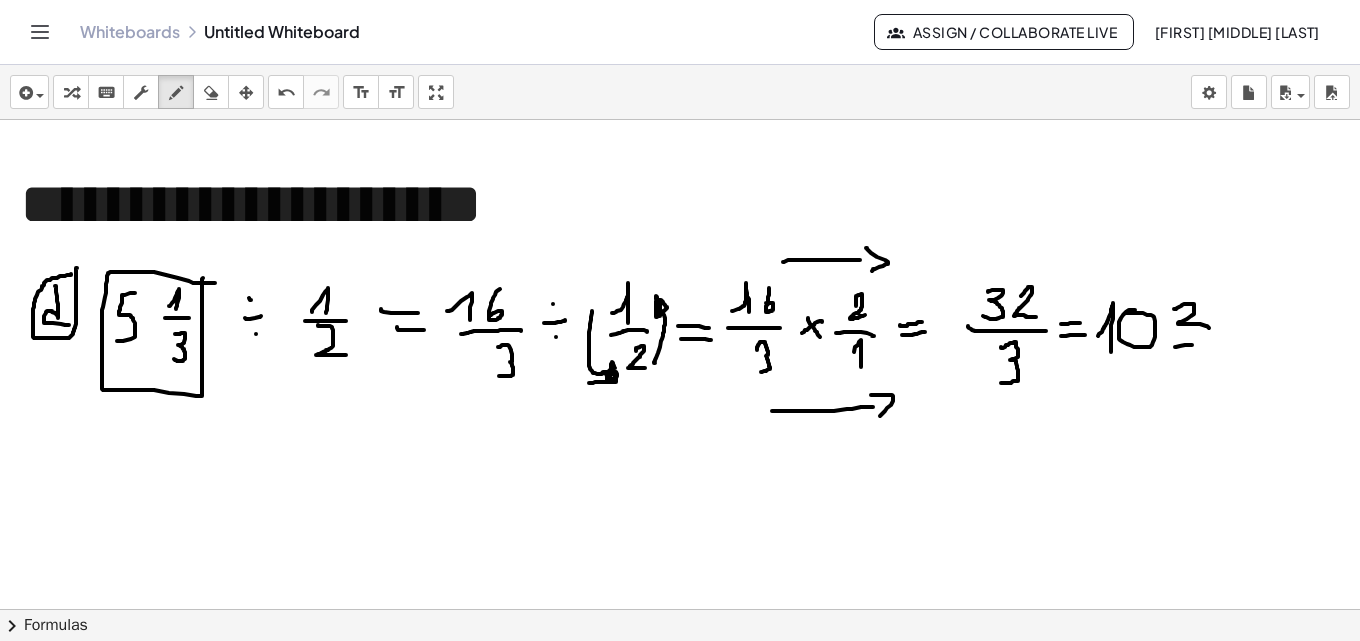 drag, startPoint x: 1175, startPoint y: 347, endPoint x: 1218, endPoint y: 345, distance: 43.046486 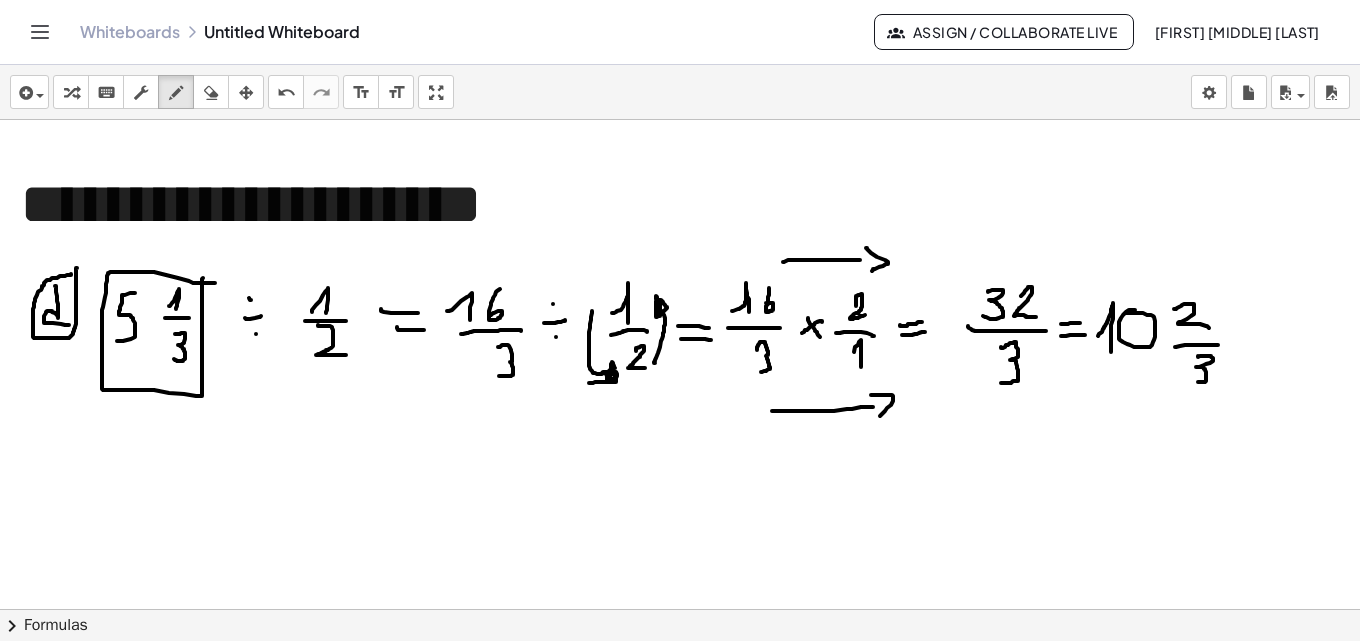 drag, startPoint x: 1198, startPoint y: 356, endPoint x: 1189, endPoint y: 380, distance: 25.632011 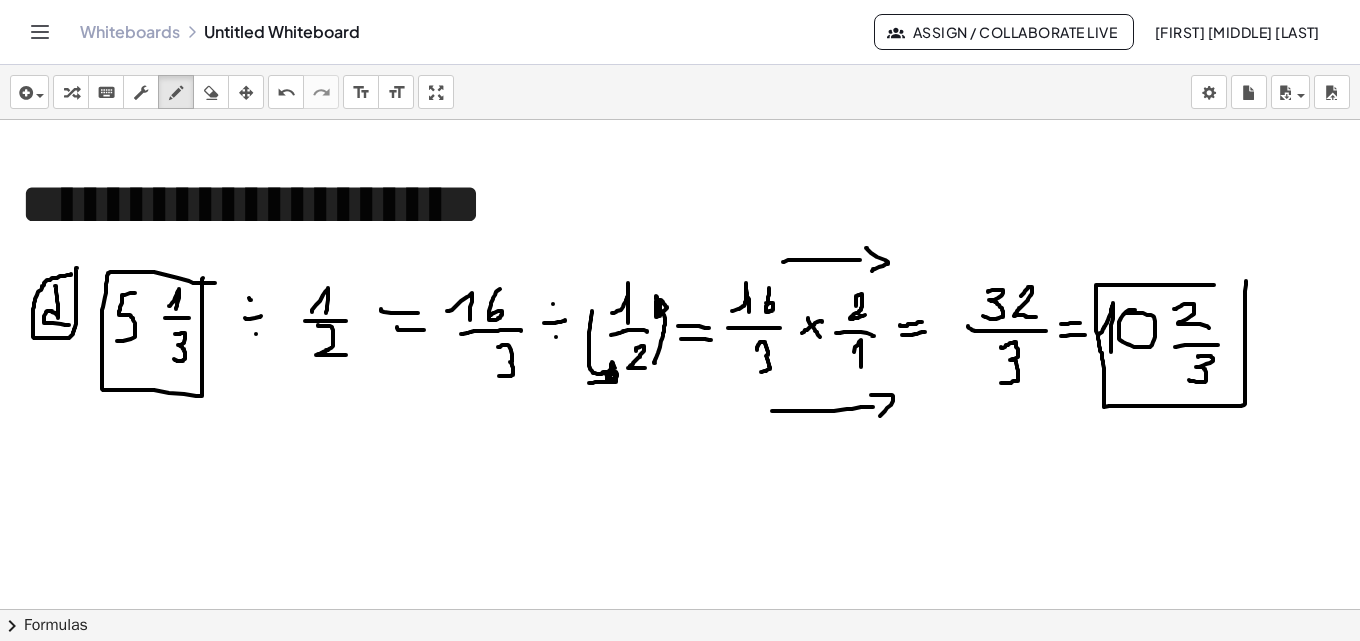 drag, startPoint x: 1245, startPoint y: 291, endPoint x: 1223, endPoint y: 285, distance: 22.803509 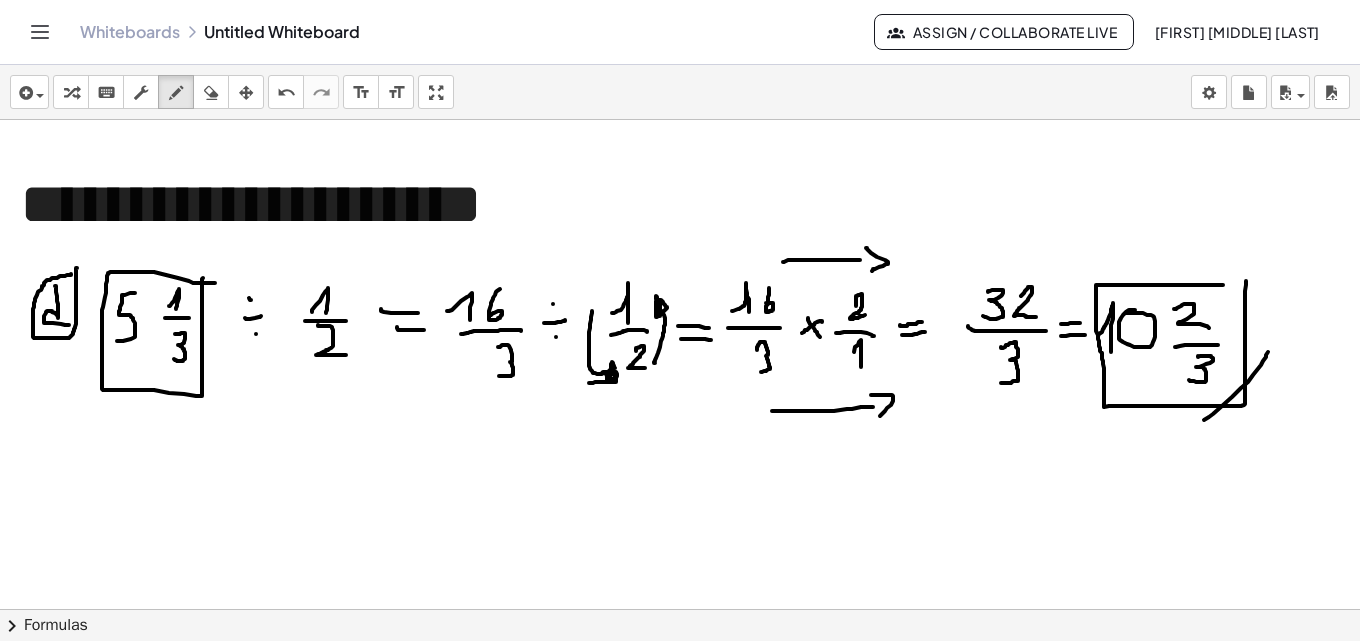 drag, startPoint x: 1266, startPoint y: 355, endPoint x: 1210, endPoint y: 409, distance: 77.7946 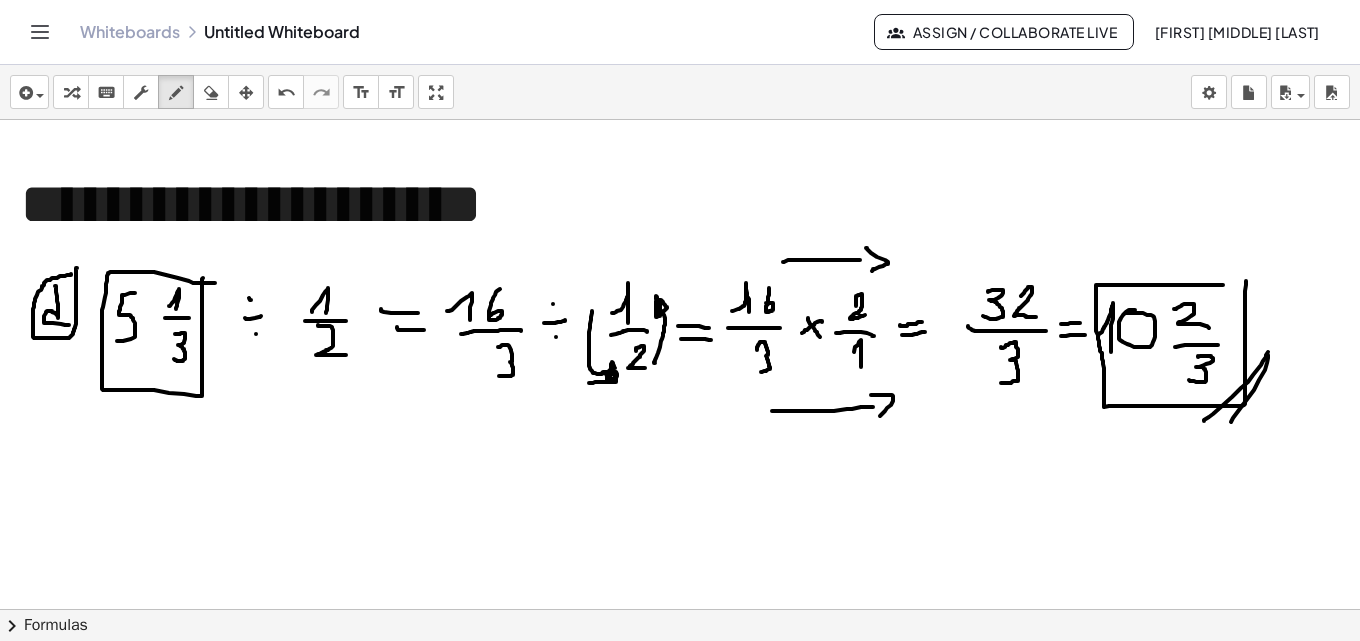 drag, startPoint x: 1267, startPoint y: 363, endPoint x: 1229, endPoint y: 424, distance: 71.867935 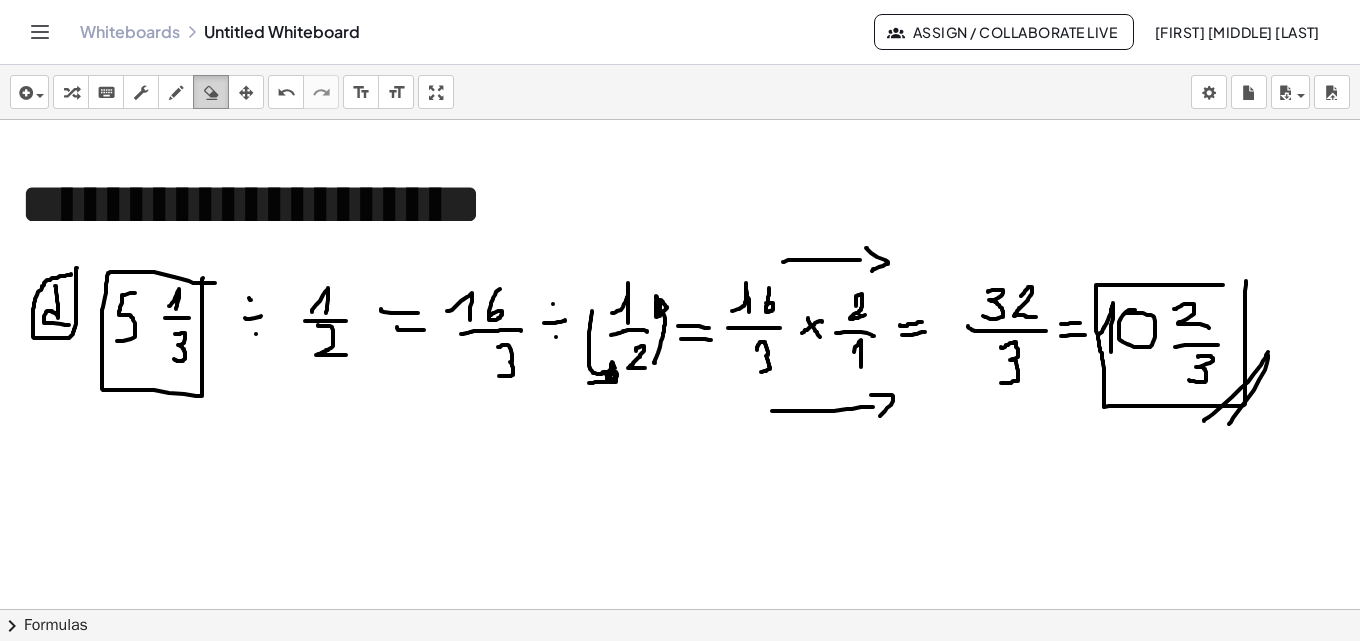click at bounding box center (211, 92) 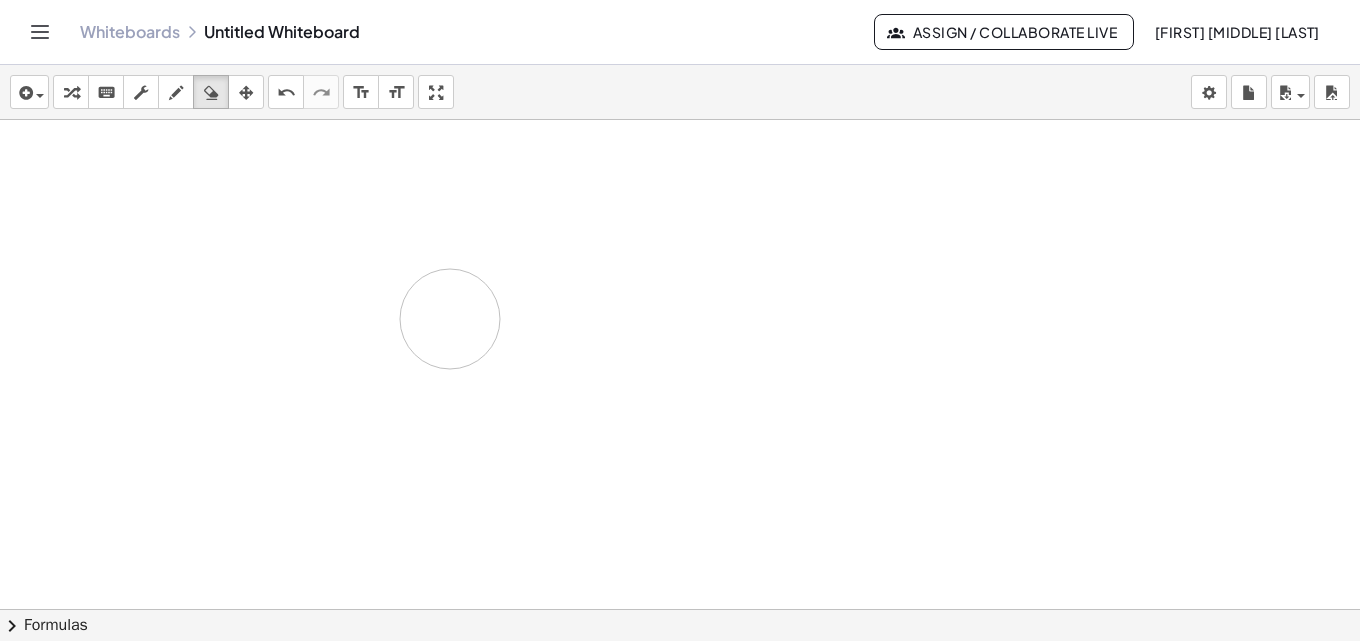 drag, startPoint x: 1218, startPoint y: 310, endPoint x: 797, endPoint y: 263, distance: 423.6154 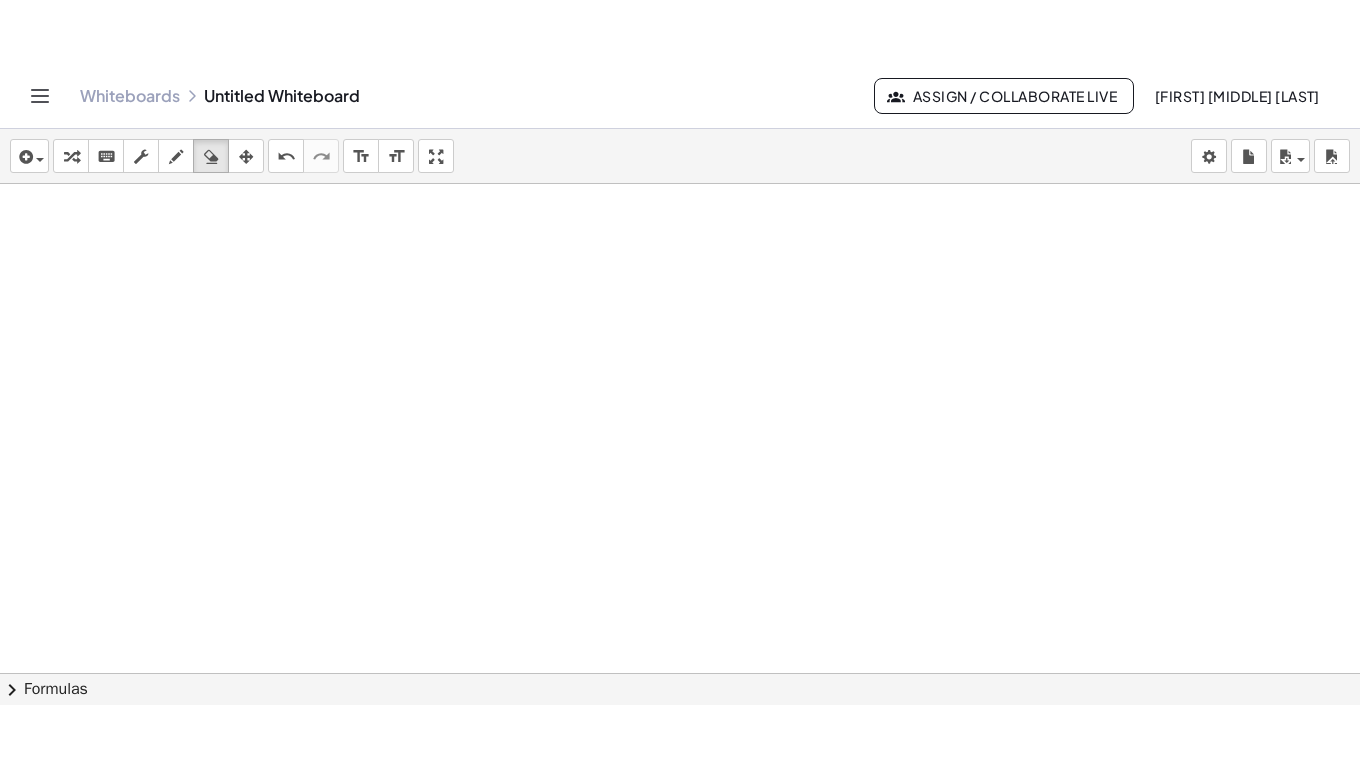 scroll, scrollTop: 100, scrollLeft: 0, axis: vertical 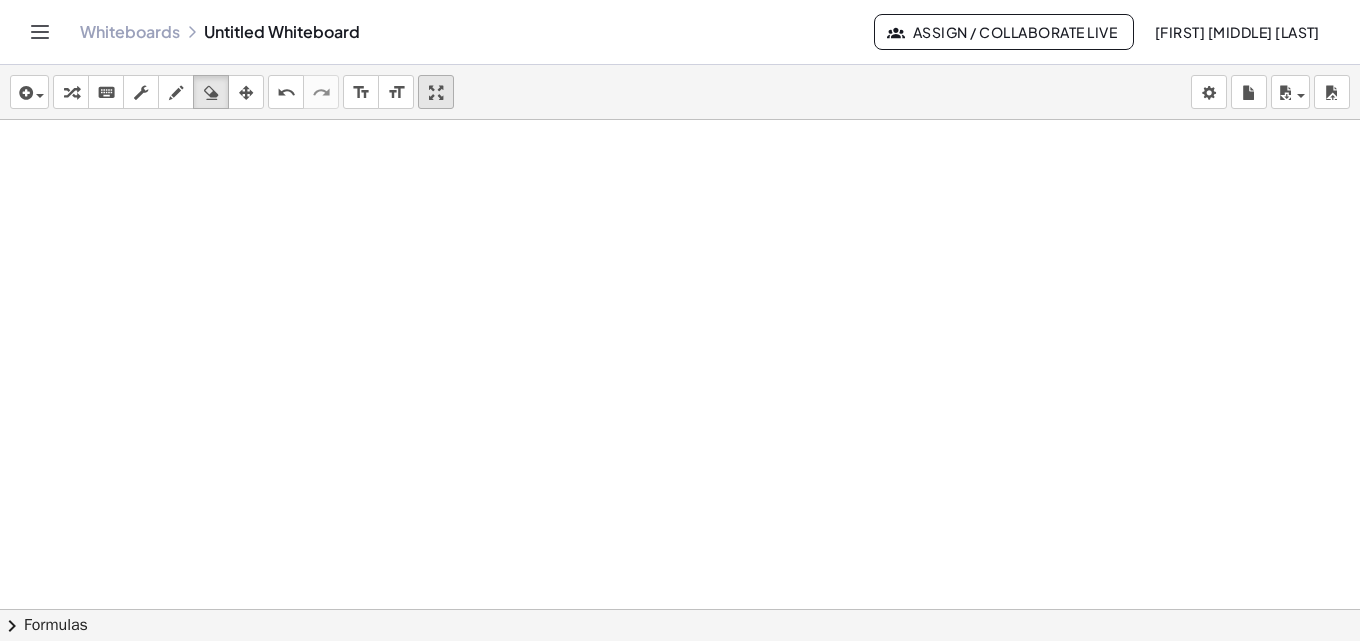 drag, startPoint x: 445, startPoint y: 92, endPoint x: 445, endPoint y: 179, distance: 87 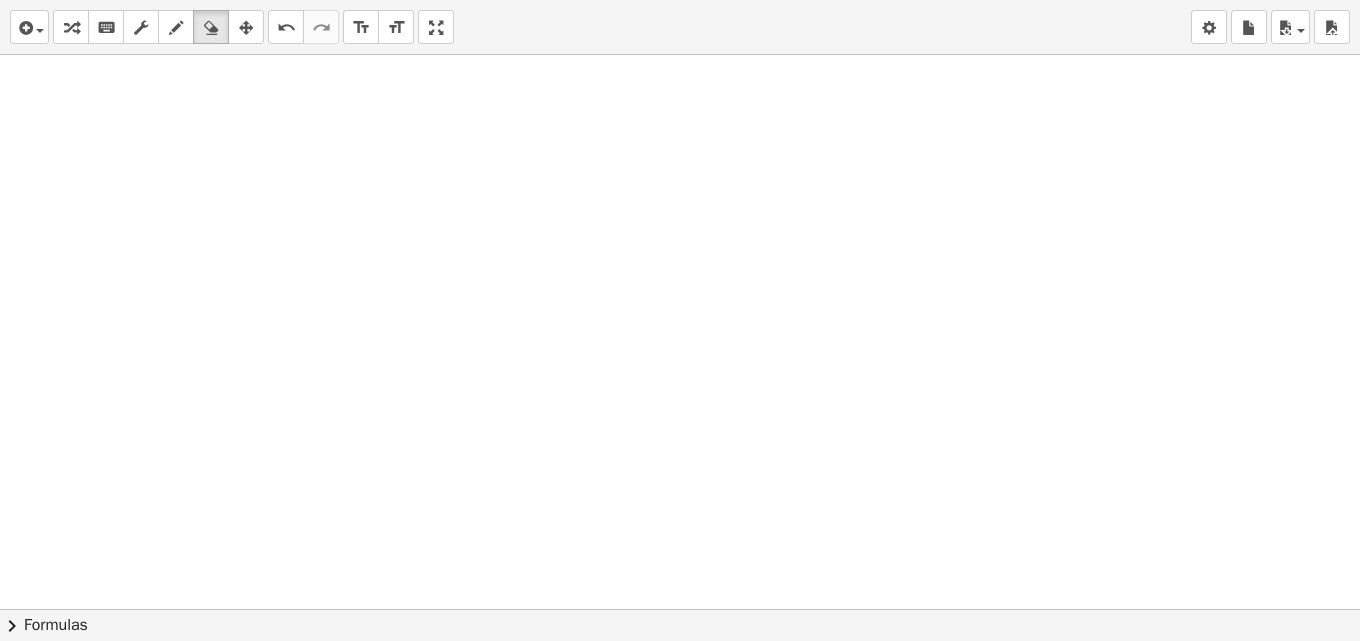 click on "**********" at bounding box center [680, 320] 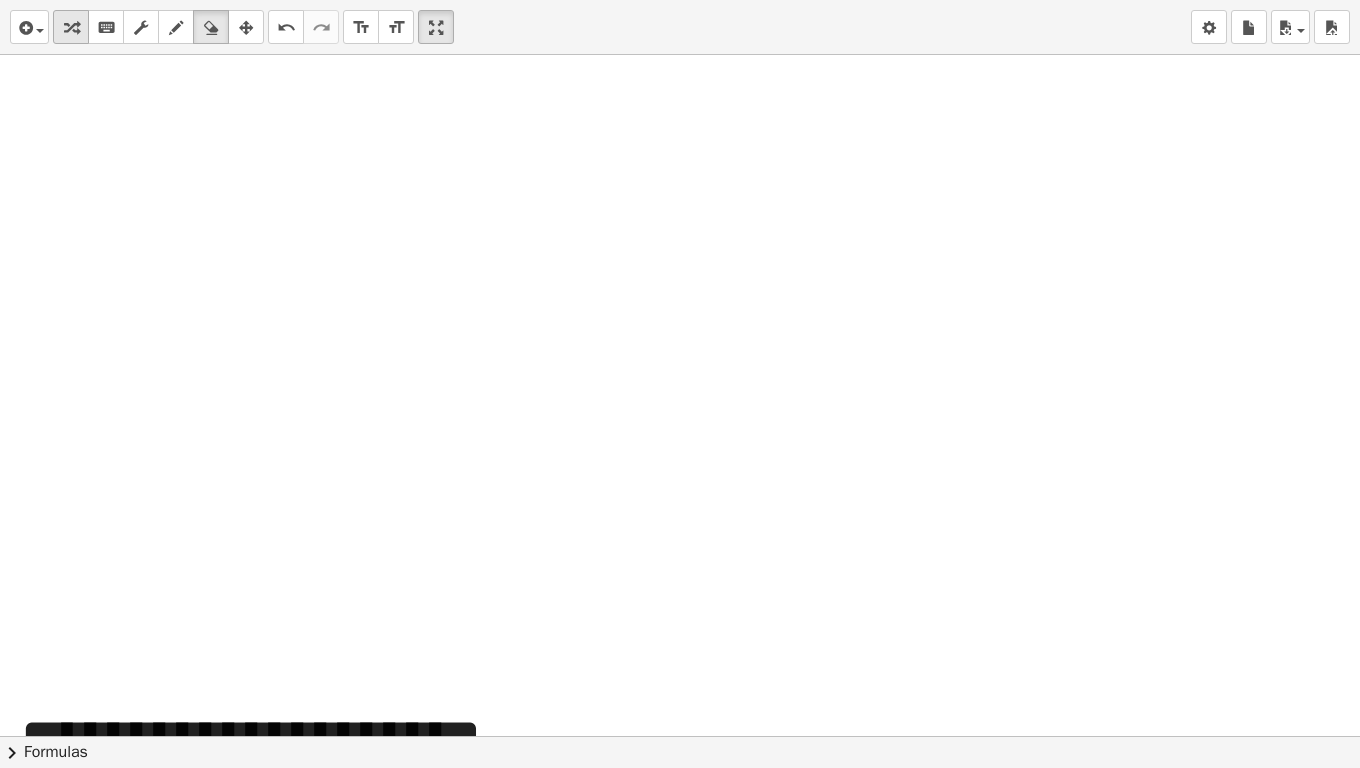 click at bounding box center [71, 28] 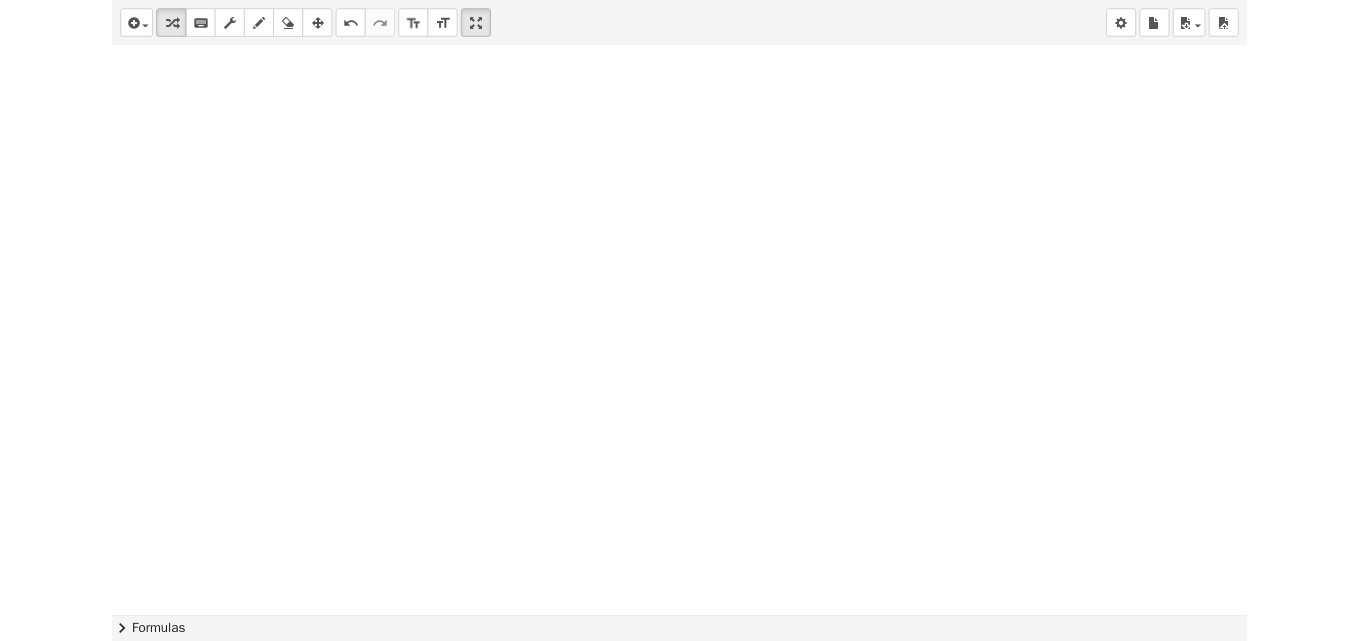 scroll, scrollTop: 0, scrollLeft: 0, axis: both 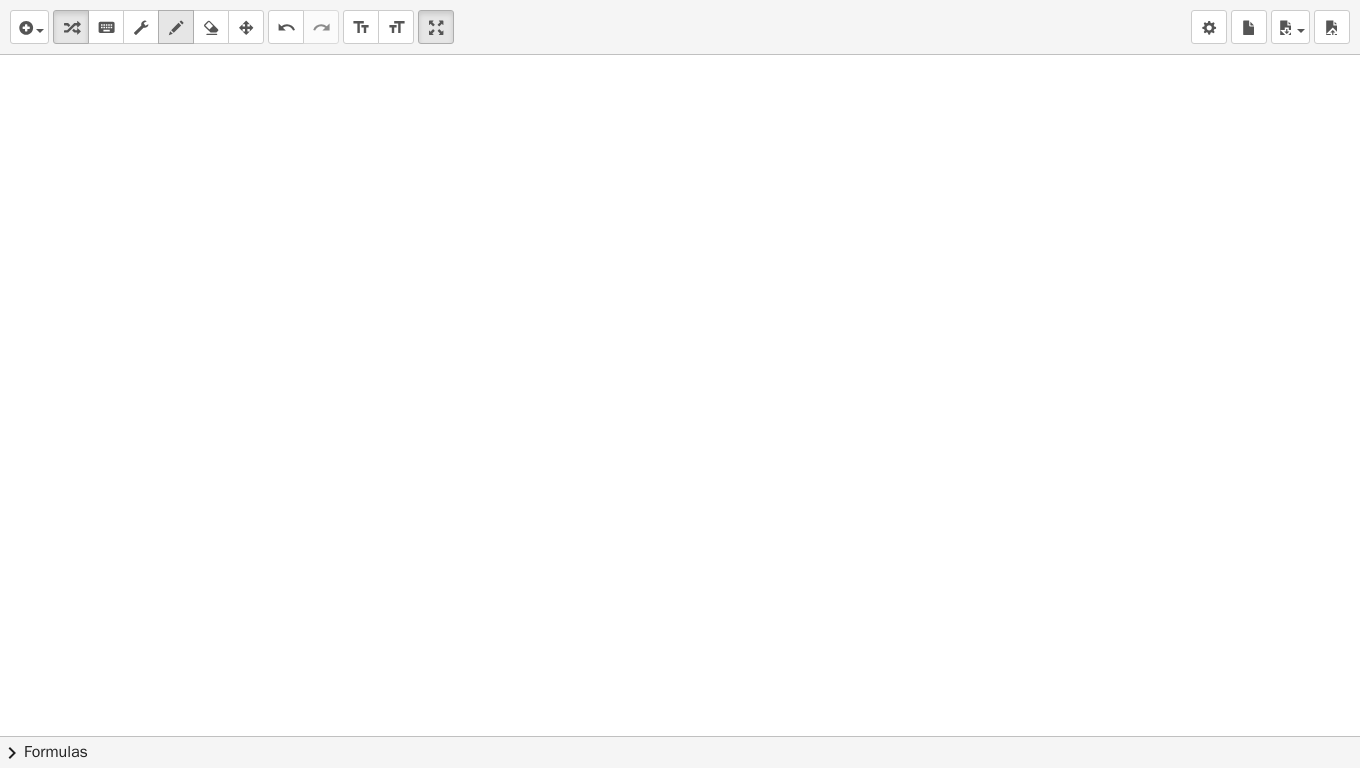 click at bounding box center [176, 28] 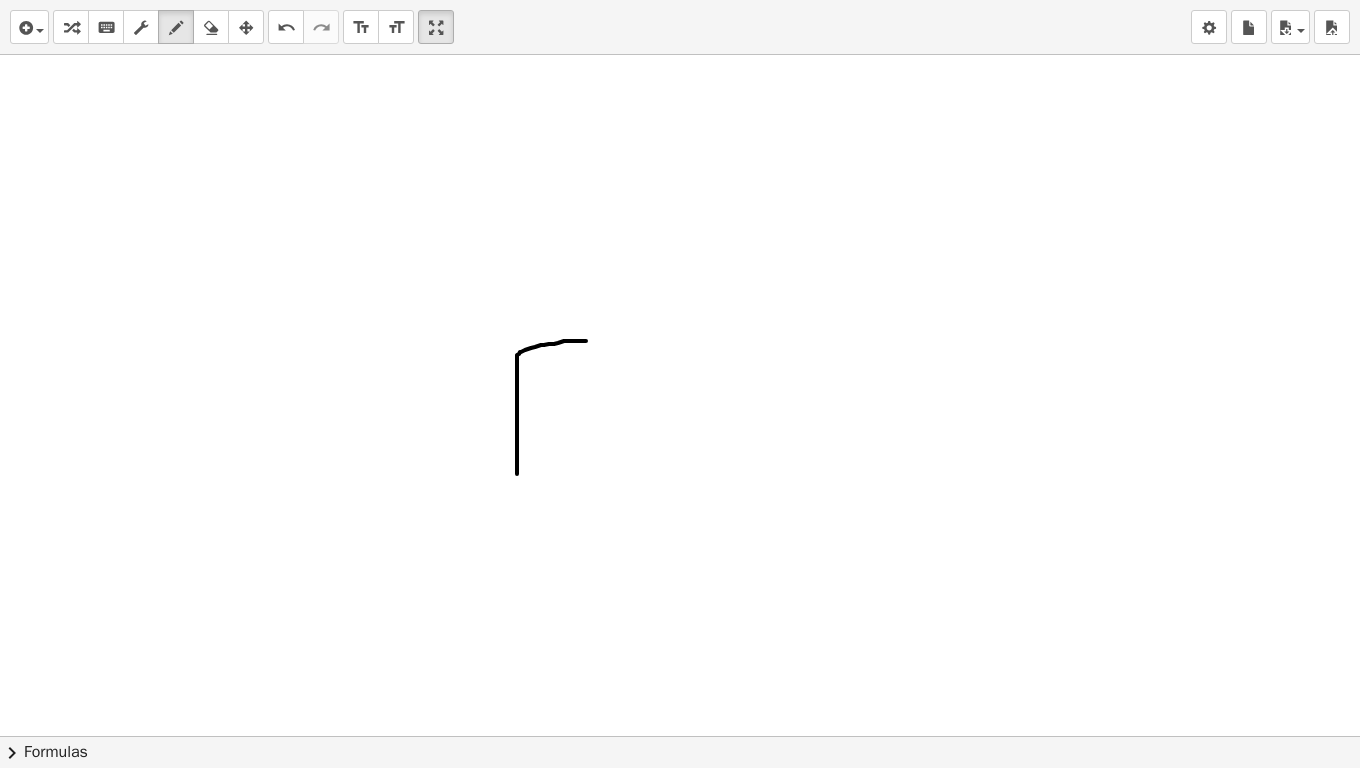 drag, startPoint x: 586, startPoint y: 341, endPoint x: 607, endPoint y: 483, distance: 143.54442 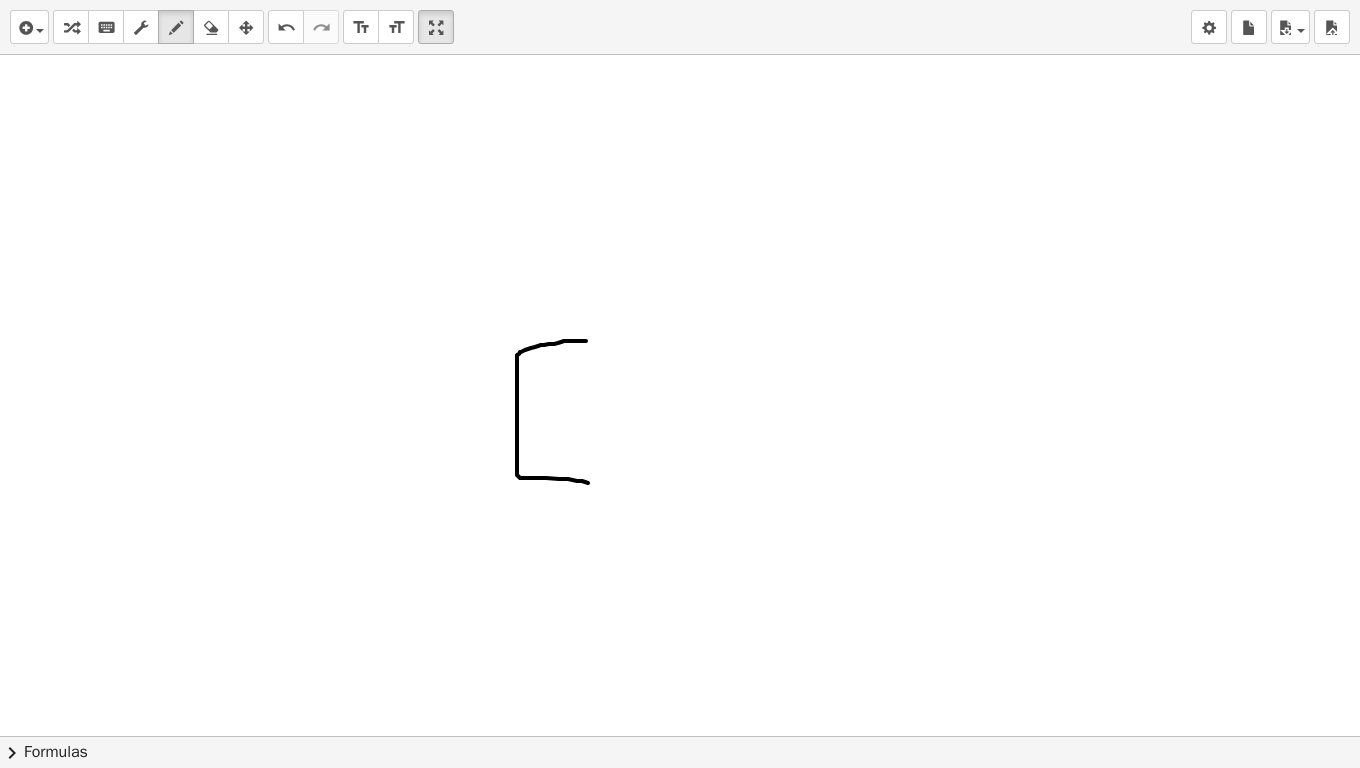 drag, startPoint x: 607, startPoint y: 483, endPoint x: 608, endPoint y: 471, distance: 12.0415945 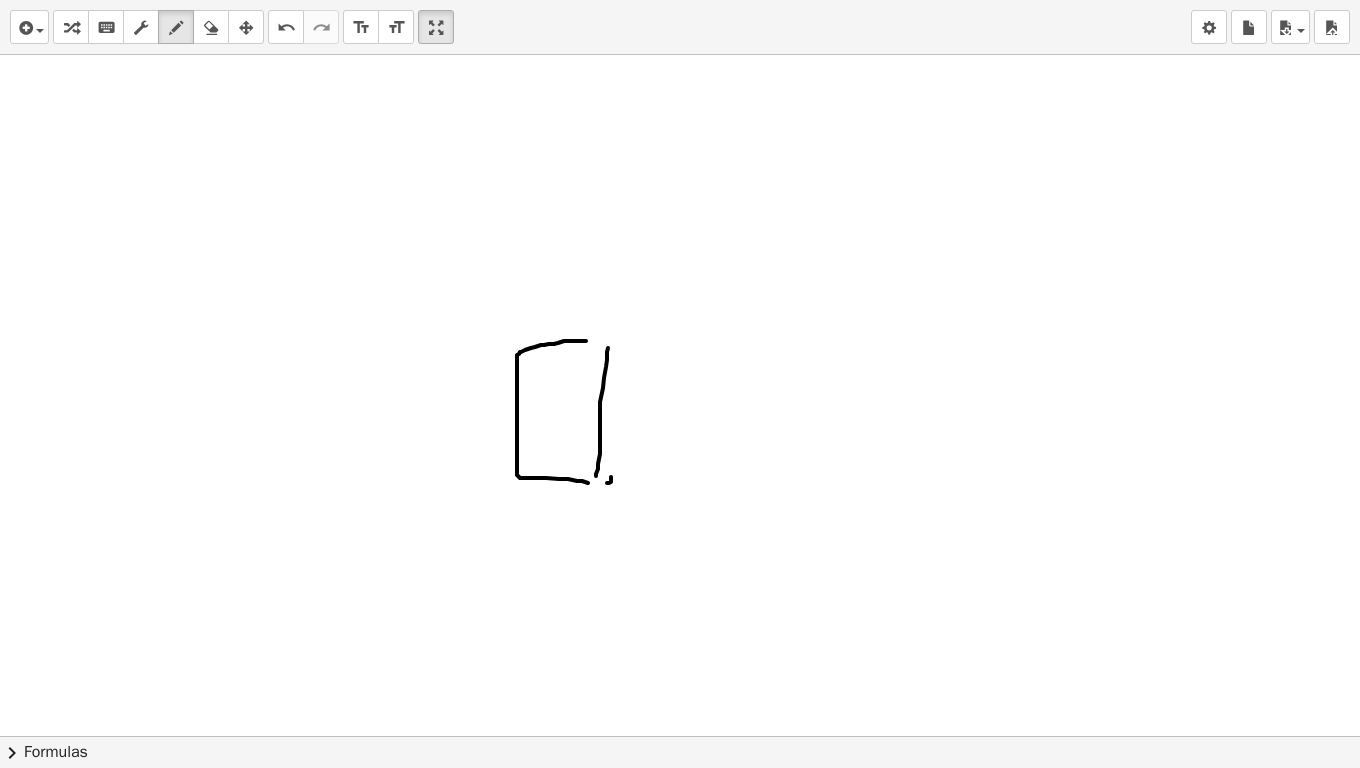 drag, startPoint x: 596, startPoint y: 476, endPoint x: 609, endPoint y: 341, distance: 135.62448 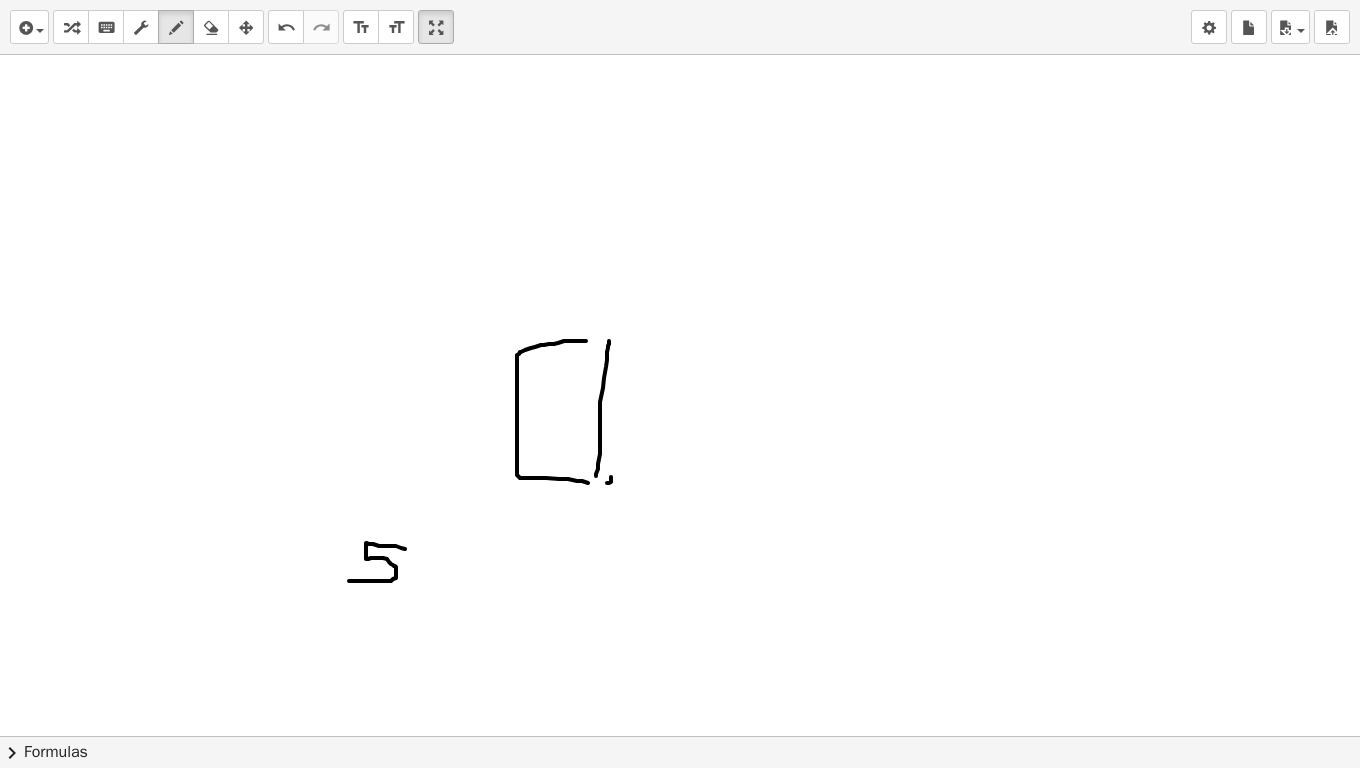 drag, startPoint x: 405, startPoint y: 549, endPoint x: 349, endPoint y: 581, distance: 64.49806 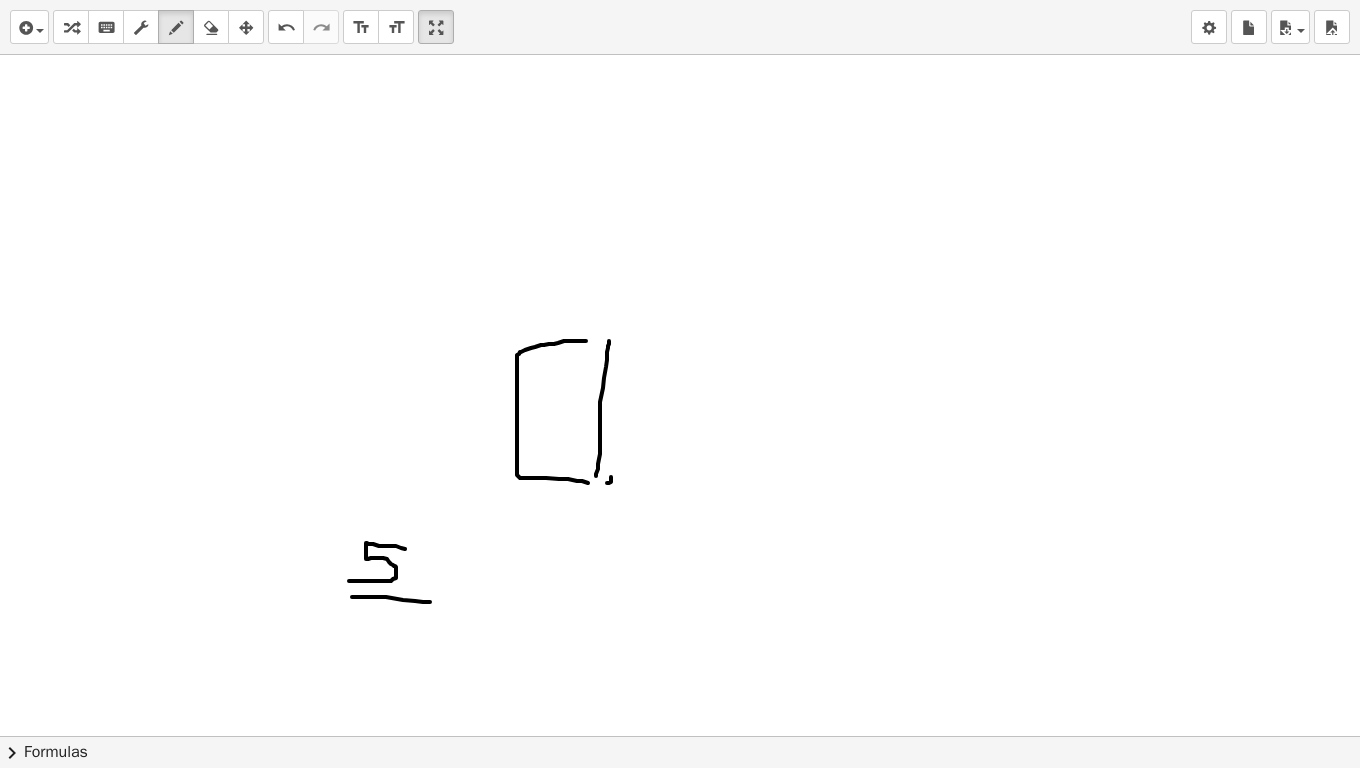 drag, startPoint x: 415, startPoint y: 601, endPoint x: 430, endPoint y: 602, distance: 15.033297 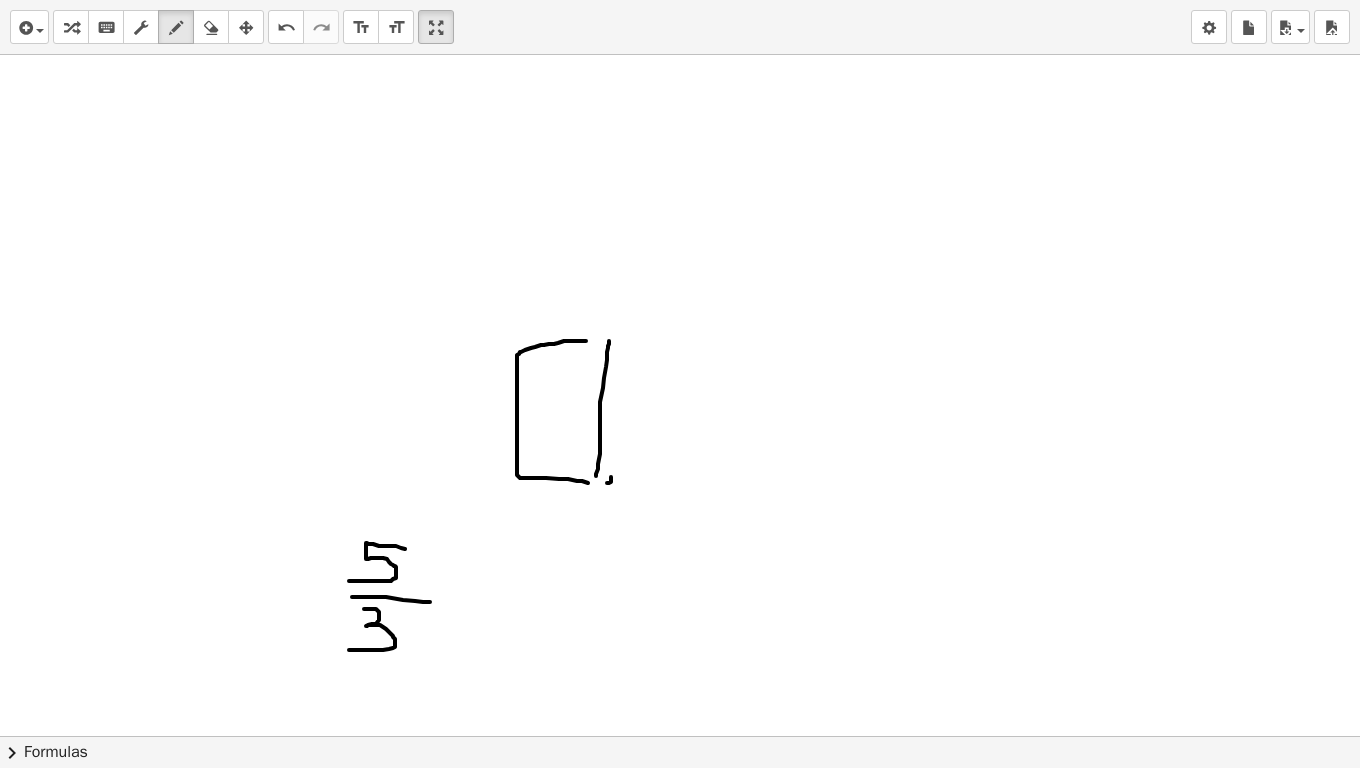 drag, startPoint x: 376, startPoint y: 609, endPoint x: 385, endPoint y: 635, distance: 27.513634 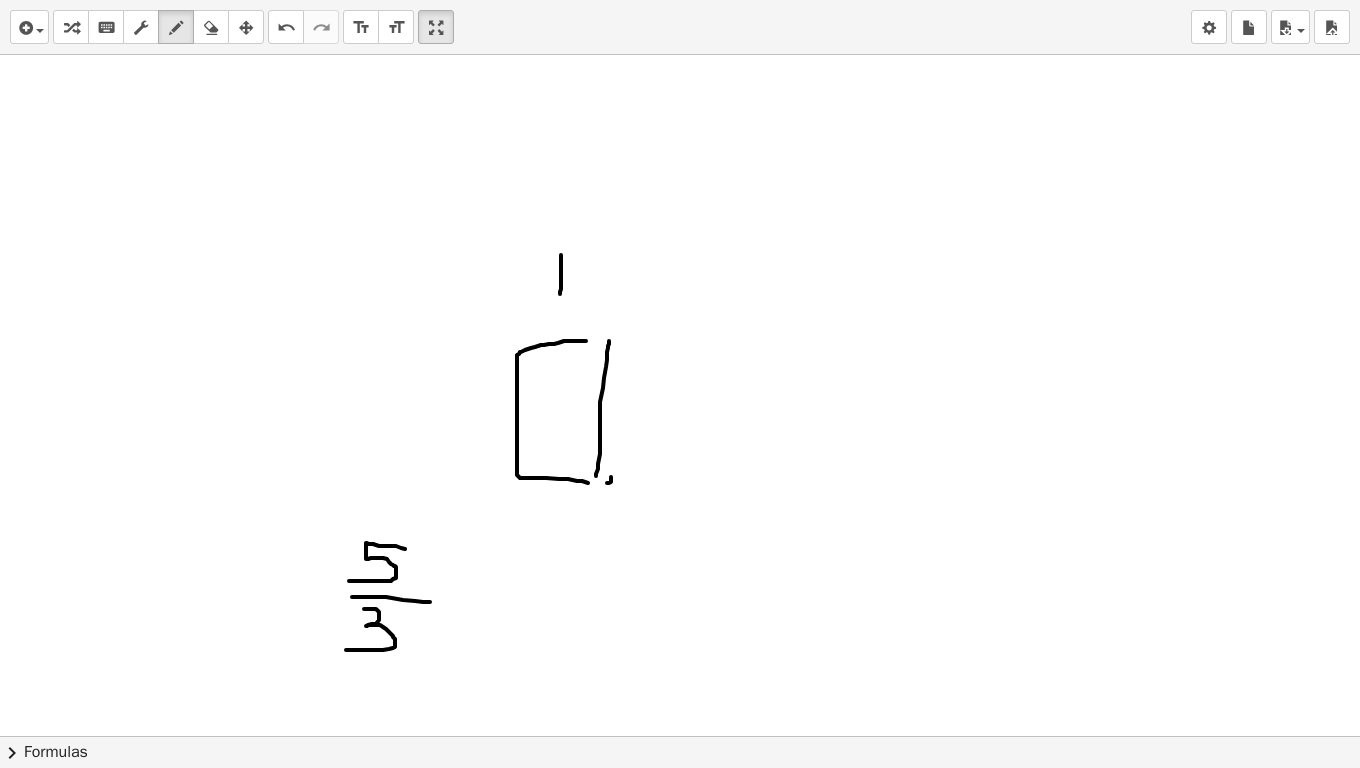 drag, startPoint x: 561, startPoint y: 255, endPoint x: 559, endPoint y: 300, distance: 45.044422 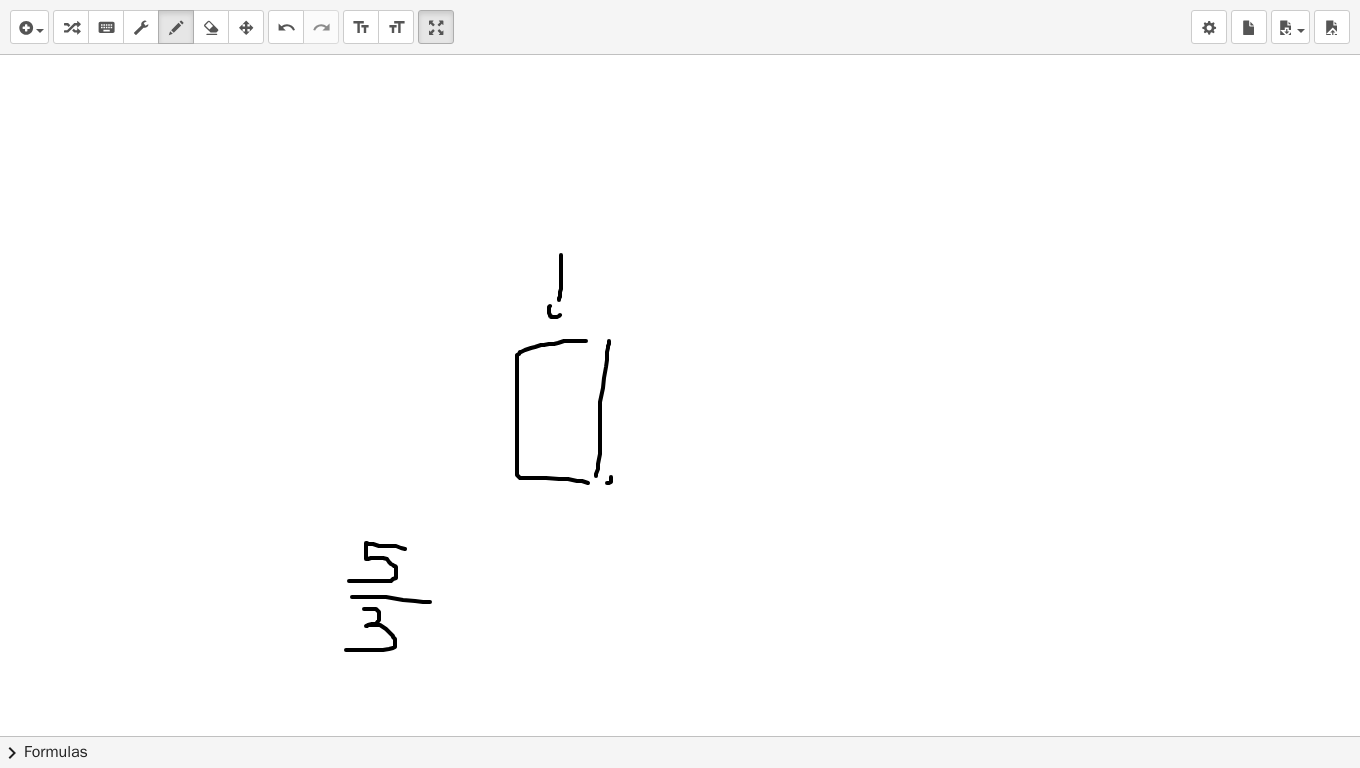 drag, startPoint x: 550, startPoint y: 306, endPoint x: 566, endPoint y: 307, distance: 16.03122 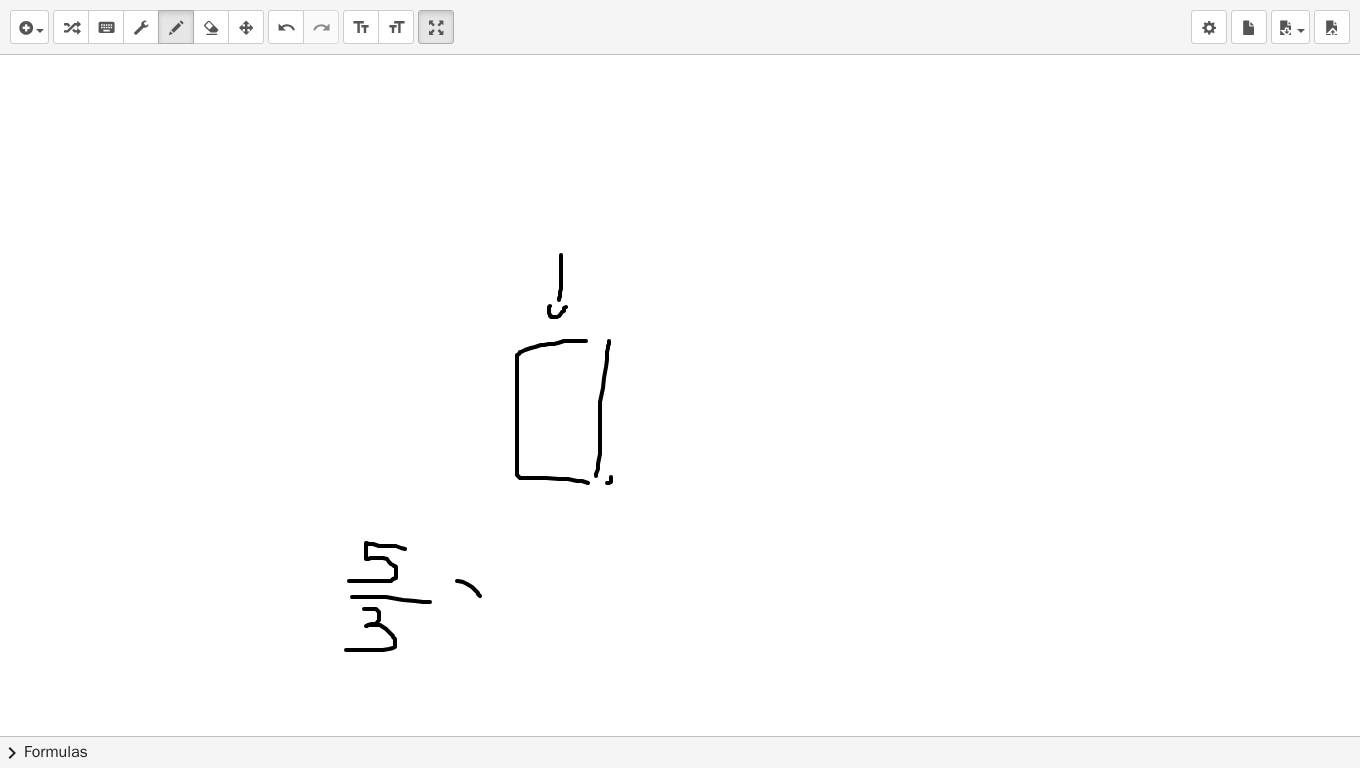 drag, startPoint x: 457, startPoint y: 581, endPoint x: 480, endPoint y: 597, distance: 28.01785 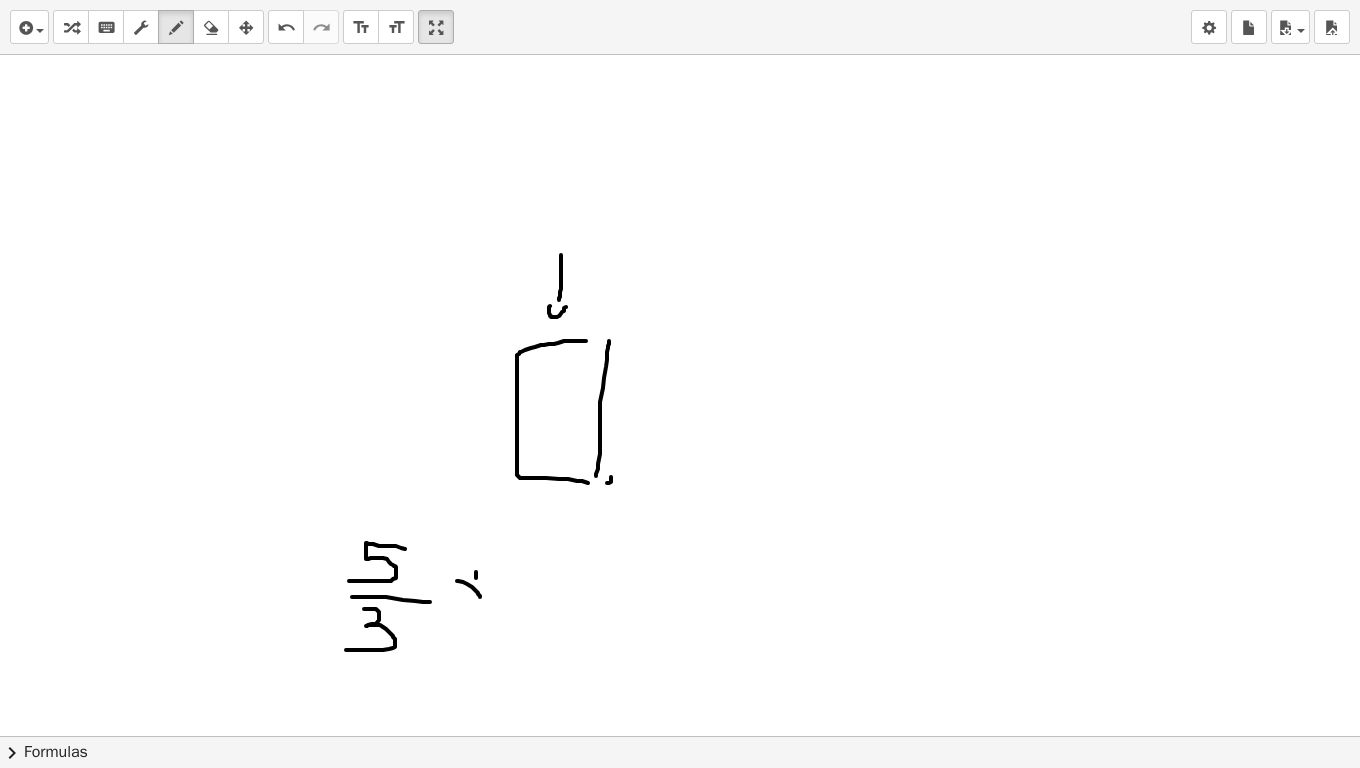 drag, startPoint x: 476, startPoint y: 578, endPoint x: 457, endPoint y: 595, distance: 25.495098 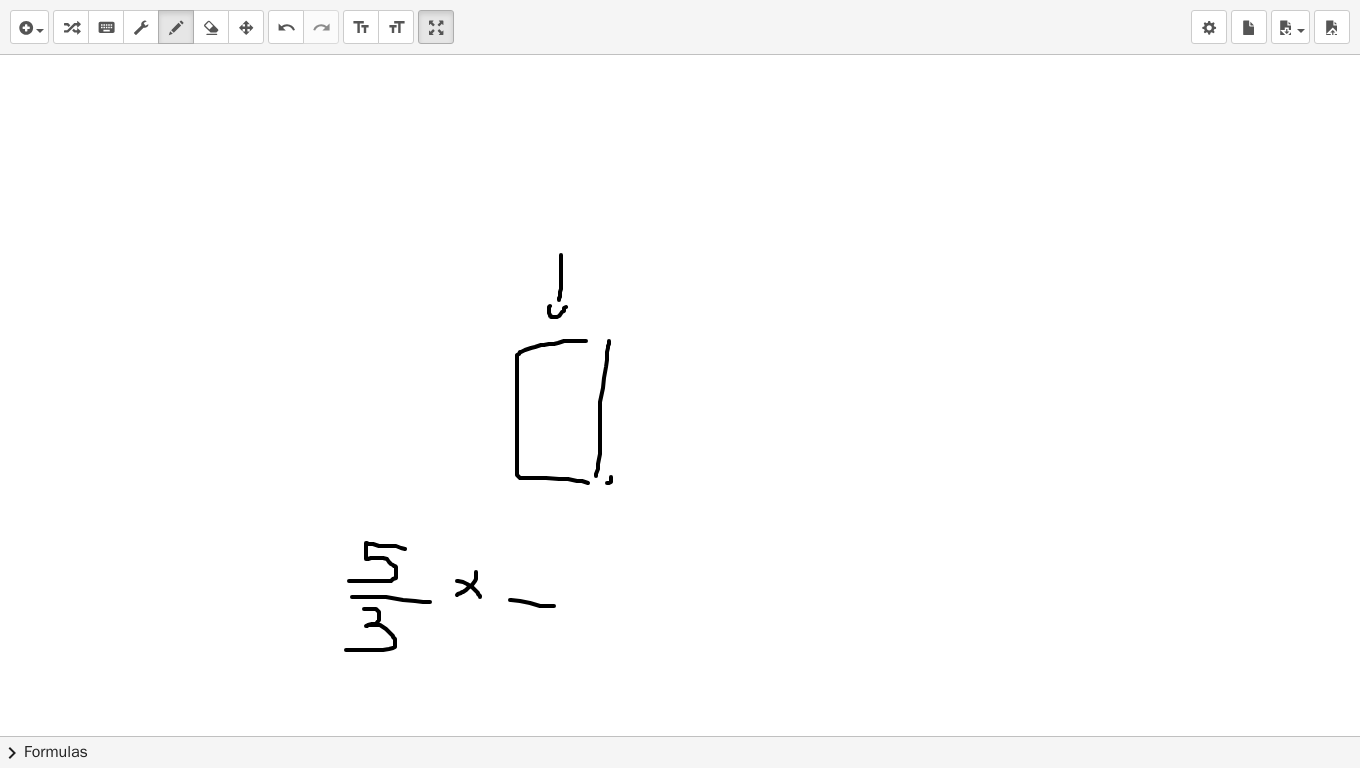 drag, startPoint x: 510, startPoint y: 600, endPoint x: 558, endPoint y: 606, distance: 48.373547 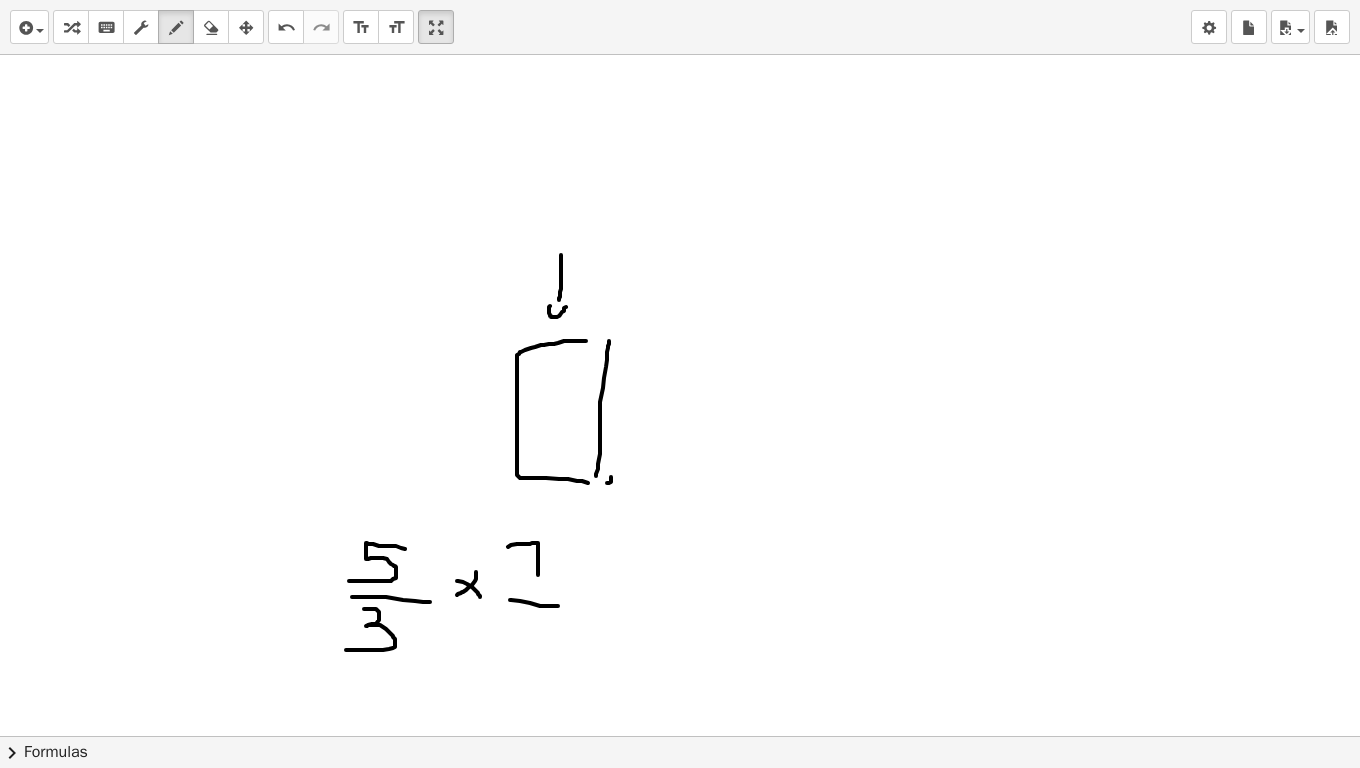 drag, startPoint x: 508, startPoint y: 547, endPoint x: 538, endPoint y: 583, distance: 46.8615 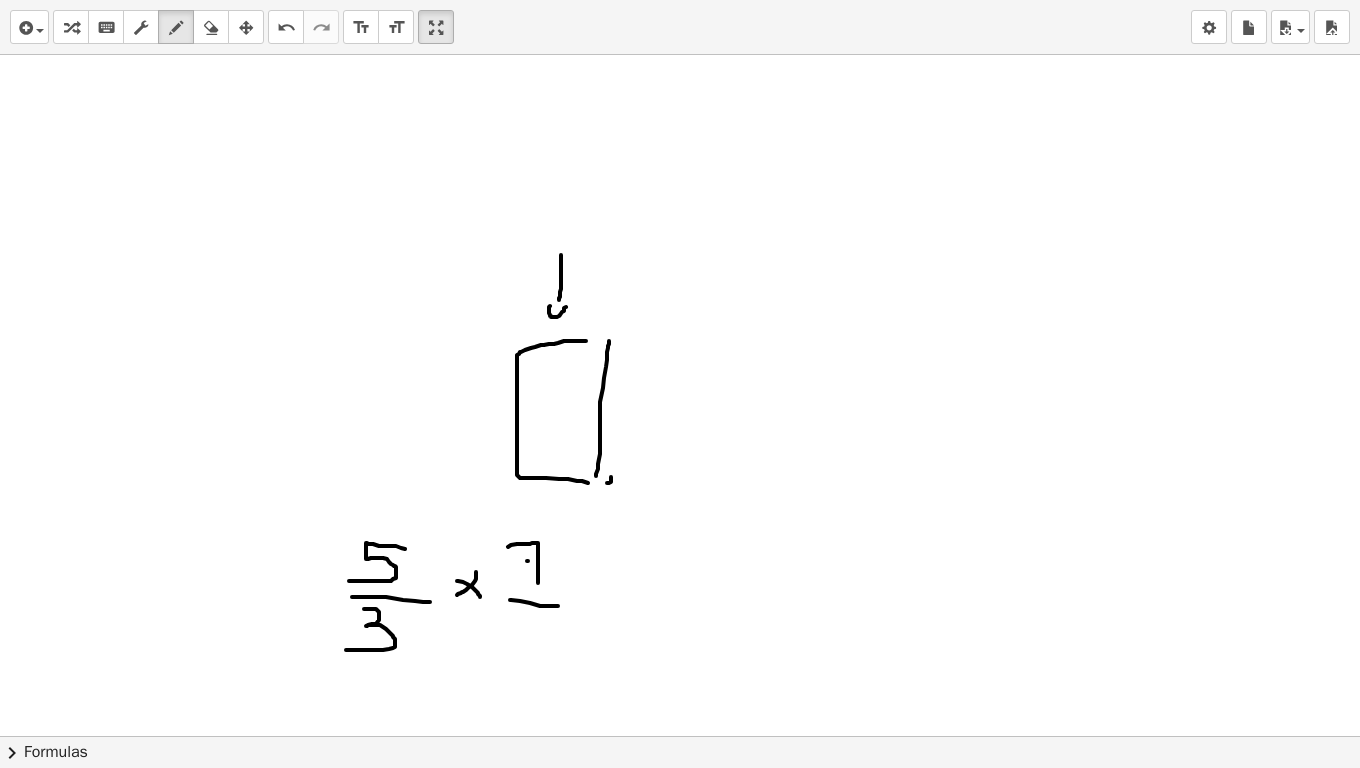 drag, startPoint x: 527, startPoint y: 561, endPoint x: 543, endPoint y: 561, distance: 16 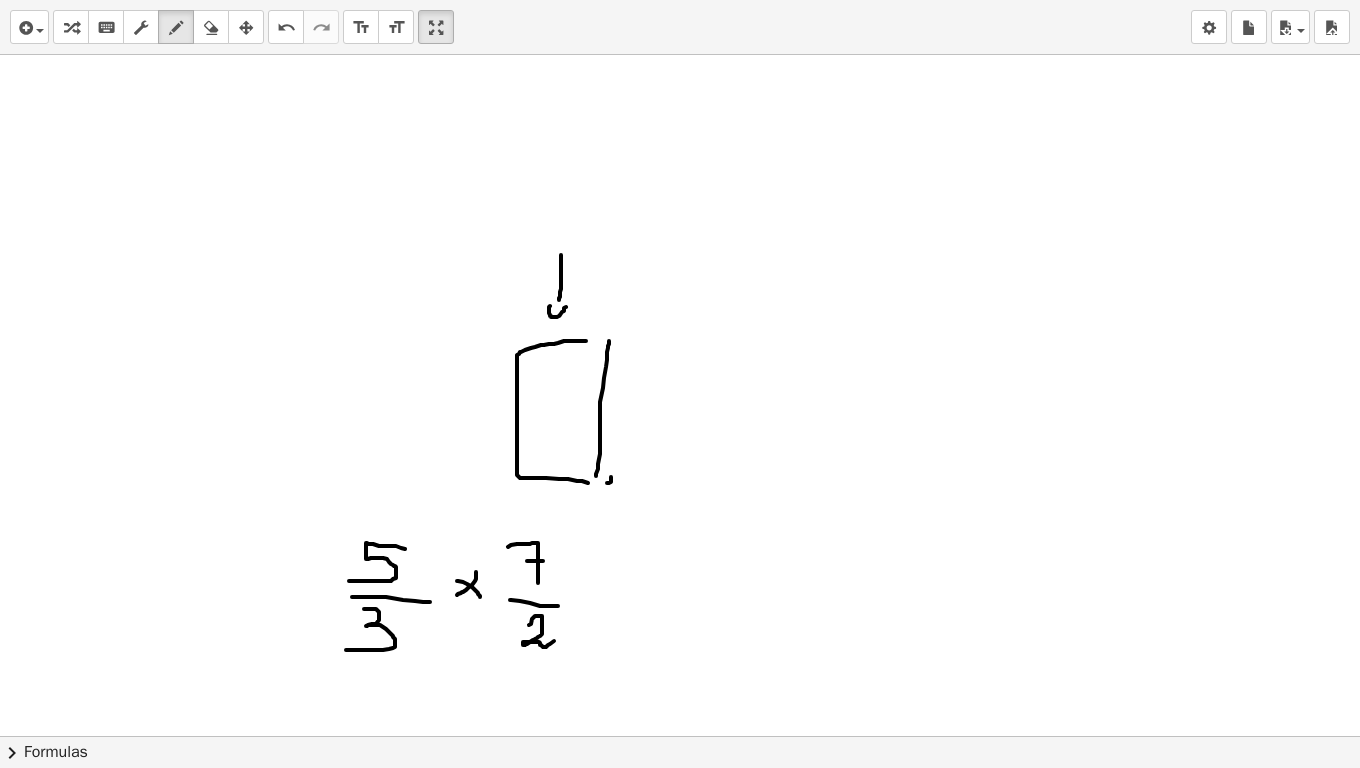 drag, startPoint x: 529, startPoint y: 625, endPoint x: 558, endPoint y: 639, distance: 32.202484 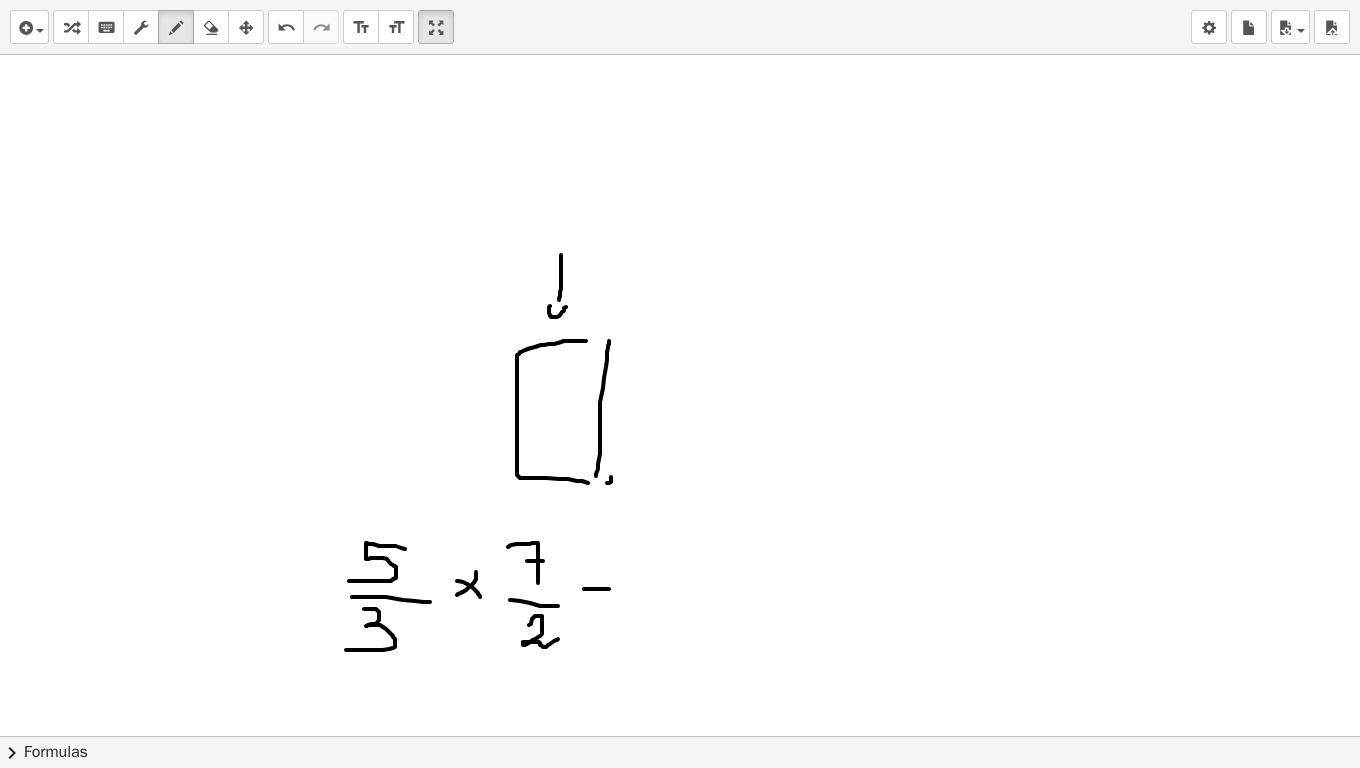 drag, startPoint x: 584, startPoint y: 589, endPoint x: 637, endPoint y: 588, distance: 53.009434 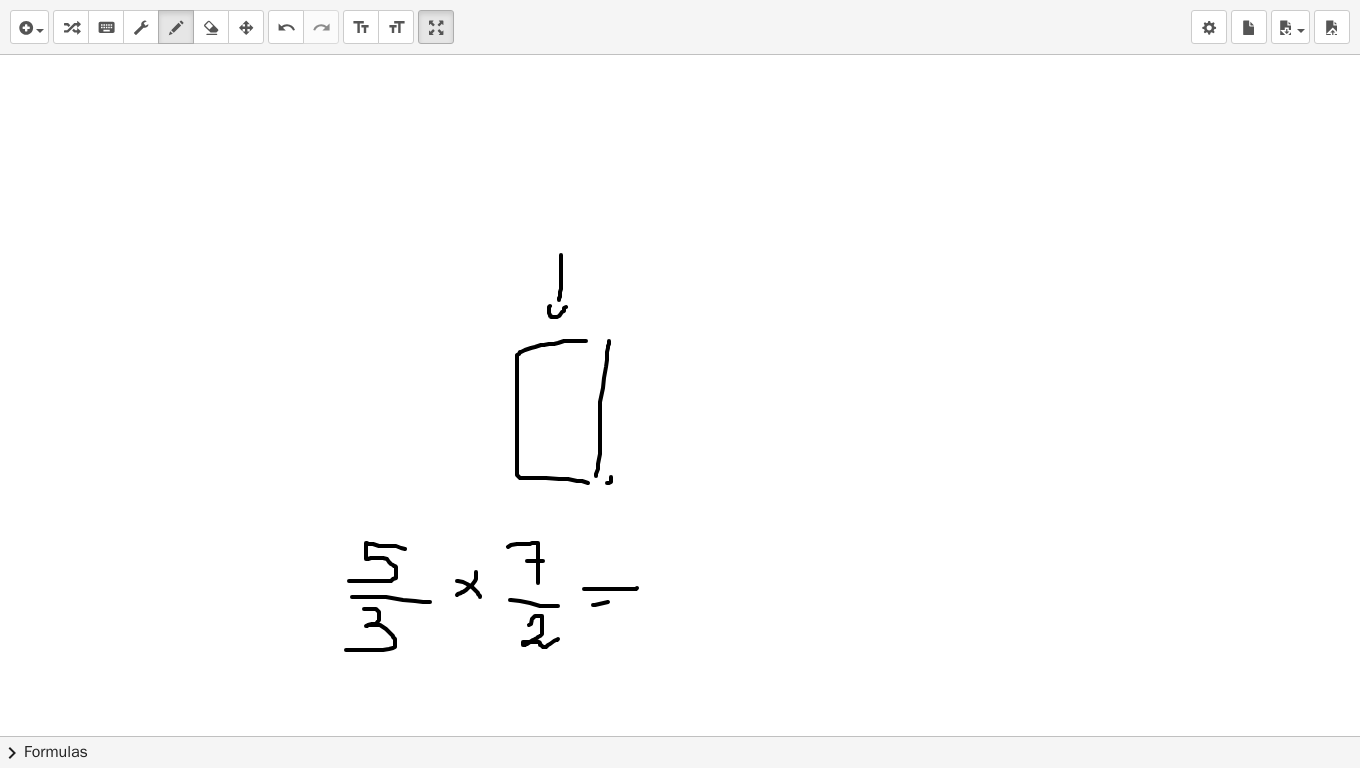 drag, startPoint x: 593, startPoint y: 605, endPoint x: 643, endPoint y: 600, distance: 50.24938 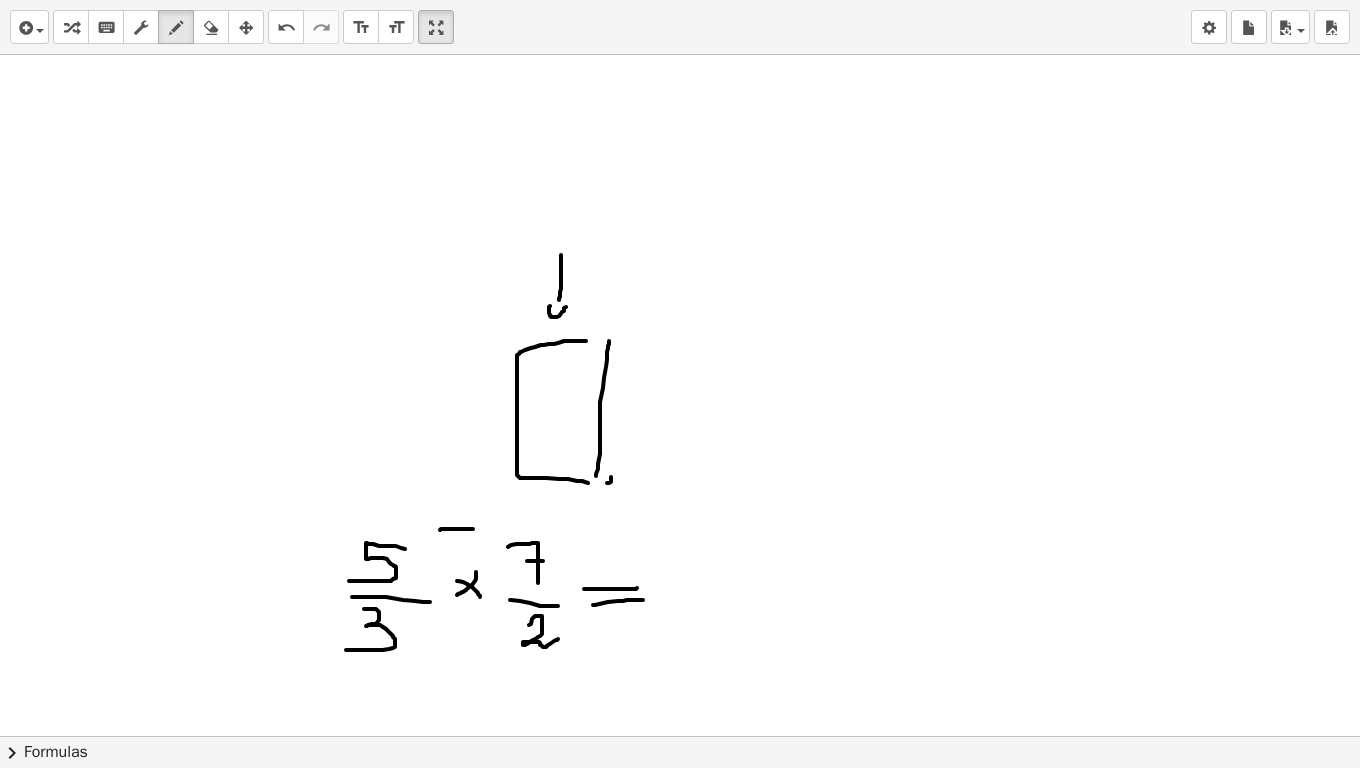 drag, startPoint x: 440, startPoint y: 530, endPoint x: 475, endPoint y: 529, distance: 35.014282 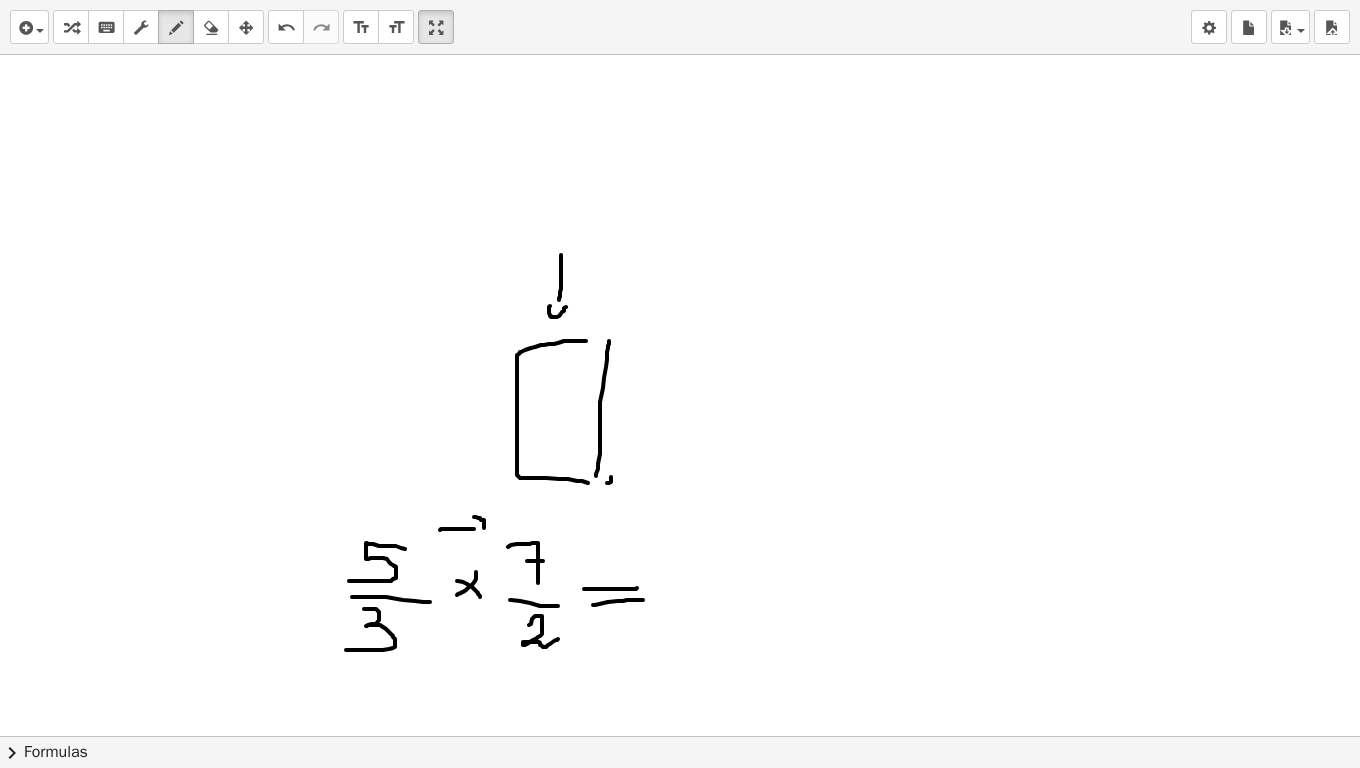 drag, startPoint x: 474, startPoint y: 517, endPoint x: 470, endPoint y: 543, distance: 26.305893 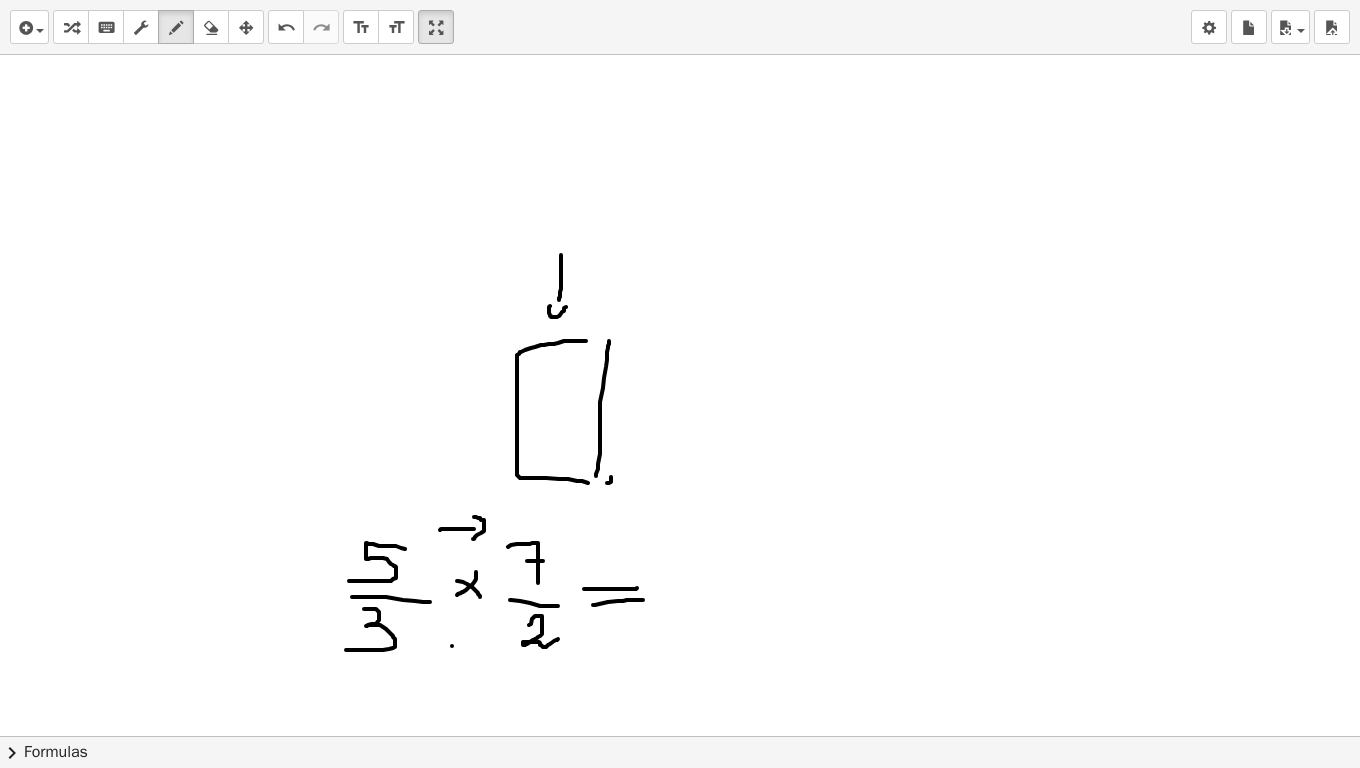 drag, startPoint x: 452, startPoint y: 646, endPoint x: 478, endPoint y: 647, distance: 26.019224 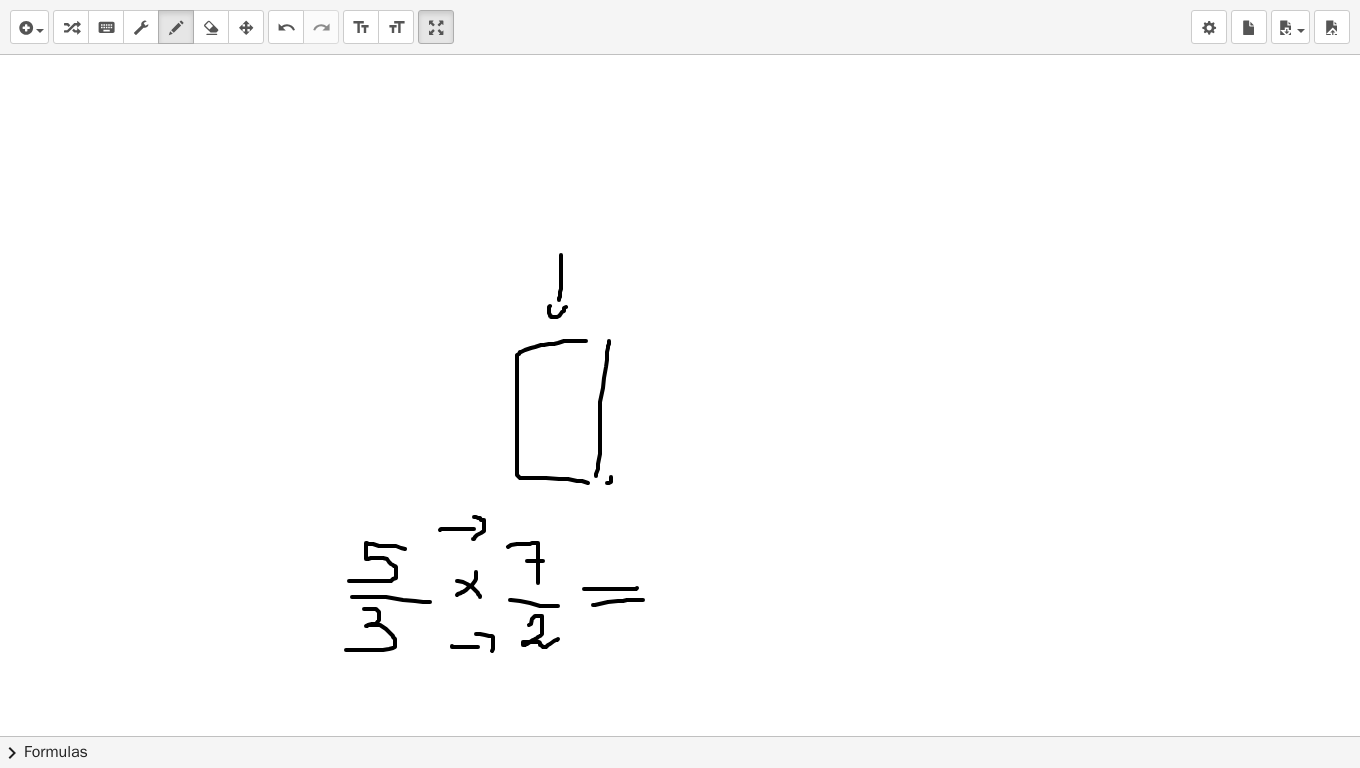 drag, startPoint x: 492, startPoint y: 636, endPoint x: 588, endPoint y: 636, distance: 96 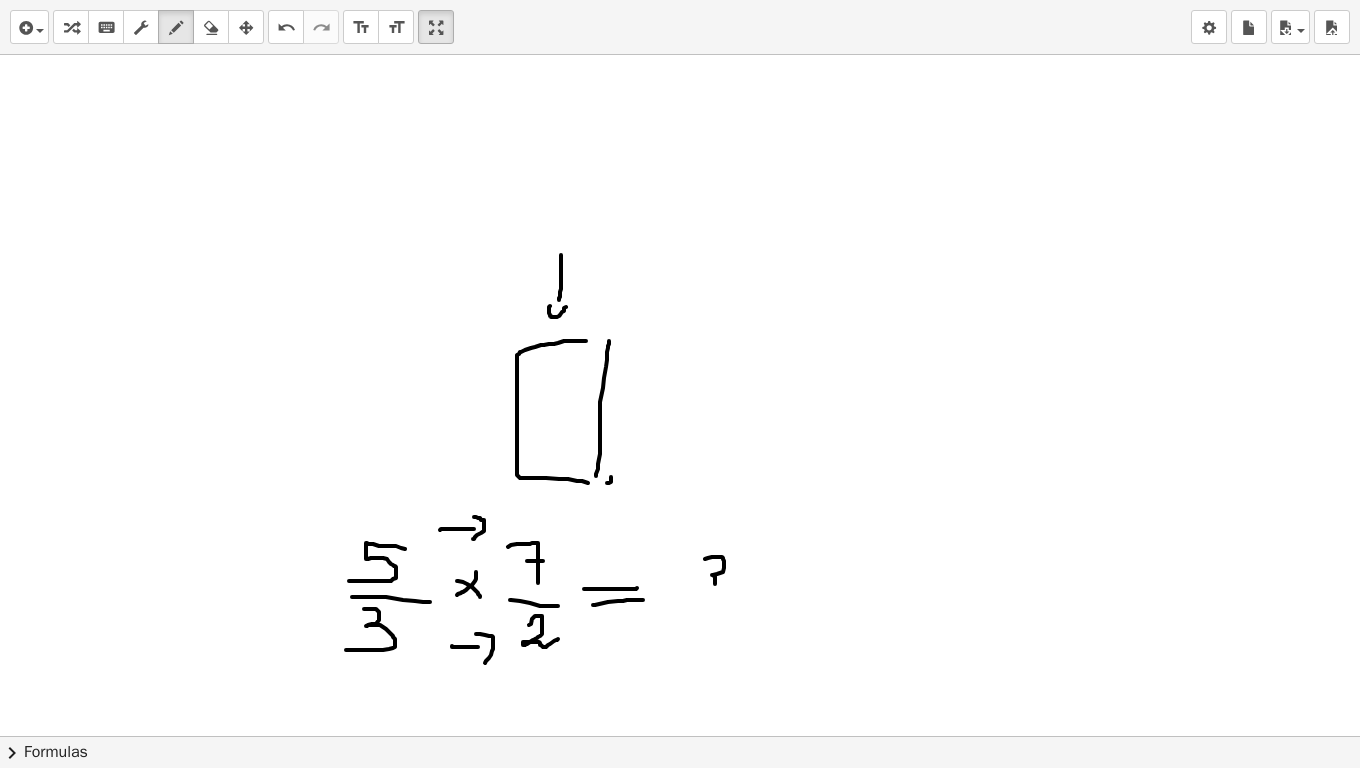 drag, startPoint x: 705, startPoint y: 559, endPoint x: 705, endPoint y: 584, distance: 25 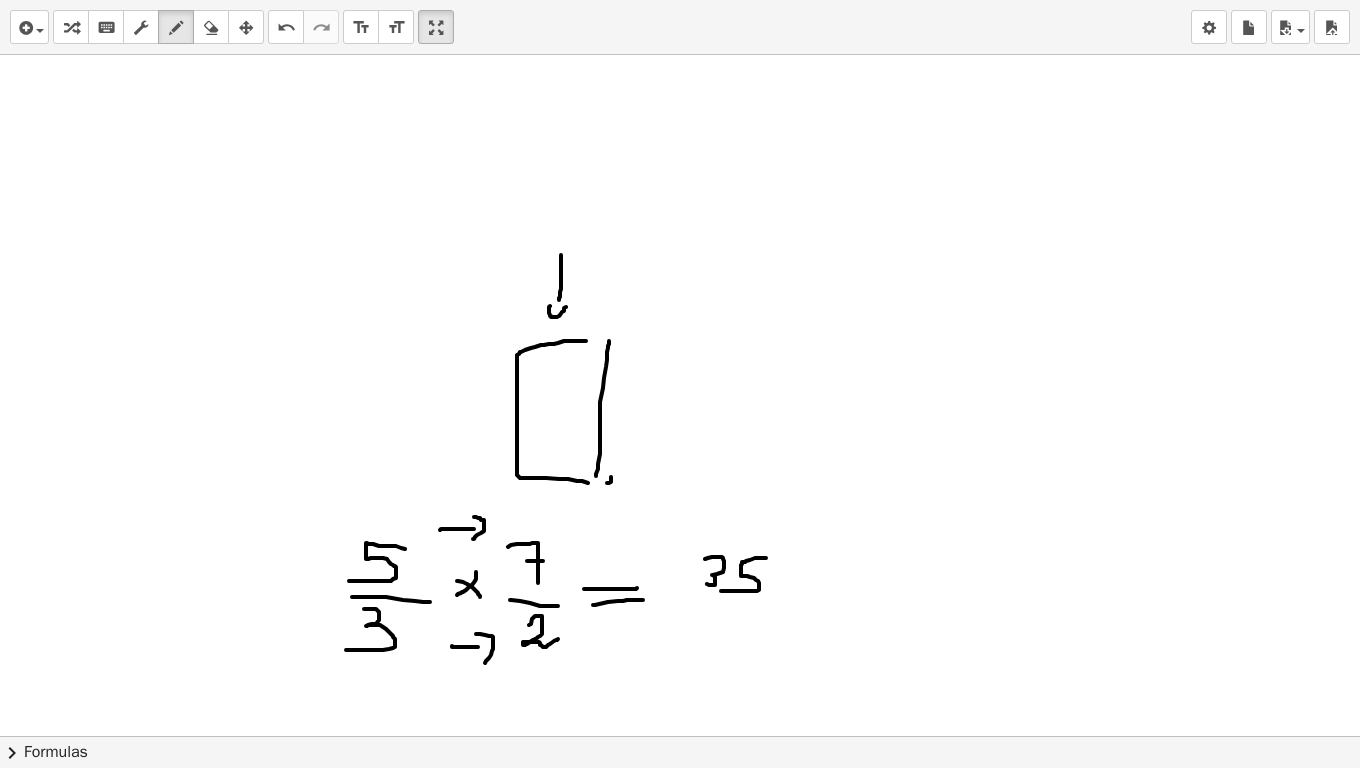 drag, startPoint x: 766, startPoint y: 558, endPoint x: 719, endPoint y: 591, distance: 57.428215 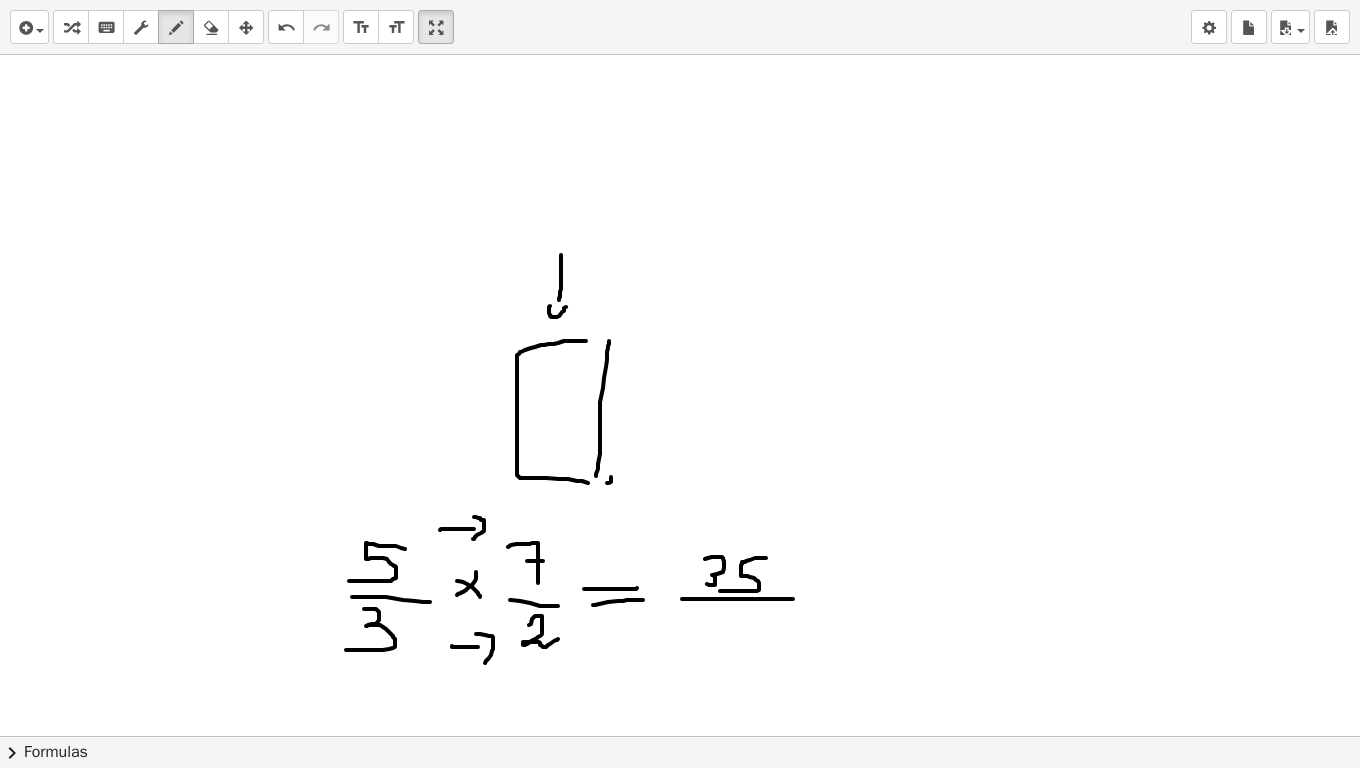 drag, startPoint x: 682, startPoint y: 599, endPoint x: 793, endPoint y: 599, distance: 111 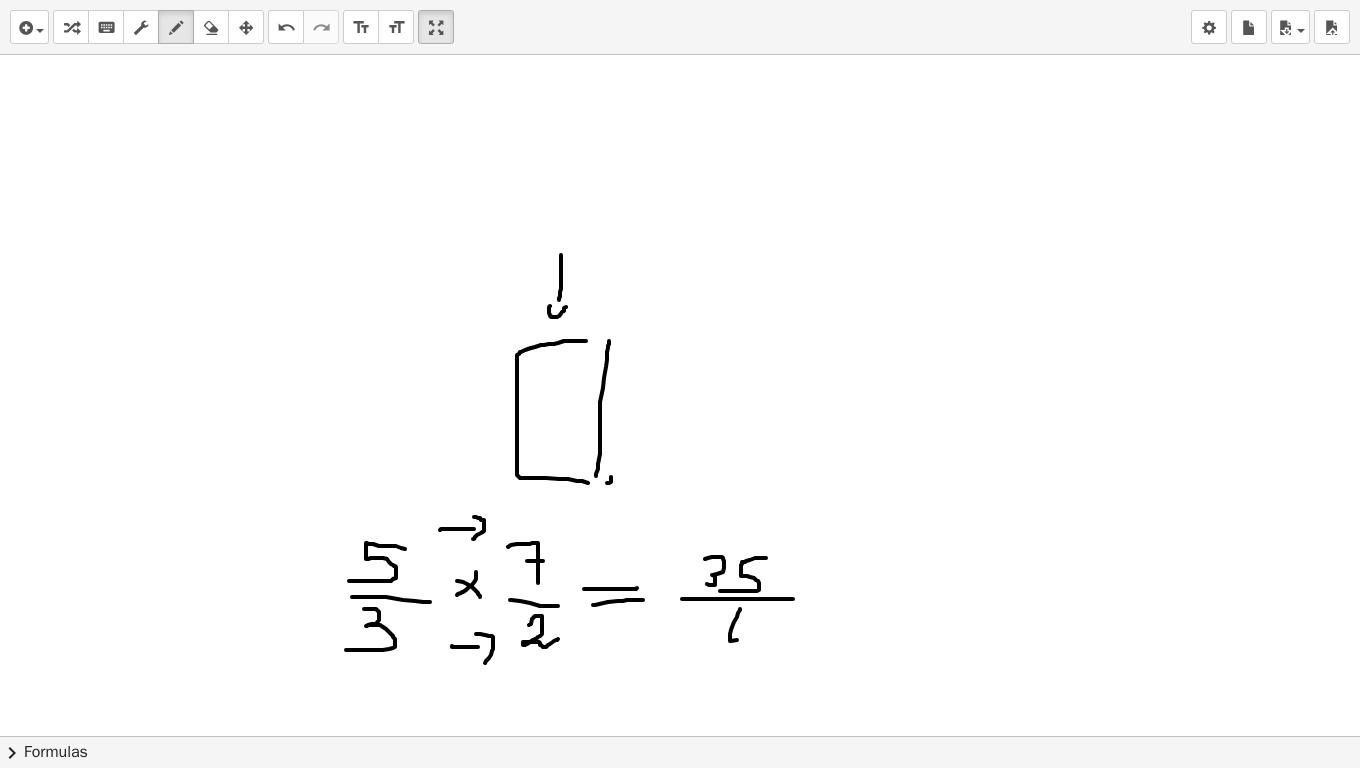 drag, startPoint x: 740, startPoint y: 609, endPoint x: 733, endPoint y: 629, distance: 21.189621 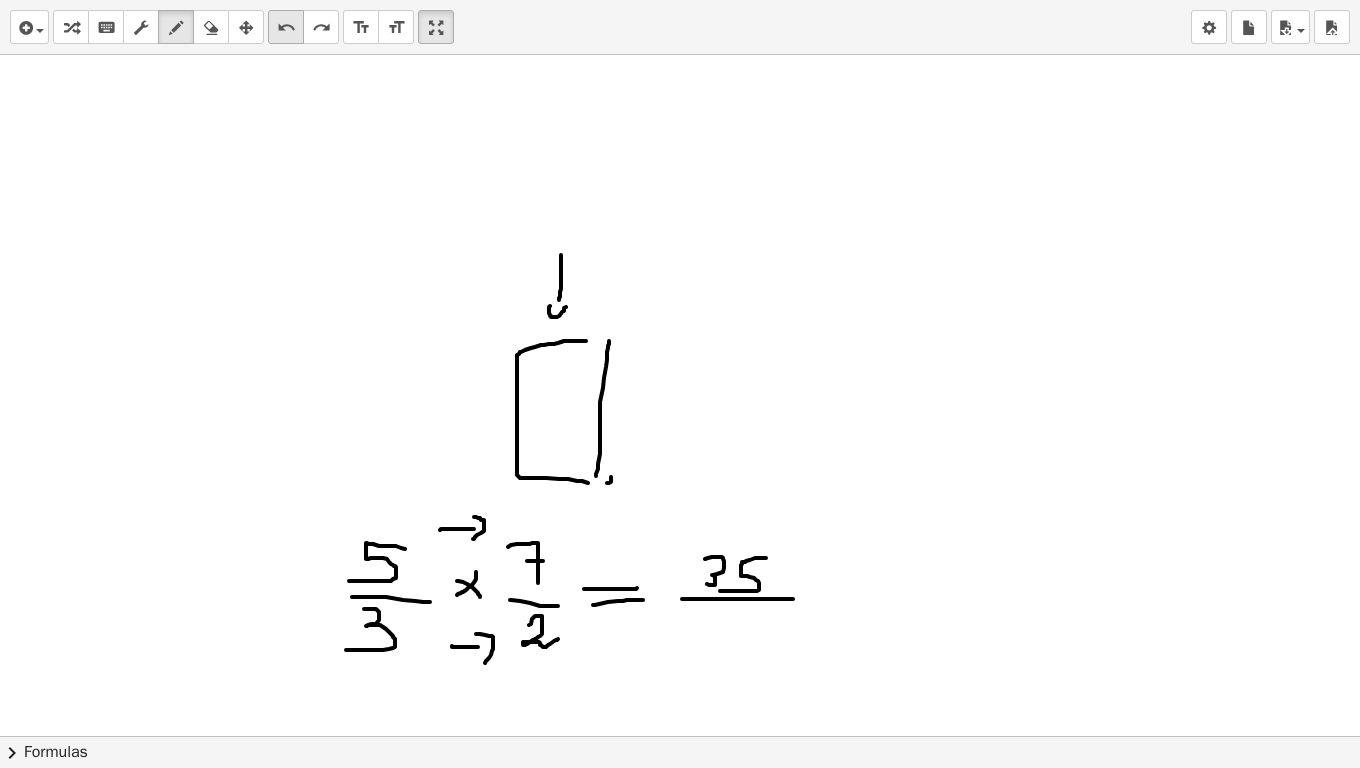 click on "undo" at bounding box center (286, 28) 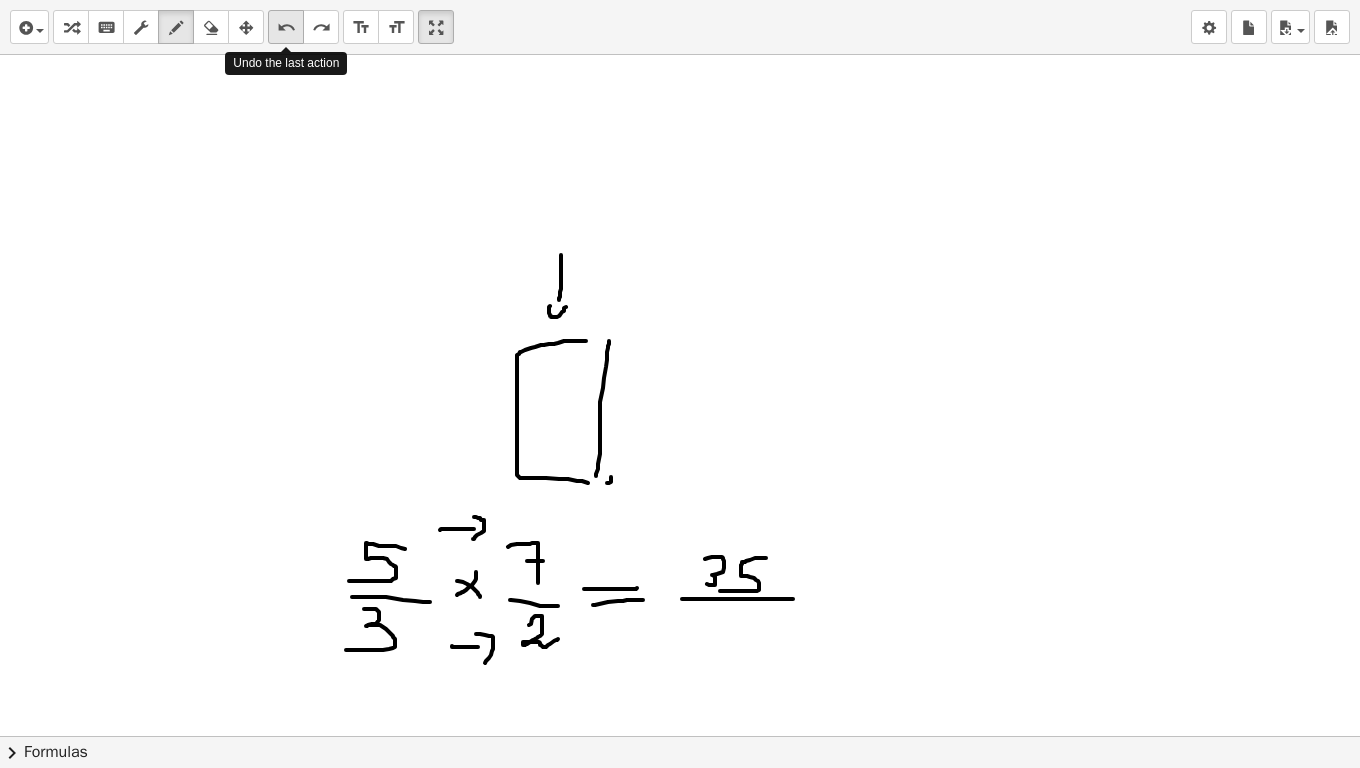 click on "undo" at bounding box center [286, 28] 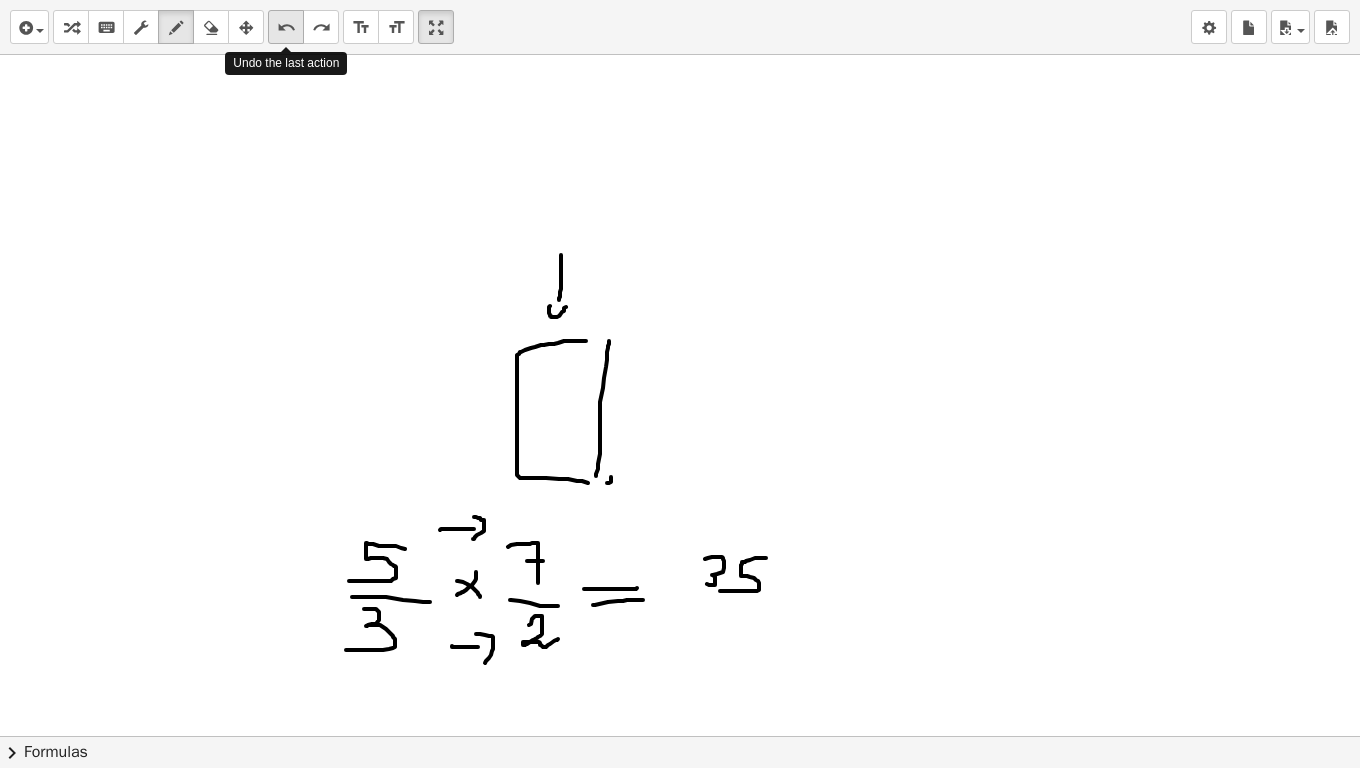click on "undo" at bounding box center [286, 28] 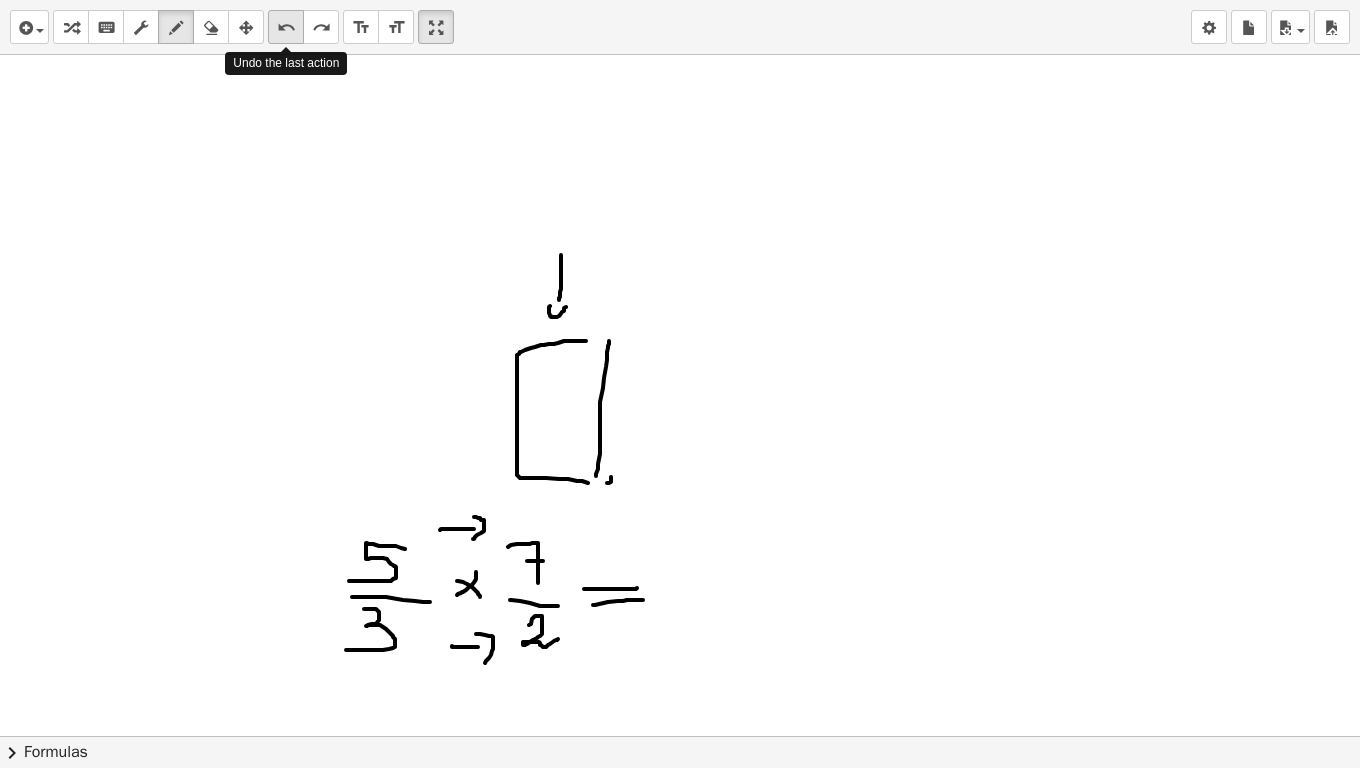click on "undo" at bounding box center (286, 28) 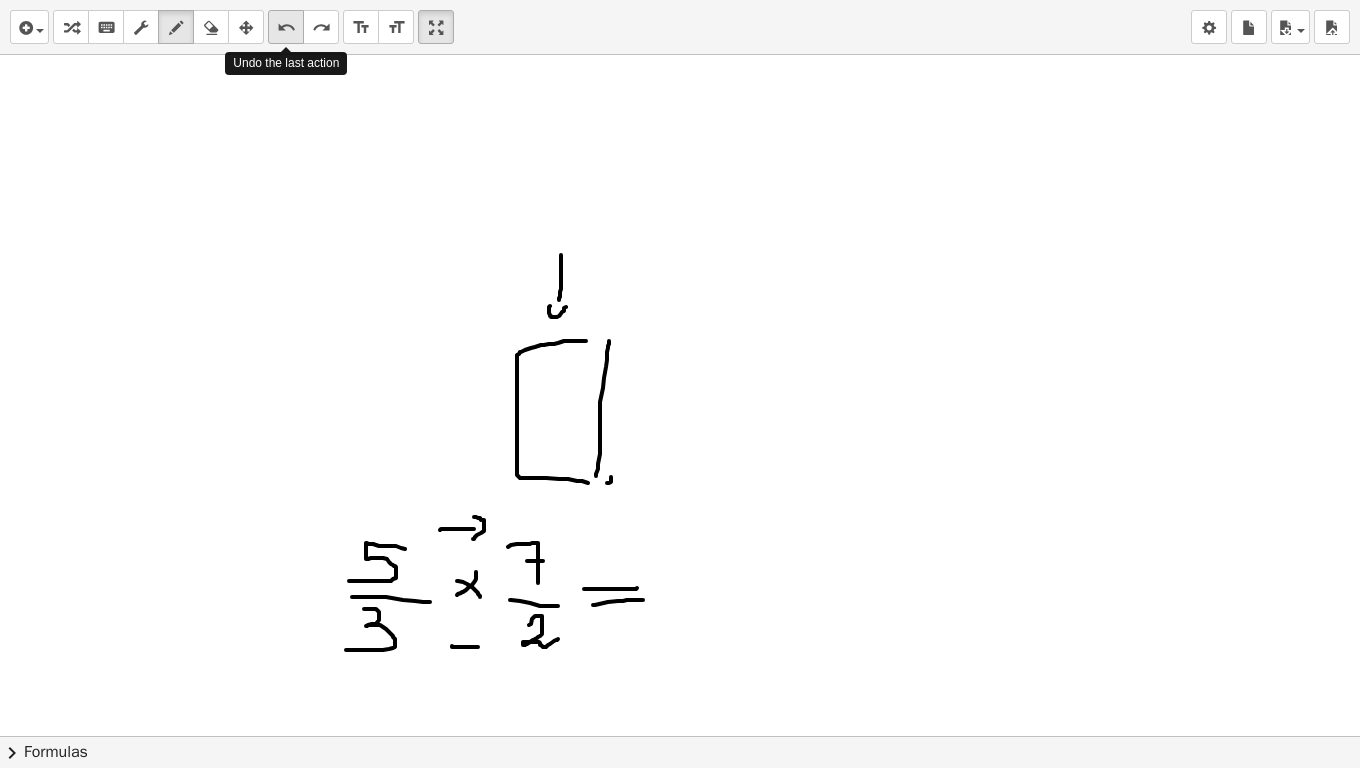 click on "undo" at bounding box center (286, 28) 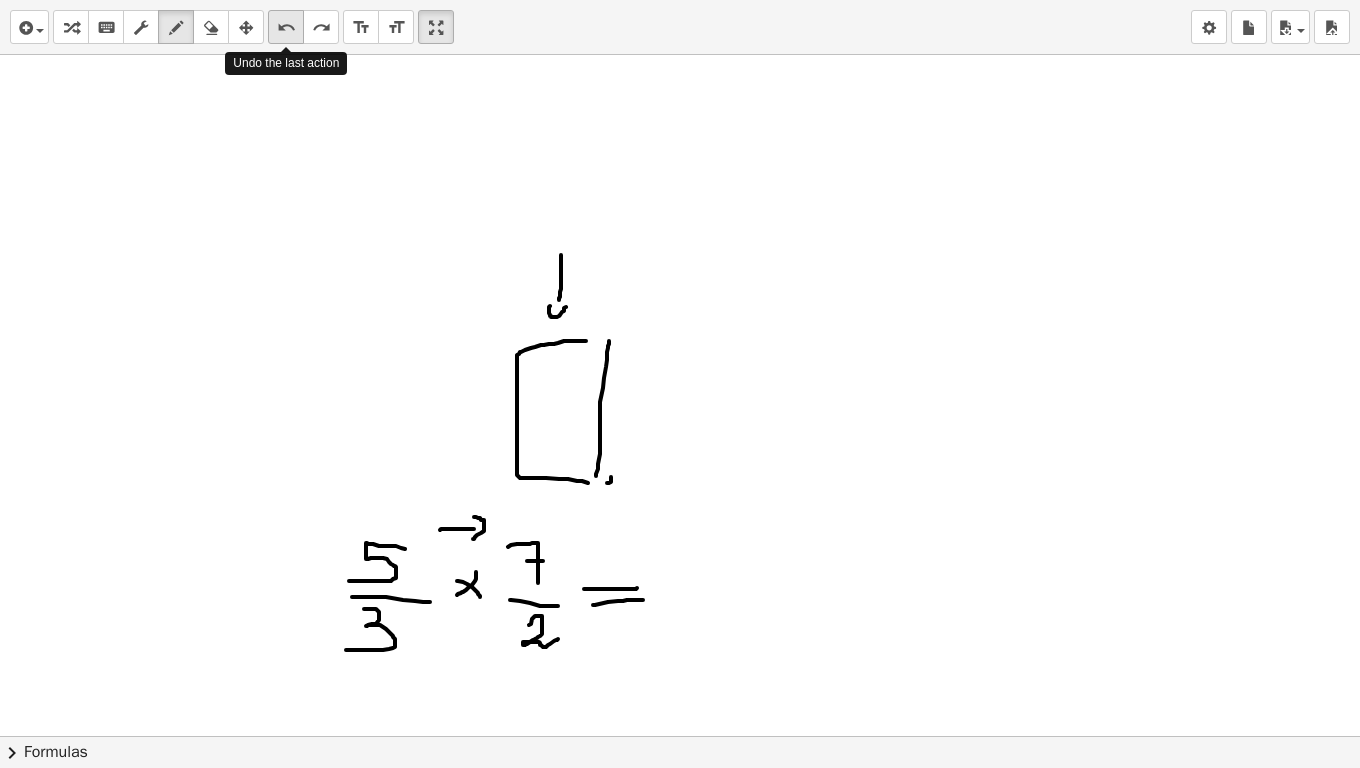 click on "undo" at bounding box center (286, 28) 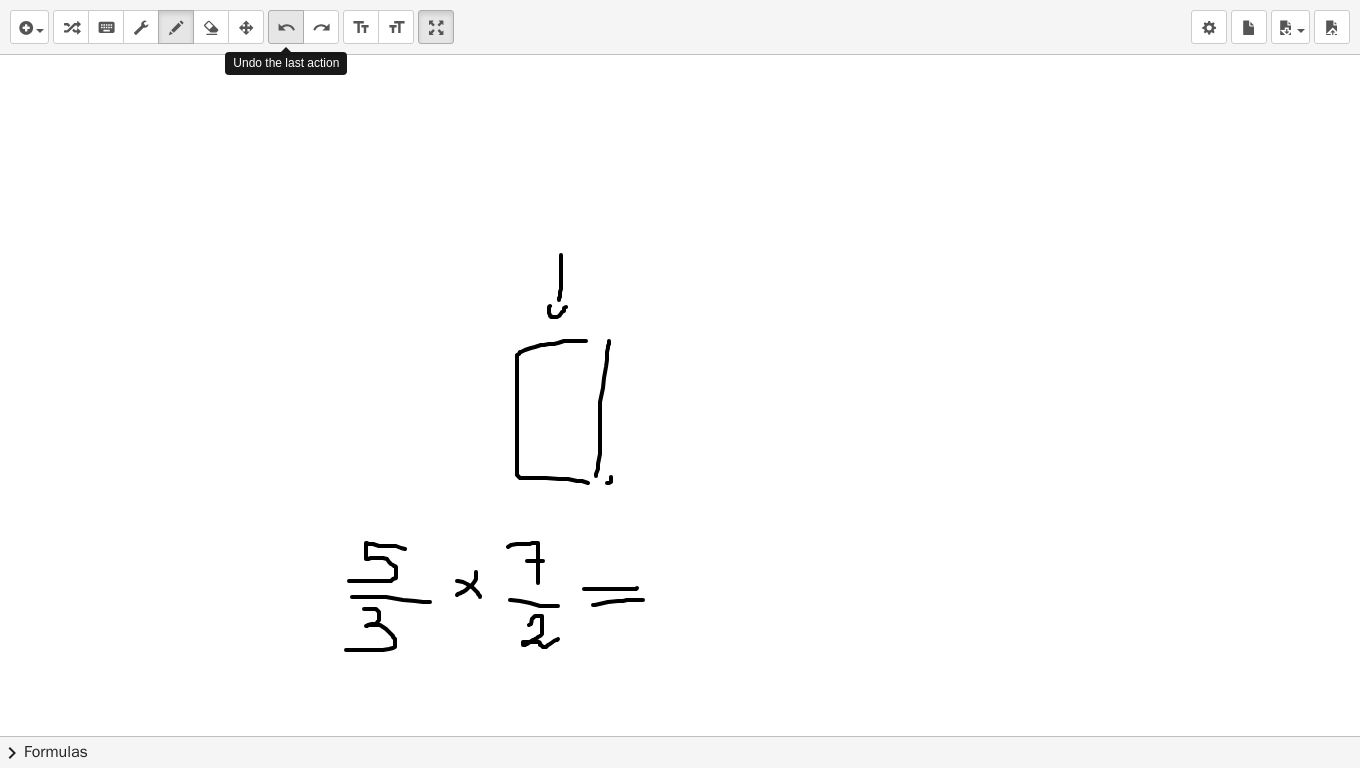 click on "undo" at bounding box center (286, 28) 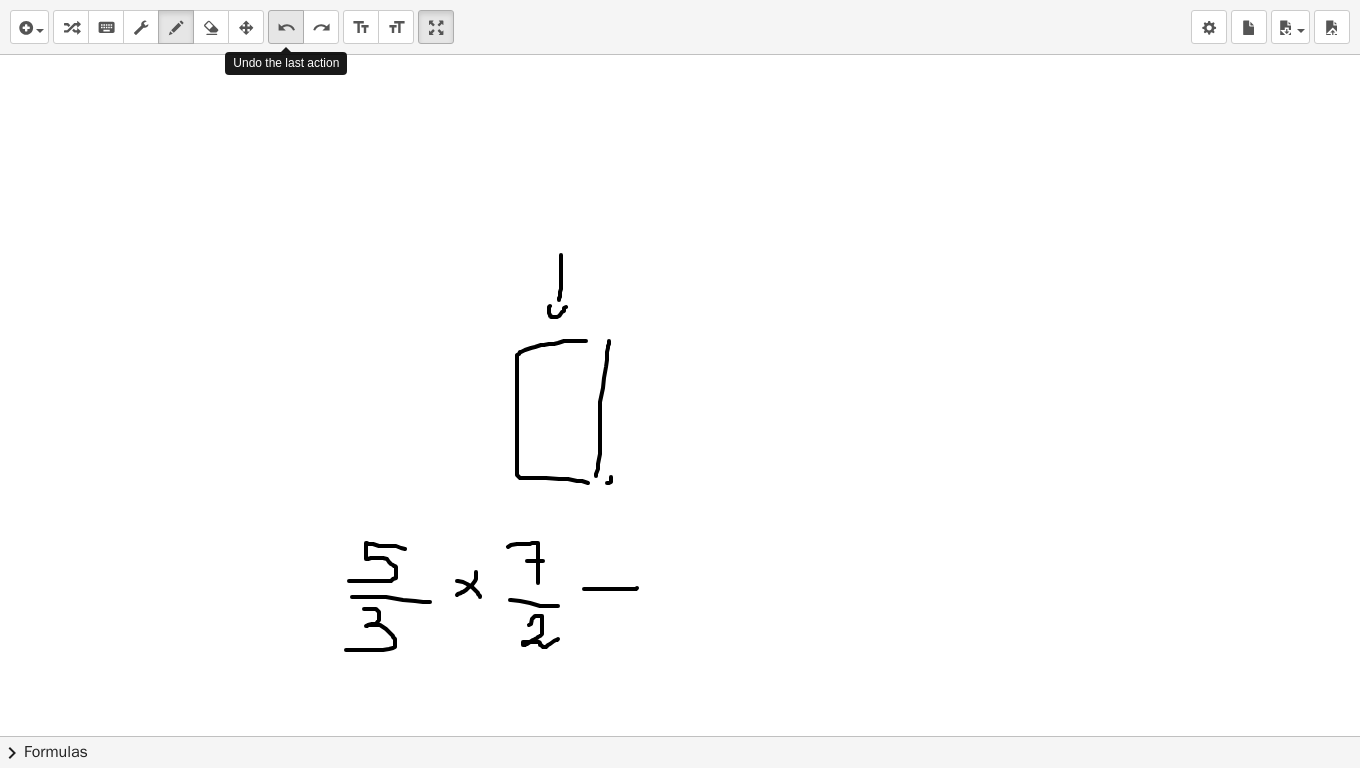 click on "undo" at bounding box center [286, 28] 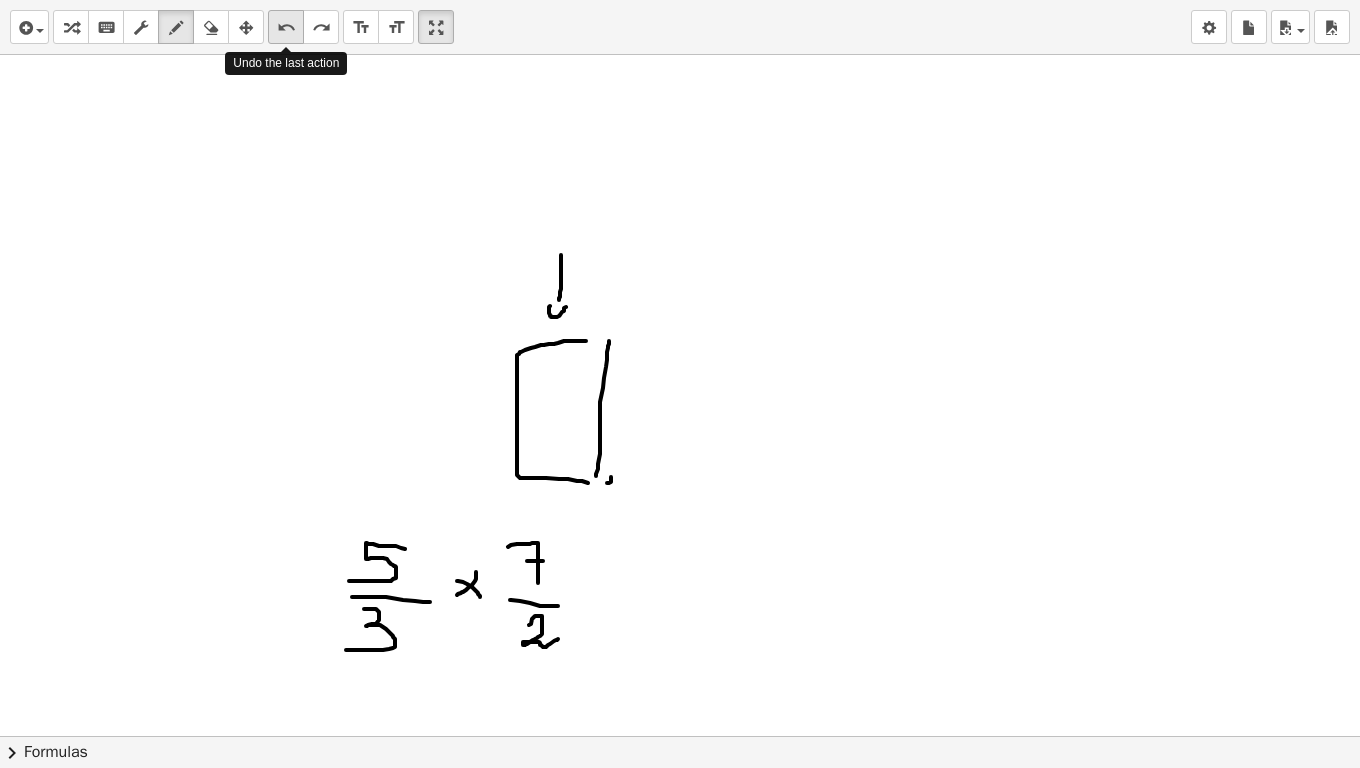 click on "undo" at bounding box center (286, 28) 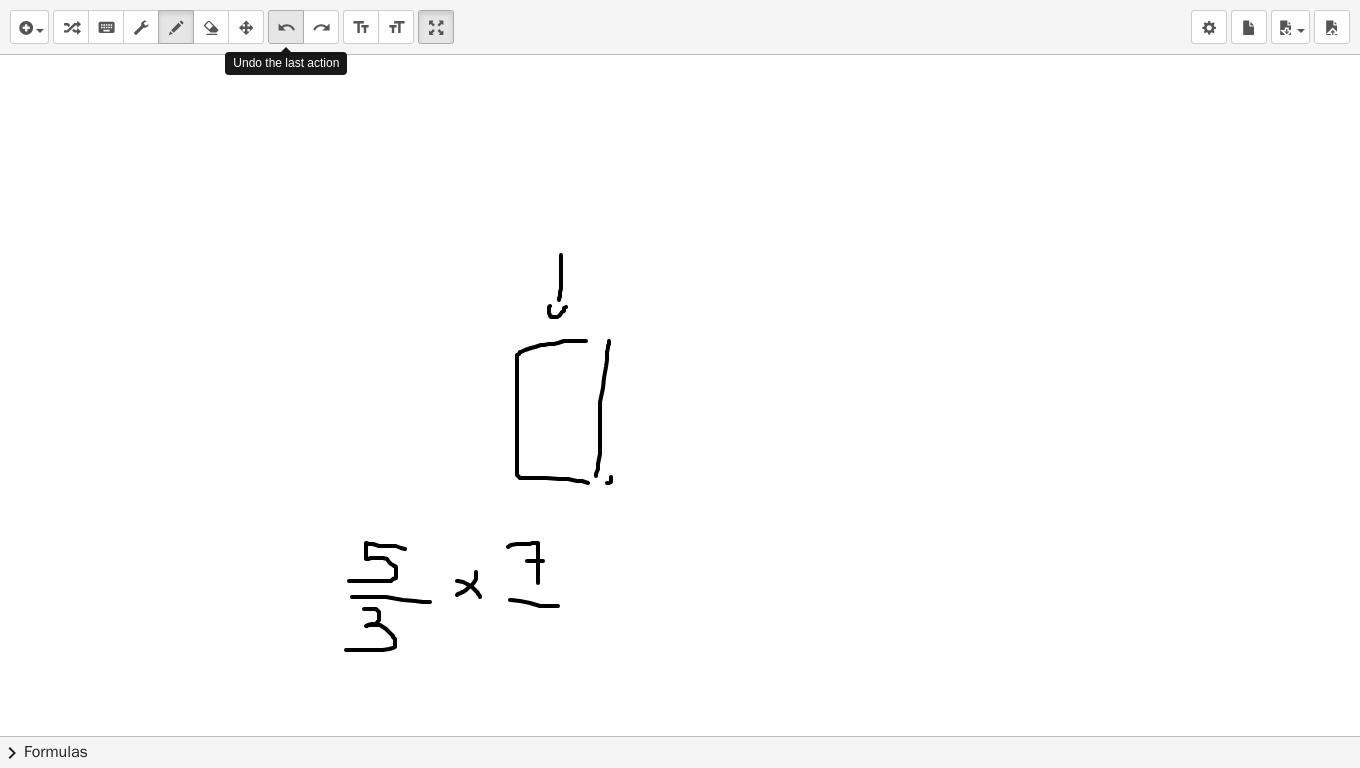 click on "undo" at bounding box center [286, 28] 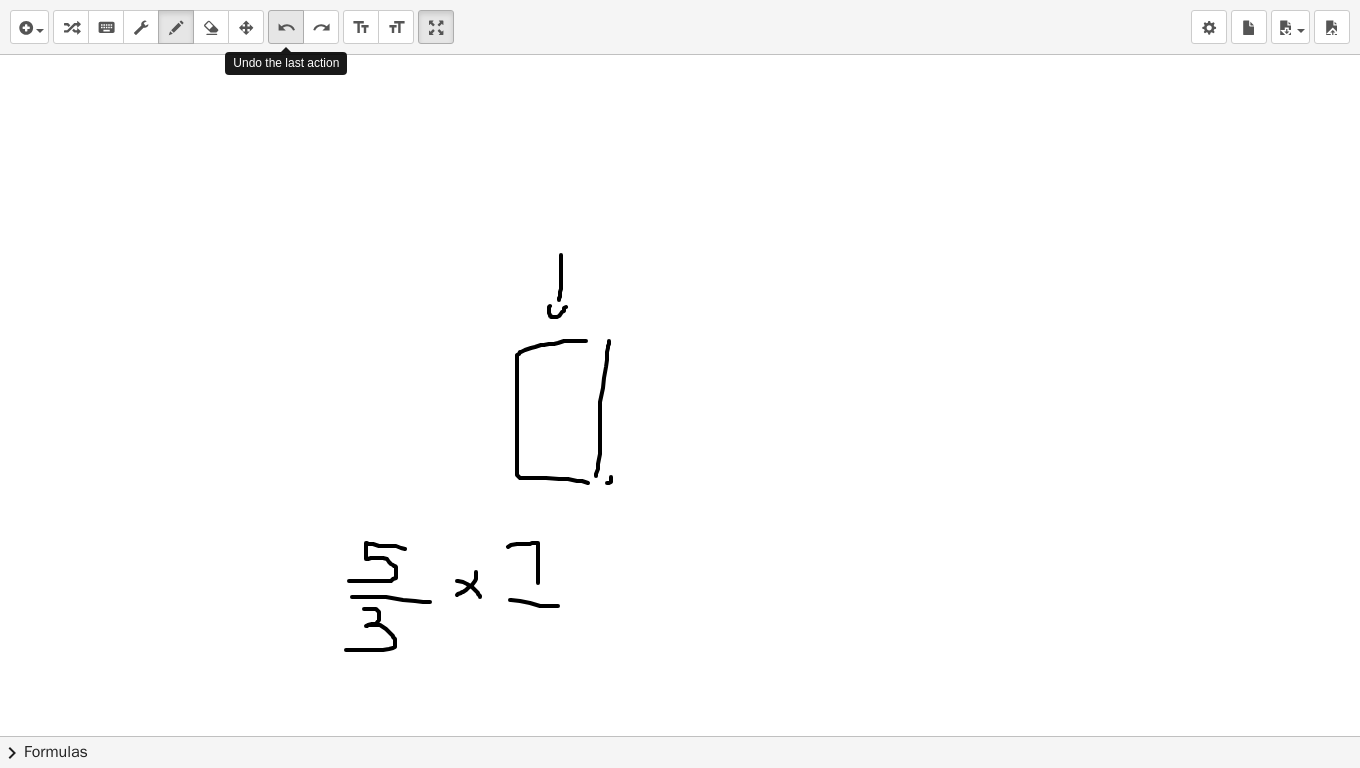 click on "undo" at bounding box center [286, 28] 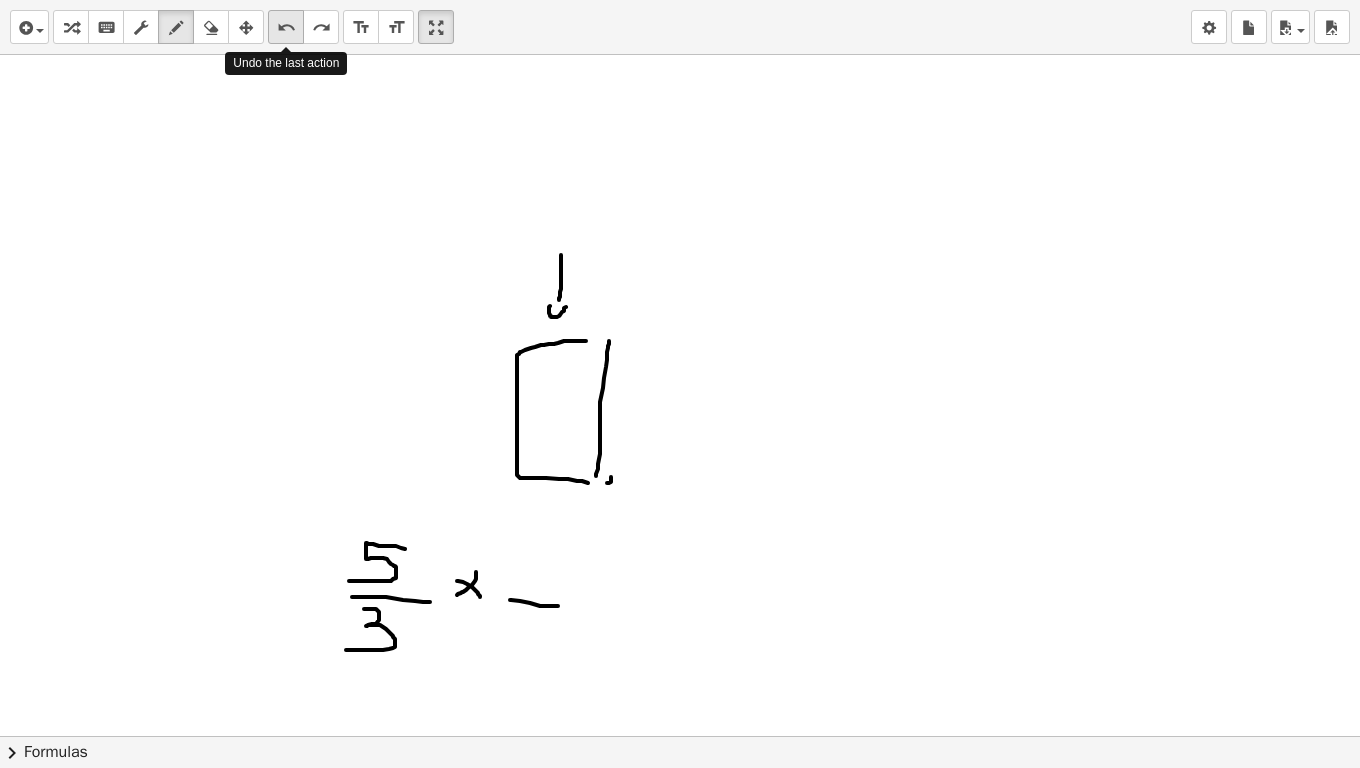click on "undo" at bounding box center (286, 28) 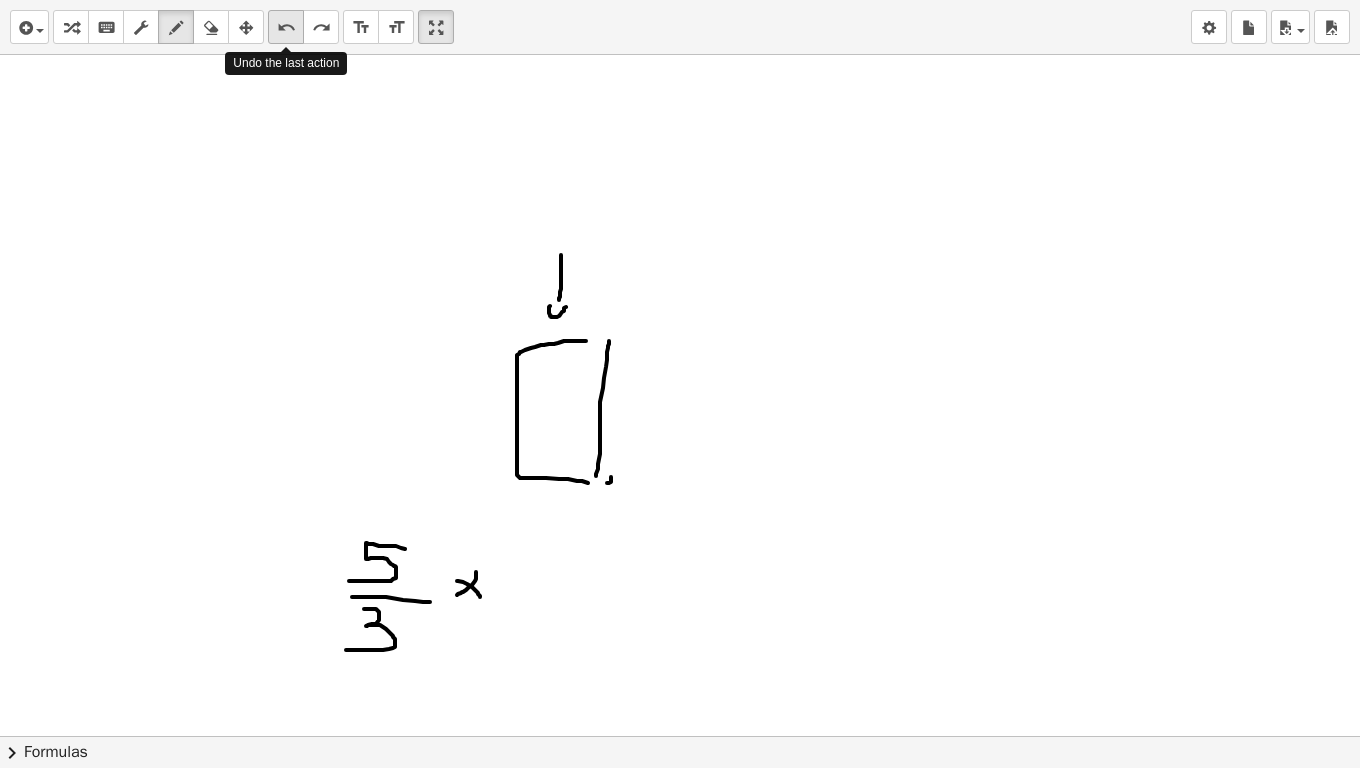 click on "undo" at bounding box center (286, 28) 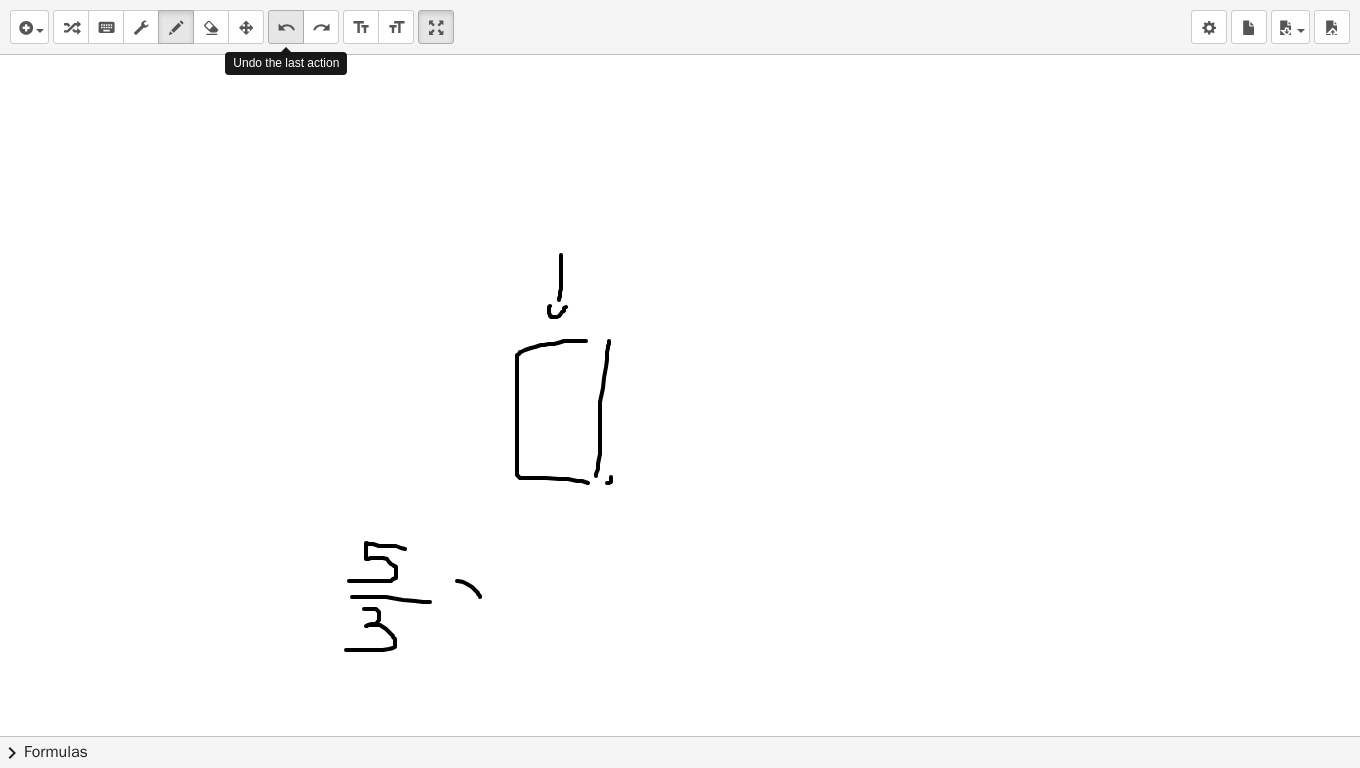 click on "undo" at bounding box center (286, 28) 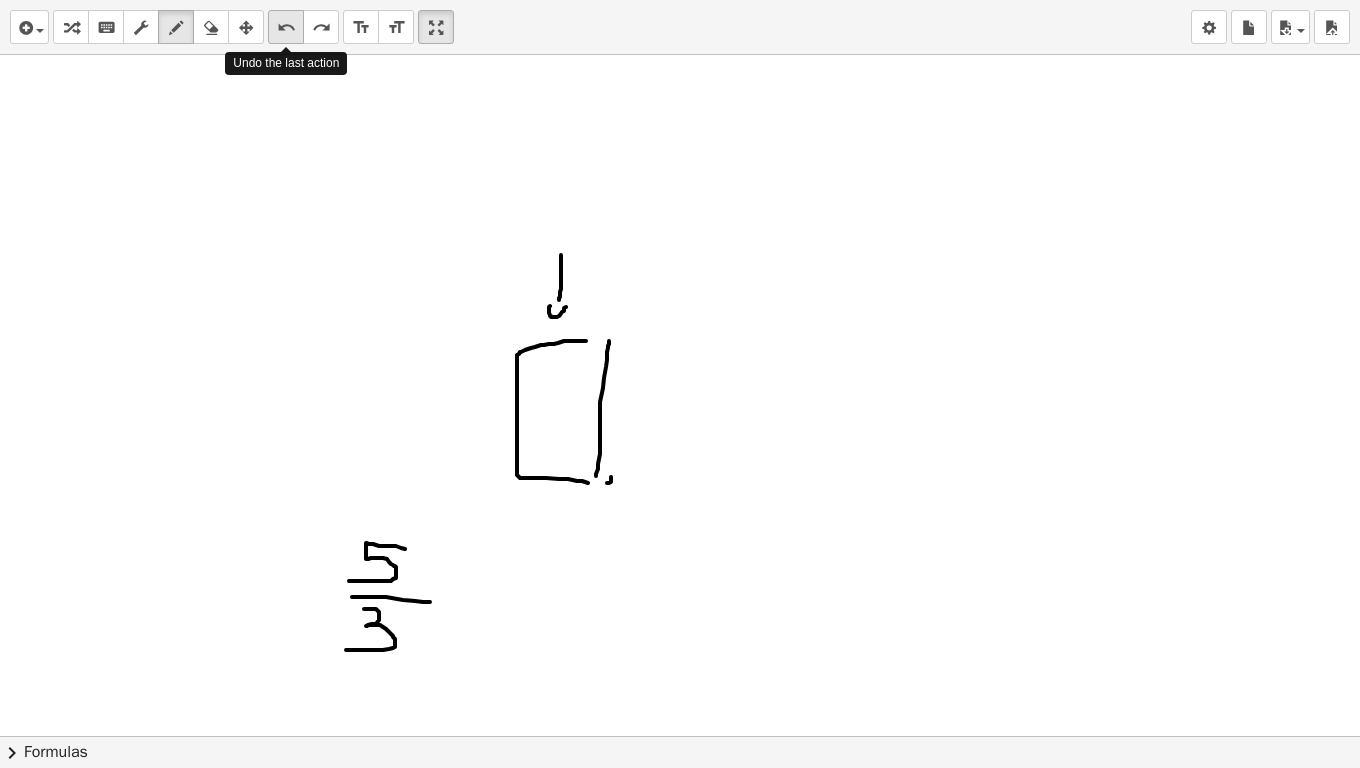 click on "undo" at bounding box center [286, 28] 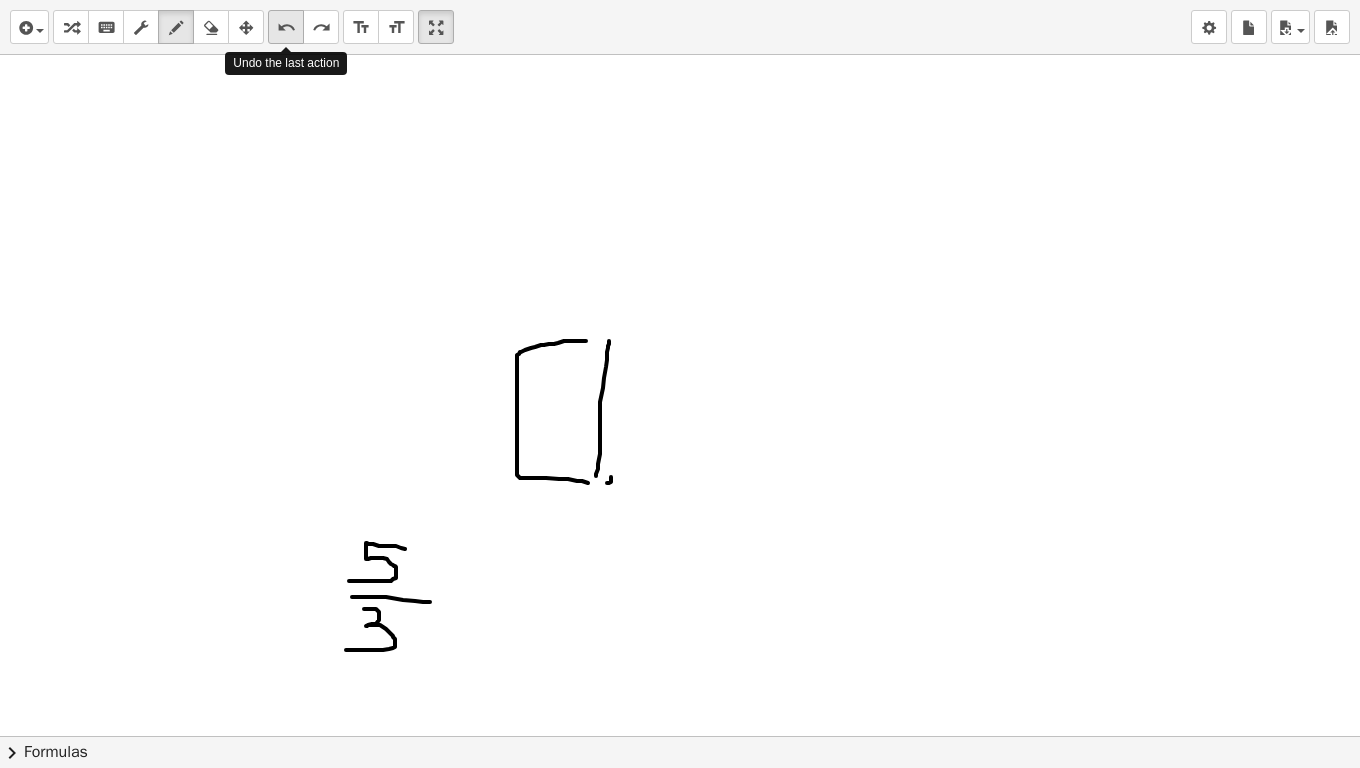 click on "undo" at bounding box center (286, 28) 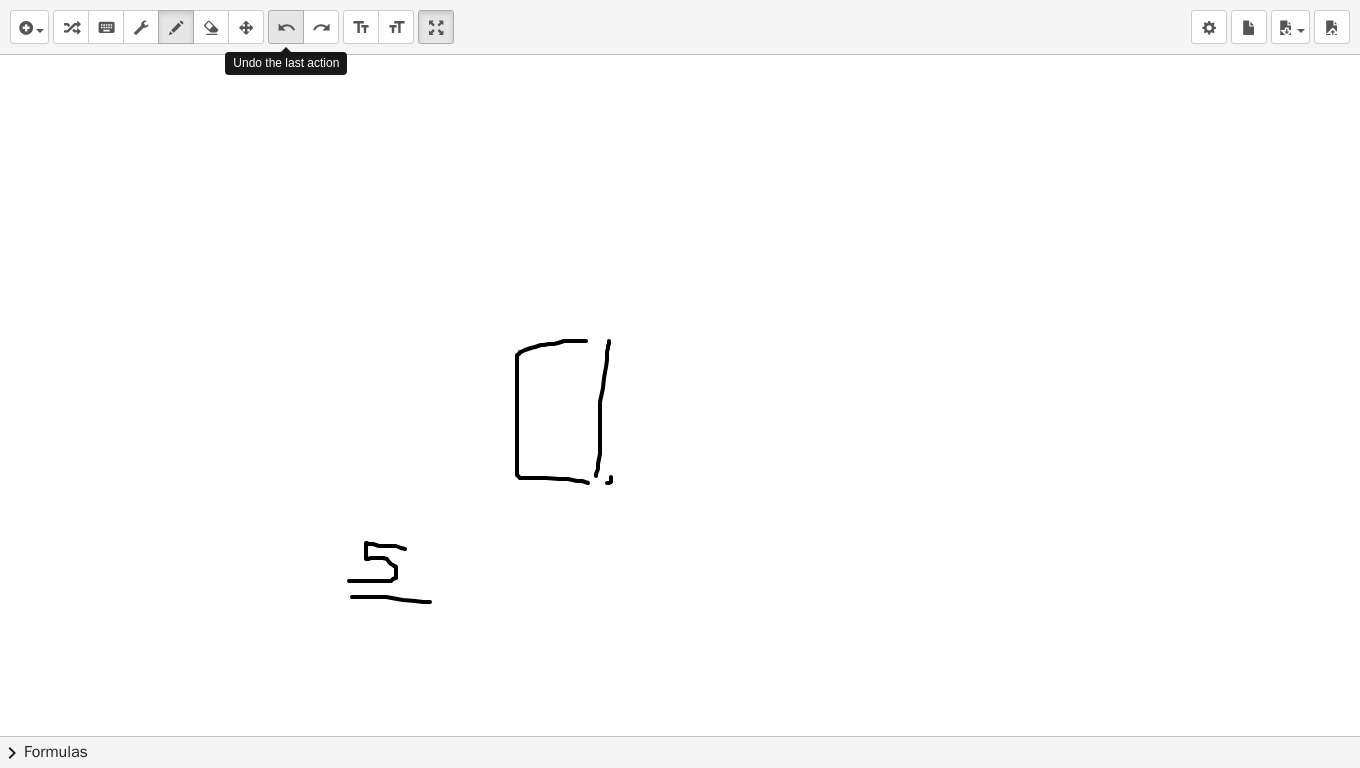 click on "undo" at bounding box center (286, 28) 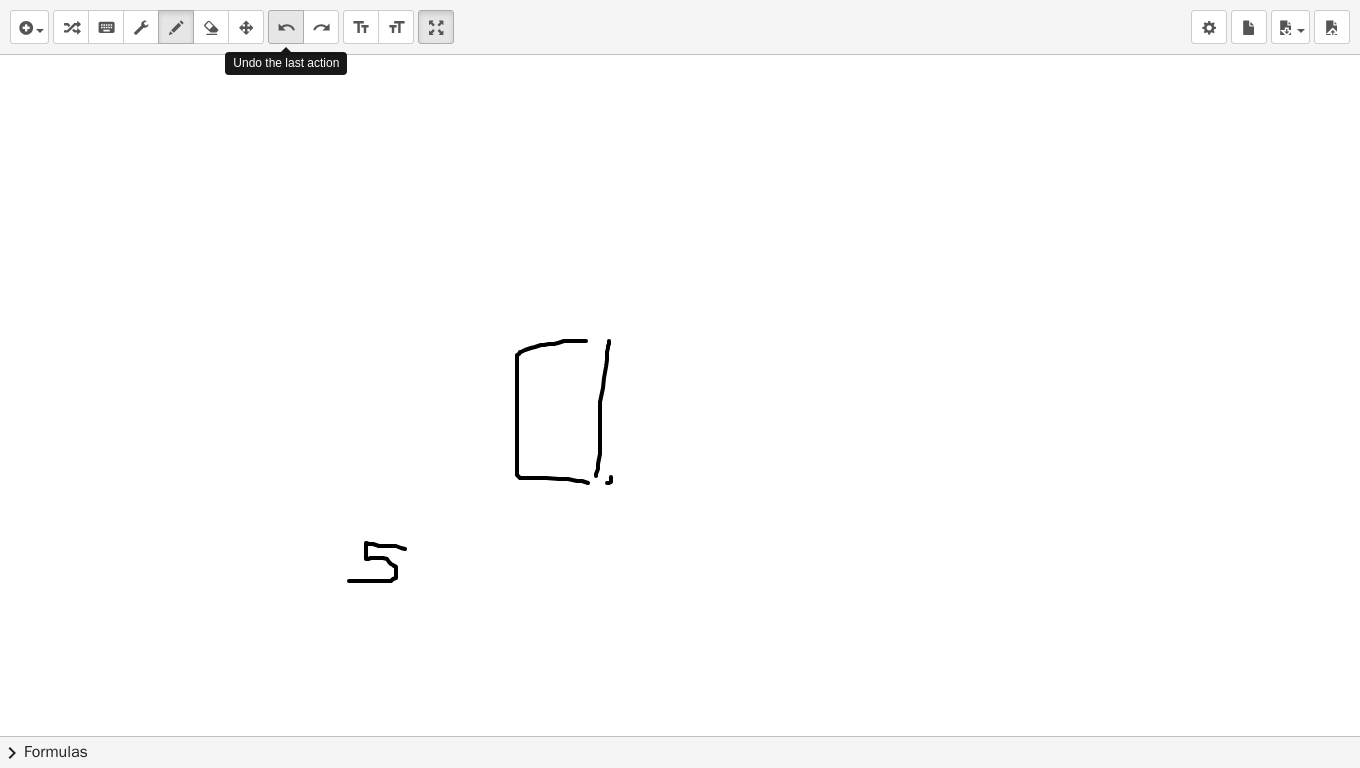 click on "undo" at bounding box center (286, 28) 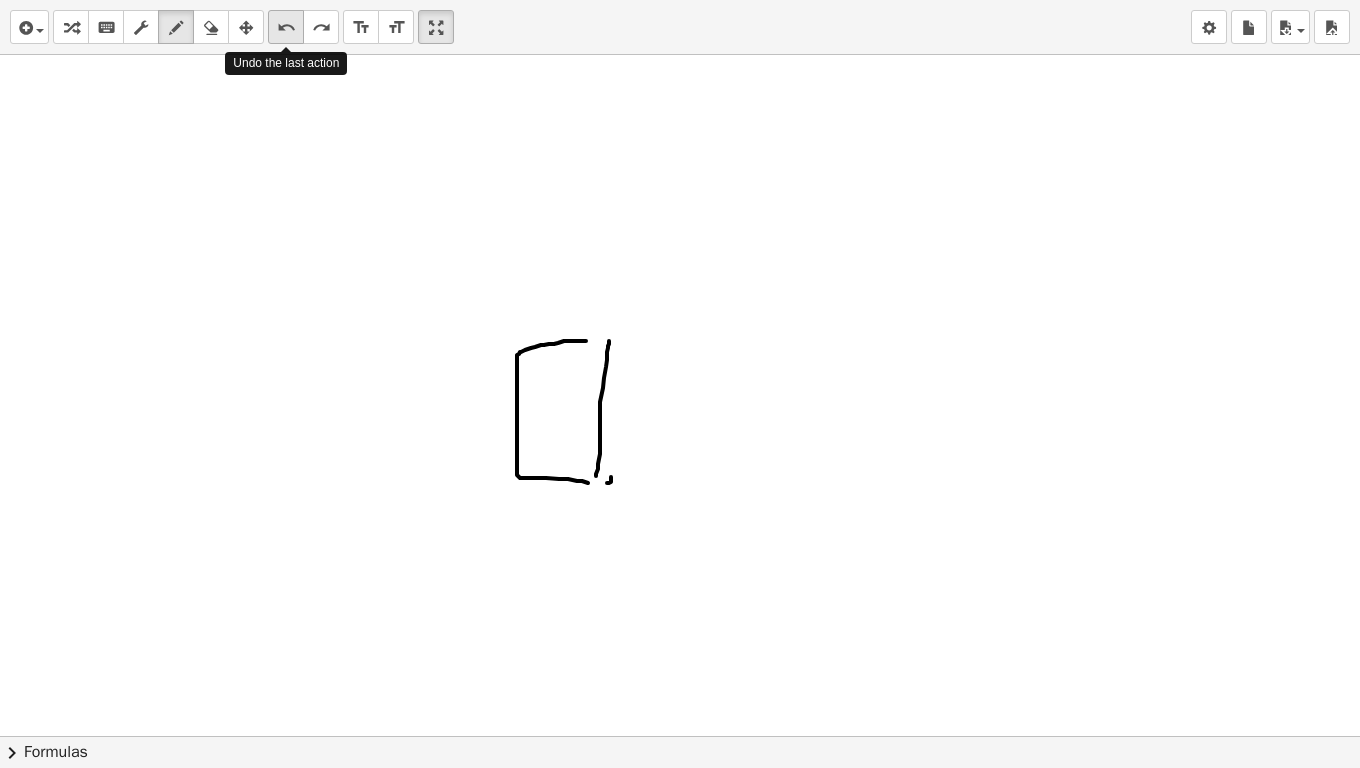 click on "undo" at bounding box center [286, 28] 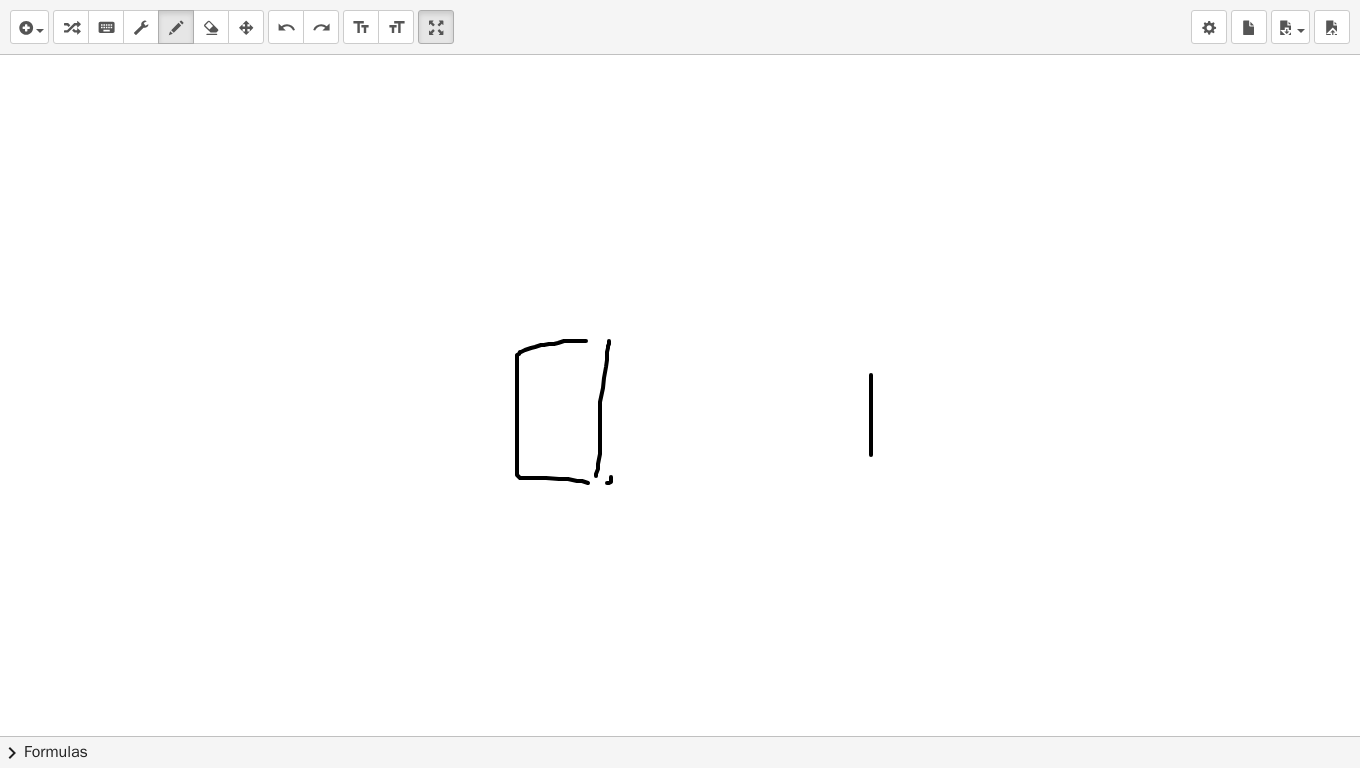 drag, startPoint x: 871, startPoint y: 375, endPoint x: 871, endPoint y: 484, distance: 109 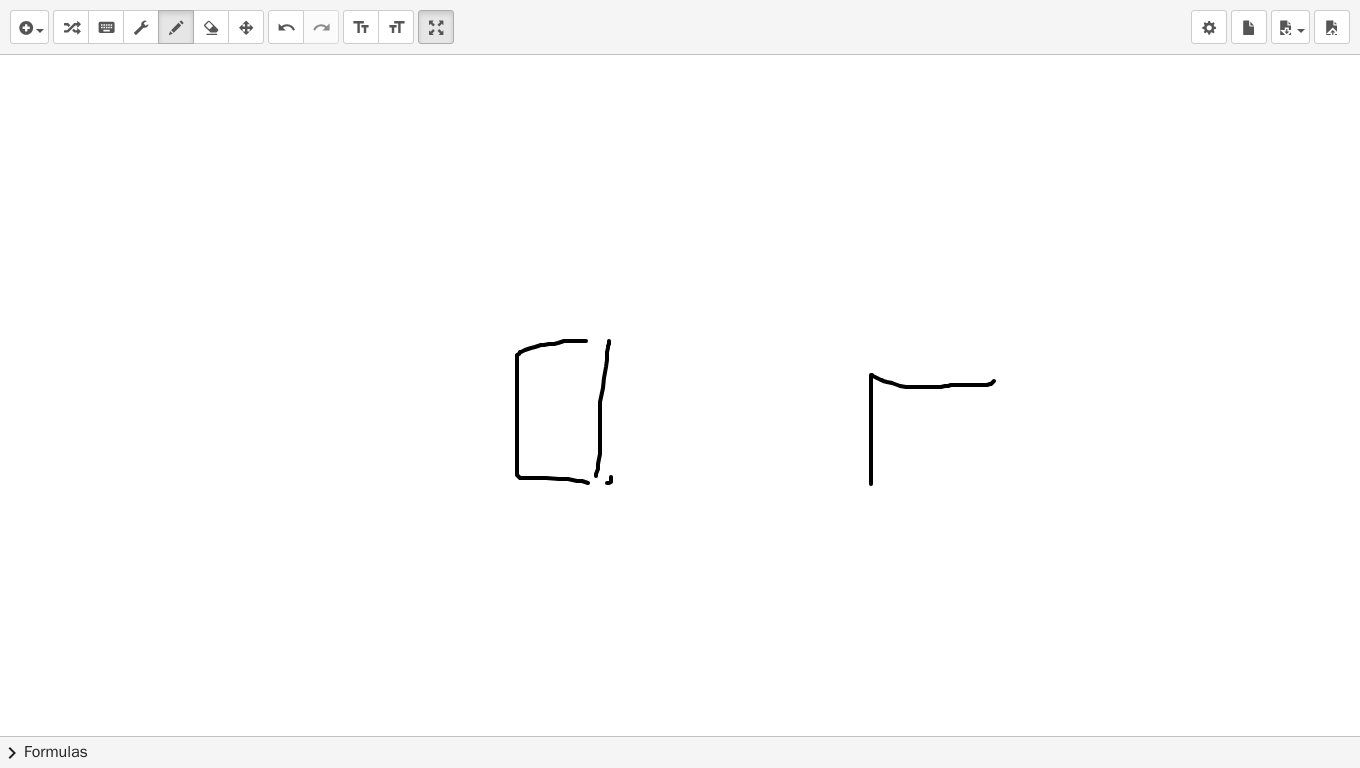 drag, startPoint x: 872, startPoint y: 375, endPoint x: 996, endPoint y: 372, distance: 124.036285 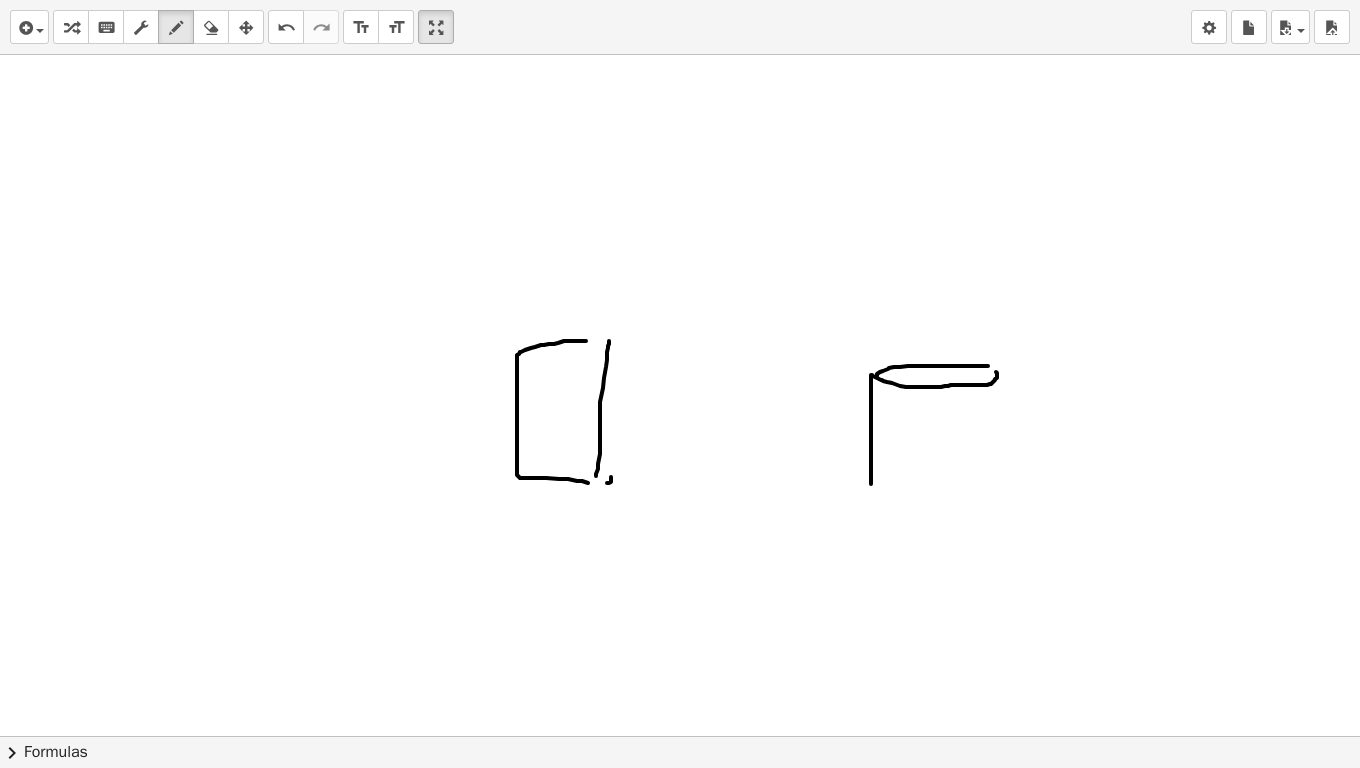 drag, startPoint x: 877, startPoint y: 376, endPoint x: 990, endPoint y: 367, distance: 113.35784 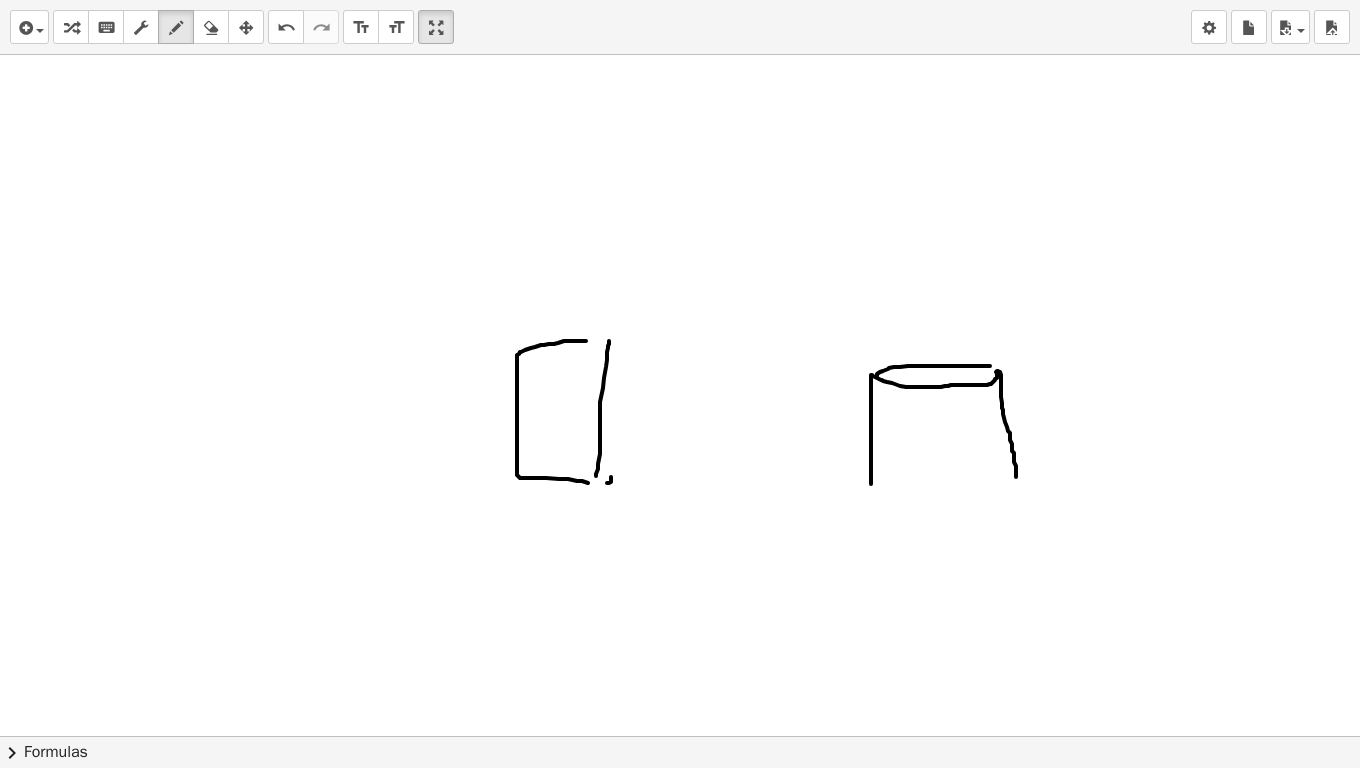 drag, startPoint x: 998, startPoint y: 371, endPoint x: 965, endPoint y: 479, distance: 112.929184 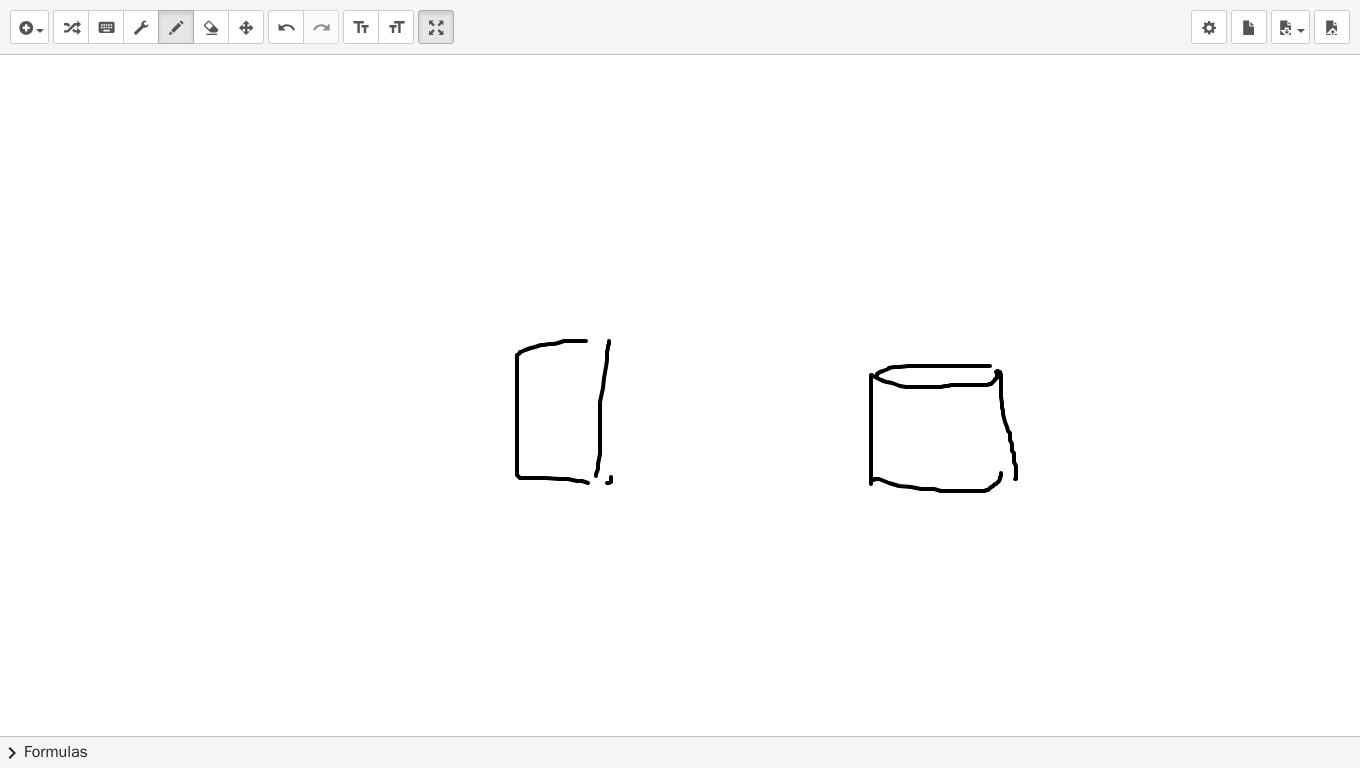 drag, startPoint x: 874, startPoint y: 480, endPoint x: 997, endPoint y: 468, distance: 123.58398 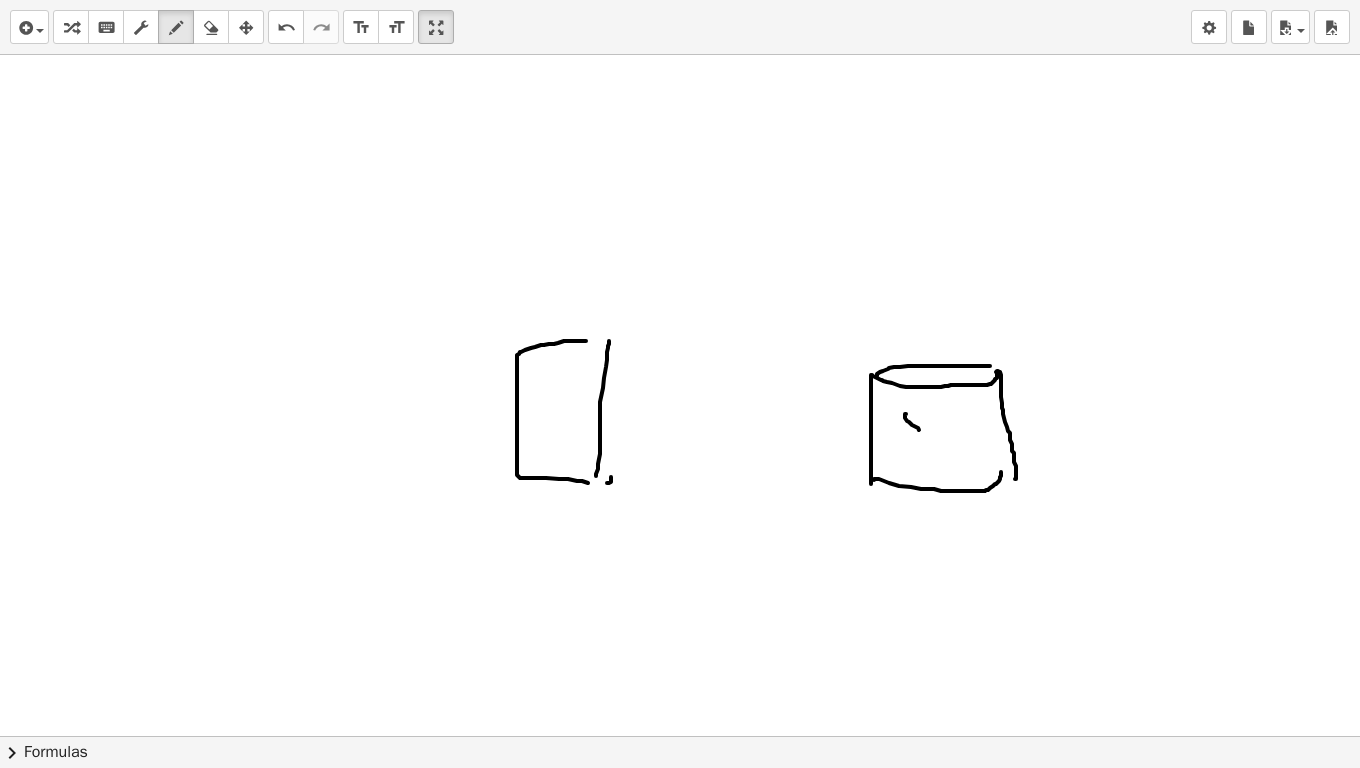 drag, startPoint x: 906, startPoint y: 414, endPoint x: 922, endPoint y: 437, distance: 28.01785 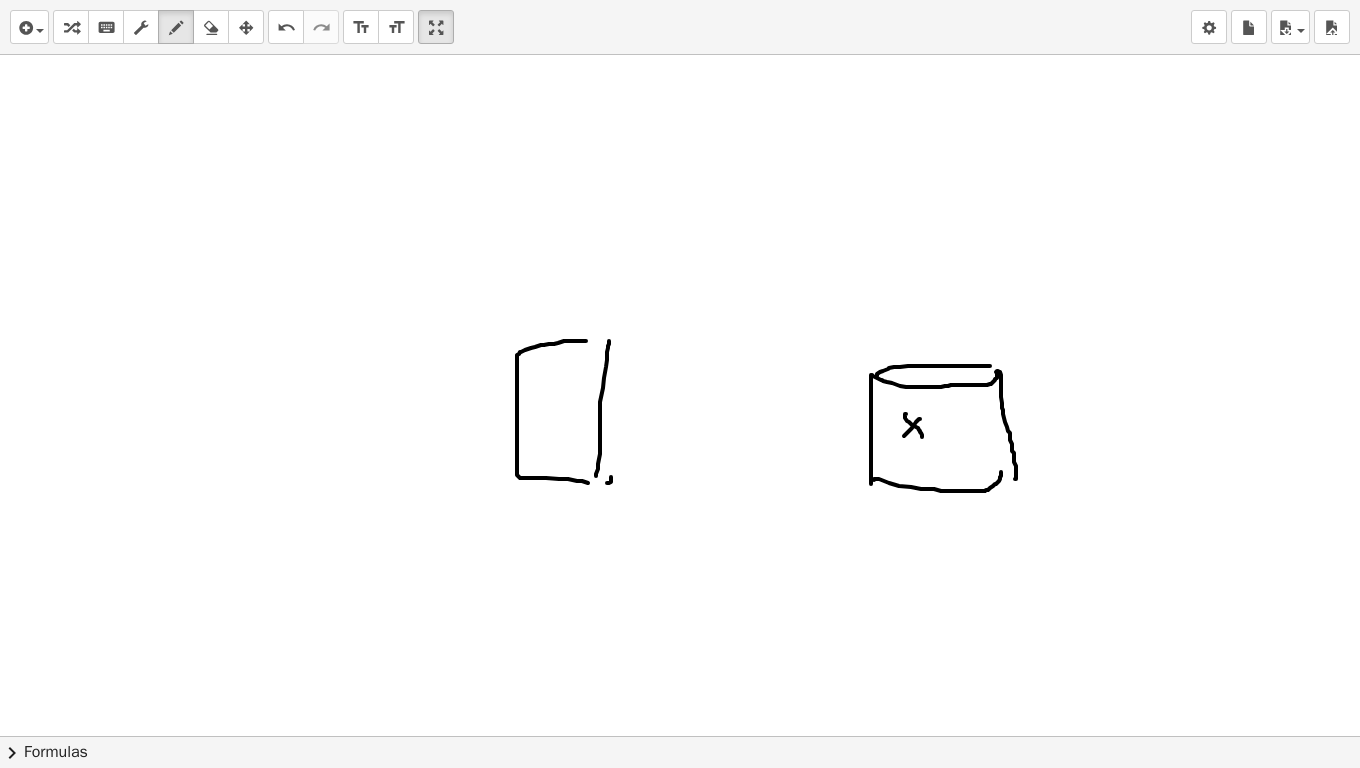 drag, startPoint x: 920, startPoint y: 419, endPoint x: 904, endPoint y: 436, distance: 23.345236 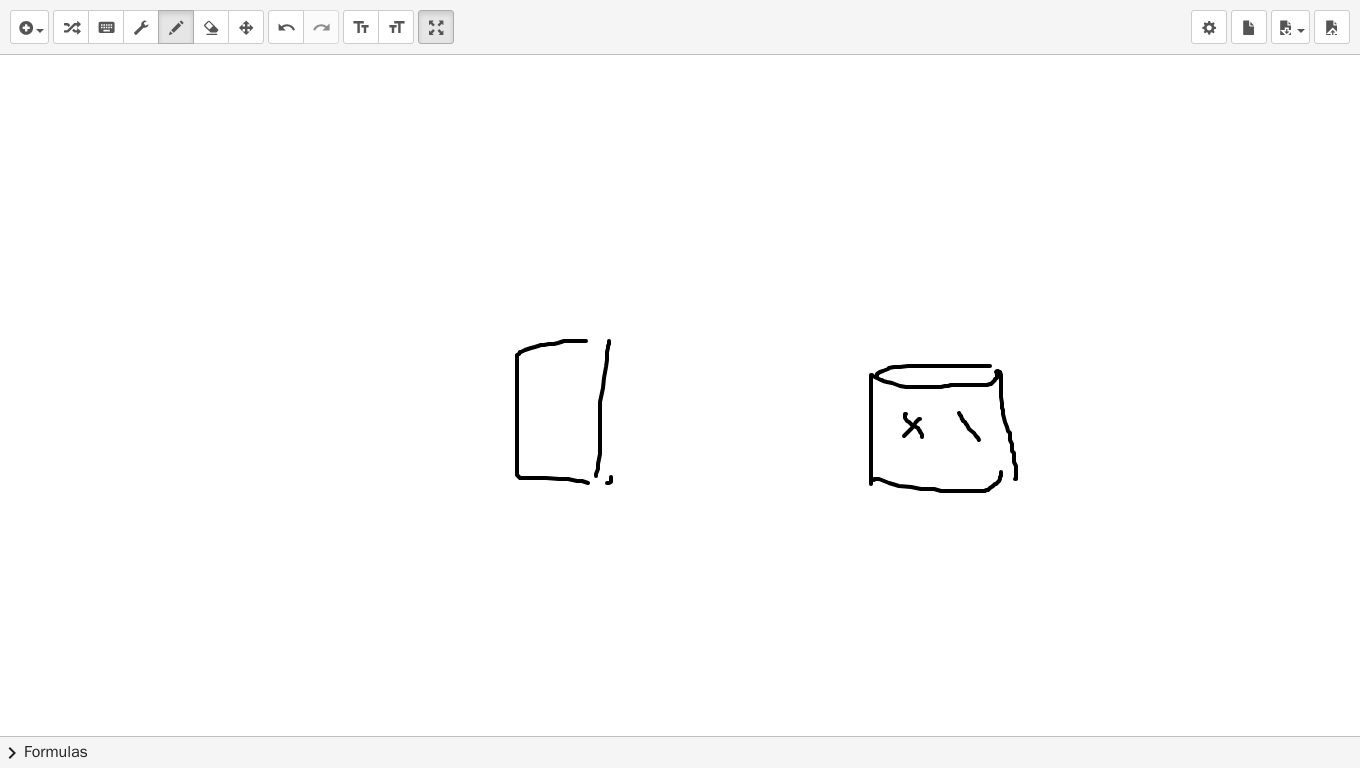 drag, startPoint x: 959, startPoint y: 413, endPoint x: 979, endPoint y: 440, distance: 33.600594 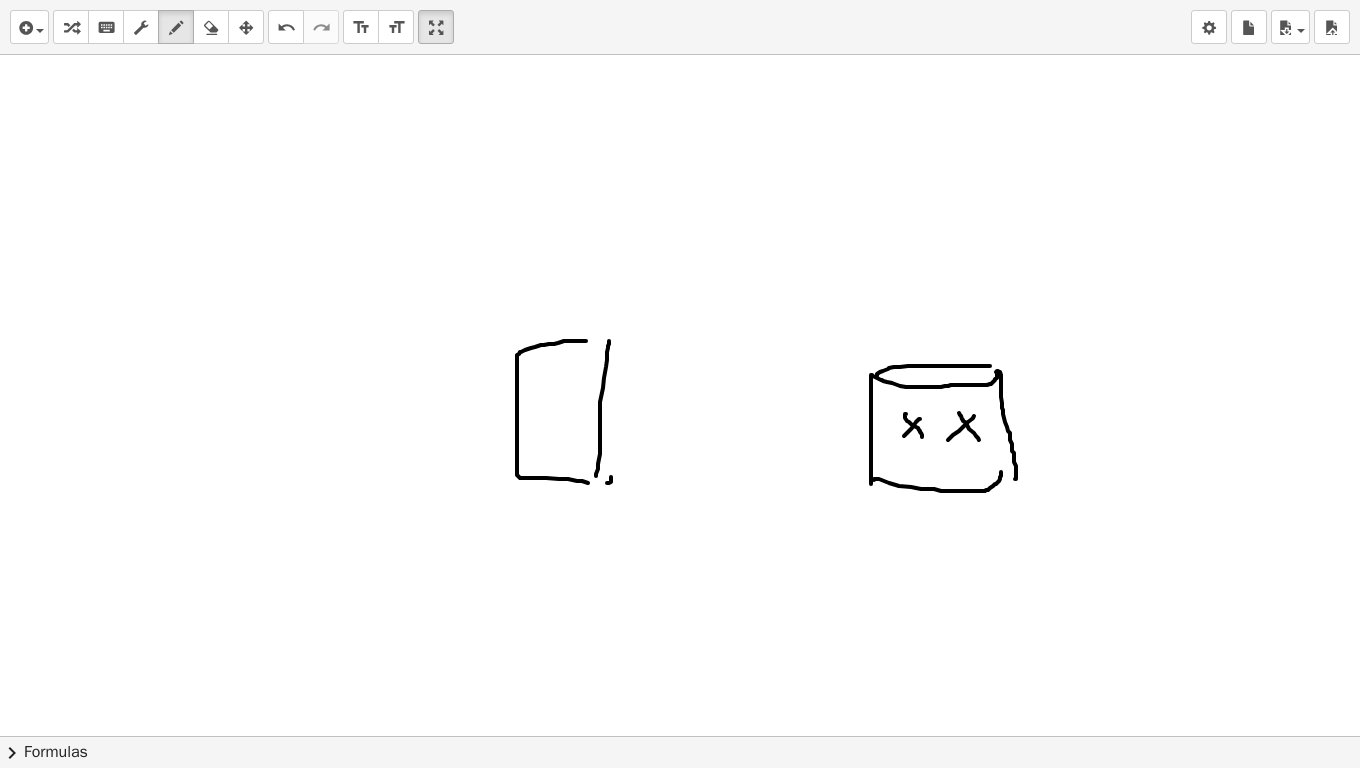 drag, startPoint x: 974, startPoint y: 416, endPoint x: 944, endPoint y: 441, distance: 39.051247 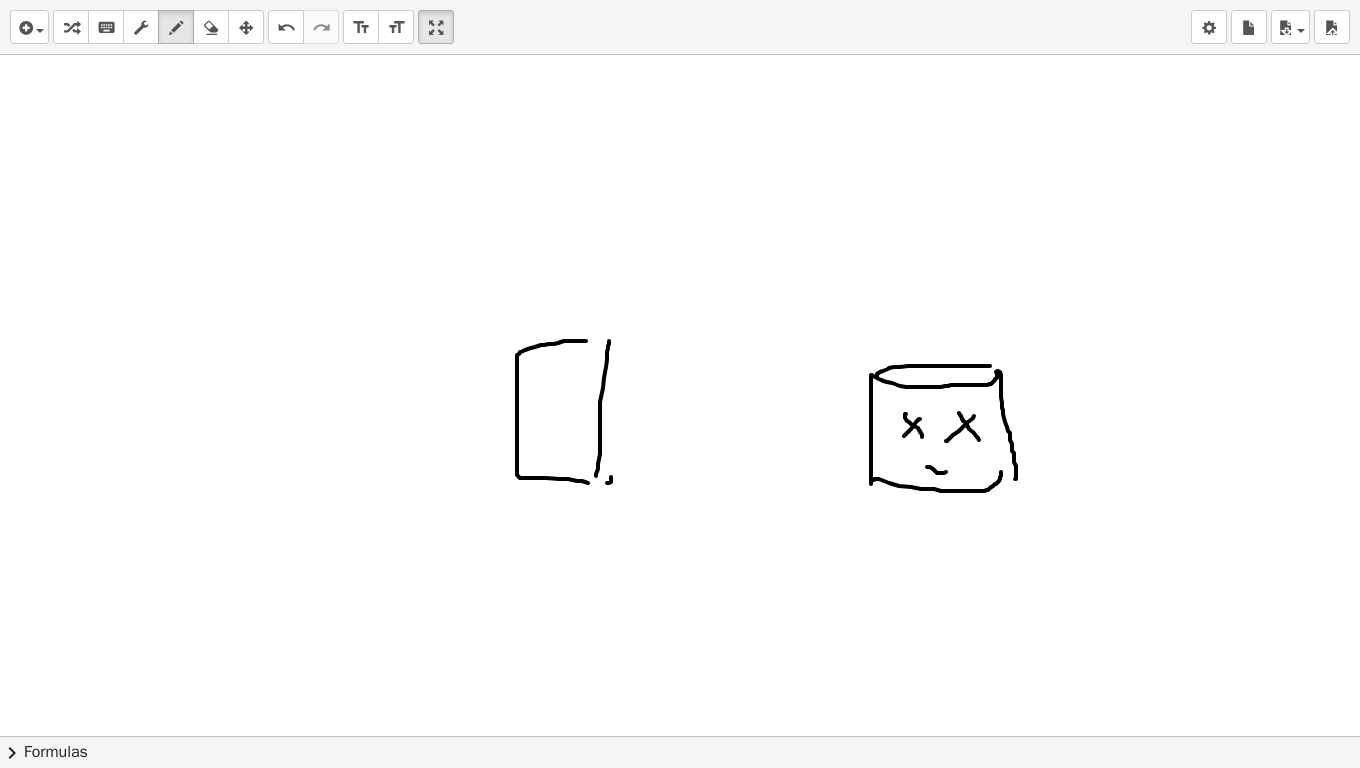 drag, startPoint x: 927, startPoint y: 467, endPoint x: 949, endPoint y: 466, distance: 22.022715 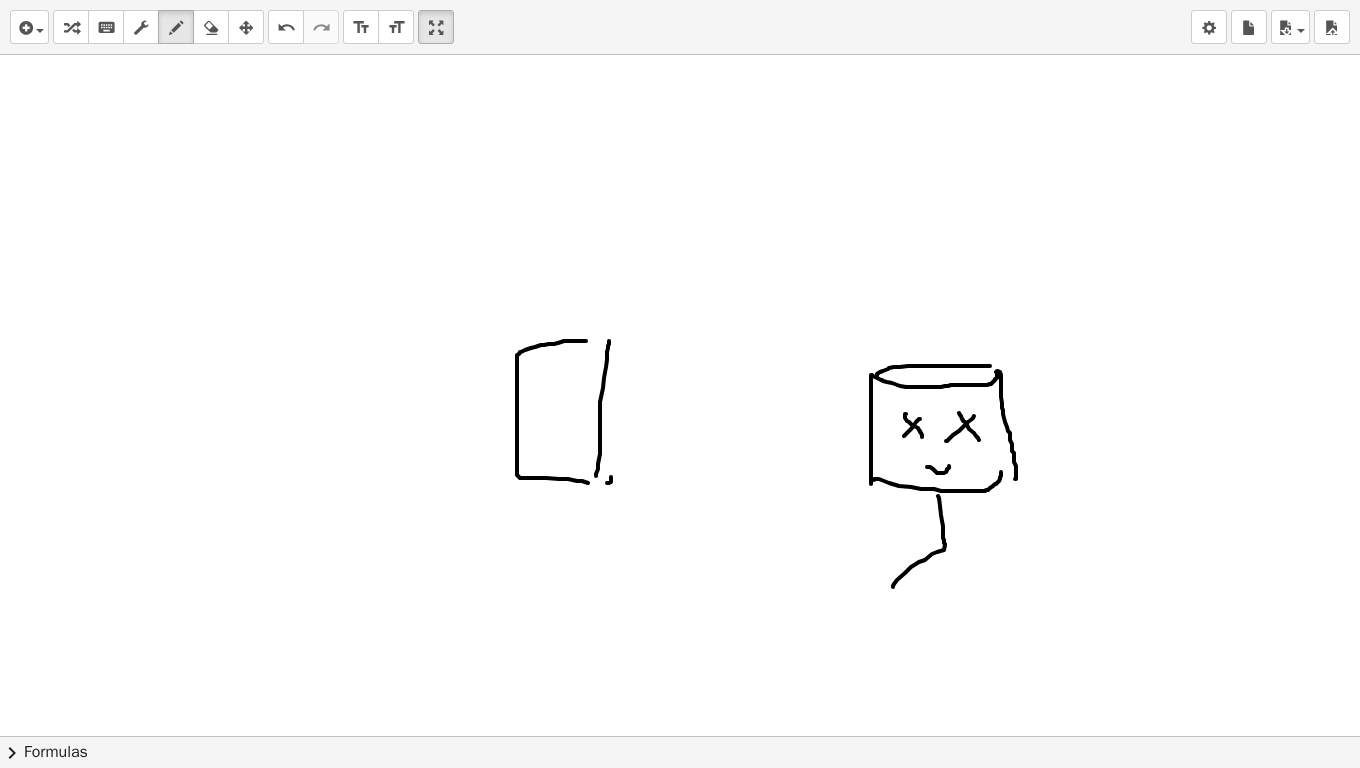 drag, startPoint x: 938, startPoint y: 496, endPoint x: 893, endPoint y: 586, distance: 100.62306 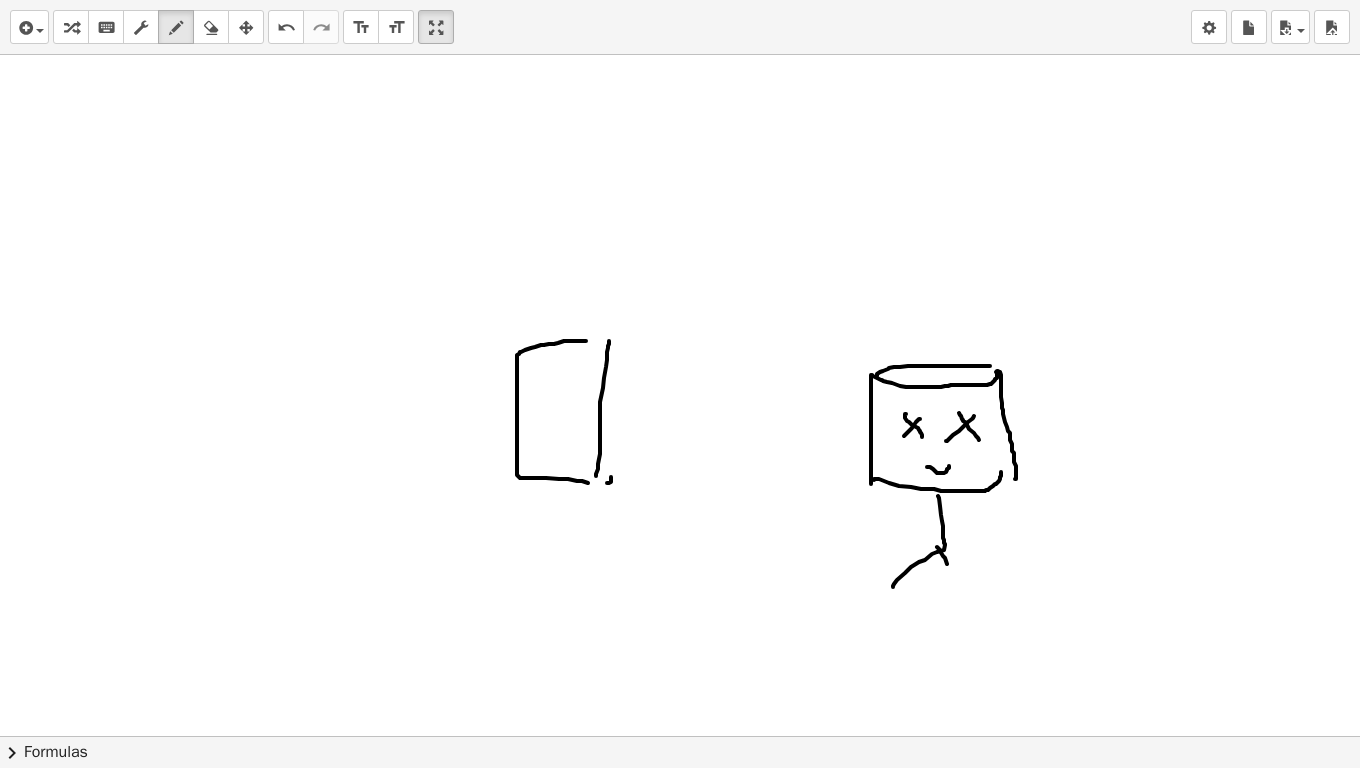 drag, startPoint x: 937, startPoint y: 547, endPoint x: 959, endPoint y: 585, distance: 43.908997 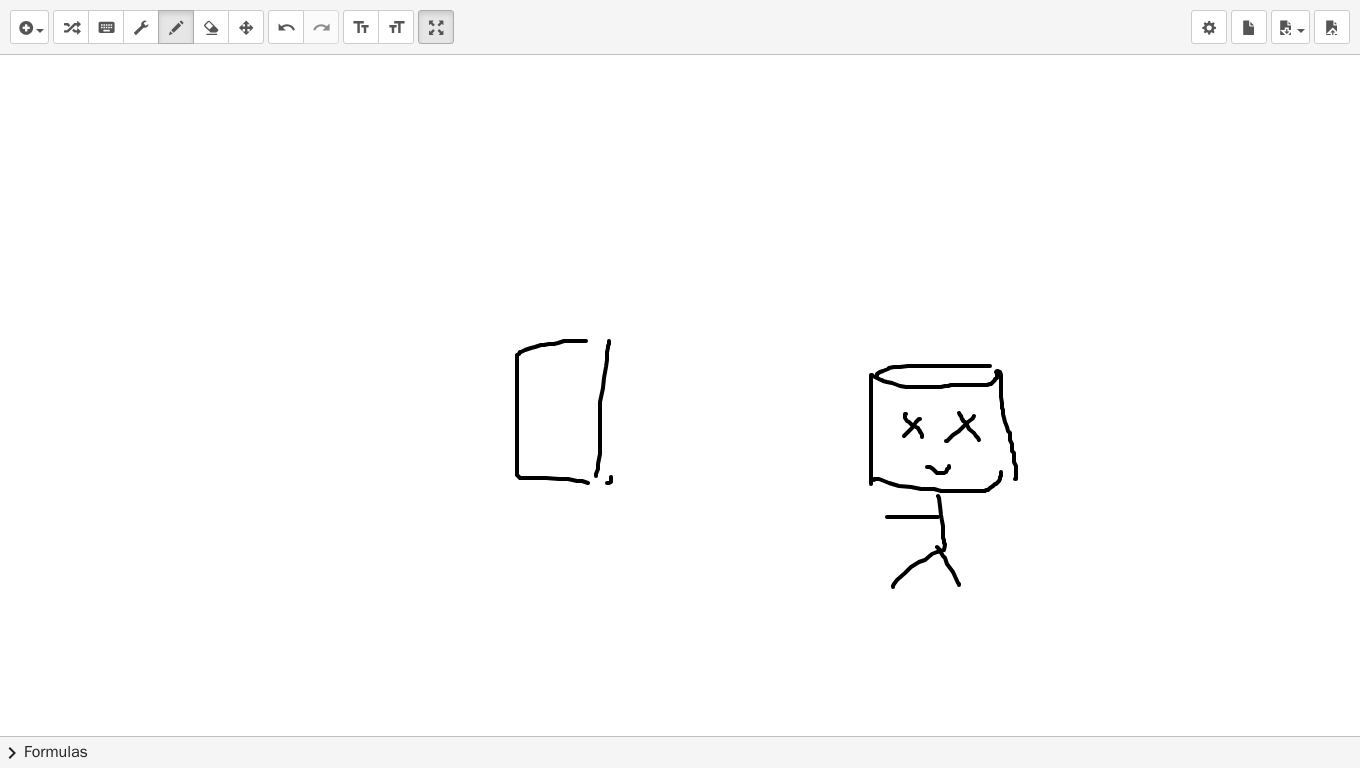 drag, startPoint x: 932, startPoint y: 517, endPoint x: 878, endPoint y: 501, distance: 56.32051 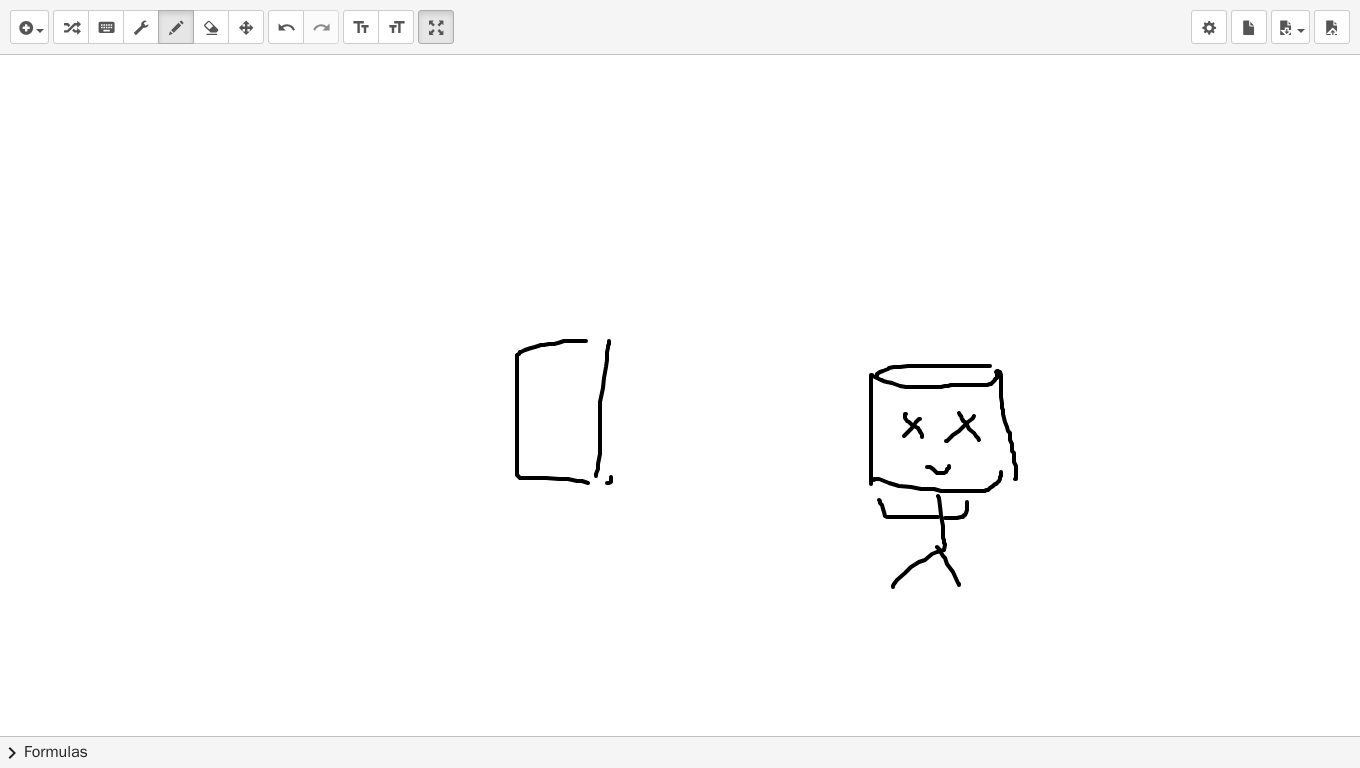 drag, startPoint x: 945, startPoint y: 518, endPoint x: 984, endPoint y: 499, distance: 43.382023 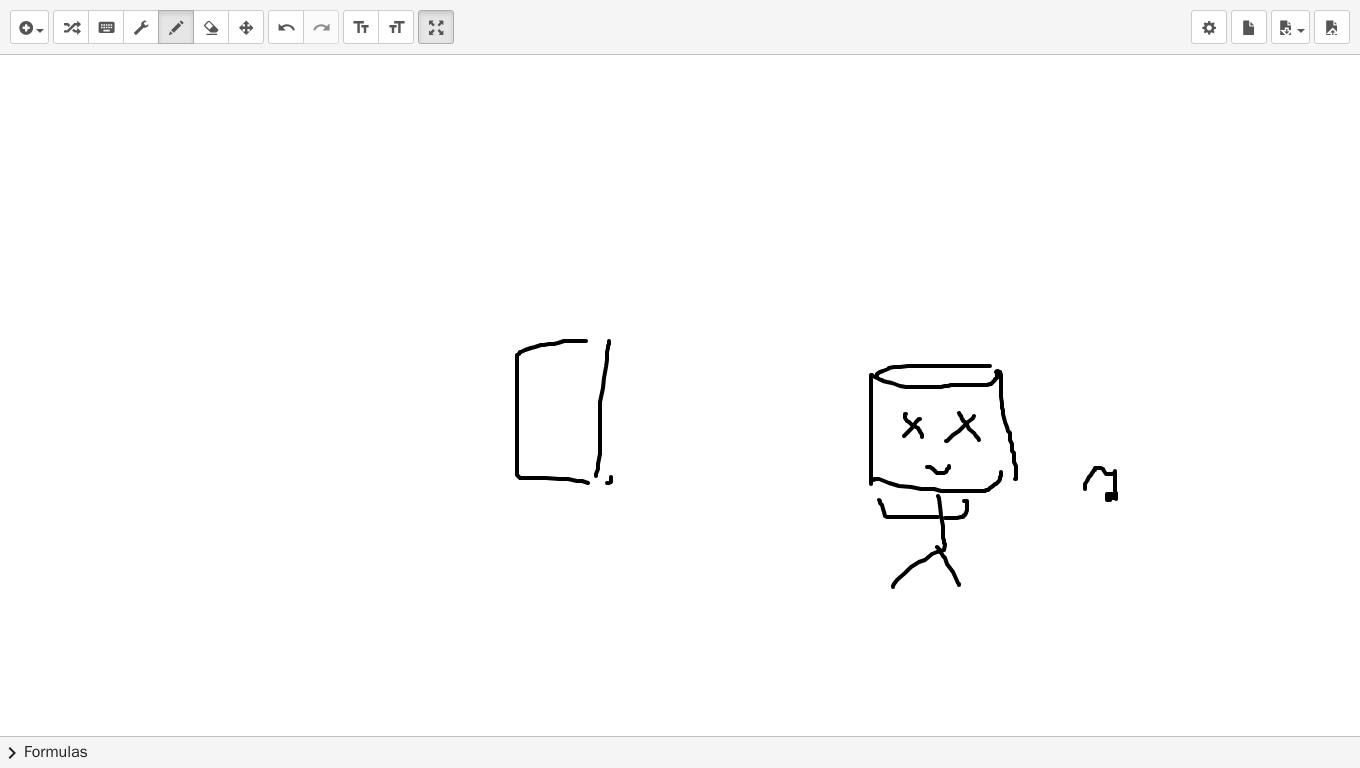 click at bounding box center (680, 1522) 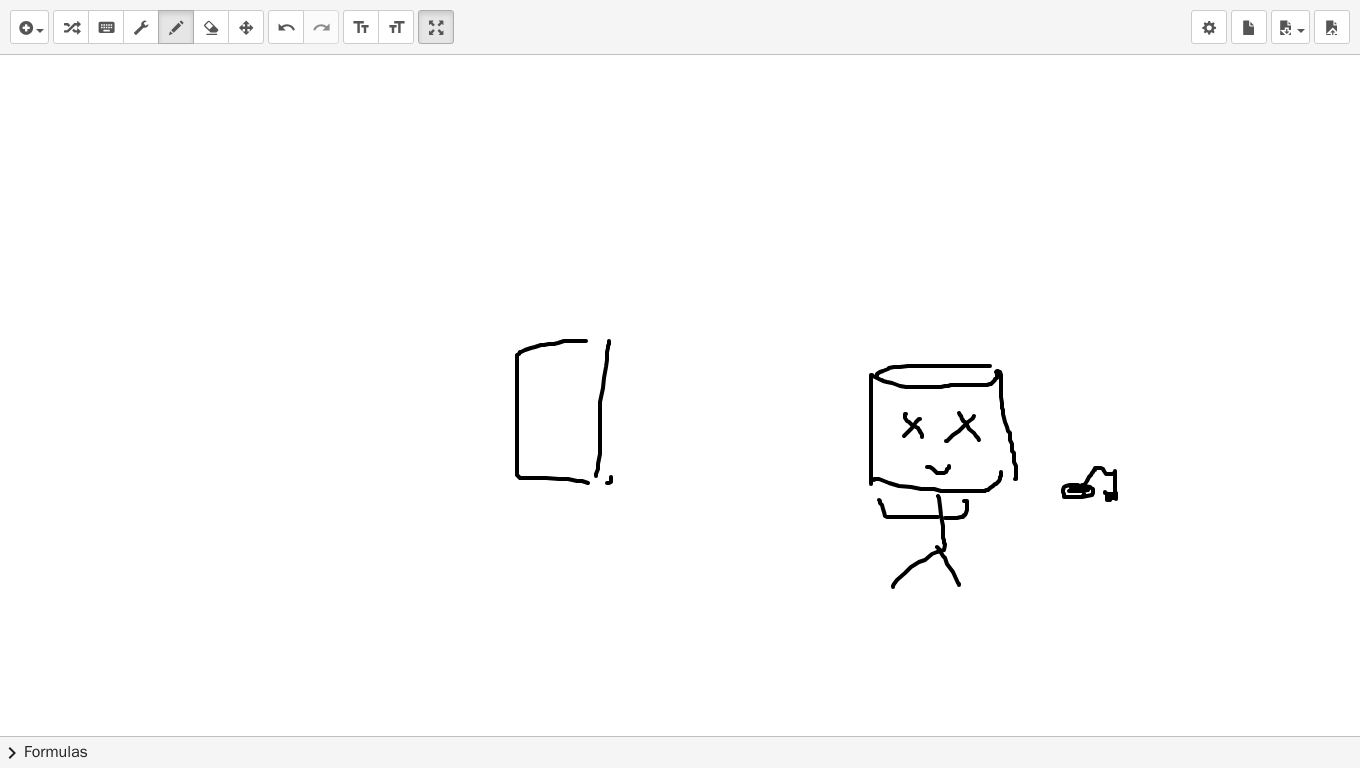 drag, startPoint x: 1082, startPoint y: 485, endPoint x: 1071, endPoint y: 491, distance: 12.529964 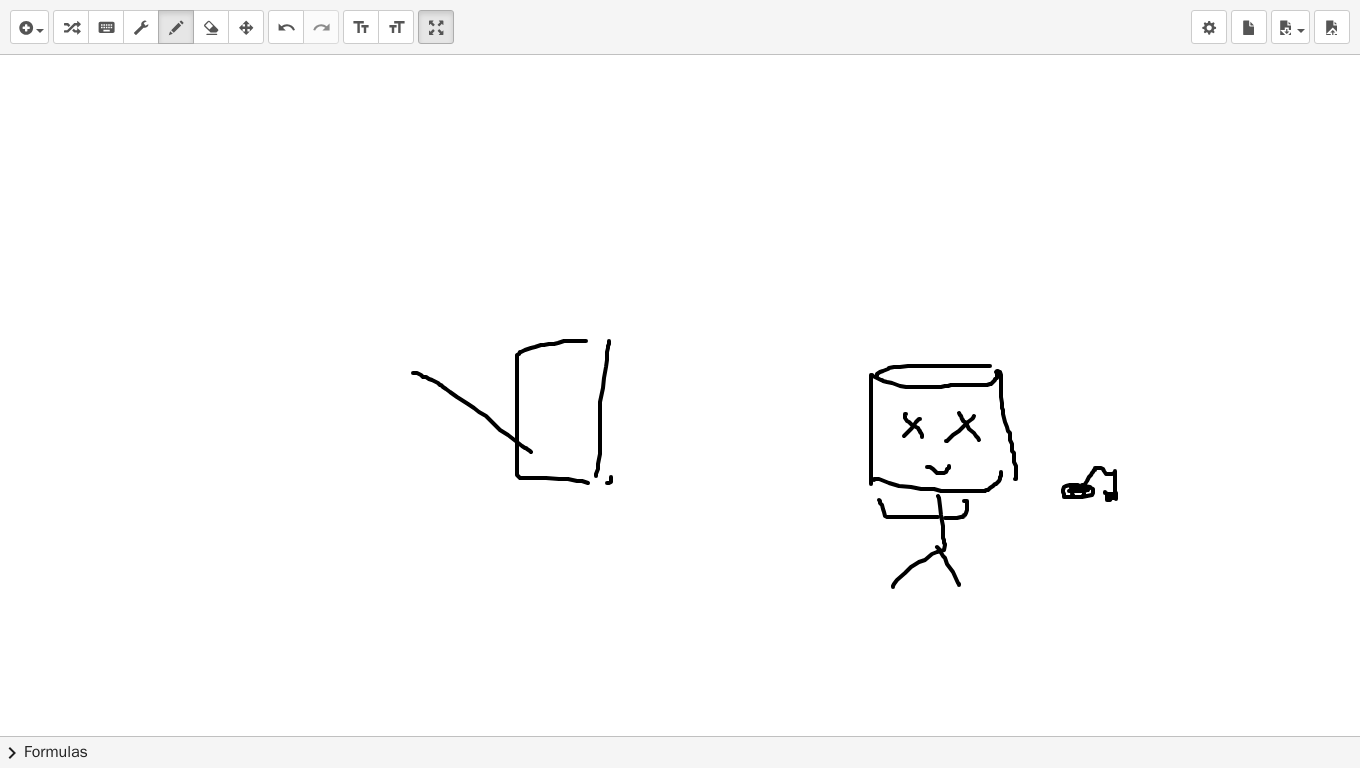 drag, startPoint x: 414, startPoint y: 373, endPoint x: 531, endPoint y: 452, distance: 141.17365 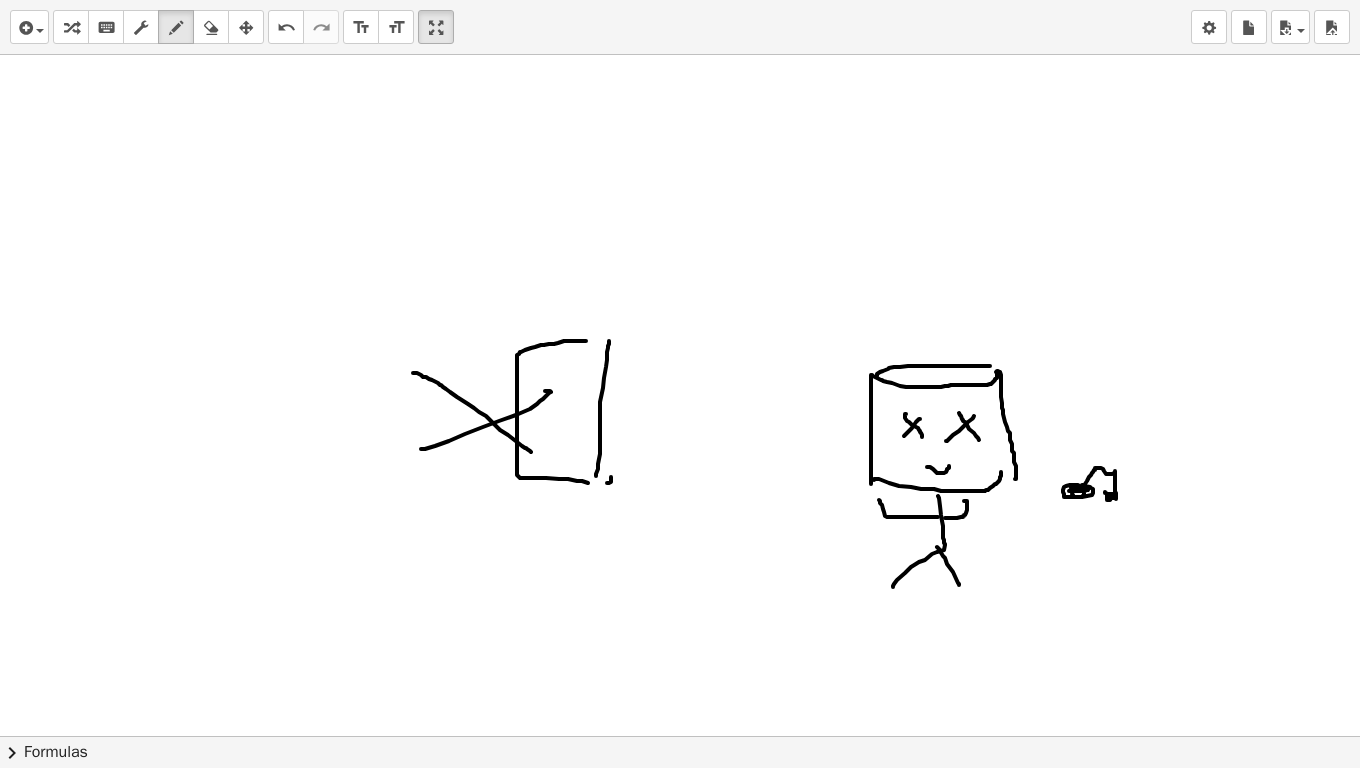 drag, startPoint x: 421, startPoint y: 449, endPoint x: 535, endPoint y: 393, distance: 127.01181 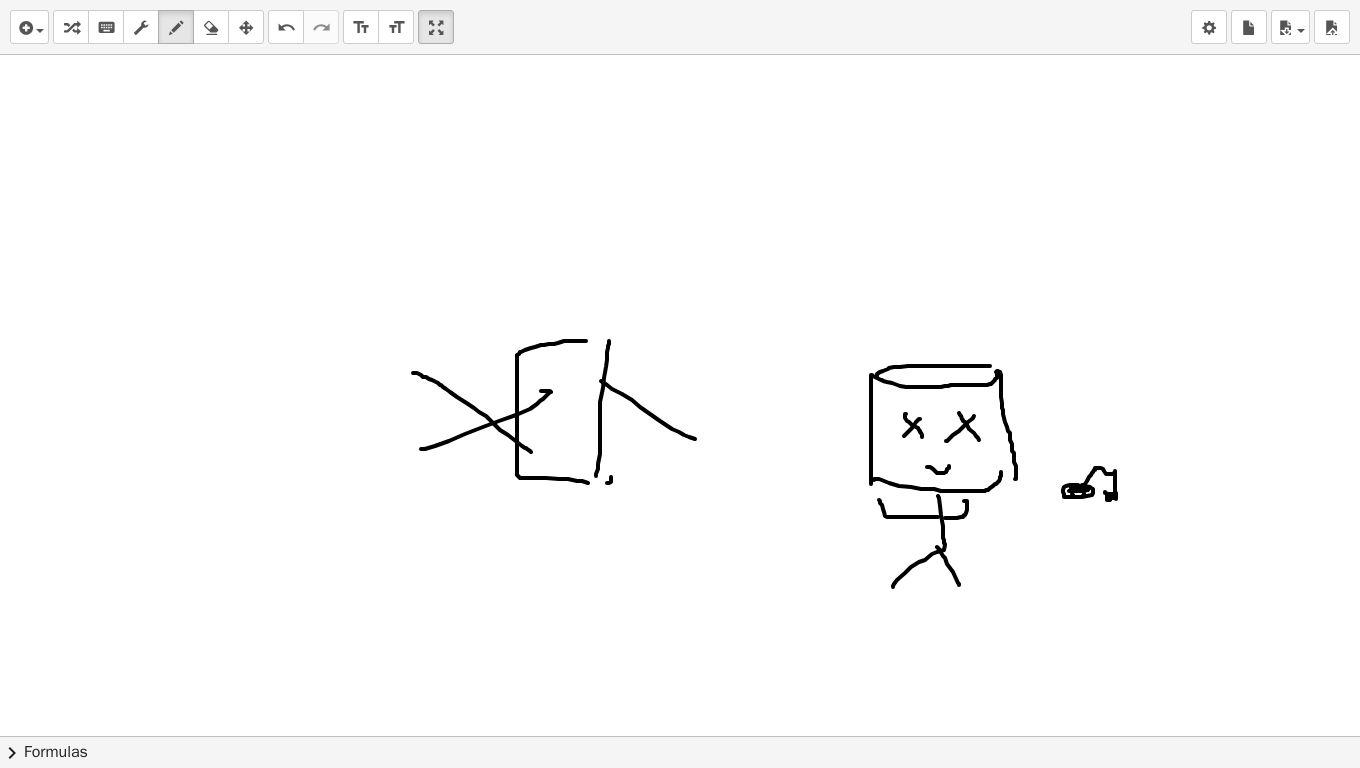 drag, startPoint x: 601, startPoint y: 381, endPoint x: 716, endPoint y: 449, distance: 133.60014 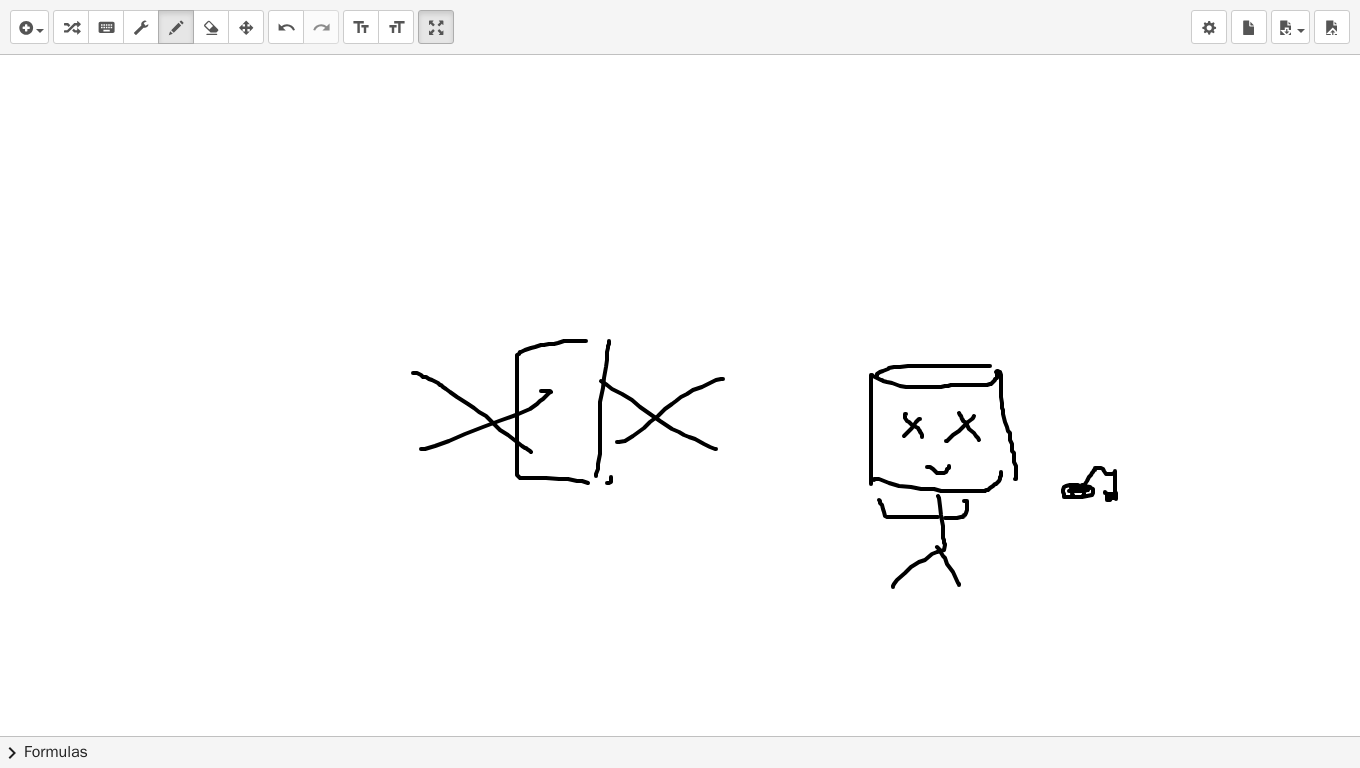drag, startPoint x: 618, startPoint y: 442, endPoint x: 723, endPoint y: 379, distance: 122.44999 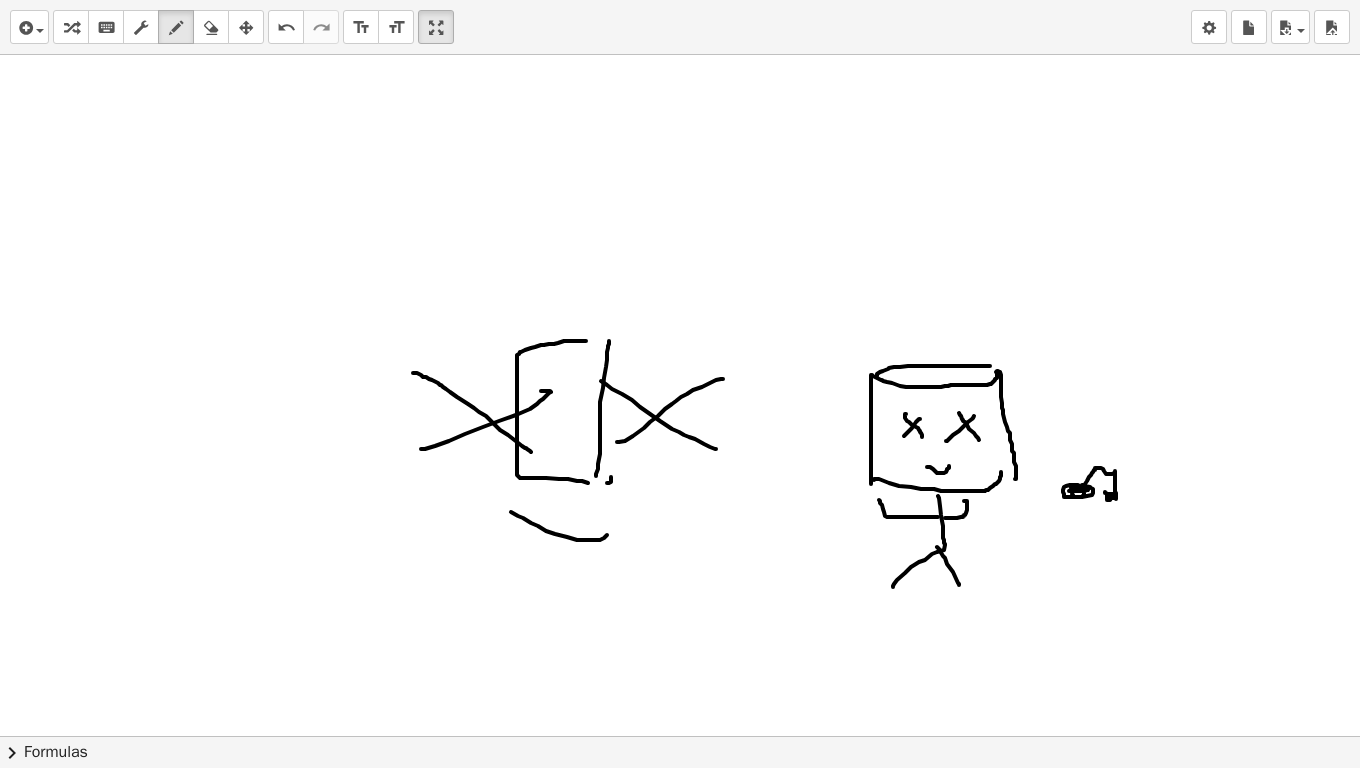 drag, startPoint x: 511, startPoint y: 512, endPoint x: 591, endPoint y: 537, distance: 83.81527 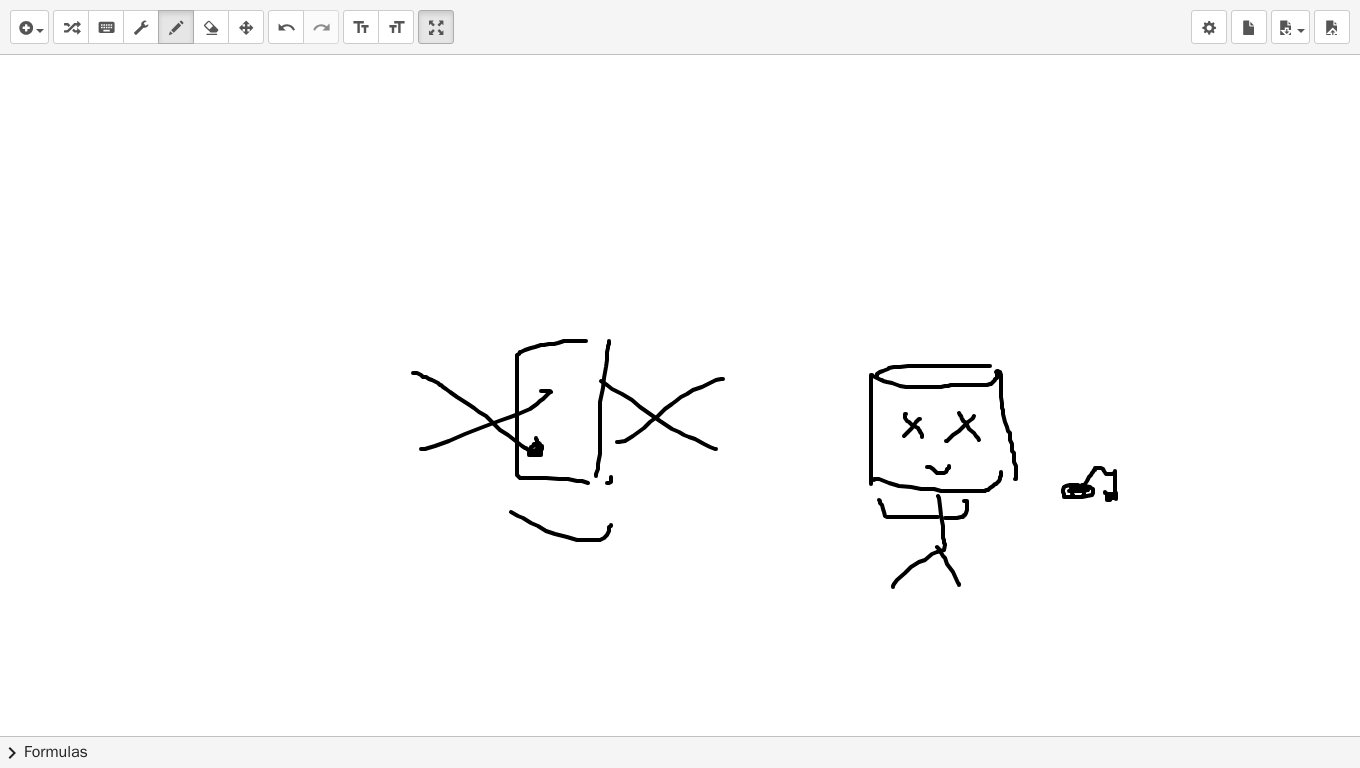 drag, startPoint x: 536, startPoint y: 438, endPoint x: 525, endPoint y: 444, distance: 12.529964 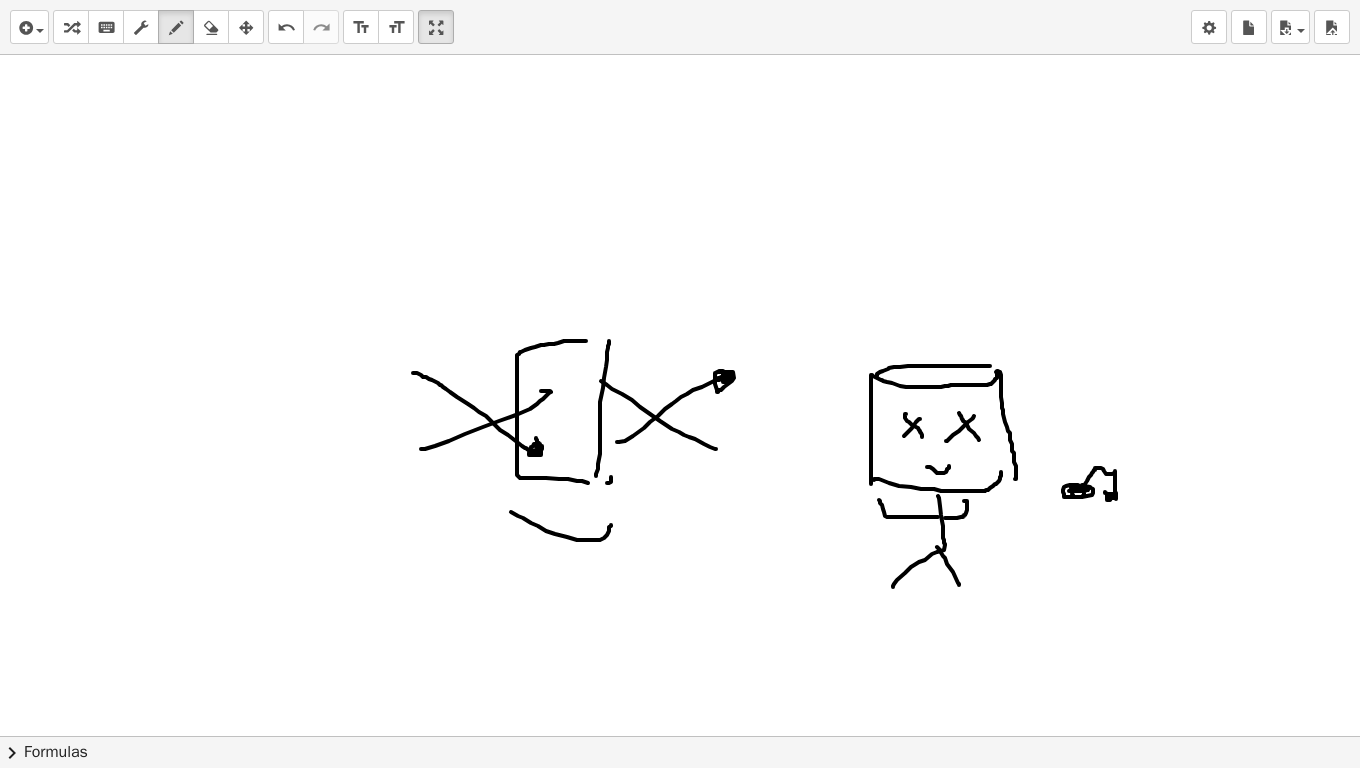 drag, startPoint x: 728, startPoint y: 372, endPoint x: 715, endPoint y: 380, distance: 15.264338 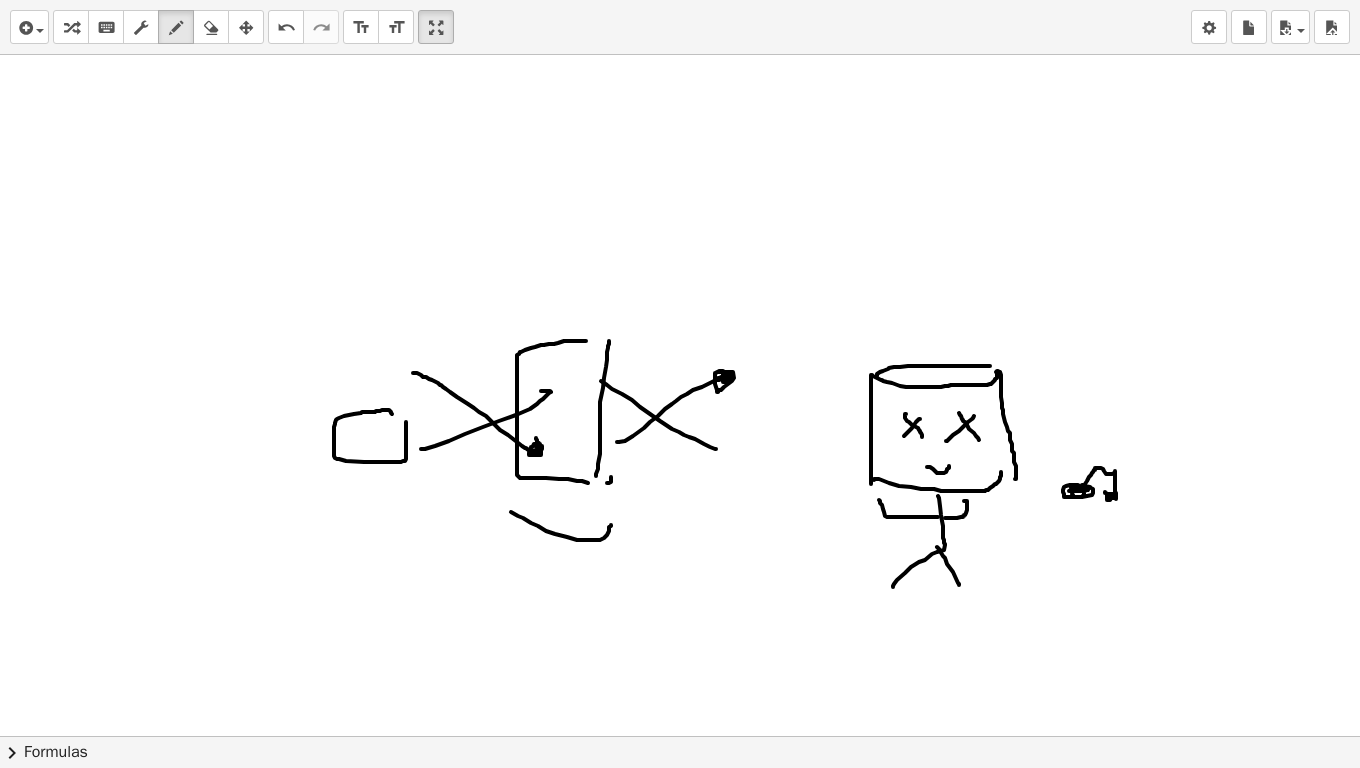 drag, startPoint x: 406, startPoint y: 422, endPoint x: 393, endPoint y: 418, distance: 13.601471 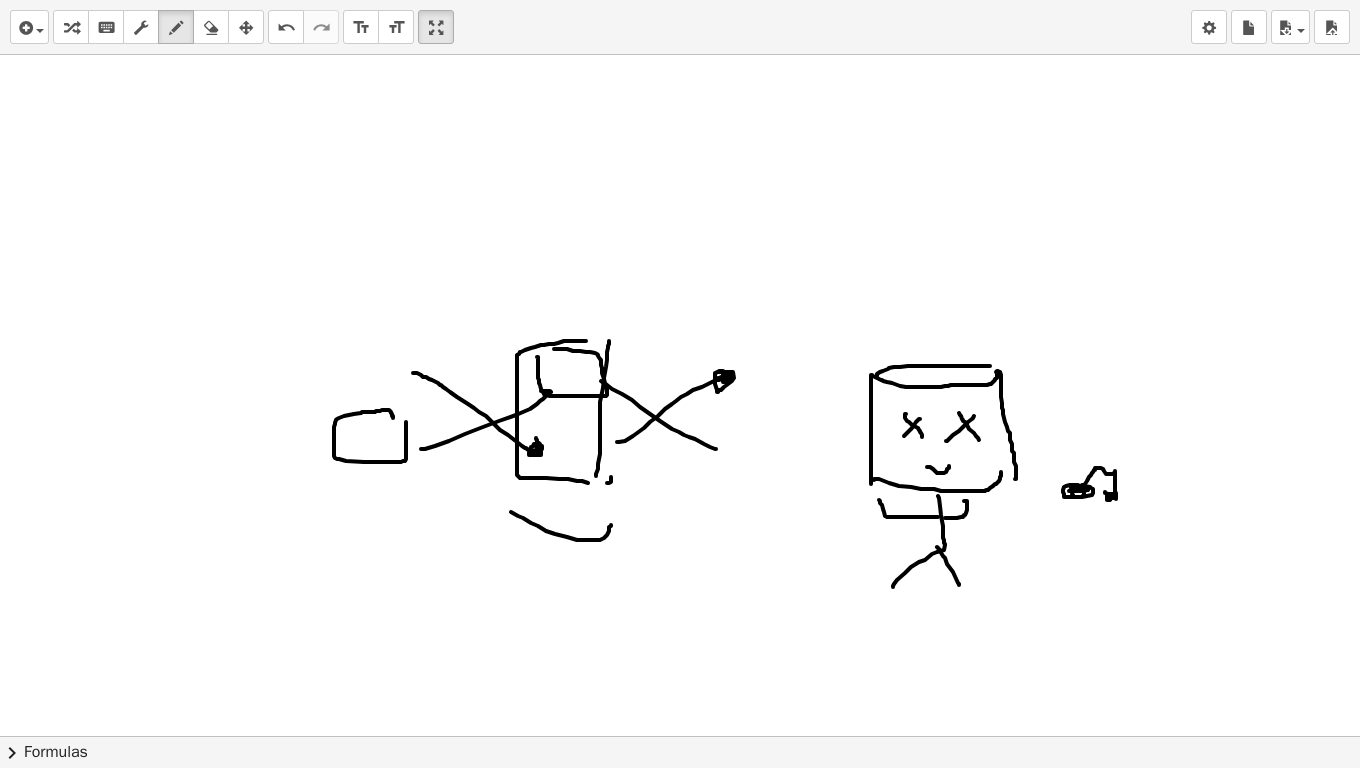 click at bounding box center [680, 1522] 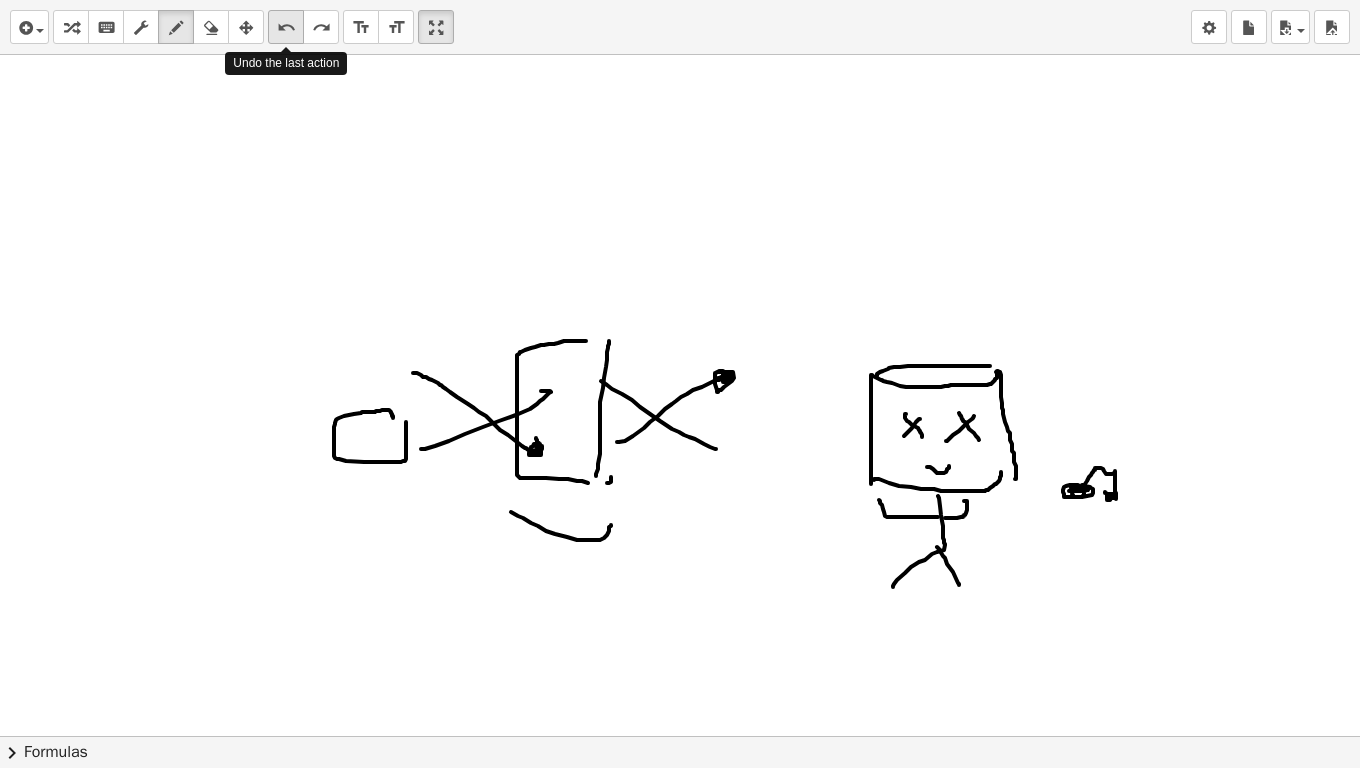 click on "undo" at bounding box center [286, 28] 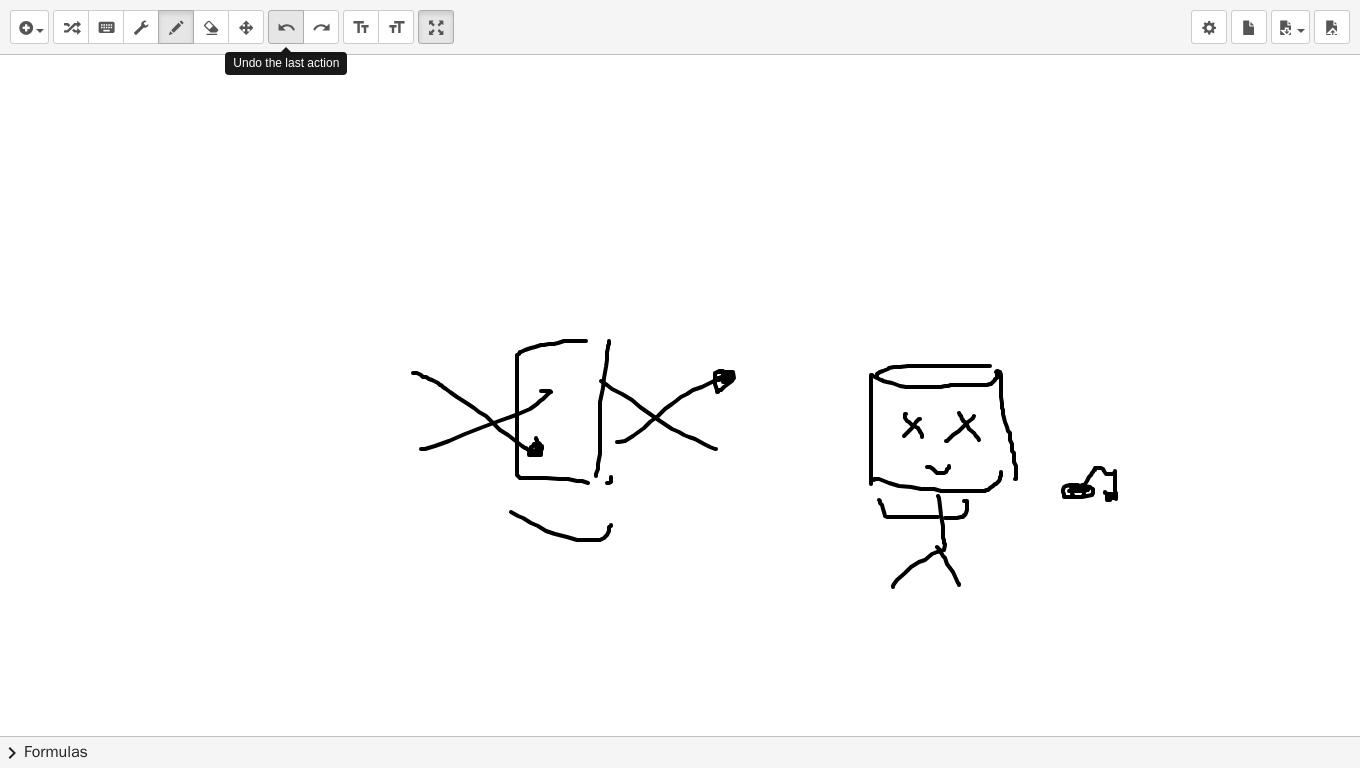 click on "undo" at bounding box center [286, 28] 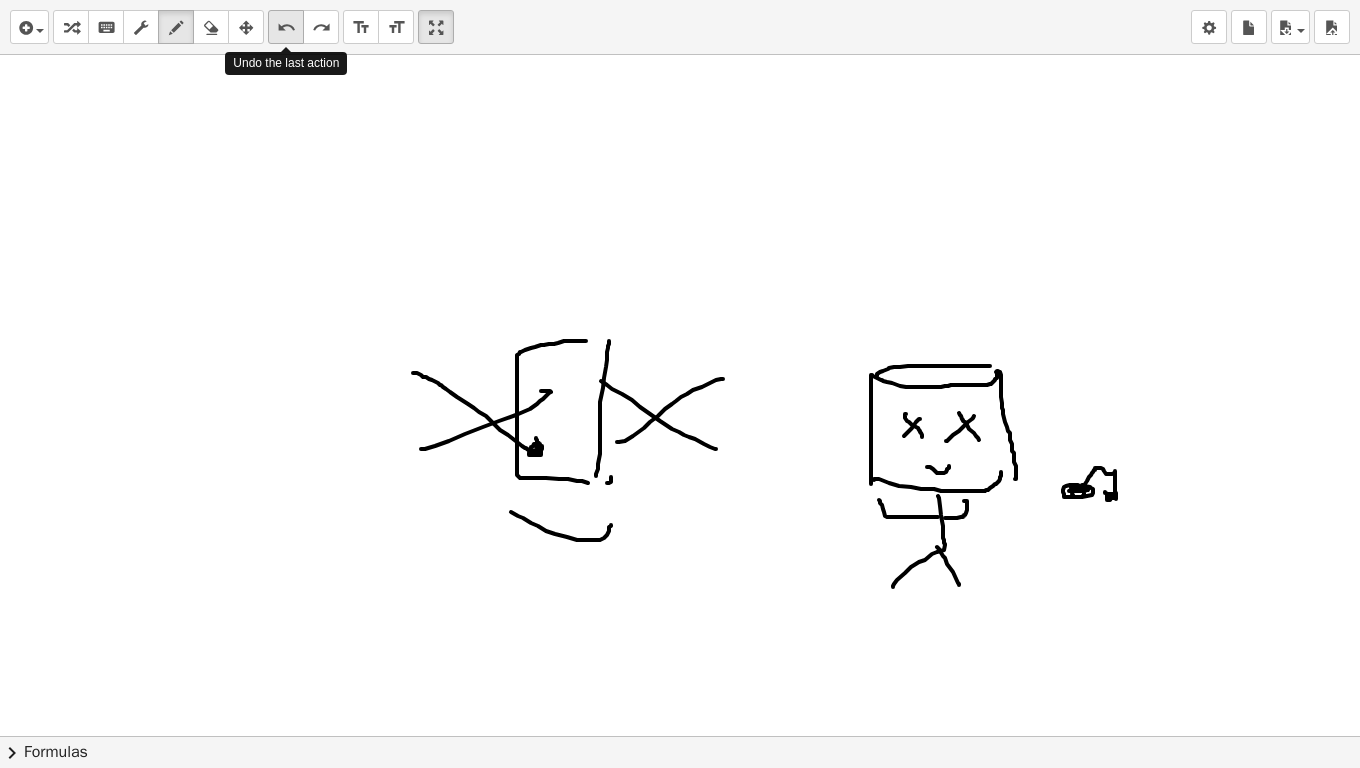 click on "undo" at bounding box center (286, 28) 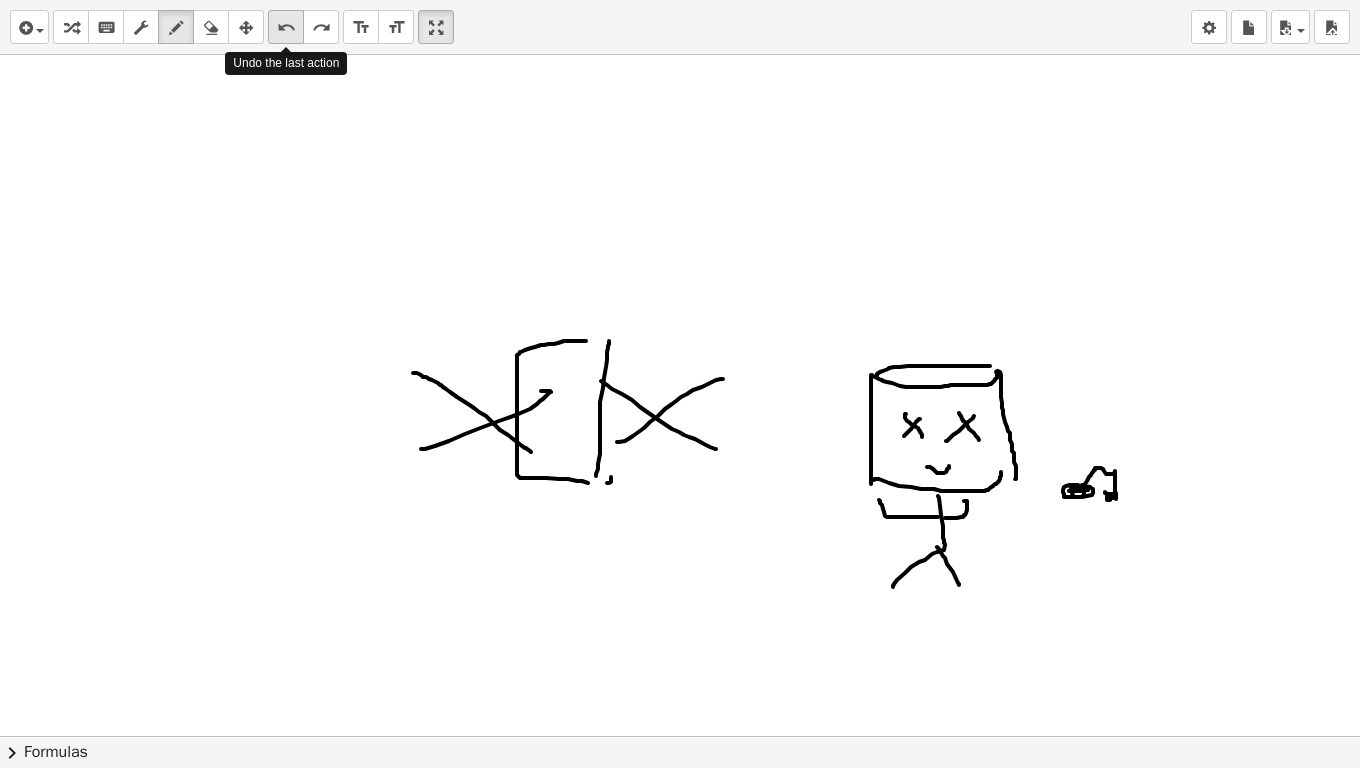 click on "undo" at bounding box center [286, 28] 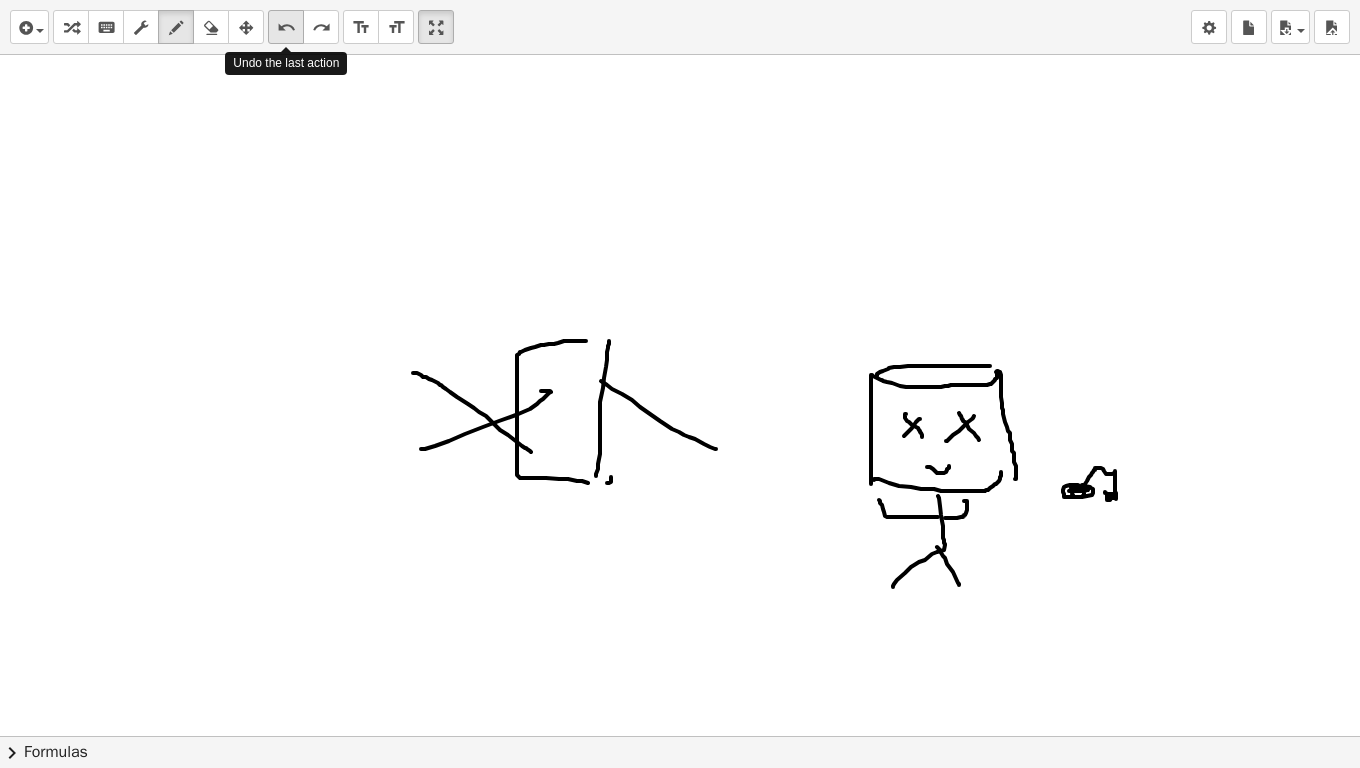 click on "undo" at bounding box center (286, 28) 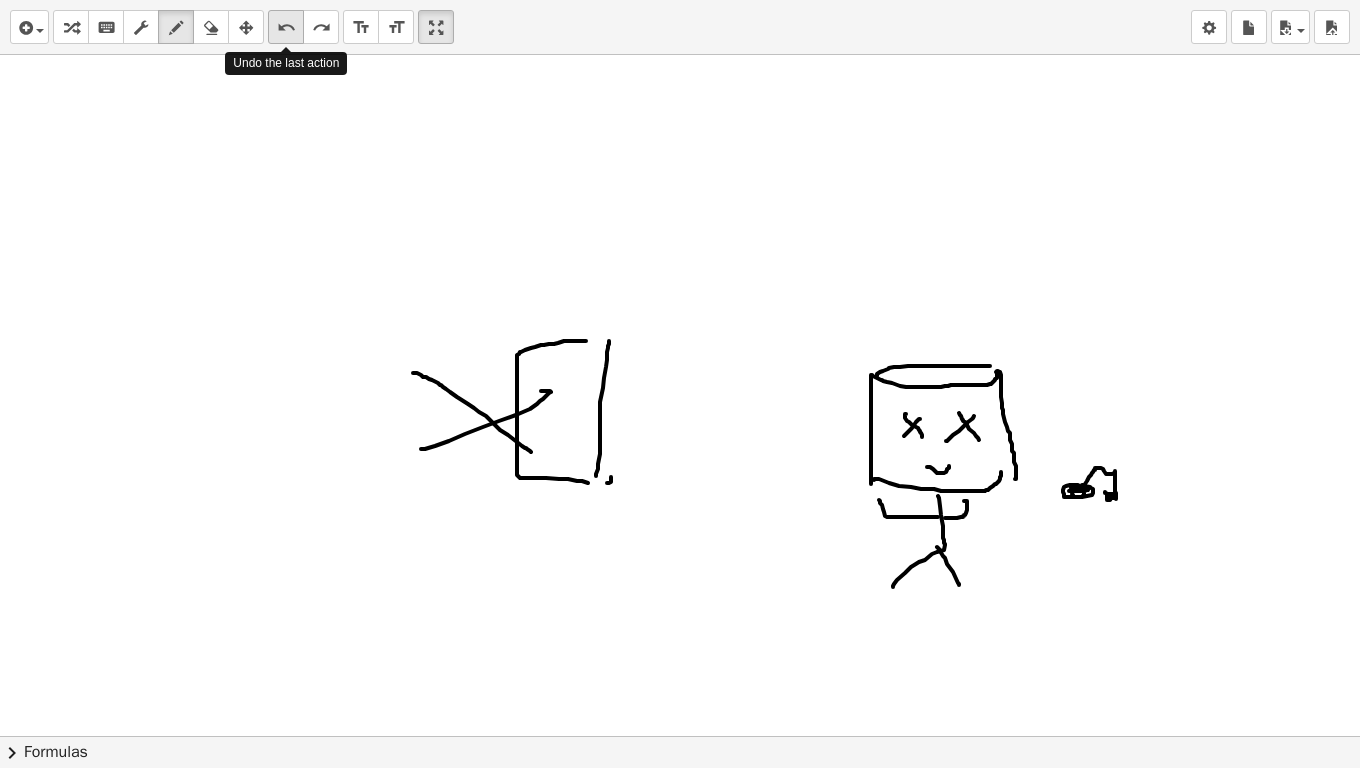 click on "undo" at bounding box center (286, 28) 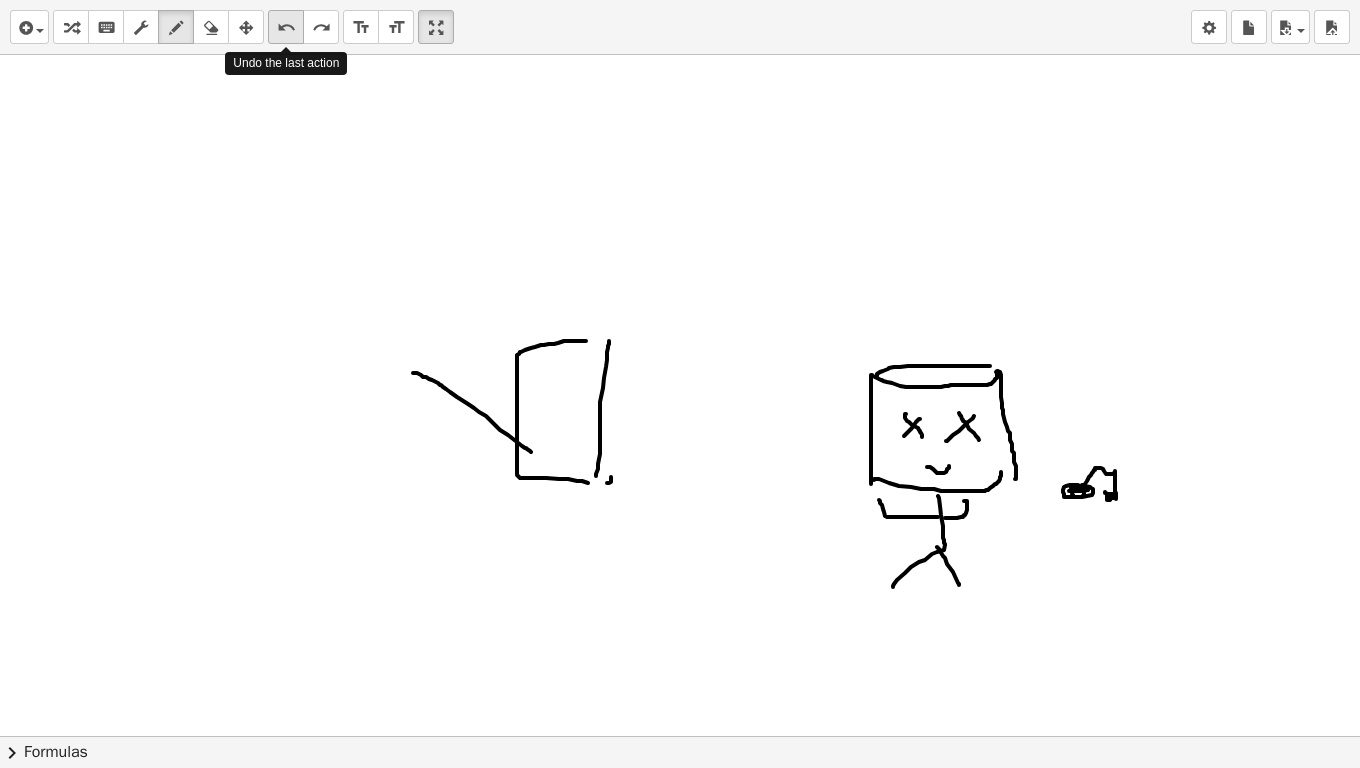 click on "undo" at bounding box center (286, 28) 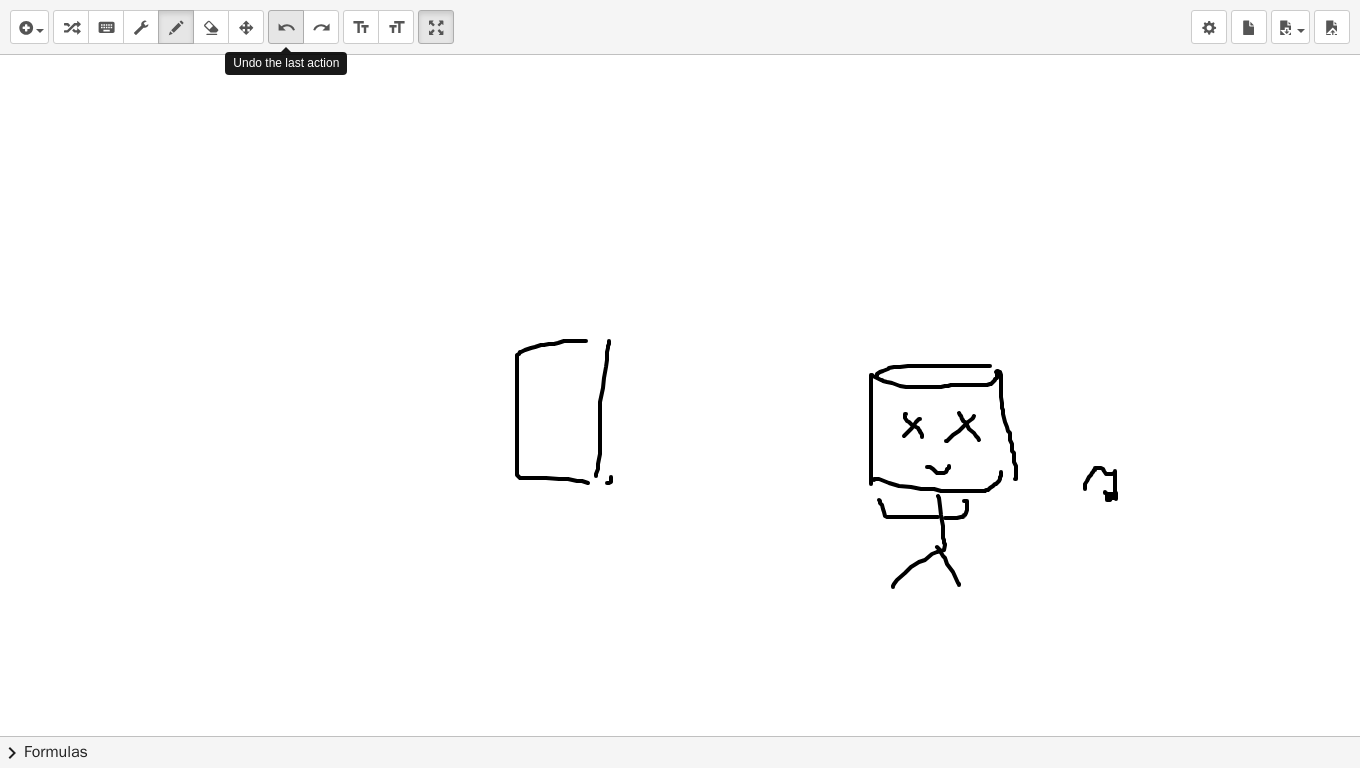 click on "undo" at bounding box center (286, 28) 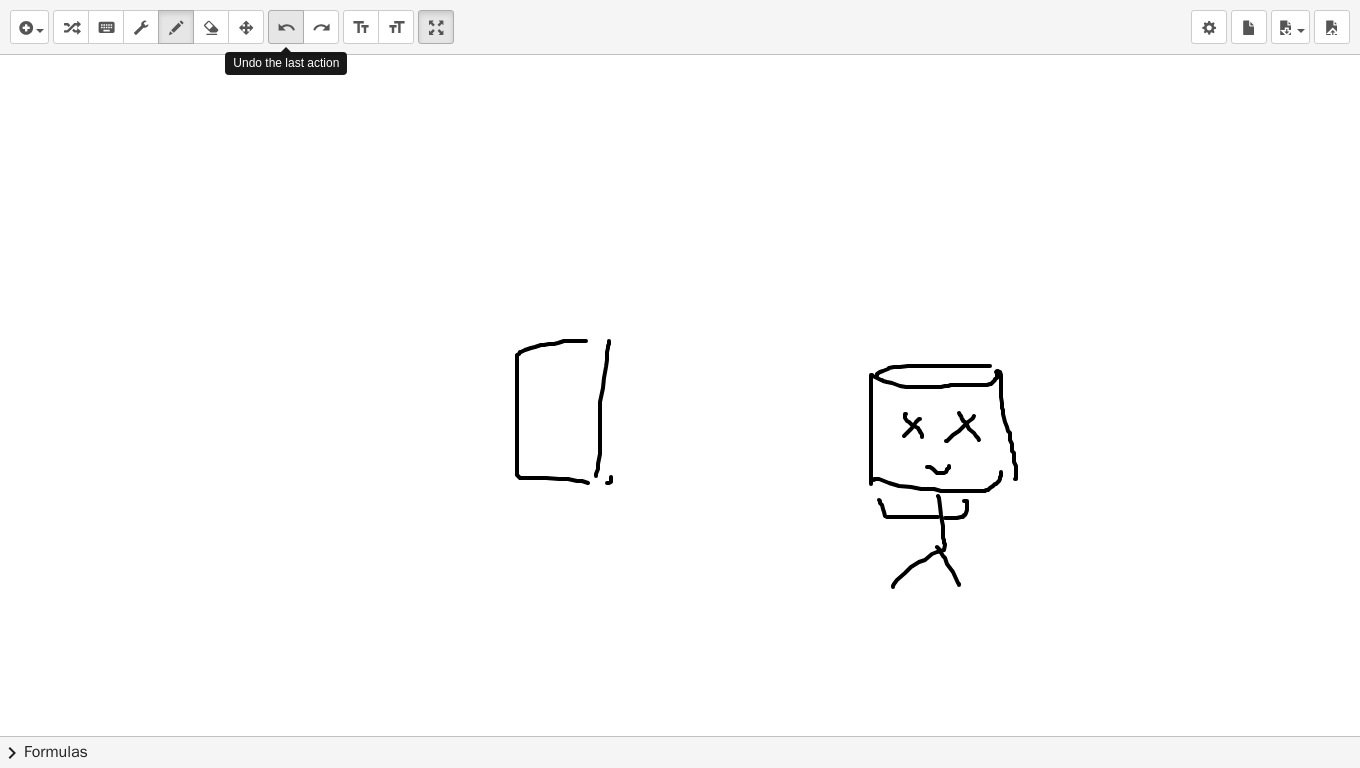 click on "undo" at bounding box center [286, 28] 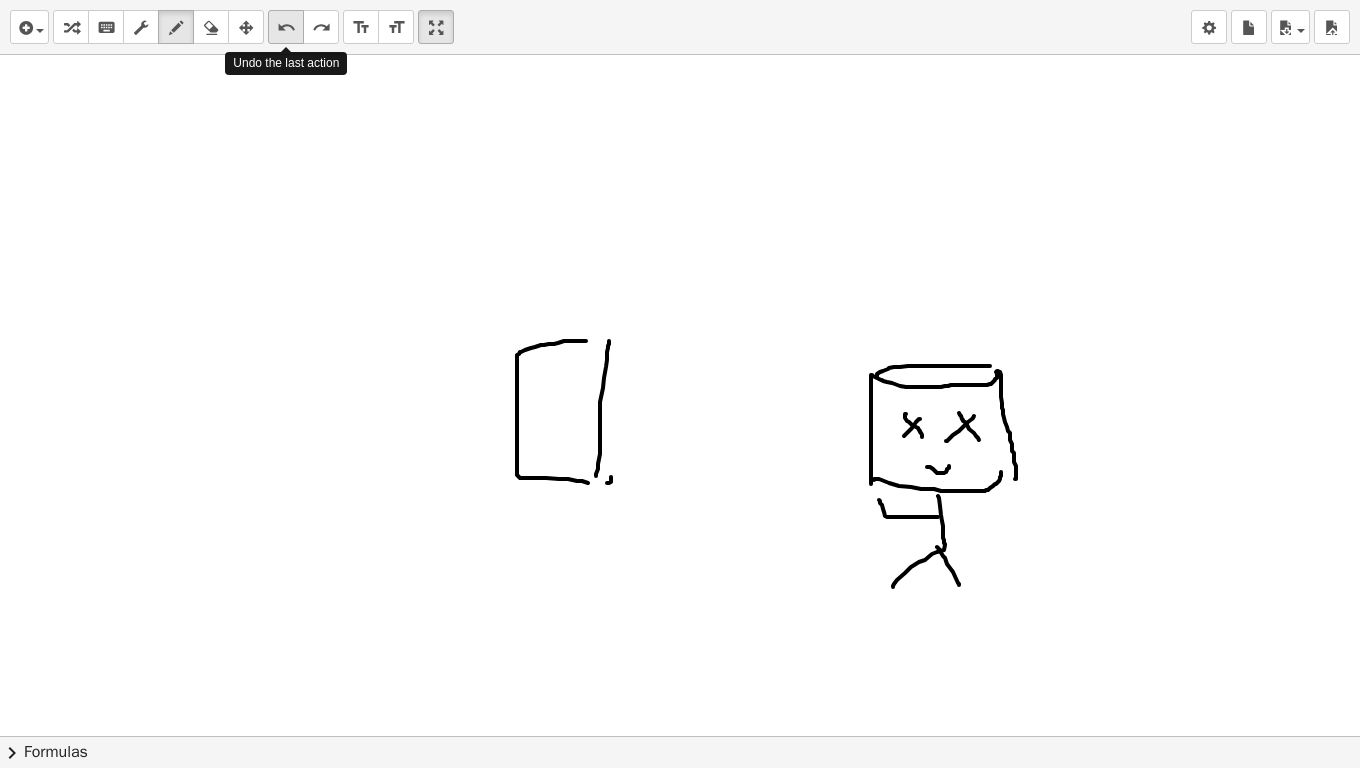 click on "undo" at bounding box center (286, 28) 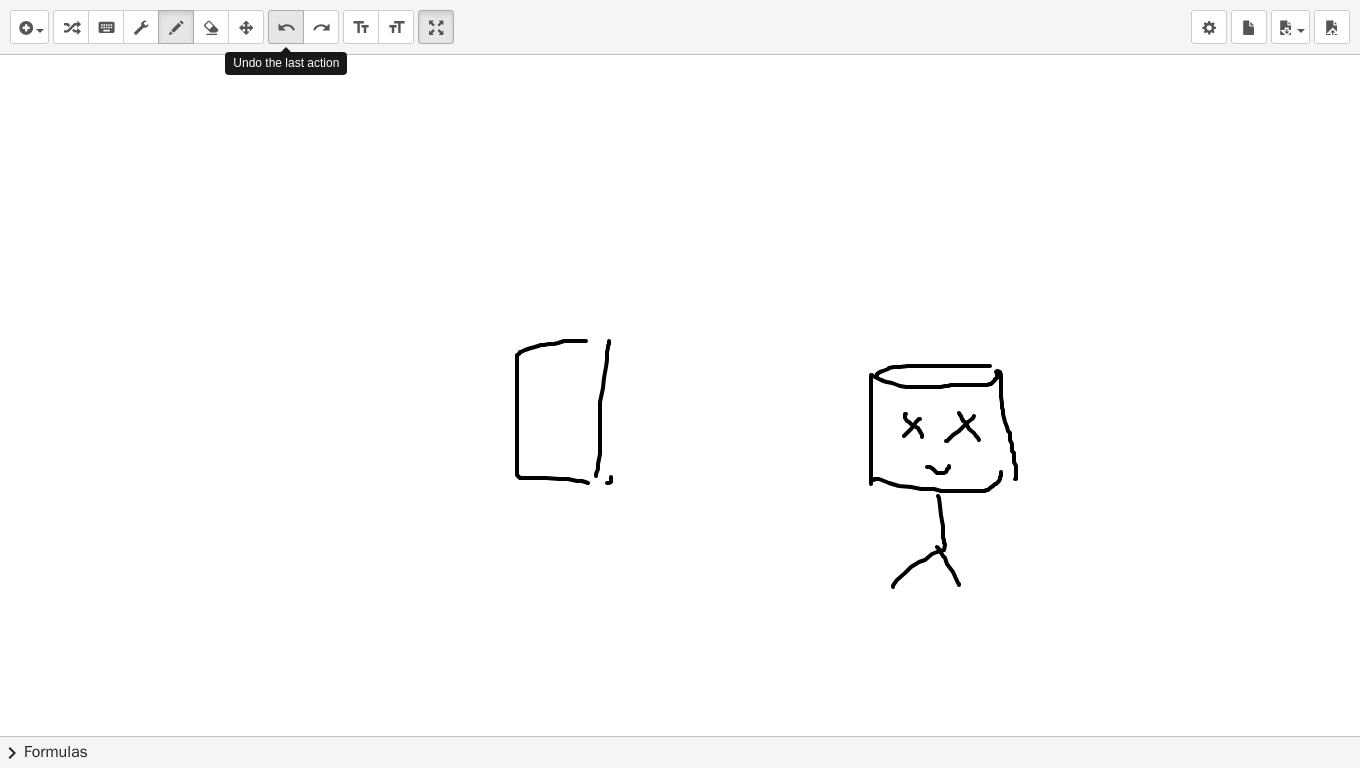 click on "undo" at bounding box center (286, 28) 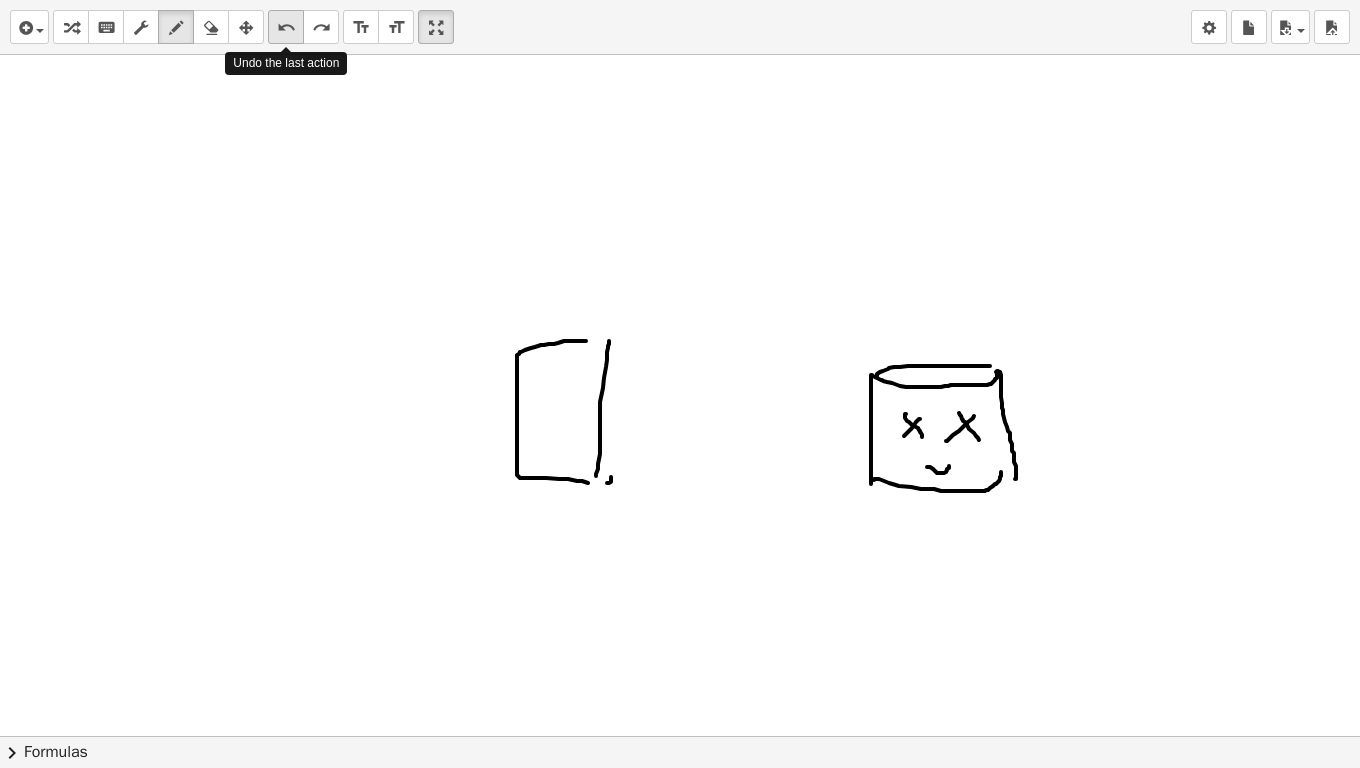 click on "undo" at bounding box center [286, 28] 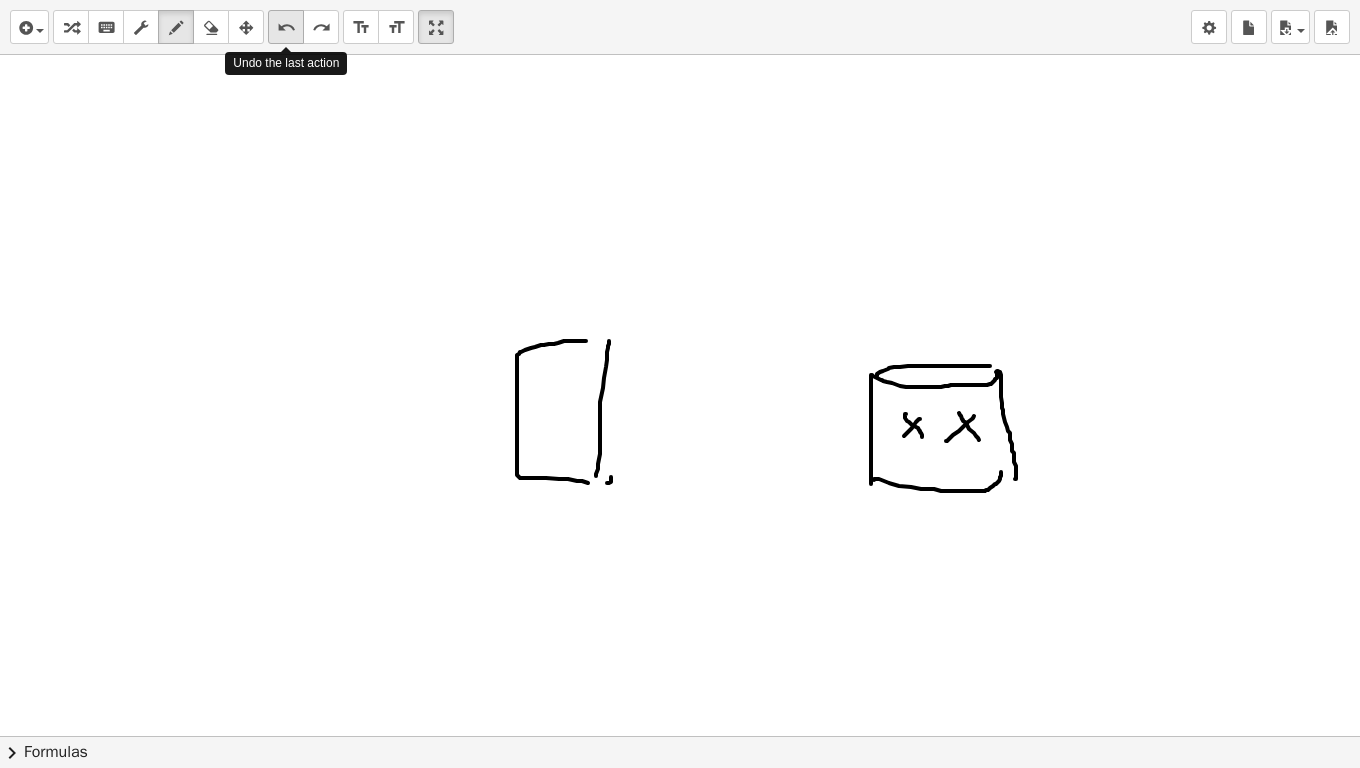 click on "undo" at bounding box center (286, 28) 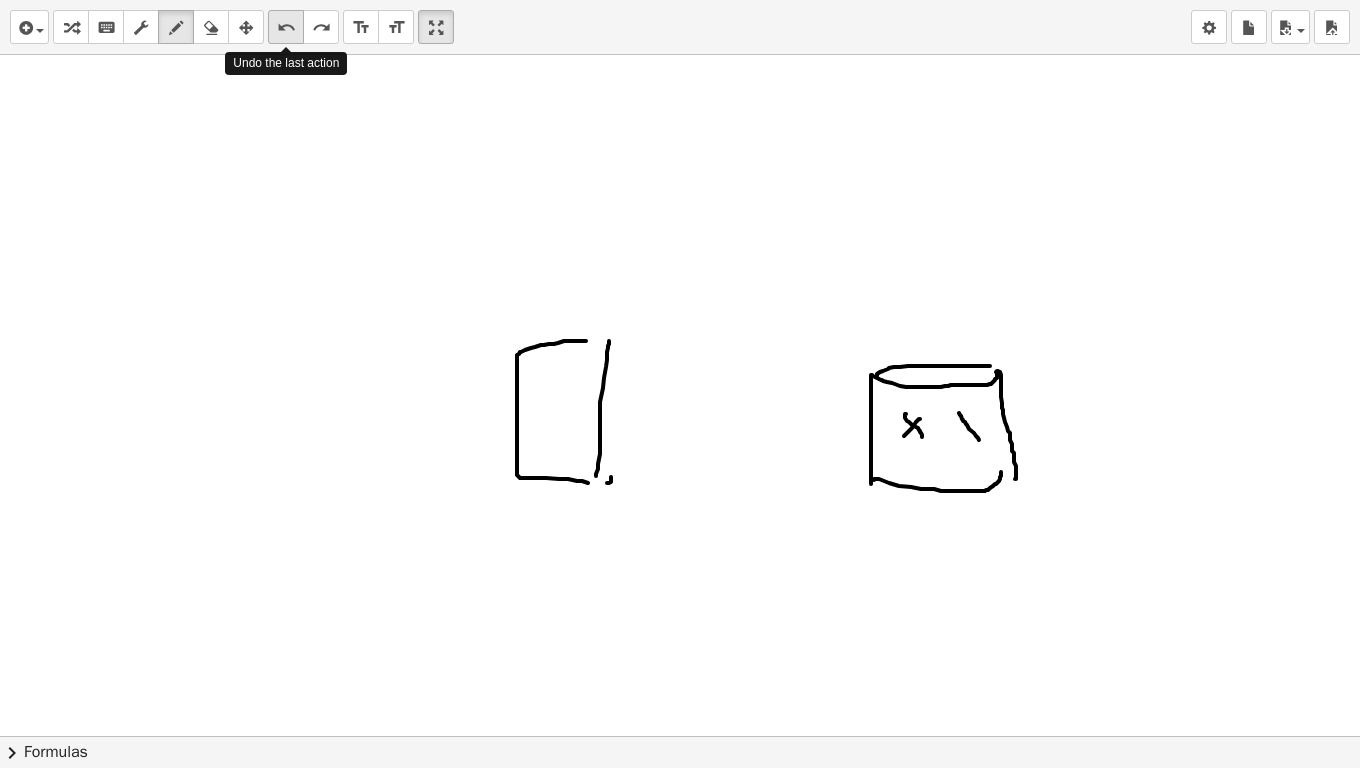 click on "undo" at bounding box center [286, 28] 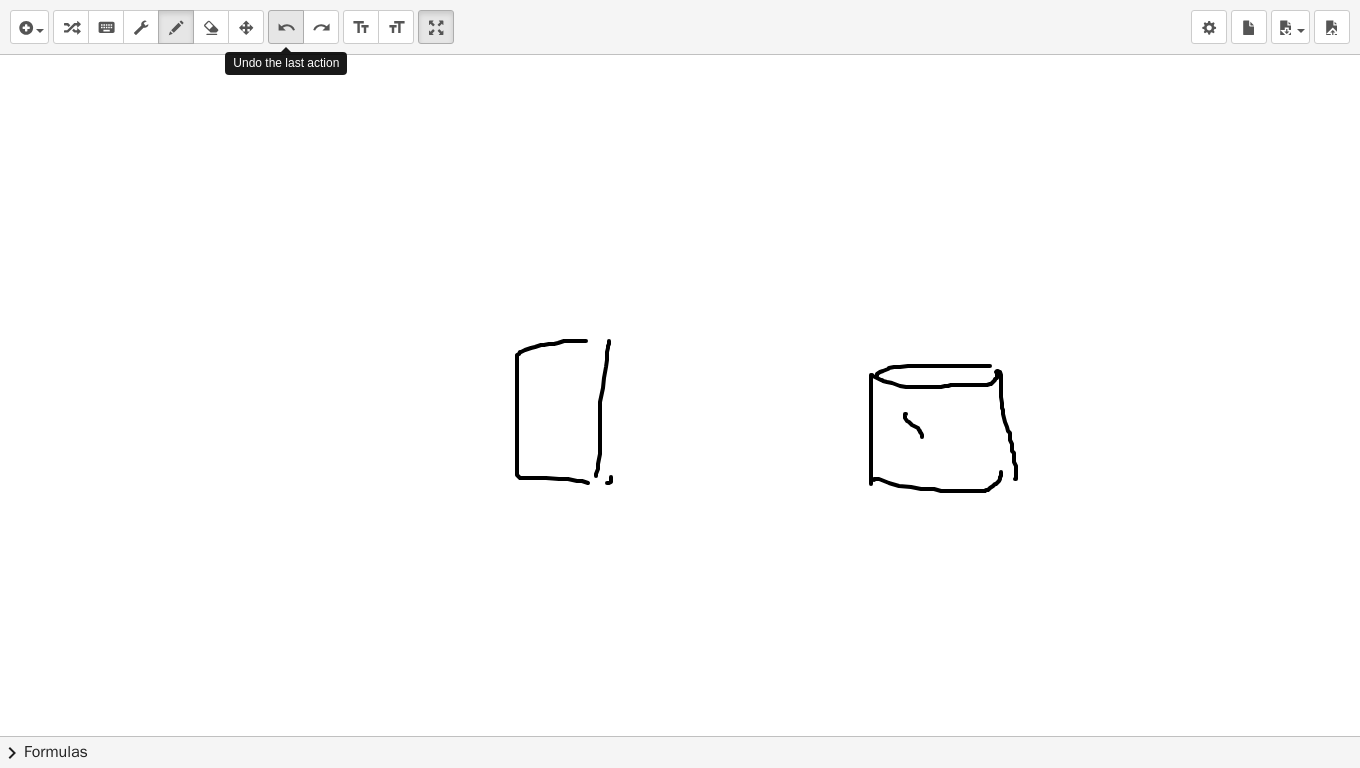 click on "undo" at bounding box center (286, 28) 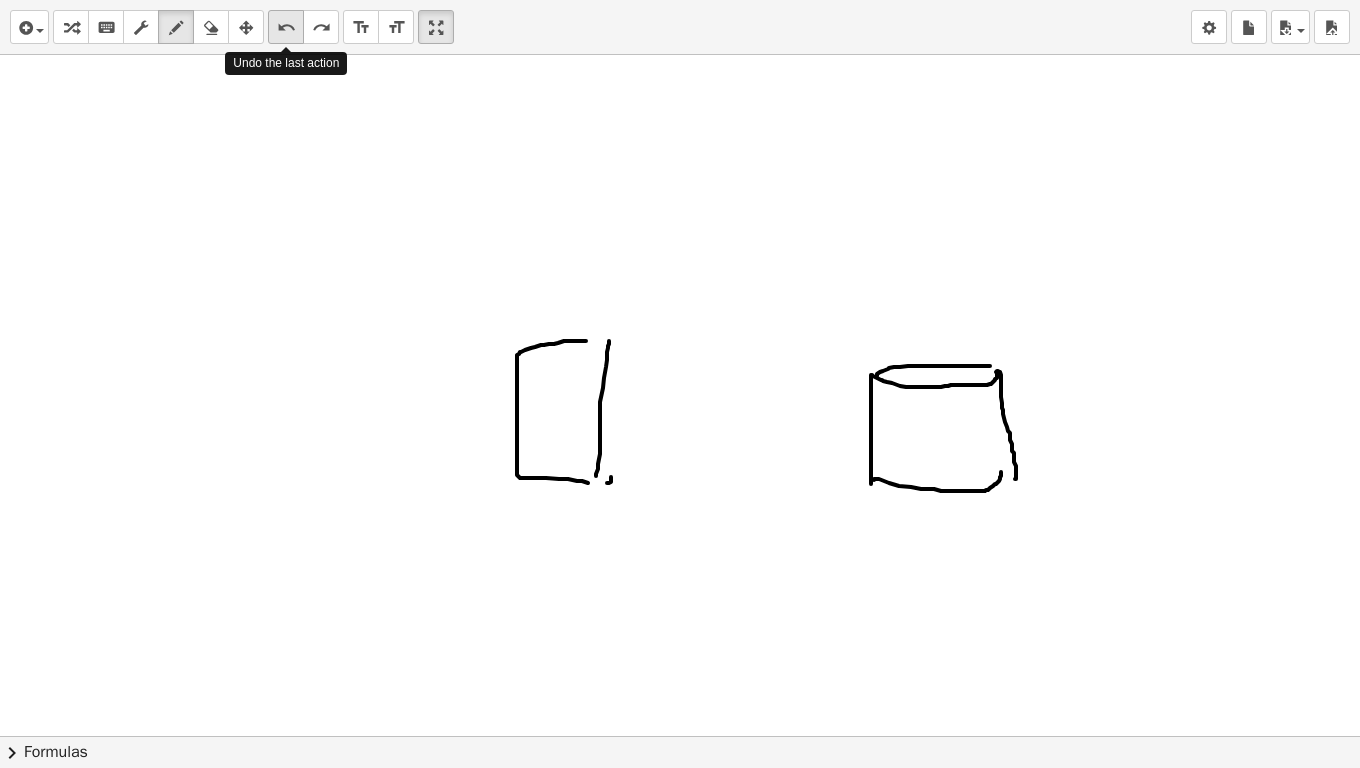 click on "undo" at bounding box center (286, 28) 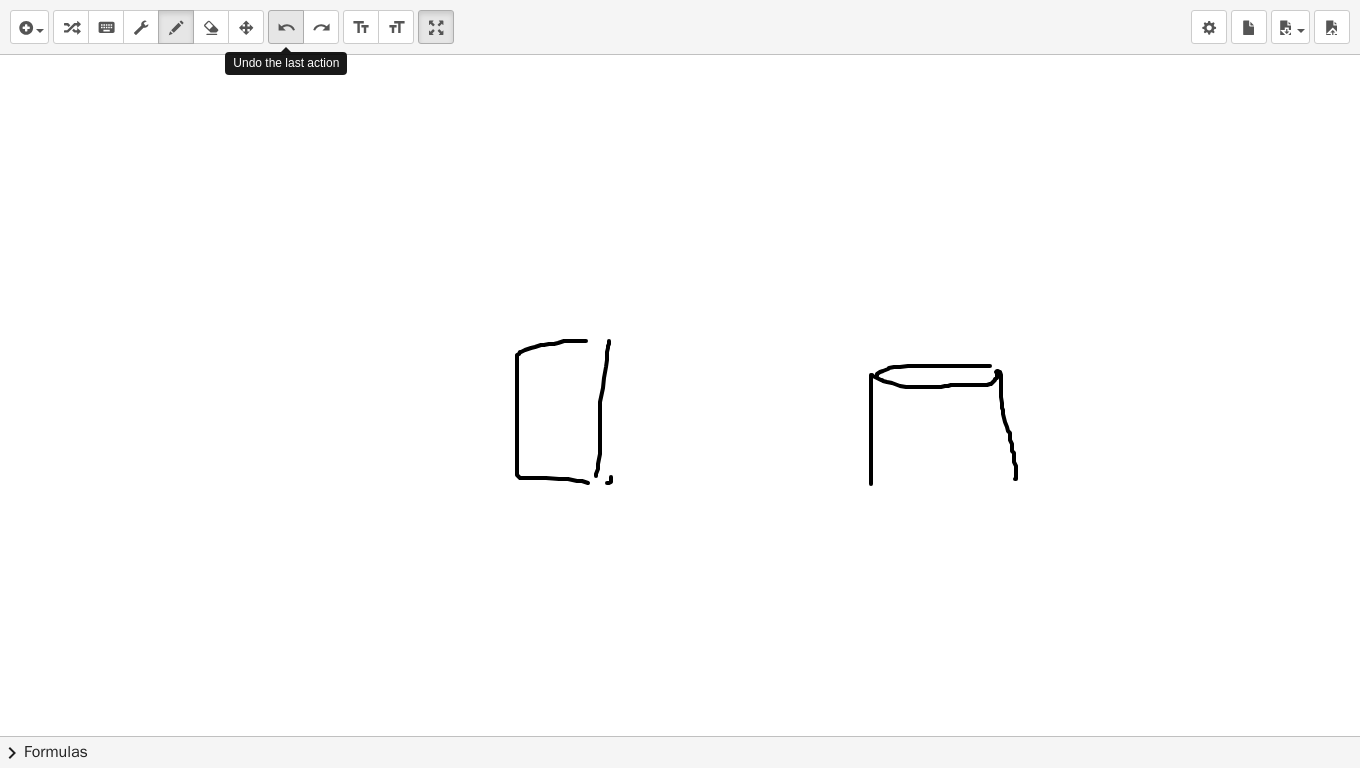 click on "undo" at bounding box center (286, 28) 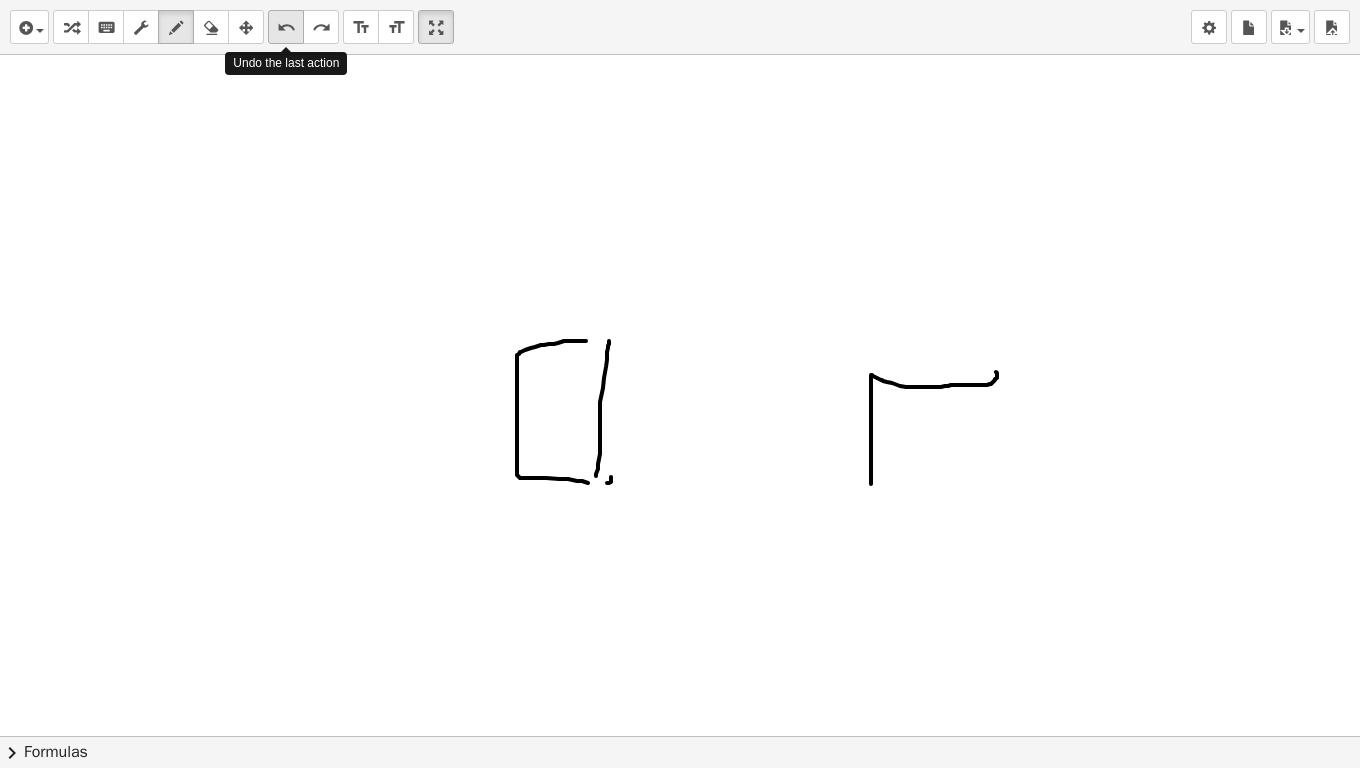 click on "undo" at bounding box center [286, 28] 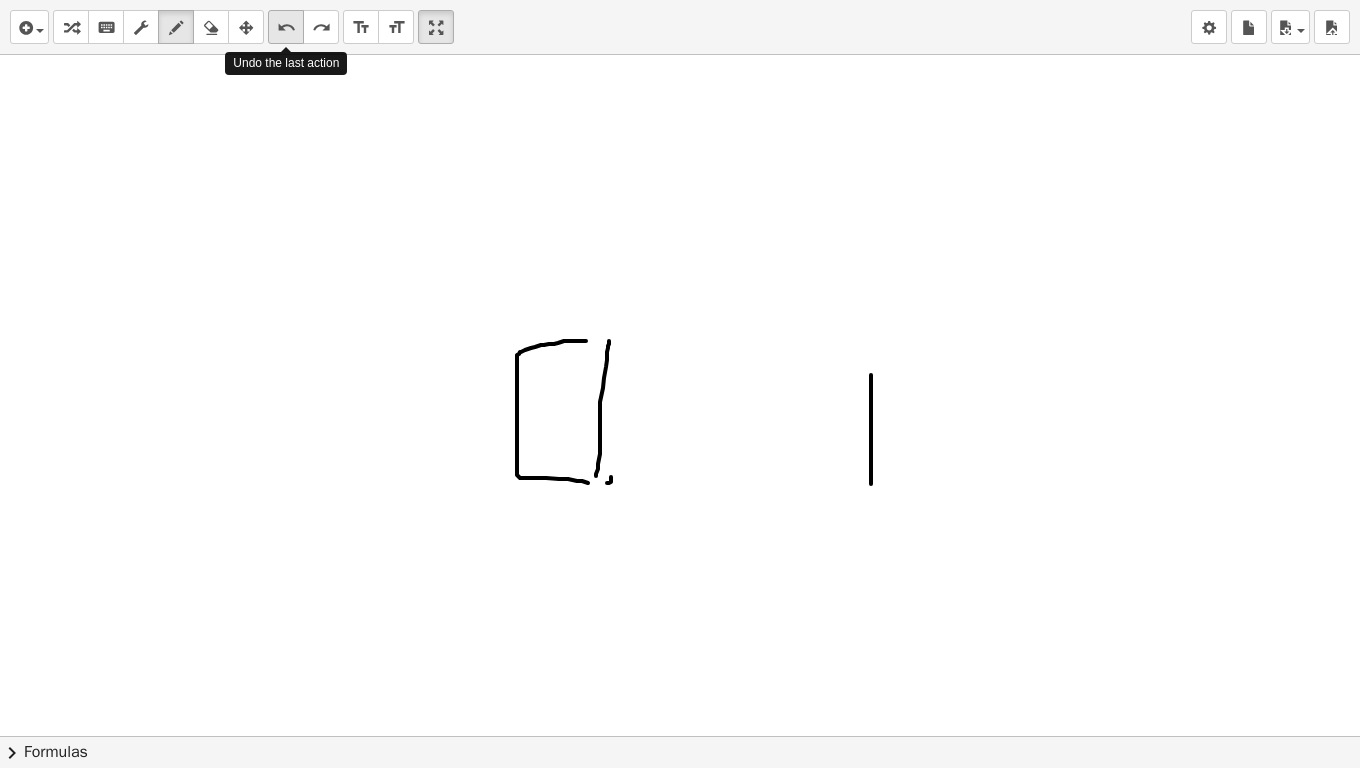 click on "undo" at bounding box center [286, 28] 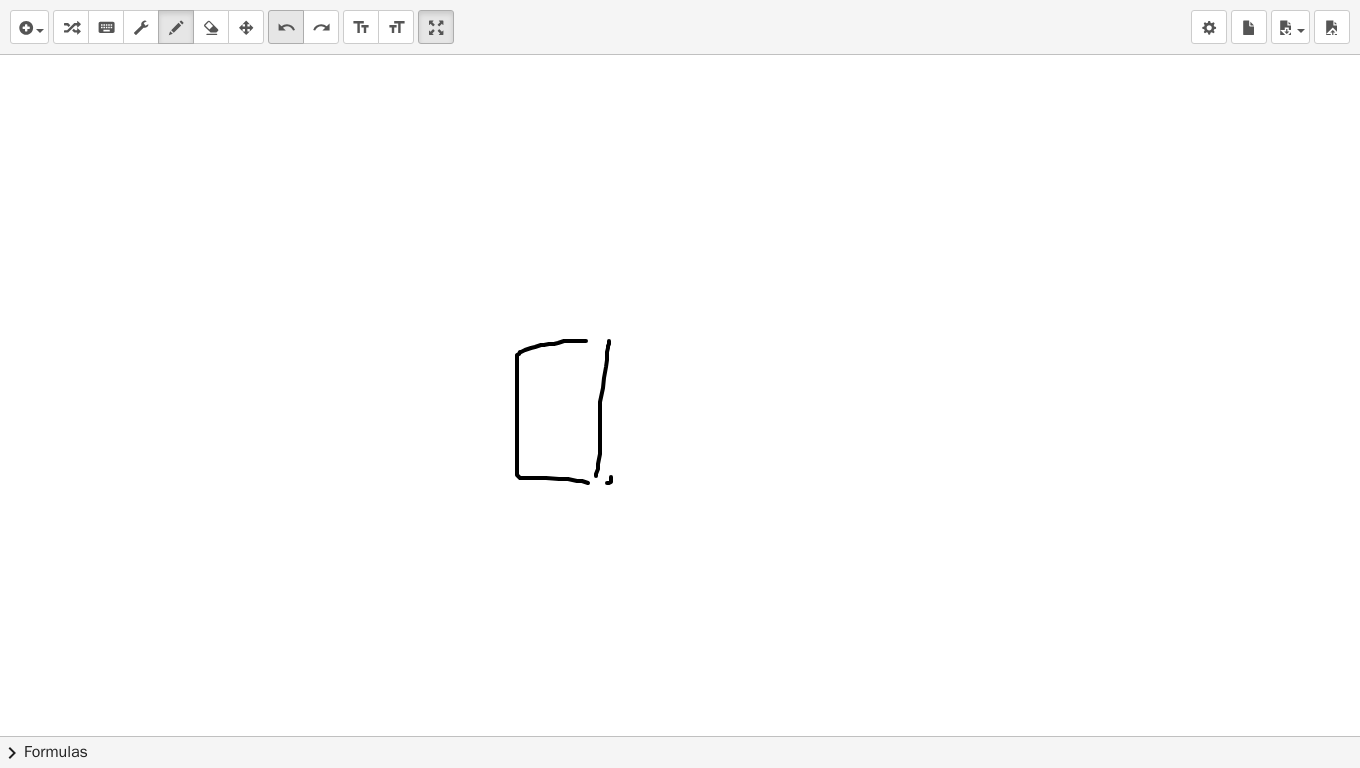 click on "undo" at bounding box center (286, 28) 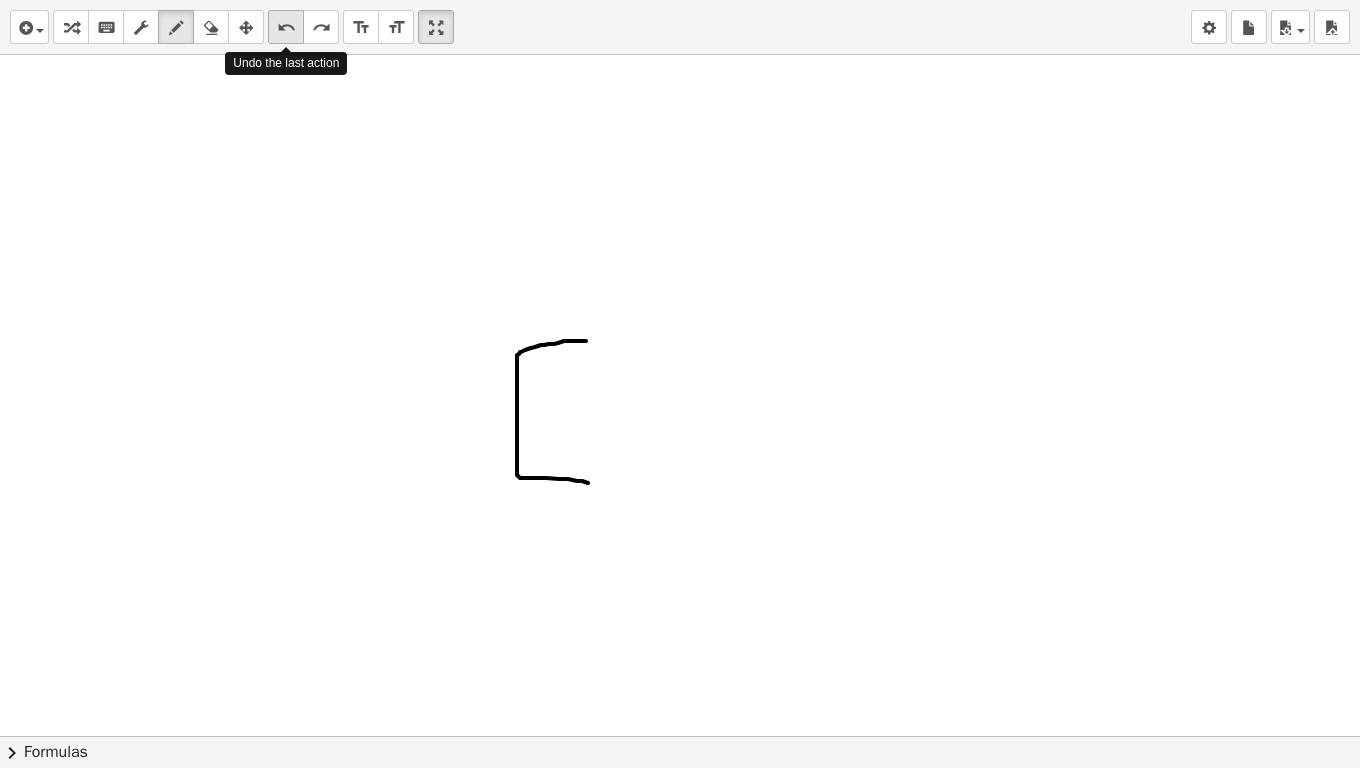 click on "undo" at bounding box center [286, 28] 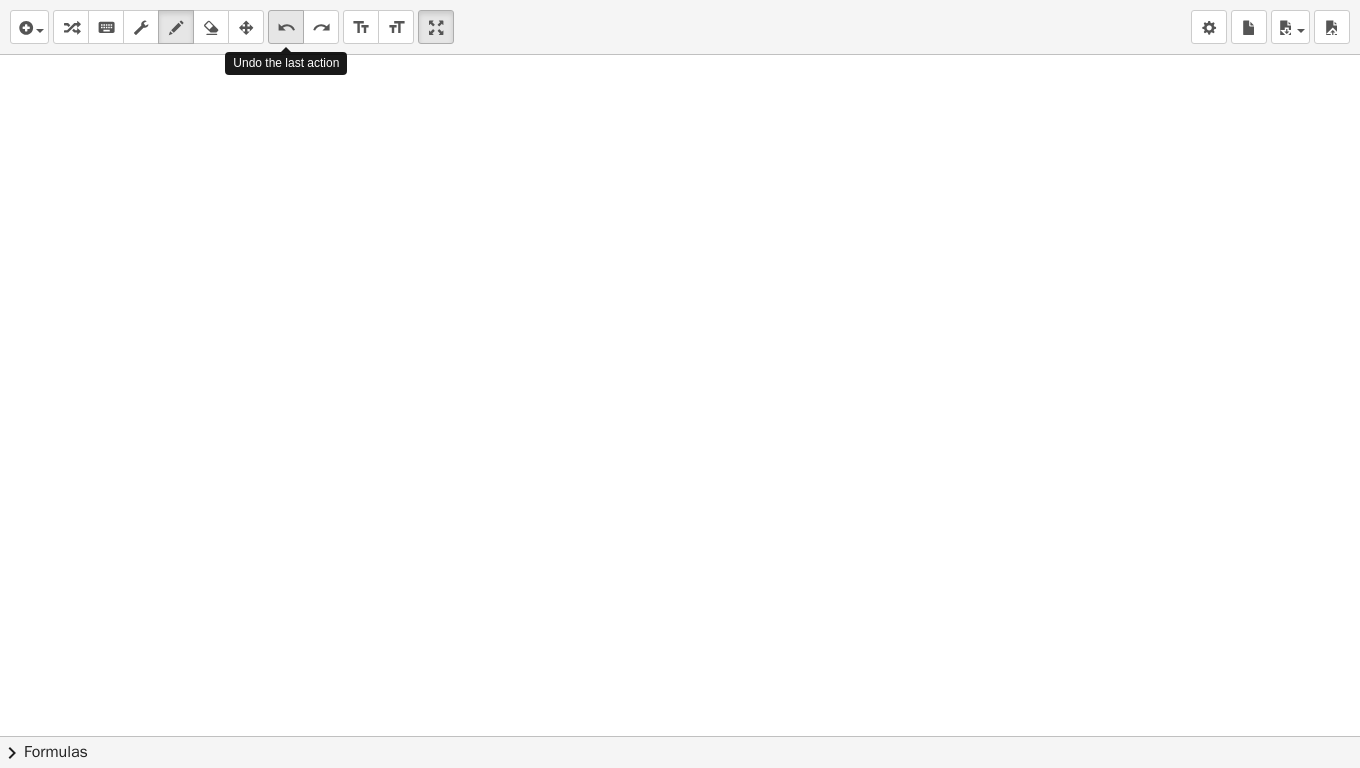 click on "undo" at bounding box center [286, 28] 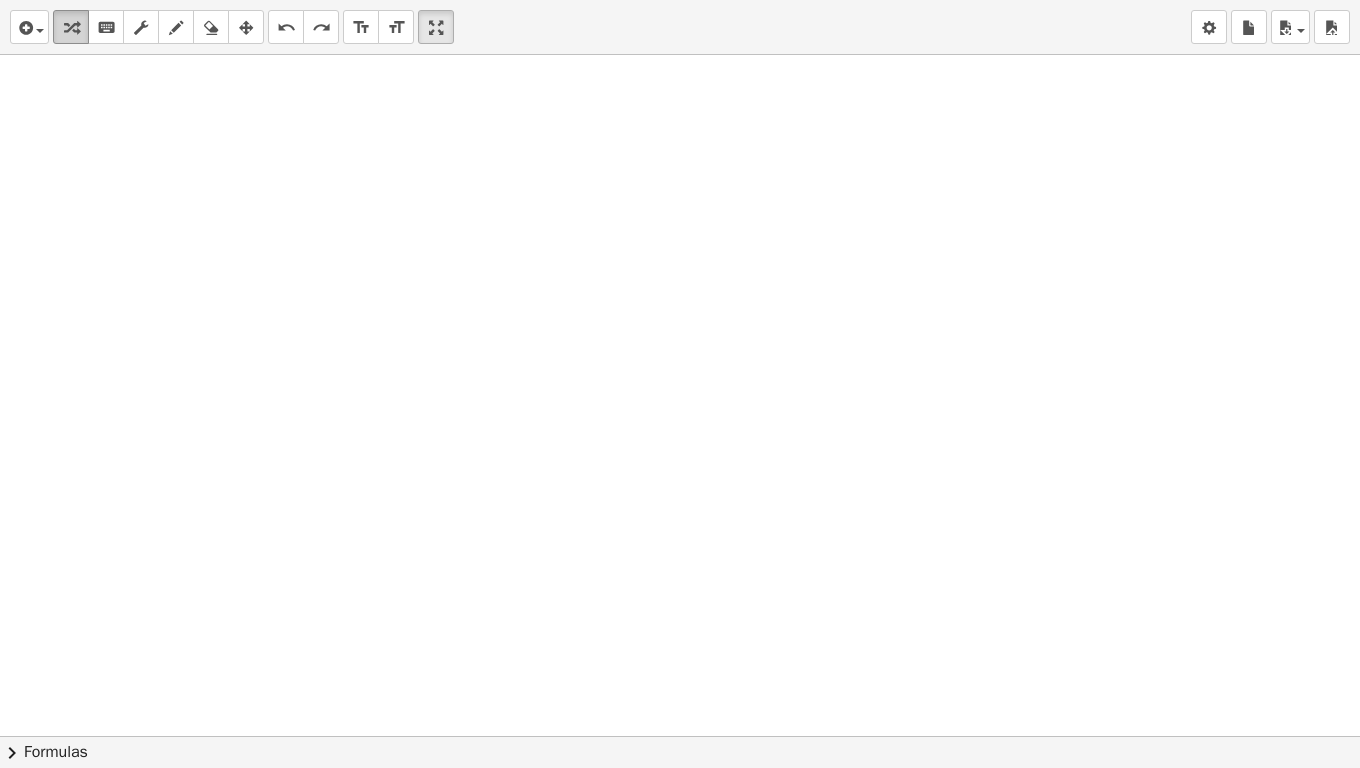 click at bounding box center (71, 27) 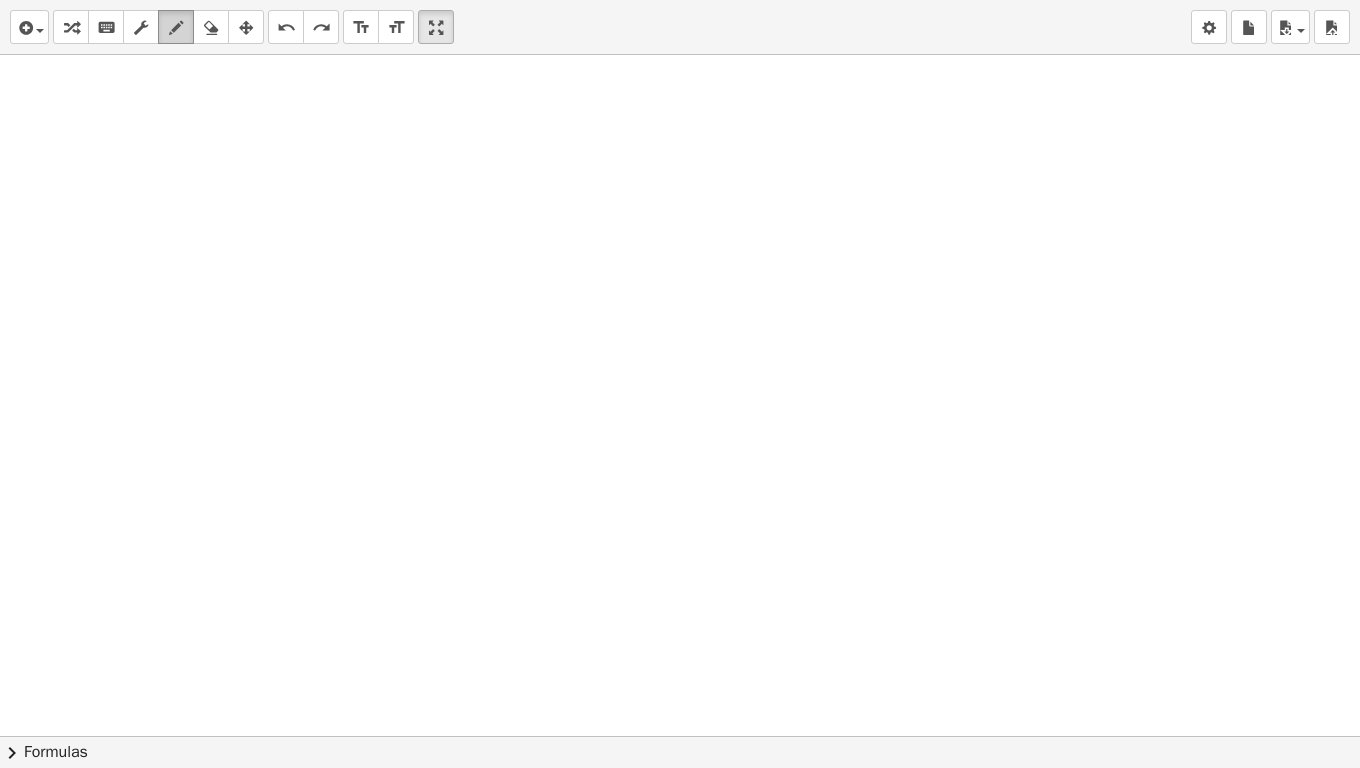 click at bounding box center (176, 27) 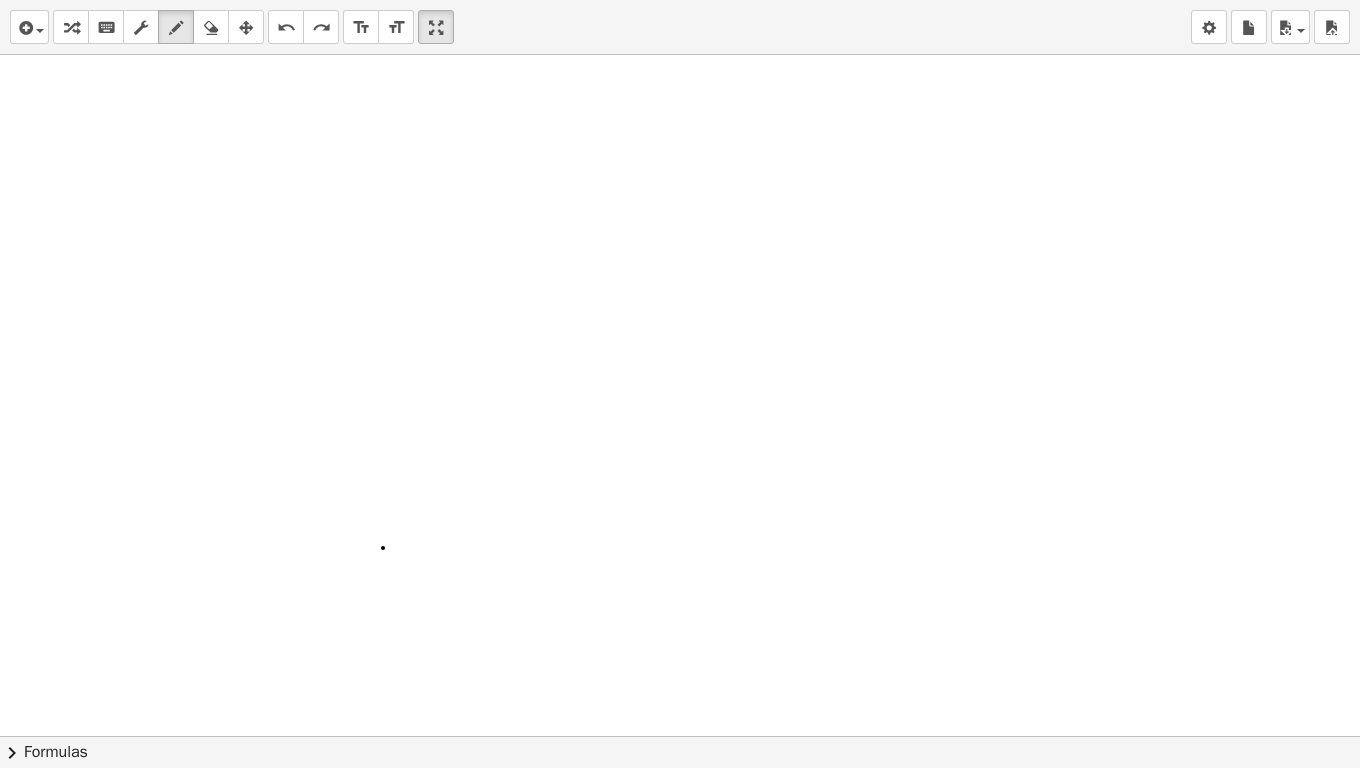 click at bounding box center [680, 1522] 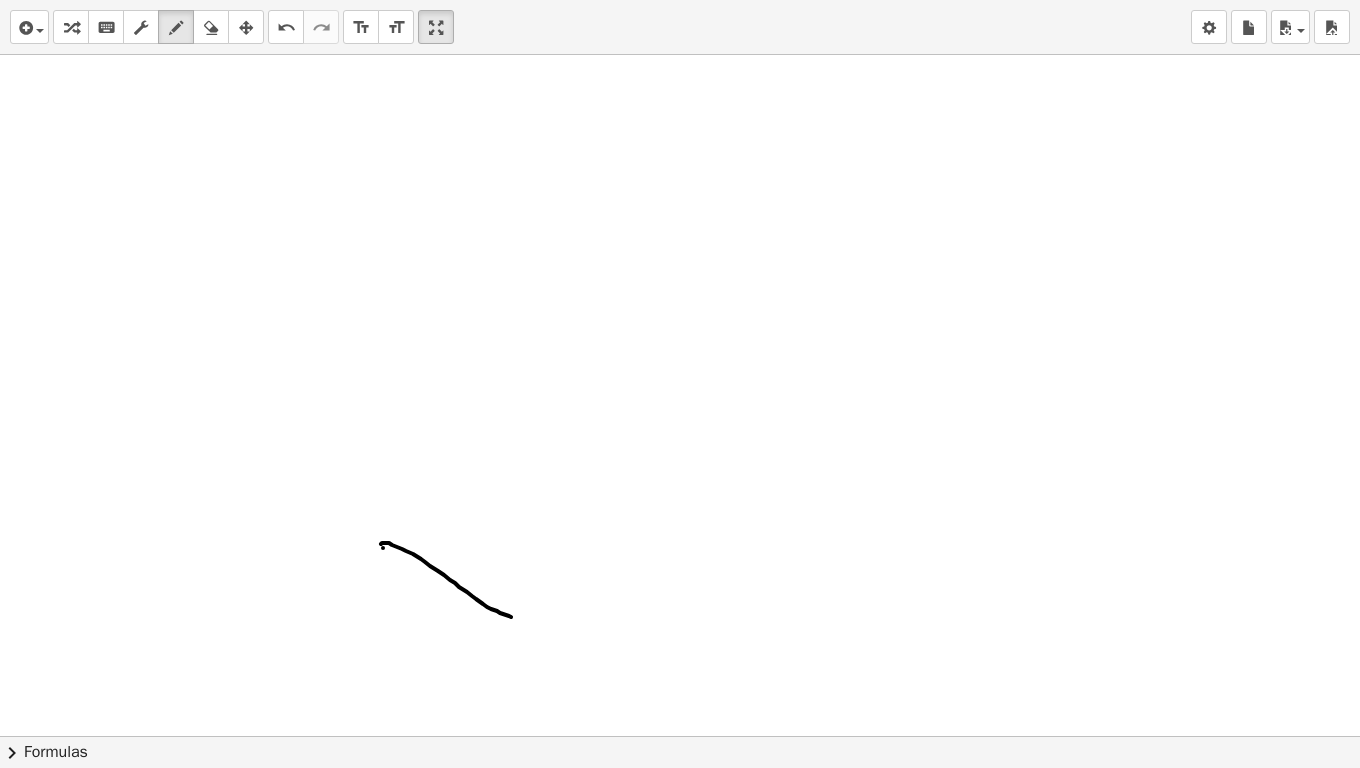 drag, startPoint x: 381, startPoint y: 544, endPoint x: 511, endPoint y: 617, distance: 149.09393 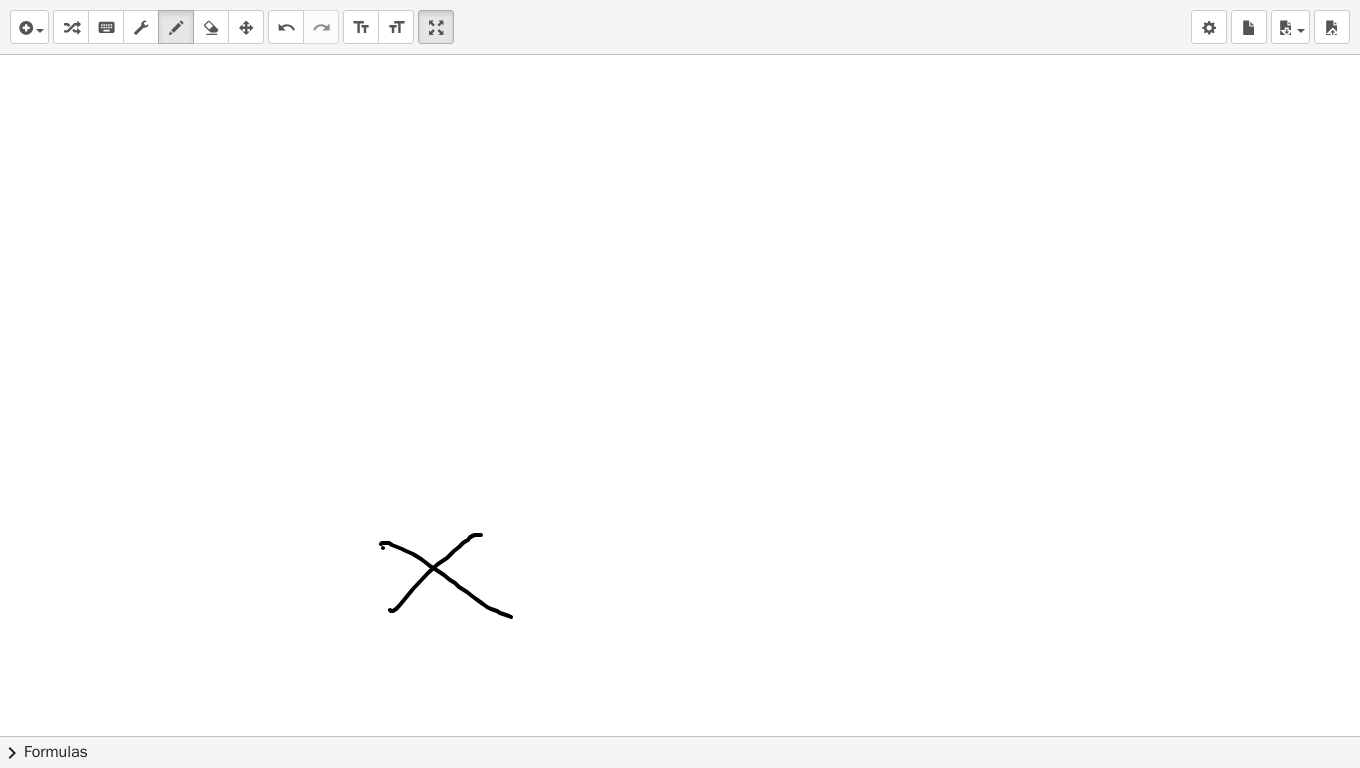 drag, startPoint x: 390, startPoint y: 610, endPoint x: 481, endPoint y: 535, distance: 117.923706 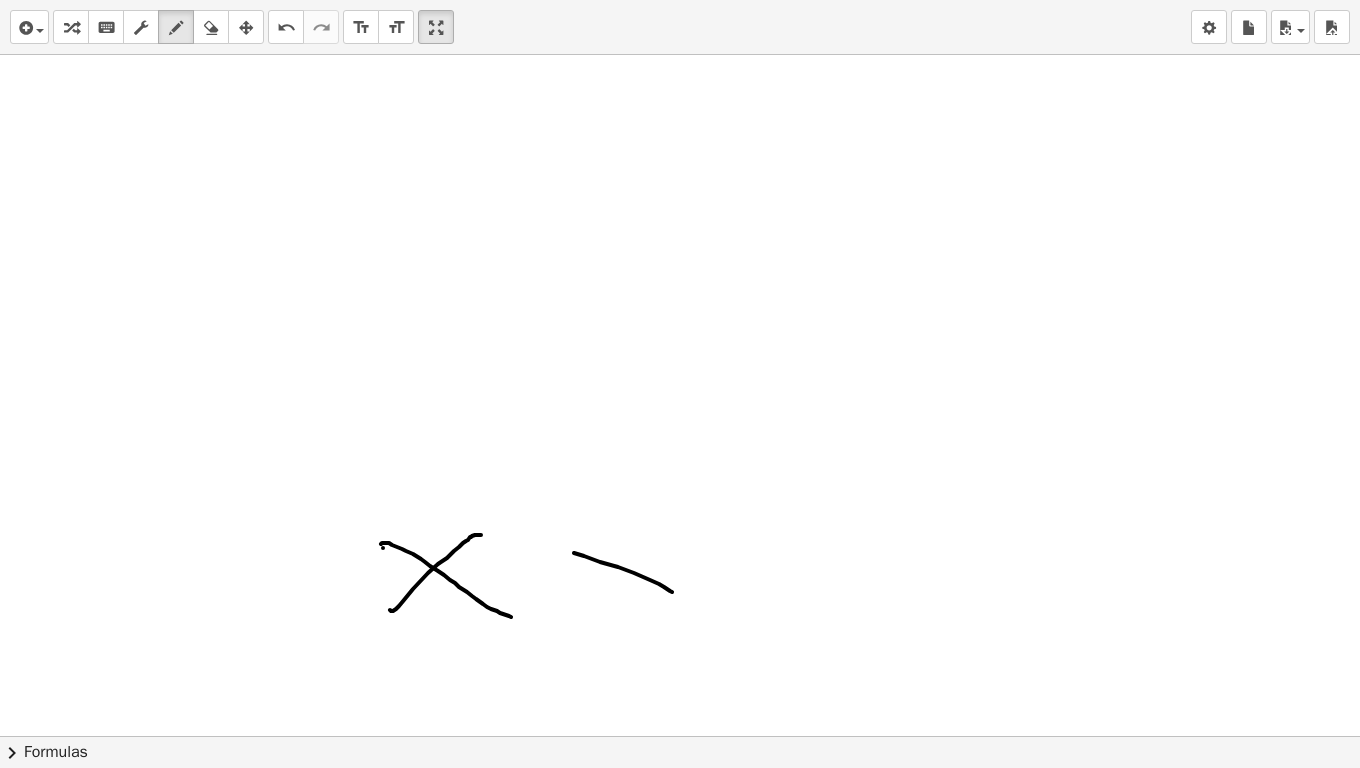 drag, startPoint x: 574, startPoint y: 553, endPoint x: 691, endPoint y: 606, distance: 128.44453 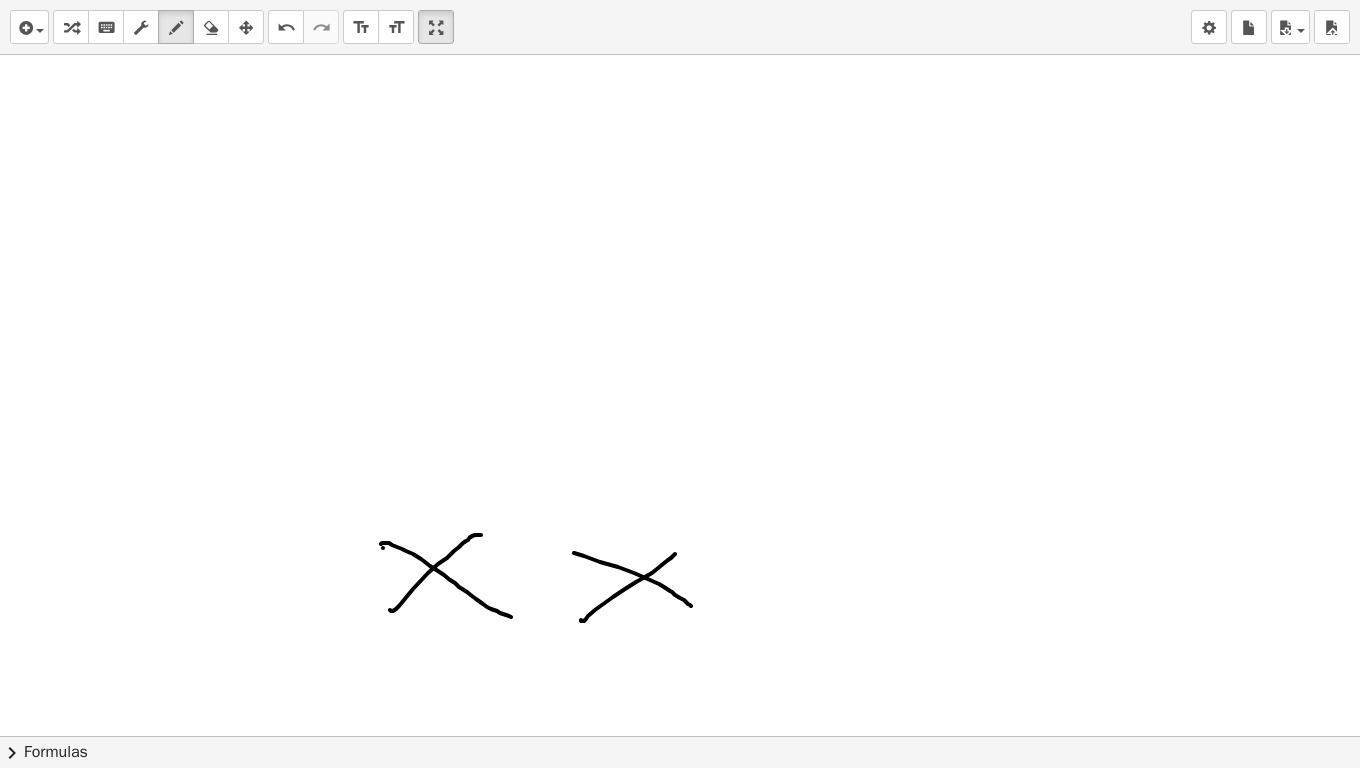 drag, startPoint x: 581, startPoint y: 621, endPoint x: 677, endPoint y: 552, distance: 118.224365 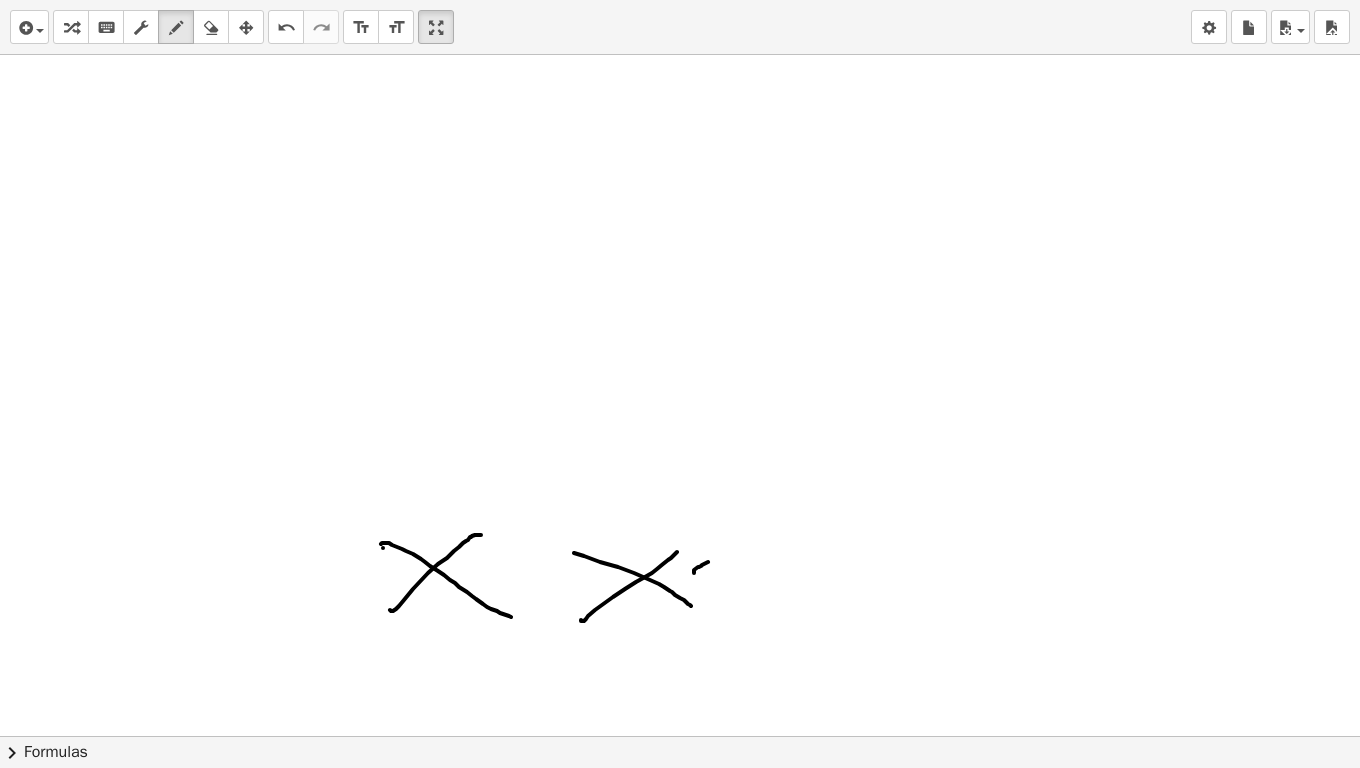 drag, startPoint x: 694, startPoint y: 573, endPoint x: 708, endPoint y: 562, distance: 17.804493 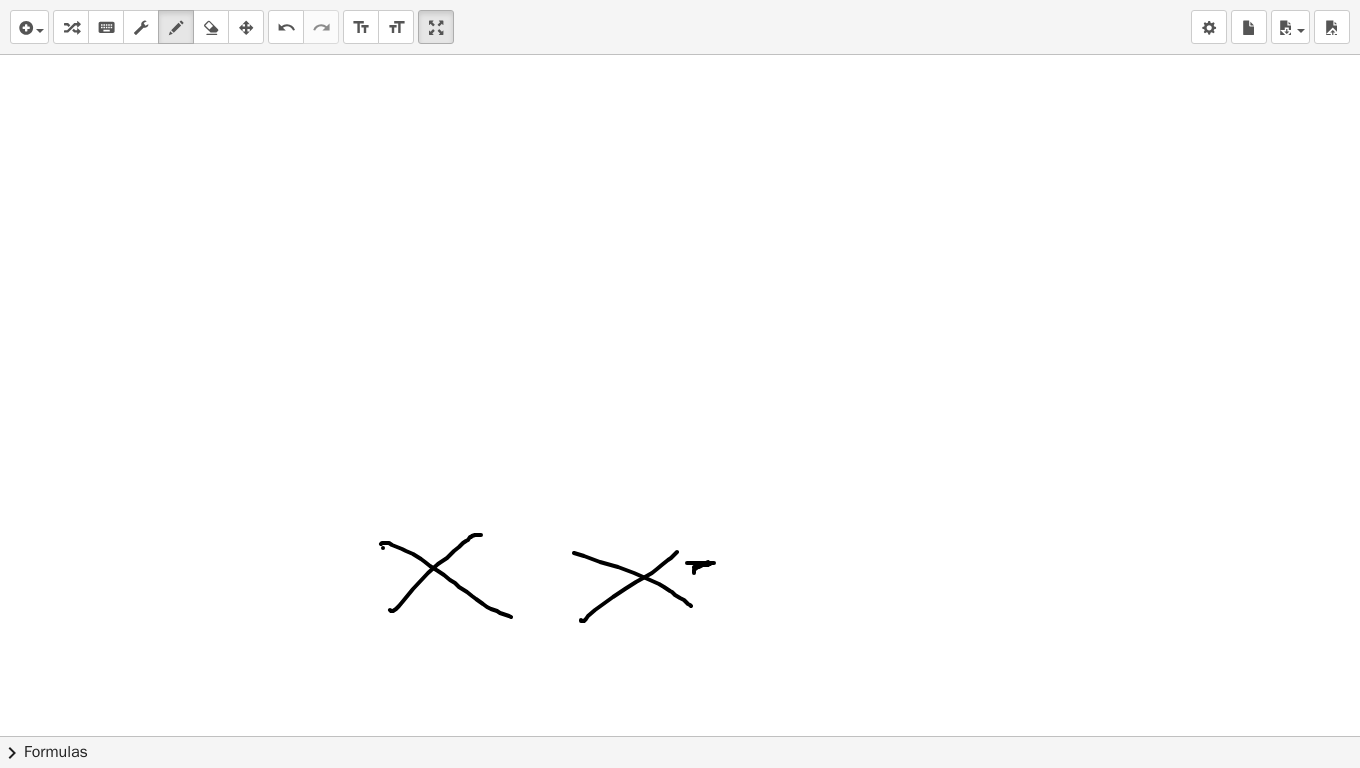 click at bounding box center (680, 1522) 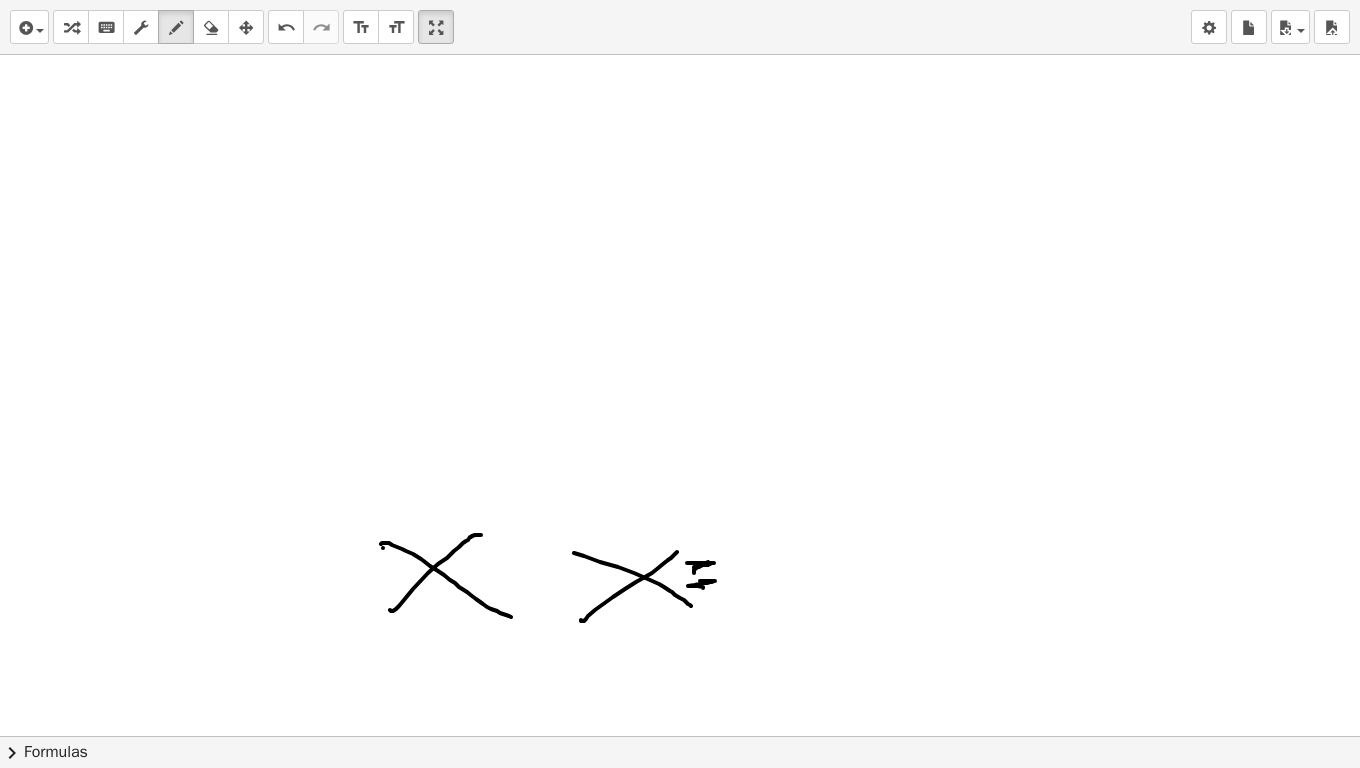 click at bounding box center (680, 1522) 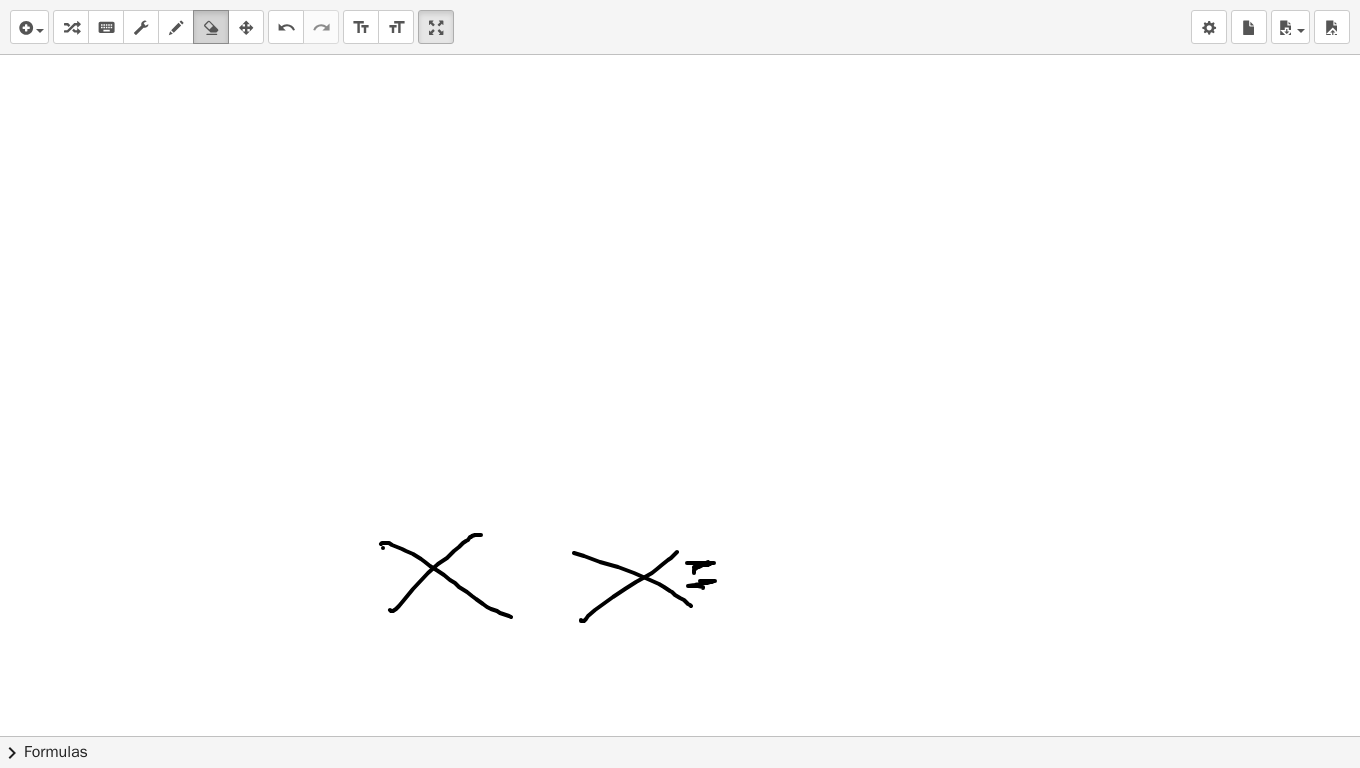 drag, startPoint x: 212, startPoint y: 20, endPoint x: 495, endPoint y: 444, distance: 509.76956 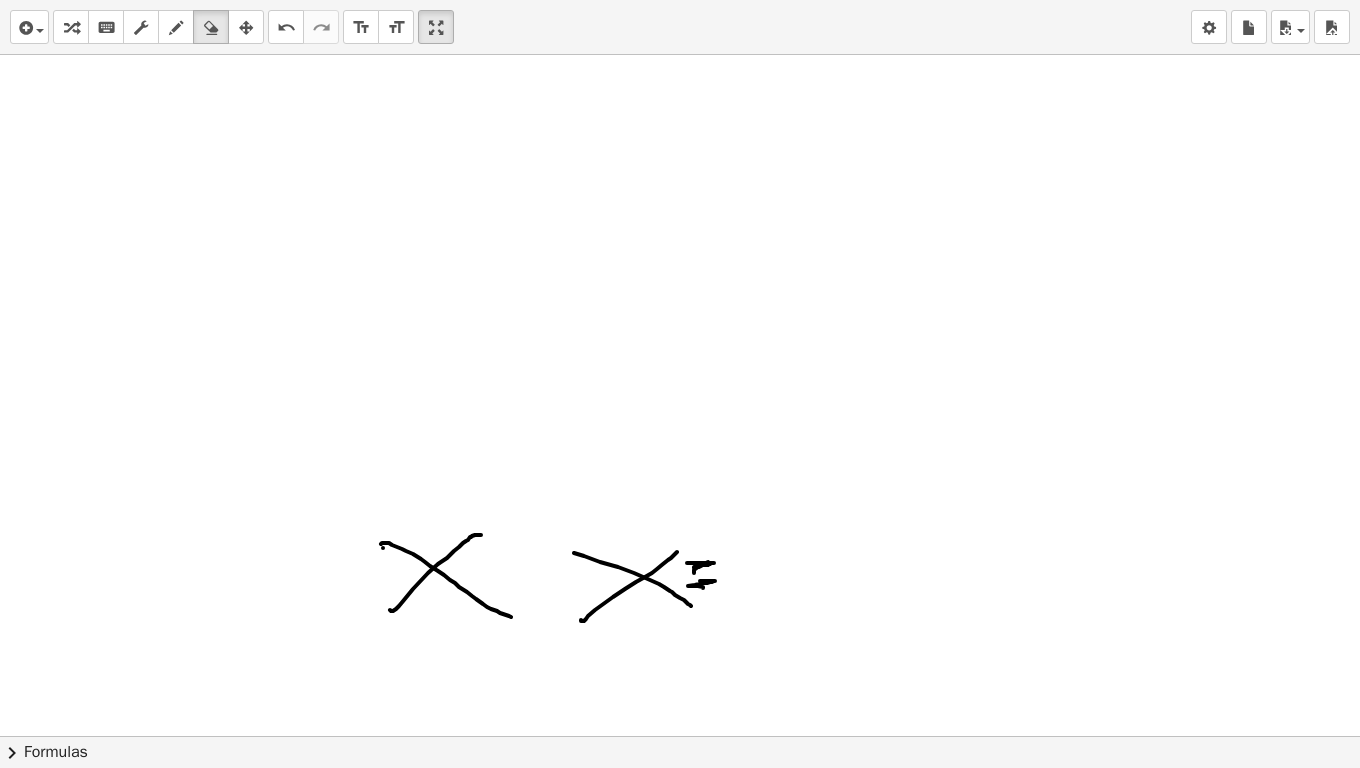 click at bounding box center (211, 28) 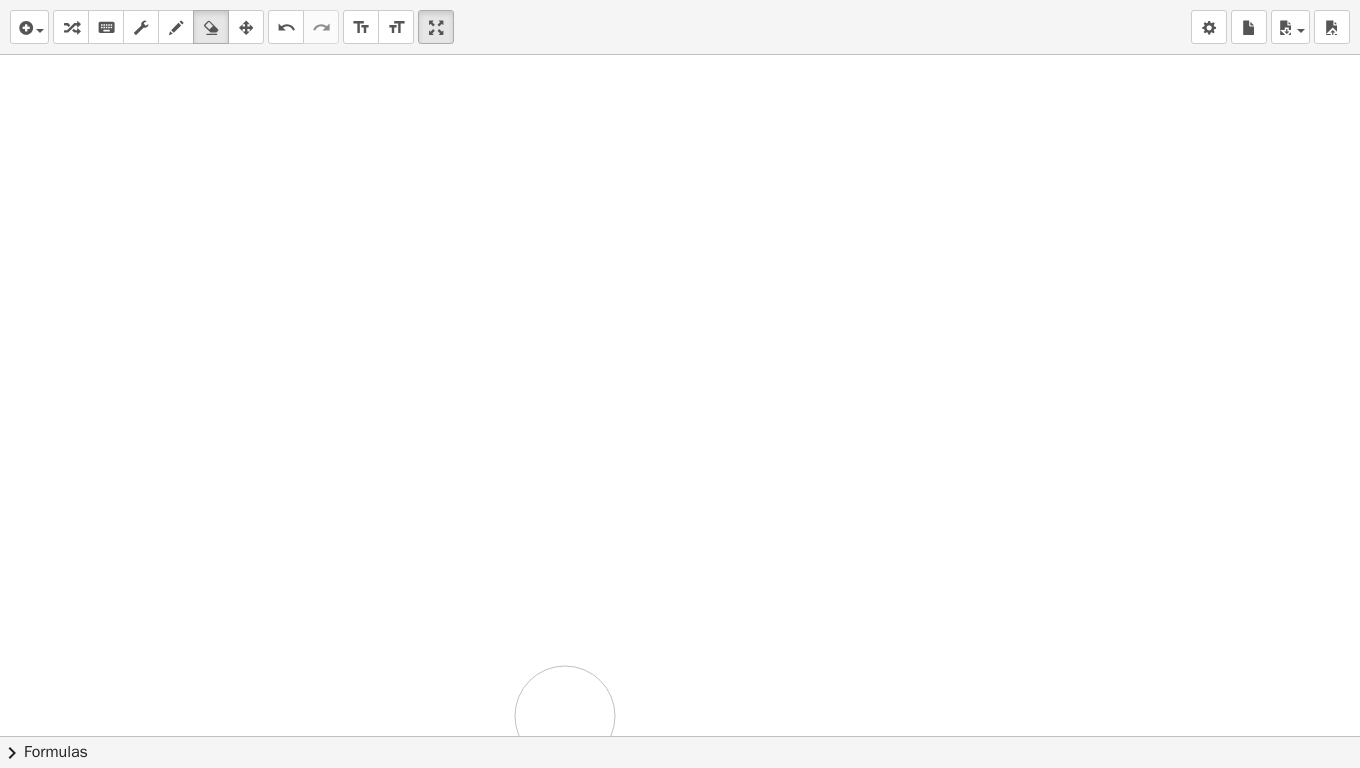drag, startPoint x: 577, startPoint y: 496, endPoint x: 685, endPoint y: 601, distance: 150.62868 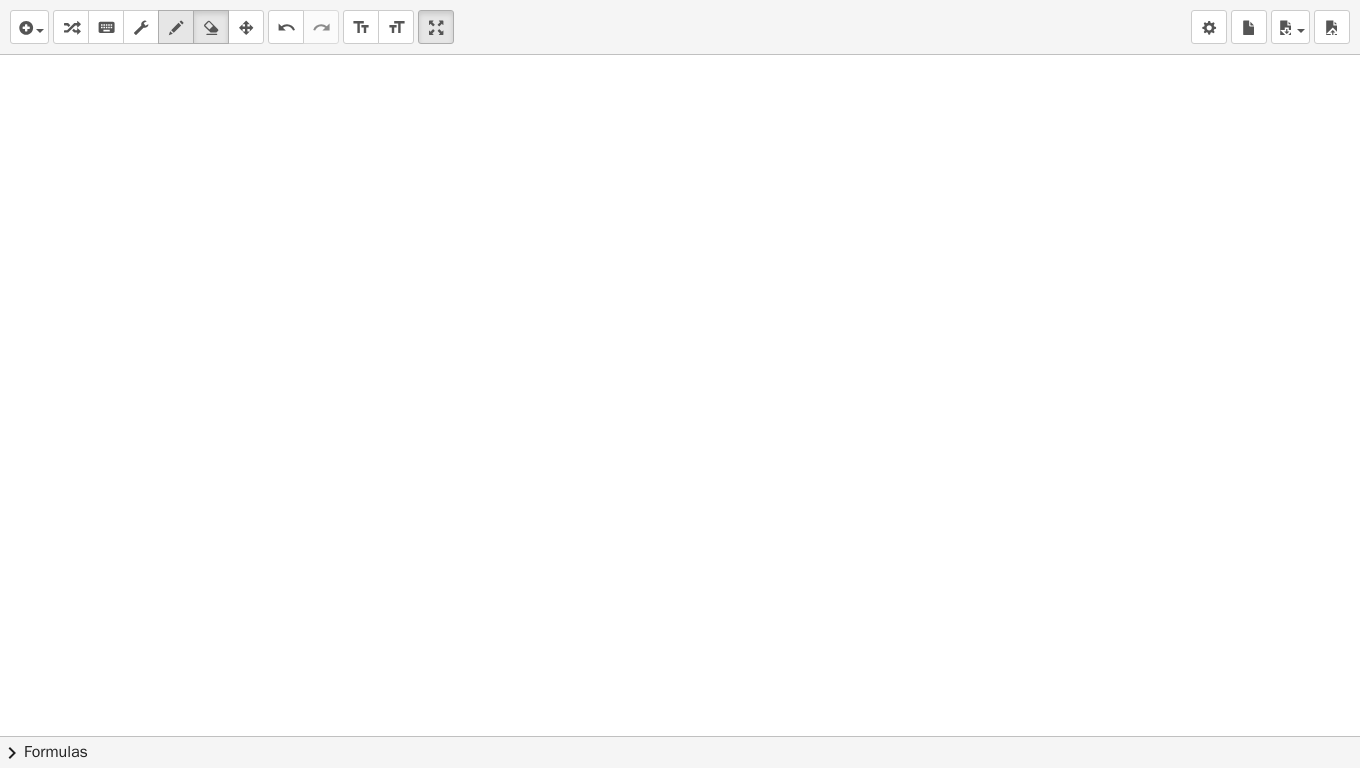click at bounding box center [176, 27] 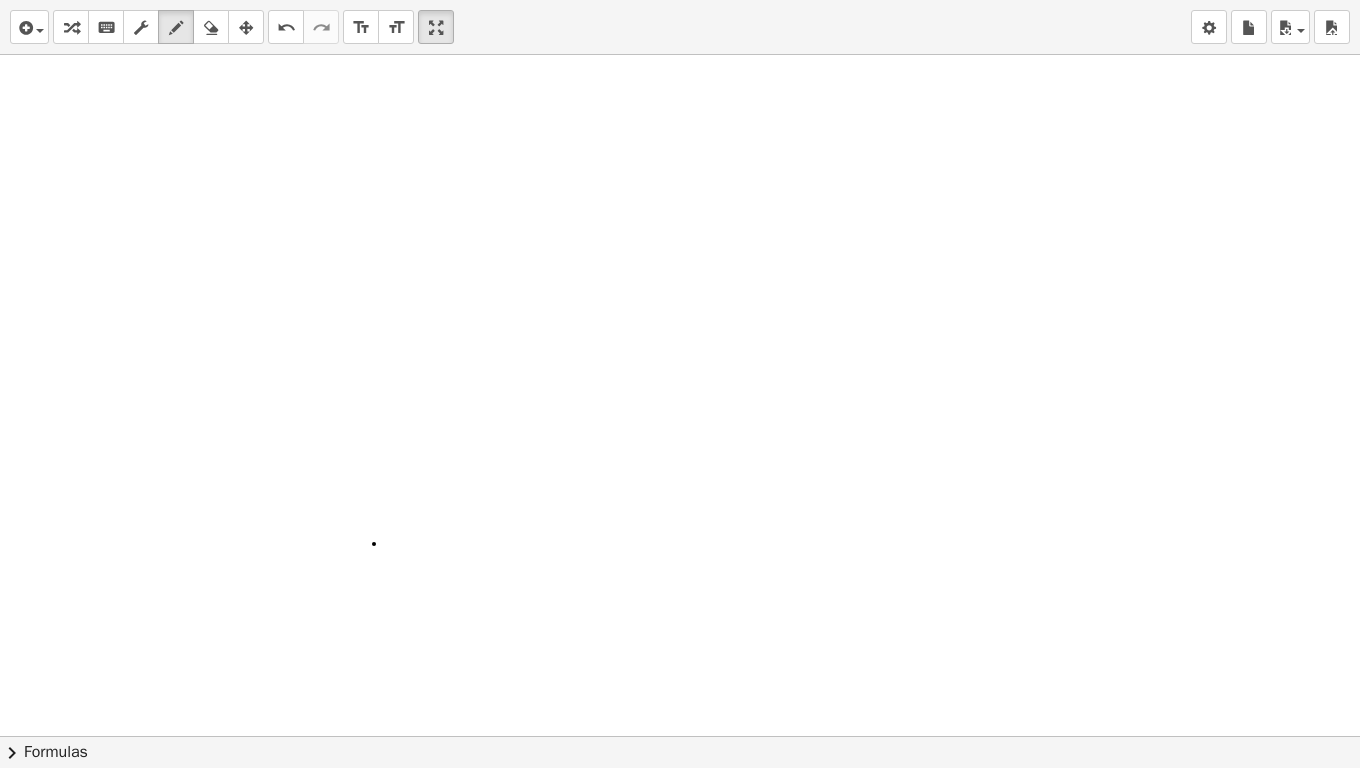 click at bounding box center (680, 1522) 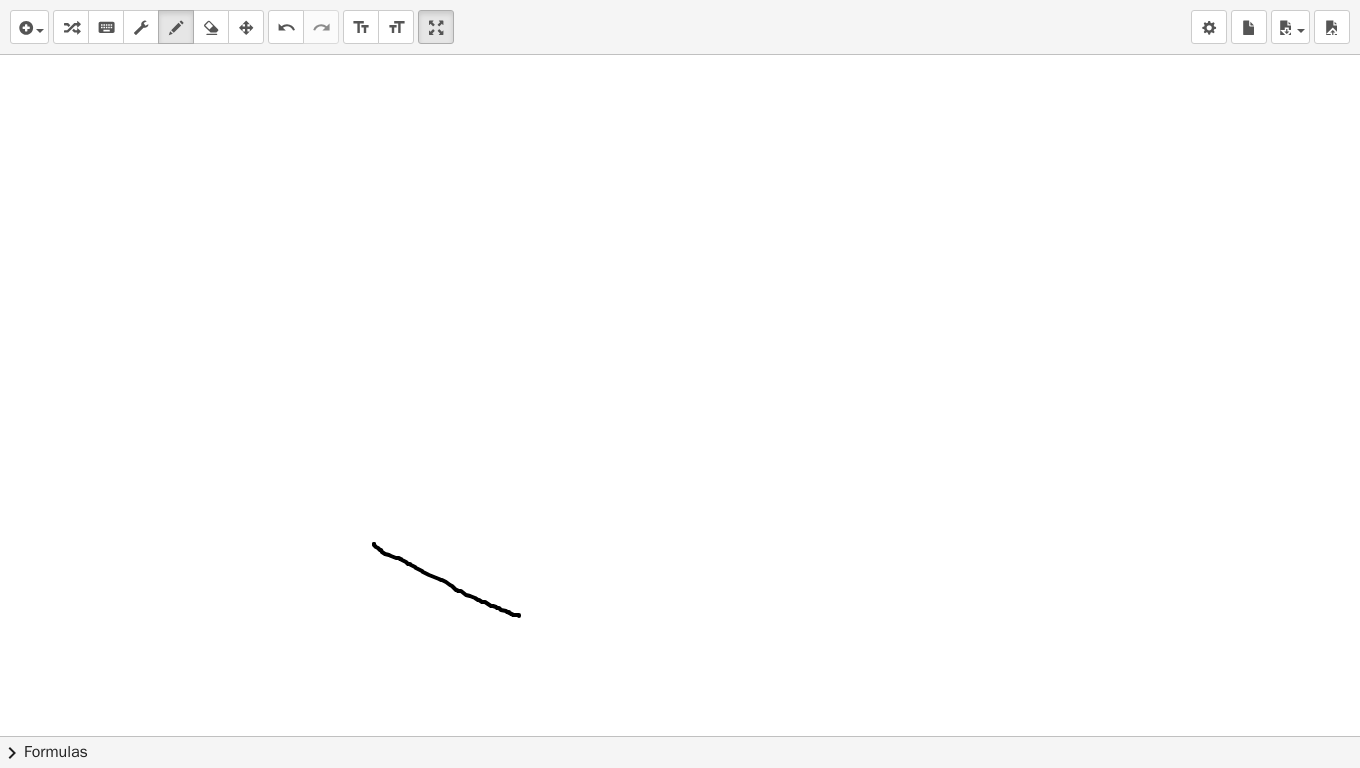 drag, startPoint x: 374, startPoint y: 544, endPoint x: 519, endPoint y: 616, distance: 161.89194 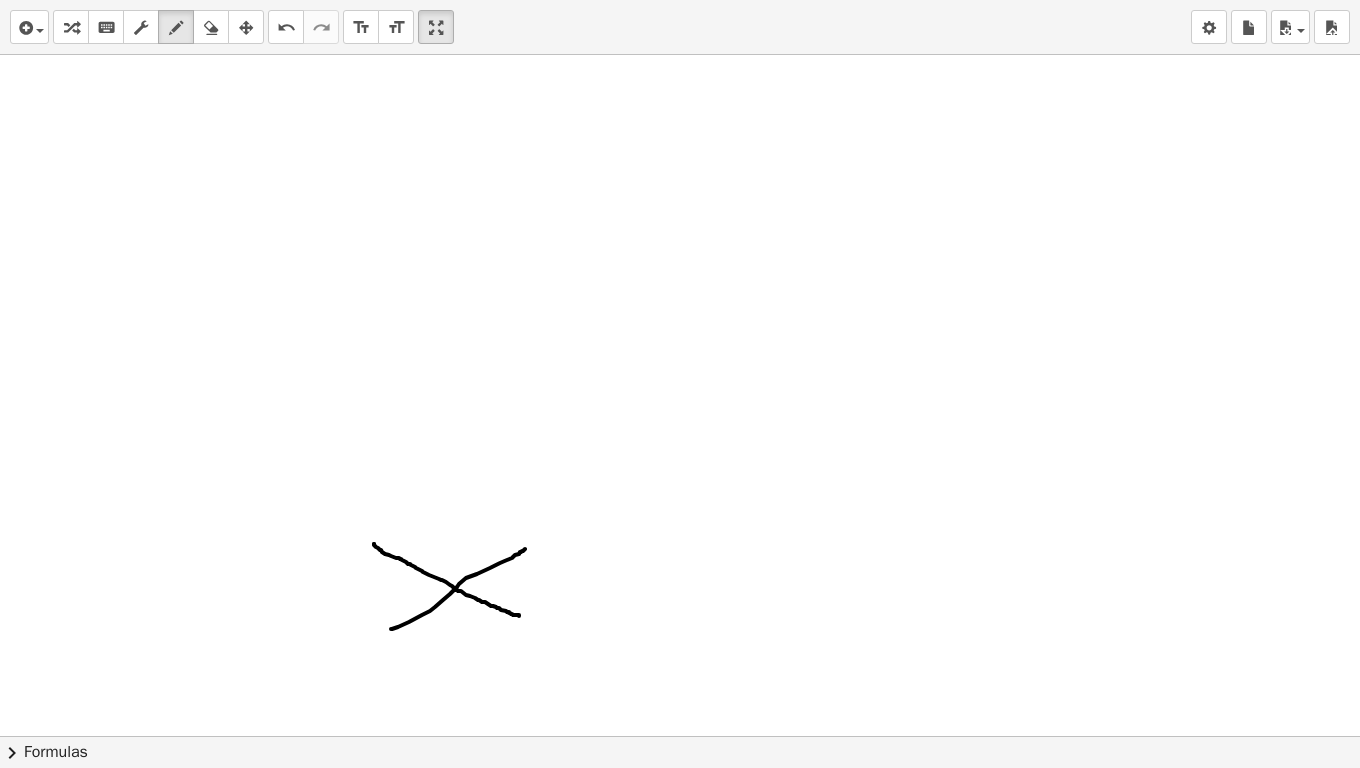 drag, startPoint x: 391, startPoint y: 629, endPoint x: 525, endPoint y: 549, distance: 156.06409 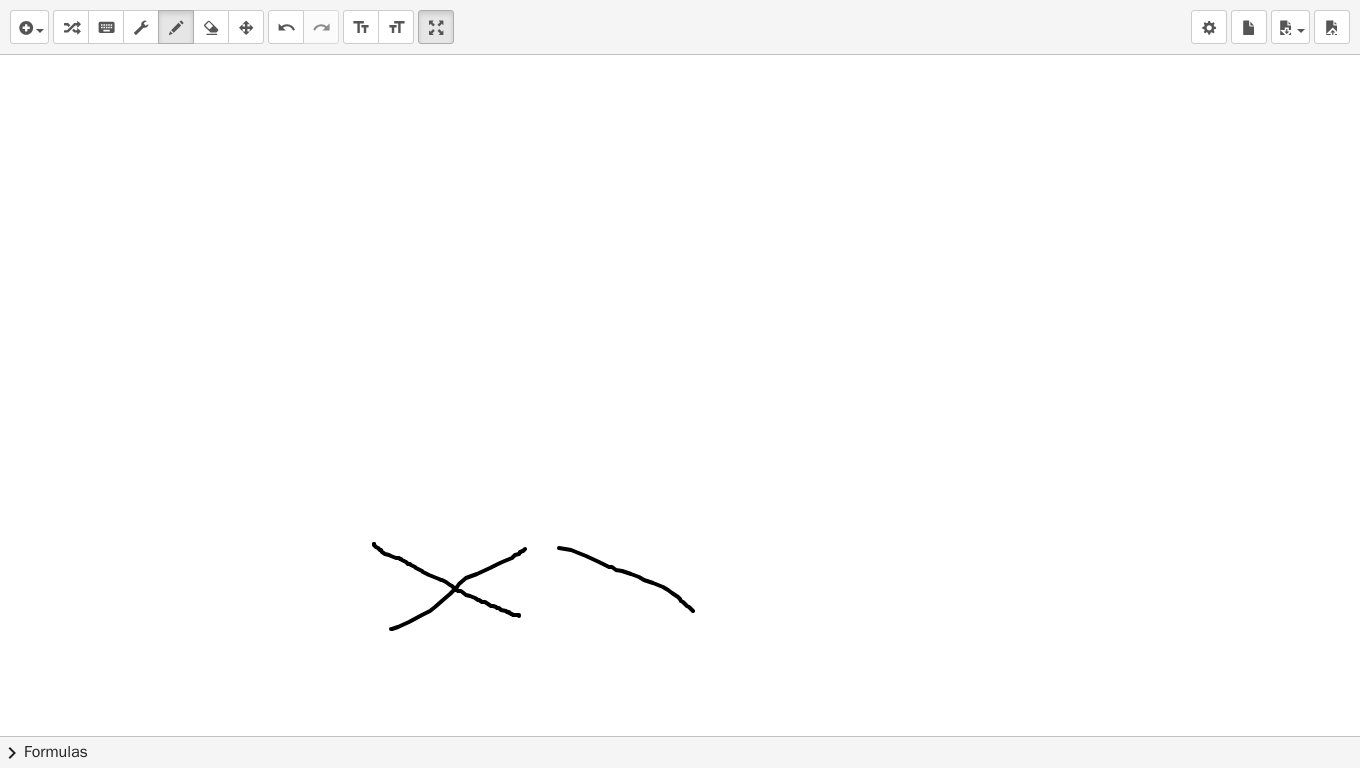 drag, startPoint x: 559, startPoint y: 548, endPoint x: 694, endPoint y: 611, distance: 148.9765 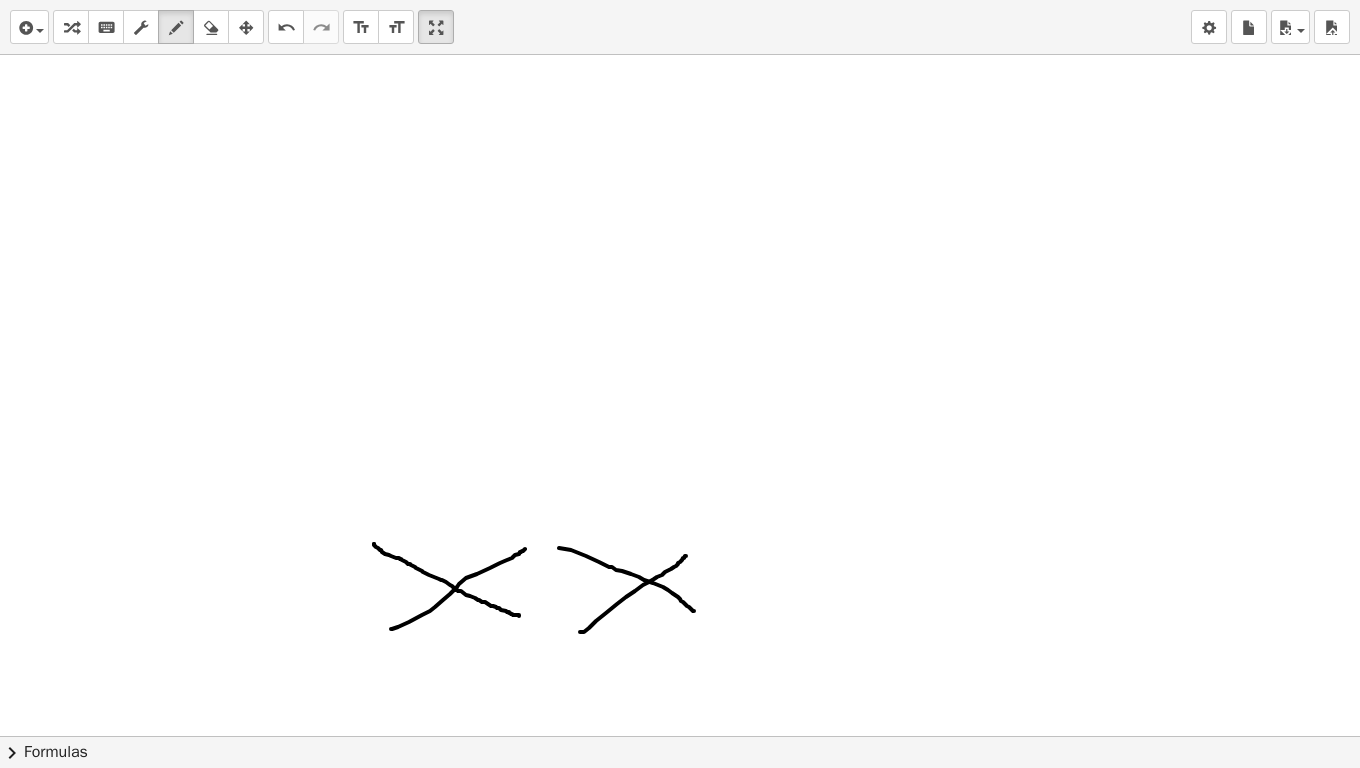 drag, startPoint x: 580, startPoint y: 632, endPoint x: 686, endPoint y: 556, distance: 130.43005 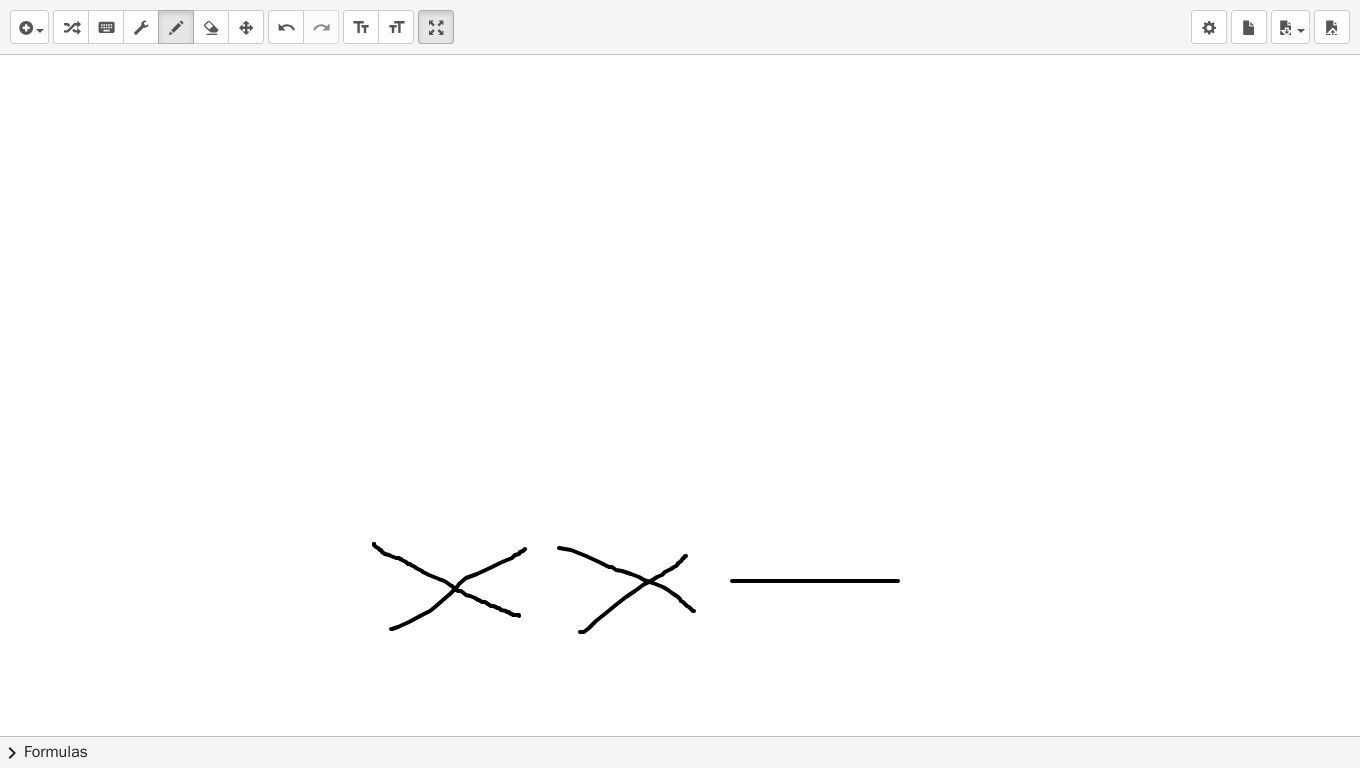 drag, startPoint x: 732, startPoint y: 581, endPoint x: 911, endPoint y: 581, distance: 179 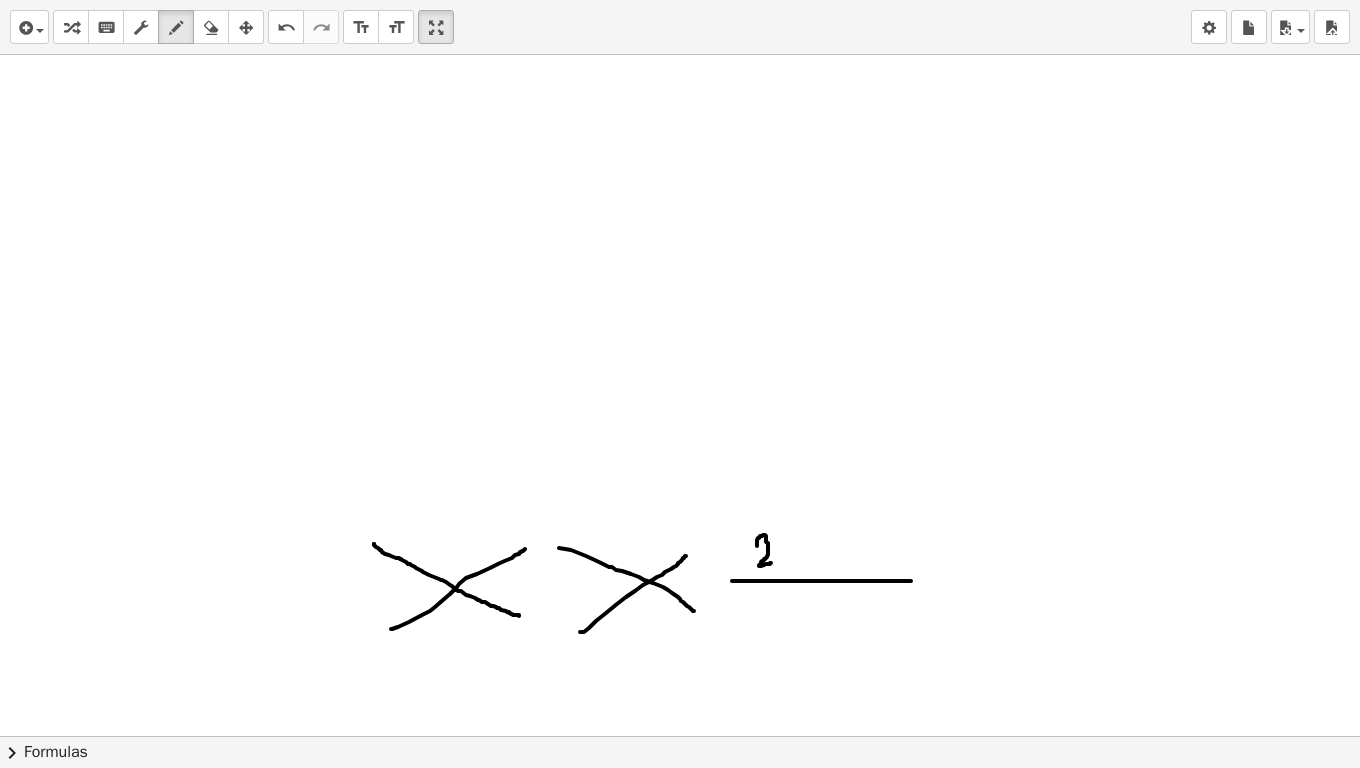 drag, startPoint x: 757, startPoint y: 546, endPoint x: 771, endPoint y: 563, distance: 22.022715 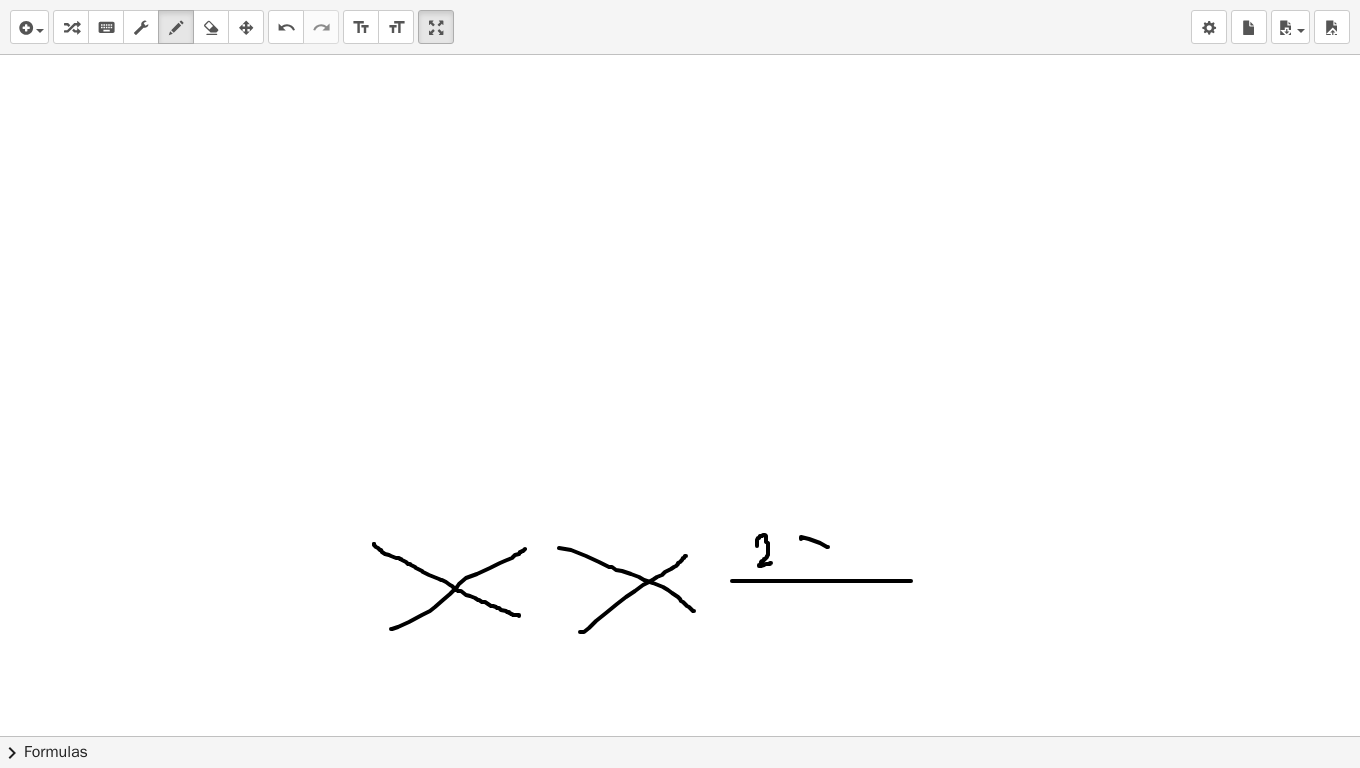 drag, startPoint x: 801, startPoint y: 539, endPoint x: 828, endPoint y: 547, distance: 28.160255 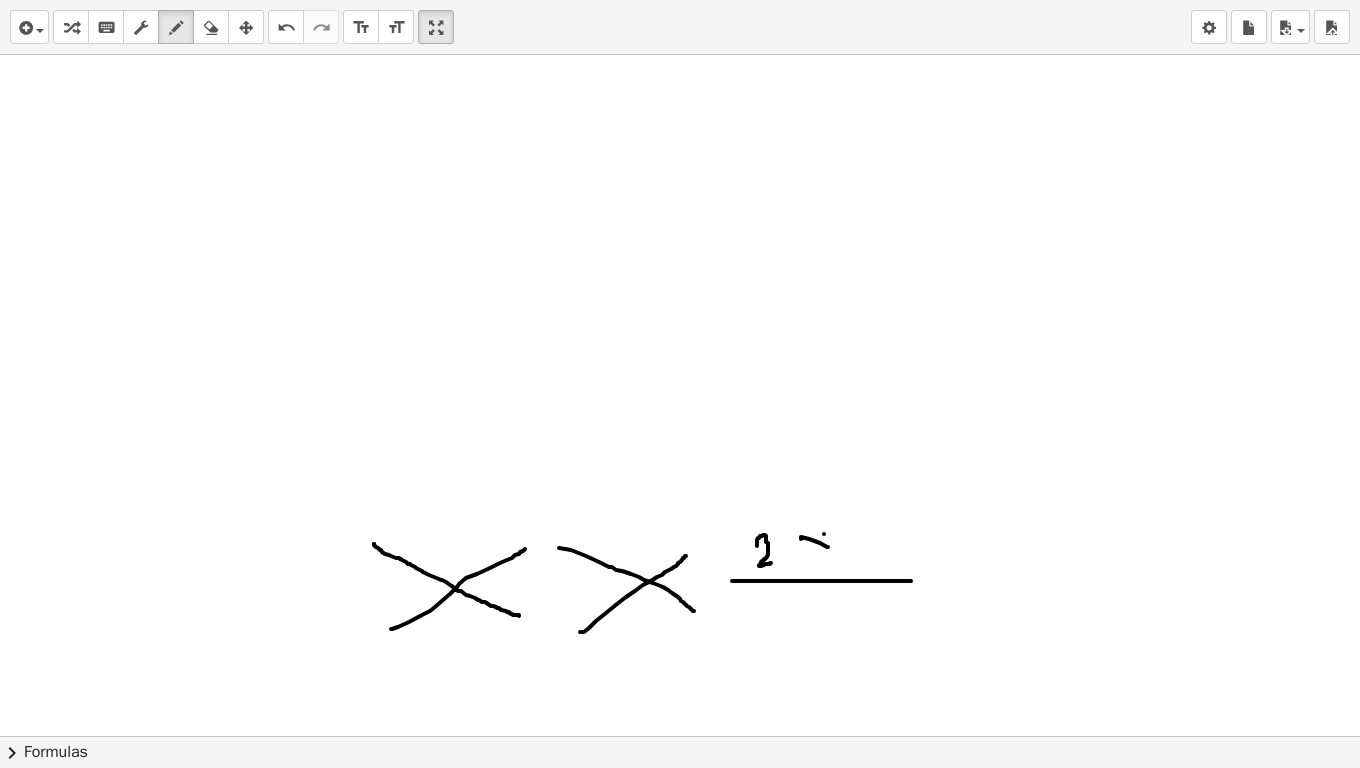 drag, startPoint x: 824, startPoint y: 534, endPoint x: 799, endPoint y: 568, distance: 42.201897 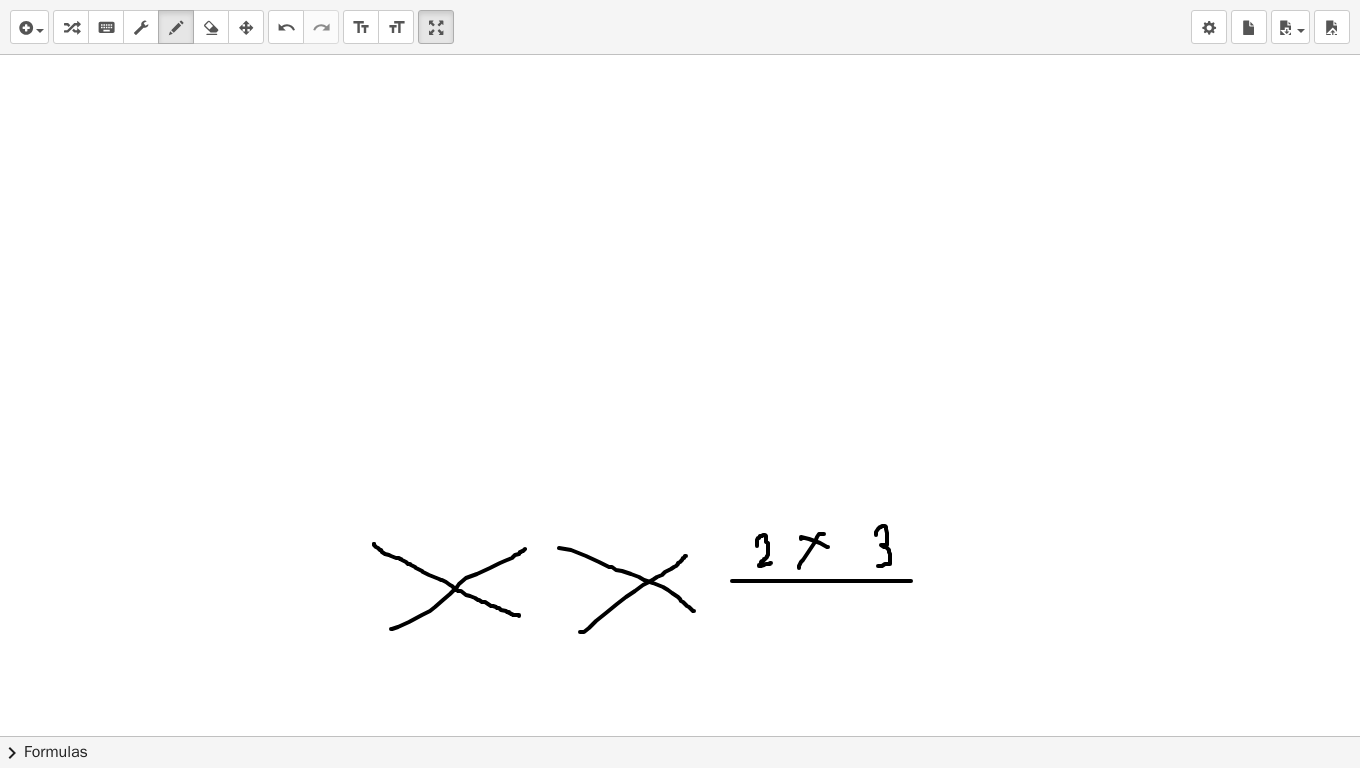 drag, startPoint x: 876, startPoint y: 535, endPoint x: 866, endPoint y: 559, distance: 26 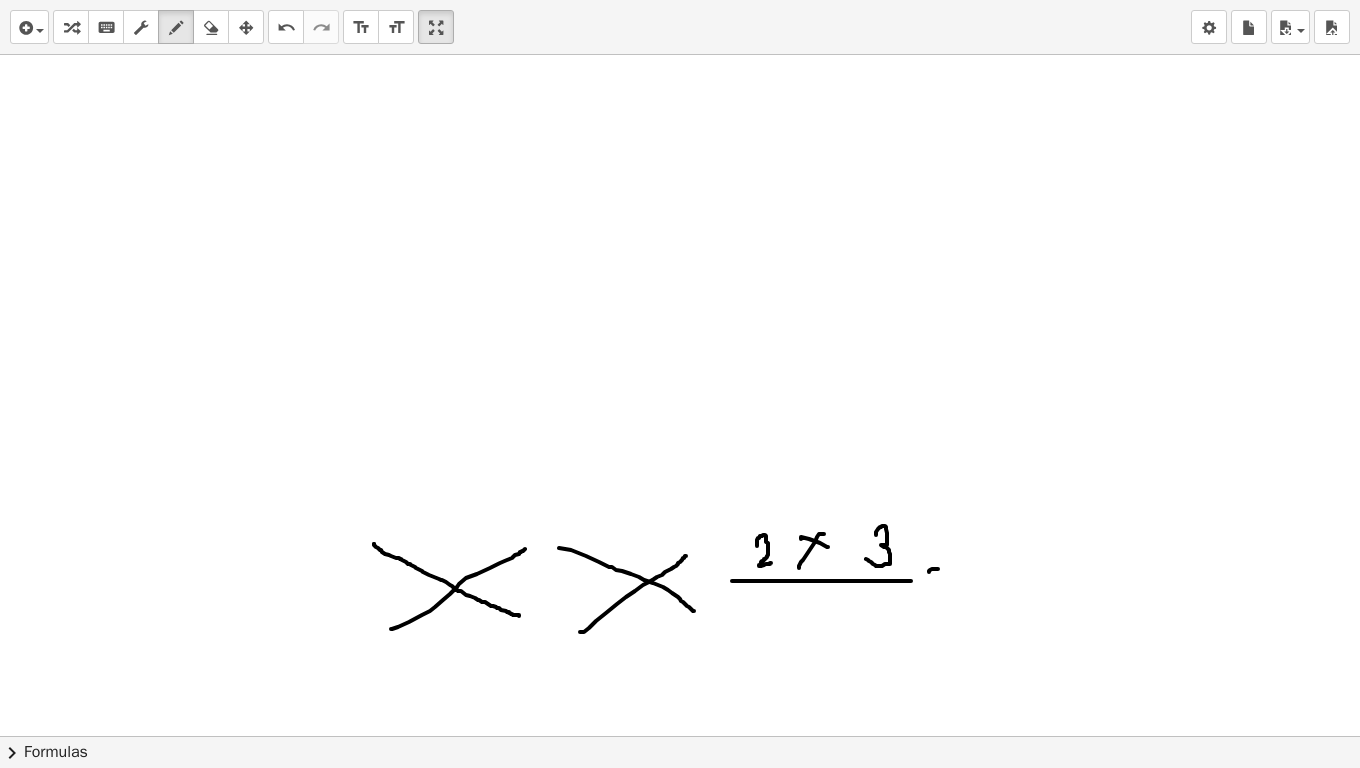 drag, startPoint x: 929, startPoint y: 572, endPoint x: 942, endPoint y: 569, distance: 13.341664 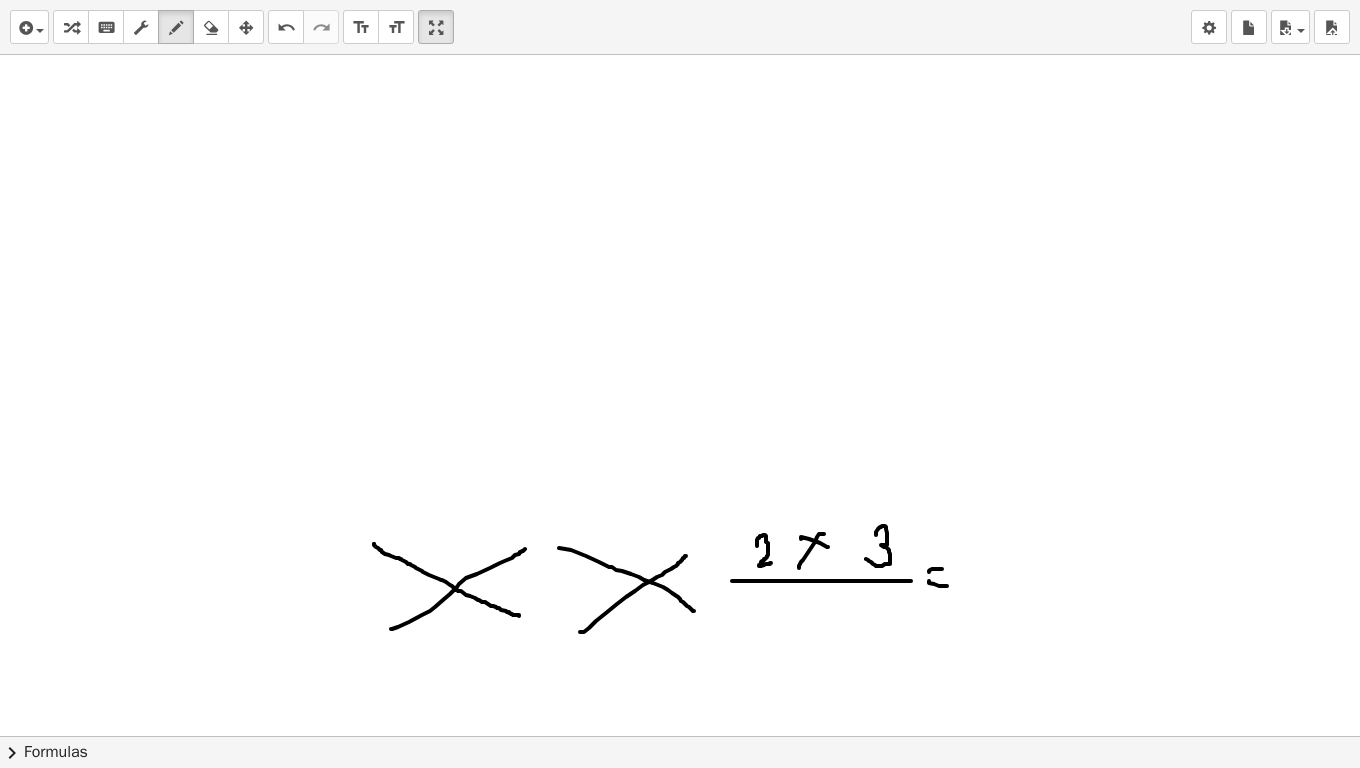 drag, startPoint x: 934, startPoint y: 584, endPoint x: 949, endPoint y: 586, distance: 15.132746 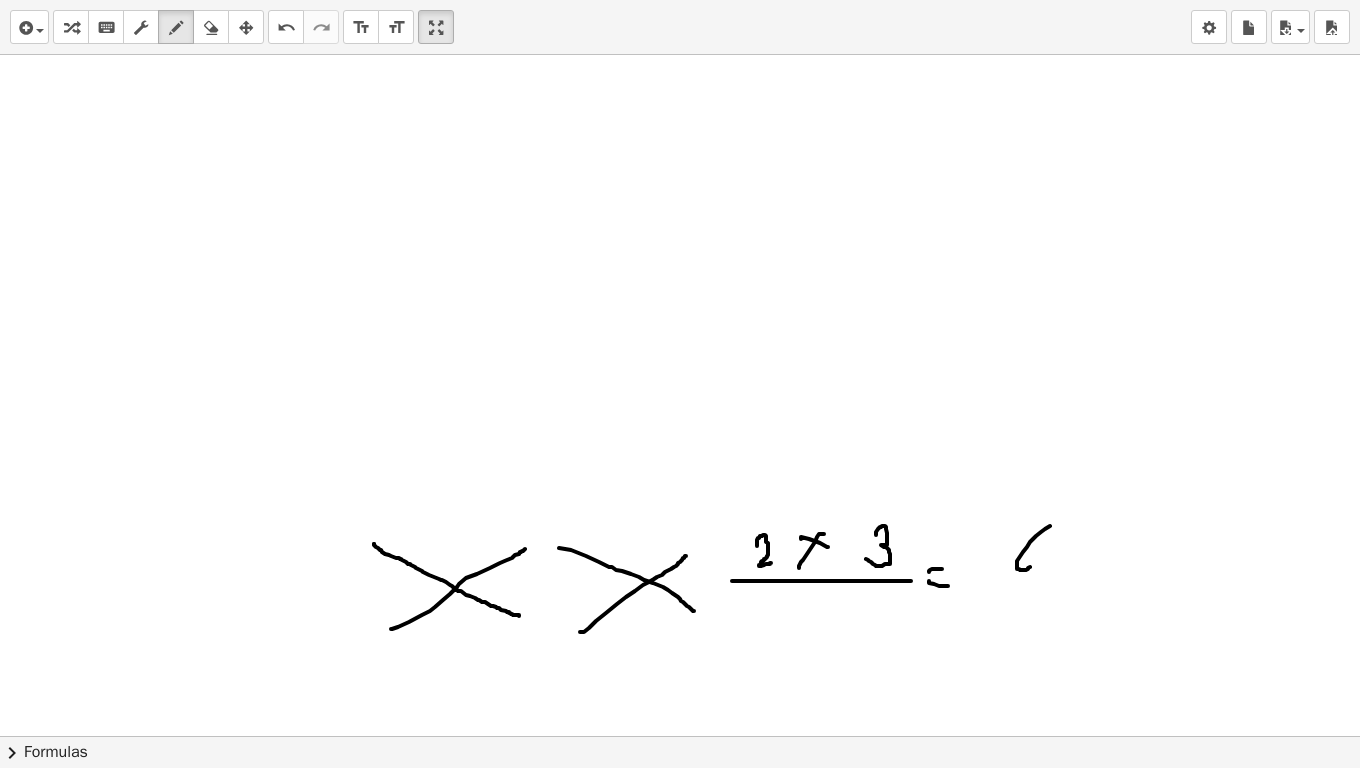 drag, startPoint x: 1027, startPoint y: 547, endPoint x: 1017, endPoint y: 562, distance: 18.027756 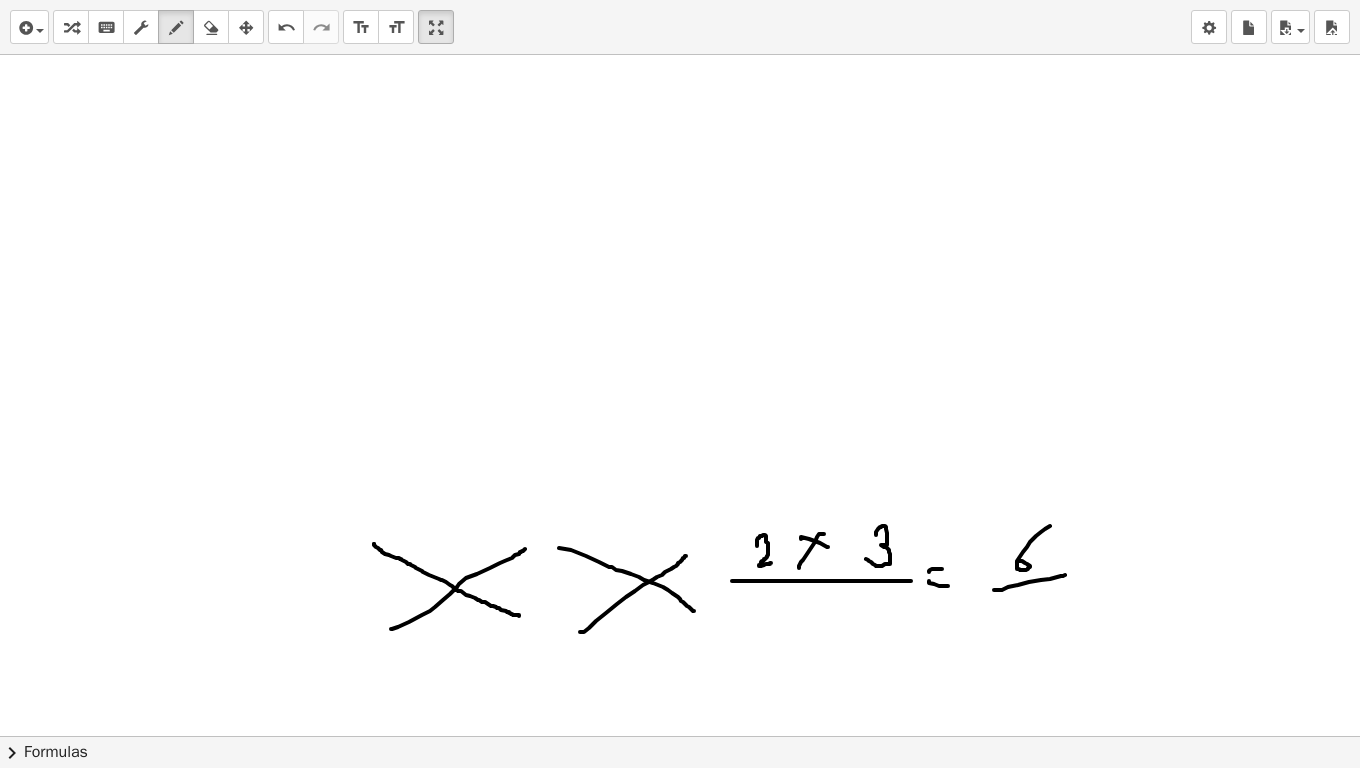 drag, startPoint x: 994, startPoint y: 590, endPoint x: 1065, endPoint y: 575, distance: 72.56721 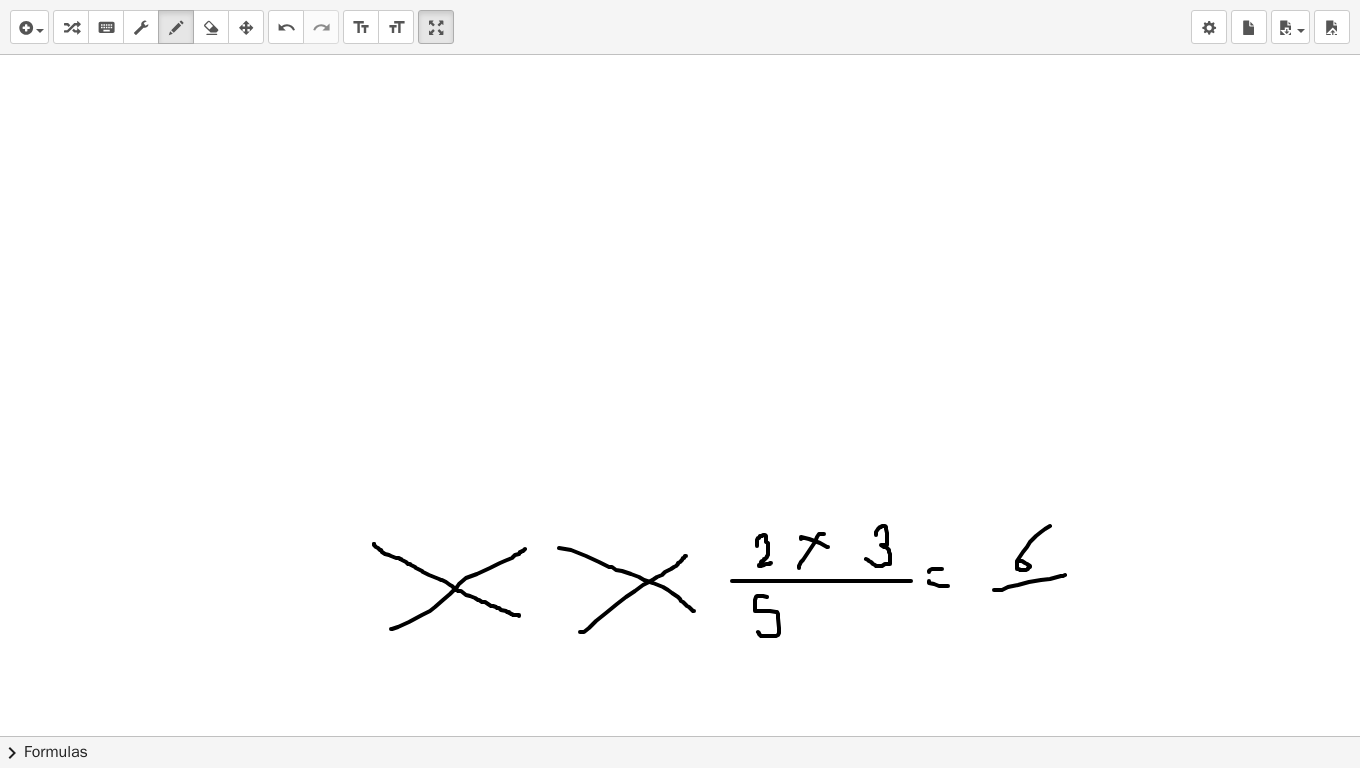 drag, startPoint x: 767, startPoint y: 597, endPoint x: 810, endPoint y: 615, distance: 46.615448 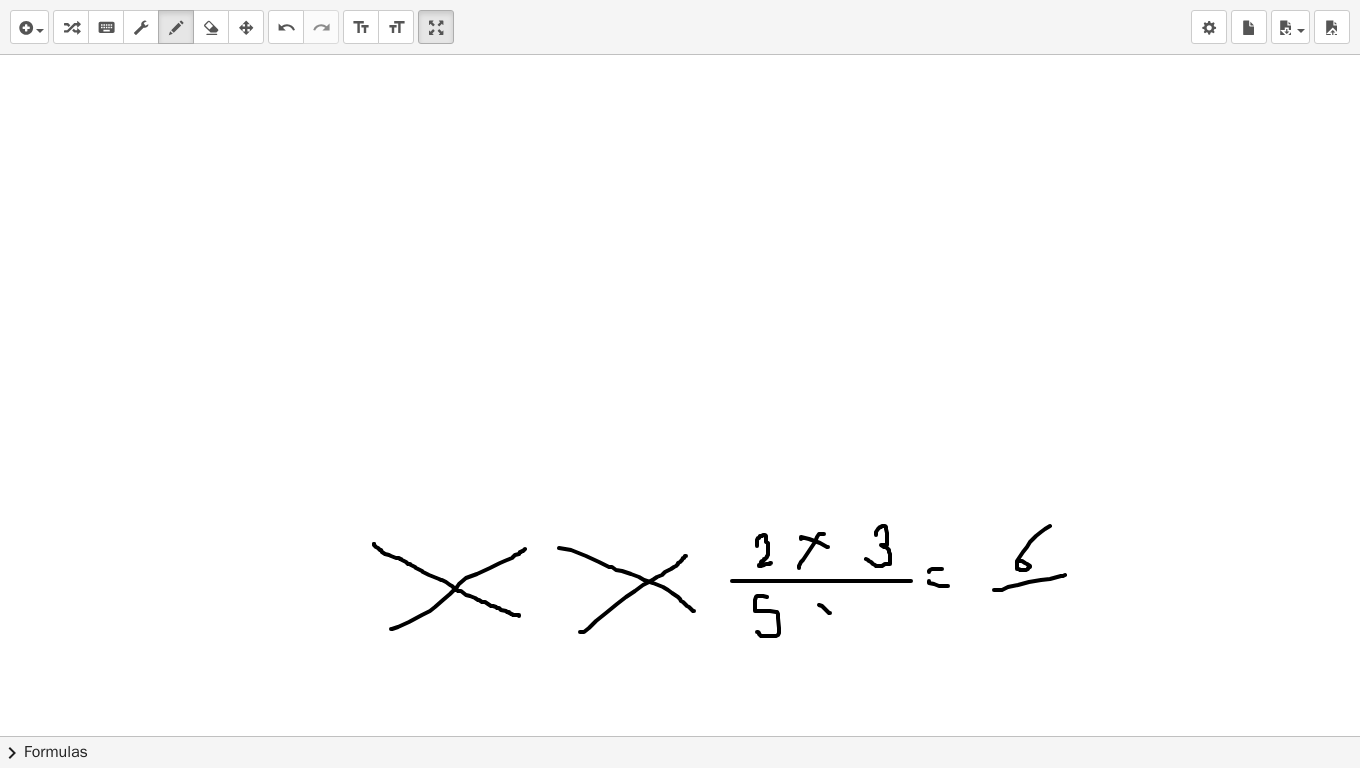 click at bounding box center (680, 1522) 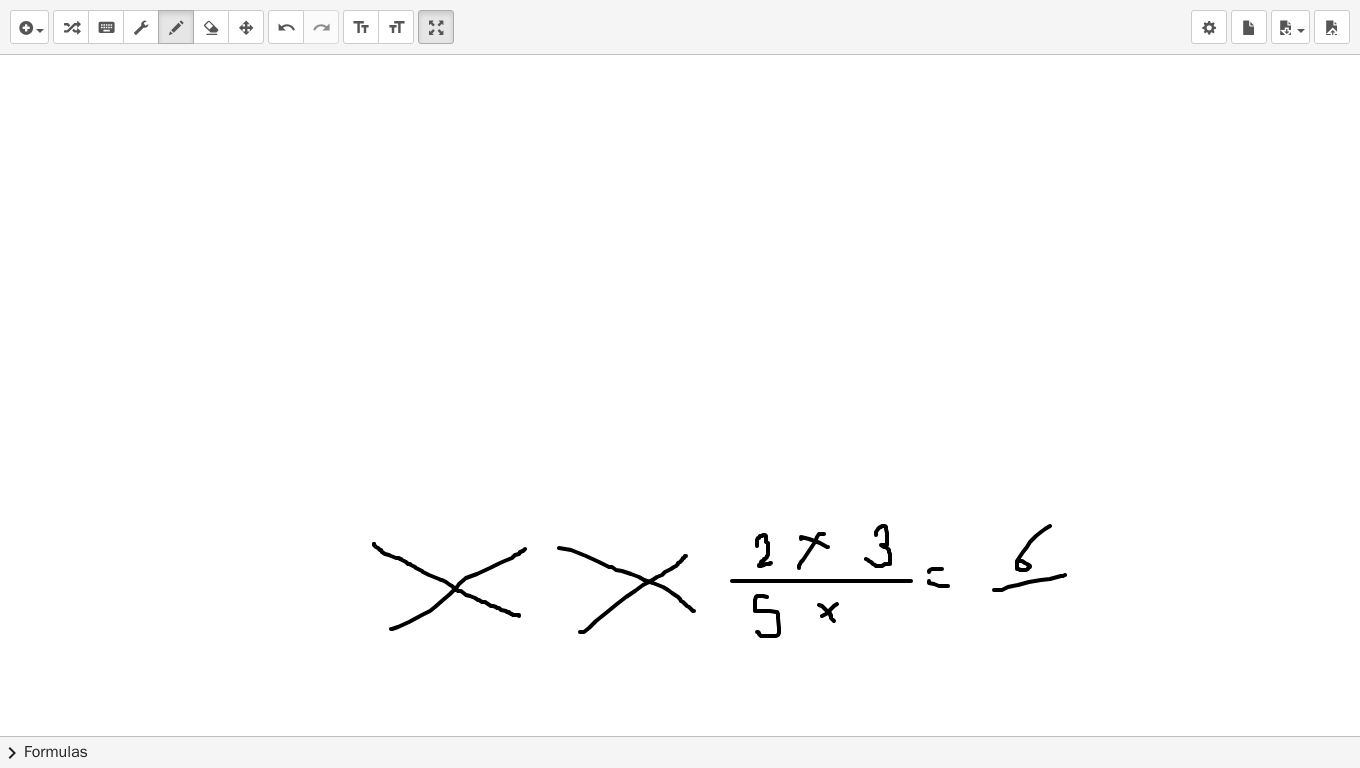 drag, startPoint x: 837, startPoint y: 604, endPoint x: 810, endPoint y: 625, distance: 34.20526 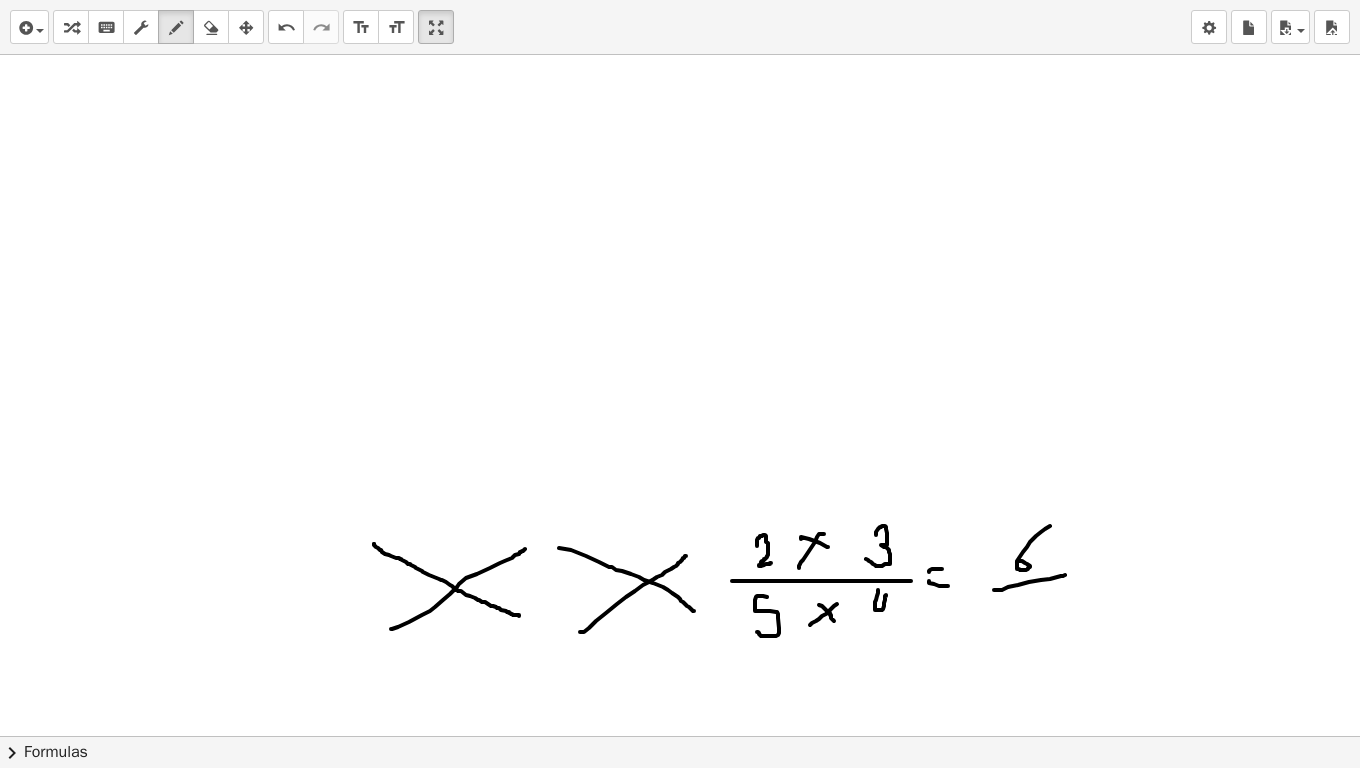 drag, startPoint x: 878, startPoint y: 590, endPoint x: 887, endPoint y: 625, distance: 36.138622 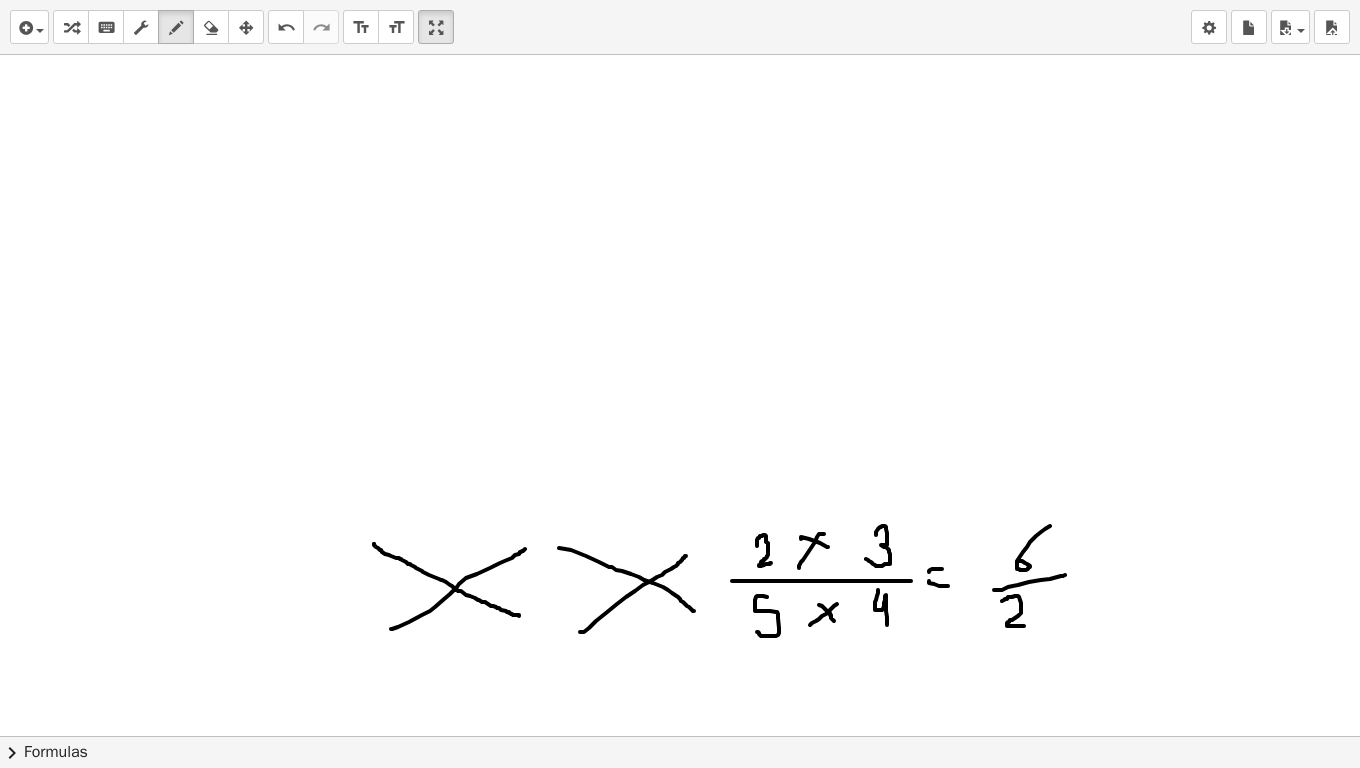 drag, startPoint x: 1002, startPoint y: 601, endPoint x: 1024, endPoint y: 626, distance: 33.30165 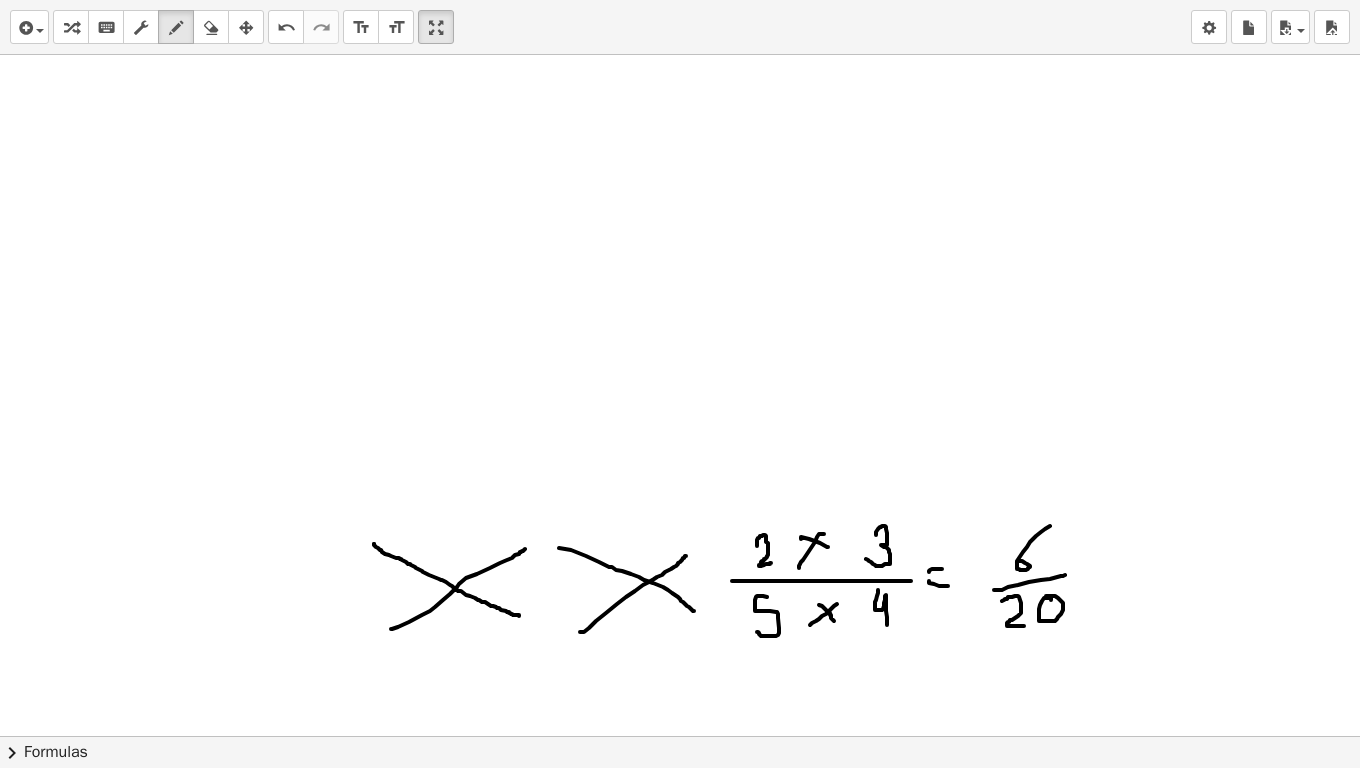 click at bounding box center (680, 1522) 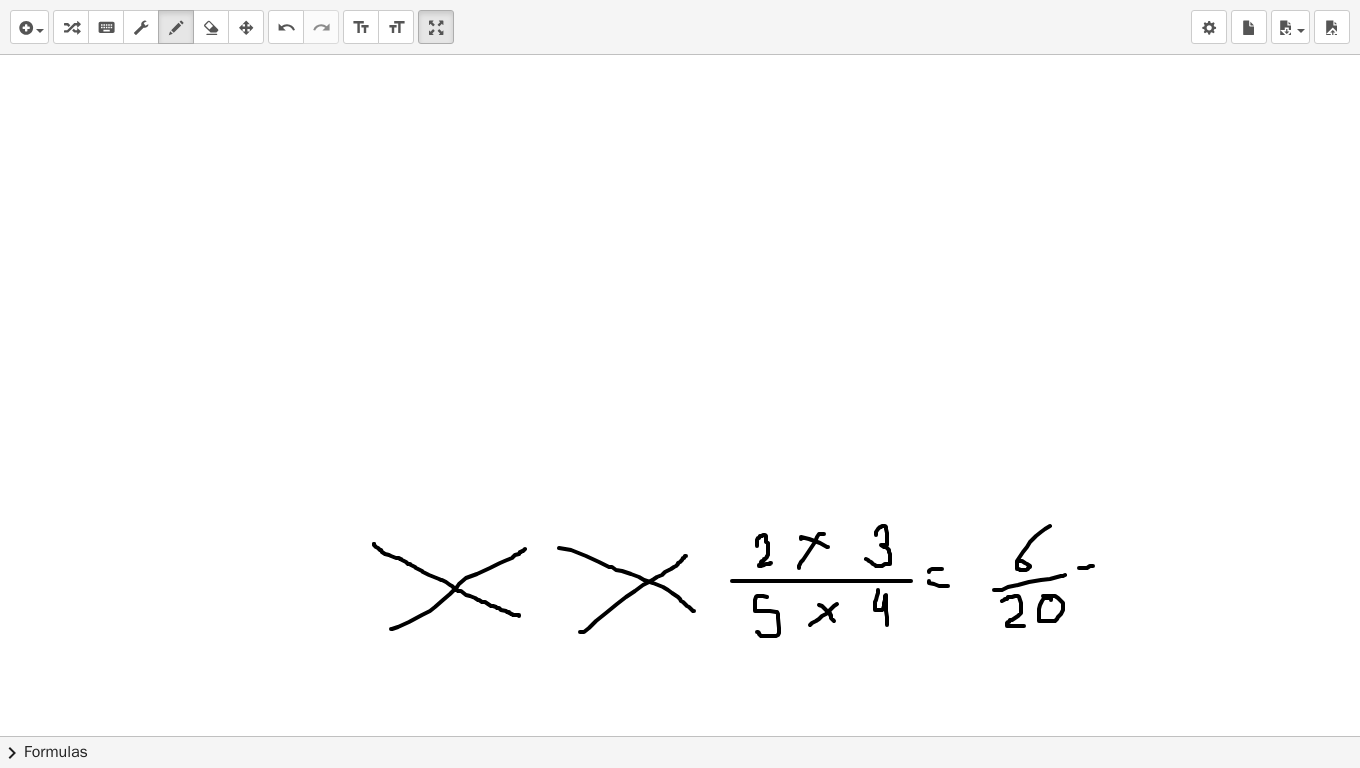 drag, startPoint x: 1079, startPoint y: 568, endPoint x: 1093, endPoint y: 566, distance: 14.142136 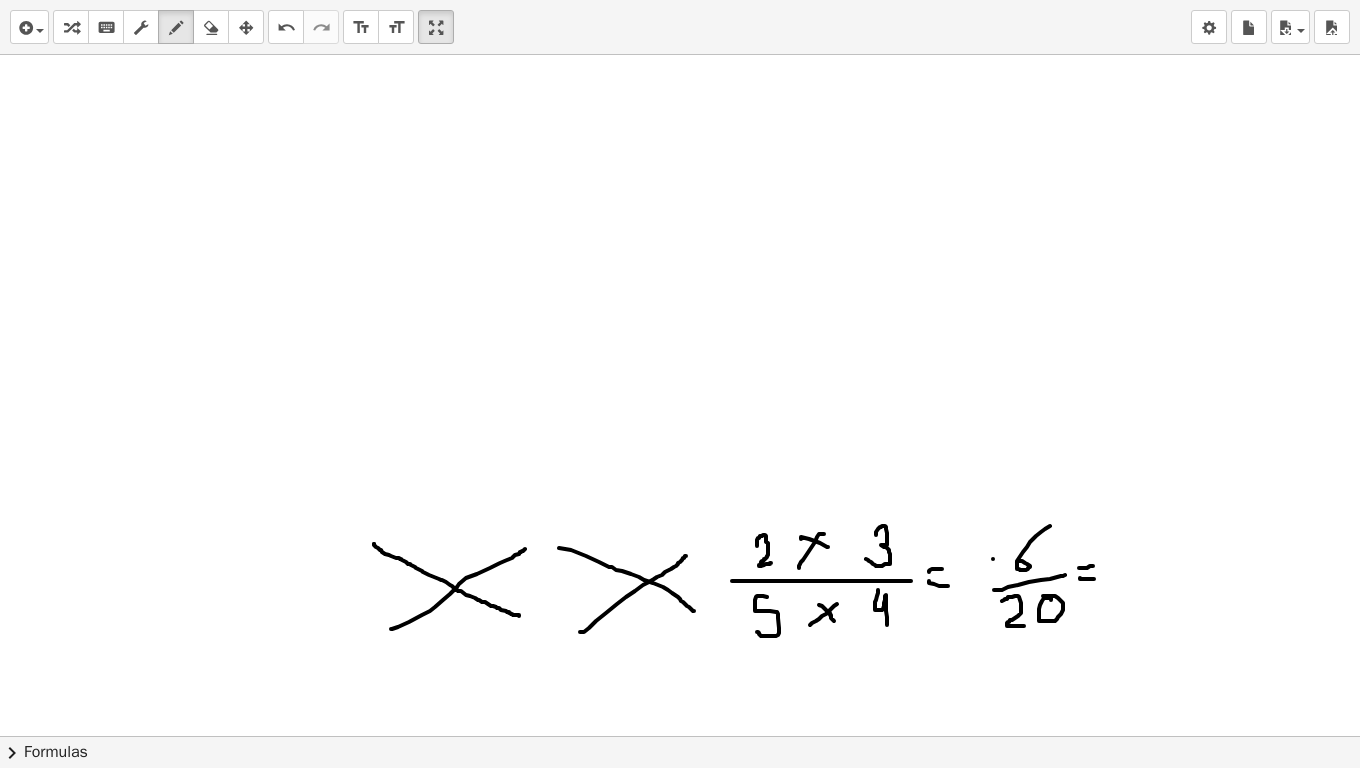 drag, startPoint x: 993, startPoint y: 559, endPoint x: 1075, endPoint y: 532, distance: 86.33076 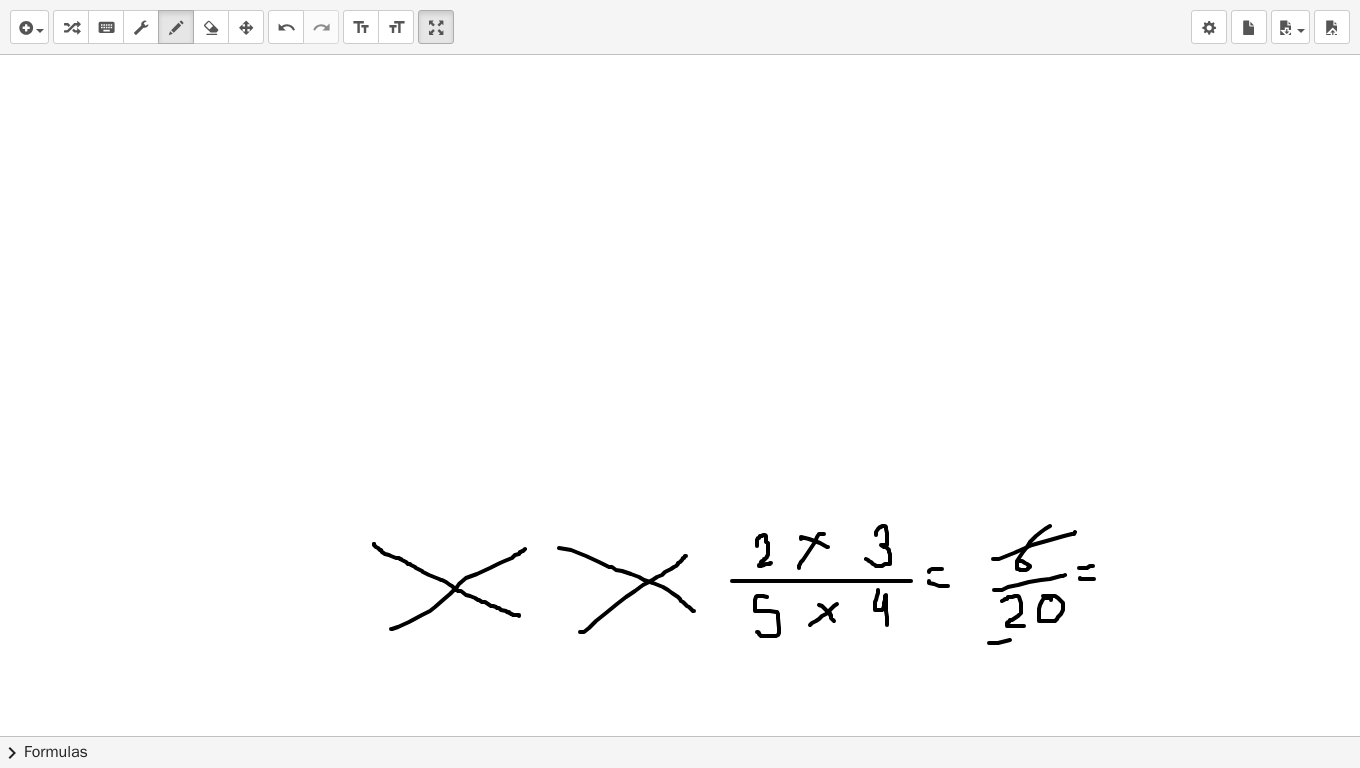 drag, startPoint x: 1010, startPoint y: 640, endPoint x: 1135, endPoint y: 590, distance: 134.62912 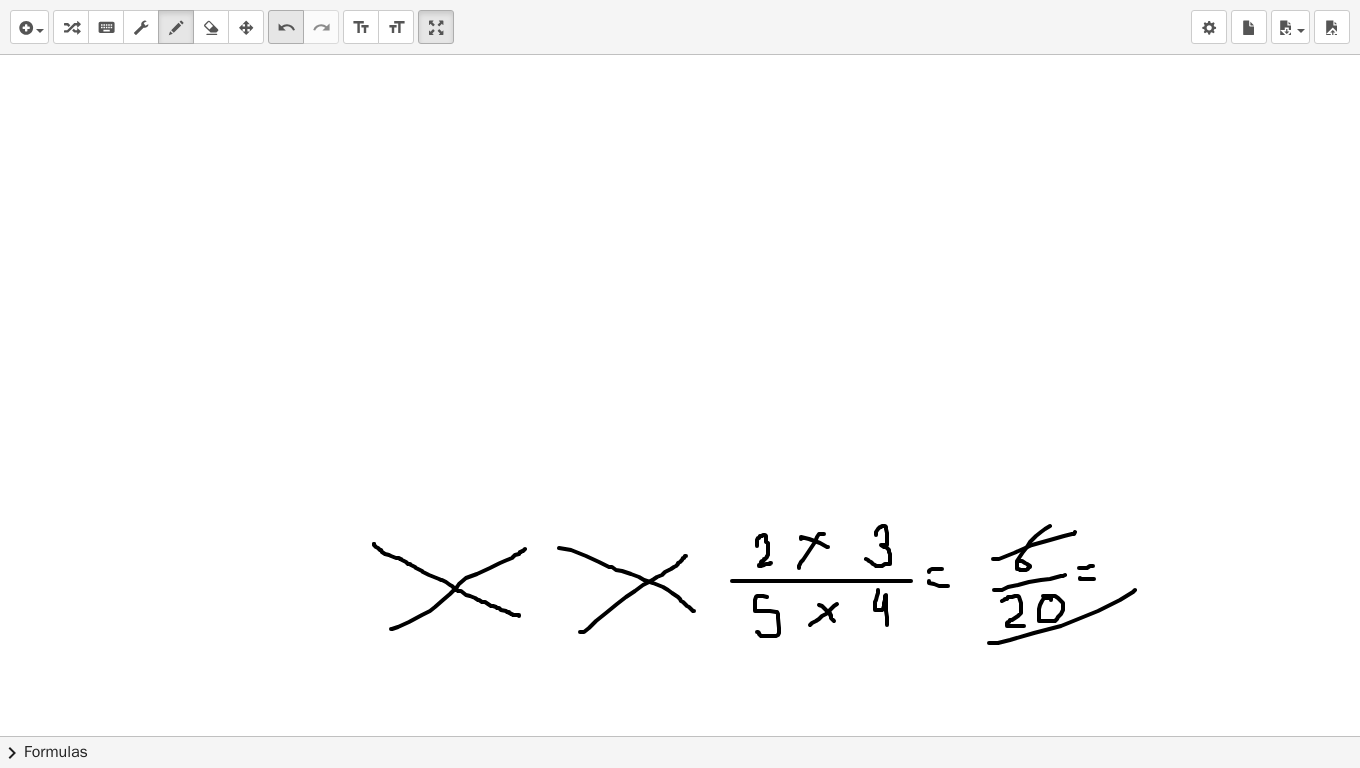 click on "undo" at bounding box center (286, 28) 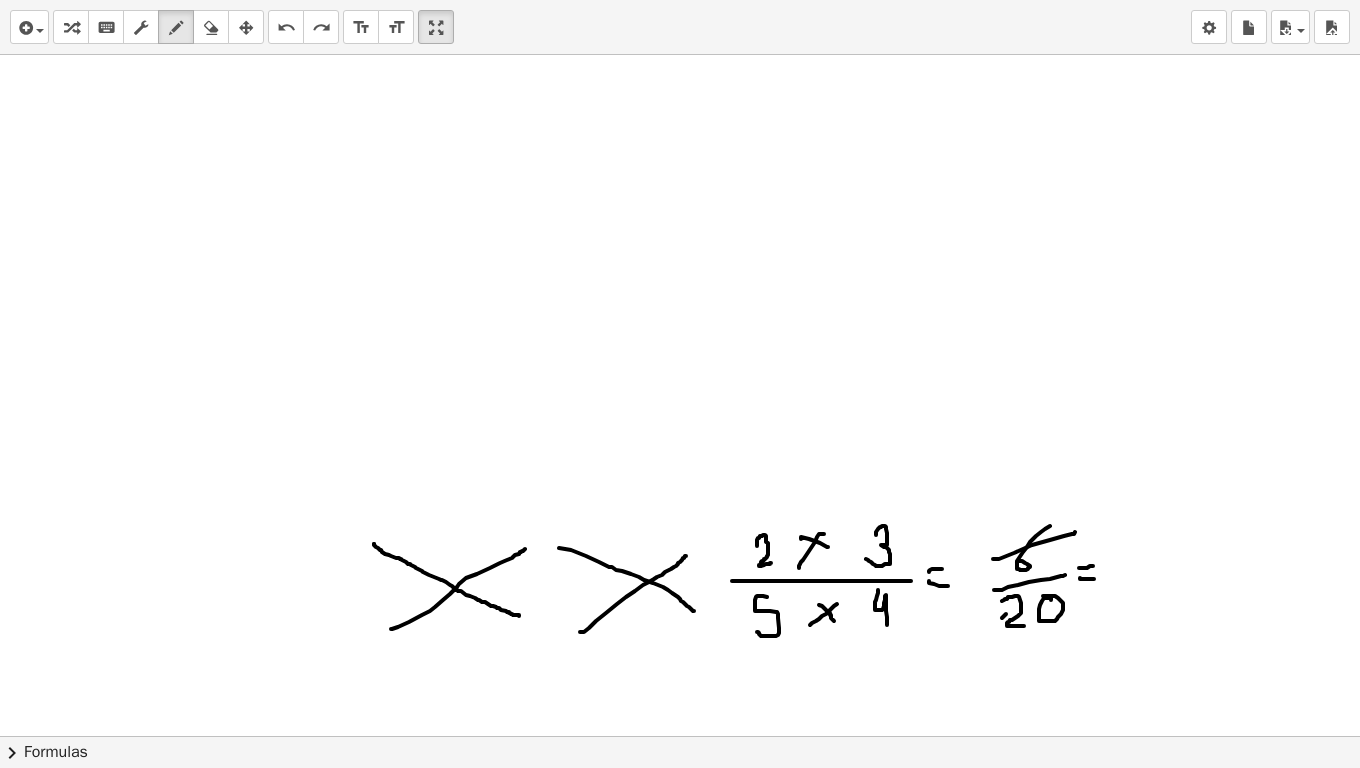 drag, startPoint x: 1006, startPoint y: 614, endPoint x: 1052, endPoint y: 588, distance: 52.83938 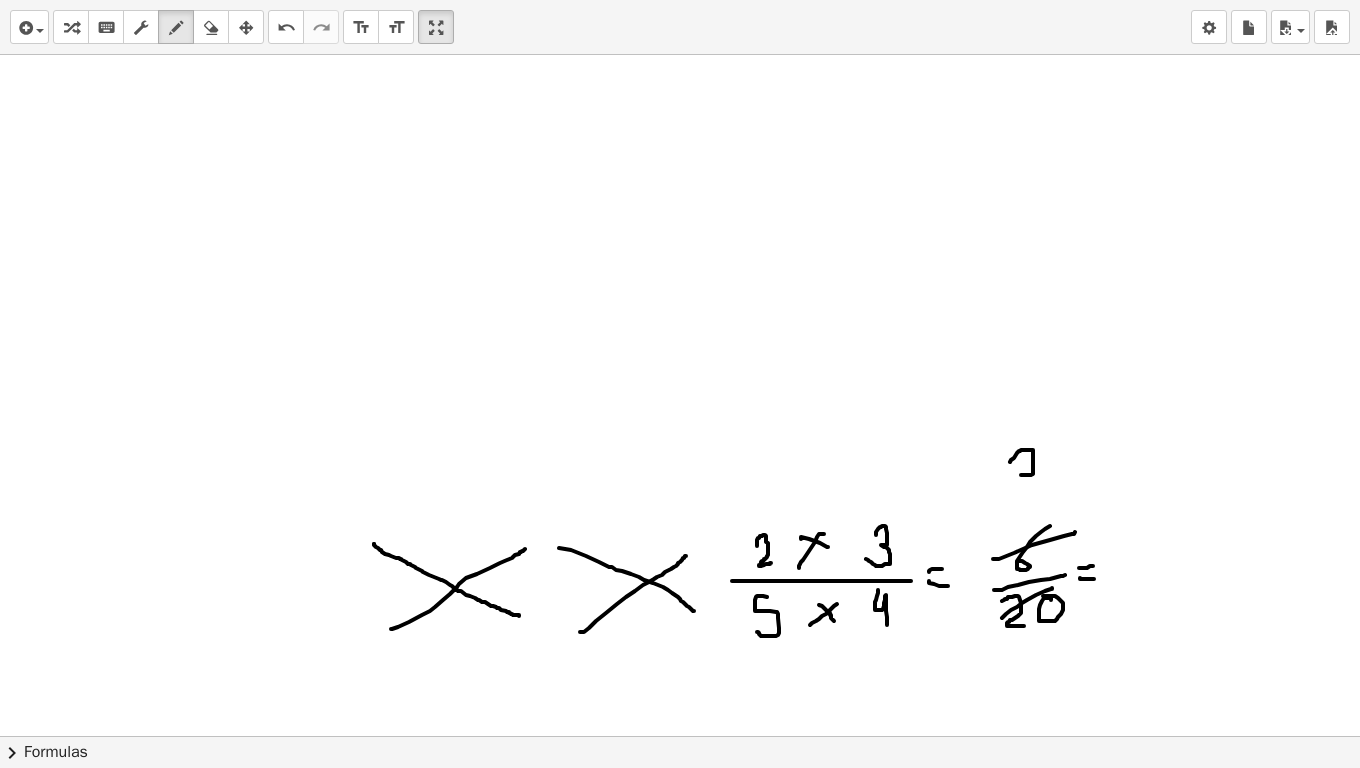 drag, startPoint x: 1019, startPoint y: 451, endPoint x: 1014, endPoint y: 471, distance: 20.615528 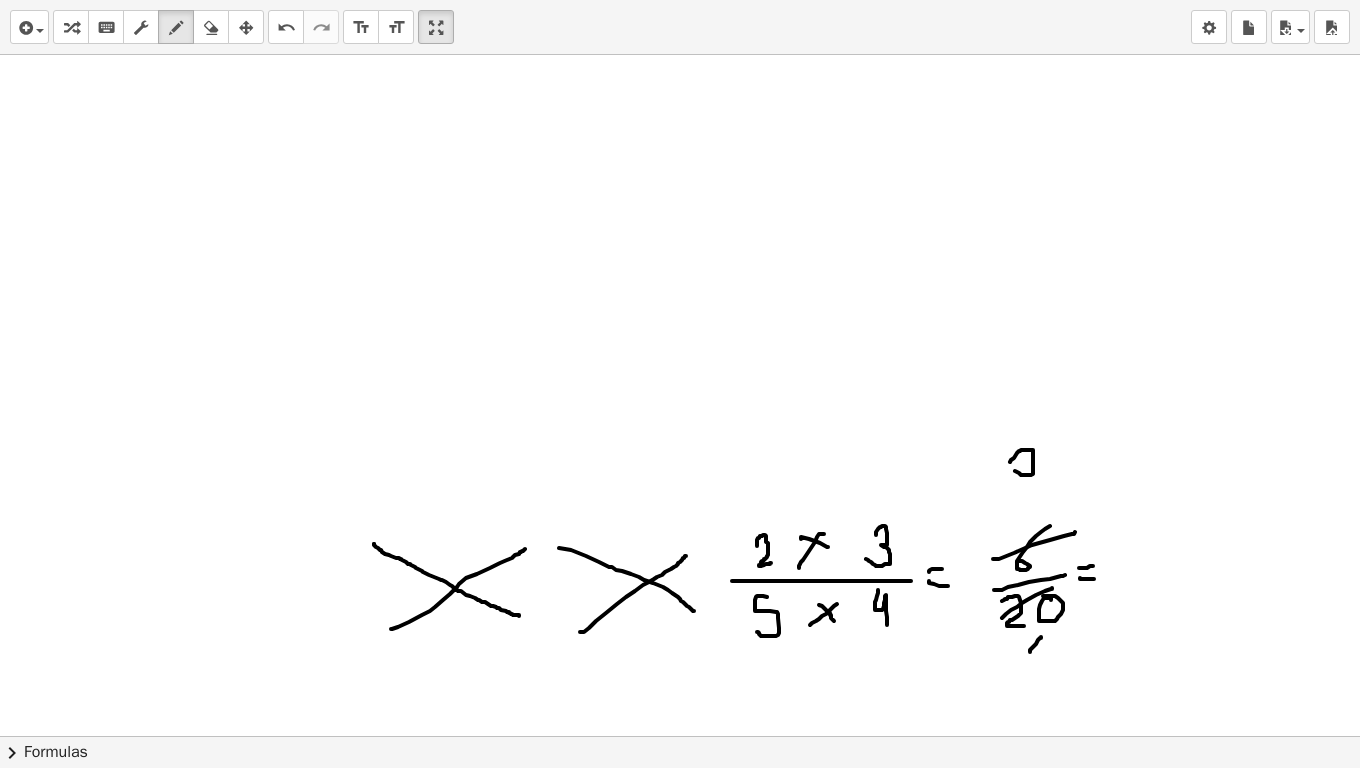drag, startPoint x: 1030, startPoint y: 652, endPoint x: 1041, endPoint y: 646, distance: 12.529964 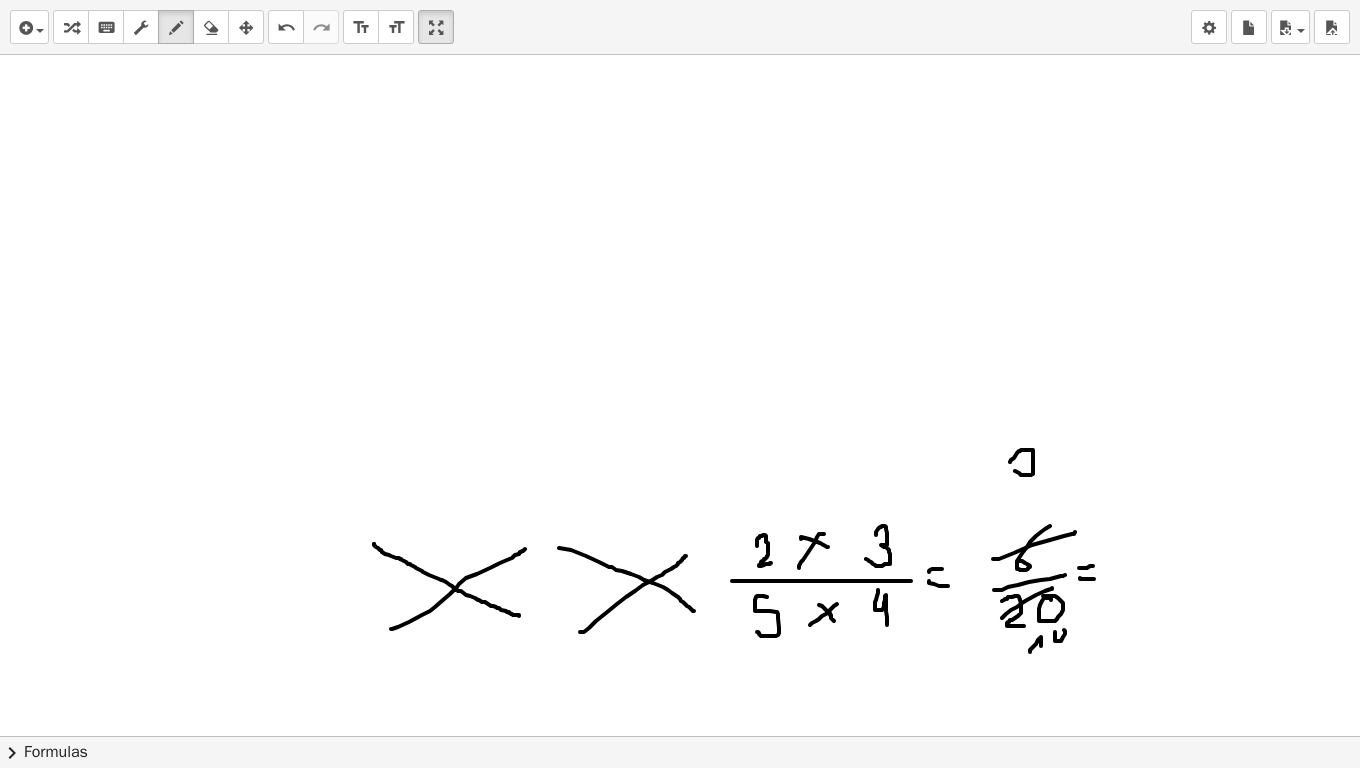 click at bounding box center [680, 1522] 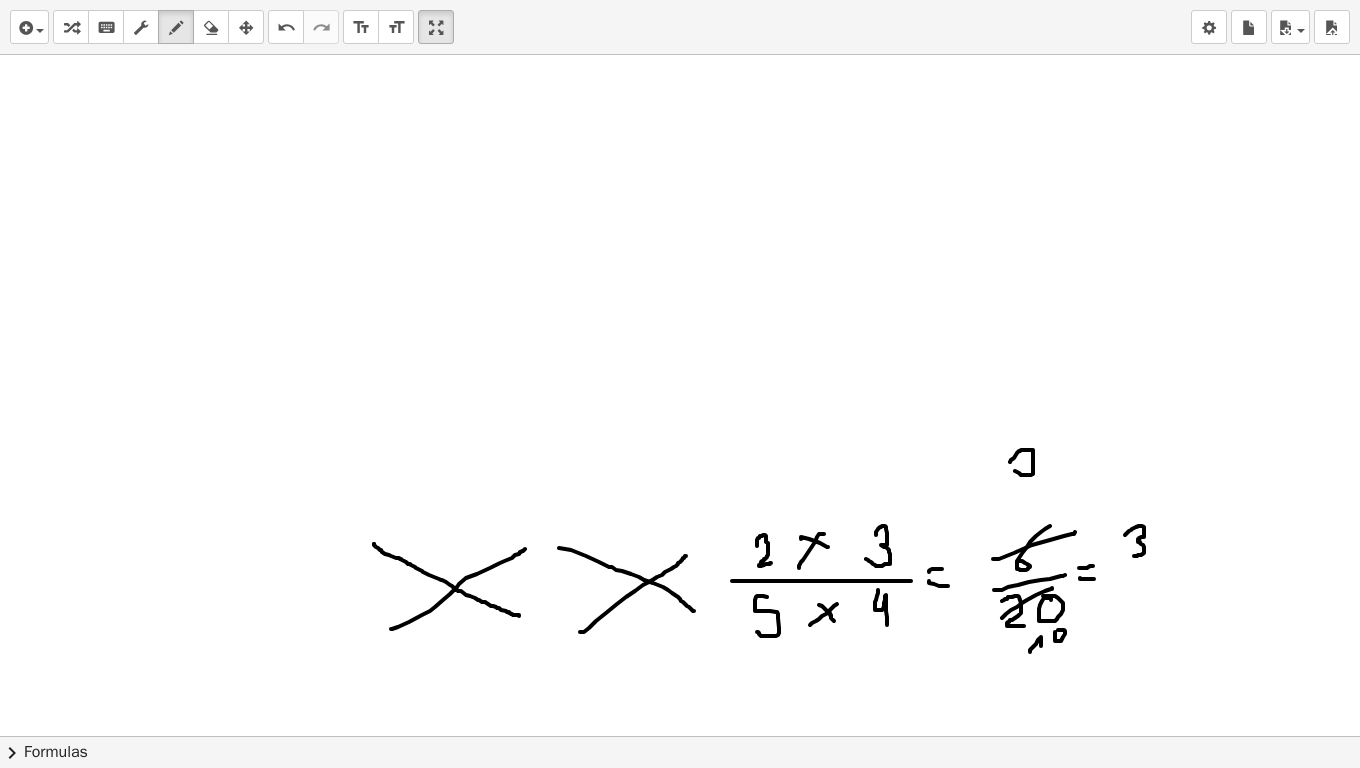 drag, startPoint x: 1125, startPoint y: 535, endPoint x: 1127, endPoint y: 555, distance: 20.09975 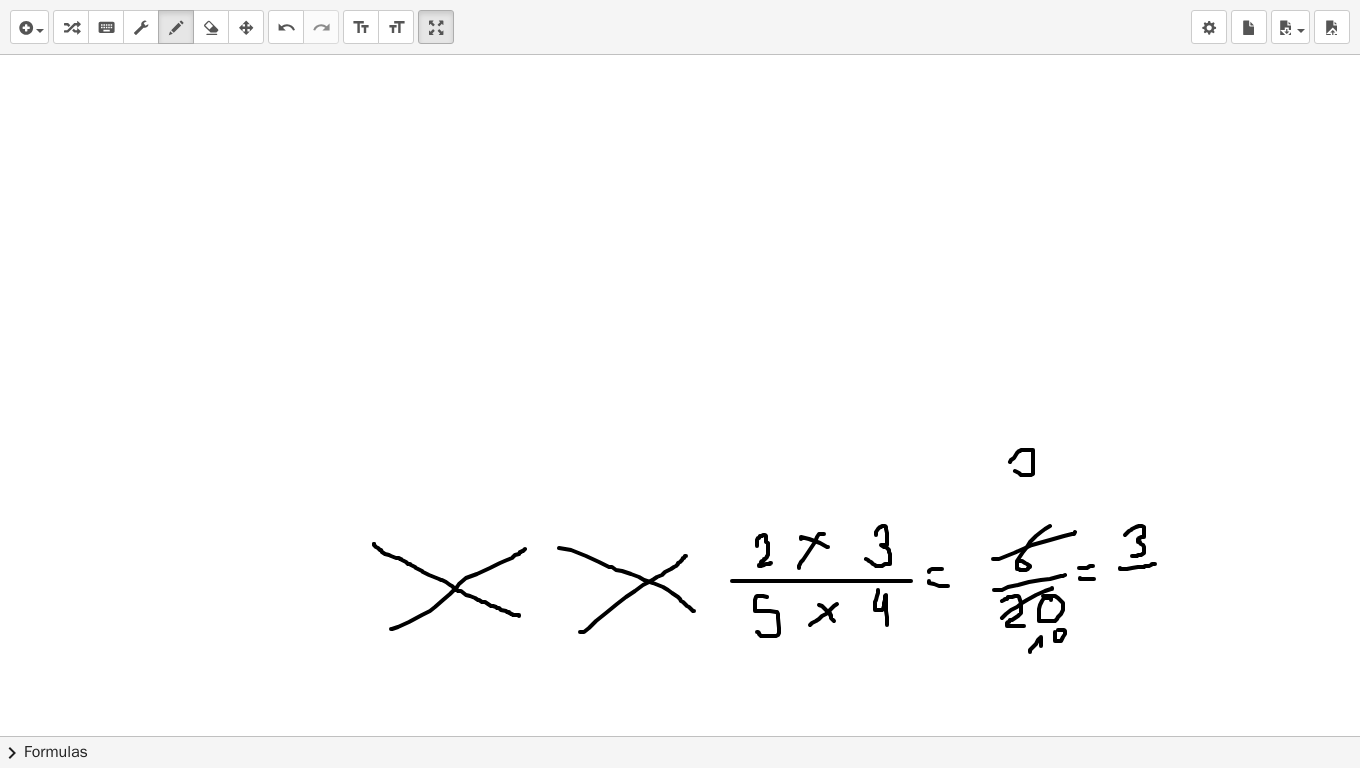 drag, startPoint x: 1120, startPoint y: 568, endPoint x: 1158, endPoint y: 564, distance: 38.209946 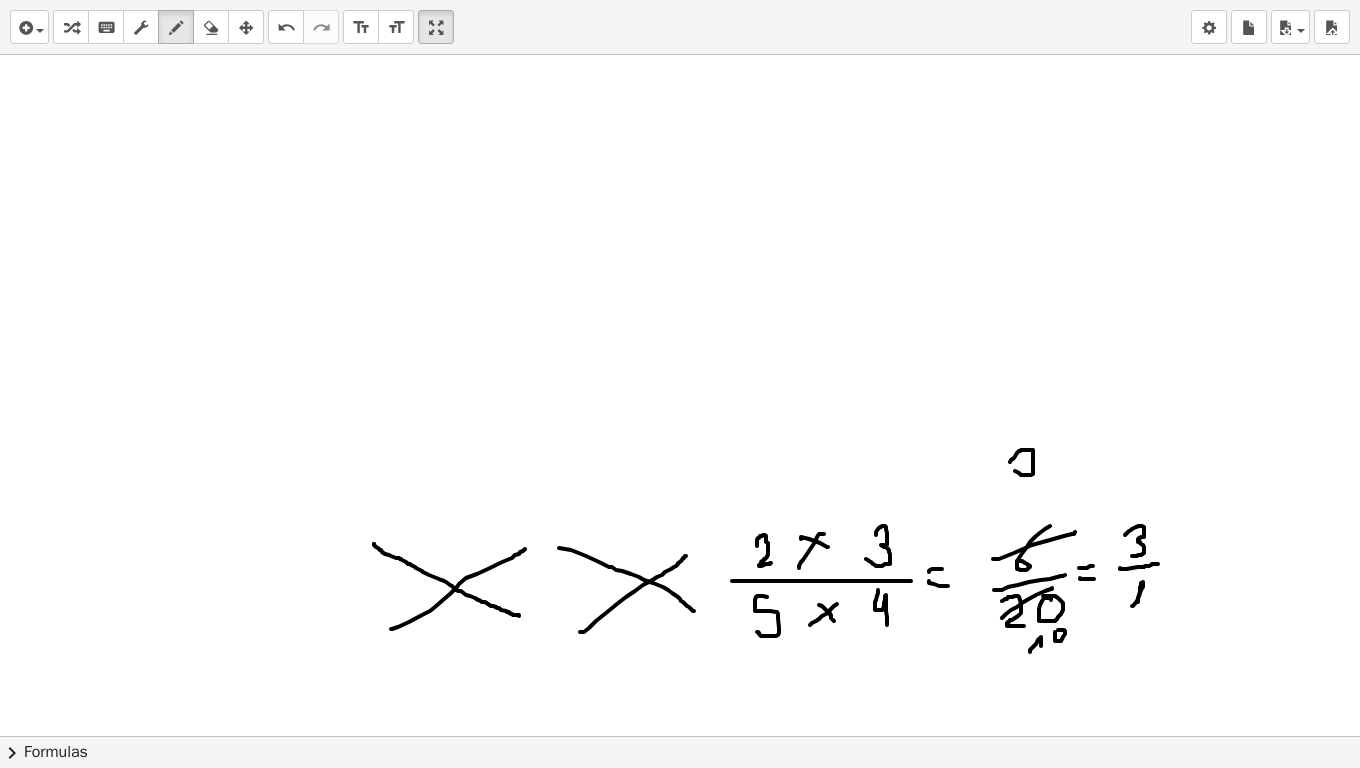 click at bounding box center (680, 1522) 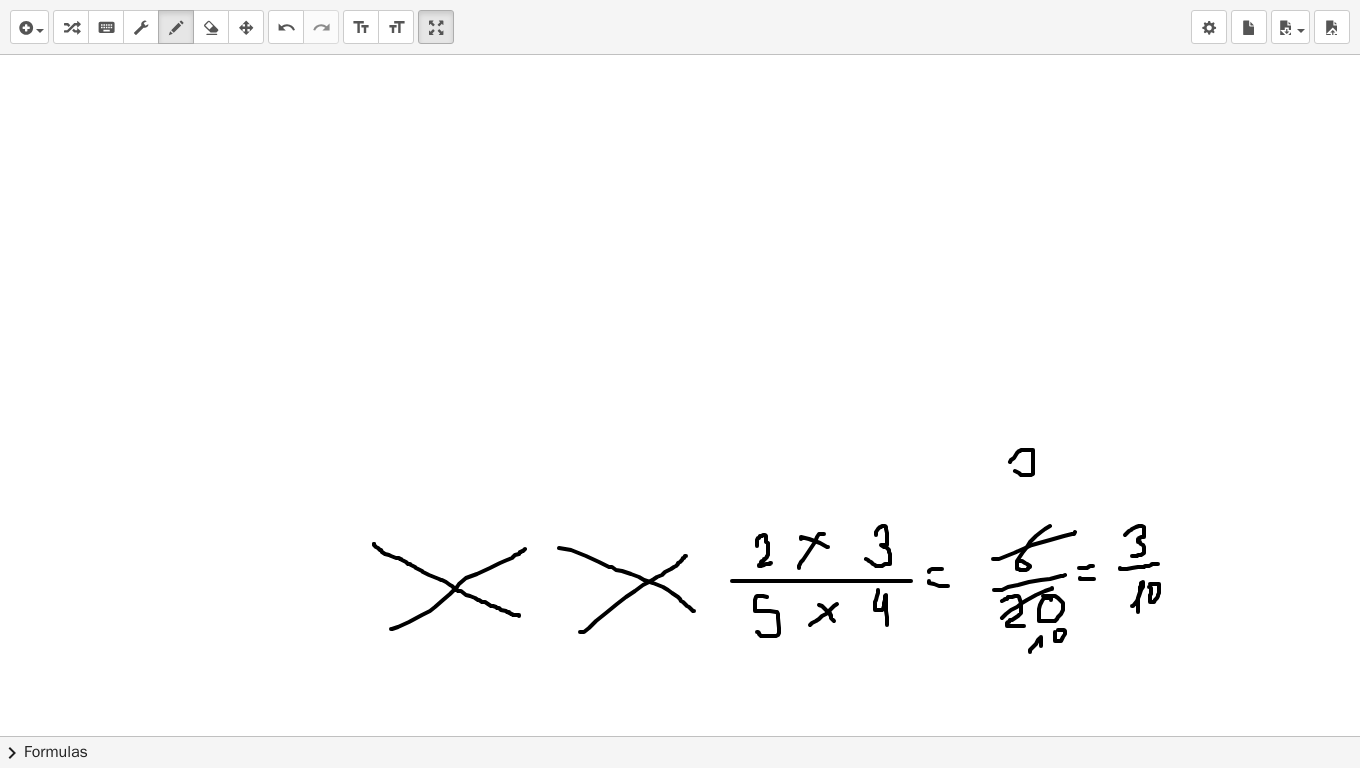click at bounding box center [680, 1522] 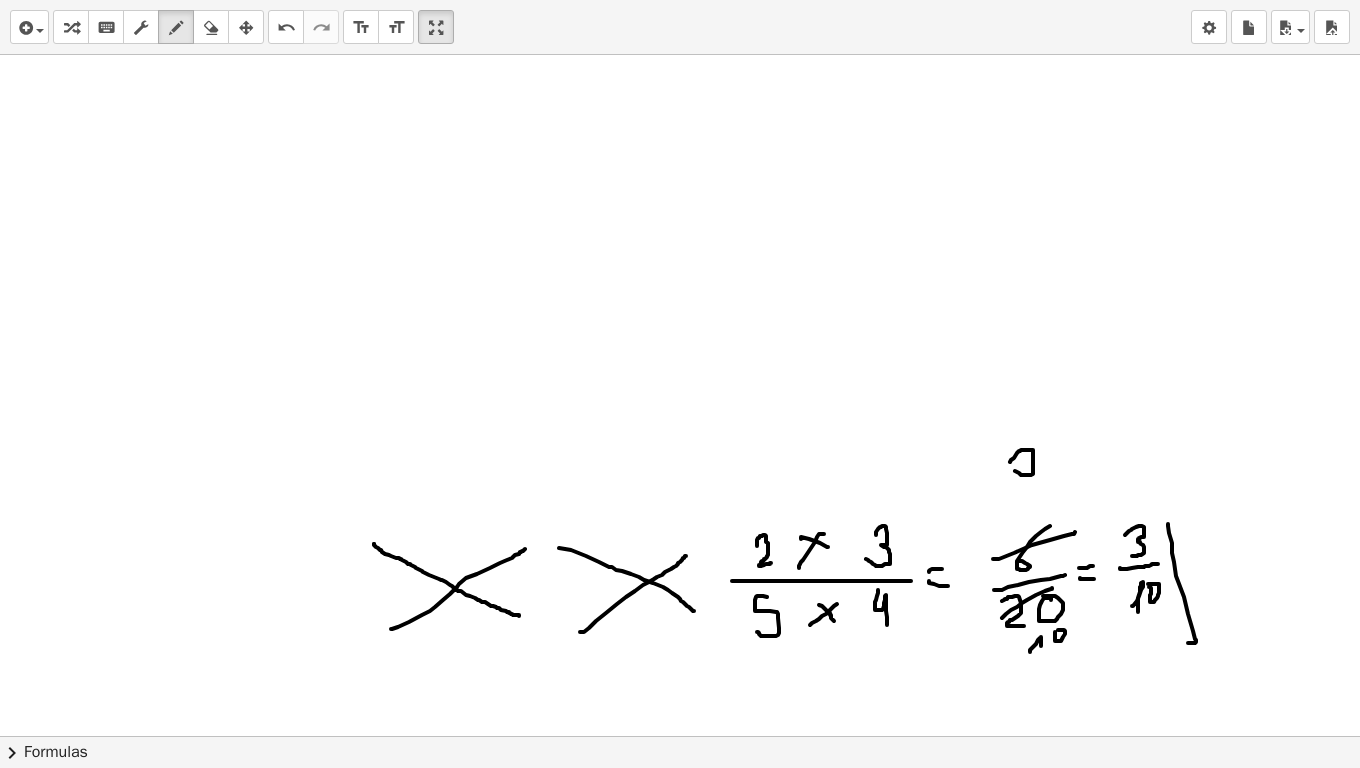 drag, startPoint x: 1172, startPoint y: 543, endPoint x: 1149, endPoint y: 627, distance: 87.0919 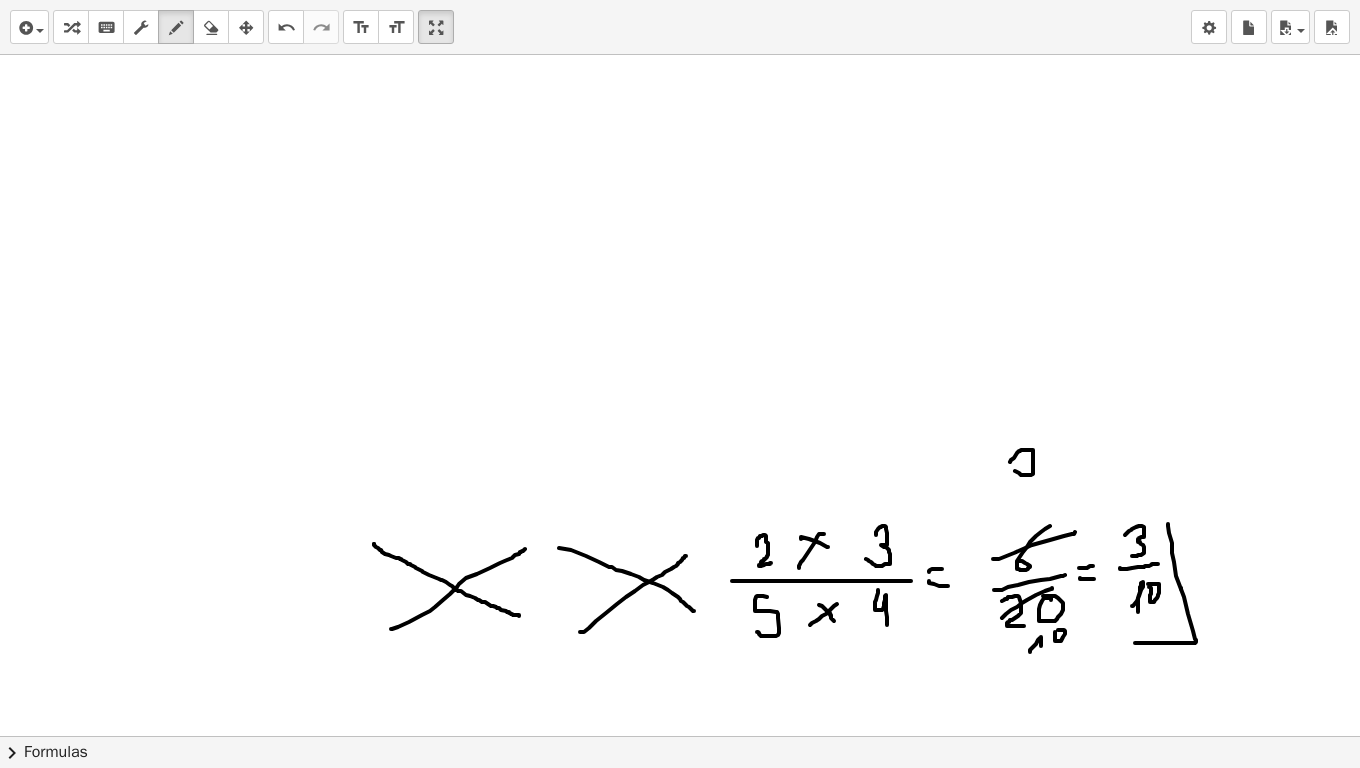 drag, startPoint x: 1181, startPoint y: 589, endPoint x: 1166, endPoint y: 644, distance: 57.00877 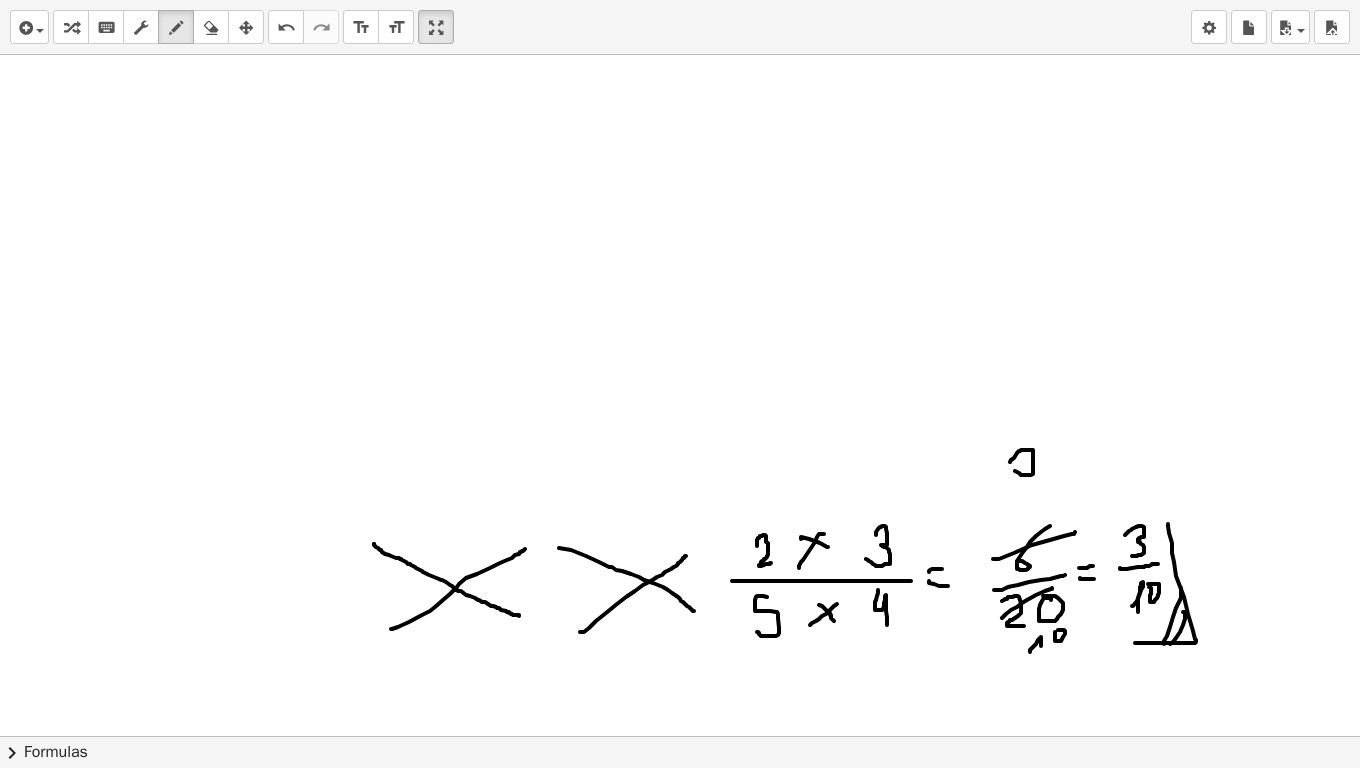 drag, startPoint x: 1185, startPoint y: 612, endPoint x: 1169, endPoint y: 646, distance: 37.576588 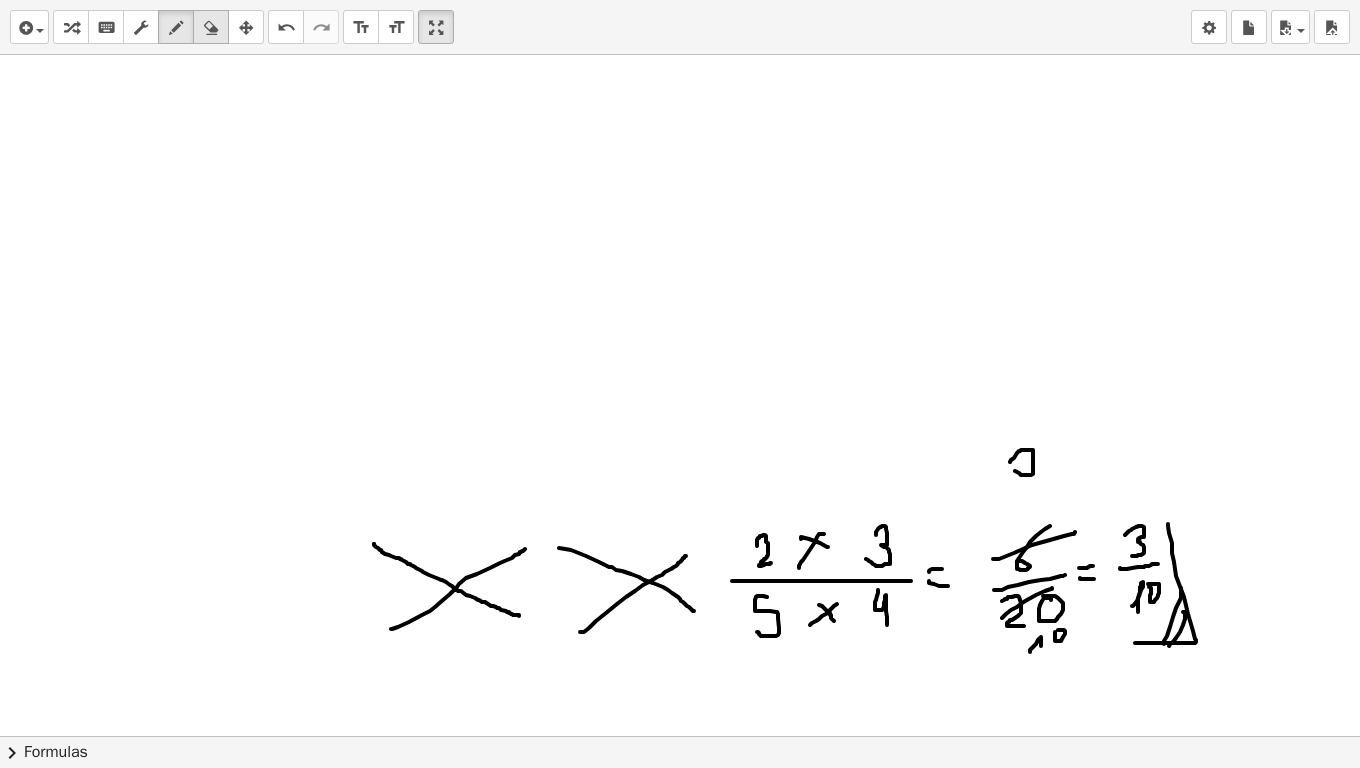 click at bounding box center [211, 28] 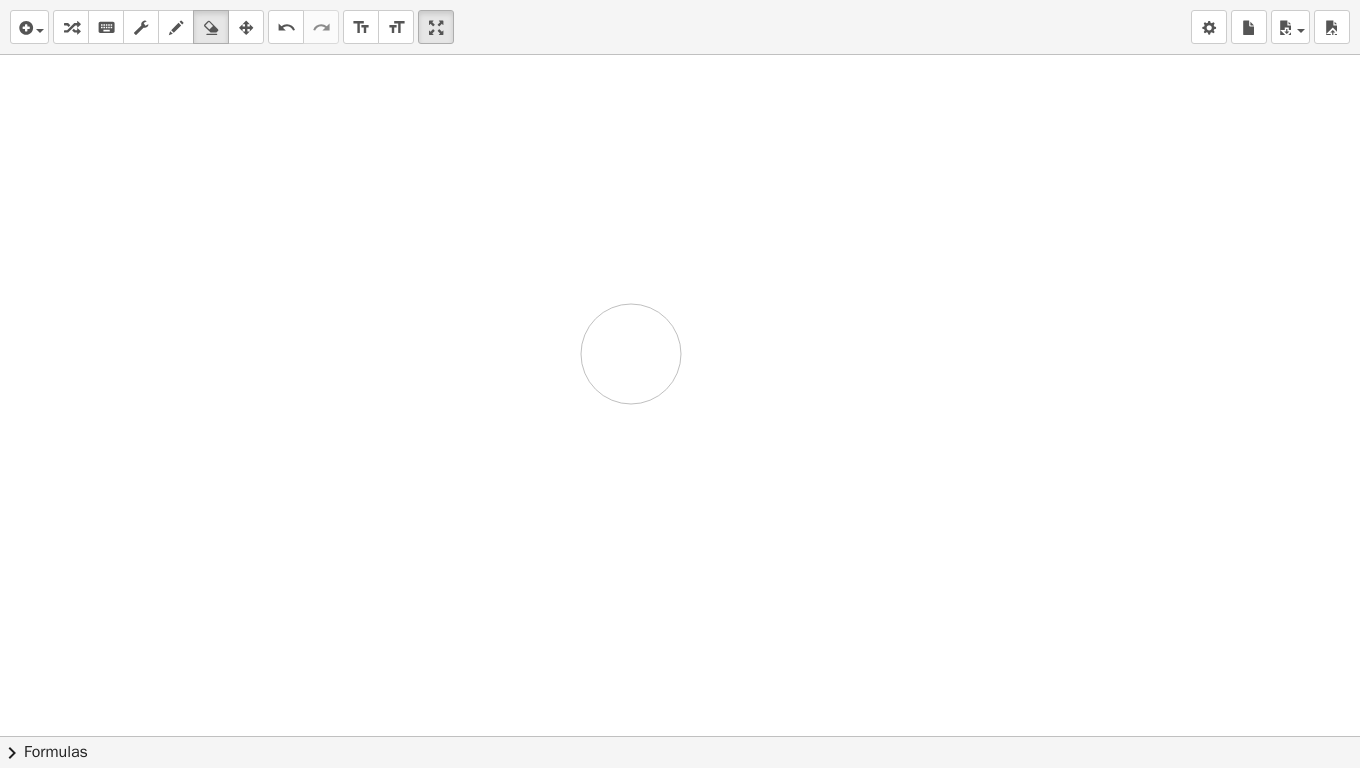 drag, startPoint x: 1017, startPoint y: 515, endPoint x: 1063, endPoint y: 355, distance: 166.48123 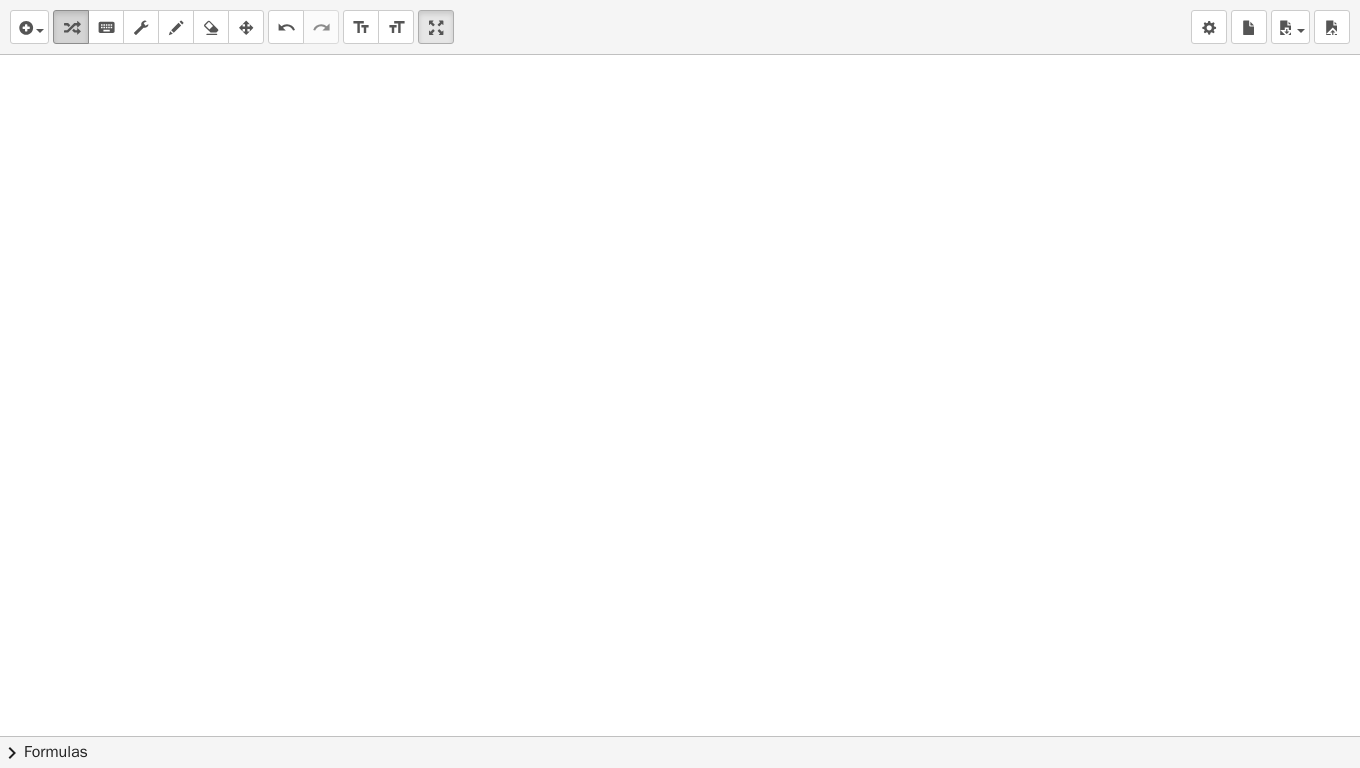 click at bounding box center (71, 27) 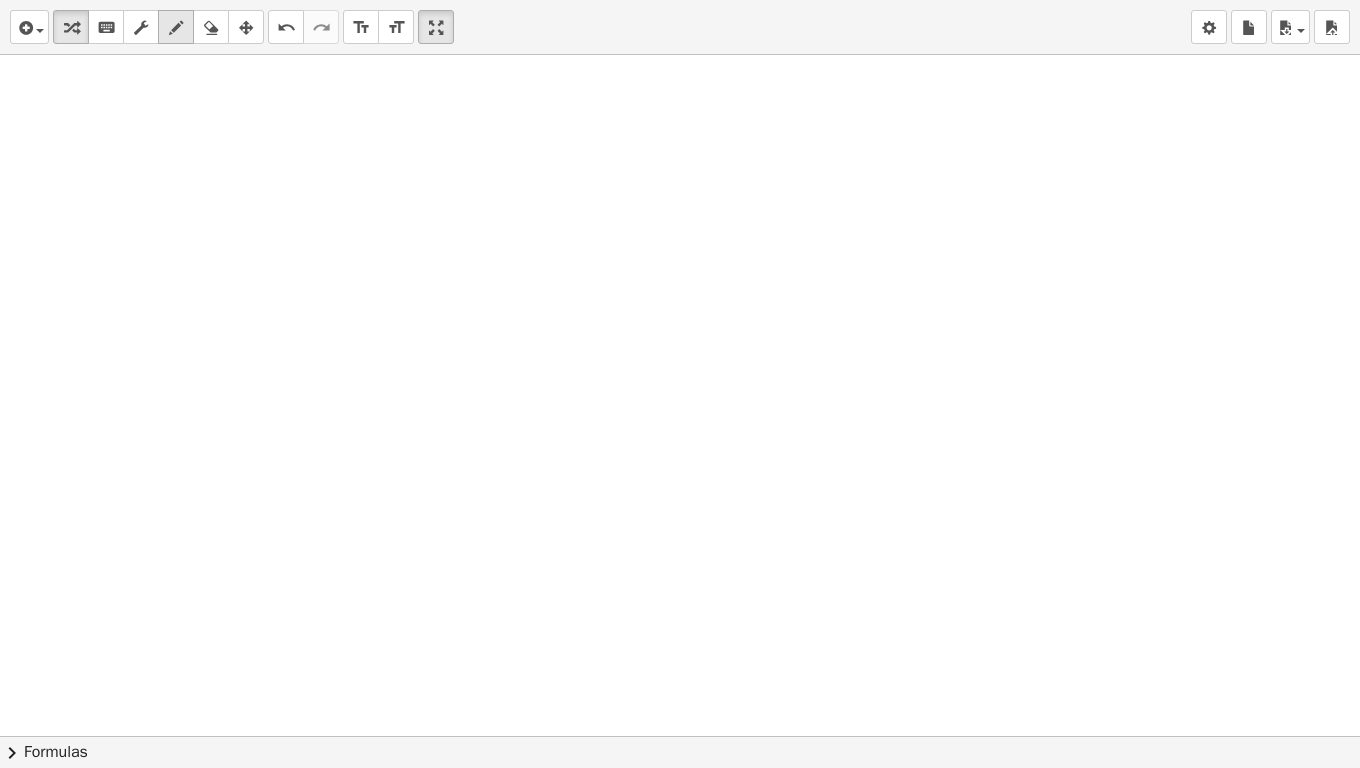 click at bounding box center (176, 28) 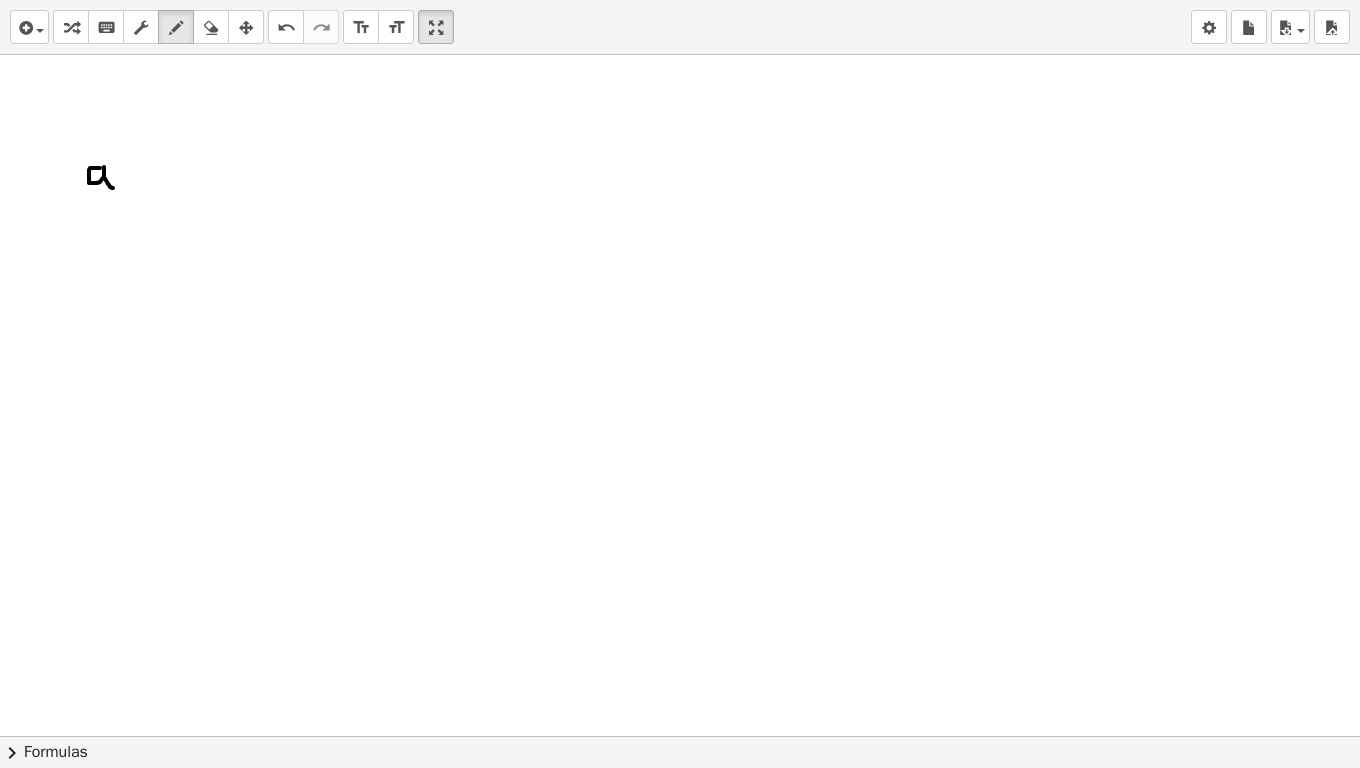 drag, startPoint x: 100, startPoint y: 168, endPoint x: 99, endPoint y: 143, distance: 25.019993 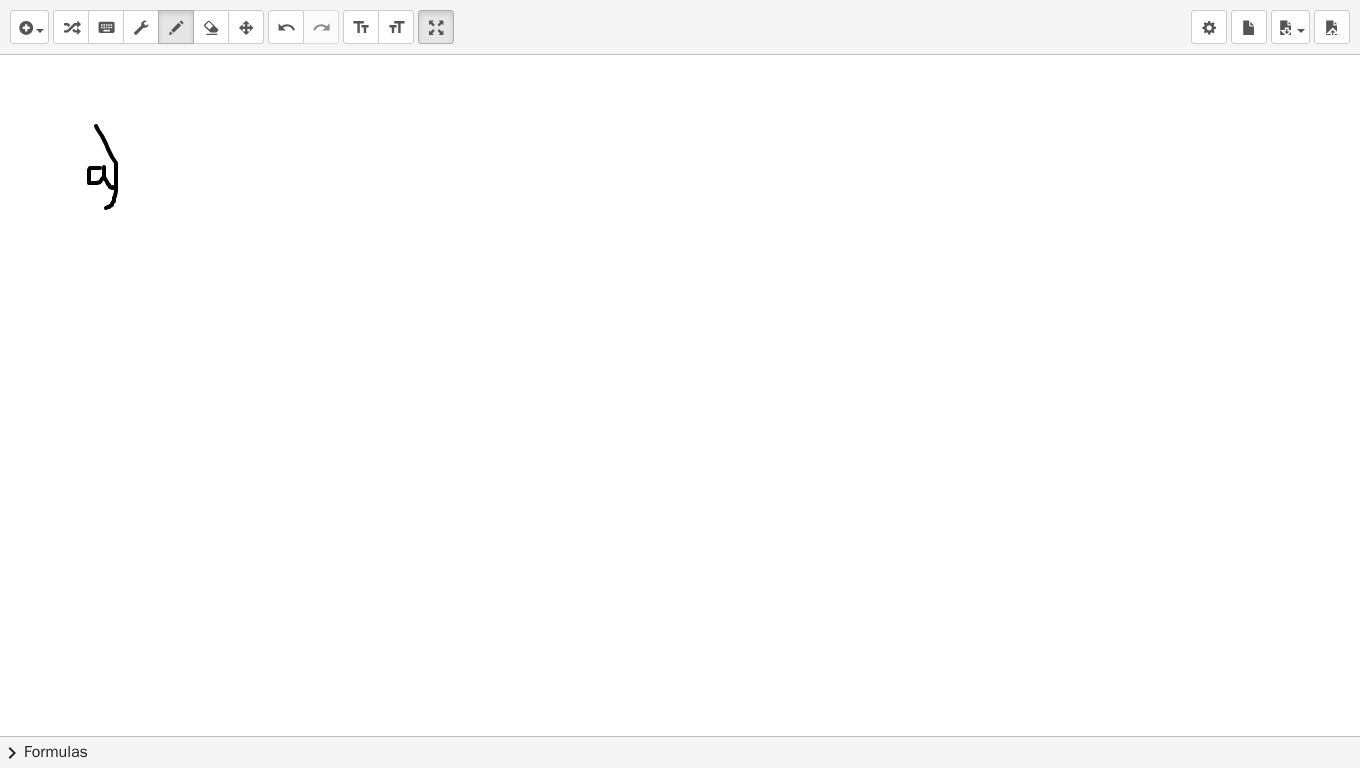 drag, startPoint x: 96, startPoint y: 126, endPoint x: 93, endPoint y: 215, distance: 89.050545 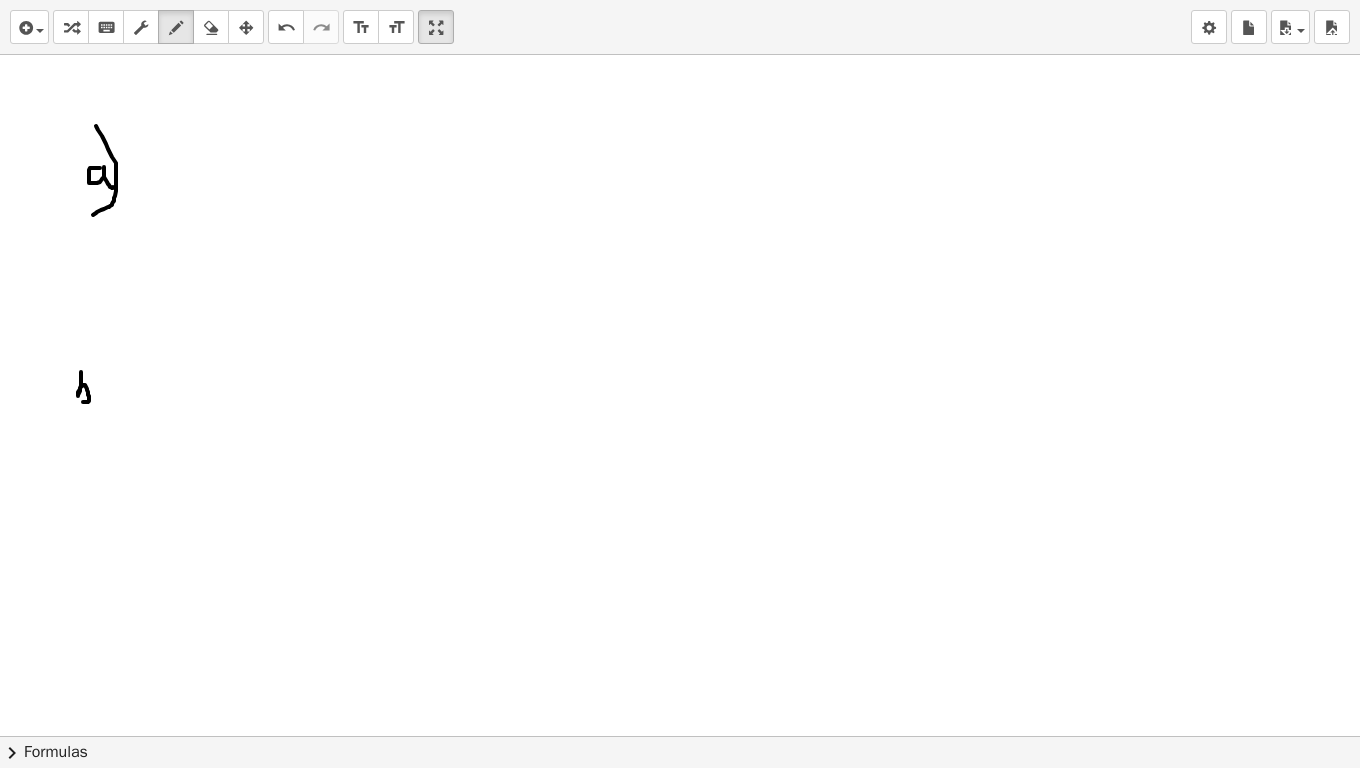 drag, startPoint x: 81, startPoint y: 372, endPoint x: 79, endPoint y: 399, distance: 27.073973 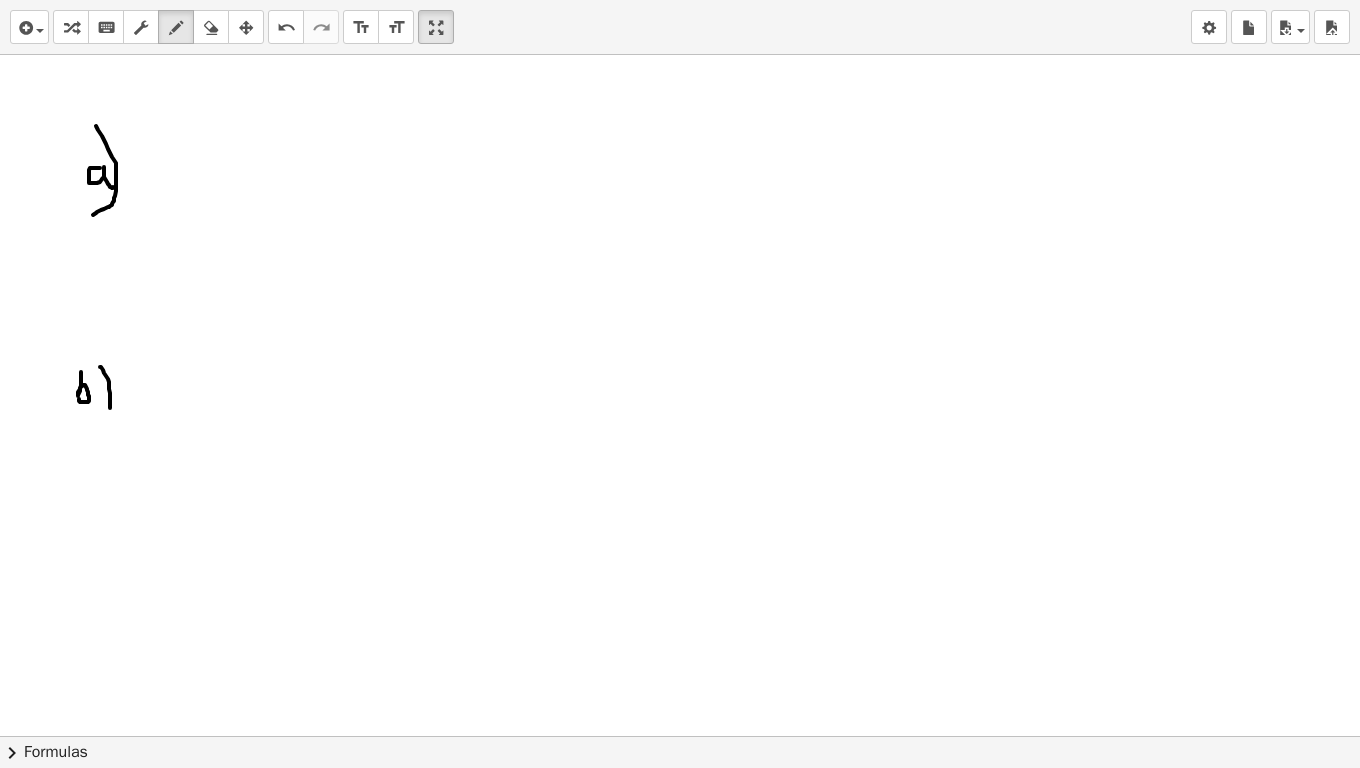 drag, startPoint x: 100, startPoint y: 367, endPoint x: 97, endPoint y: 416, distance: 49.09175 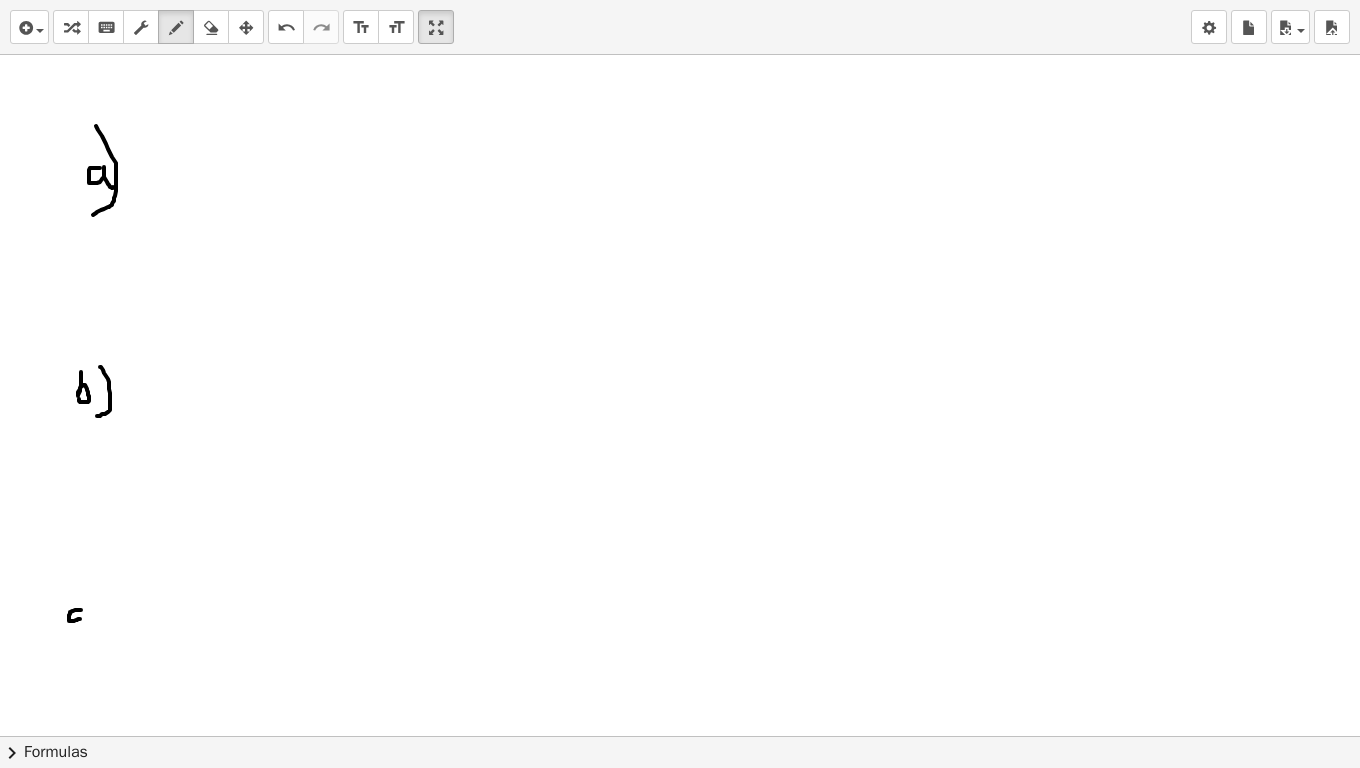 click at bounding box center (680, 1522) 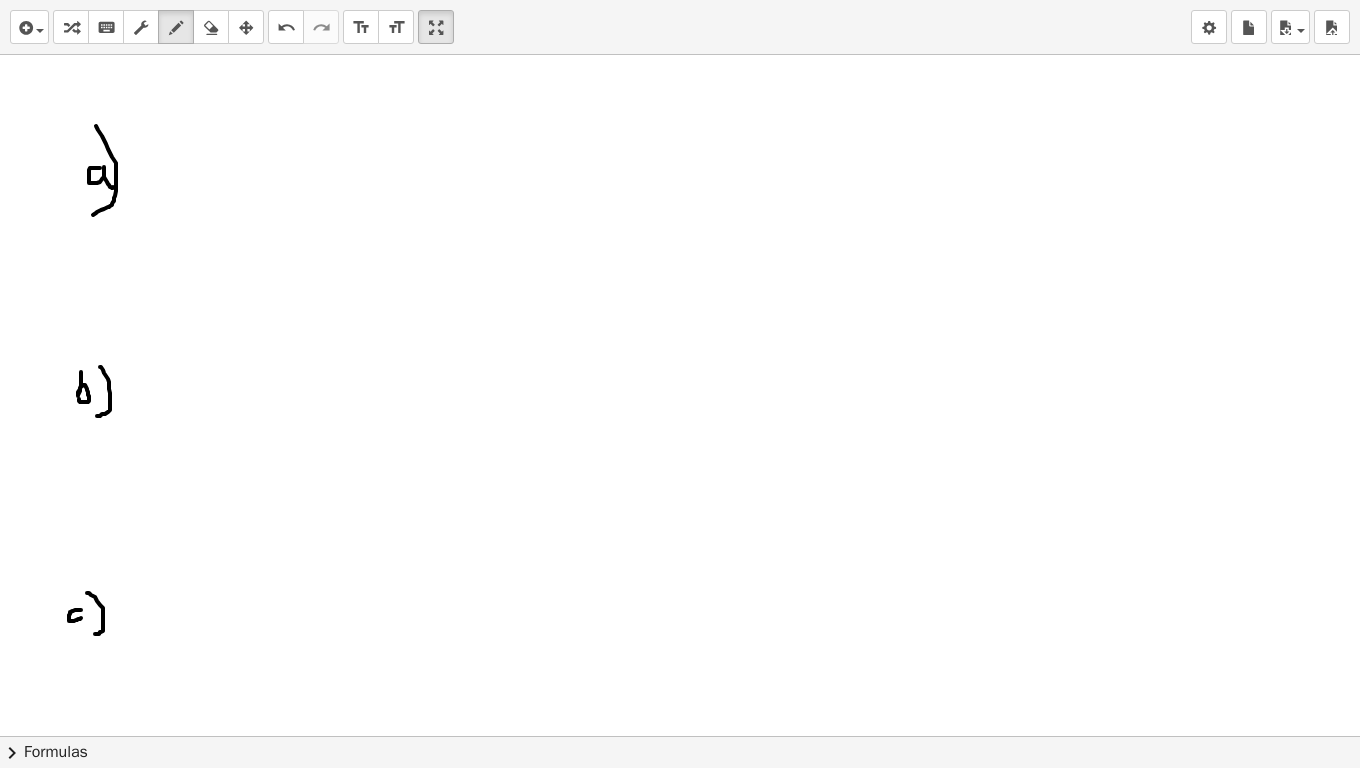 drag, startPoint x: 103, startPoint y: 608, endPoint x: 137, endPoint y: 597, distance: 35.735138 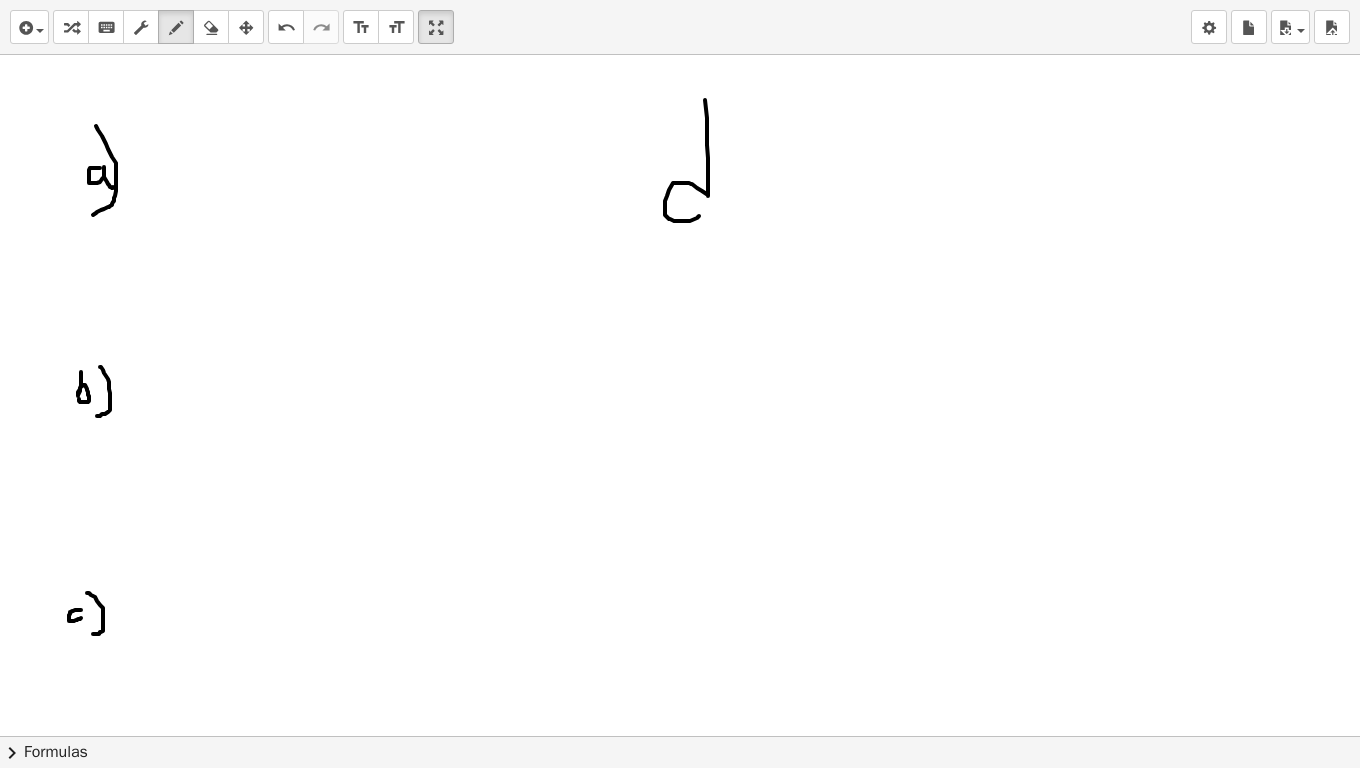 drag, startPoint x: 708, startPoint y: 178, endPoint x: 700, endPoint y: 214, distance: 36.878178 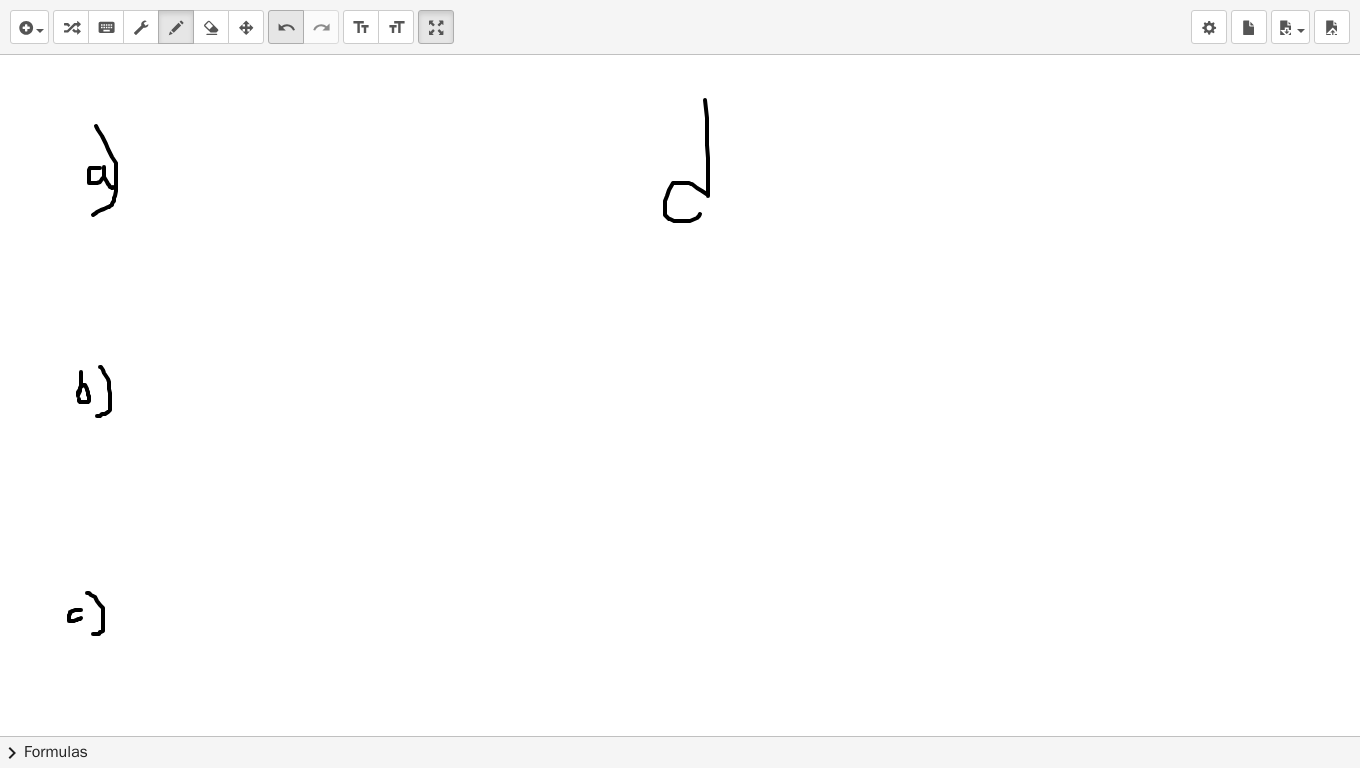 click on "undo" at bounding box center (286, 27) 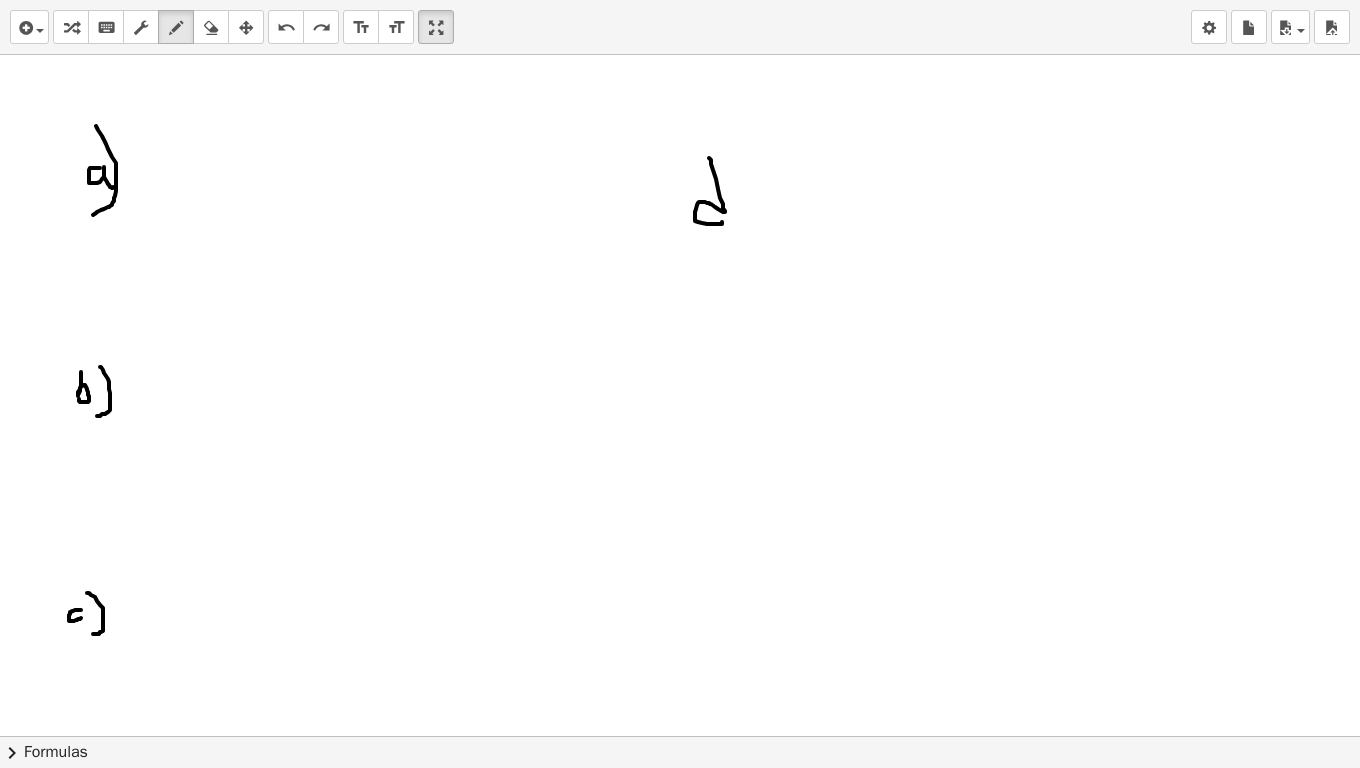 drag, startPoint x: 709, startPoint y: 158, endPoint x: 722, endPoint y: 222, distance: 65.30697 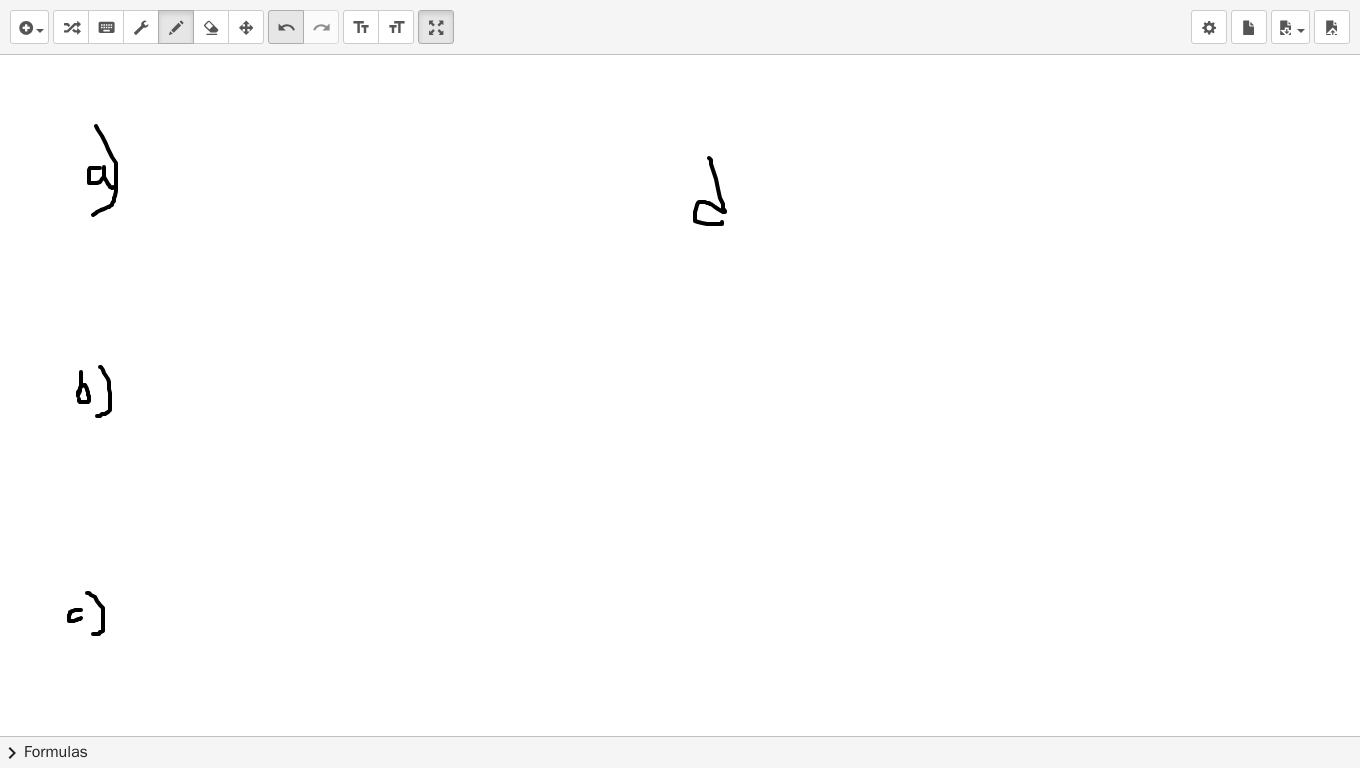 click on "undo" at bounding box center [286, 27] 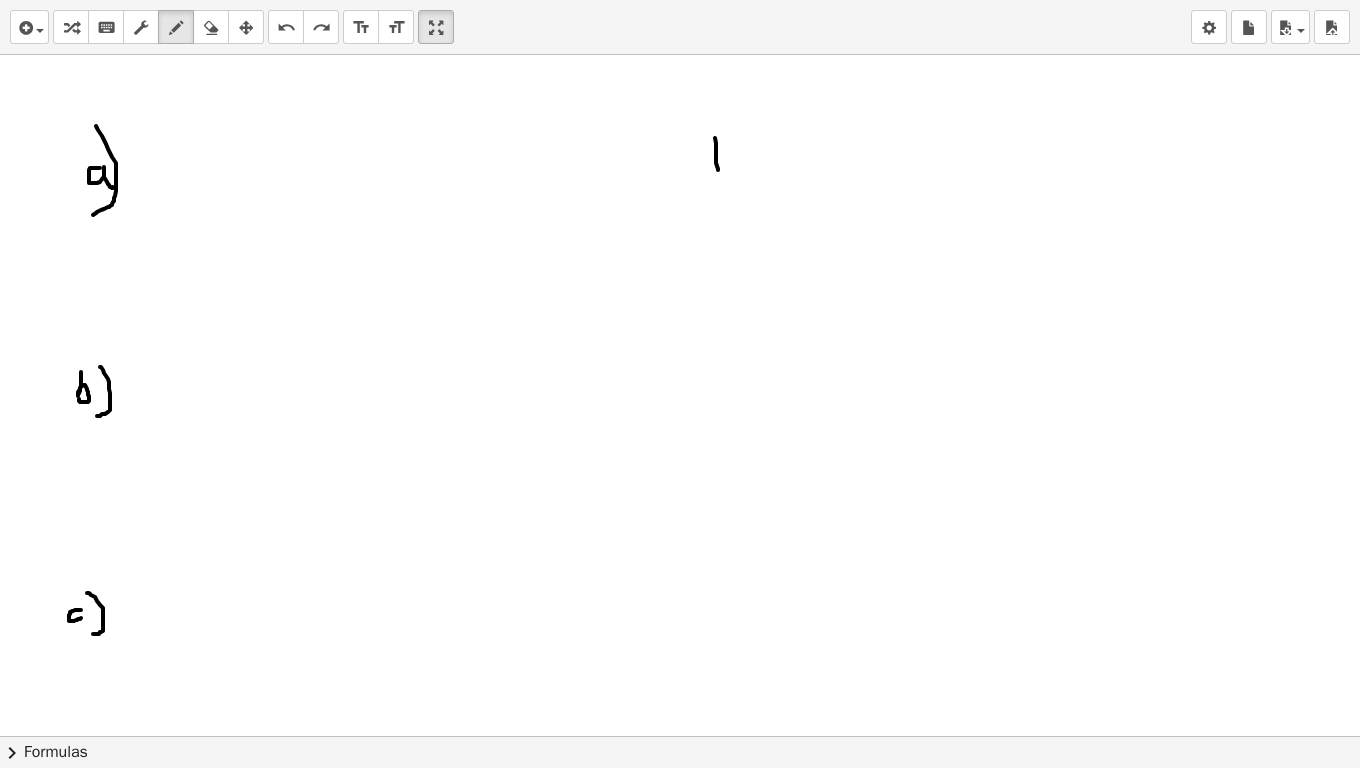 drag, startPoint x: 715, startPoint y: 138, endPoint x: 718, endPoint y: 172, distance: 34.132095 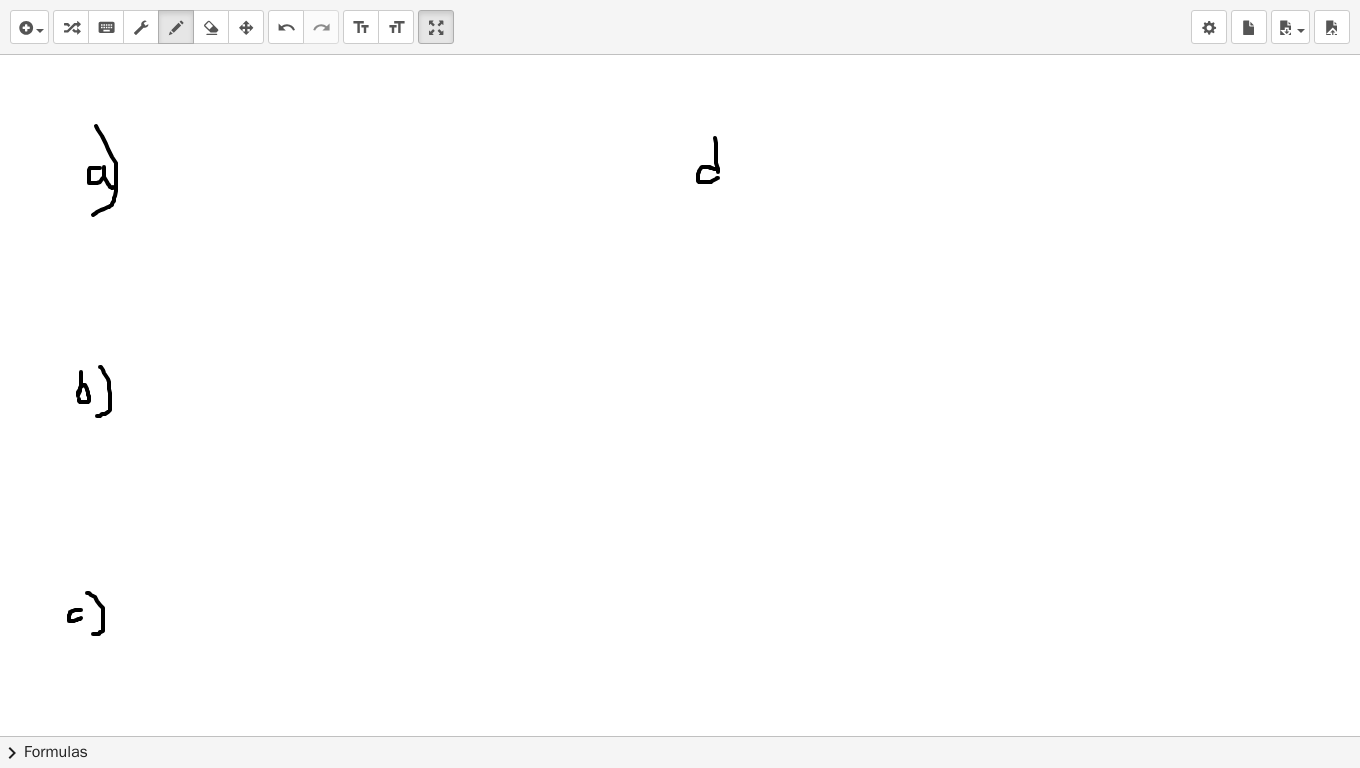 click at bounding box center [680, 1522] 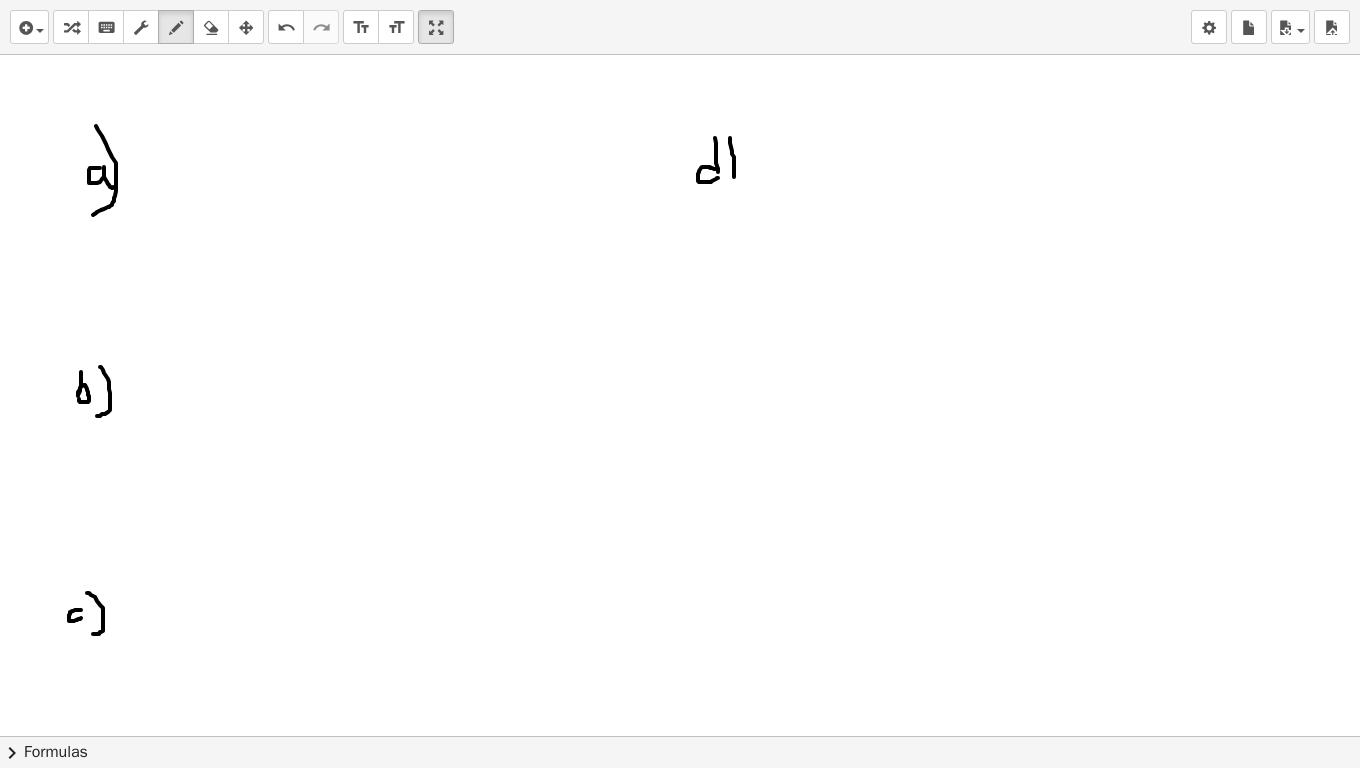 drag, startPoint x: 730, startPoint y: 138, endPoint x: 722, endPoint y: 191, distance: 53.600372 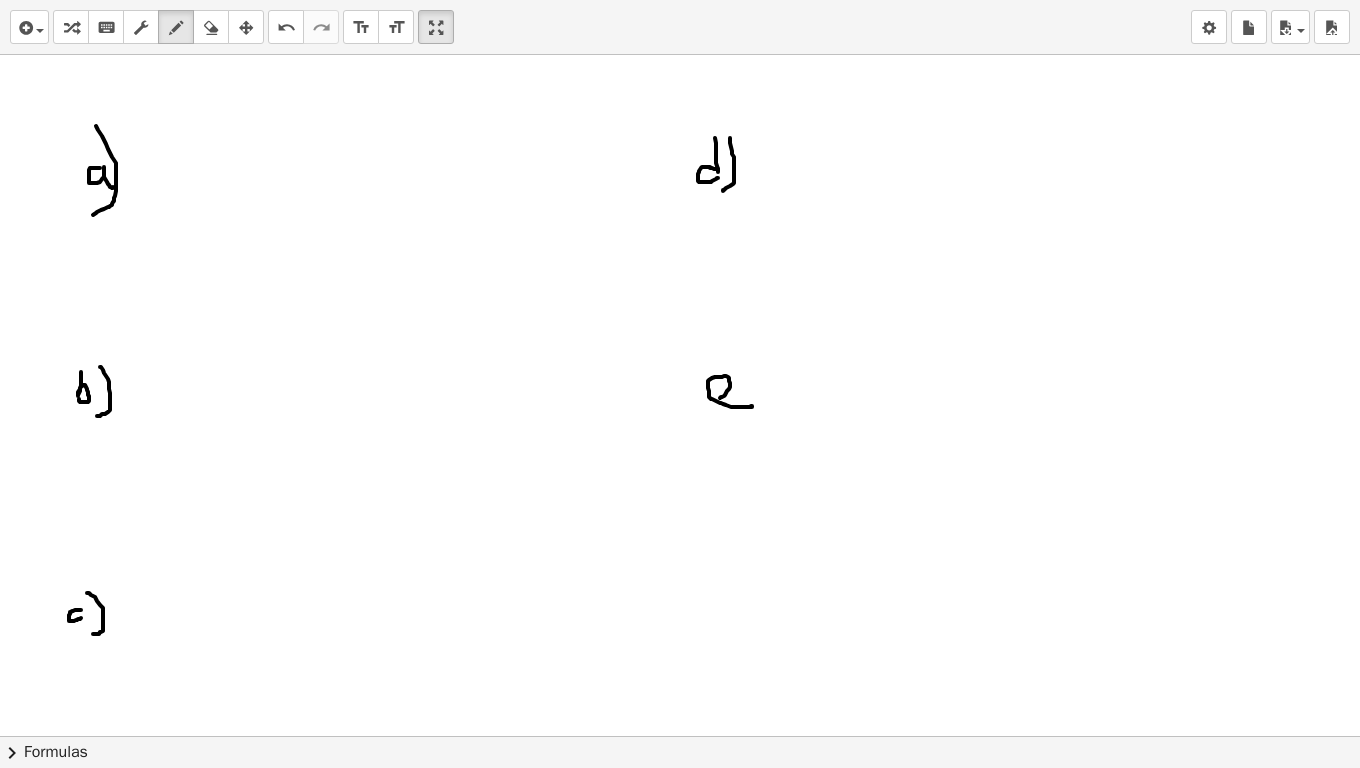 drag, startPoint x: 751, startPoint y: 406, endPoint x: 720, endPoint y: 398, distance: 32.01562 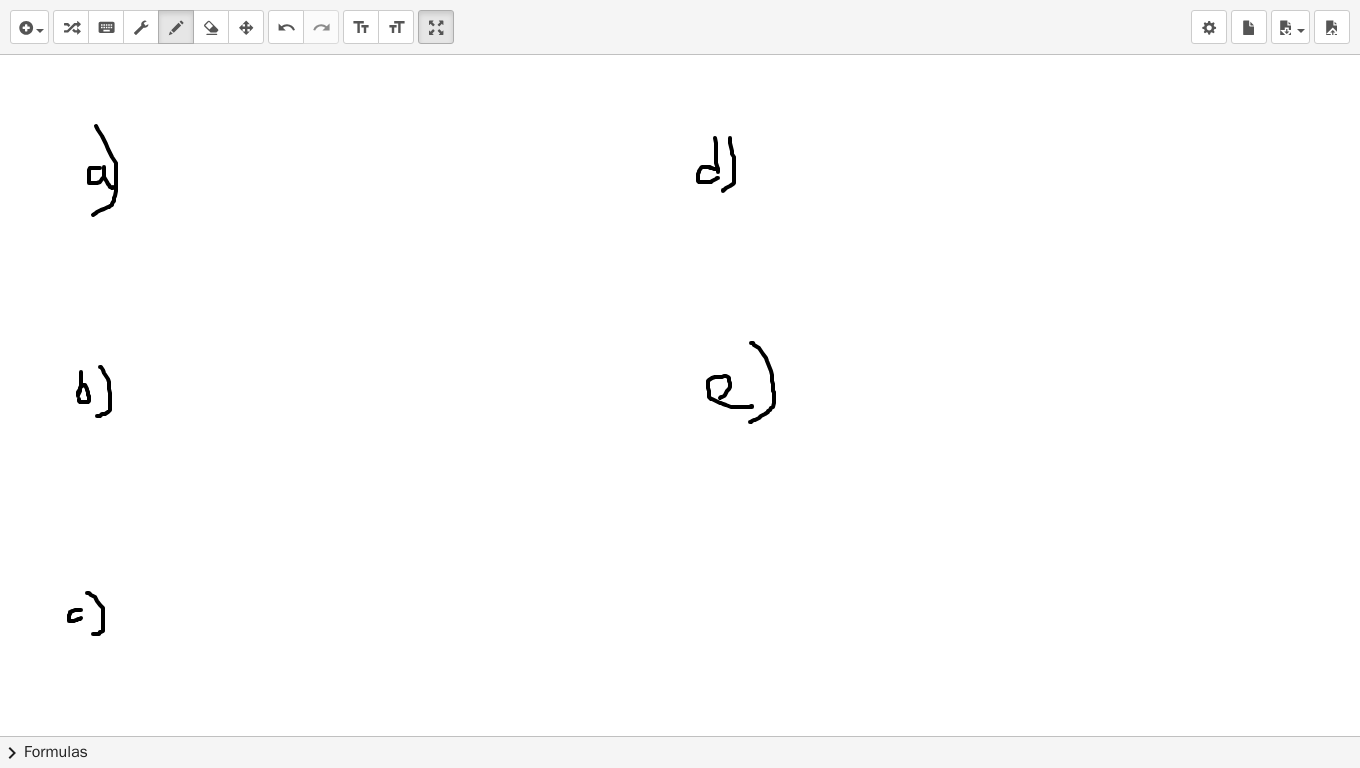 drag, startPoint x: 751, startPoint y: 343, endPoint x: 749, endPoint y: 423, distance: 80.024994 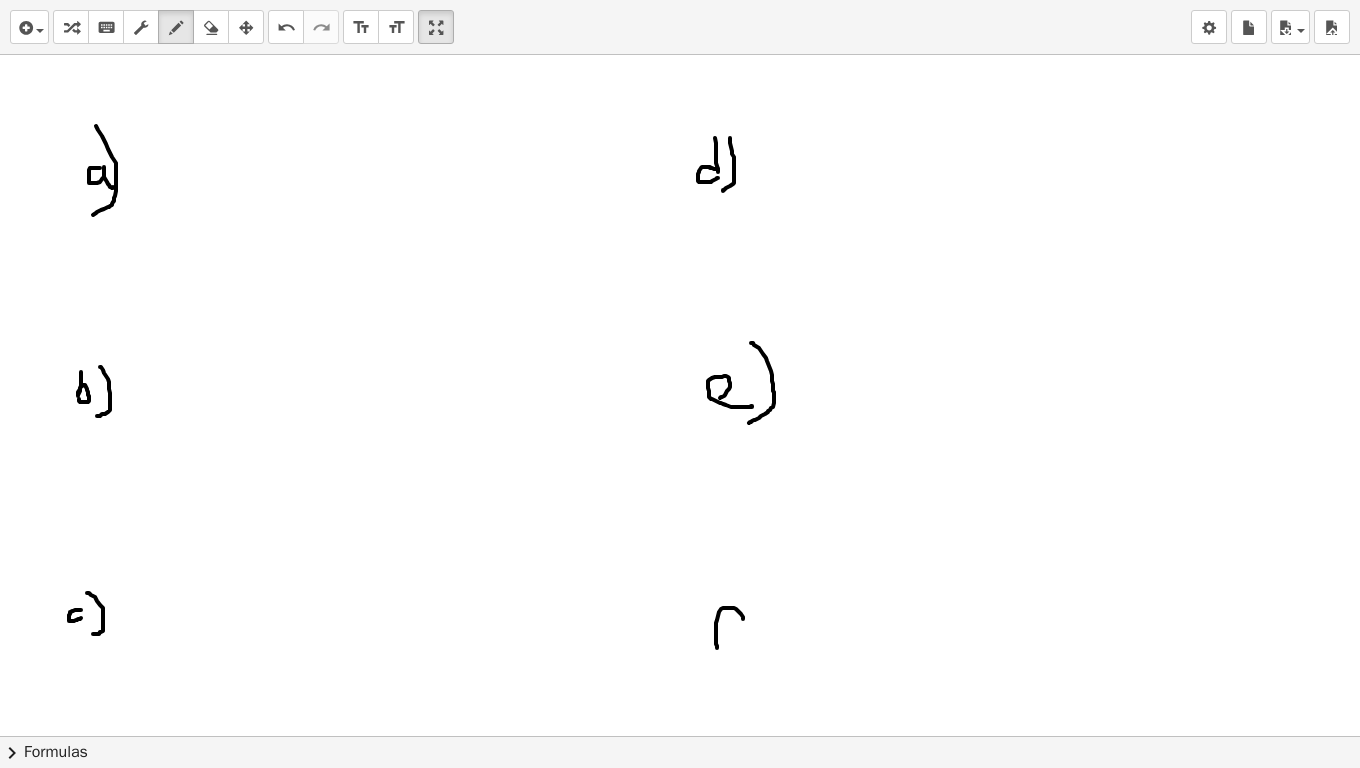 drag, startPoint x: 743, startPoint y: 619, endPoint x: 719, endPoint y: 661, distance: 48.373547 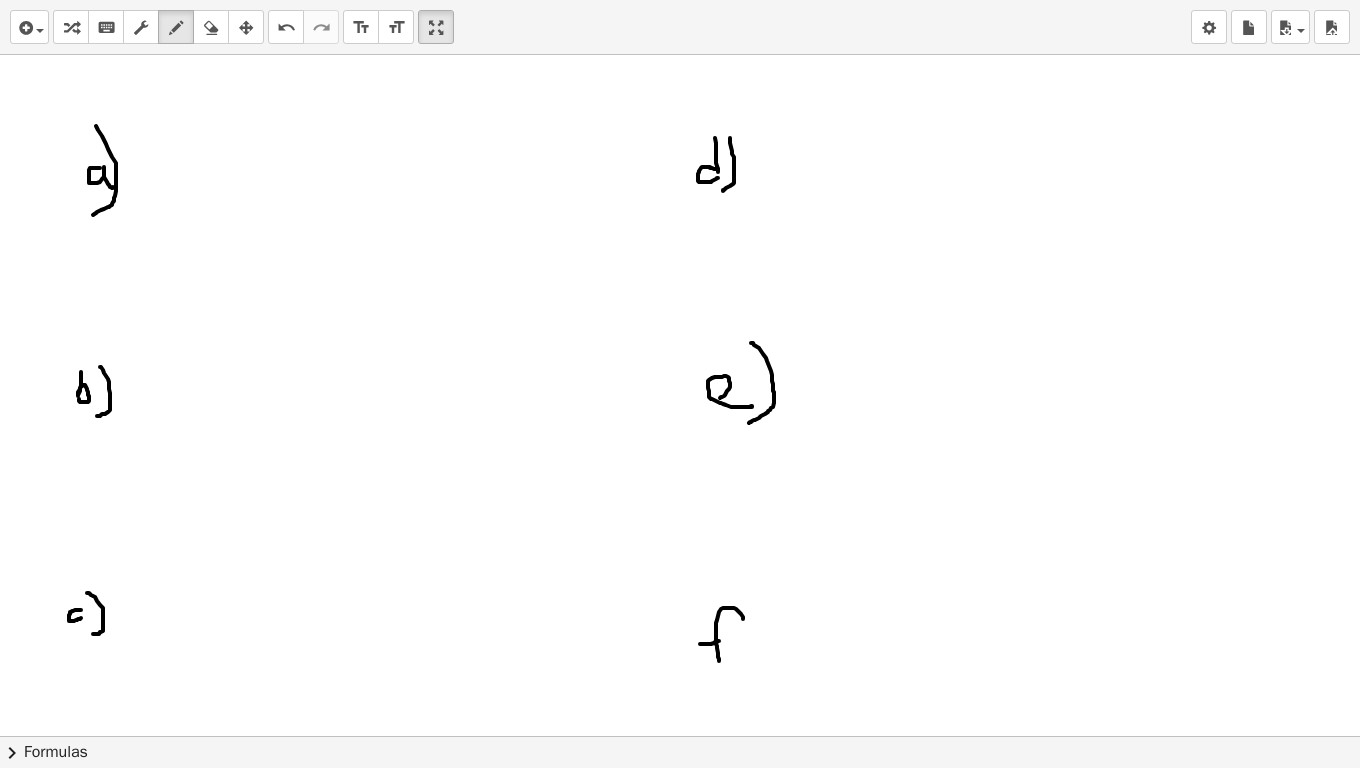 drag, startPoint x: 700, startPoint y: 644, endPoint x: 728, endPoint y: 632, distance: 30.463093 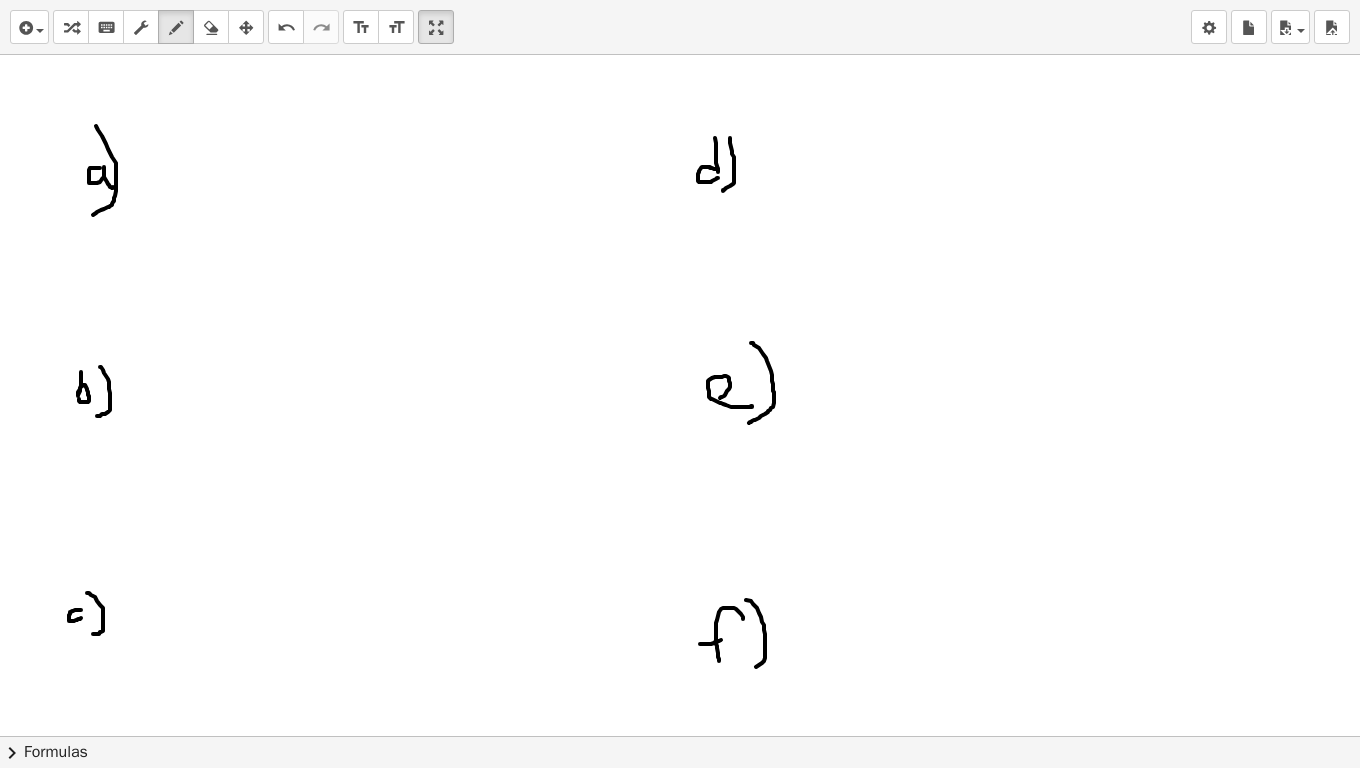 drag, startPoint x: 746, startPoint y: 600, endPoint x: 749, endPoint y: 669, distance: 69.065186 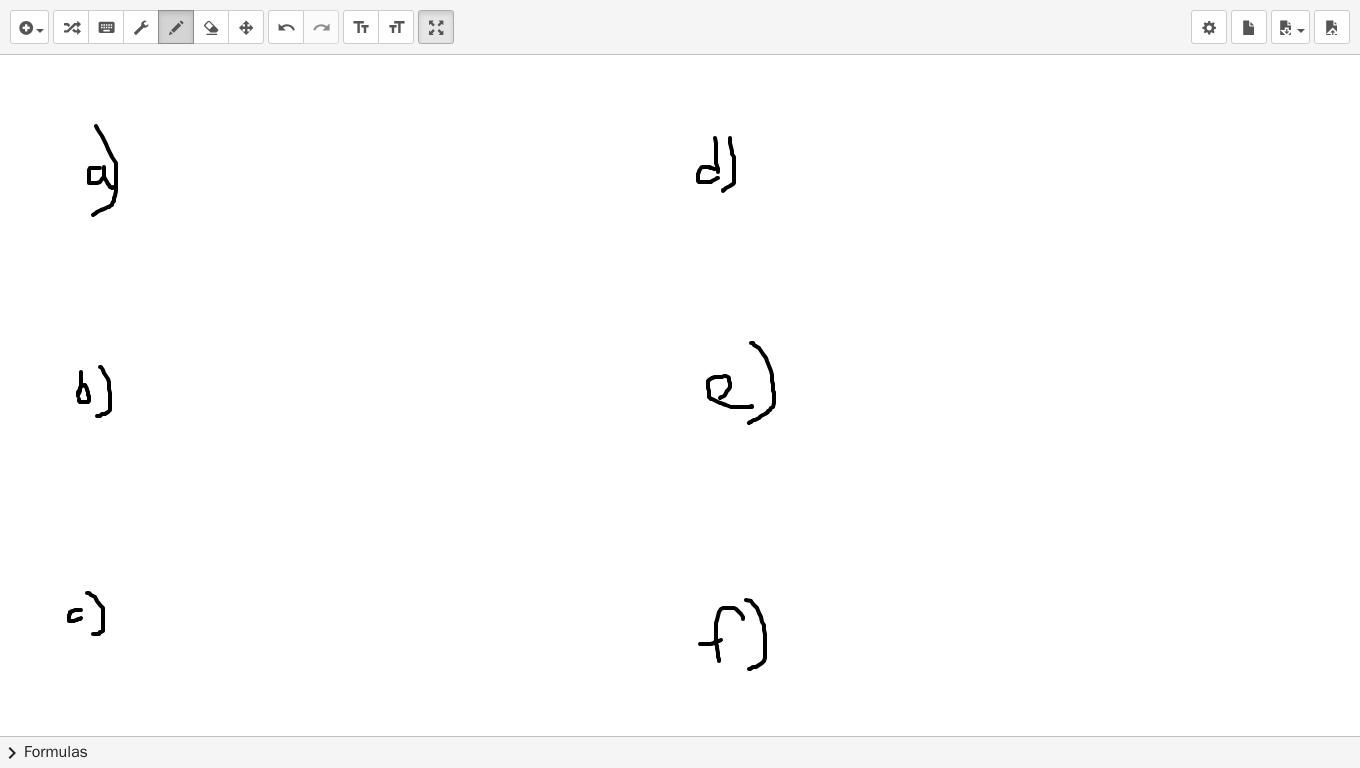 click at bounding box center (176, 28) 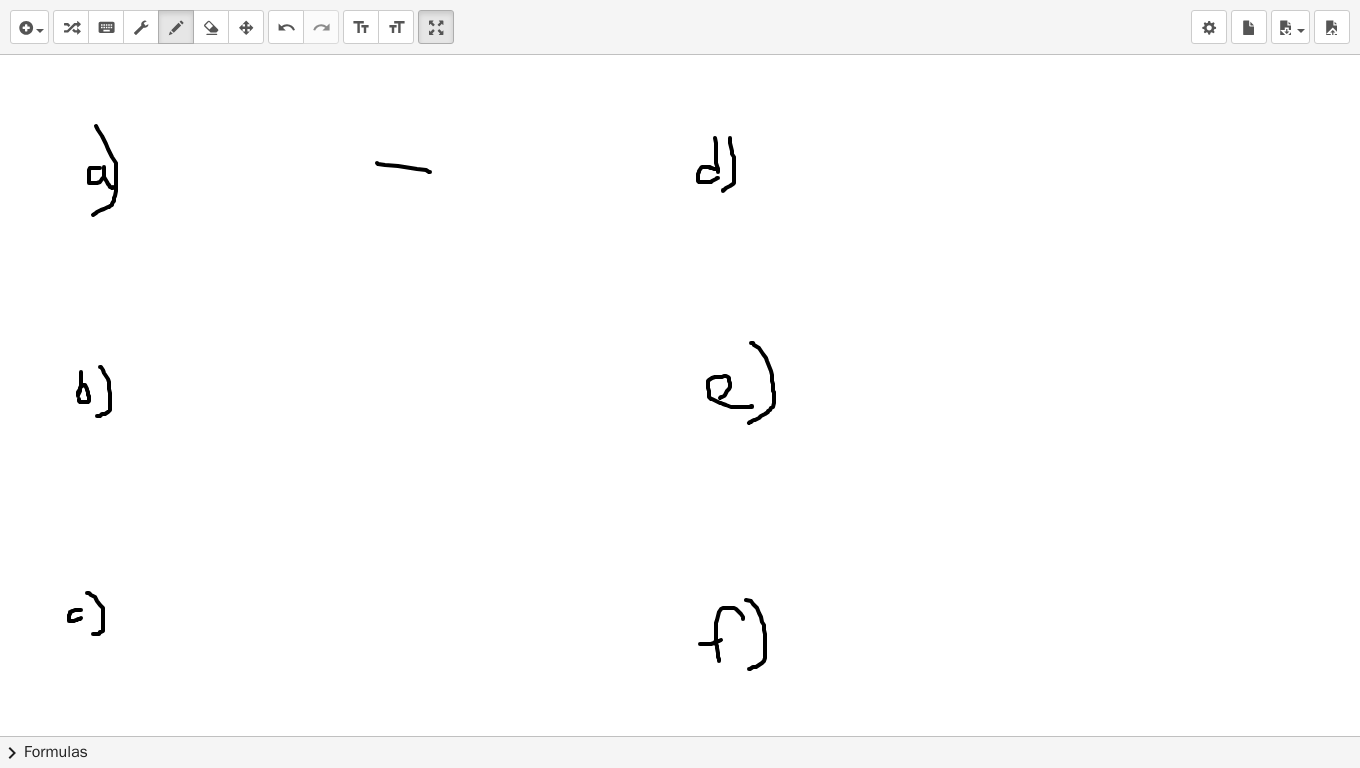 drag, startPoint x: 377, startPoint y: 163, endPoint x: 432, endPoint y: 172, distance: 55.7315 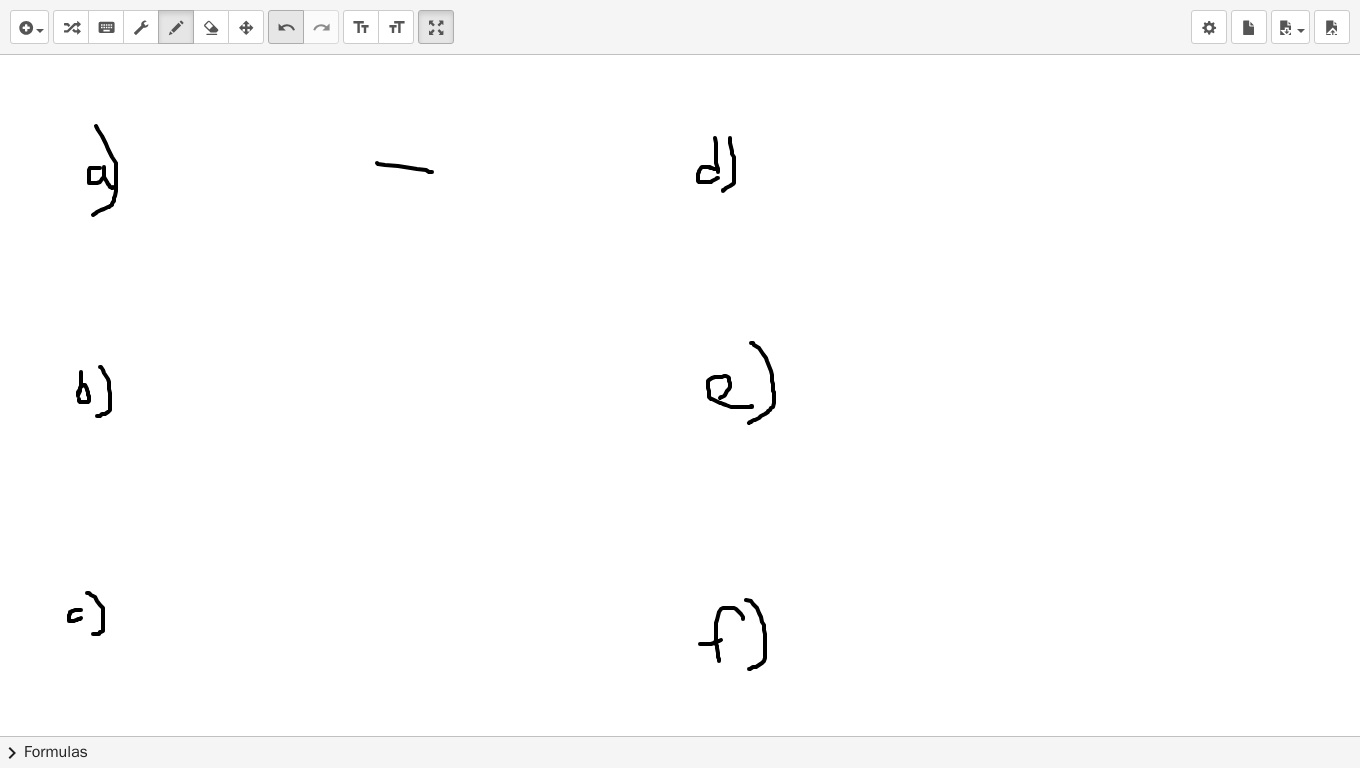 click on "undo" at bounding box center [286, 28] 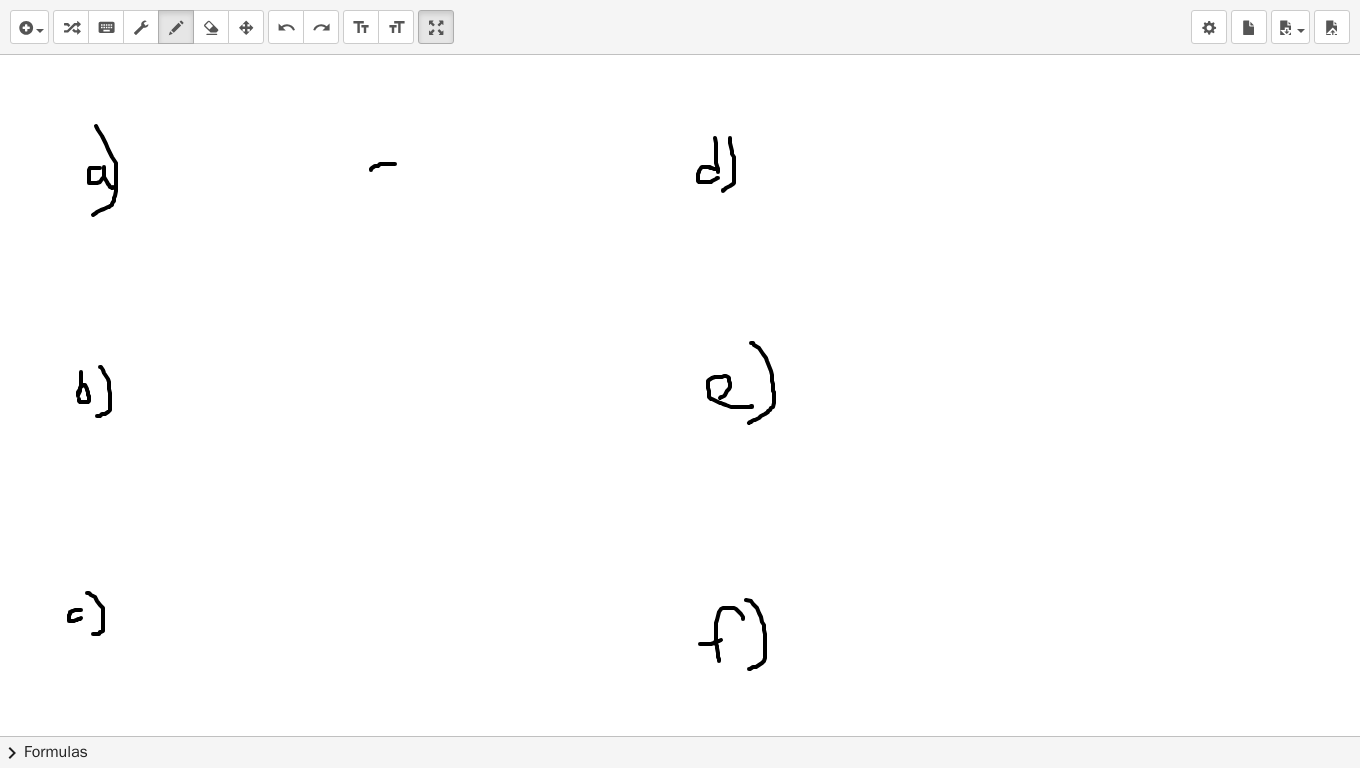 drag, startPoint x: 371, startPoint y: 170, endPoint x: 395, endPoint y: 164, distance: 24.738634 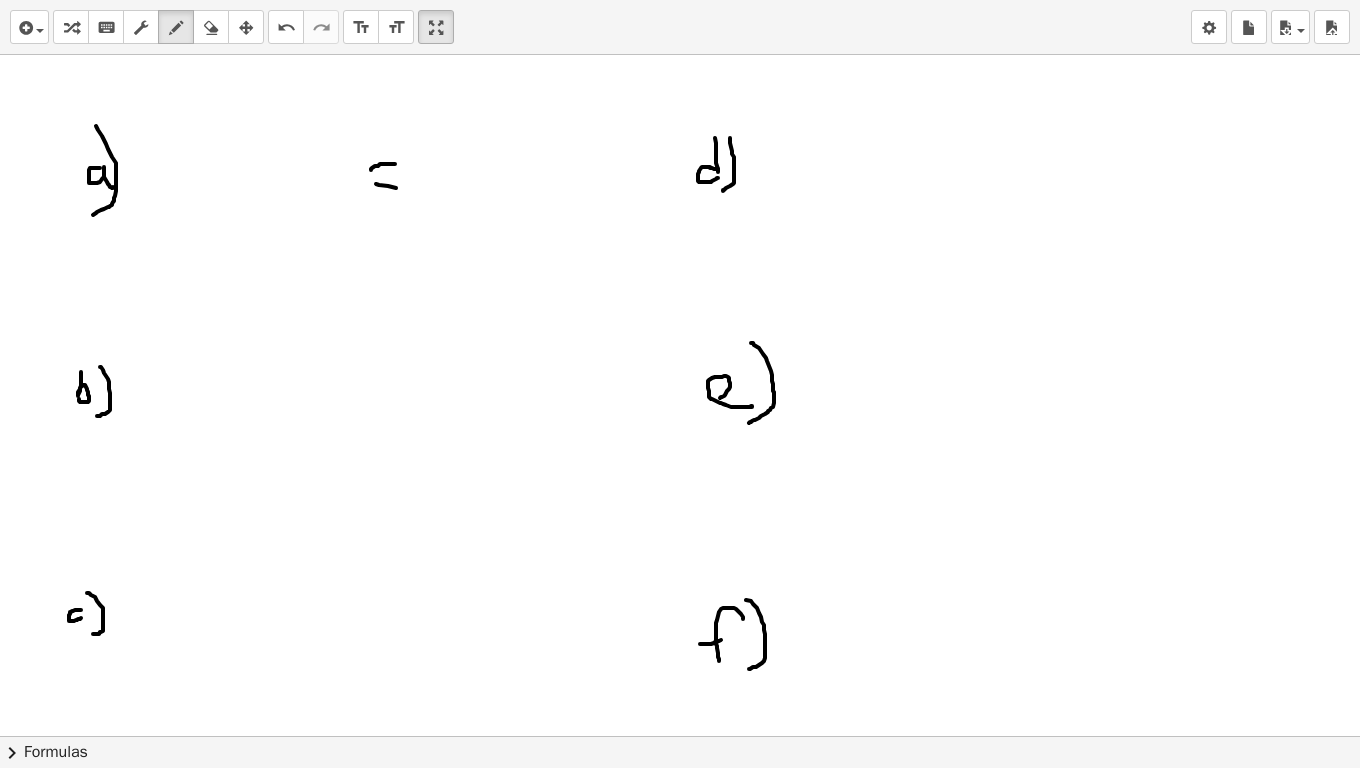 drag, startPoint x: 376, startPoint y: 184, endPoint x: 405, endPoint y: 189, distance: 29.427877 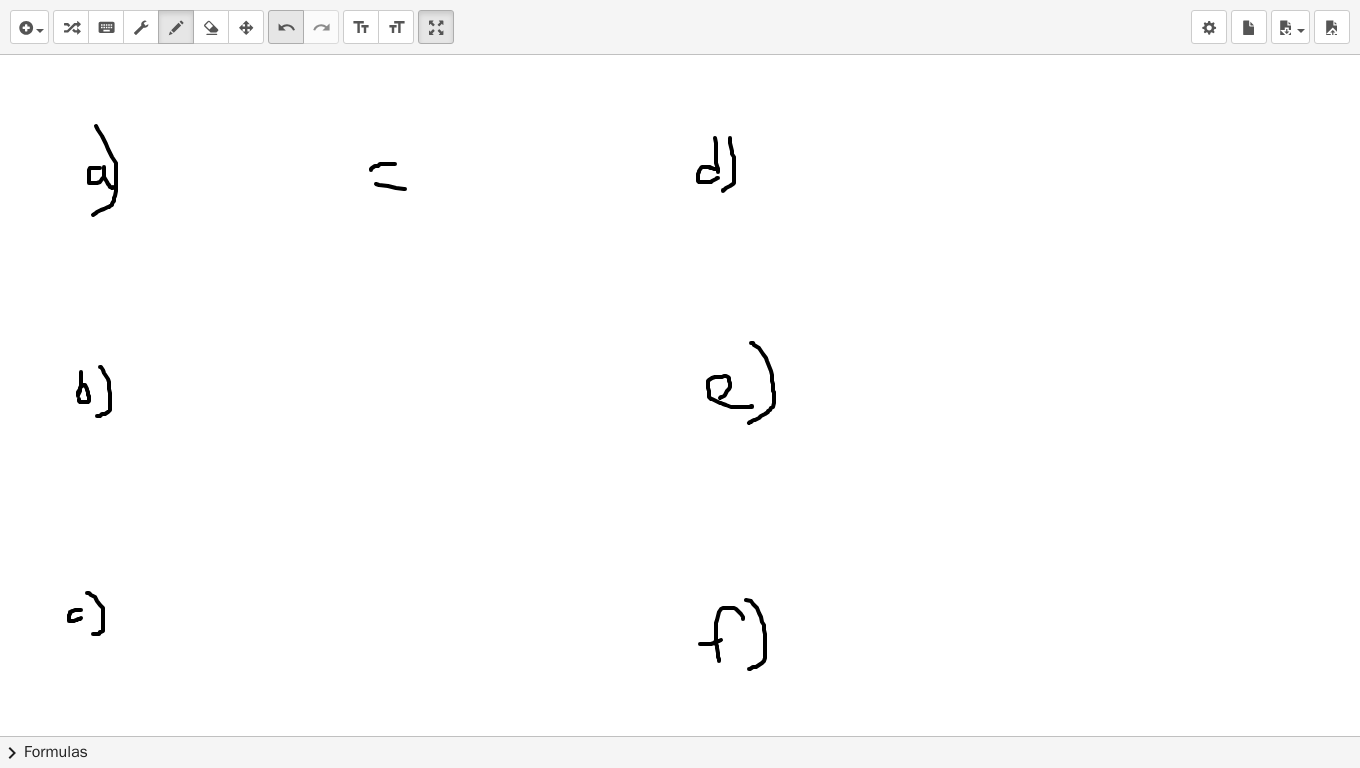 click on "undo" at bounding box center (286, 28) 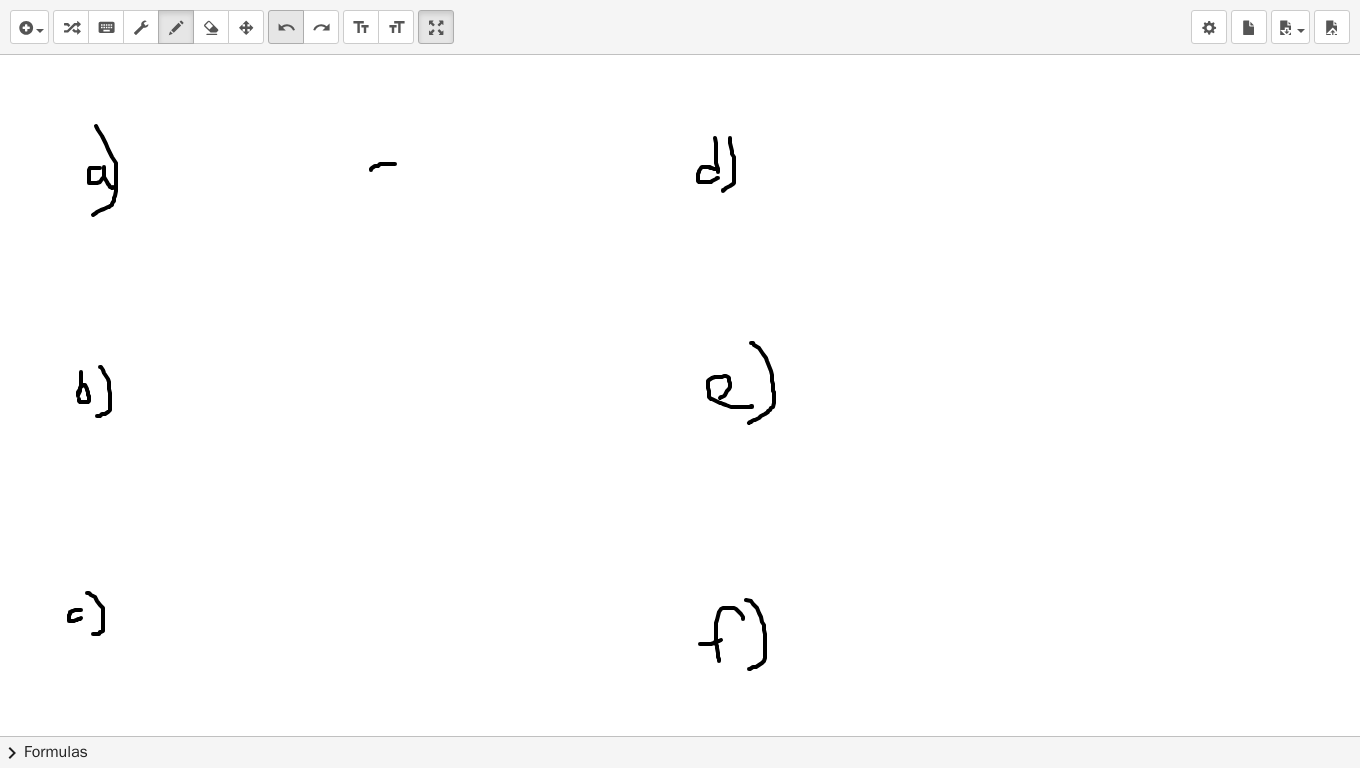 click on "undo undo" at bounding box center (286, 27) 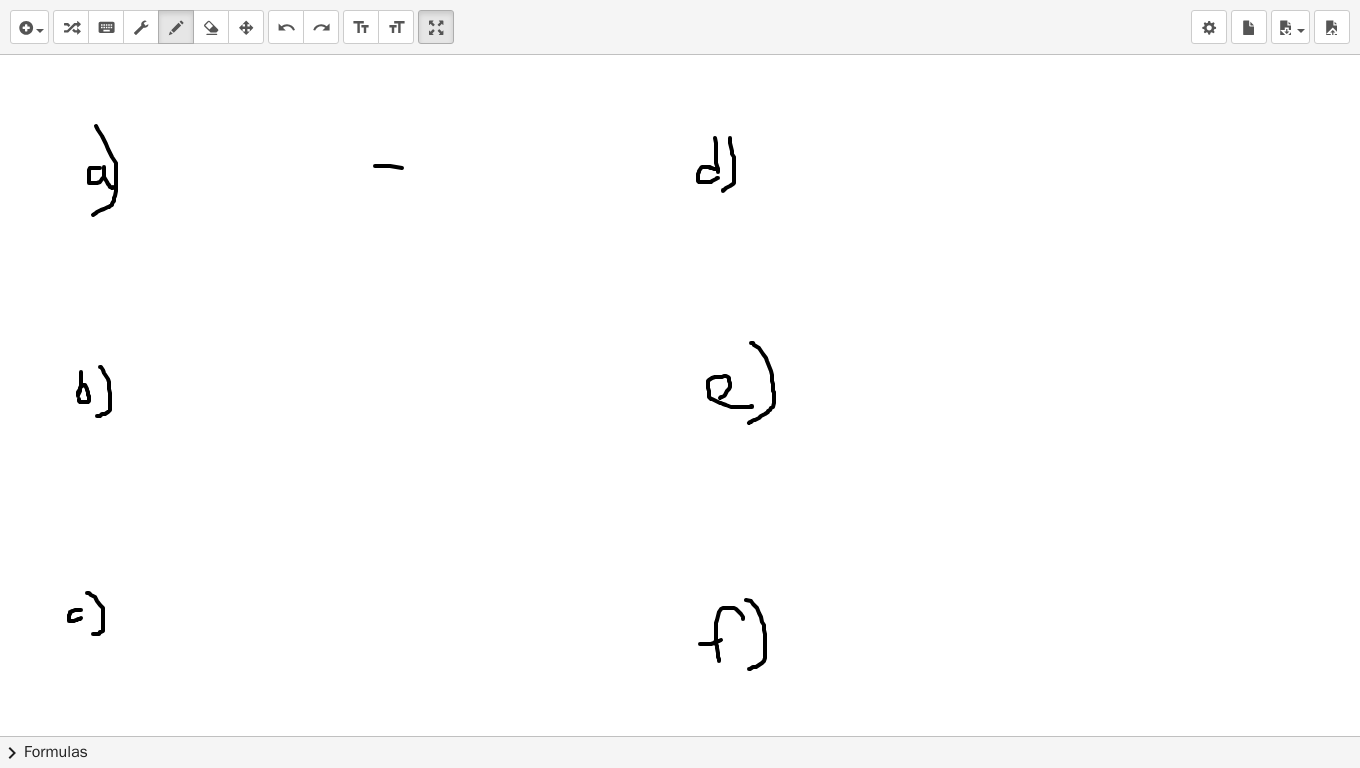 drag, startPoint x: 375, startPoint y: 166, endPoint x: 415, endPoint y: 169, distance: 40.112343 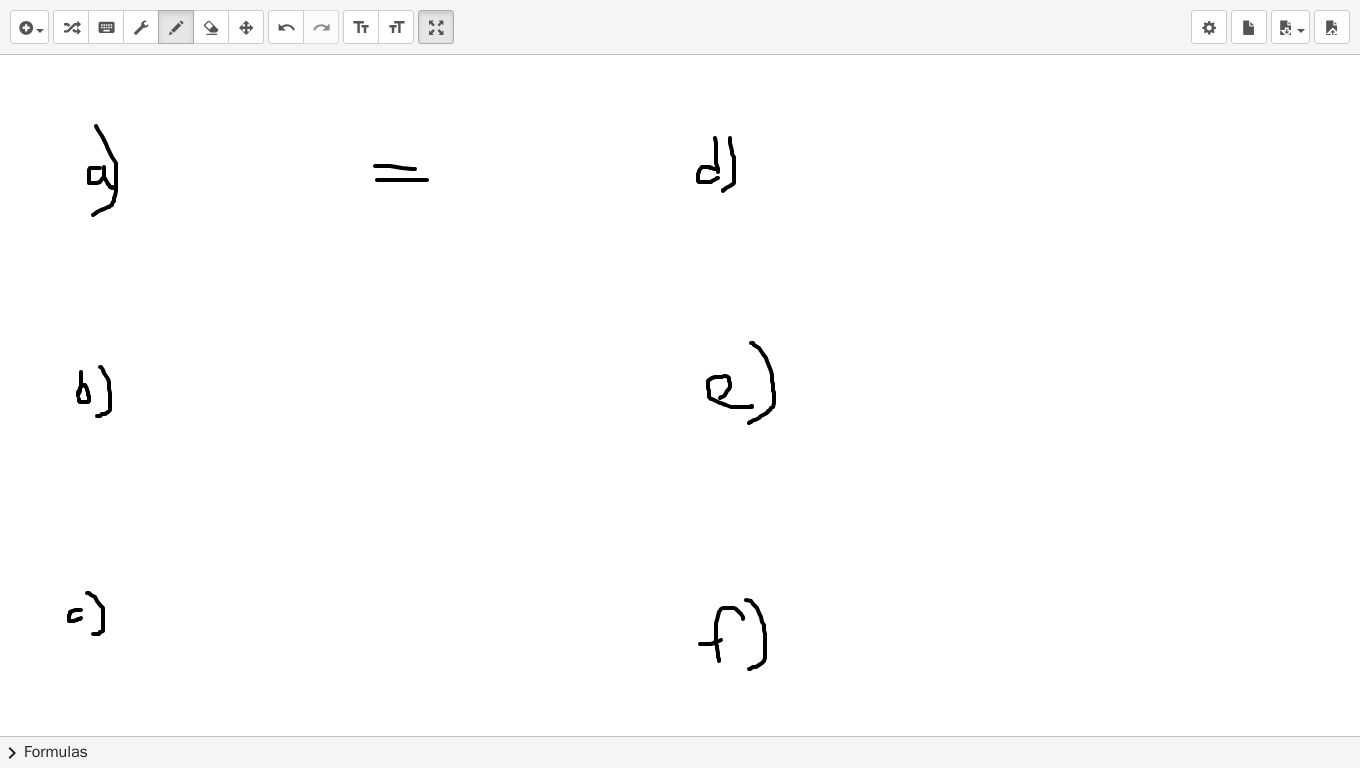 drag, startPoint x: 377, startPoint y: 180, endPoint x: 427, endPoint y: 180, distance: 50 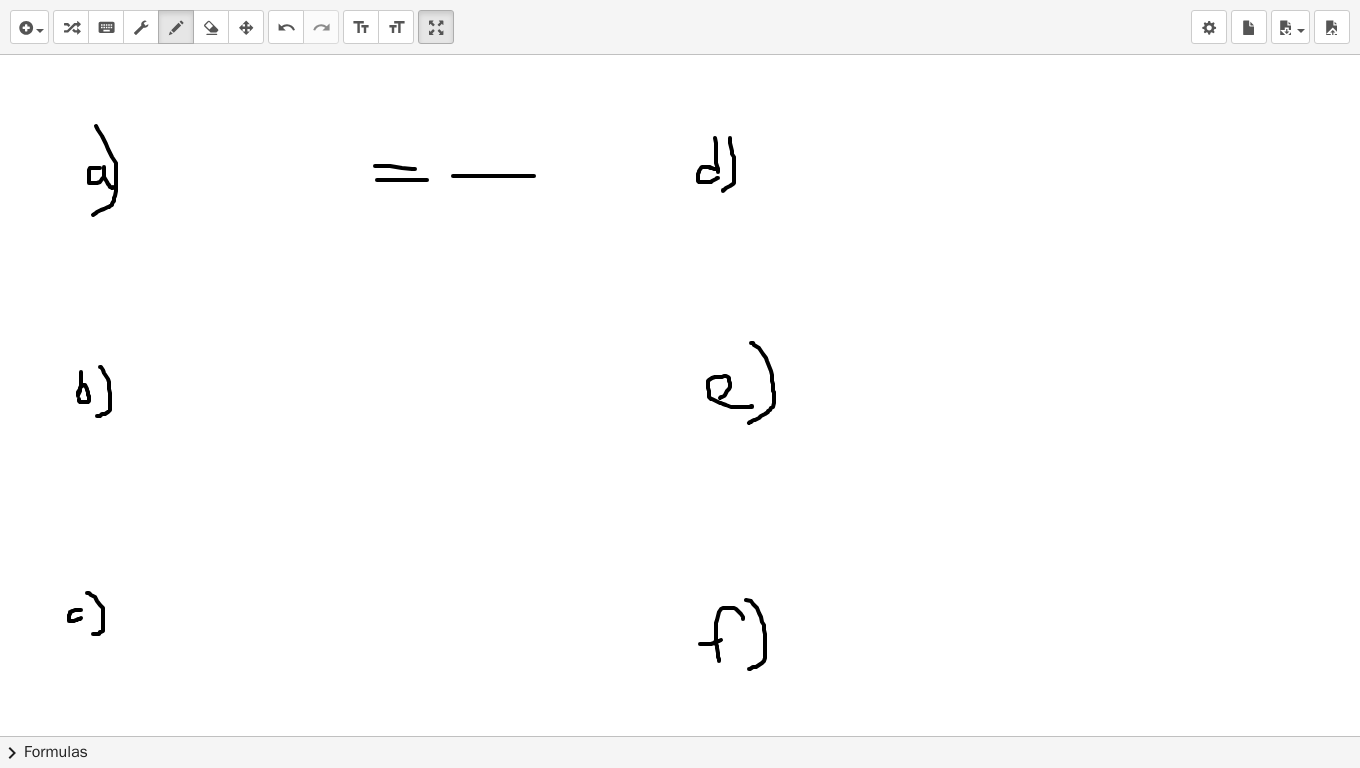 drag, startPoint x: 453, startPoint y: 176, endPoint x: 534, endPoint y: 176, distance: 81 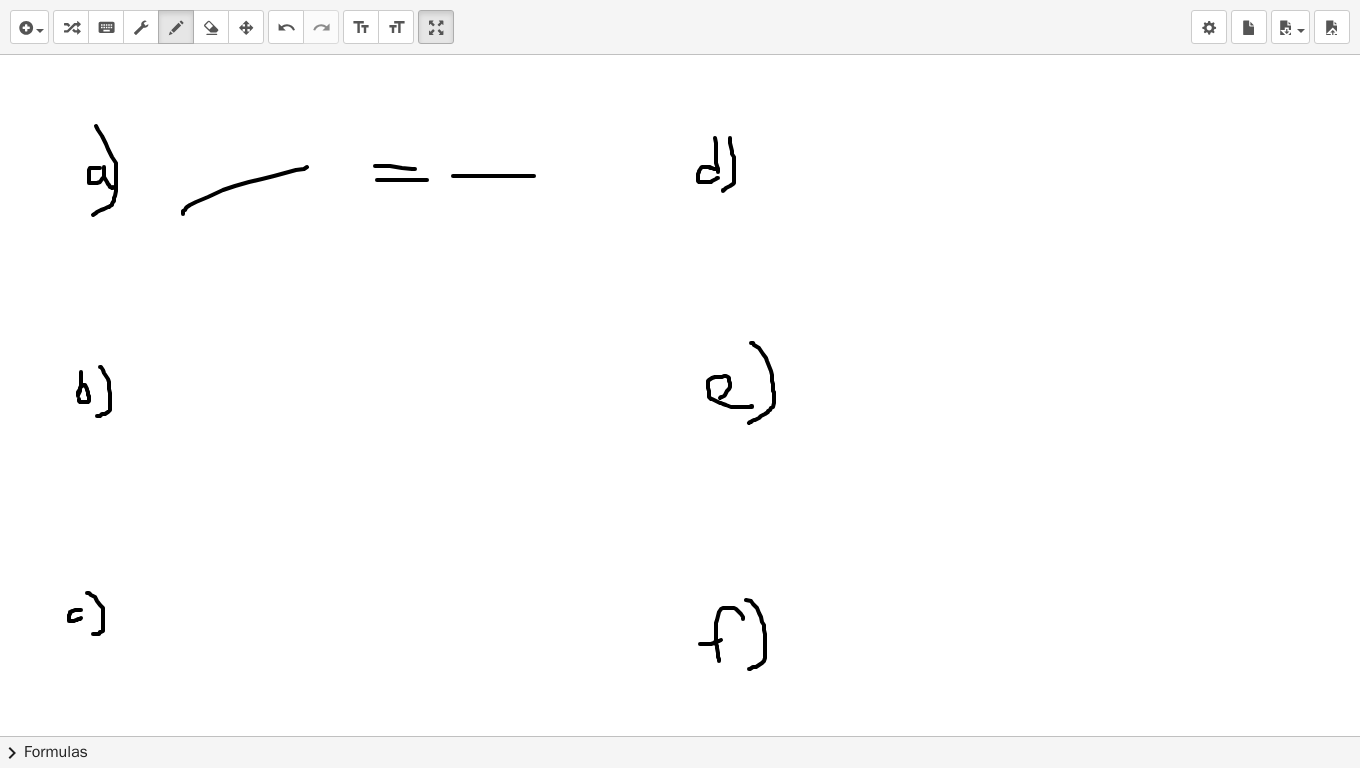 drag, startPoint x: 183, startPoint y: 214, endPoint x: 311, endPoint y: 164, distance: 137.41907 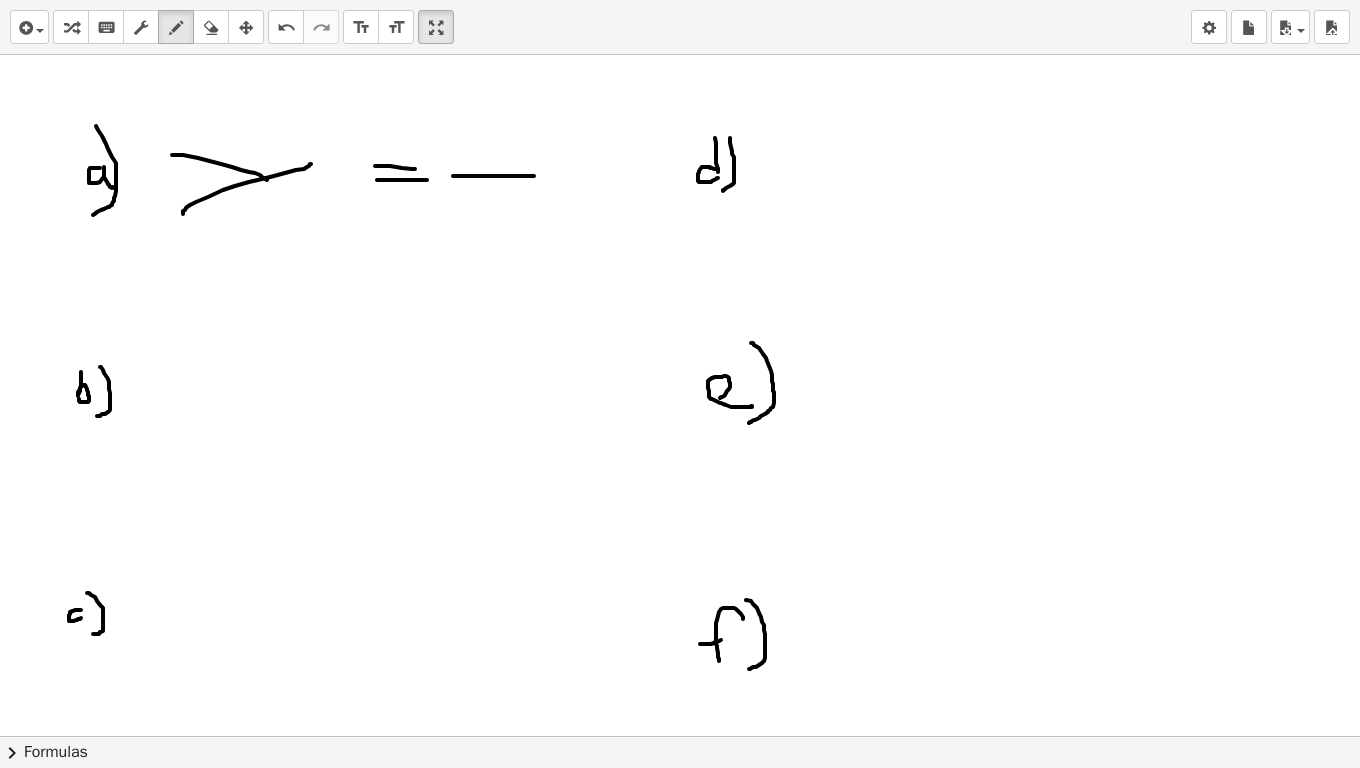 drag, startPoint x: 172, startPoint y: 155, endPoint x: 315, endPoint y: 197, distance: 149.04027 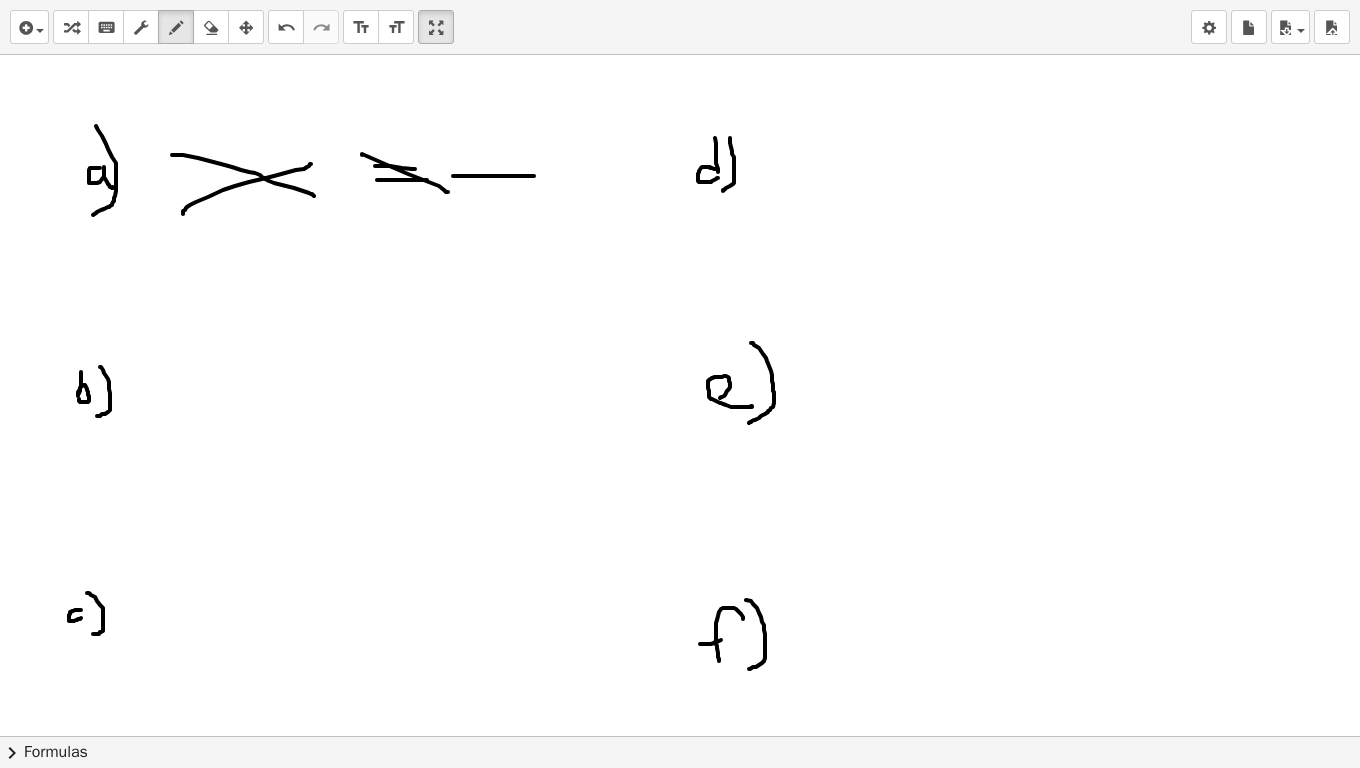 drag, startPoint x: 362, startPoint y: 155, endPoint x: 448, endPoint y: 192, distance: 93.62158 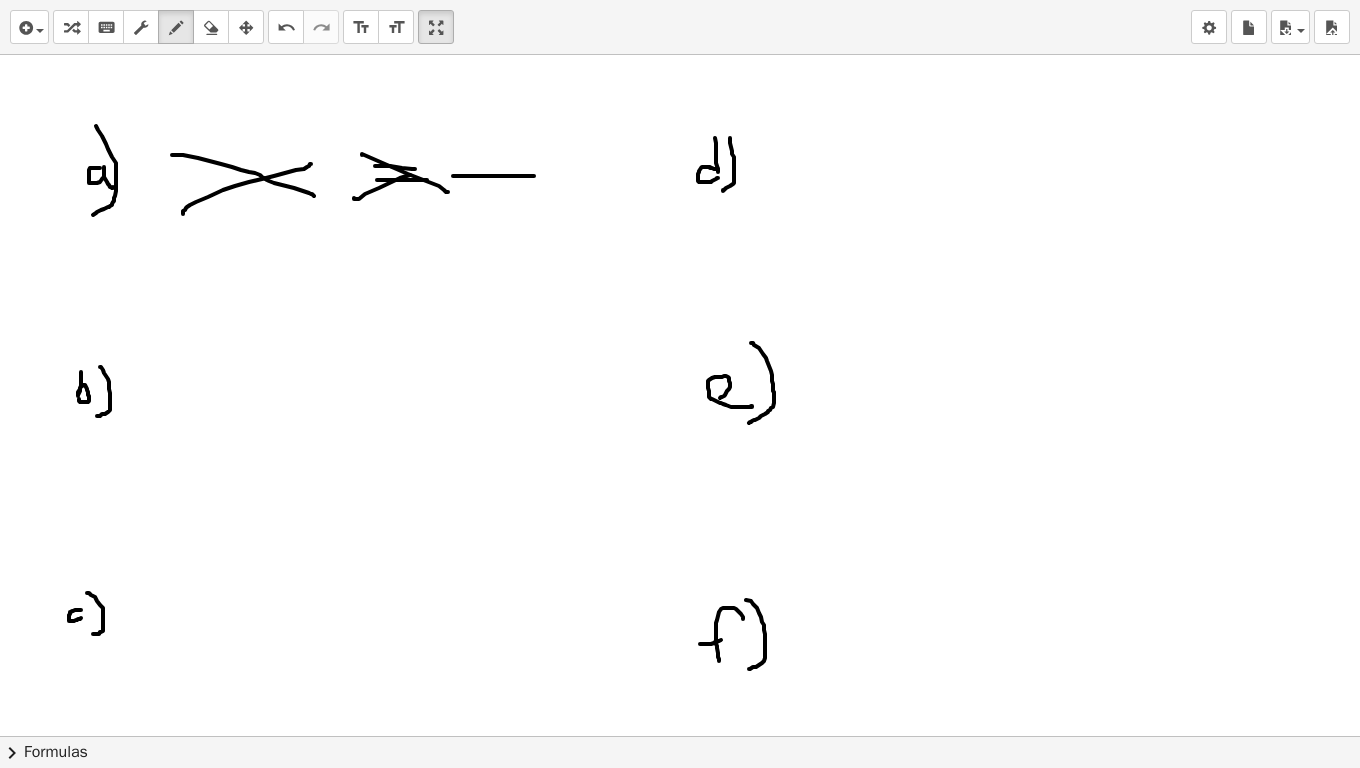 drag, startPoint x: 354, startPoint y: 198, endPoint x: 416, endPoint y: 169, distance: 68.44706 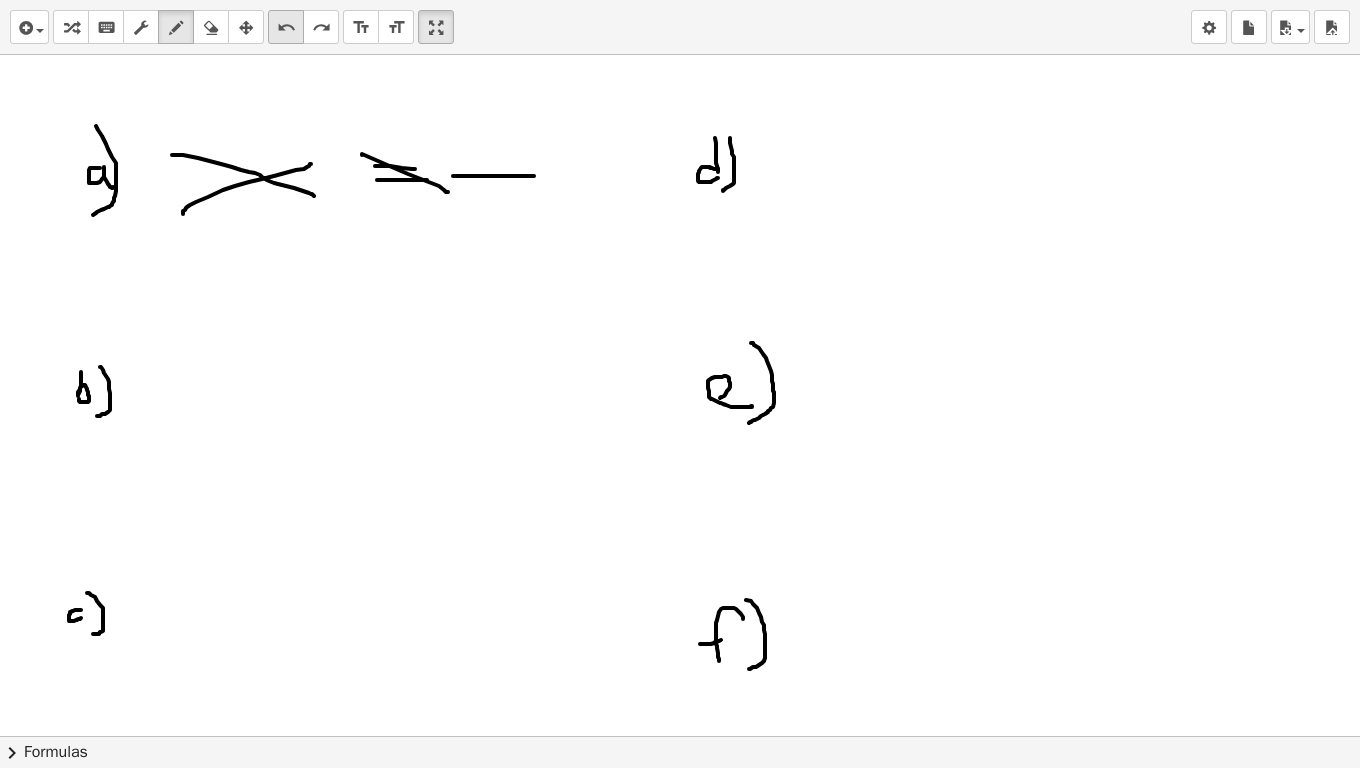 click on "undo" at bounding box center [286, 27] 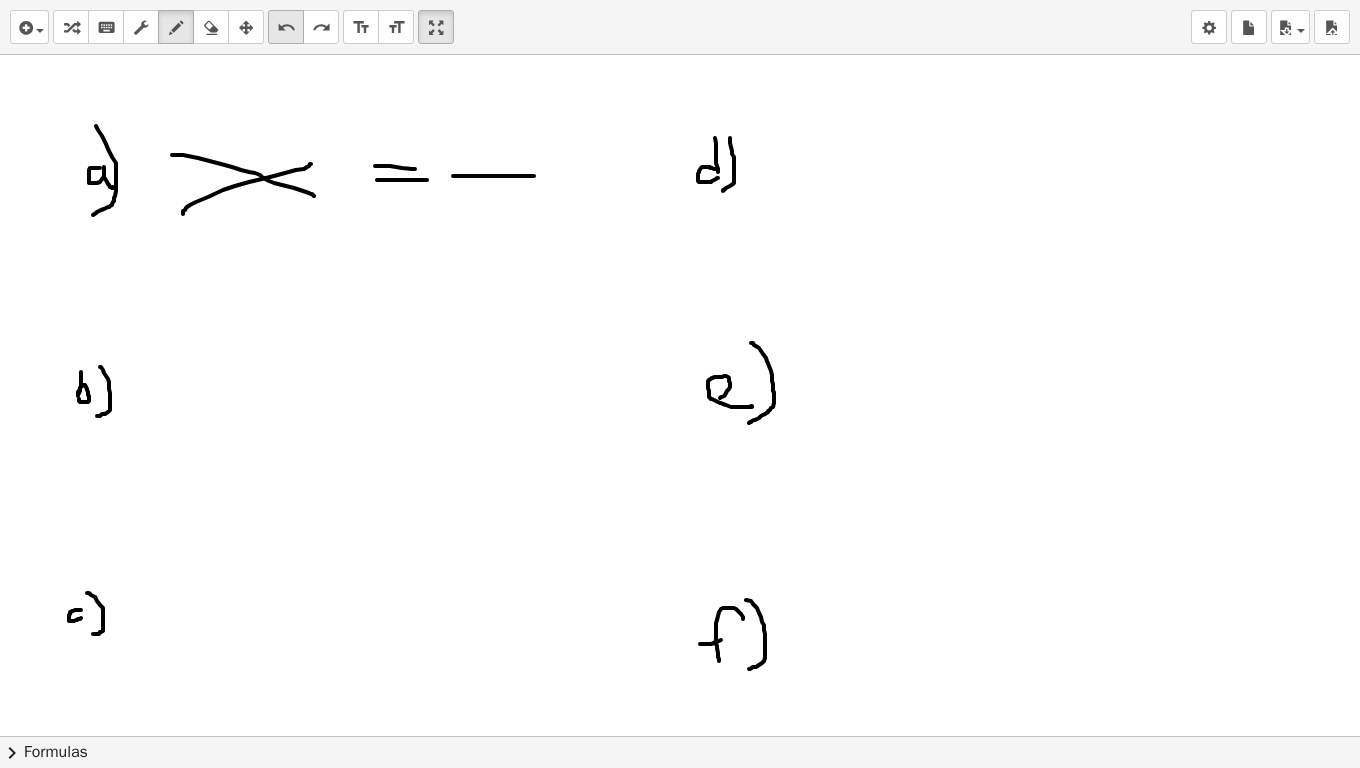 click on "undo" at bounding box center [286, 27] 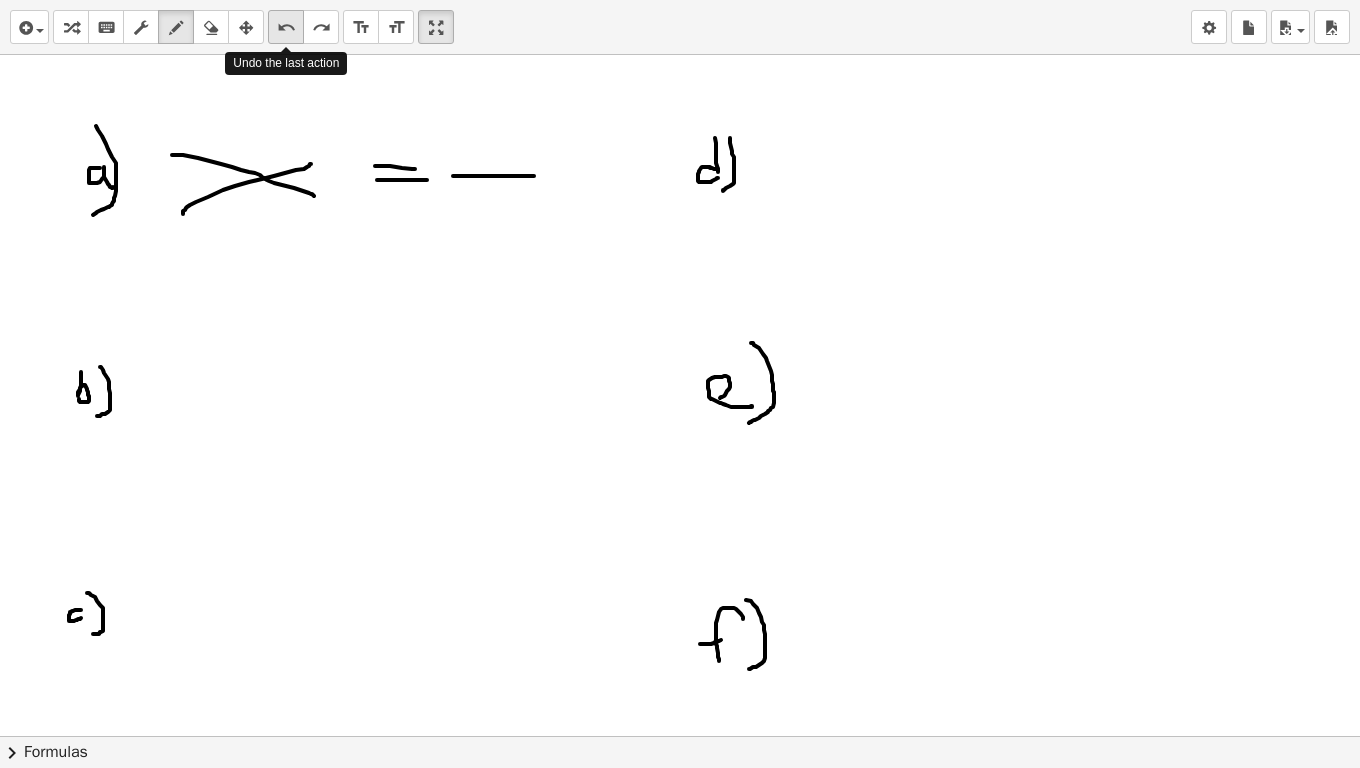 click on "undo" at bounding box center [286, 27] 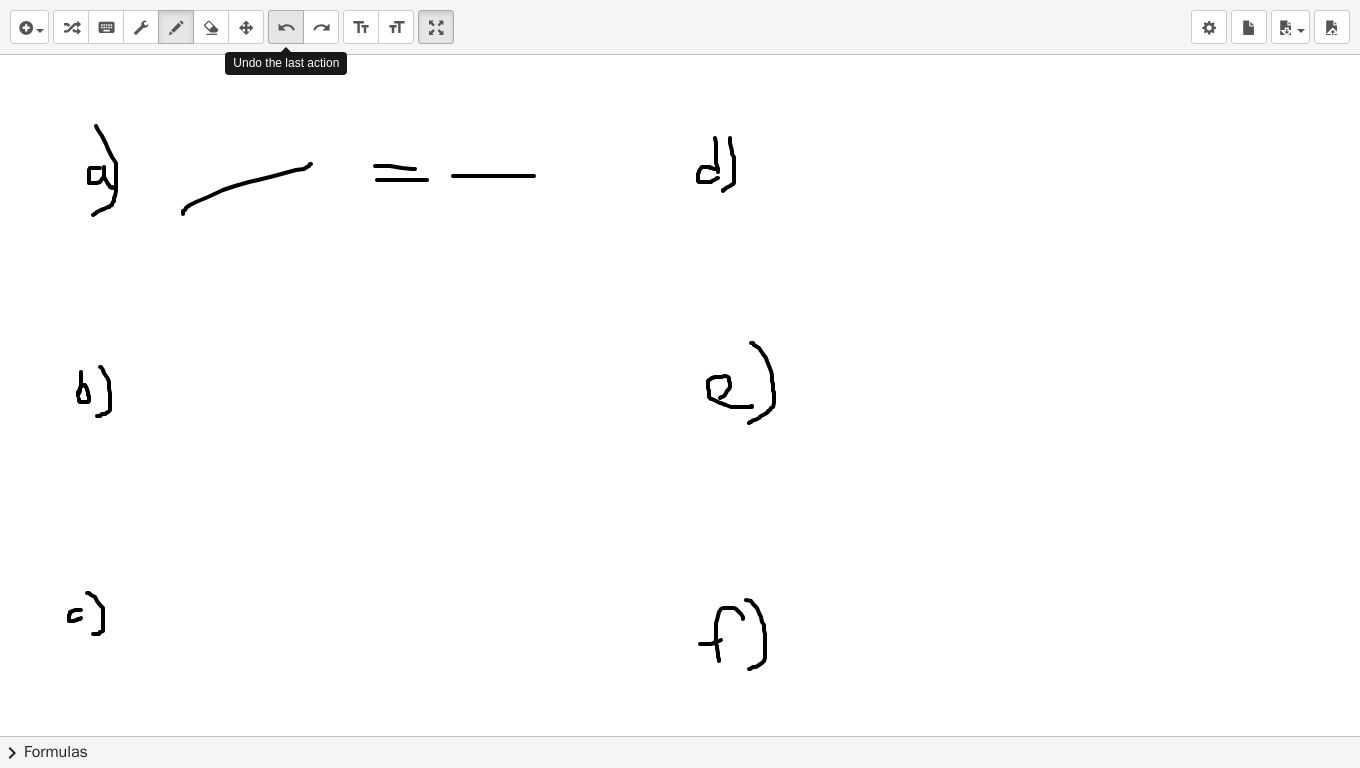 click on "undo" at bounding box center (286, 27) 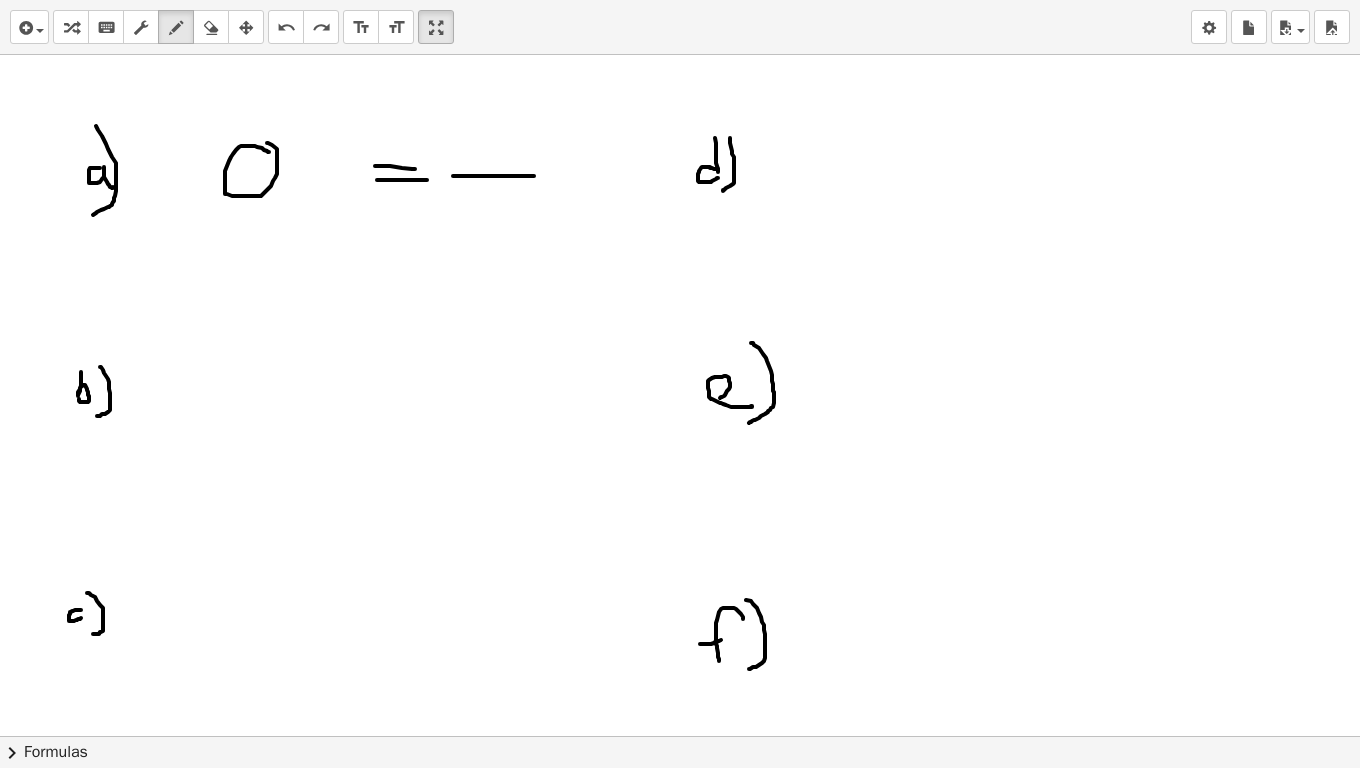 click at bounding box center (680, 1522) 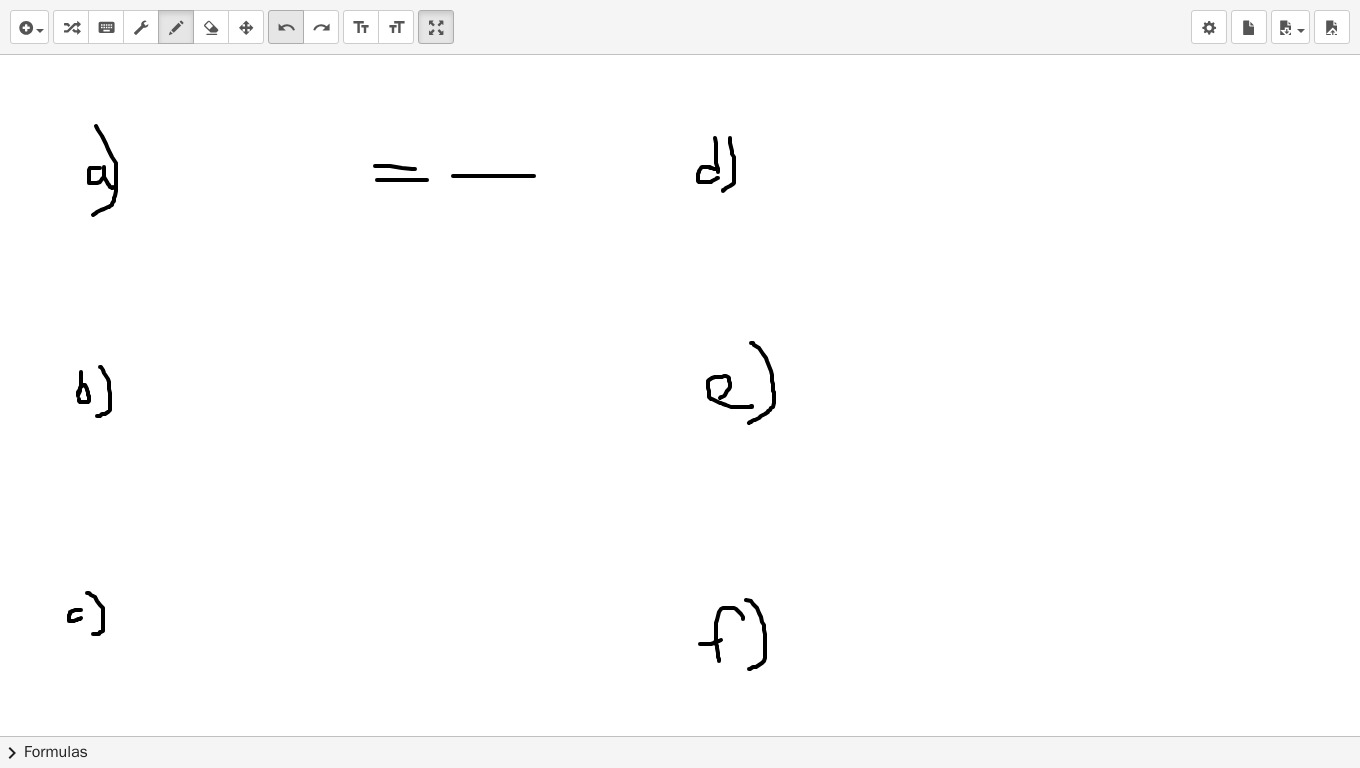 click on "undo" at bounding box center (286, 27) 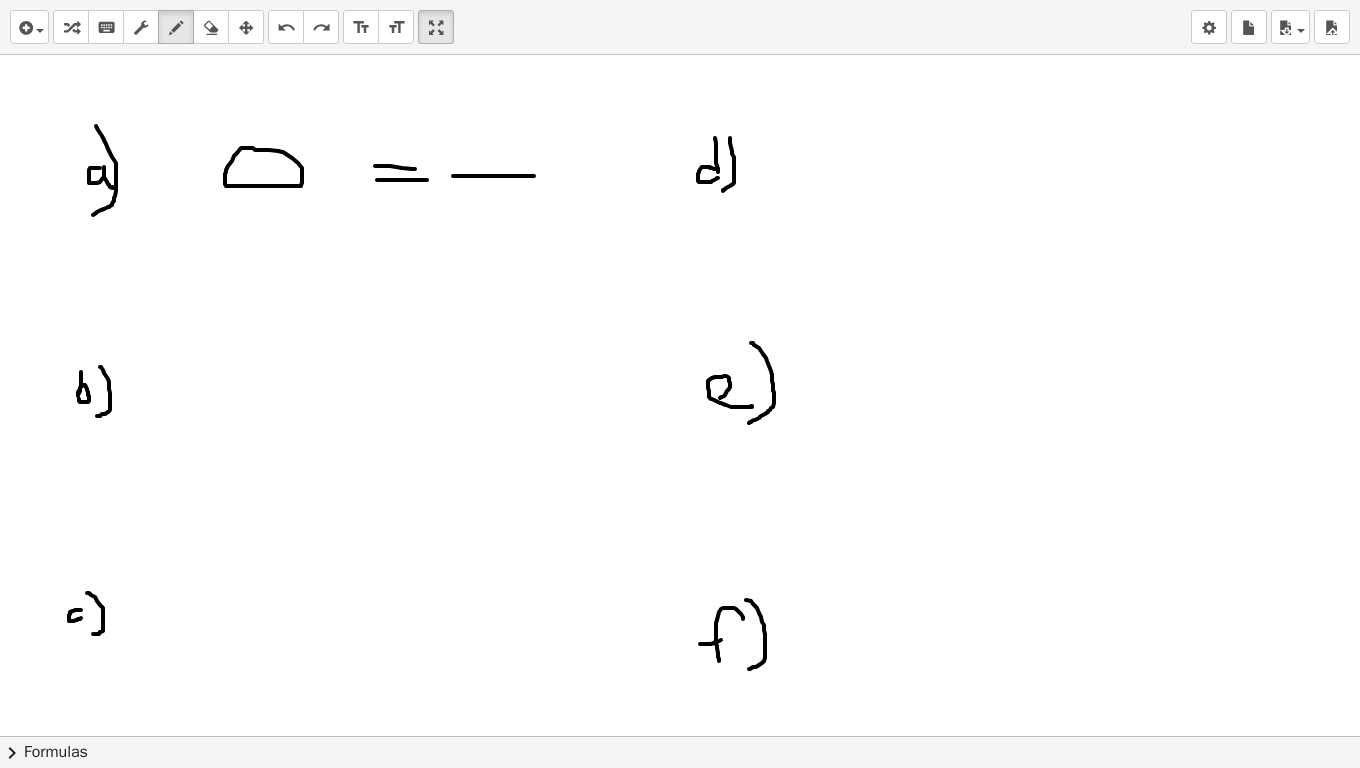 click at bounding box center (680, 1522) 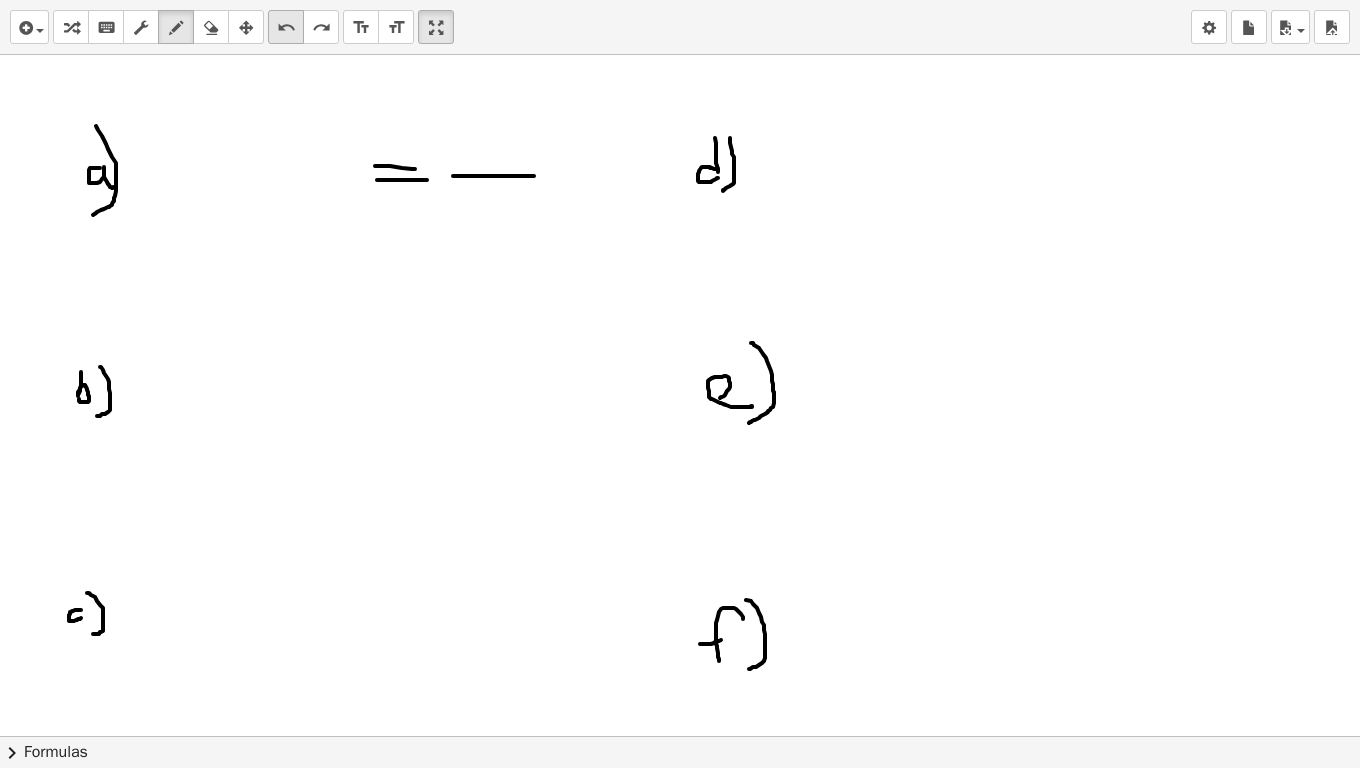 click on "undo undo" at bounding box center (286, 27) 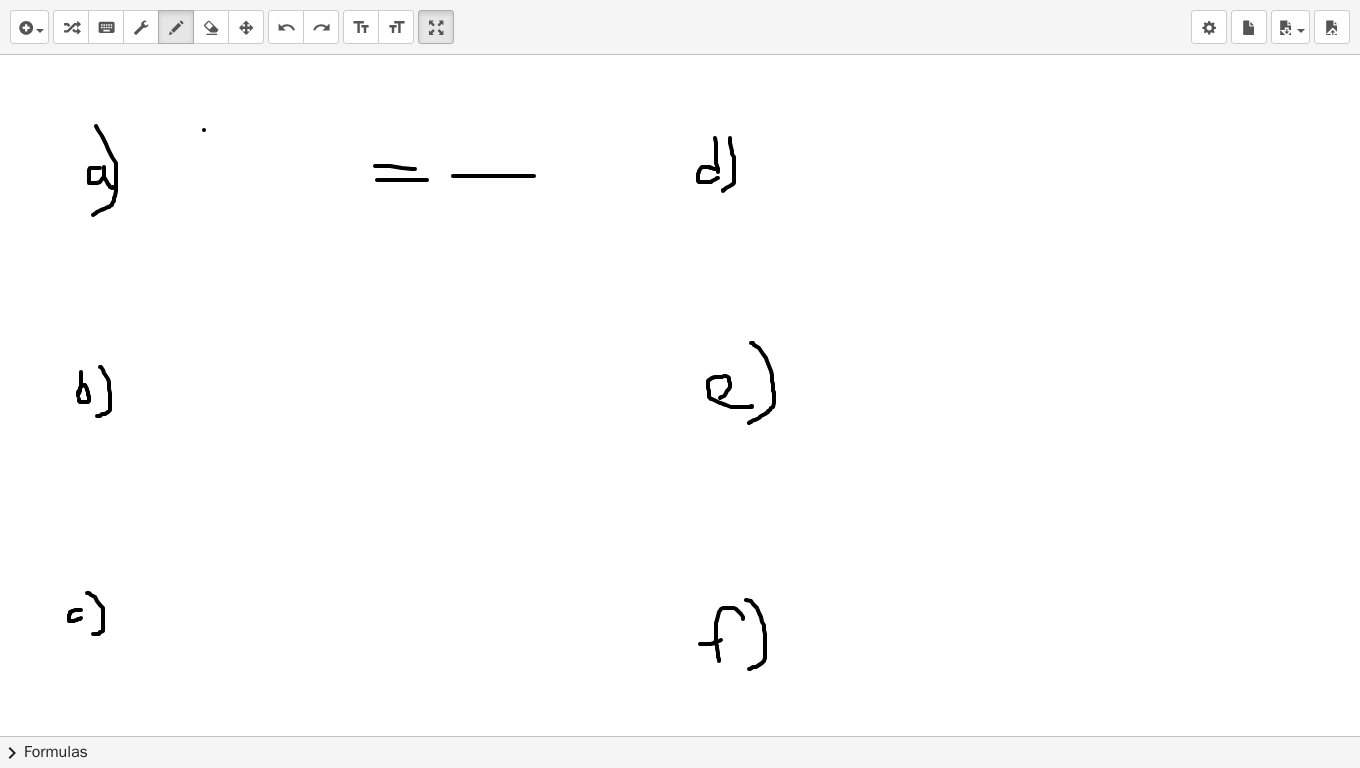 drag, startPoint x: 204, startPoint y: 130, endPoint x: 312, endPoint y: 121, distance: 108.37435 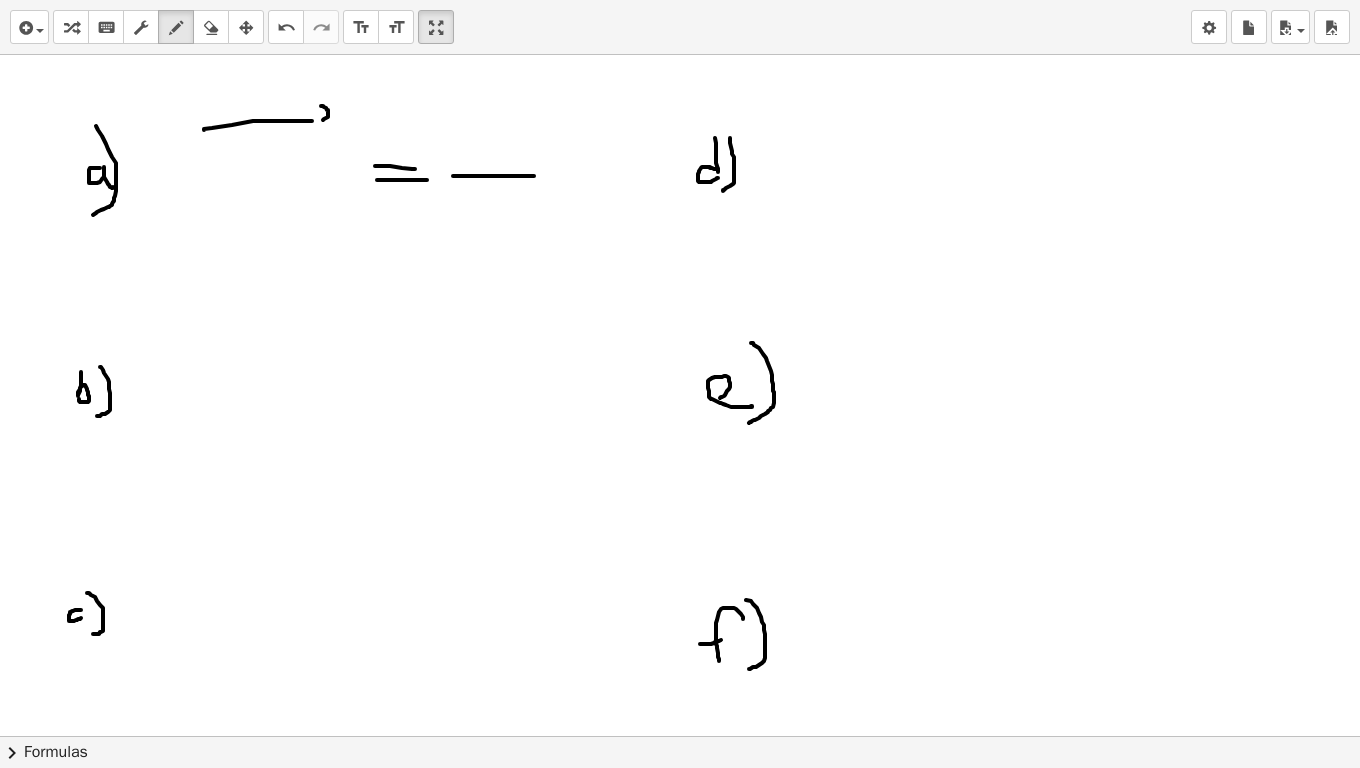 drag, startPoint x: 322, startPoint y: 106, endPoint x: 298, endPoint y: 140, distance: 41.617306 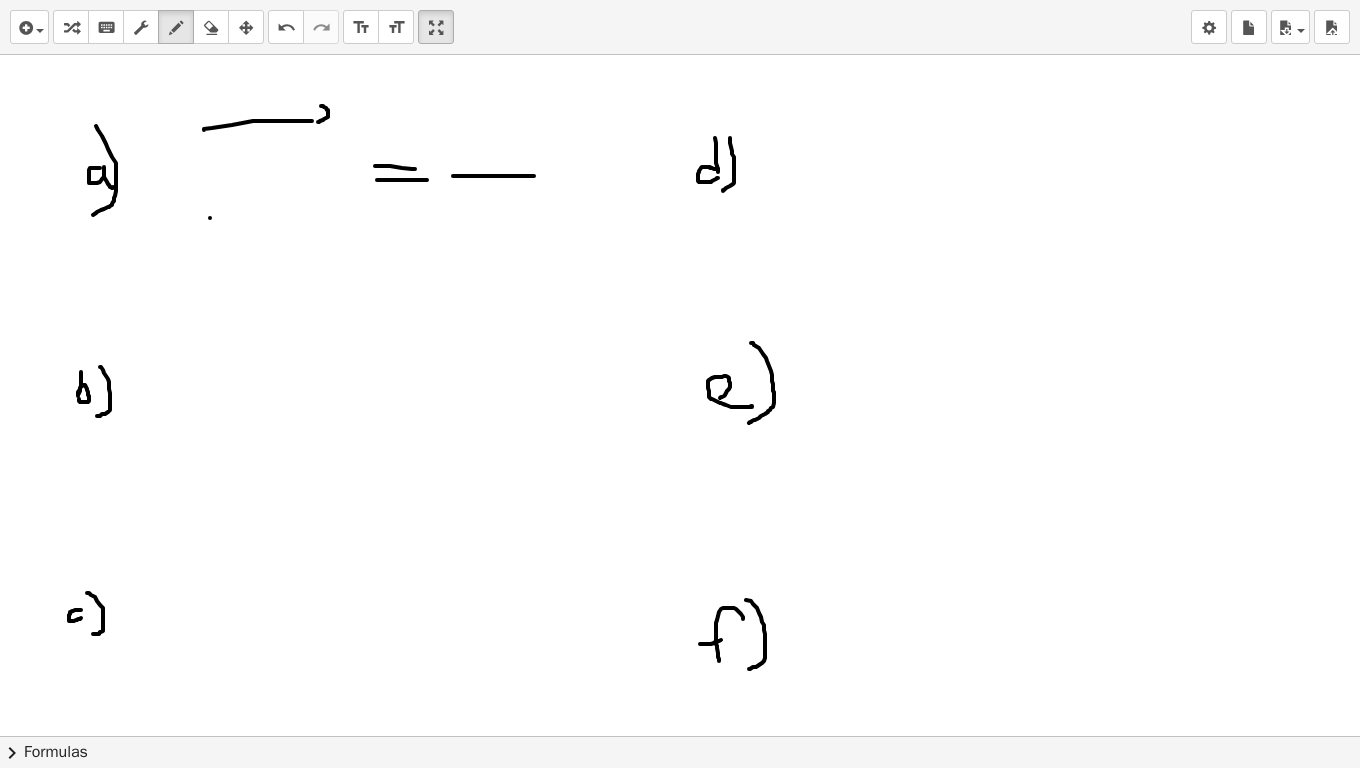 drag, startPoint x: 210, startPoint y: 218, endPoint x: 267, endPoint y: 224, distance: 57.31492 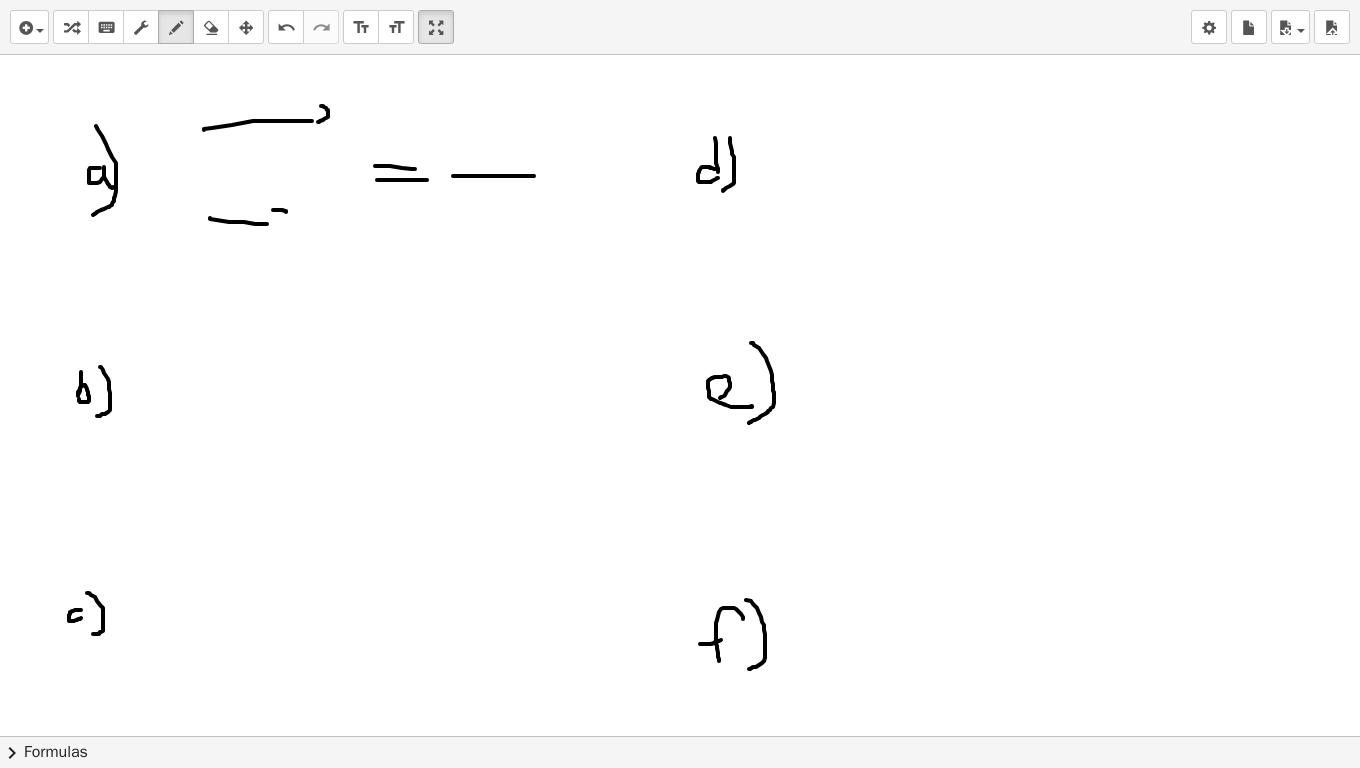 drag, startPoint x: 273, startPoint y: 210, endPoint x: 273, endPoint y: 231, distance: 21 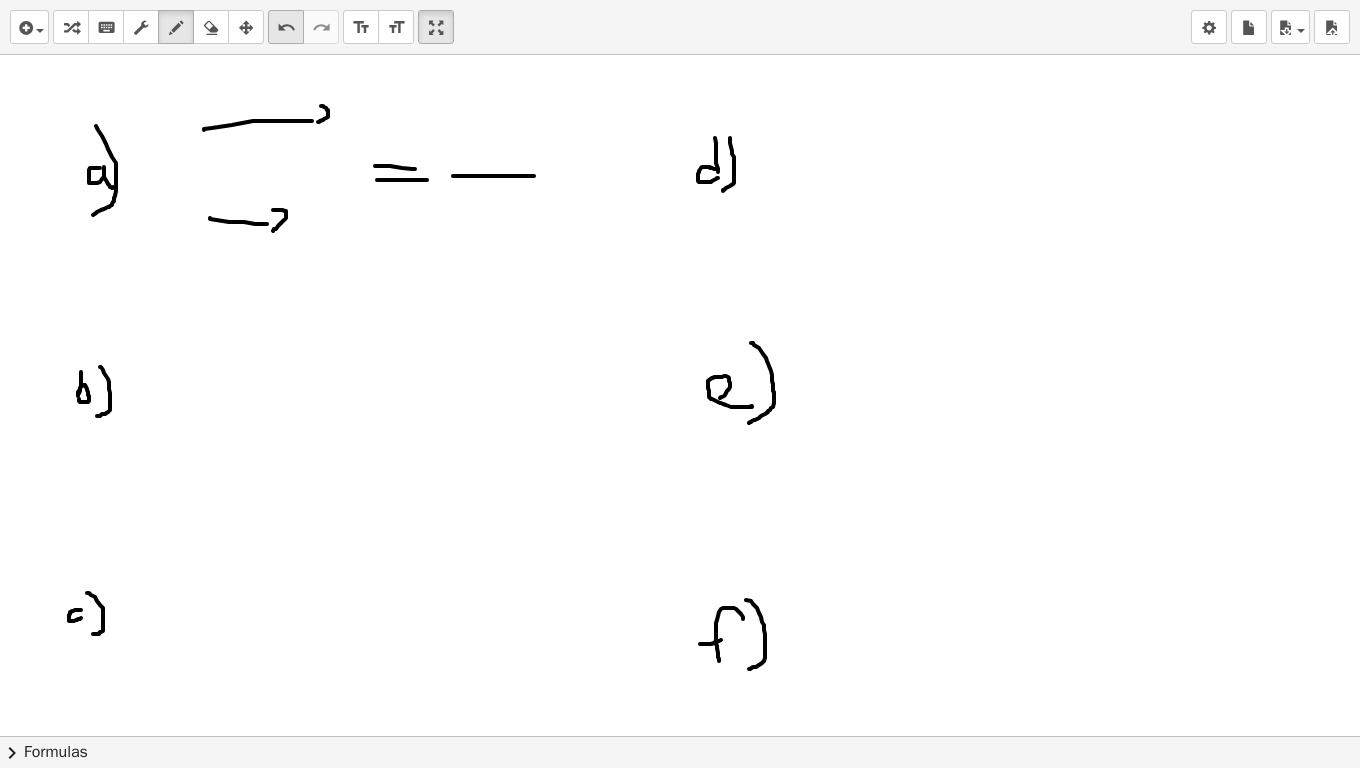 click on "undo" at bounding box center [286, 27] 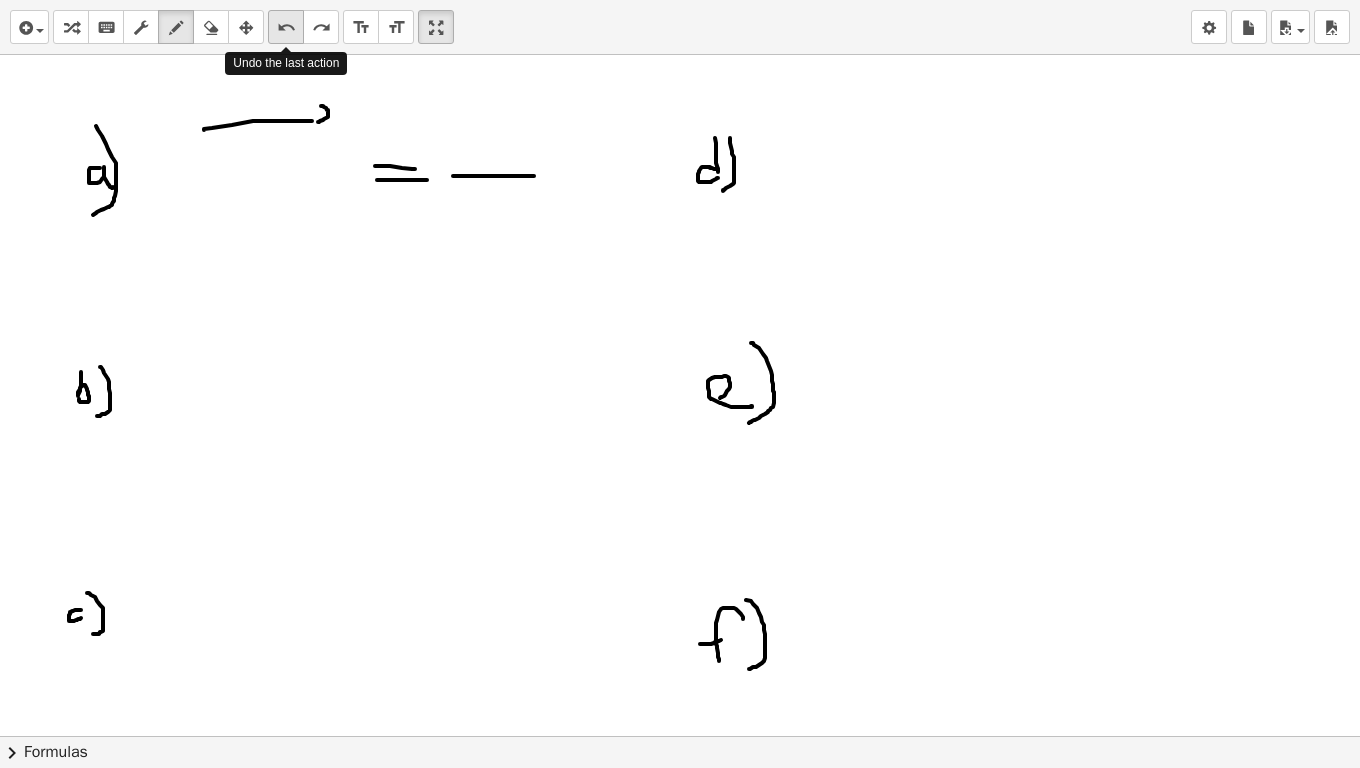click on "undo" at bounding box center (286, 27) 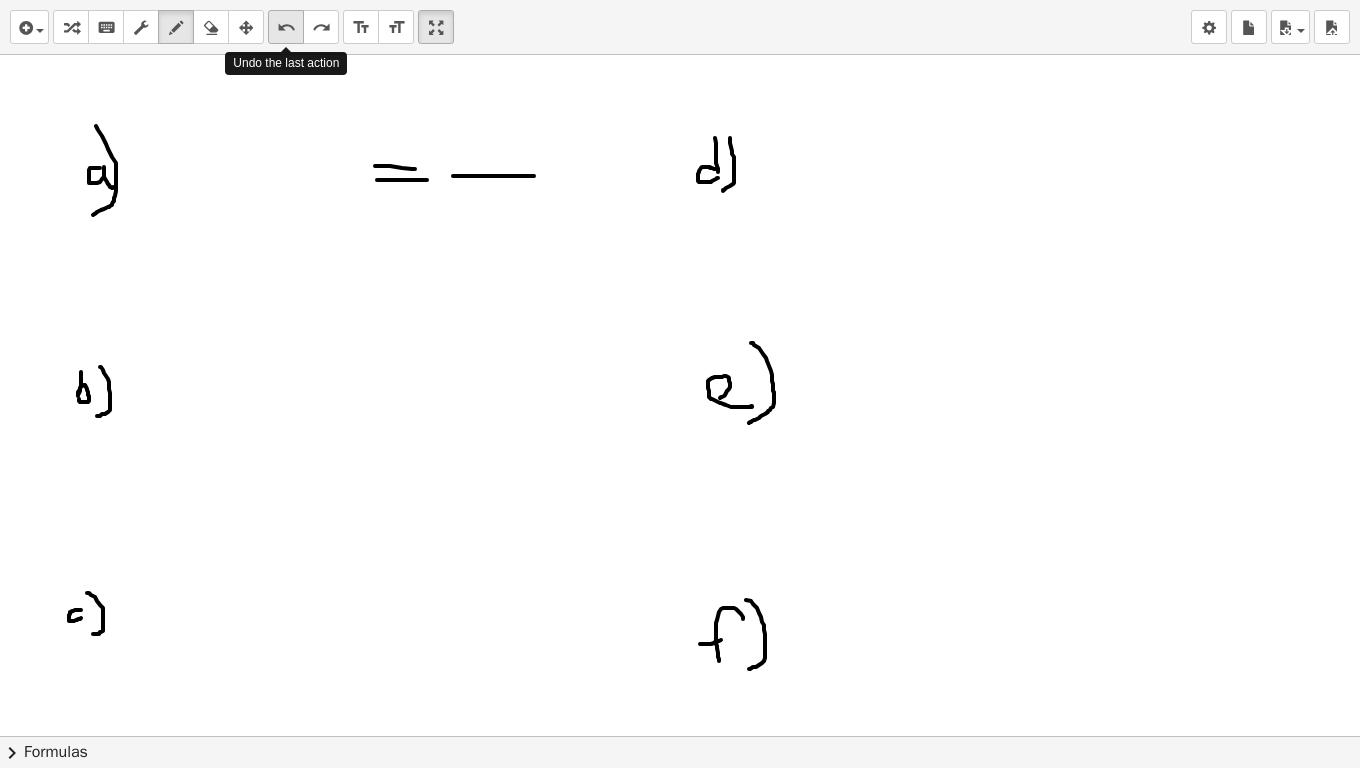 click on "undo" at bounding box center (286, 27) 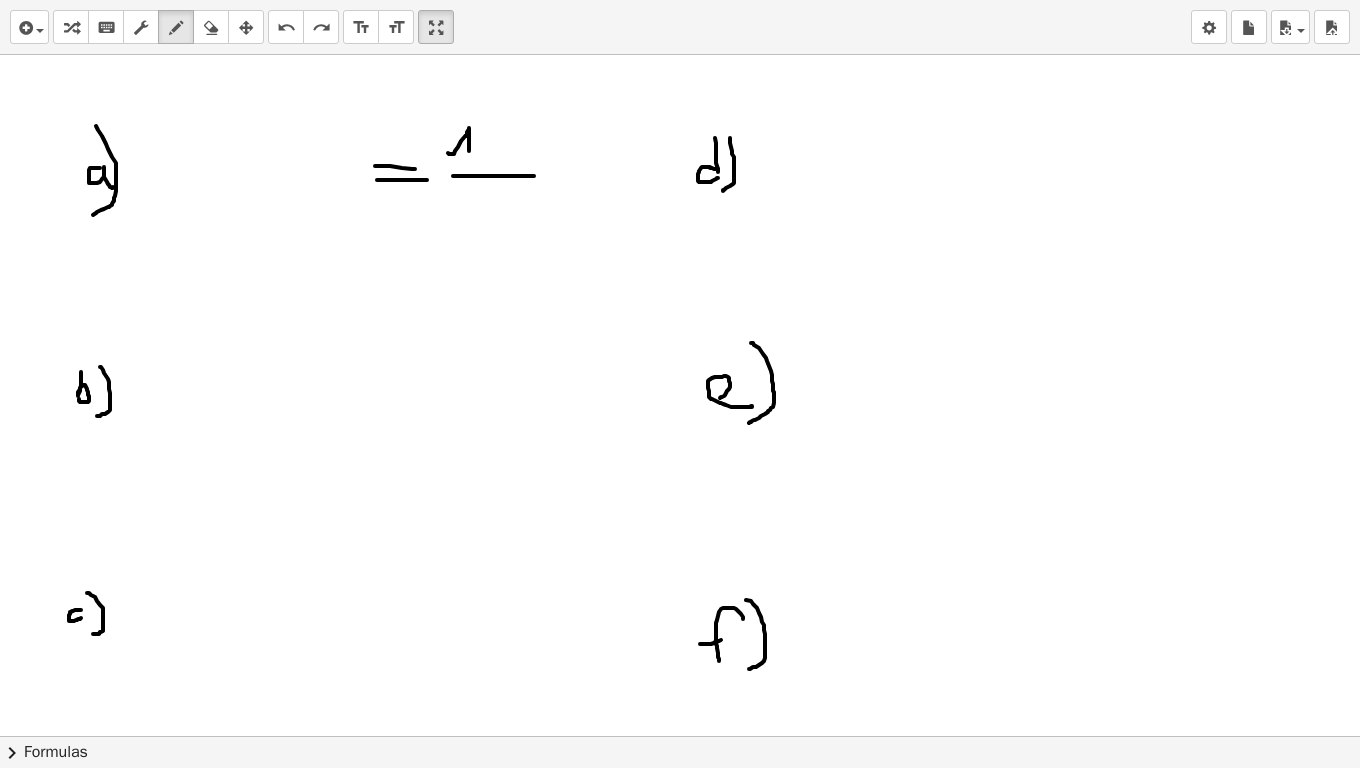 drag, startPoint x: 448, startPoint y: 153, endPoint x: 469, endPoint y: 151, distance: 21.095022 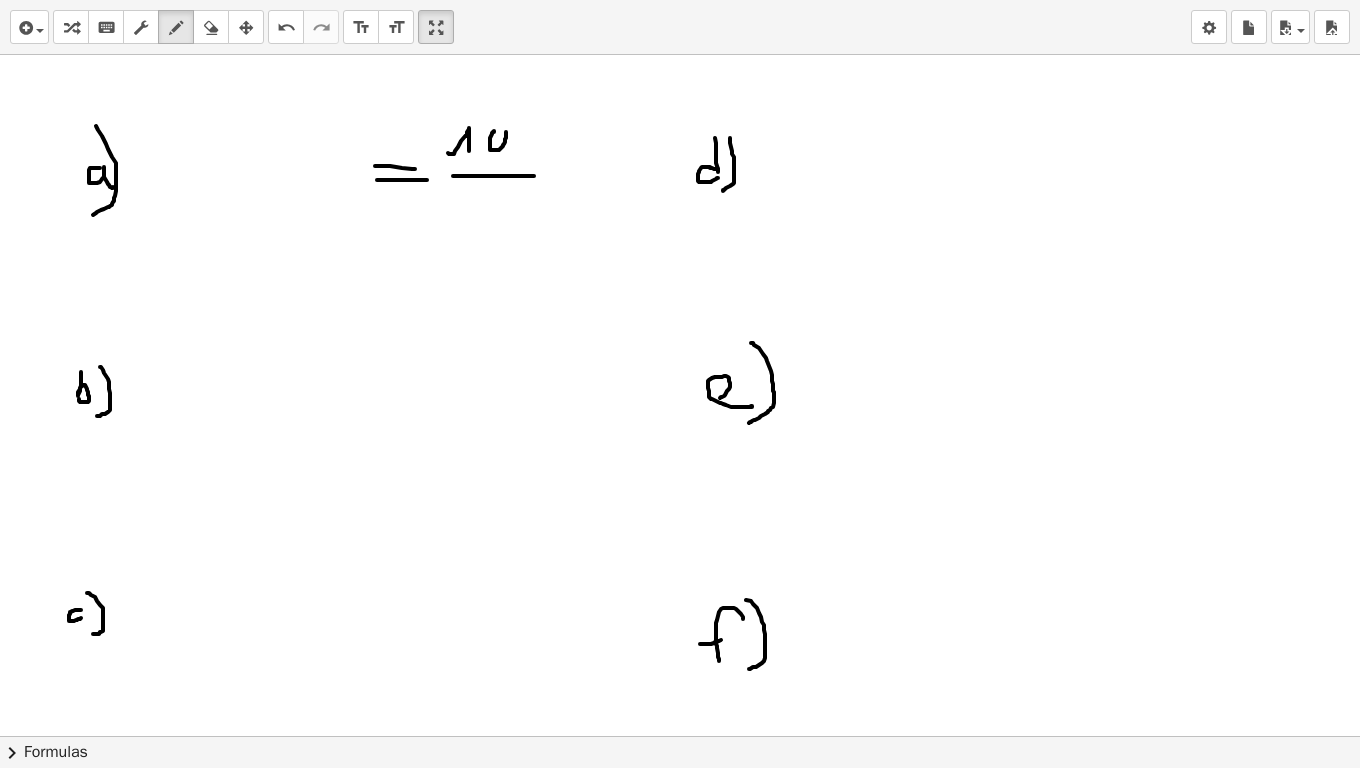 click at bounding box center [680, 1522] 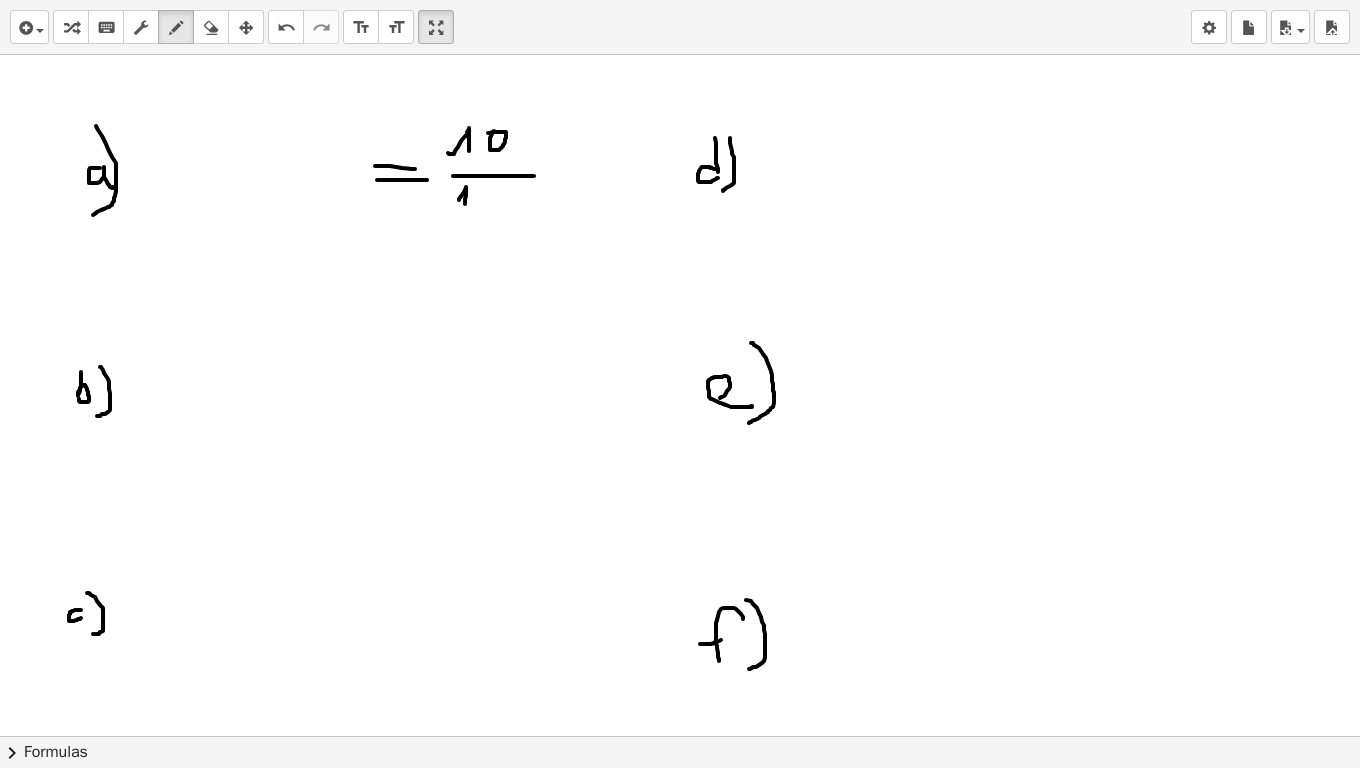drag, startPoint x: 462, startPoint y: 195, endPoint x: 465, endPoint y: 206, distance: 11.401754 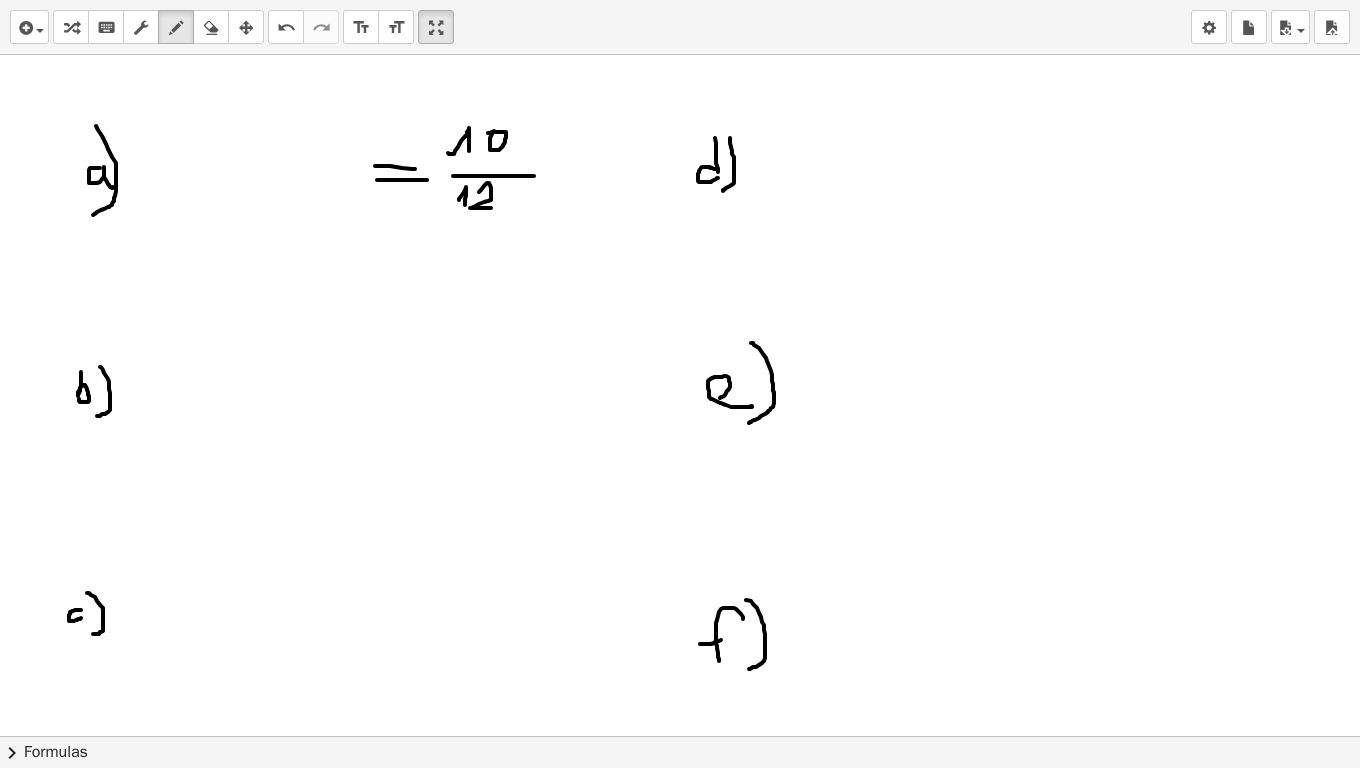 drag, startPoint x: 481, startPoint y: 190, endPoint x: 491, endPoint y: 208, distance: 20.59126 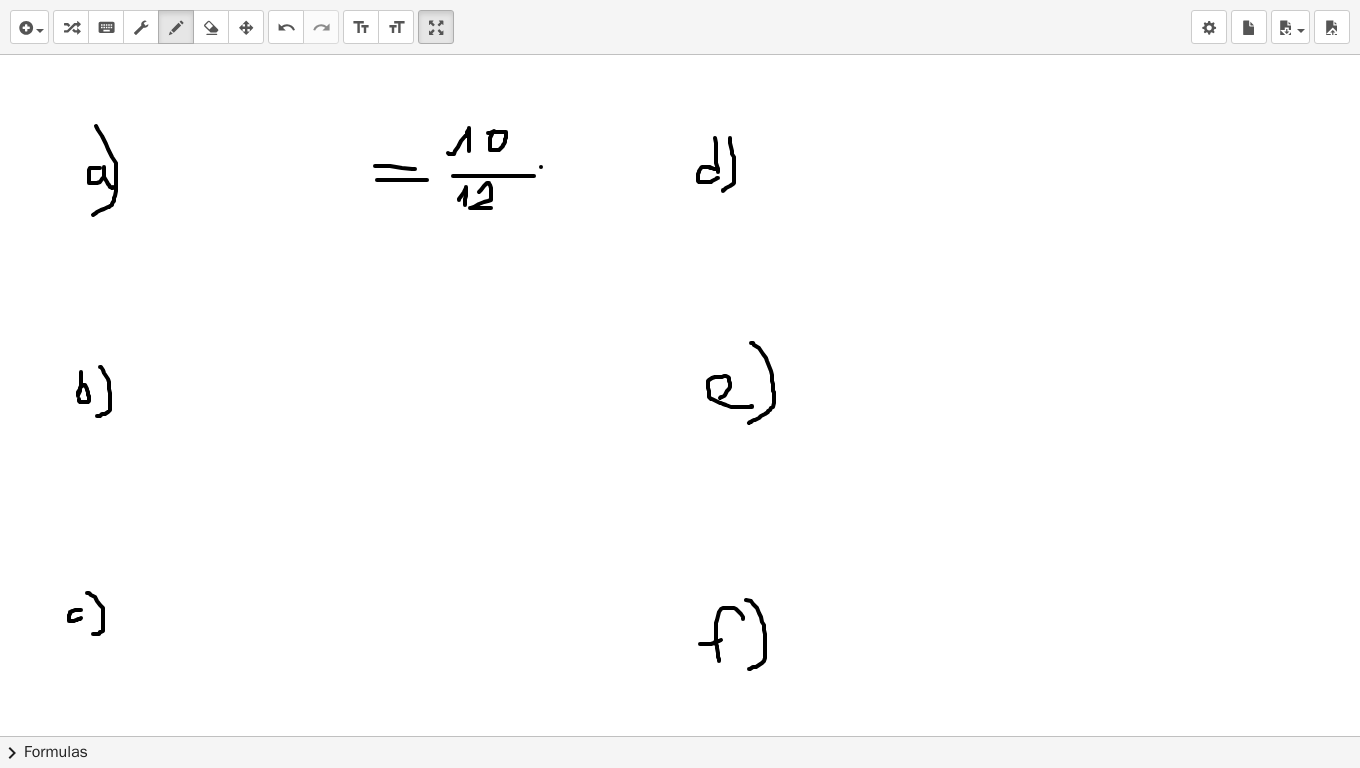drag, startPoint x: 541, startPoint y: 167, endPoint x: 553, endPoint y: 167, distance: 12 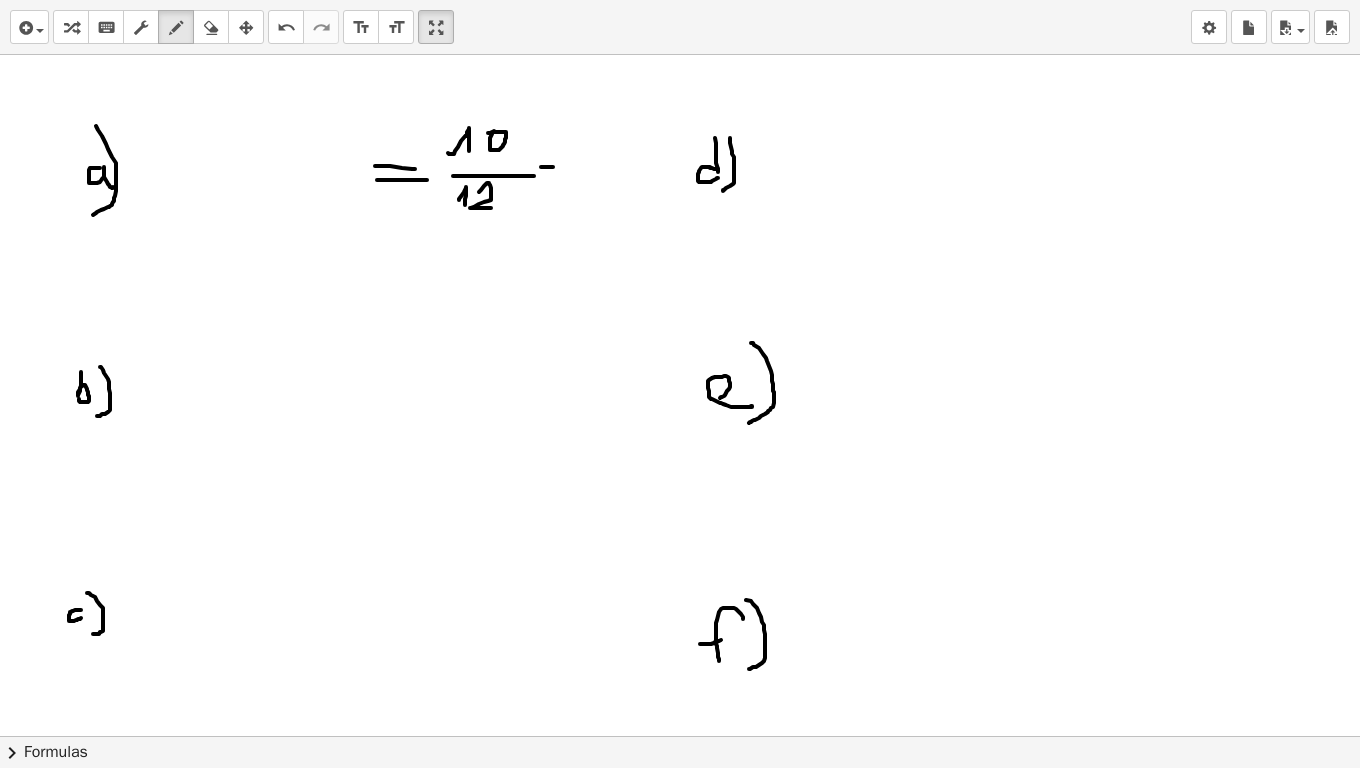 click at bounding box center (680, 1522) 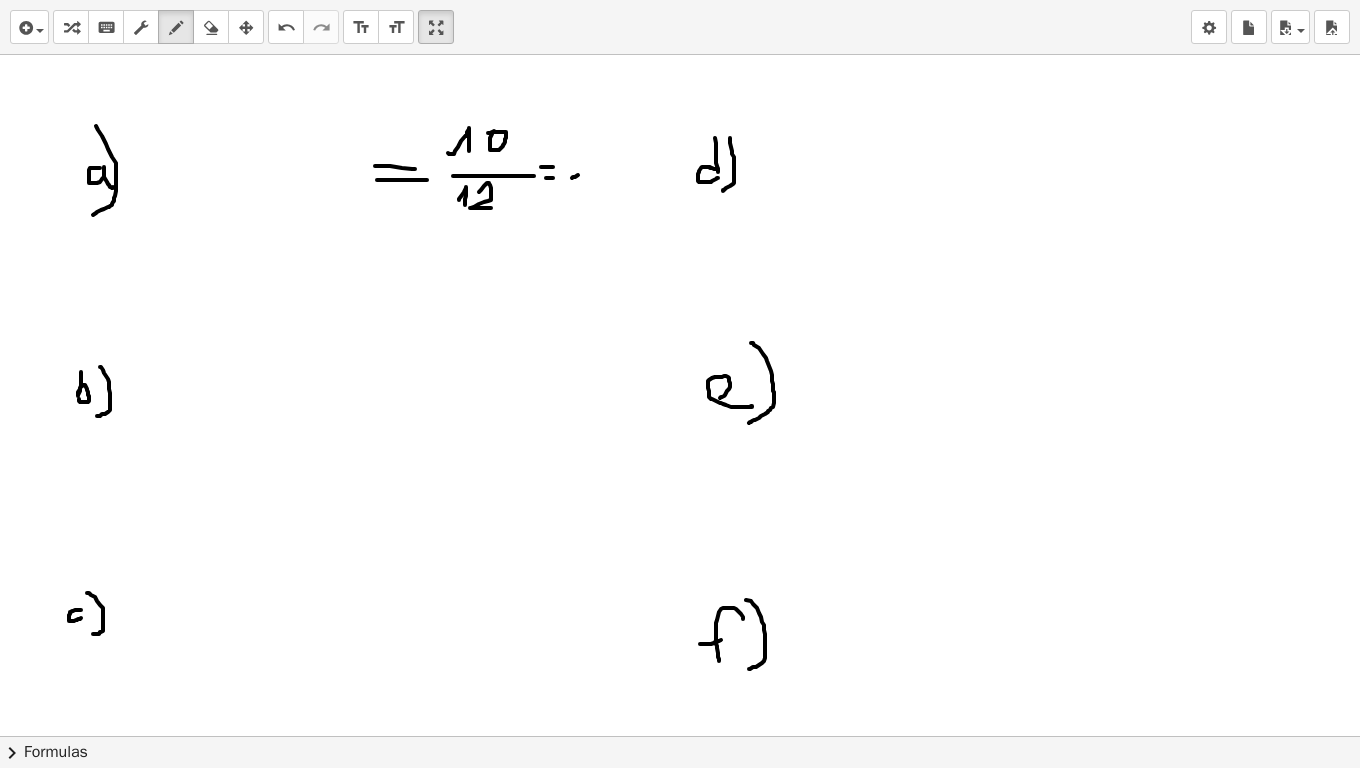 drag, startPoint x: 572, startPoint y: 178, endPoint x: 618, endPoint y: 174, distance: 46.173584 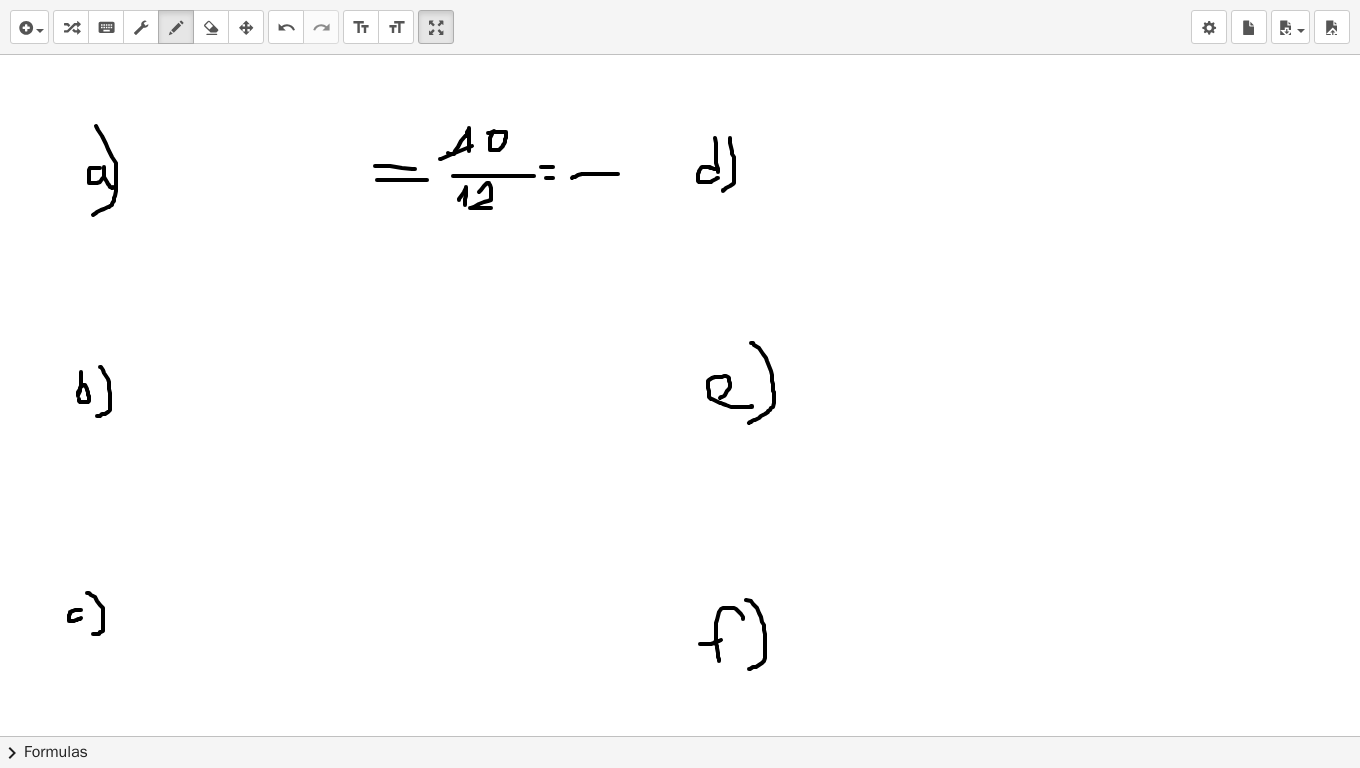 drag, startPoint x: 440, startPoint y: 159, endPoint x: 548, endPoint y: 114, distance: 117 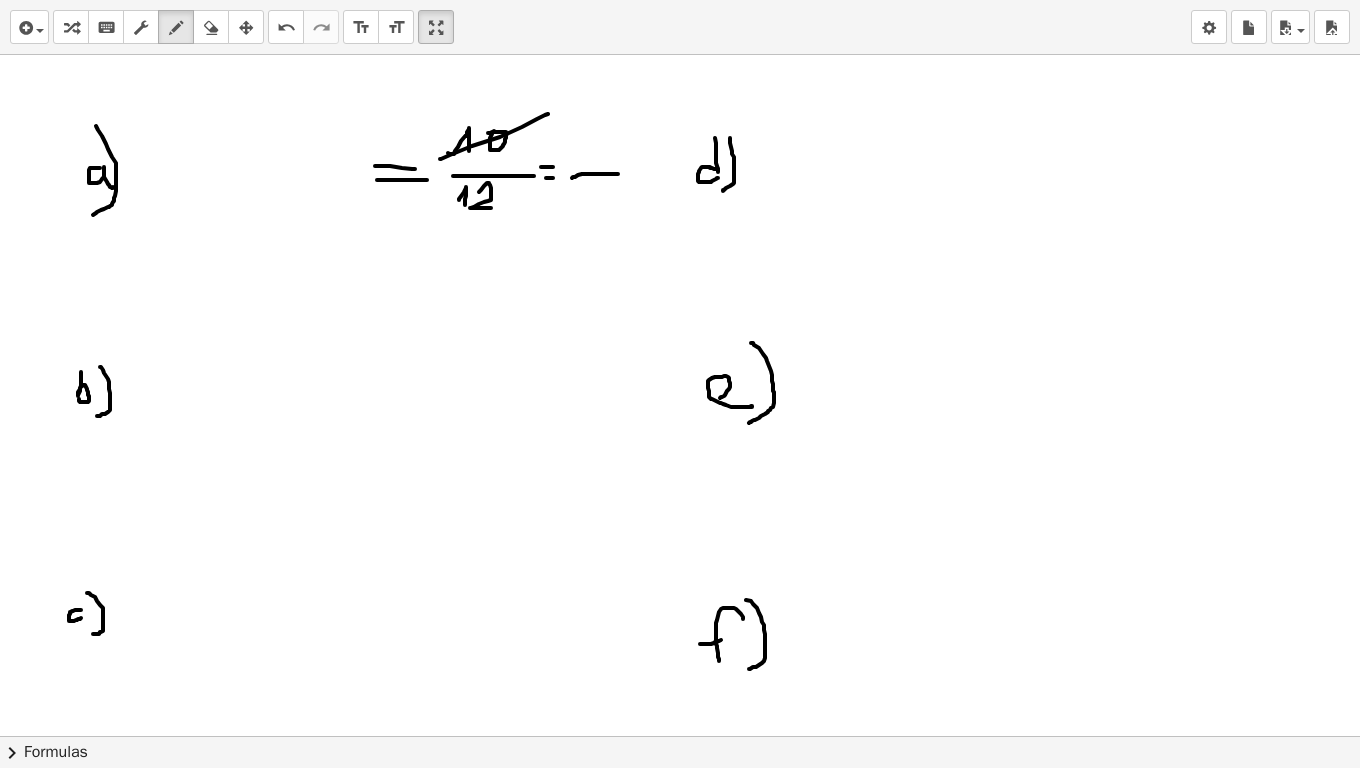 drag, startPoint x: 421, startPoint y: 207, endPoint x: 506, endPoint y: 184, distance: 88.0568 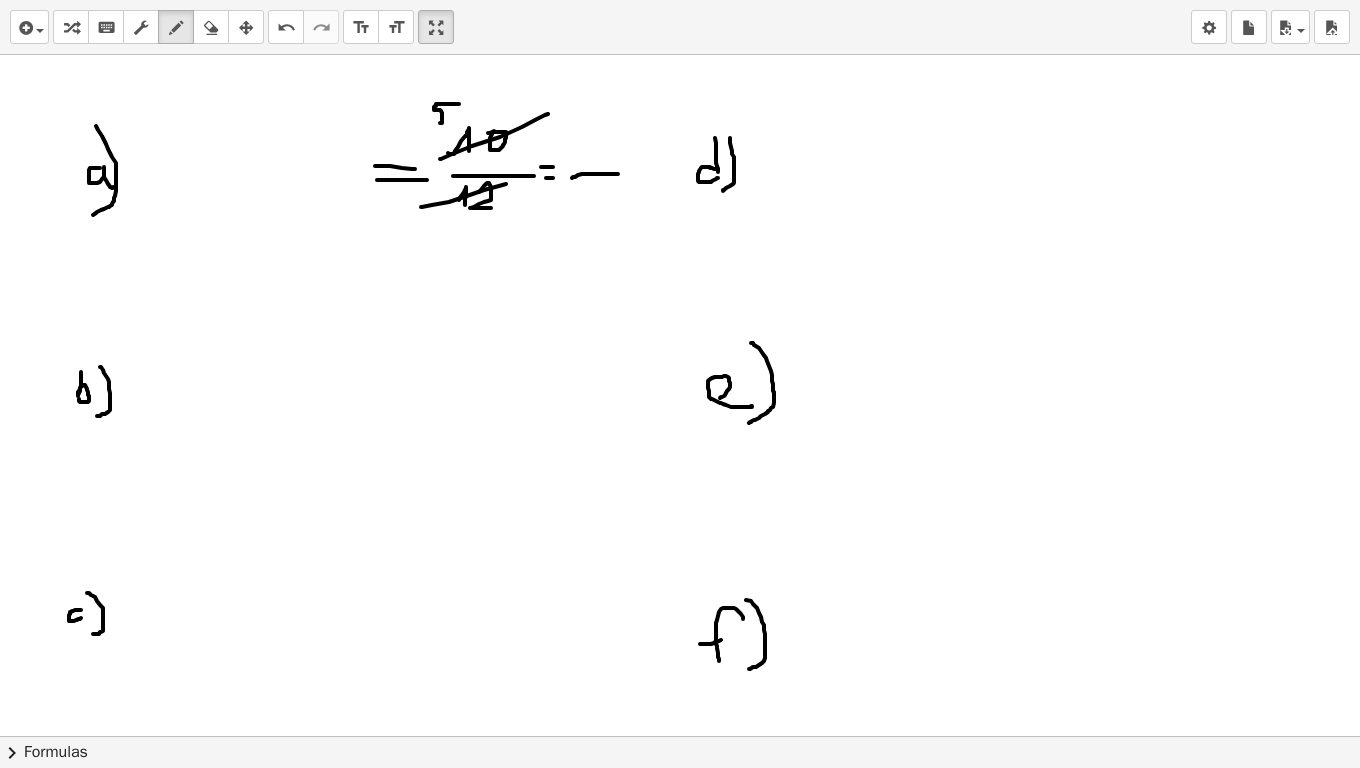 drag, startPoint x: 459, startPoint y: 104, endPoint x: 436, endPoint y: 123, distance: 29.832869 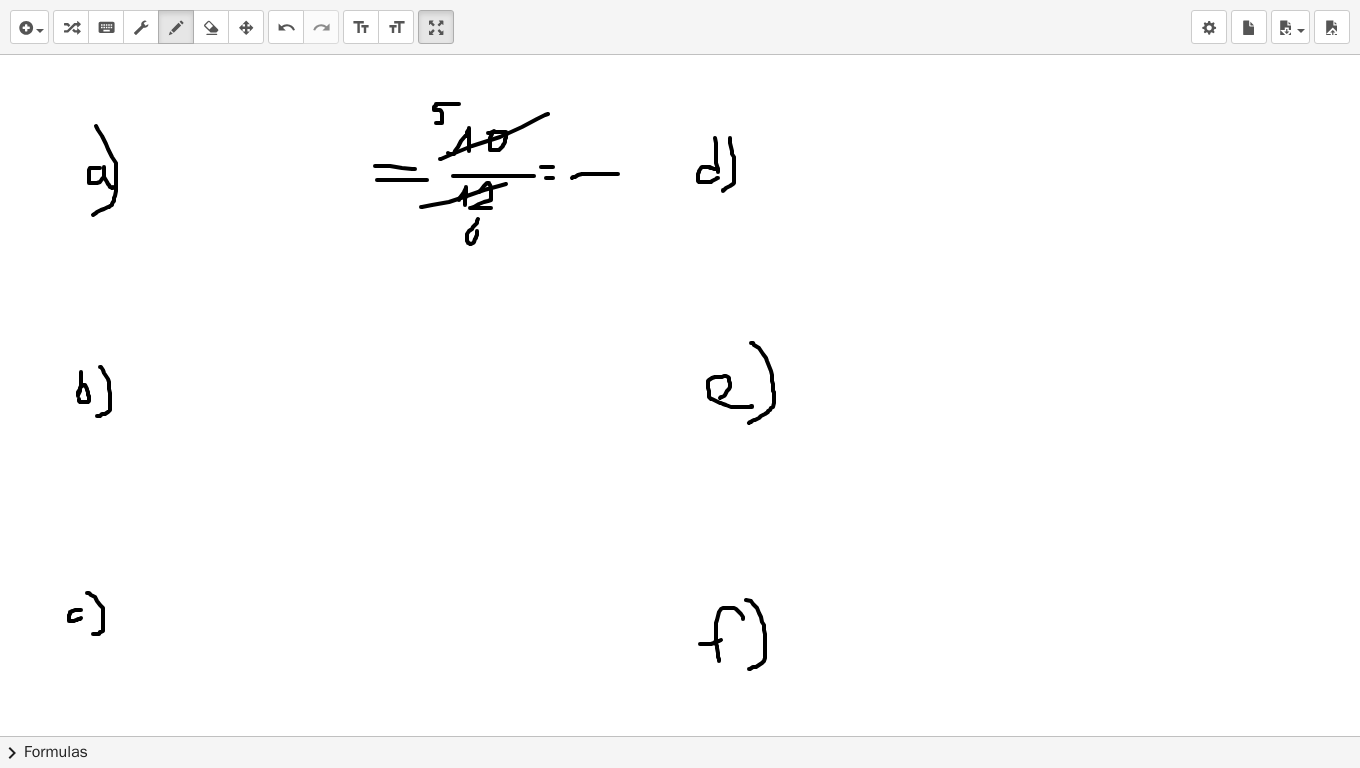drag, startPoint x: 478, startPoint y: 219, endPoint x: 471, endPoint y: 239, distance: 21.189621 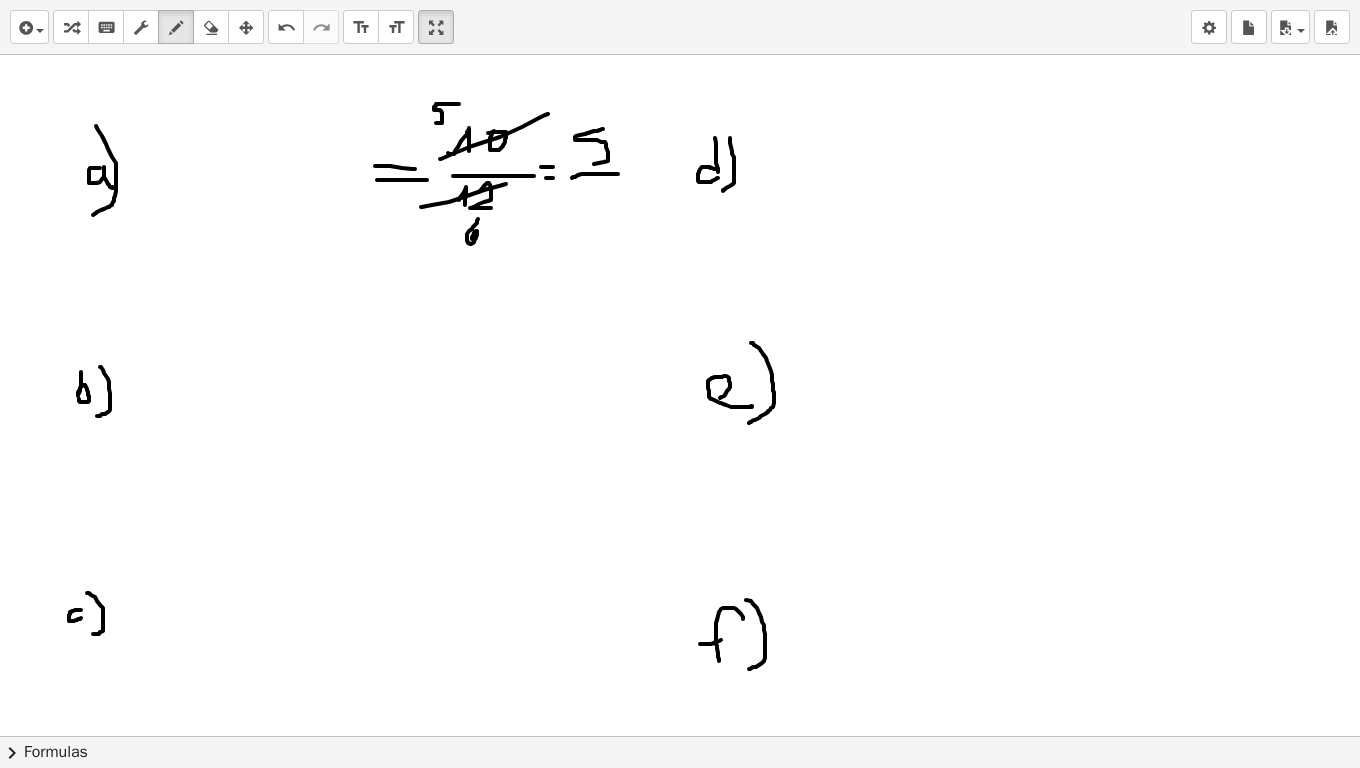 drag, startPoint x: 603, startPoint y: 129, endPoint x: 565, endPoint y: 161, distance: 49.67897 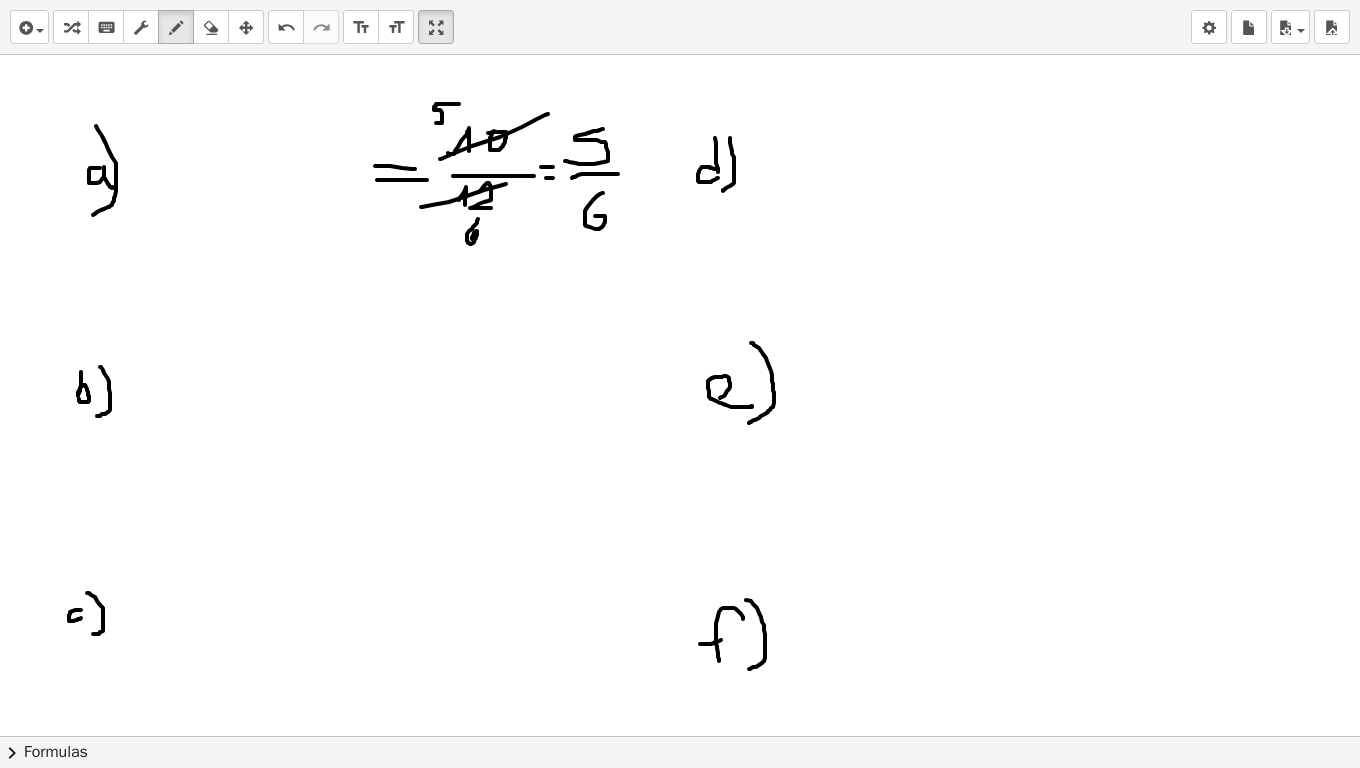 drag, startPoint x: 602, startPoint y: 193, endPoint x: 593, endPoint y: 216, distance: 24.698177 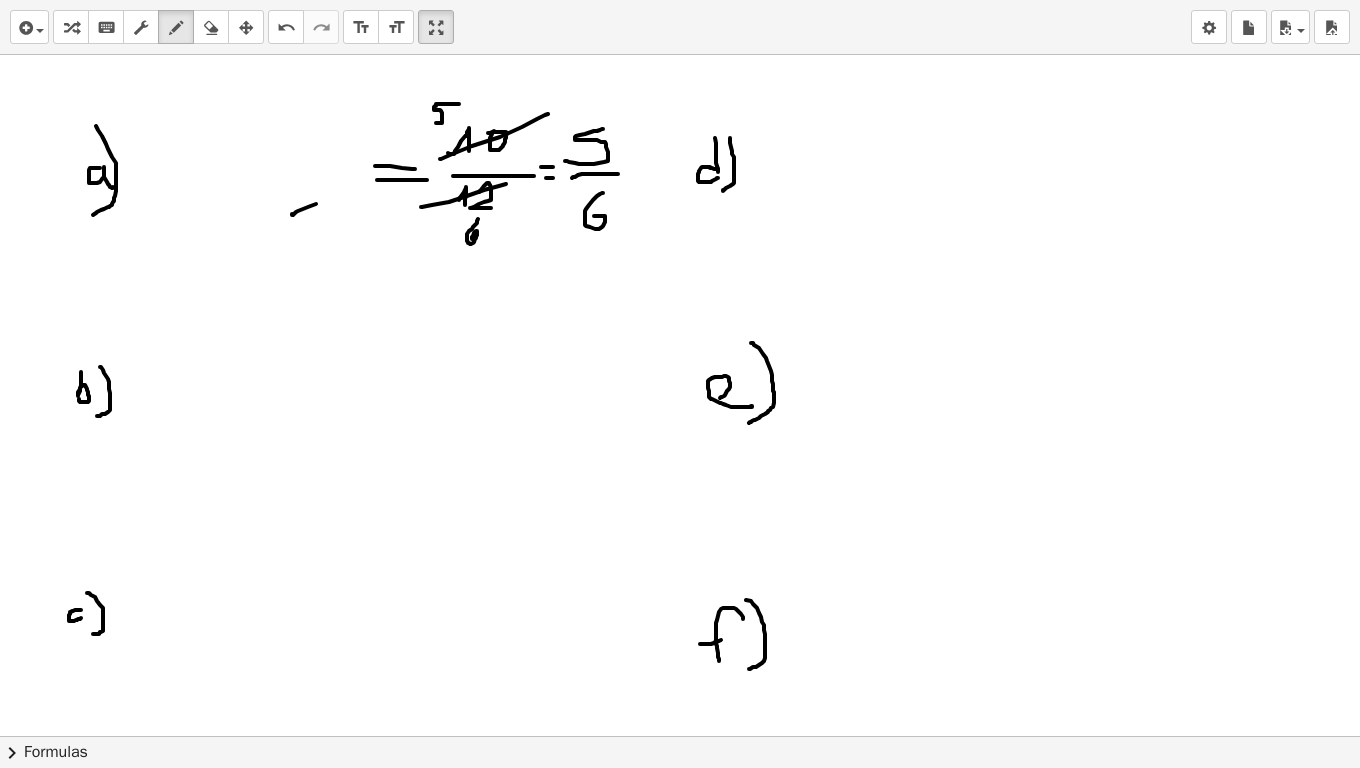 drag, startPoint x: 292, startPoint y: 214, endPoint x: 338, endPoint y: 193, distance: 50.566788 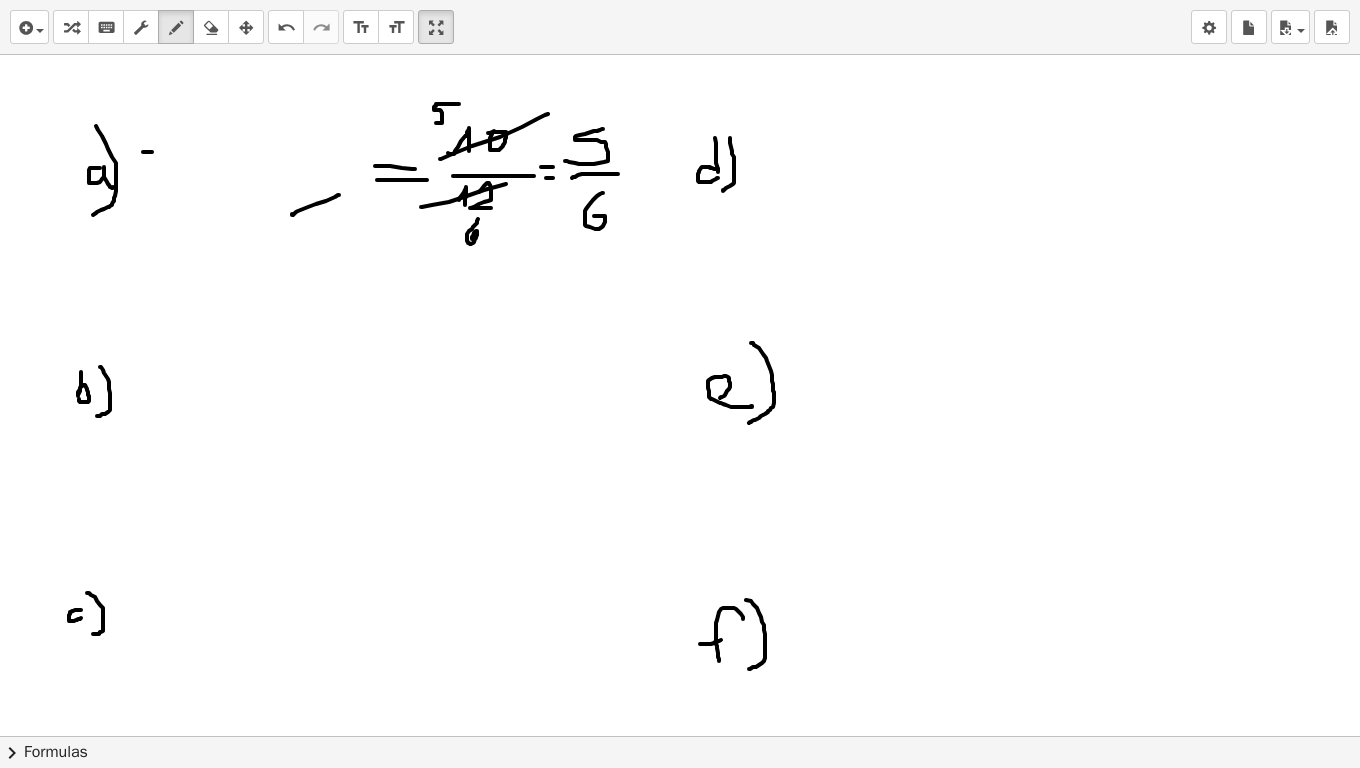 drag, startPoint x: 152, startPoint y: 152, endPoint x: 188, endPoint y: 139, distance: 38.27532 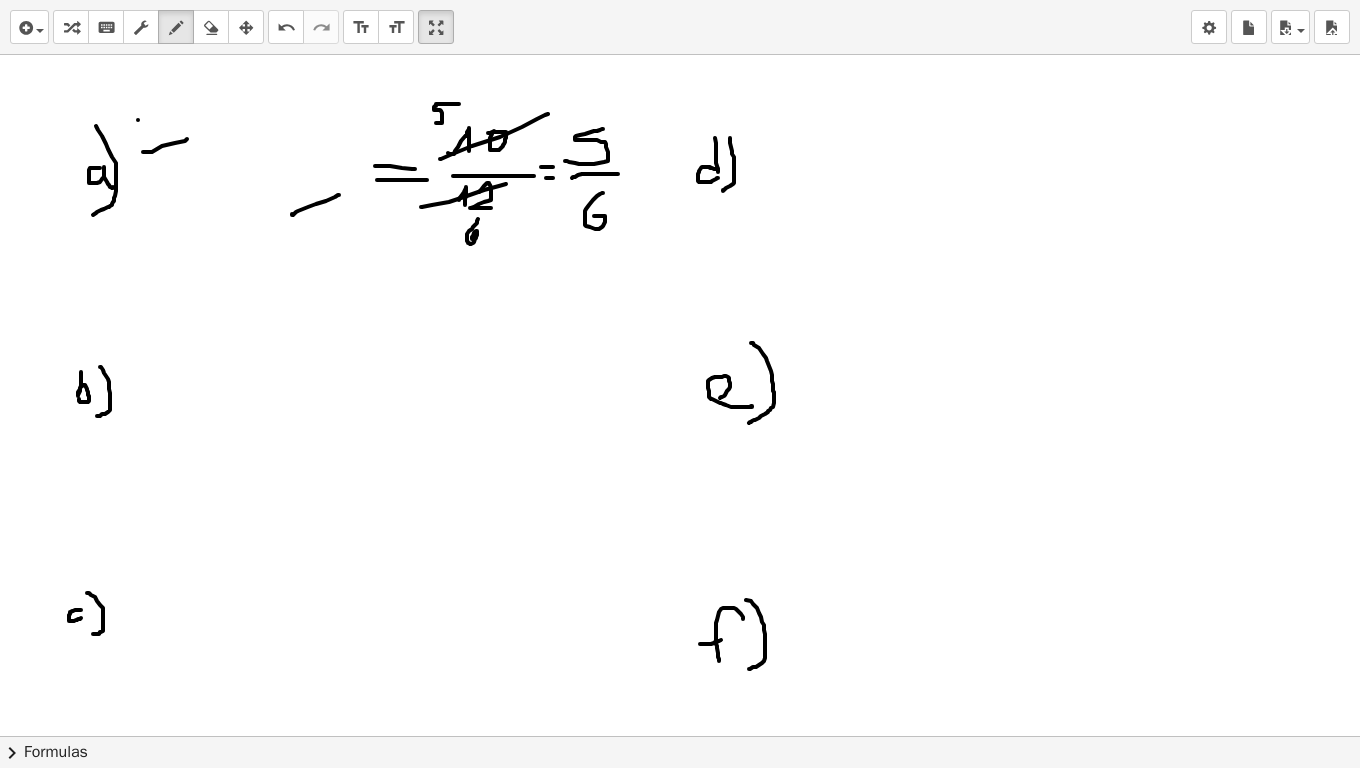 click at bounding box center [680, 1522] 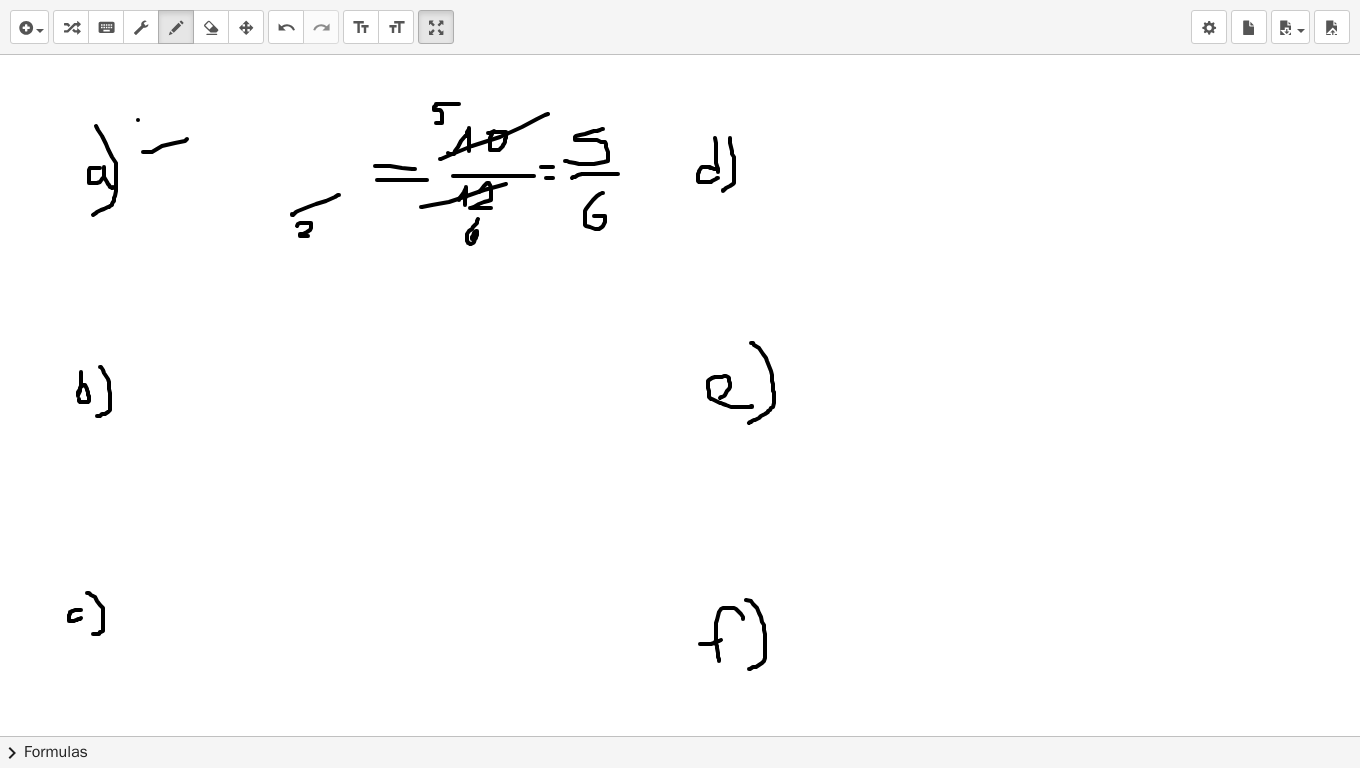 drag, startPoint x: 297, startPoint y: 226, endPoint x: 308, endPoint y: 236, distance: 14.866069 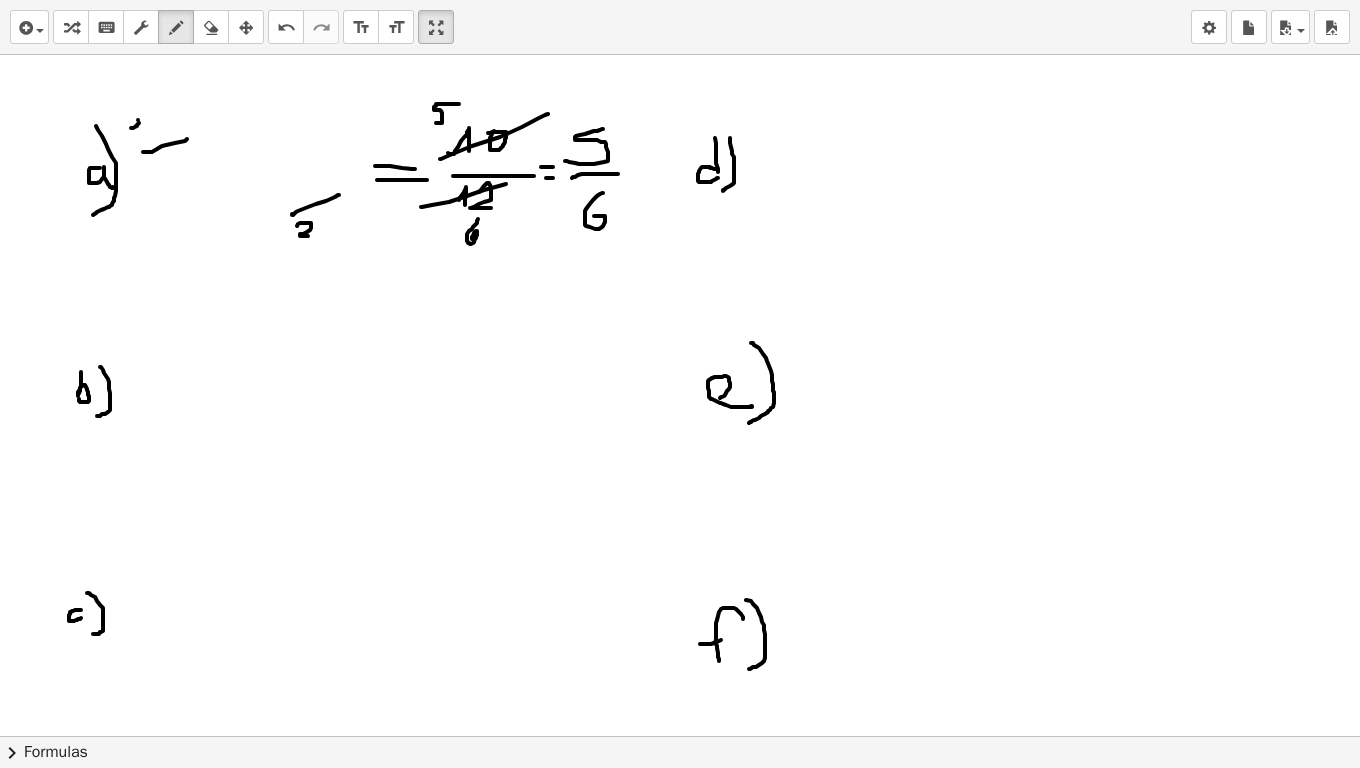 click at bounding box center [680, 1522] 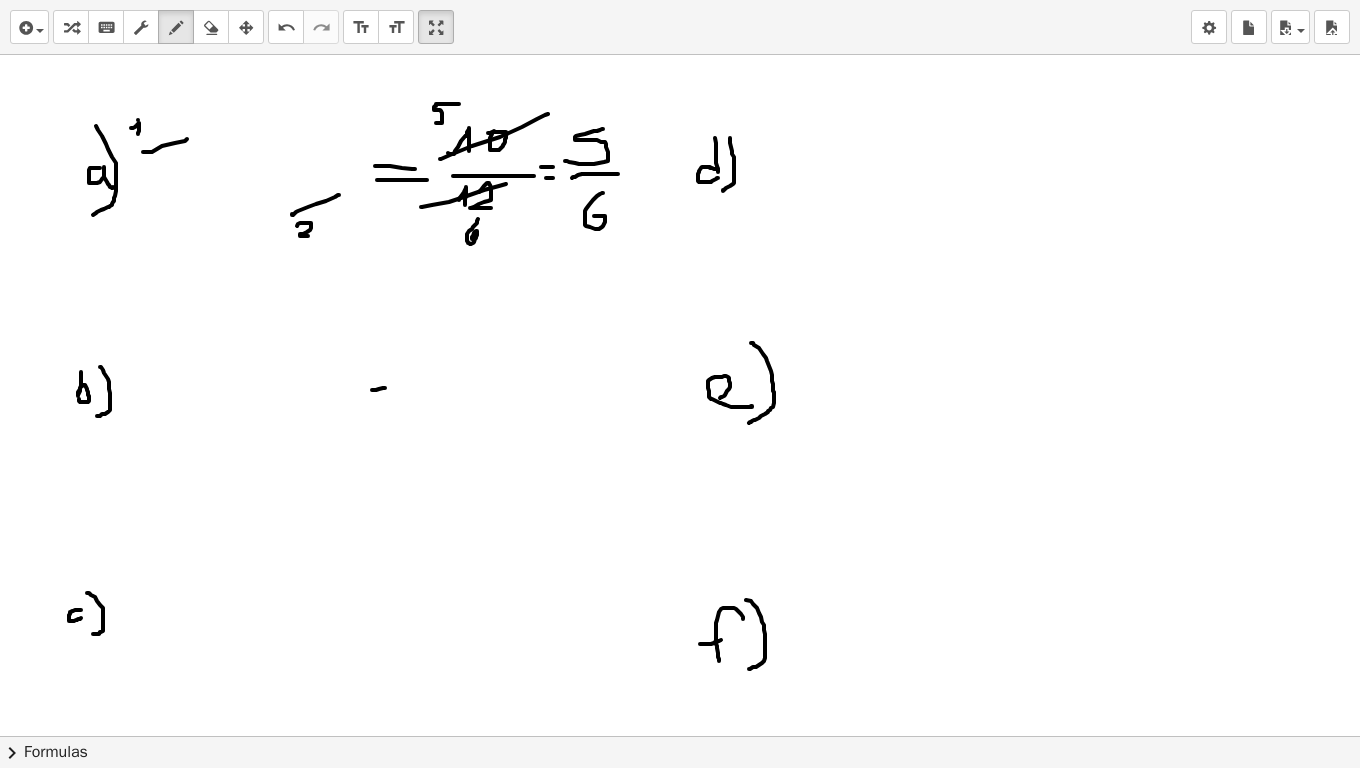 drag, startPoint x: 372, startPoint y: 390, endPoint x: 385, endPoint y: 388, distance: 13.152946 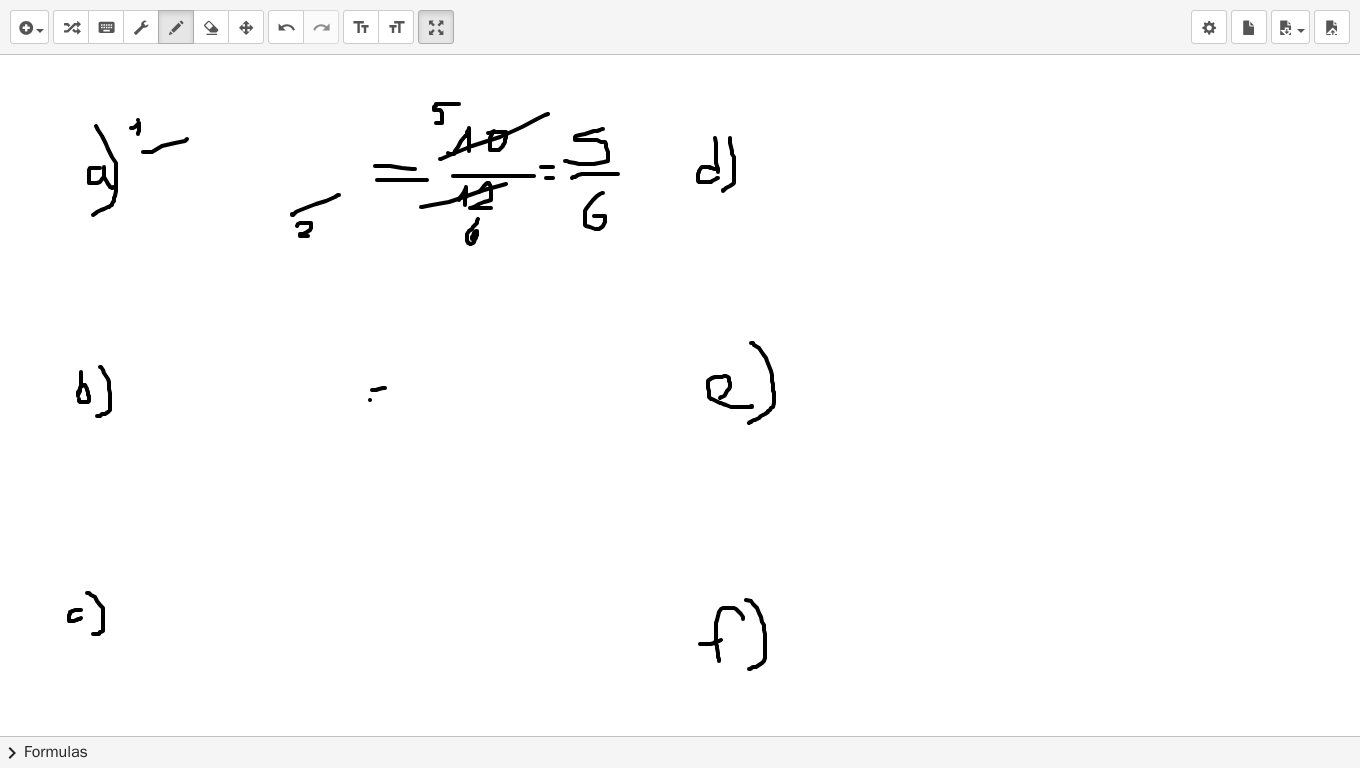 drag, startPoint x: 370, startPoint y: 400, endPoint x: 385, endPoint y: 400, distance: 15 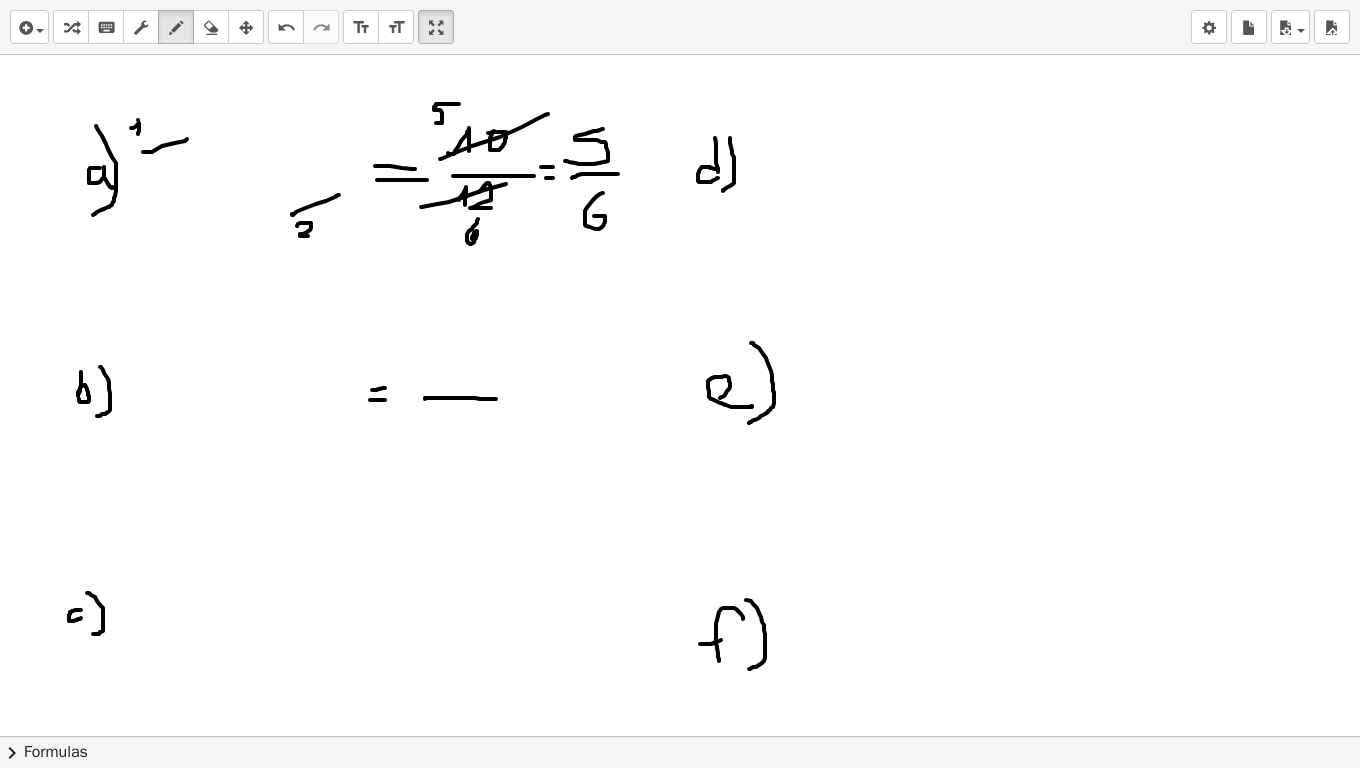 drag, startPoint x: 425, startPoint y: 399, endPoint x: 496, endPoint y: 399, distance: 71 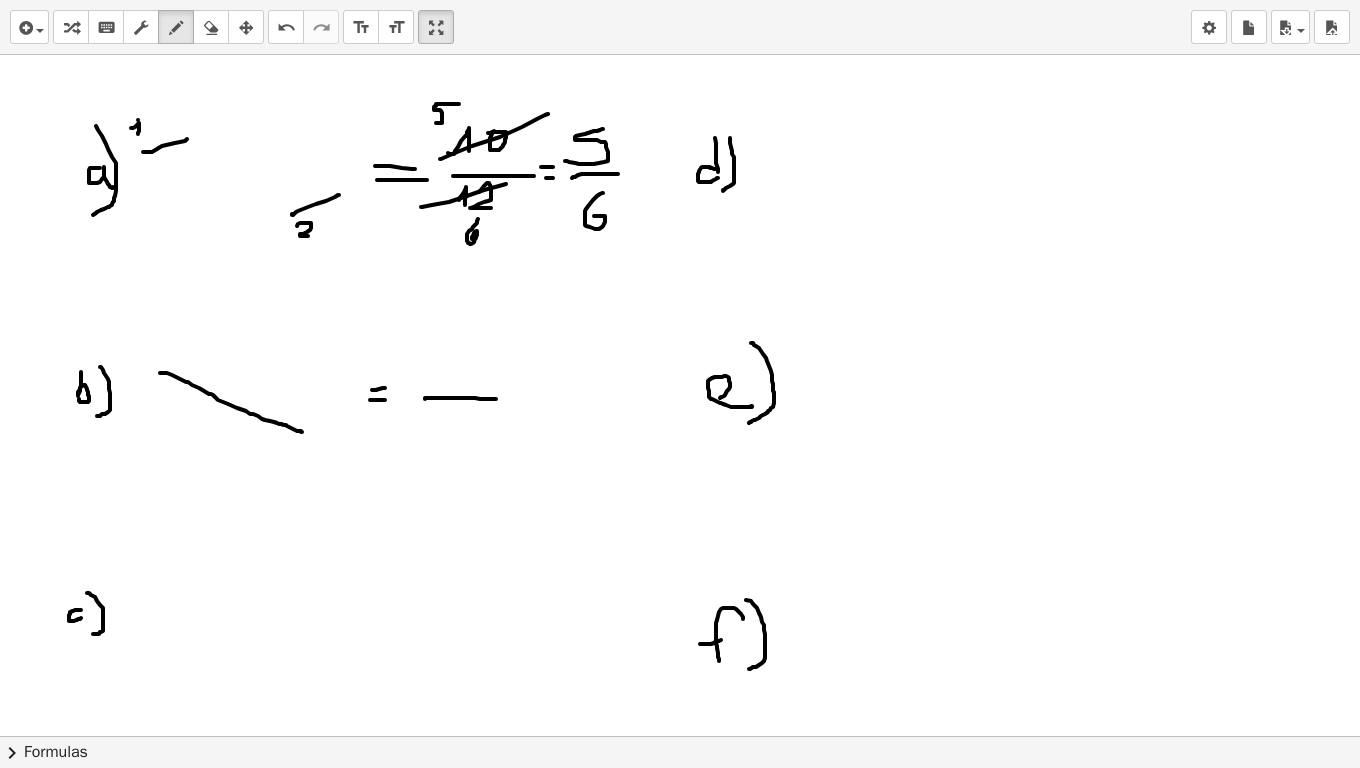 drag, startPoint x: 160, startPoint y: 373, endPoint x: 304, endPoint y: 433, distance: 156 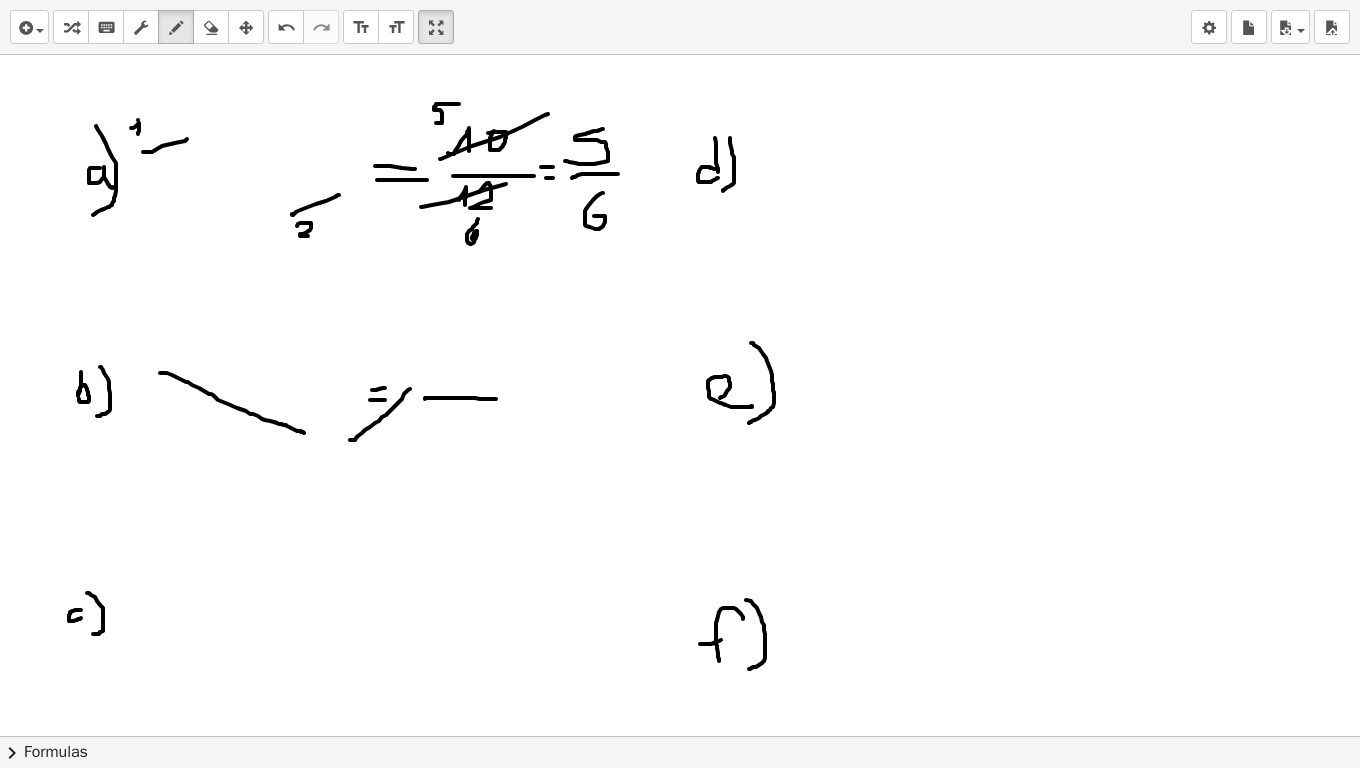 drag, startPoint x: 350, startPoint y: 440, endPoint x: 419, endPoint y: 380, distance: 91.43851 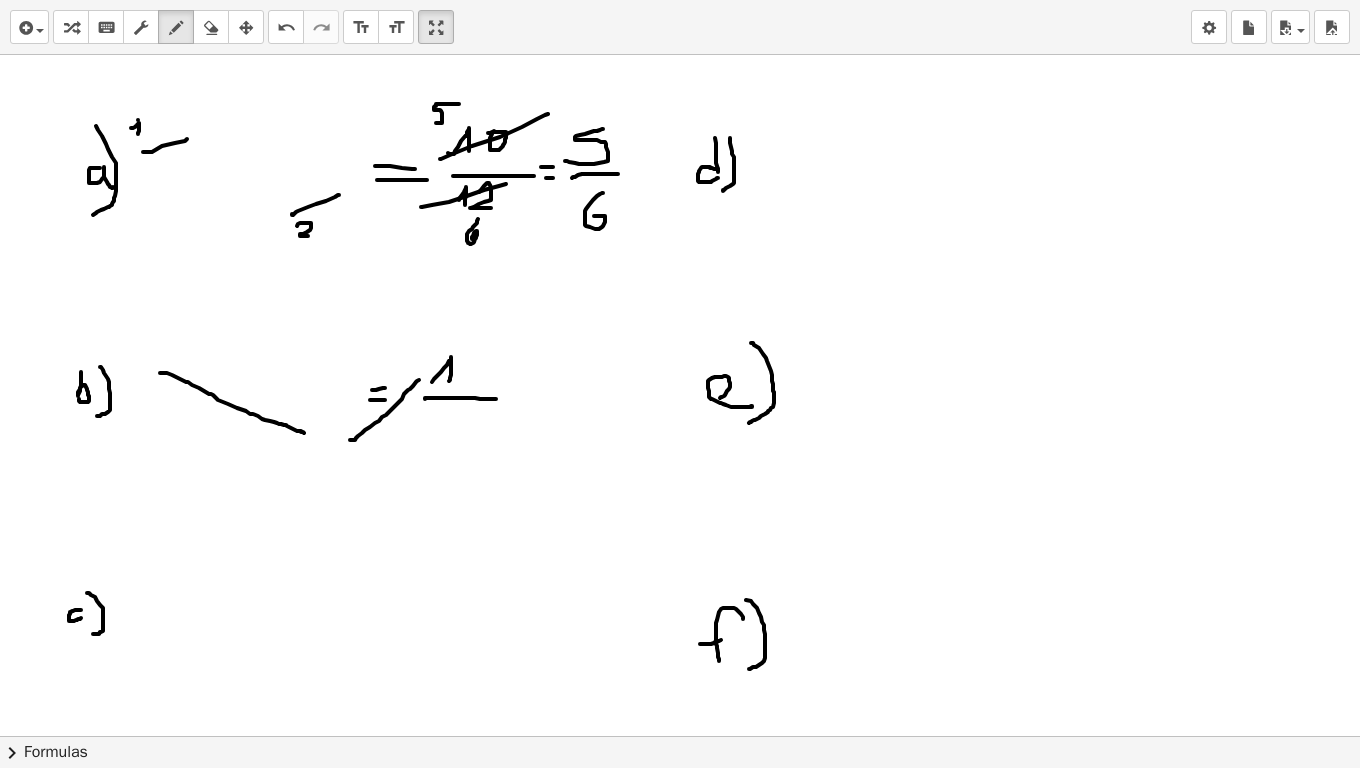 drag, startPoint x: 441, startPoint y: 372, endPoint x: 448, endPoint y: 384, distance: 13.892444 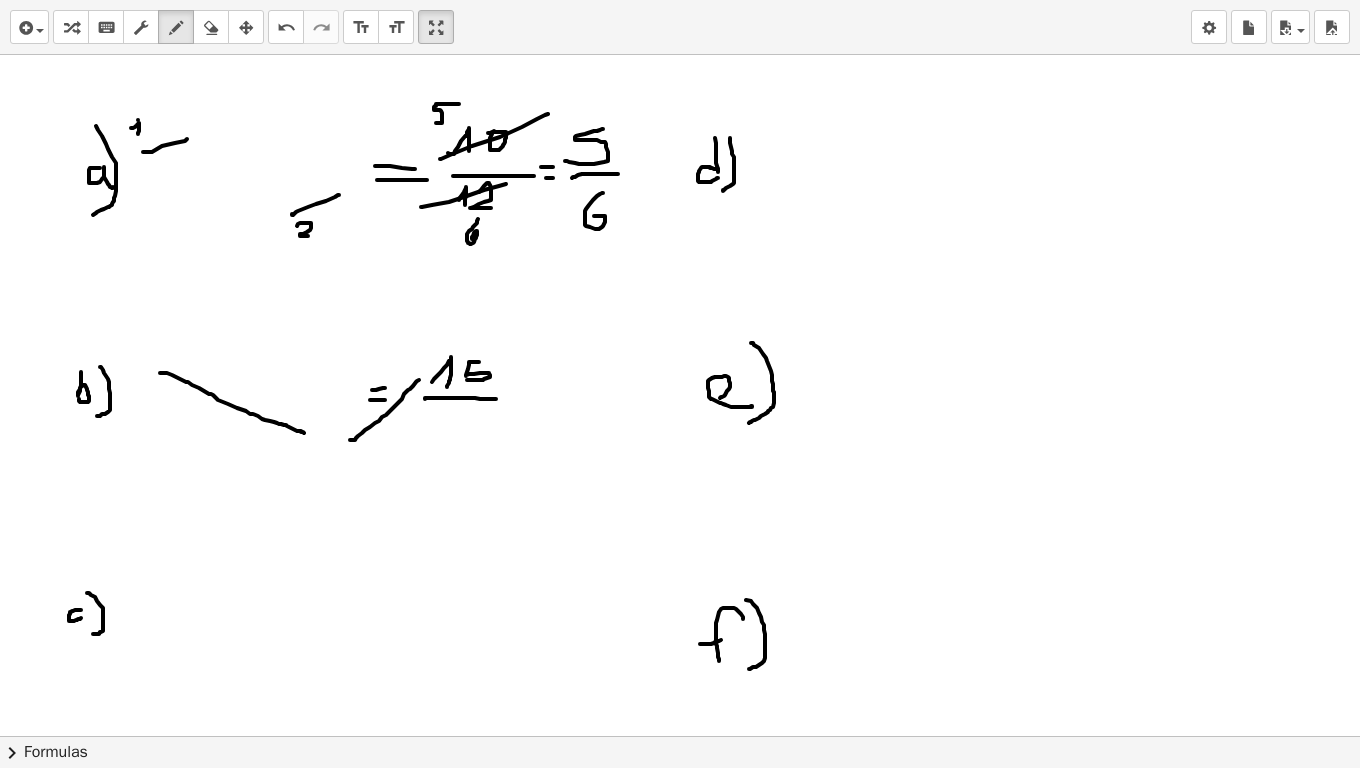 drag, startPoint x: 479, startPoint y: 362, endPoint x: 464, endPoint y: 380, distance: 23.43075 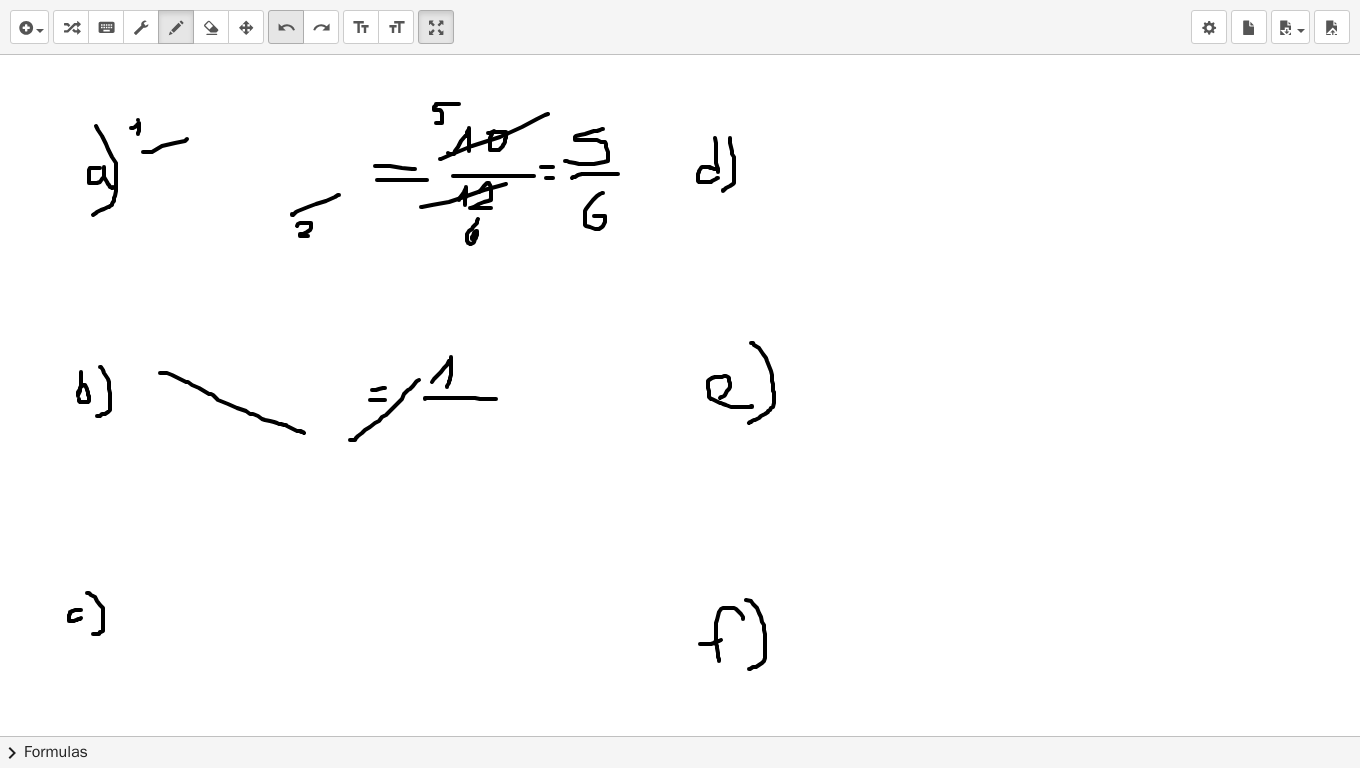 click on "undo" at bounding box center (286, 28) 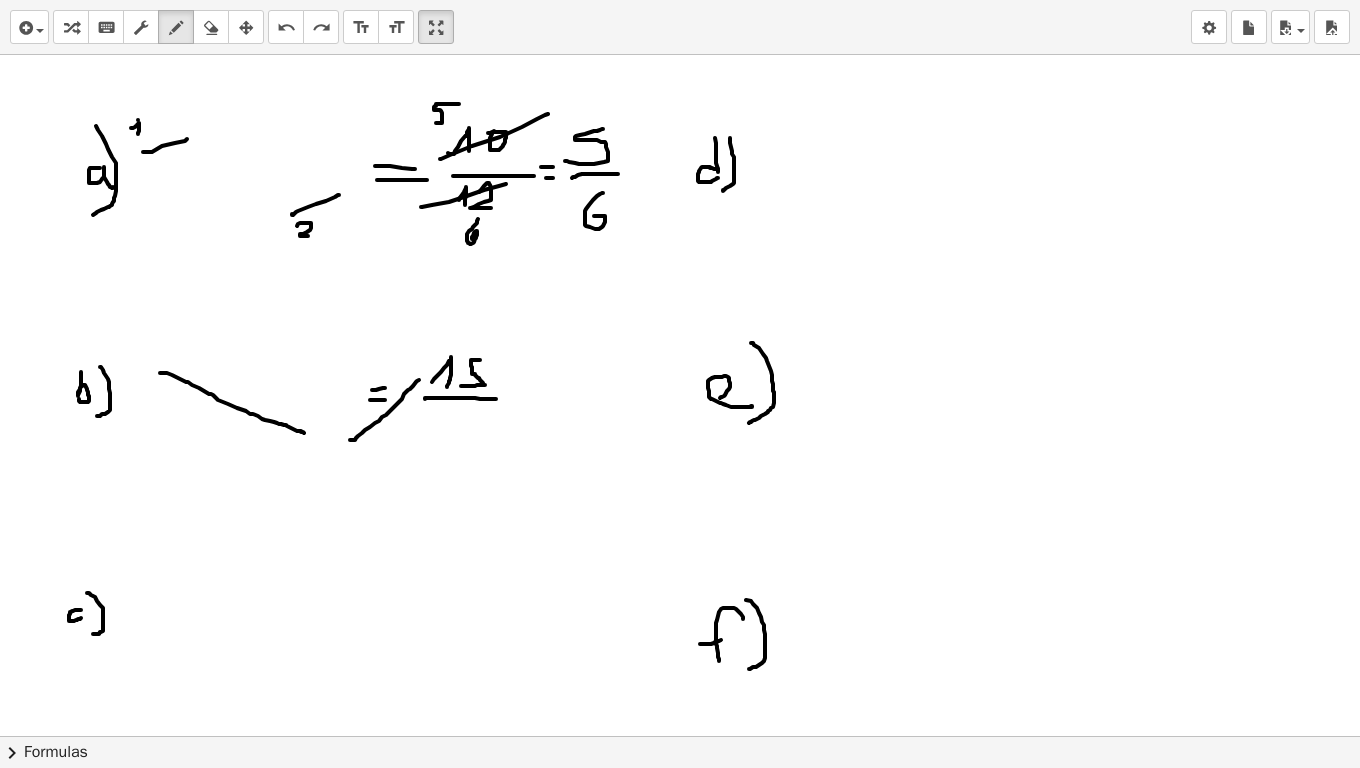 drag, startPoint x: 480, startPoint y: 360, endPoint x: 461, endPoint y: 386, distance: 32.202484 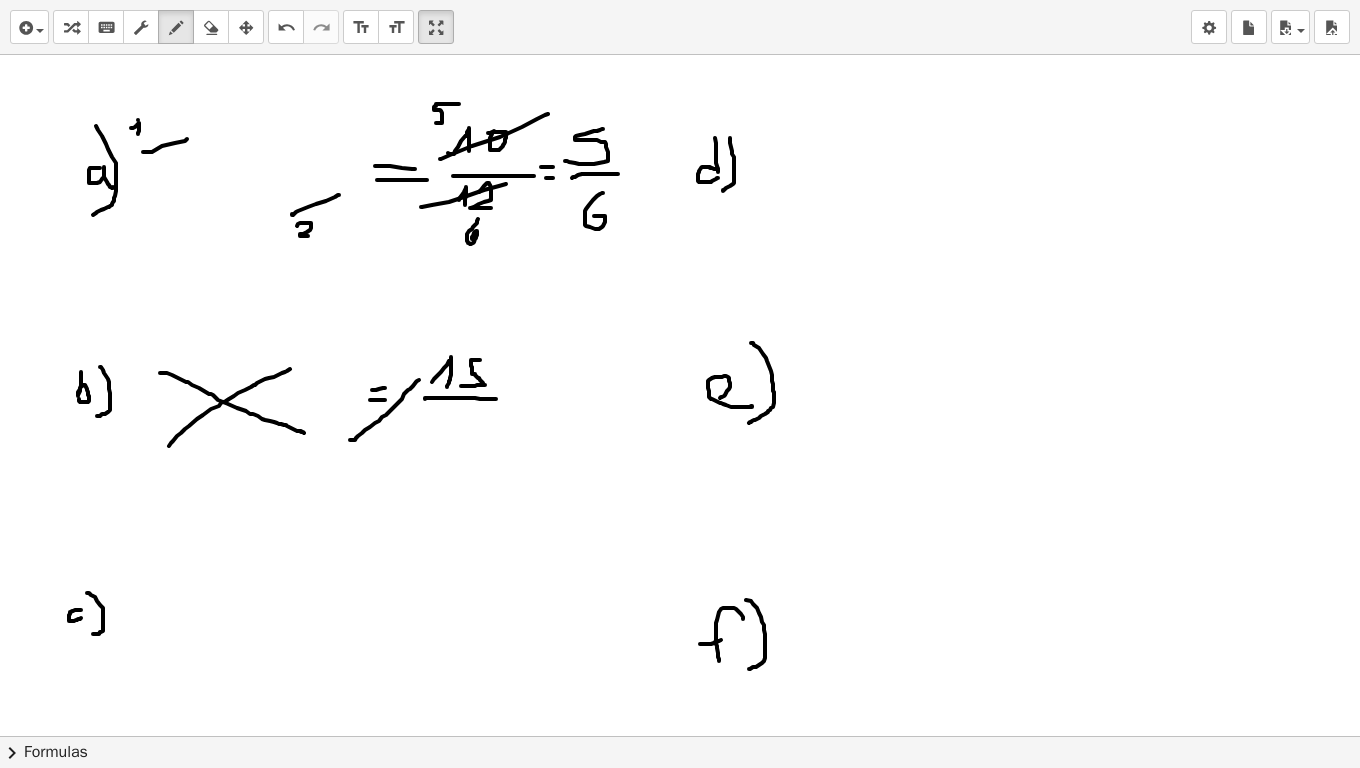 drag, startPoint x: 169, startPoint y: 446, endPoint x: 306, endPoint y: 364, distance: 159.66527 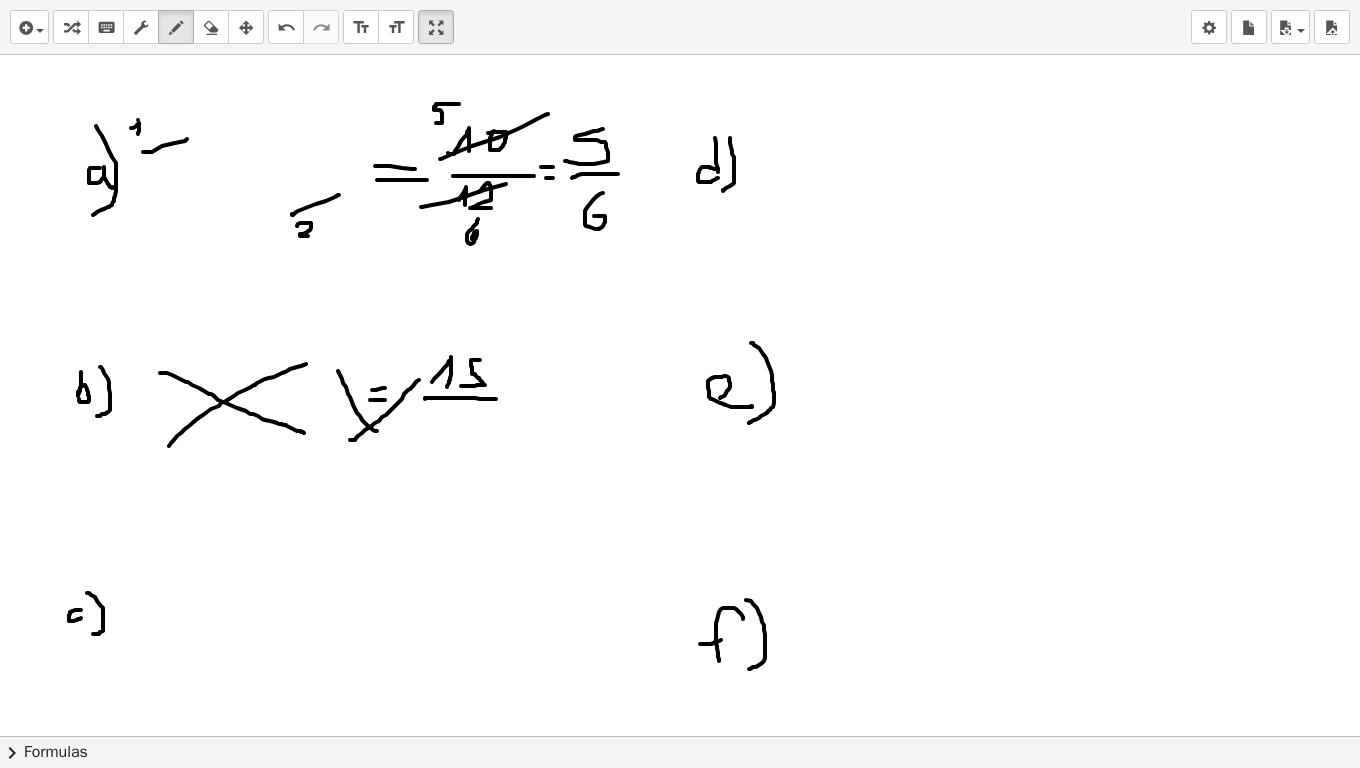 drag, startPoint x: 338, startPoint y: 371, endPoint x: 377, endPoint y: 431, distance: 71.561165 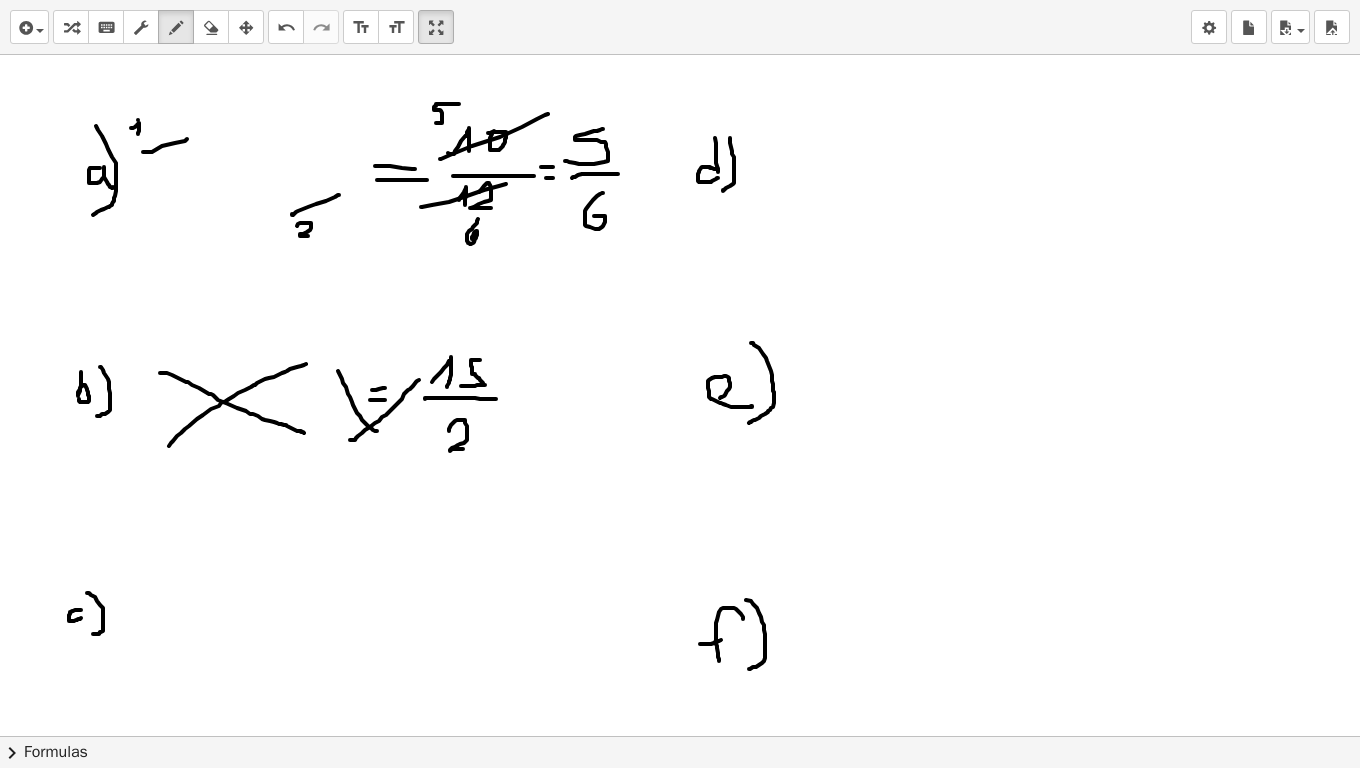 drag, startPoint x: 449, startPoint y: 431, endPoint x: 468, endPoint y: 449, distance: 26.172504 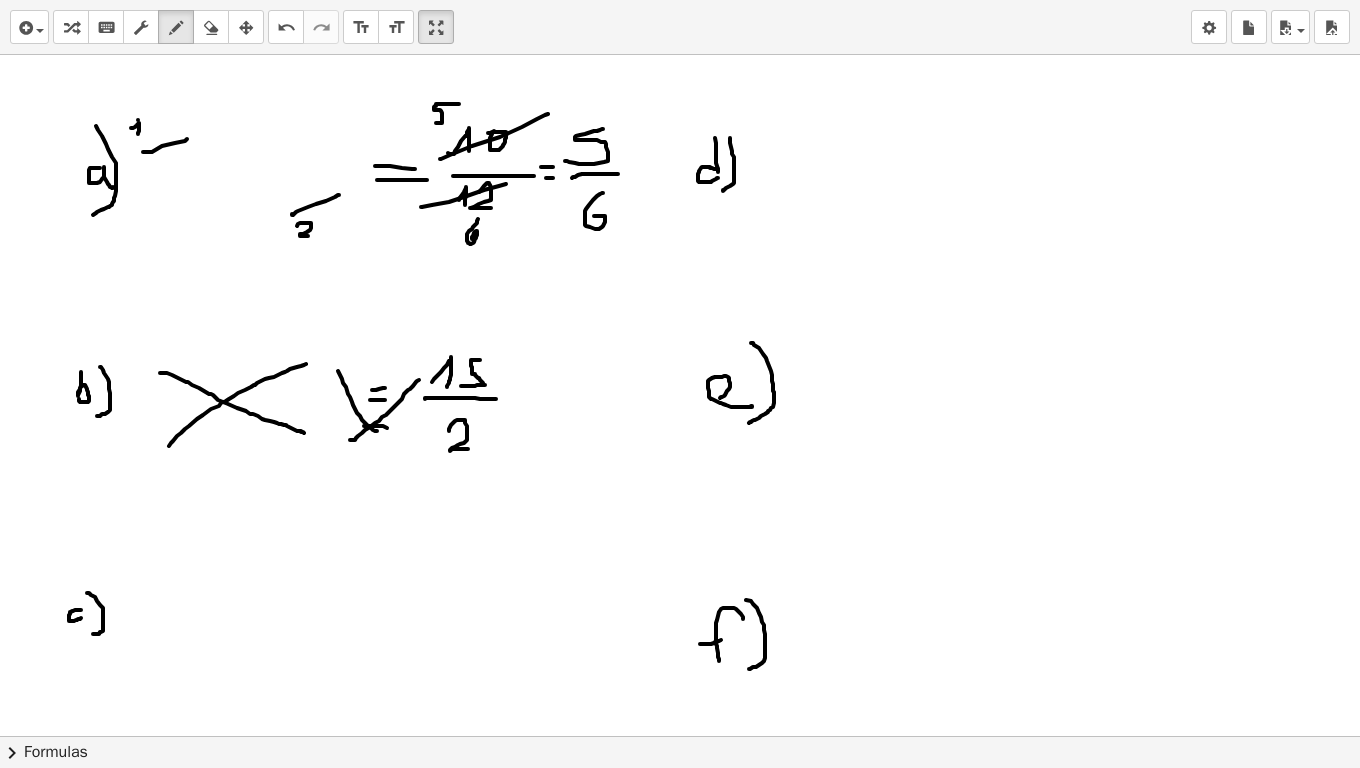 drag, startPoint x: 364, startPoint y: 426, endPoint x: 401, endPoint y: 435, distance: 38.078865 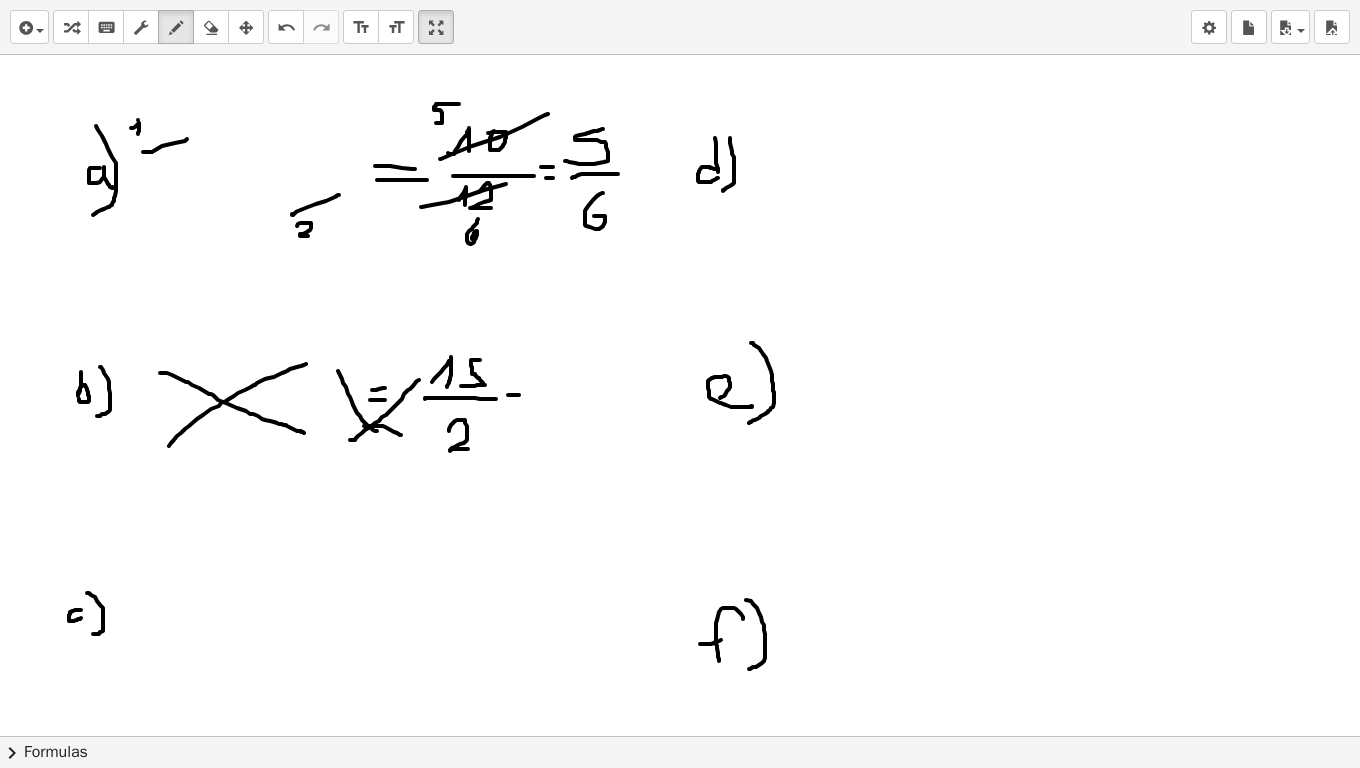 drag, startPoint x: 508, startPoint y: 395, endPoint x: 519, endPoint y: 395, distance: 11 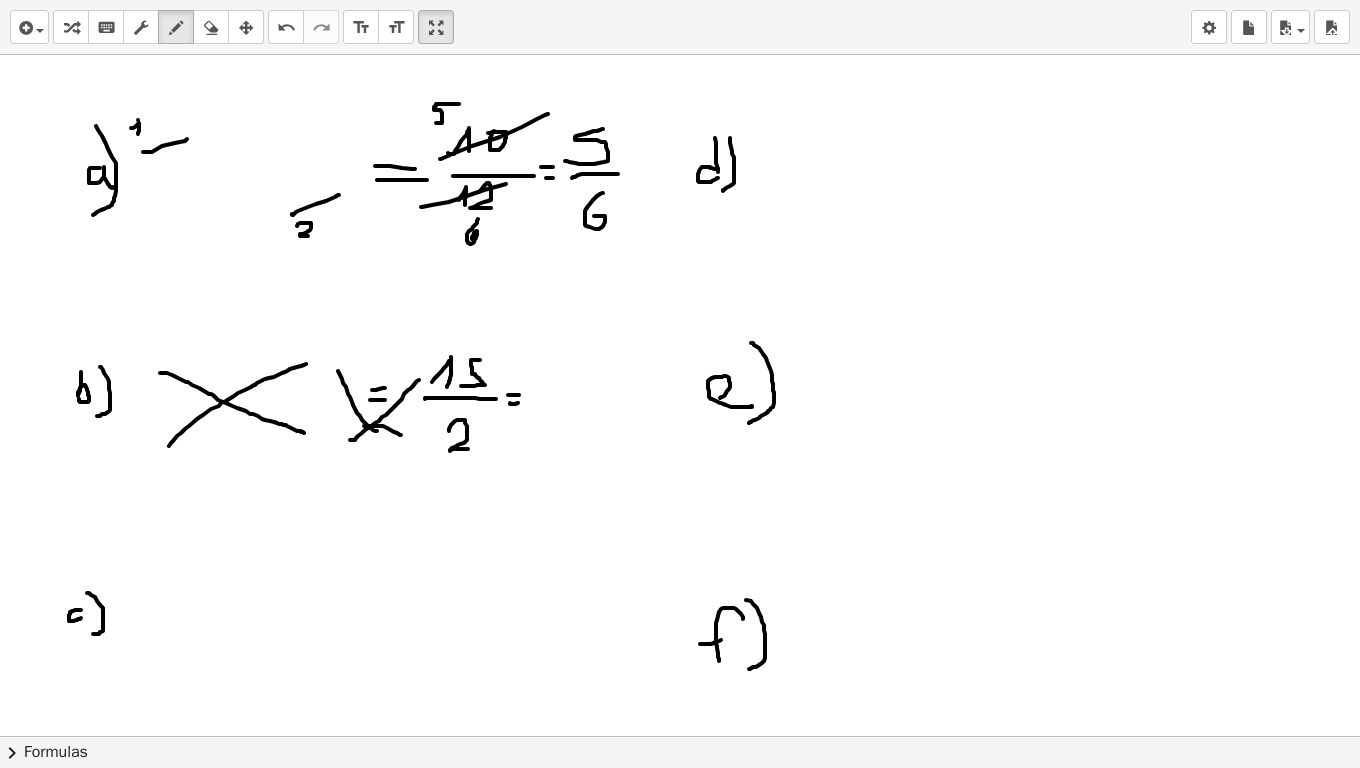 click at bounding box center (680, 1522) 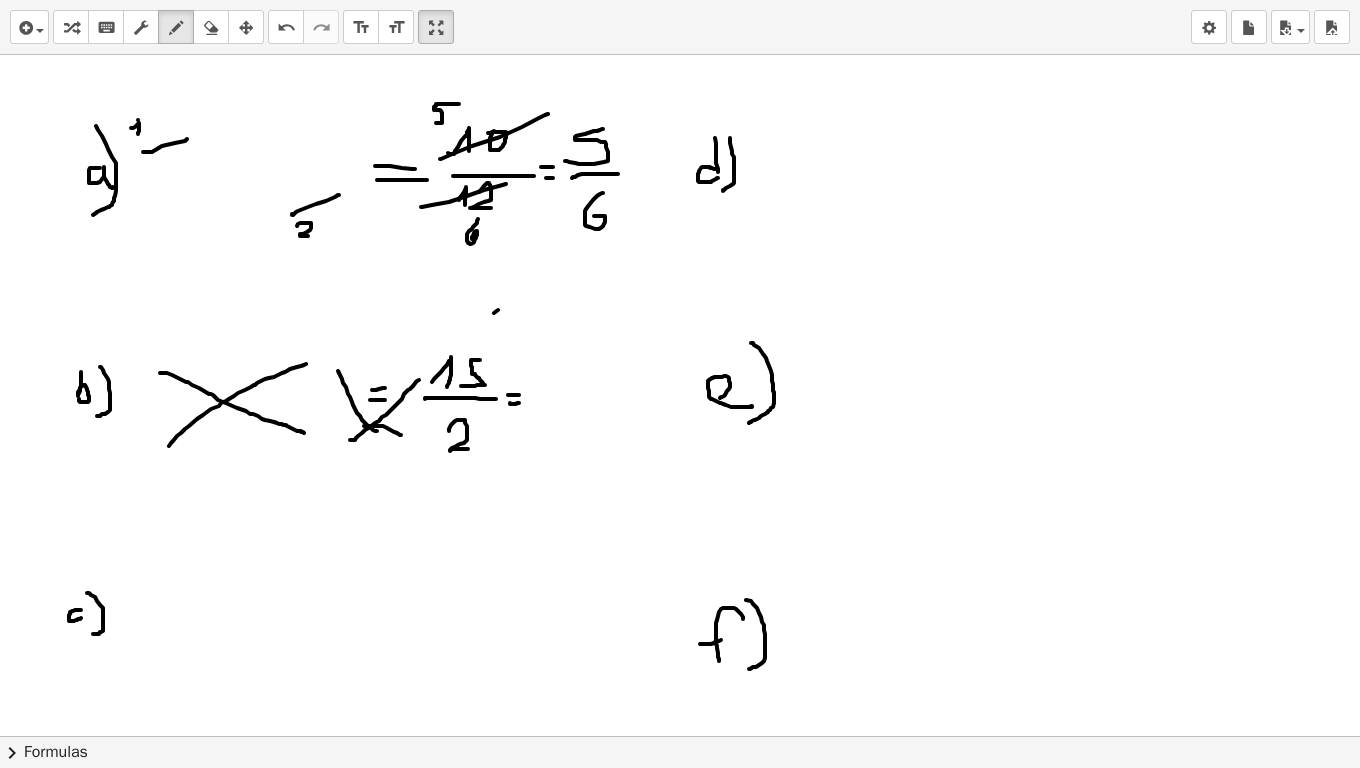 drag, startPoint x: 494, startPoint y: 313, endPoint x: 480, endPoint y: 326, distance: 19.104973 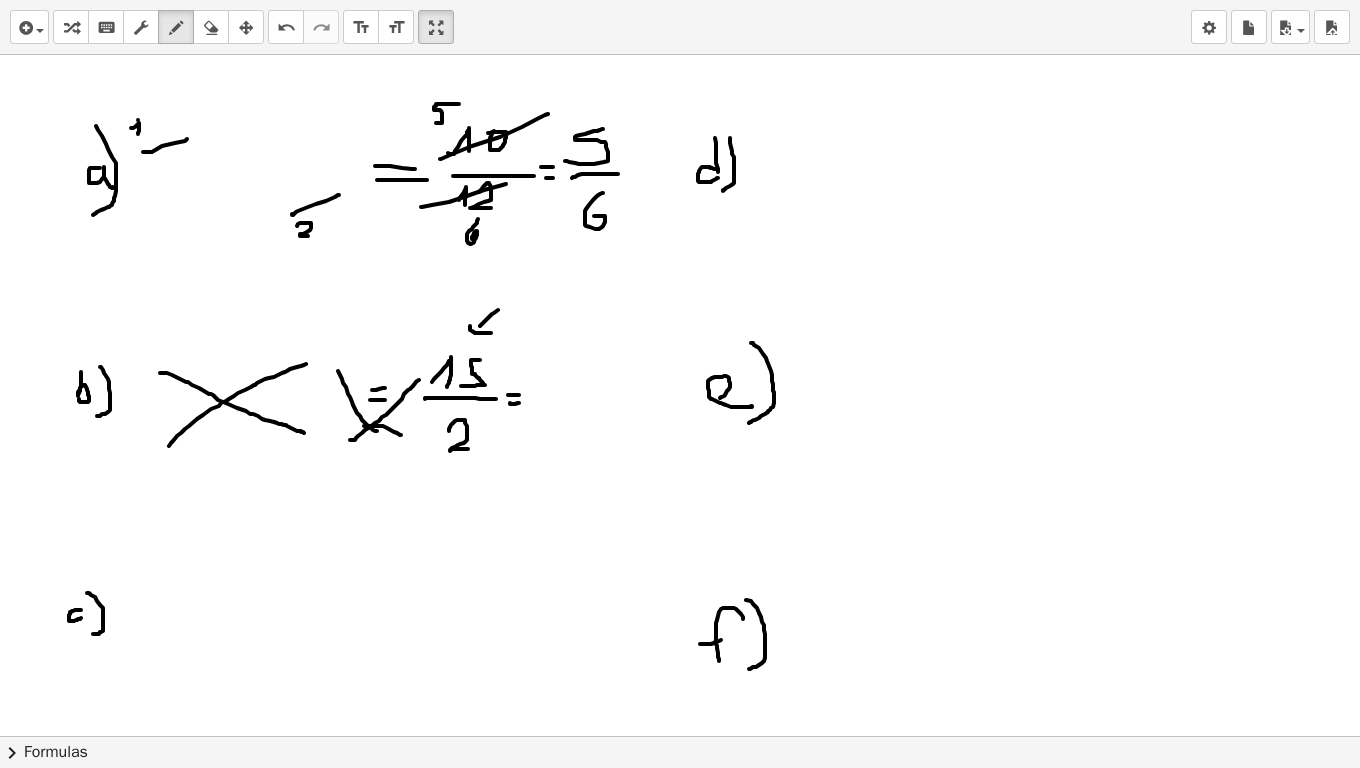 drag, startPoint x: 470, startPoint y: 326, endPoint x: 501, endPoint y: 329, distance: 31.144823 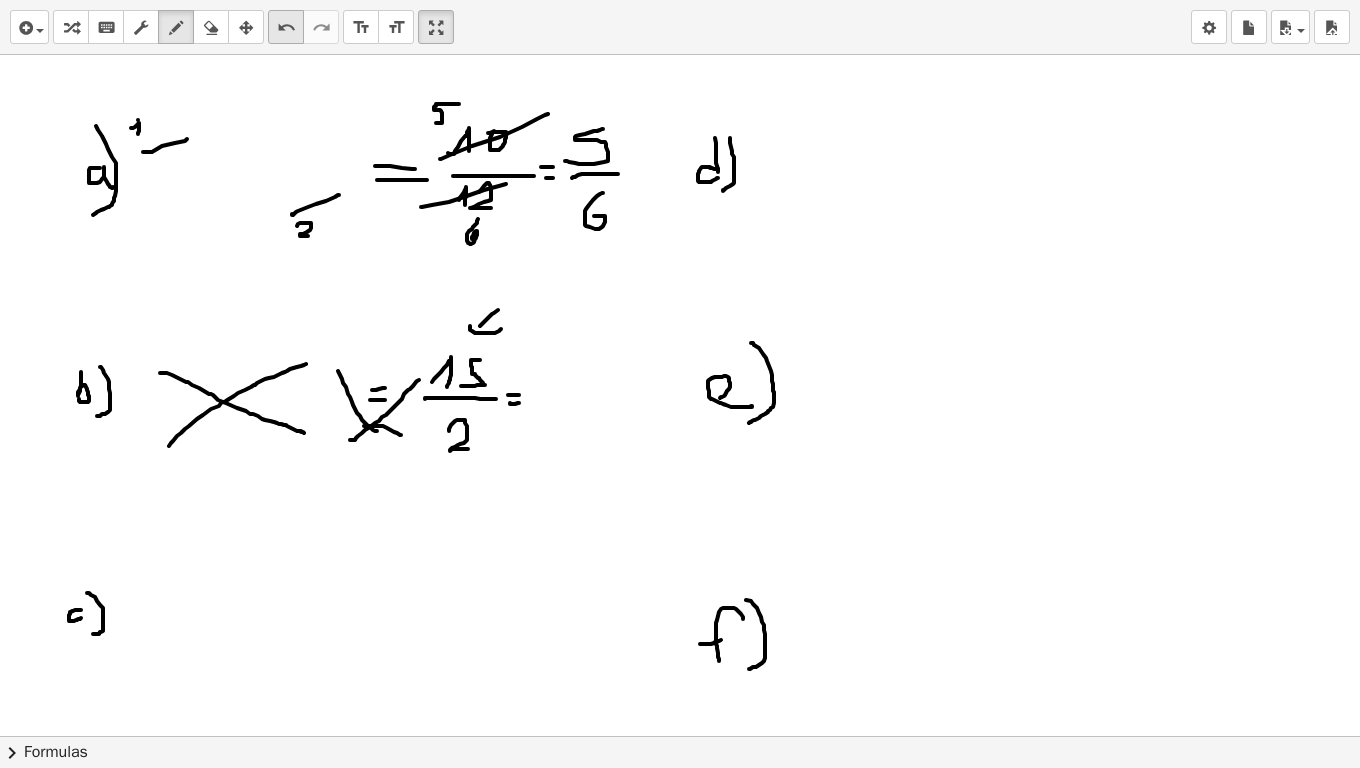 click on "undo" at bounding box center (286, 28) 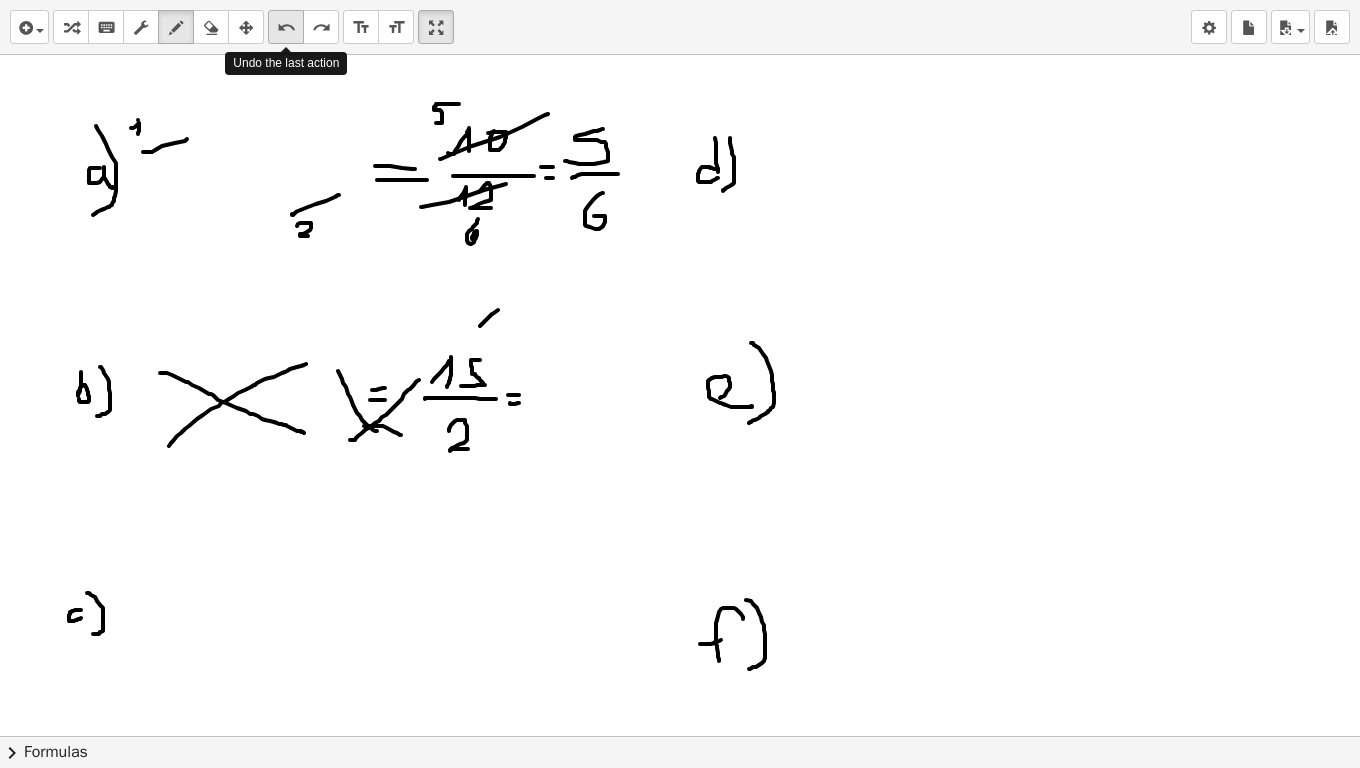 click on "undo" at bounding box center [286, 28] 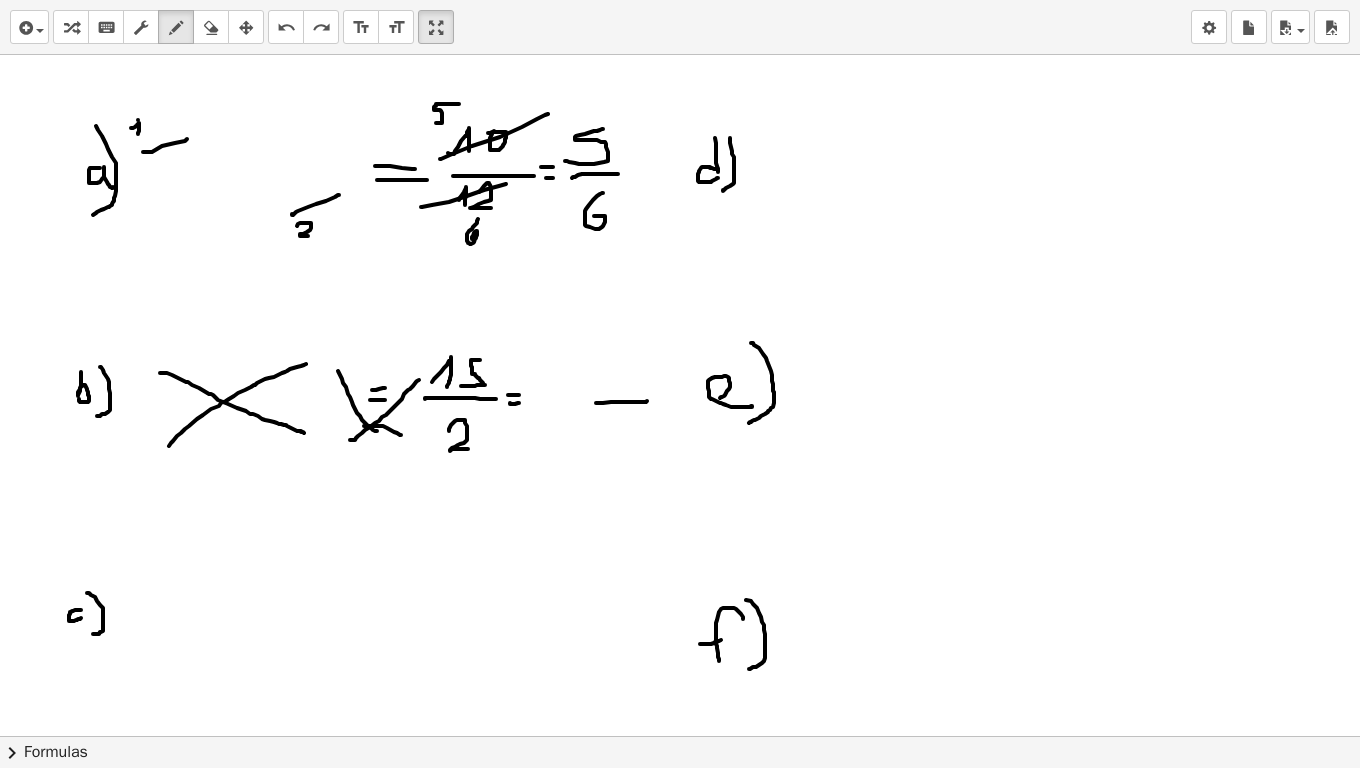 drag, startPoint x: 596, startPoint y: 403, endPoint x: 647, endPoint y: 401, distance: 51.0392 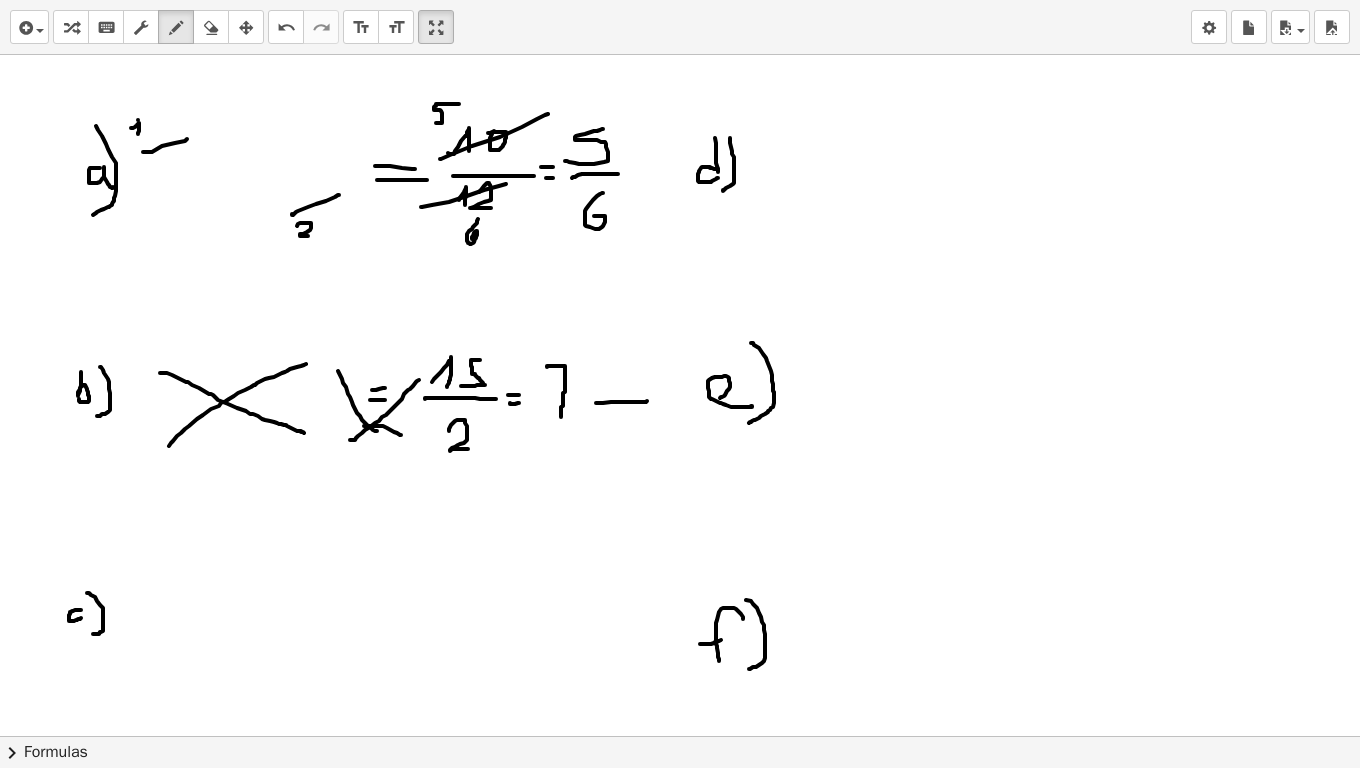 drag, startPoint x: 547, startPoint y: 367, endPoint x: 560, endPoint y: 419, distance: 53.600372 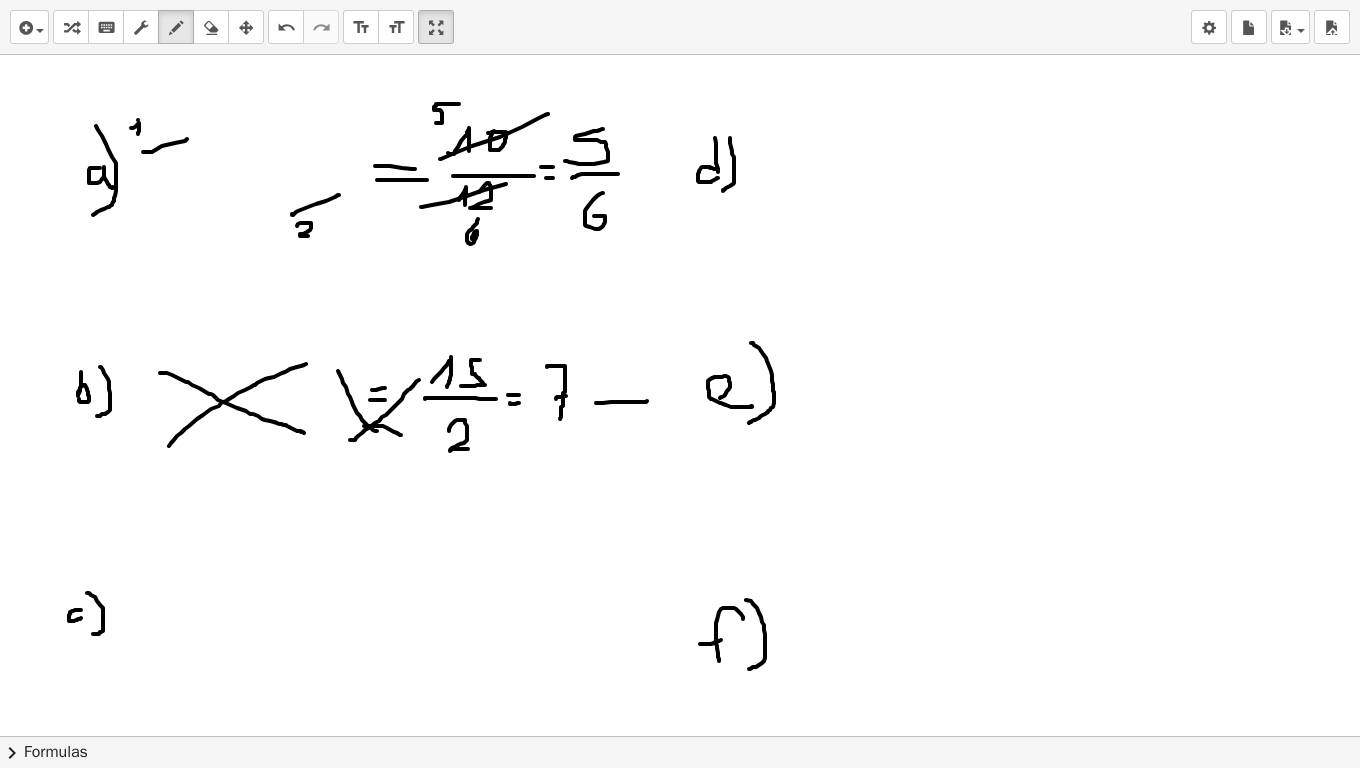 drag, startPoint x: 556, startPoint y: 399, endPoint x: 566, endPoint y: 396, distance: 10.440307 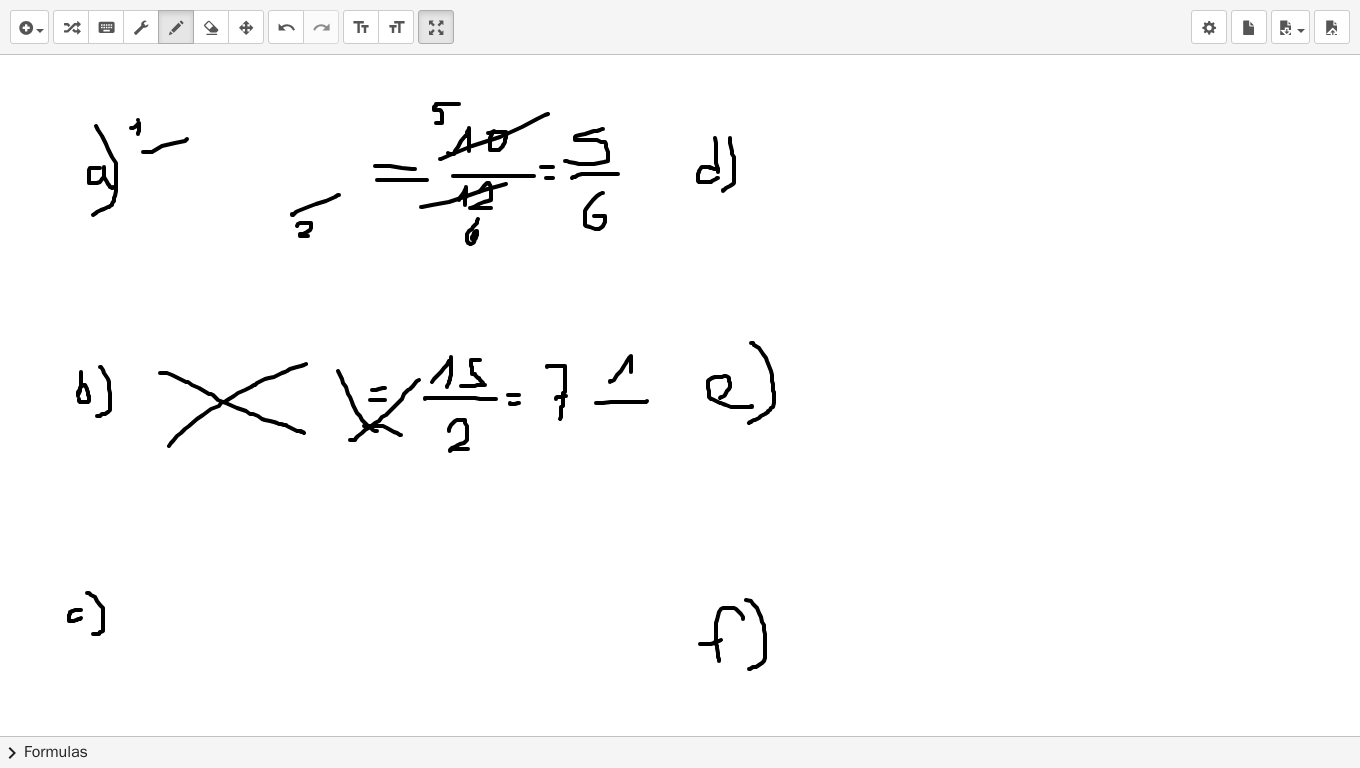 drag, startPoint x: 610, startPoint y: 382, endPoint x: 631, endPoint y: 378, distance: 21.377558 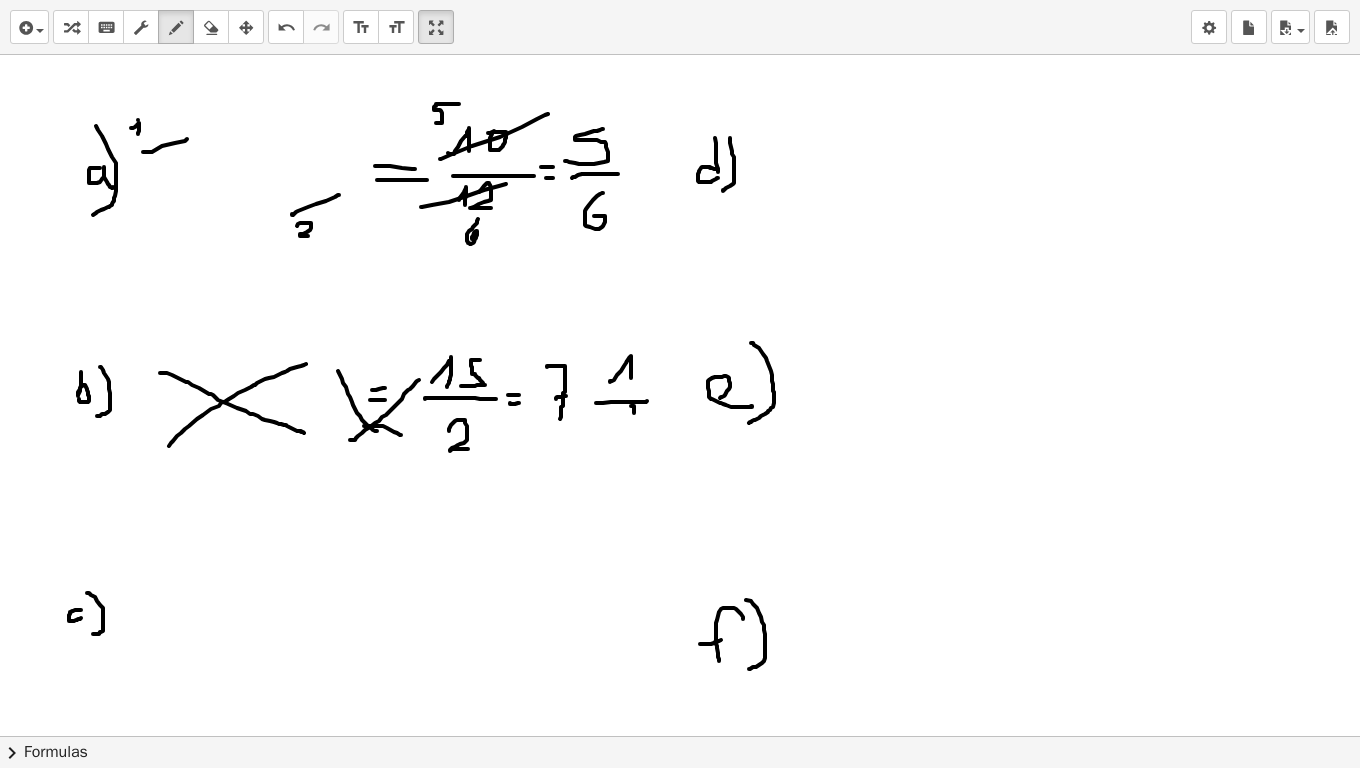 drag, startPoint x: 631, startPoint y: 406, endPoint x: 634, endPoint y: 416, distance: 10.440307 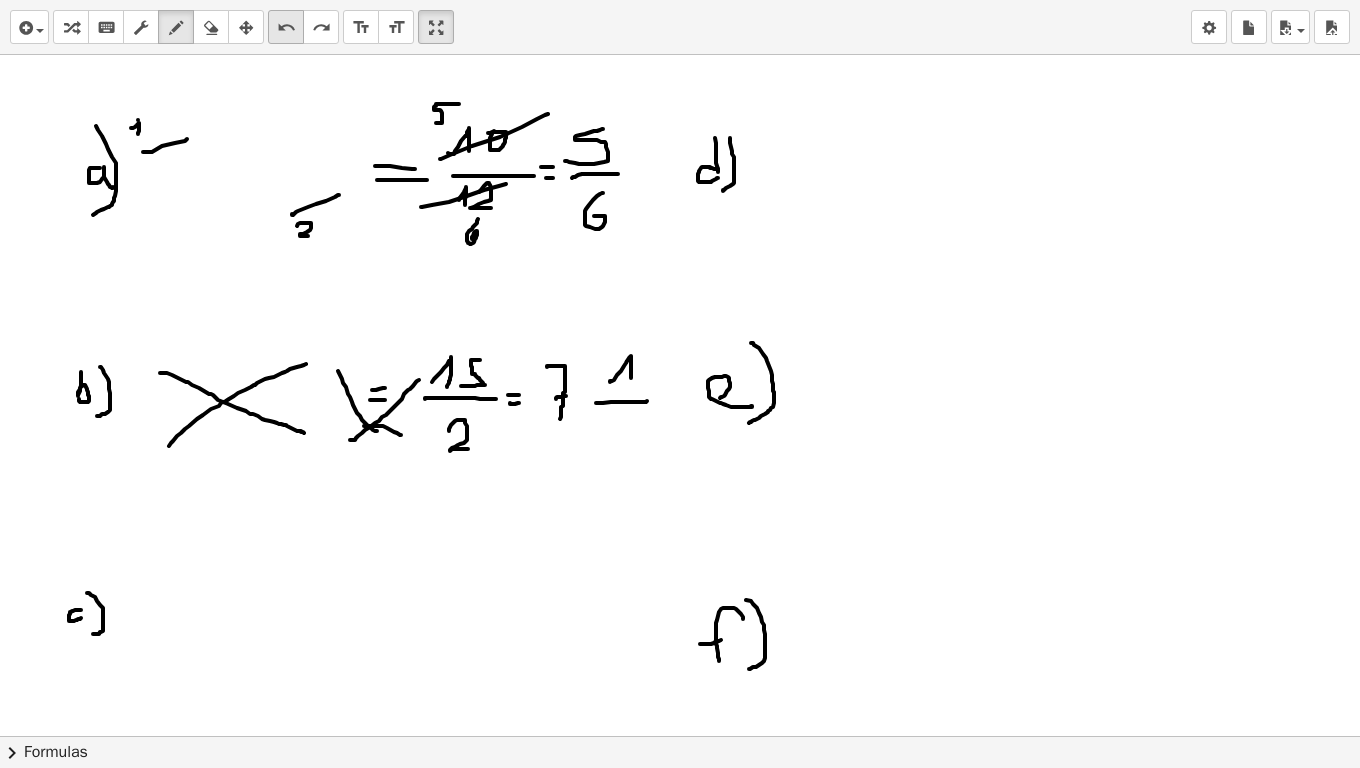 click on "undo" at bounding box center (286, 27) 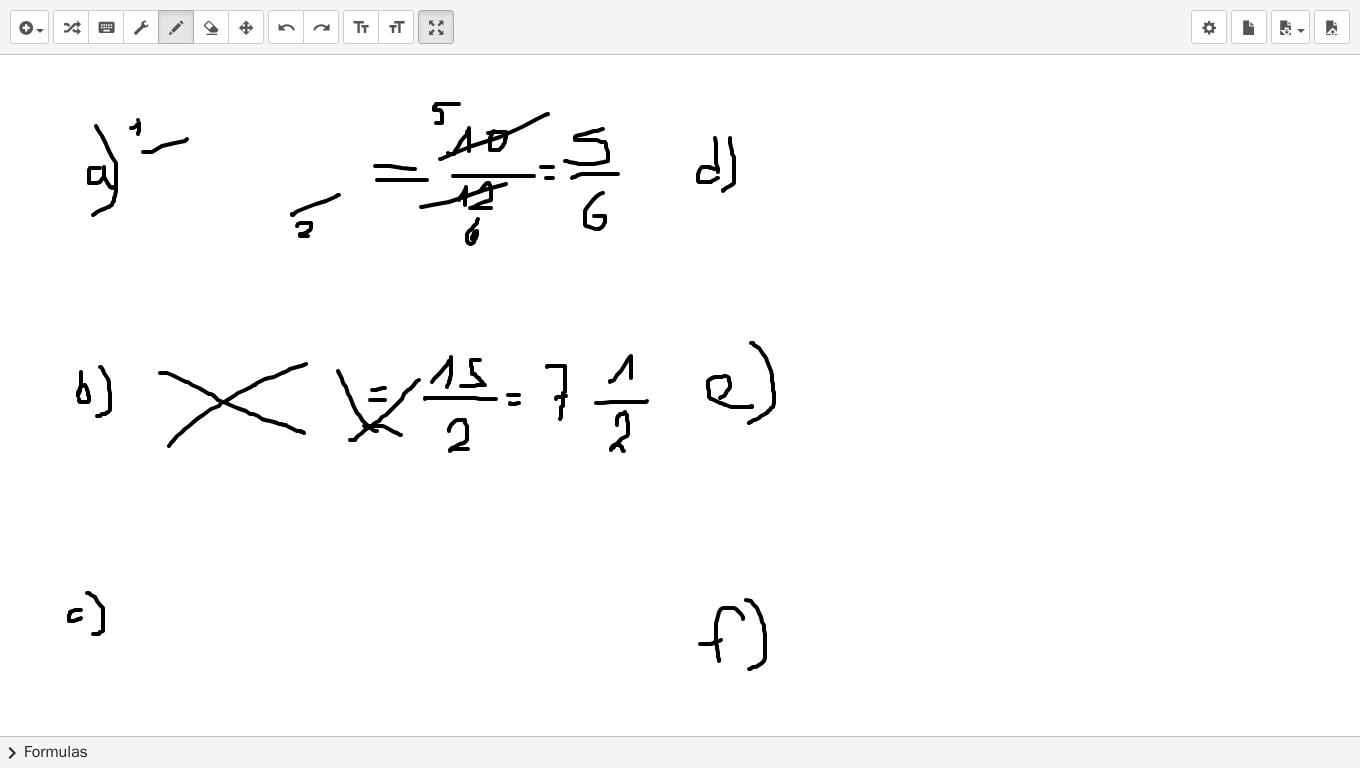 drag, startPoint x: 617, startPoint y: 425, endPoint x: 629, endPoint y: 451, distance: 28.635643 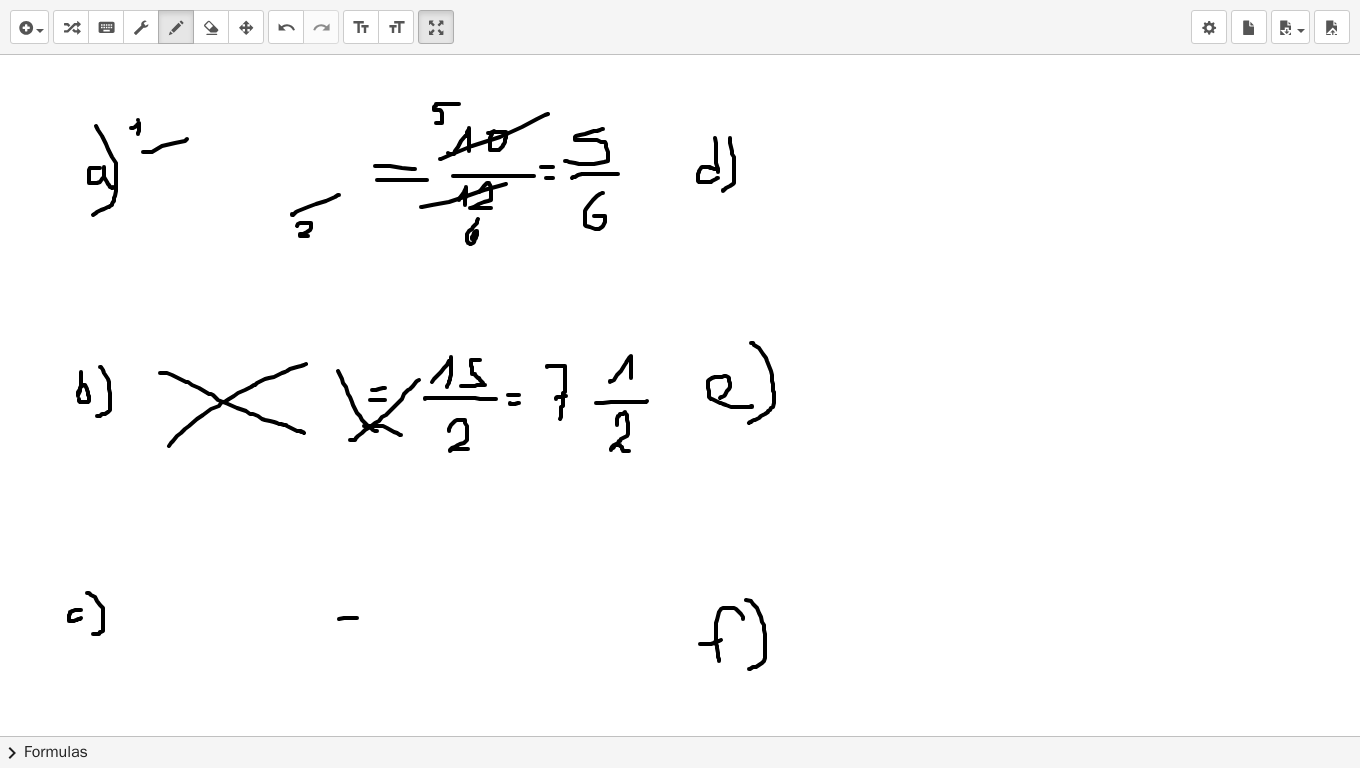 drag, startPoint x: 339, startPoint y: 619, endPoint x: 358, endPoint y: 618, distance: 19.026299 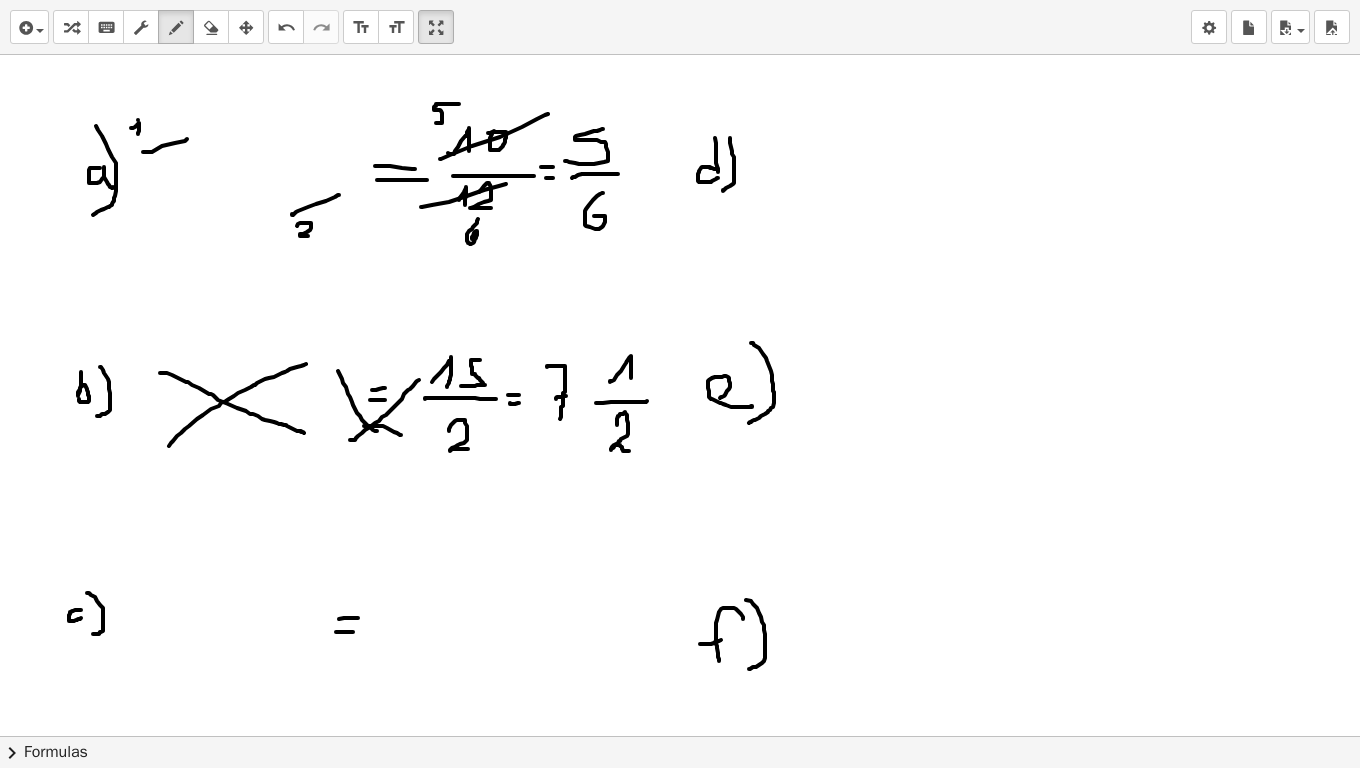 drag, startPoint x: 336, startPoint y: 632, endPoint x: 362, endPoint y: 632, distance: 26 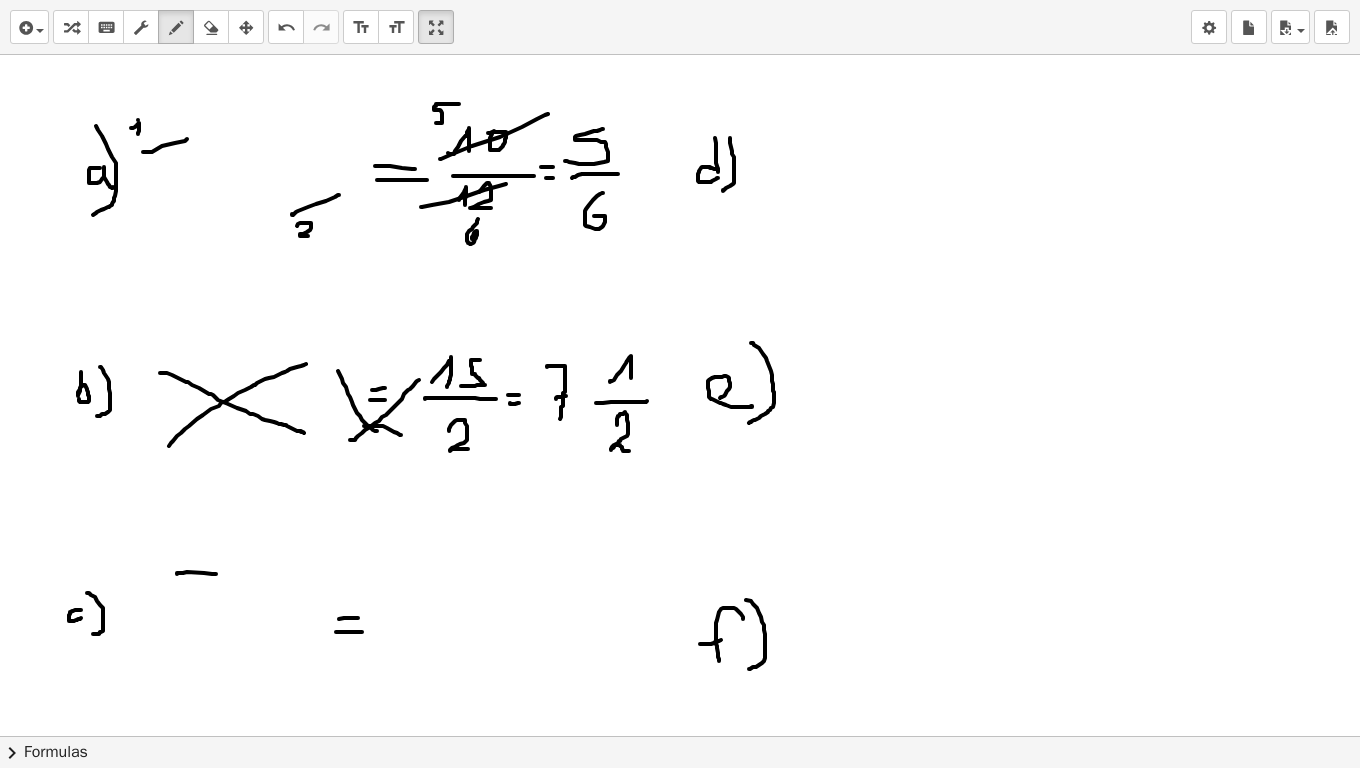 drag, startPoint x: 177, startPoint y: 574, endPoint x: 218, endPoint y: 569, distance: 41.303753 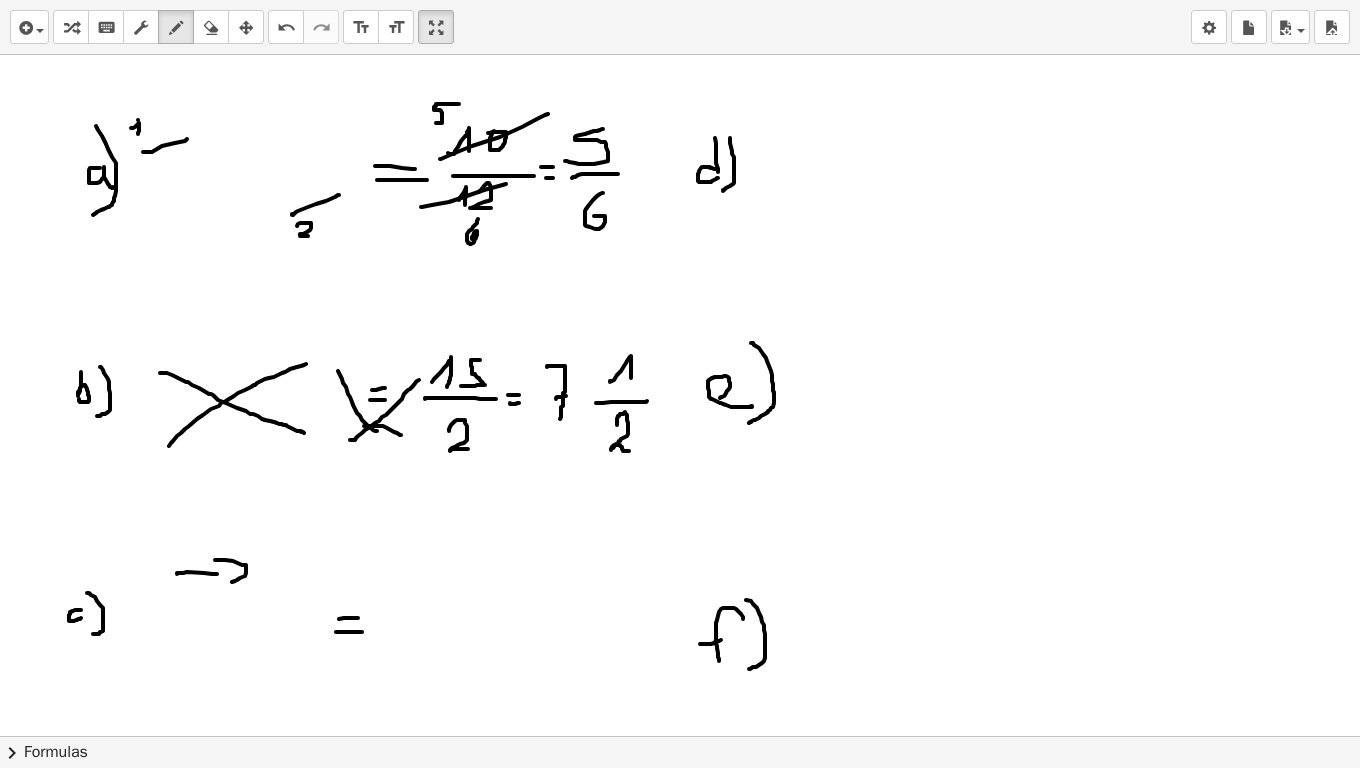 drag, startPoint x: 215, startPoint y: 560, endPoint x: 226, endPoint y: 587, distance: 29.15476 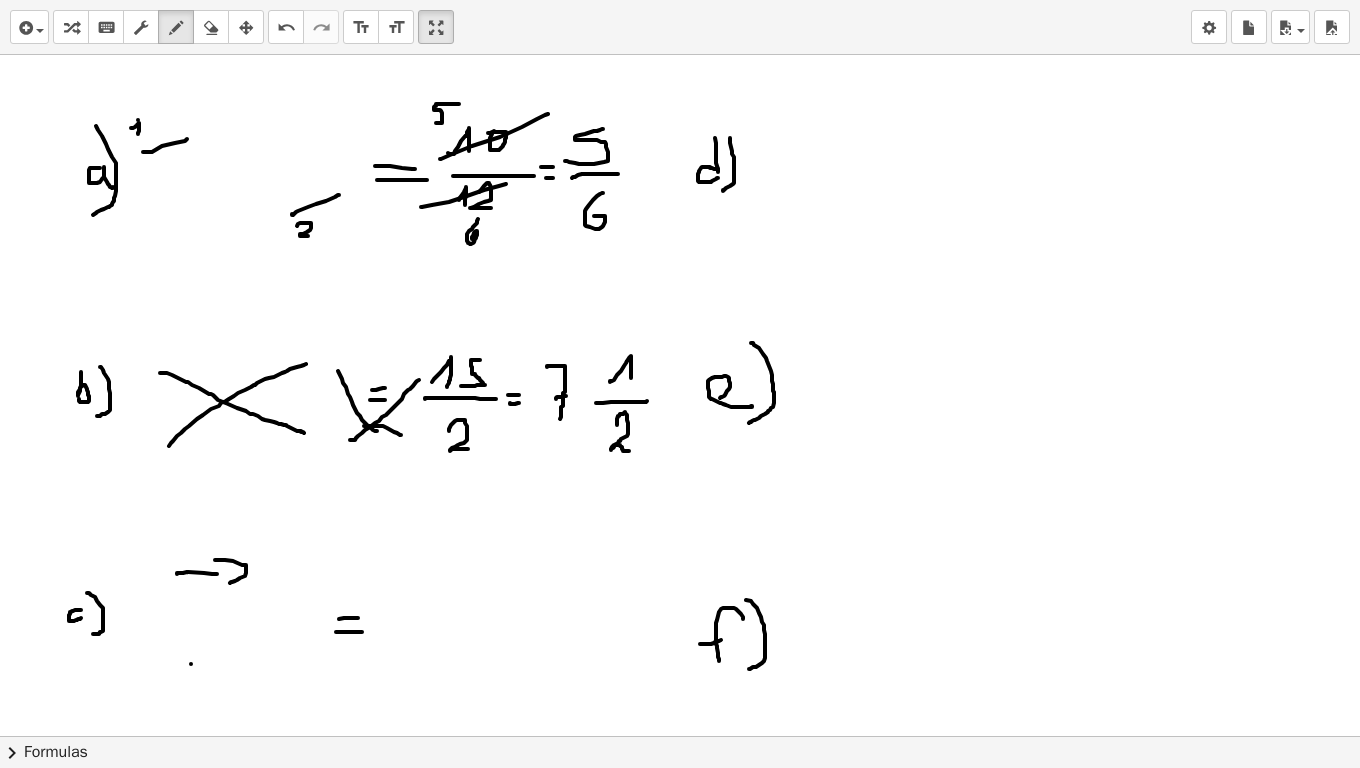 drag, startPoint x: 191, startPoint y: 664, endPoint x: 223, endPoint y: 667, distance: 32.140316 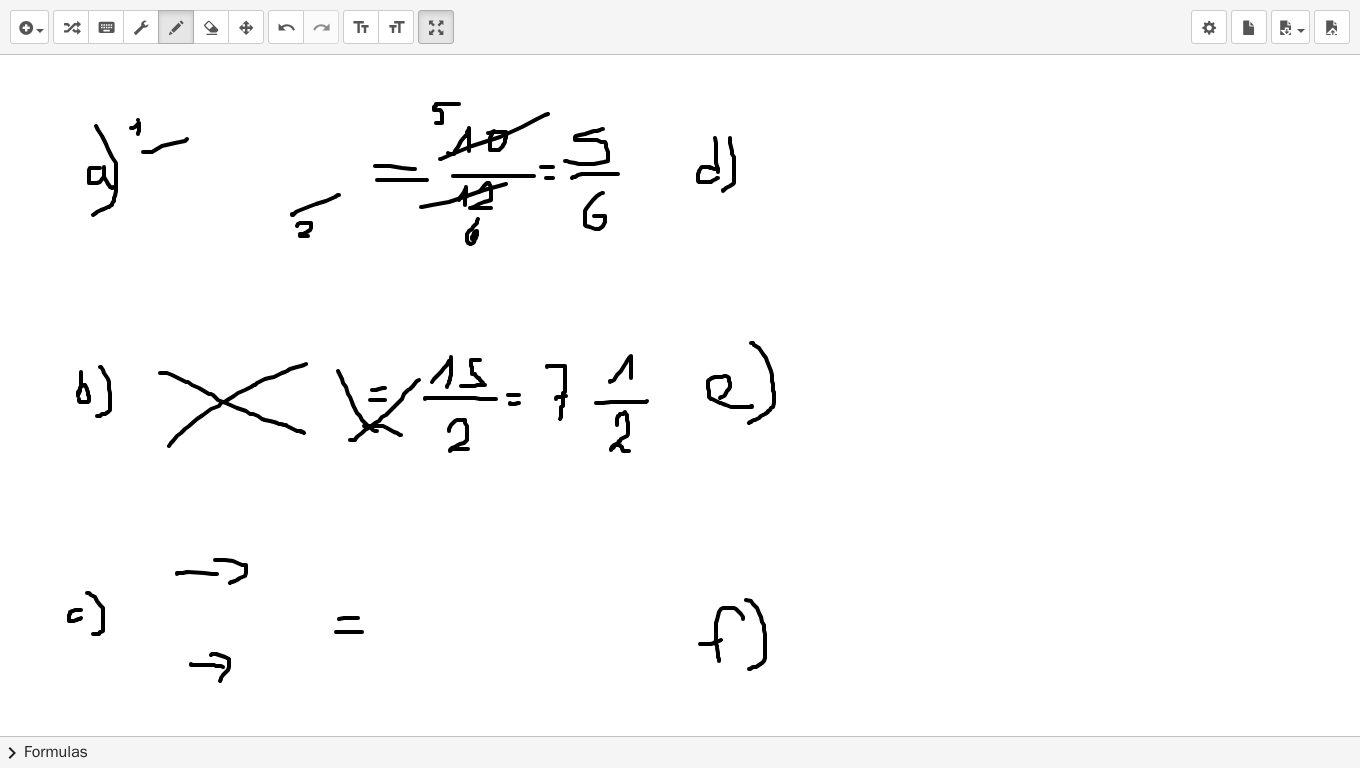 drag, startPoint x: 211, startPoint y: 655, endPoint x: 219, endPoint y: 682, distance: 28.160255 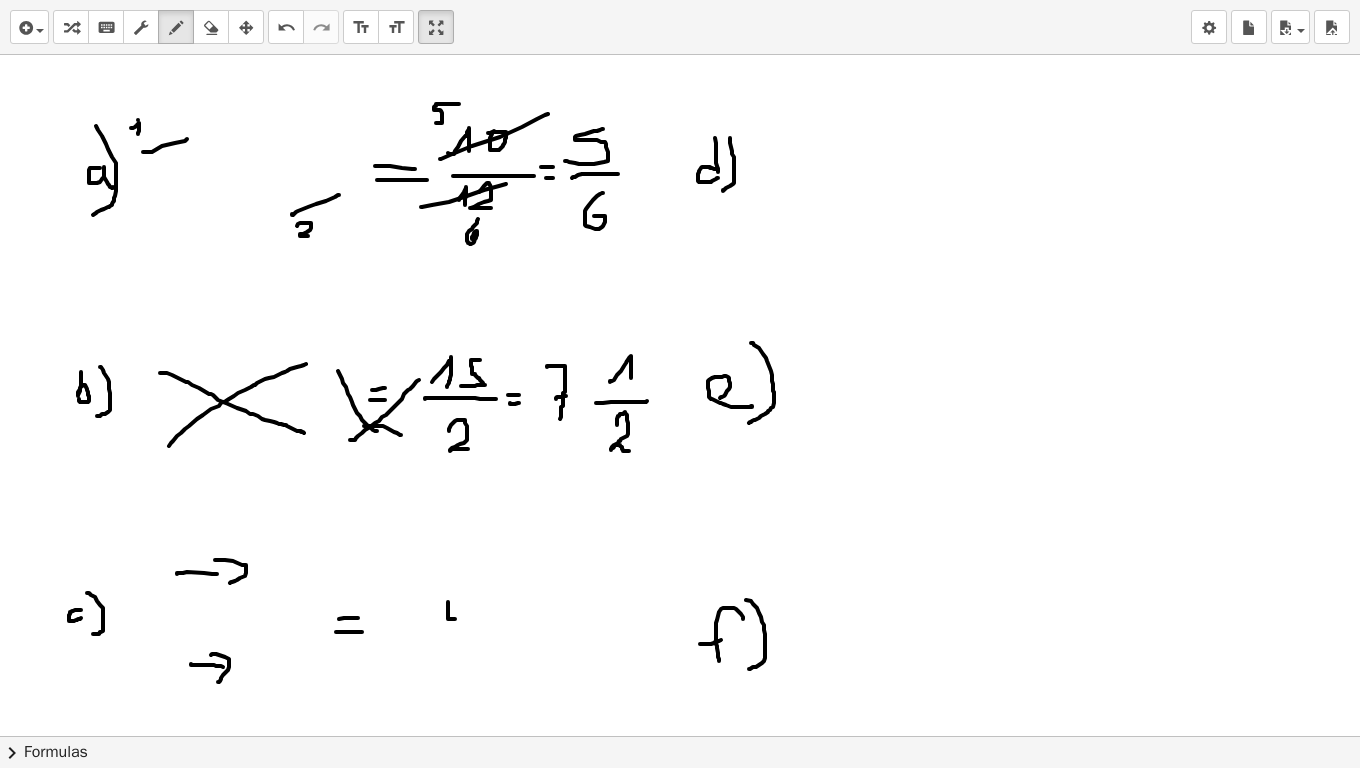 drag, startPoint x: 448, startPoint y: 602, endPoint x: 459, endPoint y: 616, distance: 17.804493 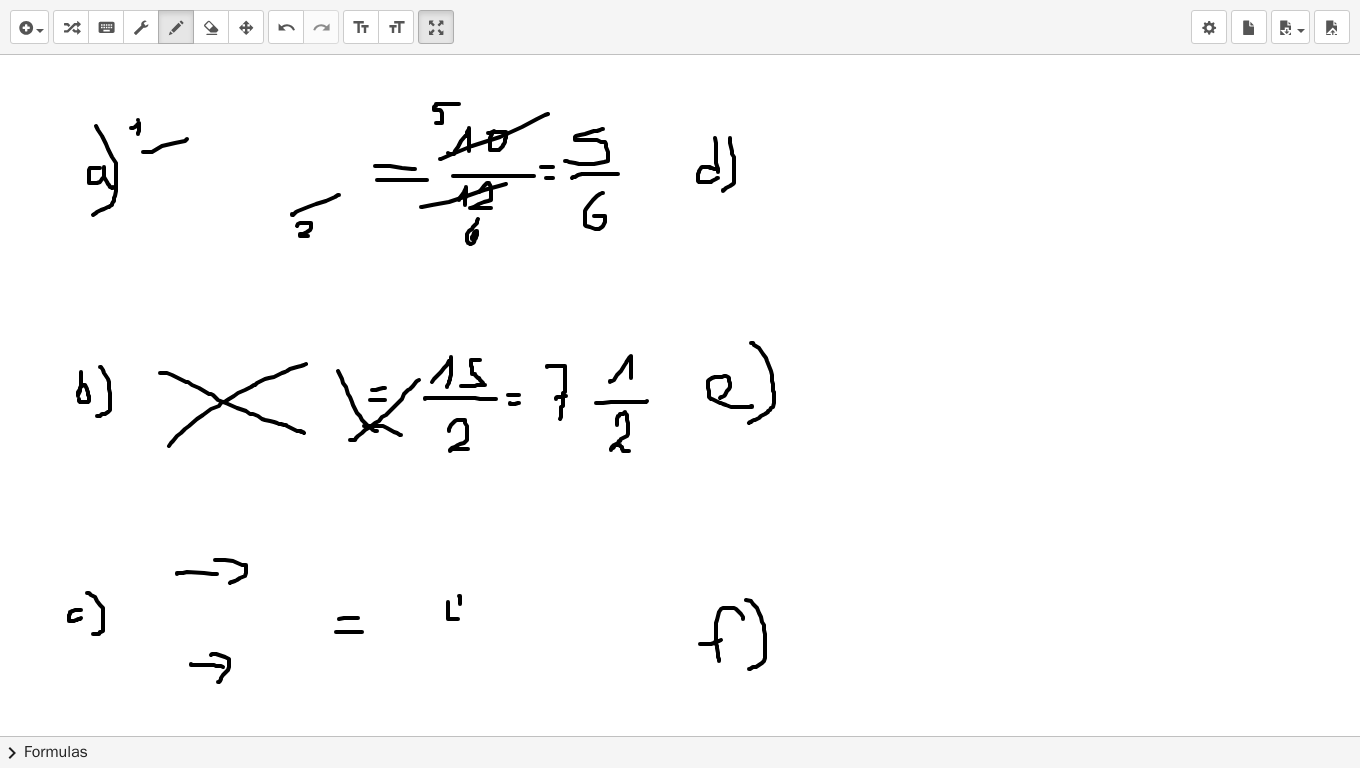 drag, startPoint x: 460, startPoint y: 600, endPoint x: 460, endPoint y: 622, distance: 22 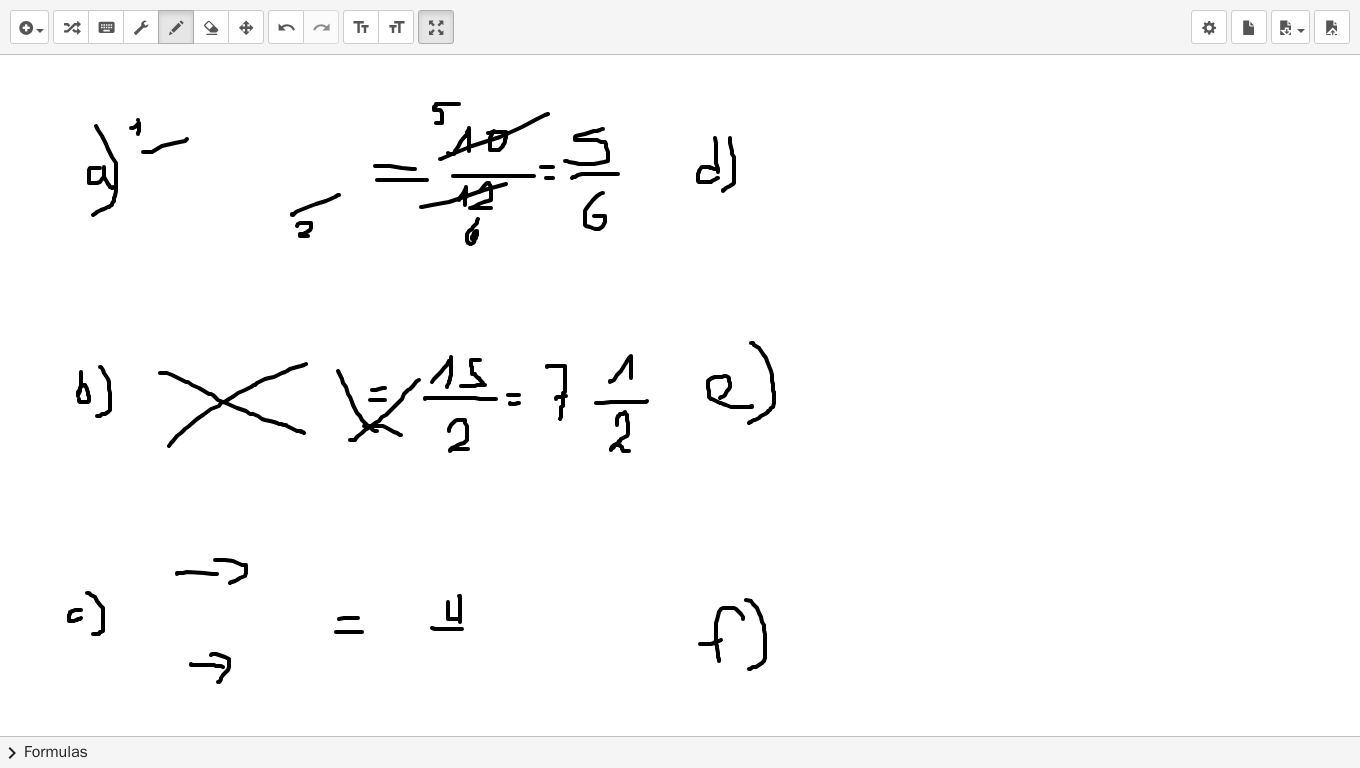 drag, startPoint x: 432, startPoint y: 628, endPoint x: 460, endPoint y: 636, distance: 29.12044 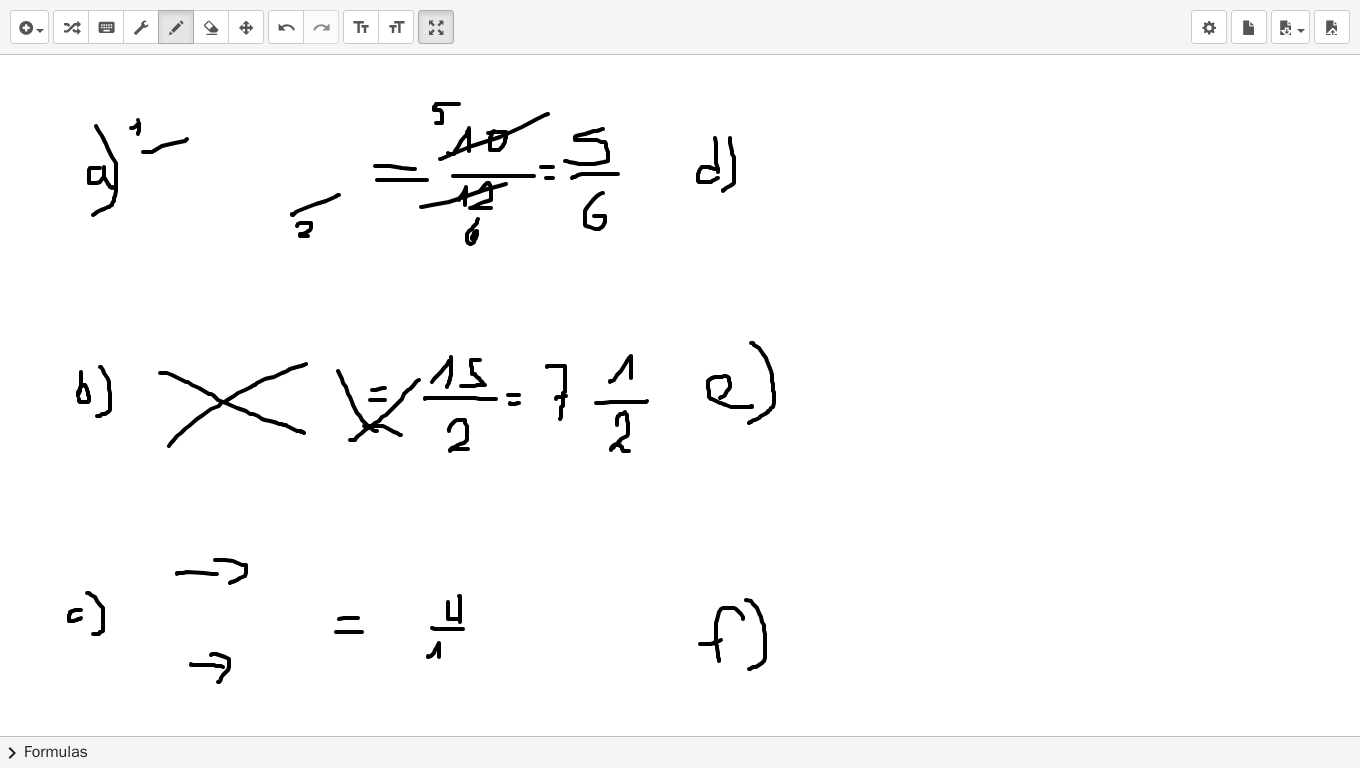 drag, startPoint x: 431, startPoint y: 656, endPoint x: 443, endPoint y: 656, distance: 12 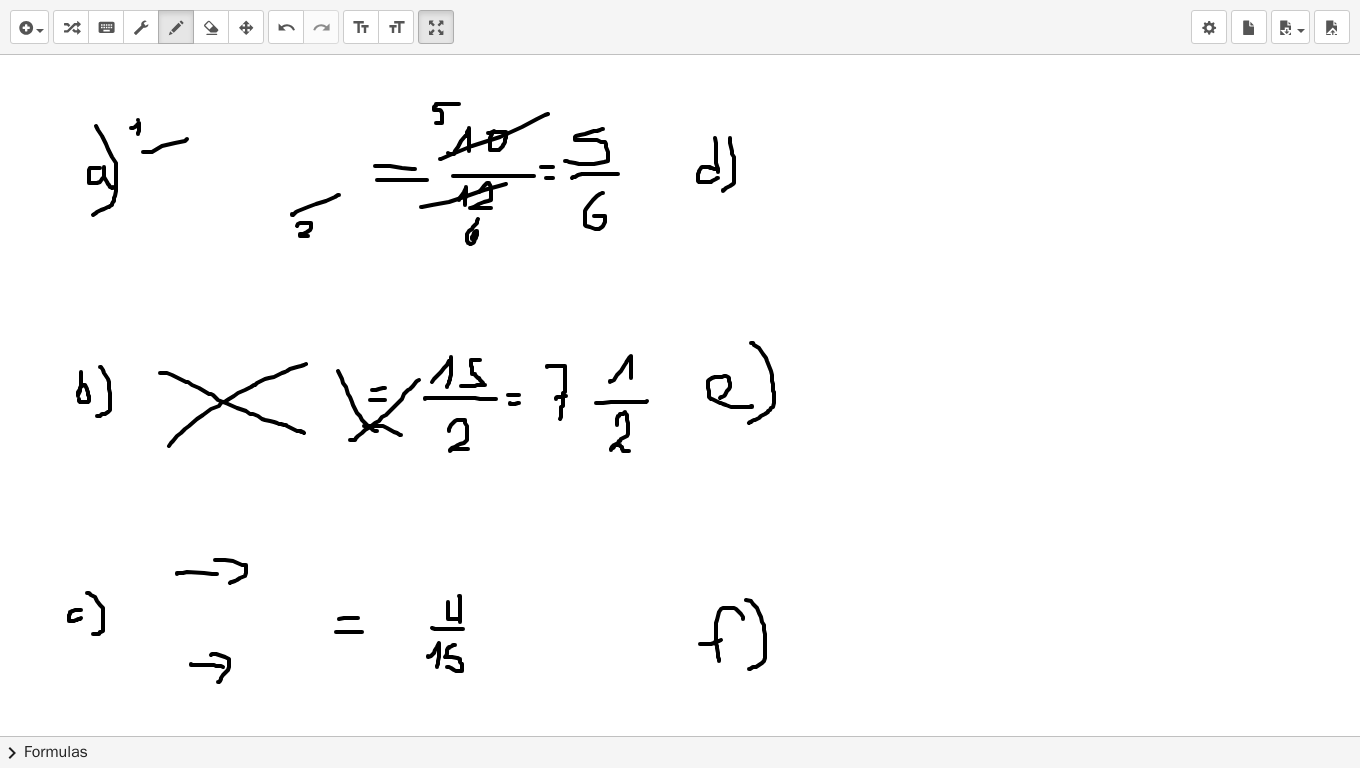 drag, startPoint x: 455, startPoint y: 645, endPoint x: 445, endPoint y: 667, distance: 24.166092 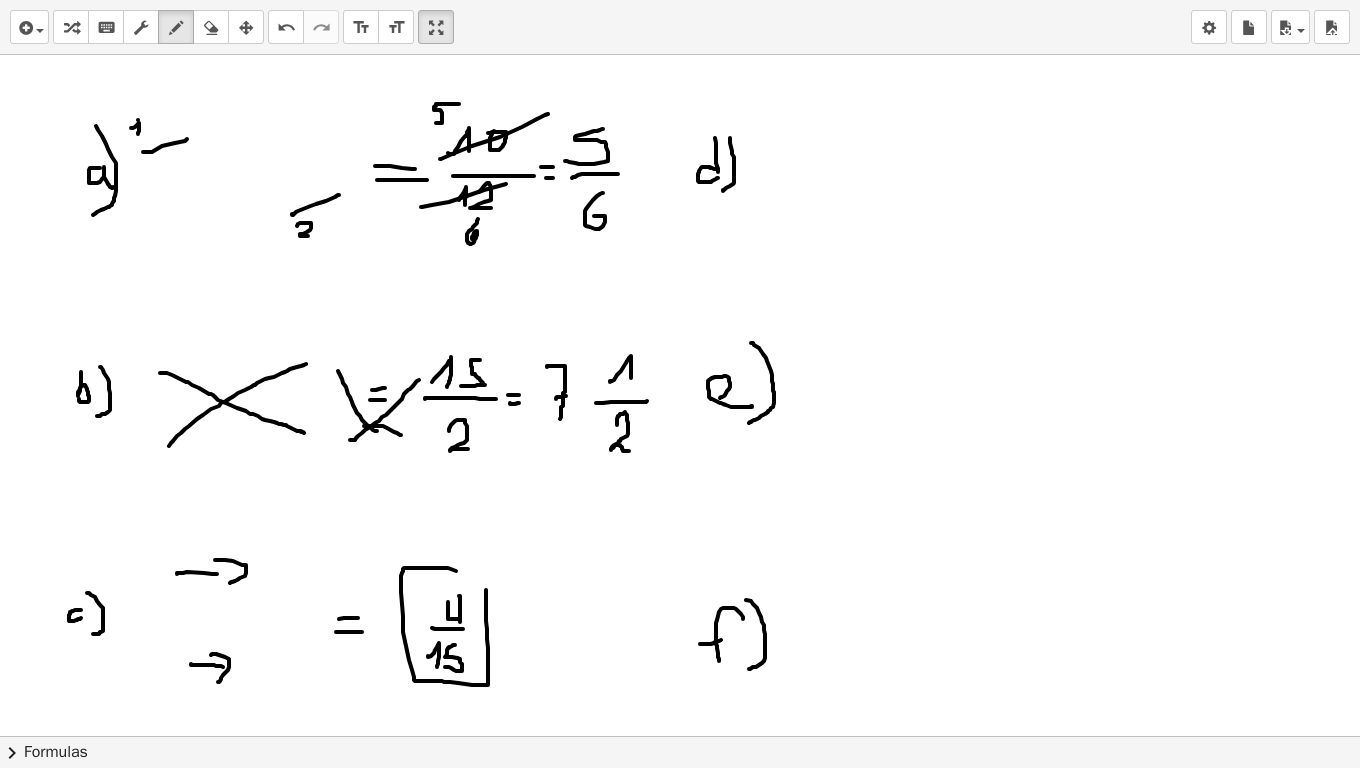 drag, startPoint x: 486, startPoint y: 590, endPoint x: 480, endPoint y: 578, distance: 13.416408 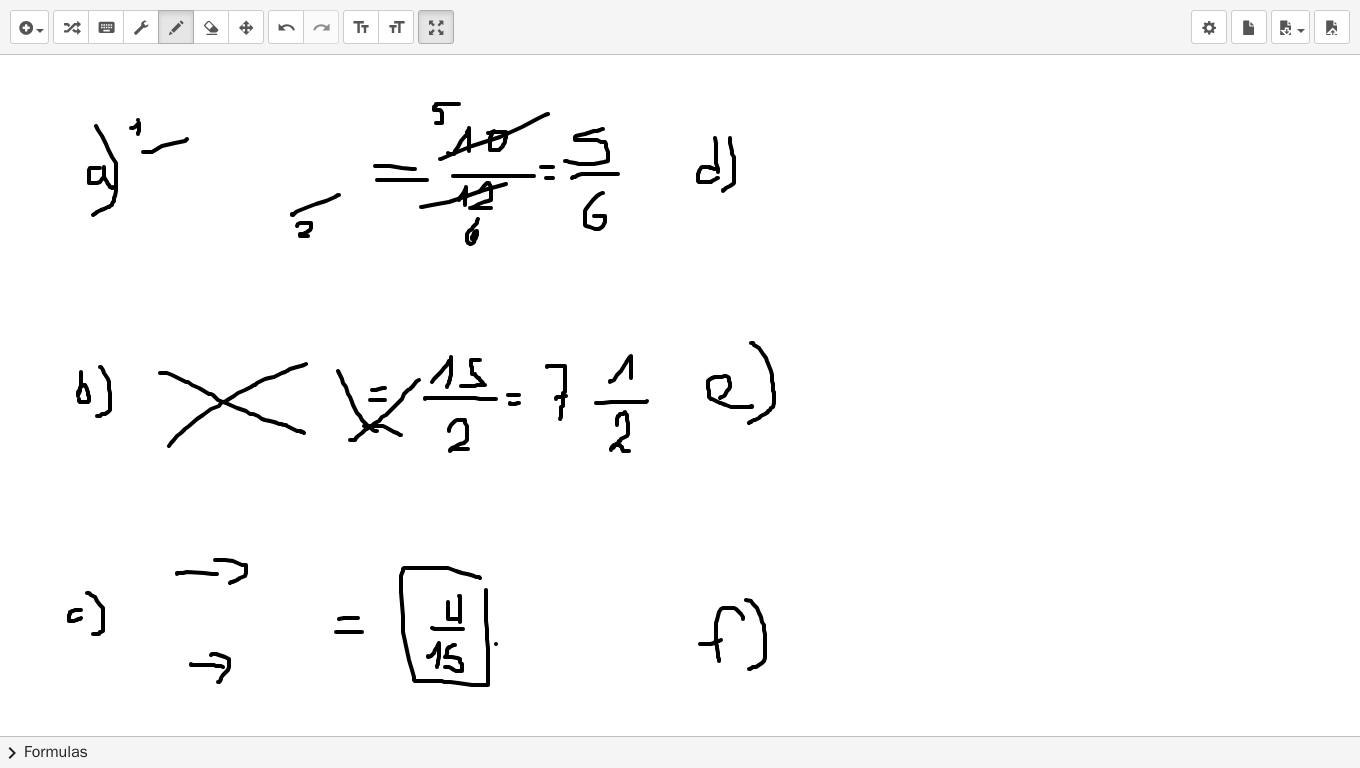 drag, startPoint x: 496, startPoint y: 644, endPoint x: 456, endPoint y: 705, distance: 72.94518 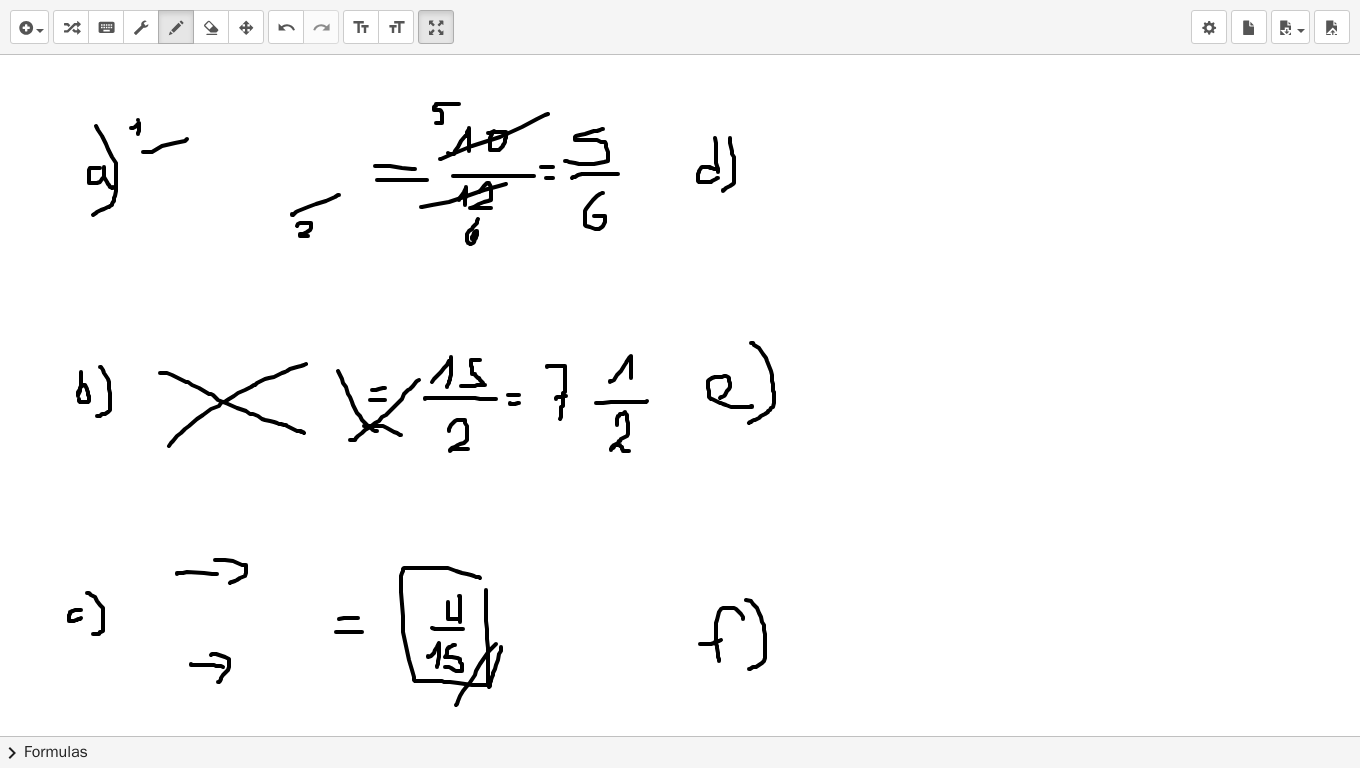 drag, startPoint x: 501, startPoint y: 647, endPoint x: 498, endPoint y: 669, distance: 22.203604 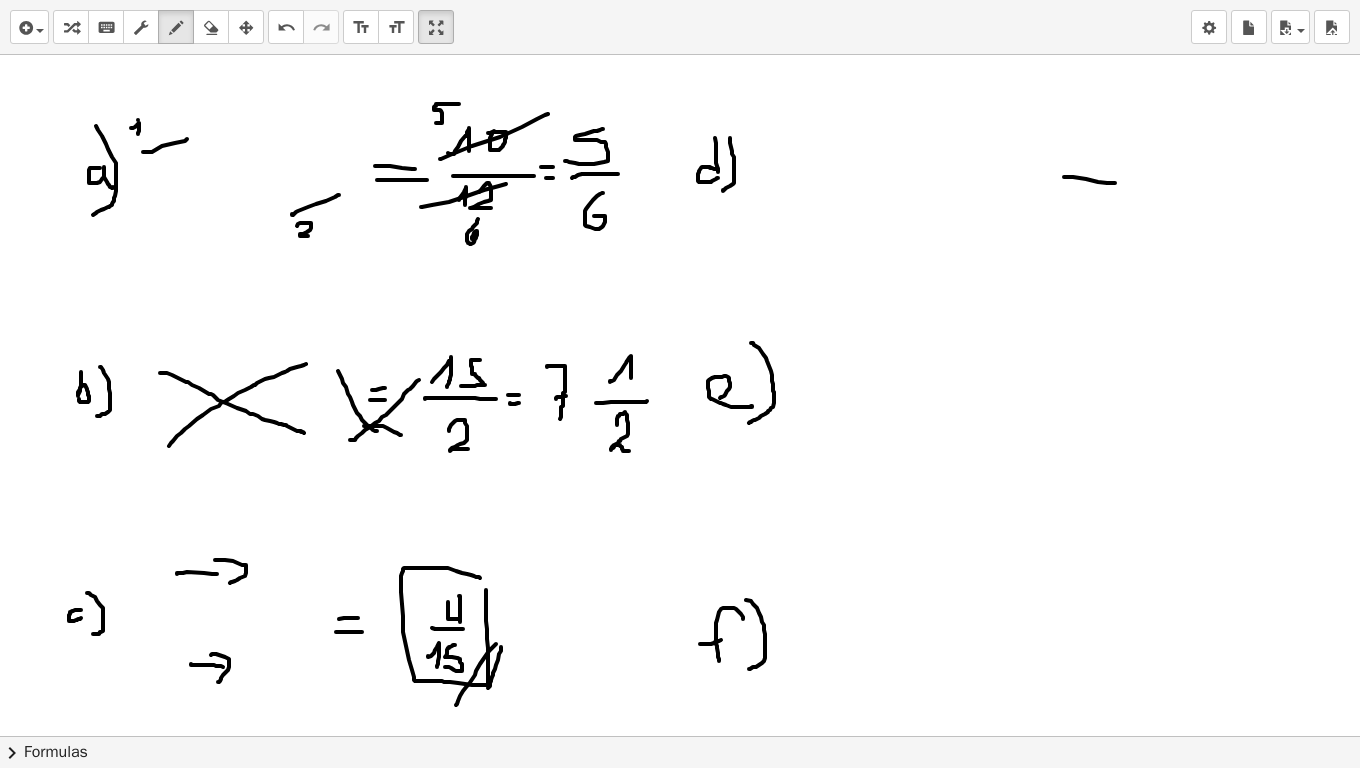 click at bounding box center (680, 1522) 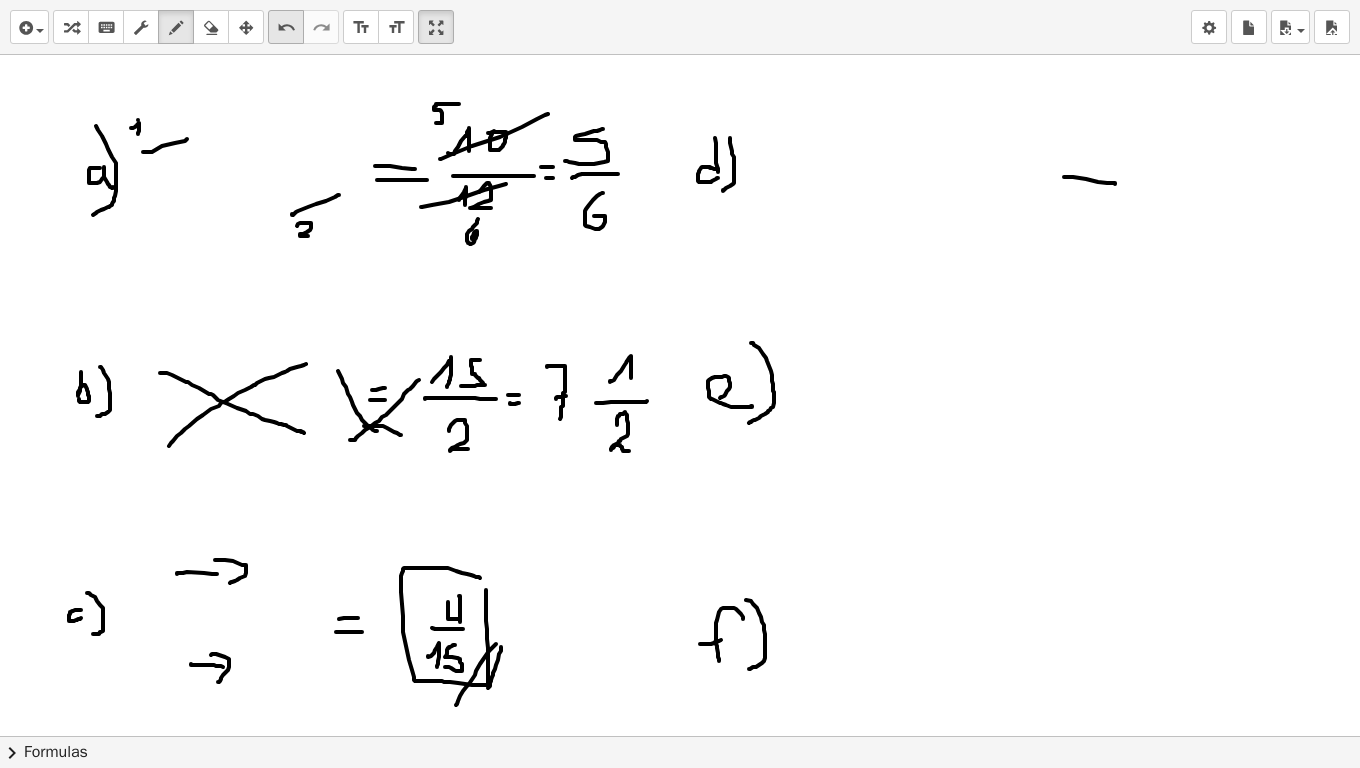 click on "undo" at bounding box center (286, 28) 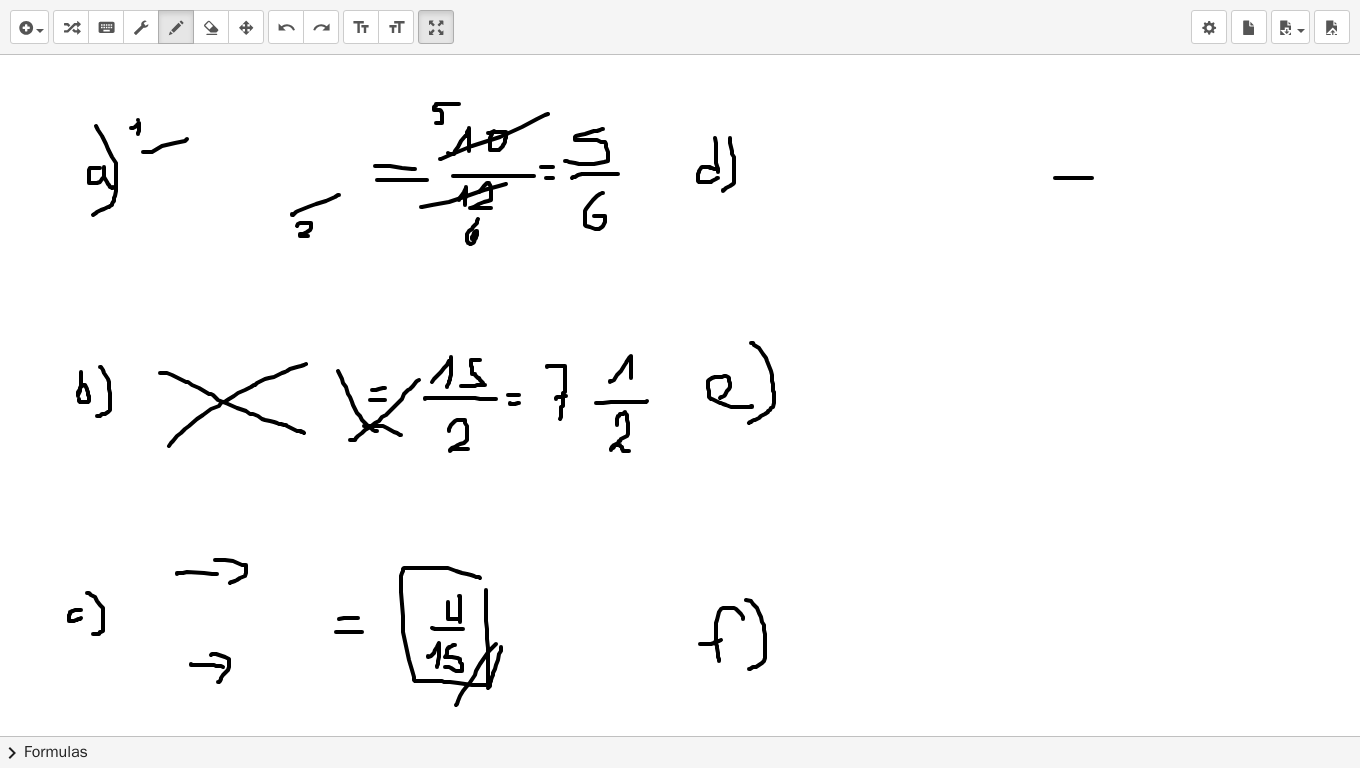 drag, startPoint x: 1055, startPoint y: 178, endPoint x: 1092, endPoint y: 178, distance: 37 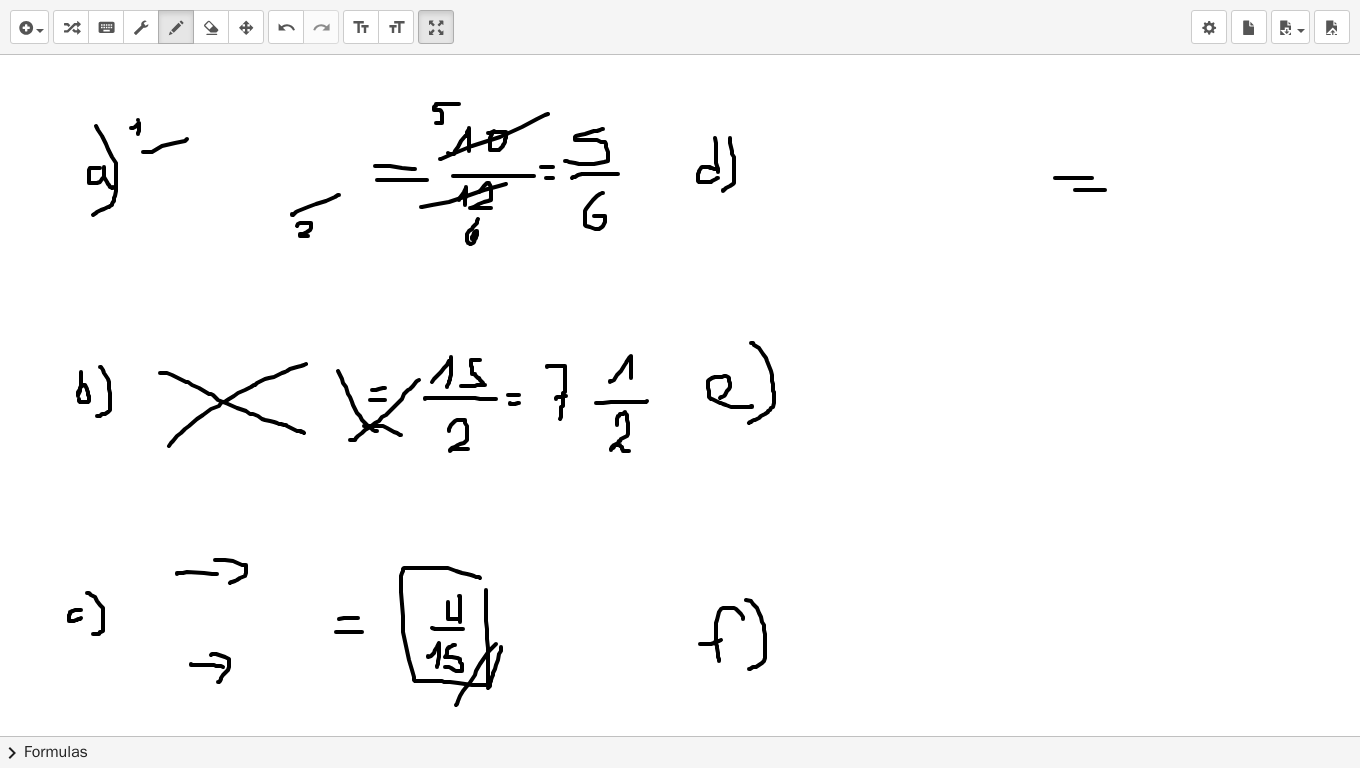 drag, startPoint x: 1075, startPoint y: 190, endPoint x: 1105, endPoint y: 190, distance: 30 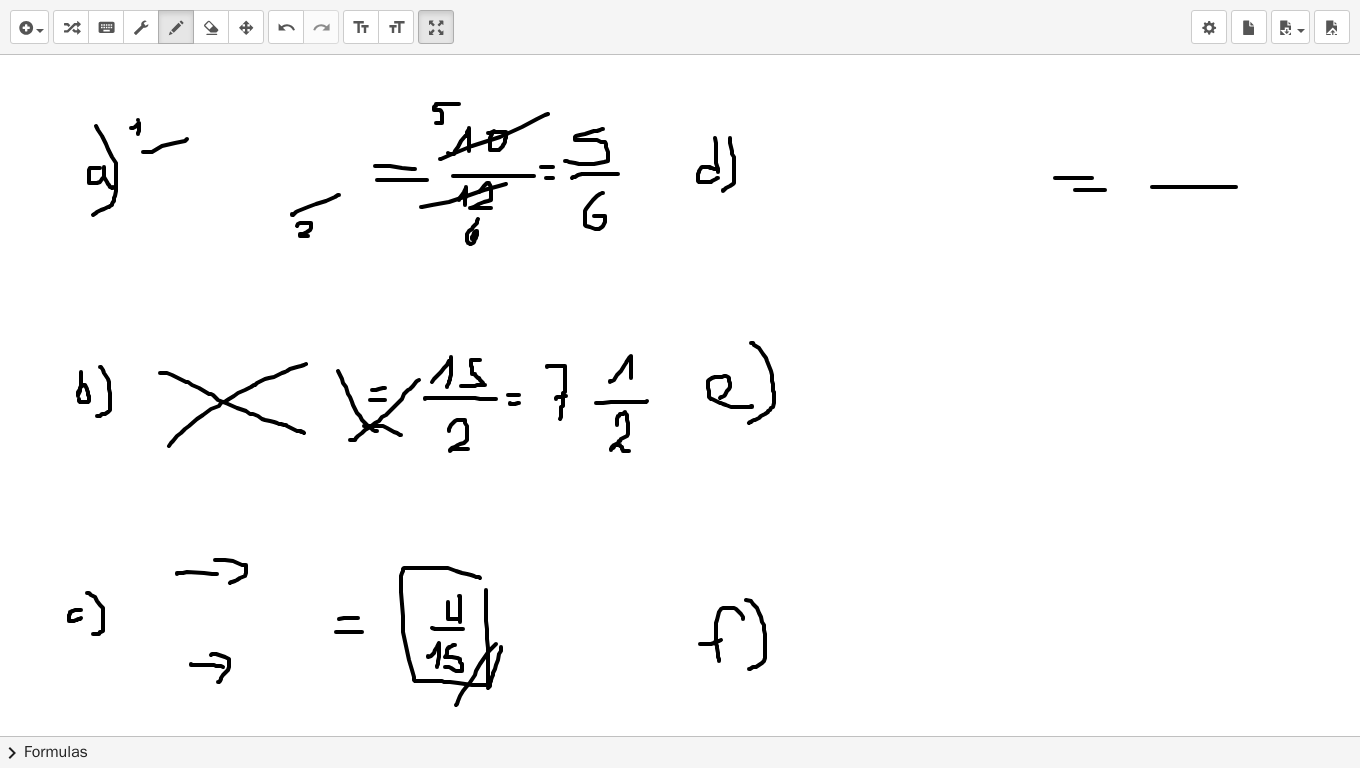 drag, startPoint x: 1152, startPoint y: 187, endPoint x: 1244, endPoint y: 187, distance: 92 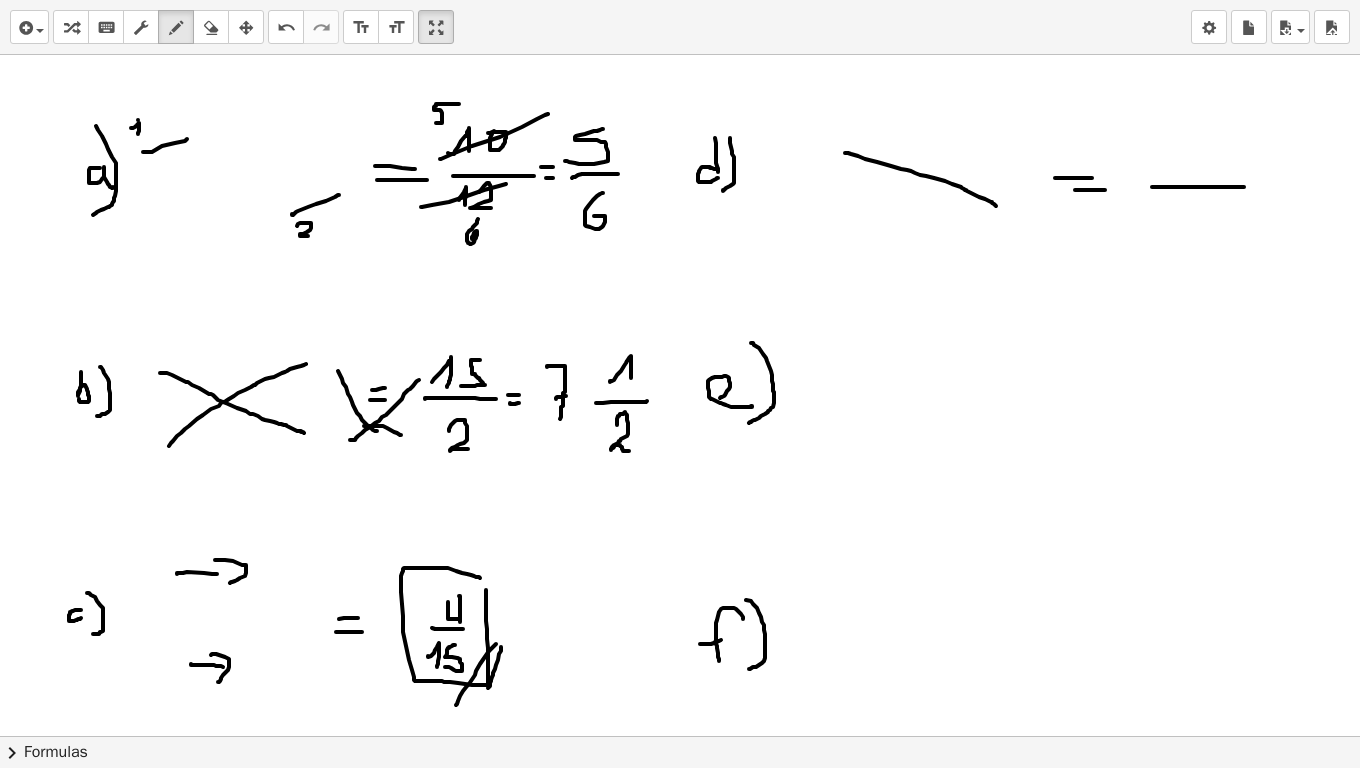 drag, startPoint x: 845, startPoint y: 153, endPoint x: 996, endPoint y: 206, distance: 160.03125 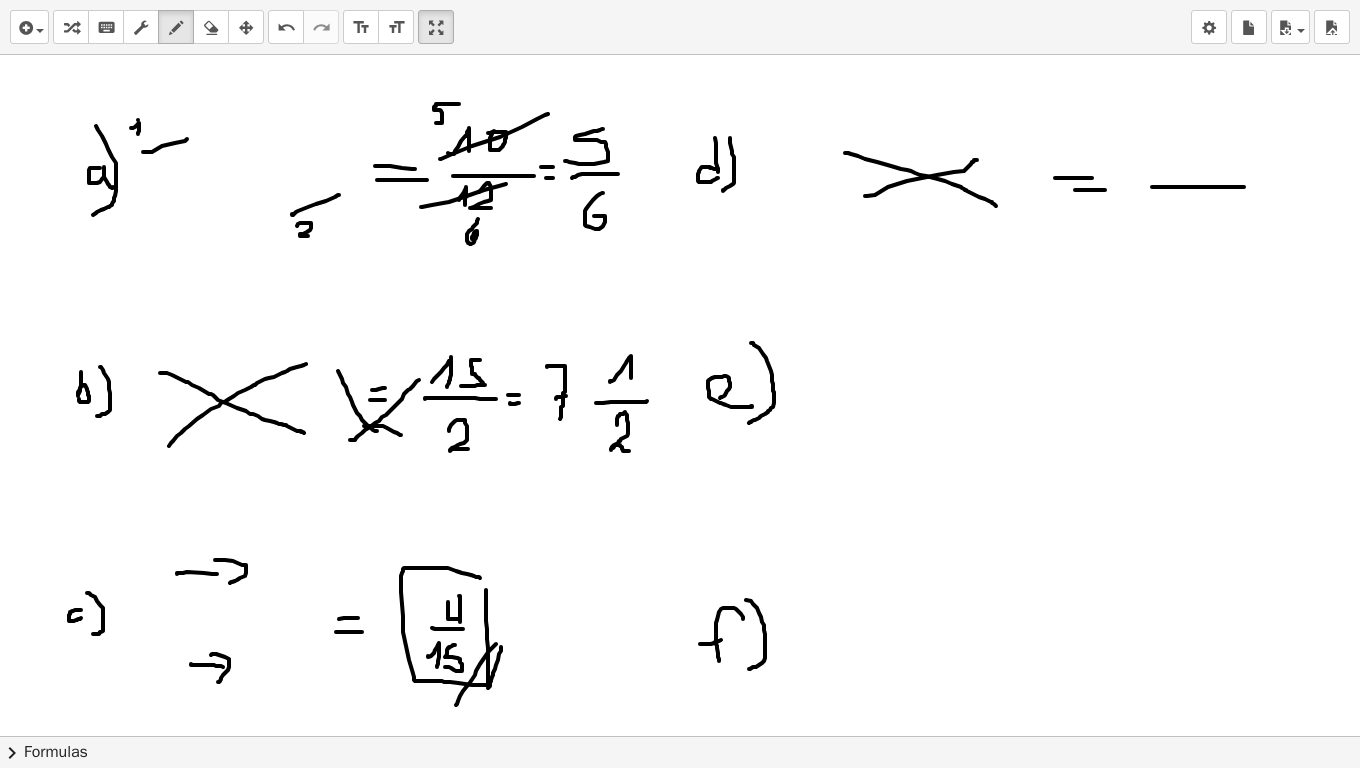 drag, startPoint x: 865, startPoint y: 196, endPoint x: 983, endPoint y: 160, distance: 123.36936 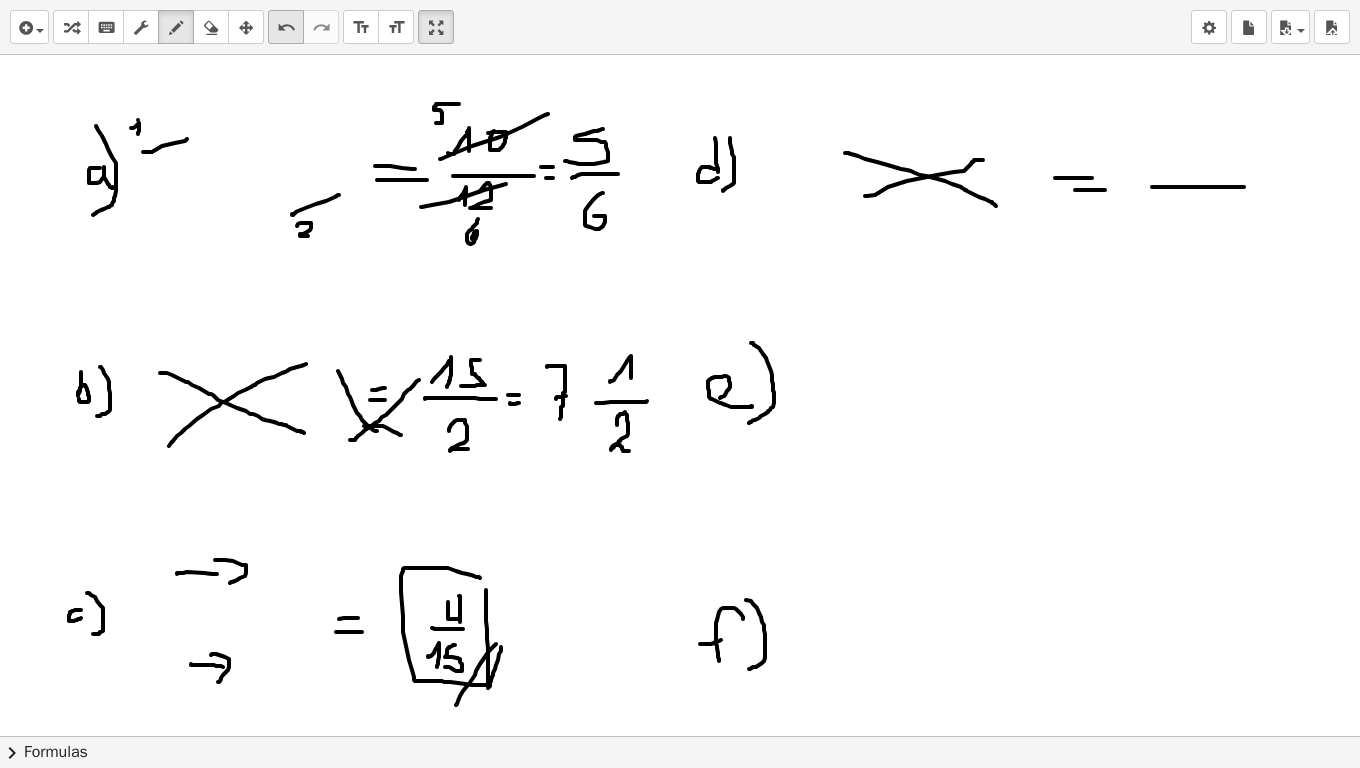 click on "undo" at bounding box center (286, 27) 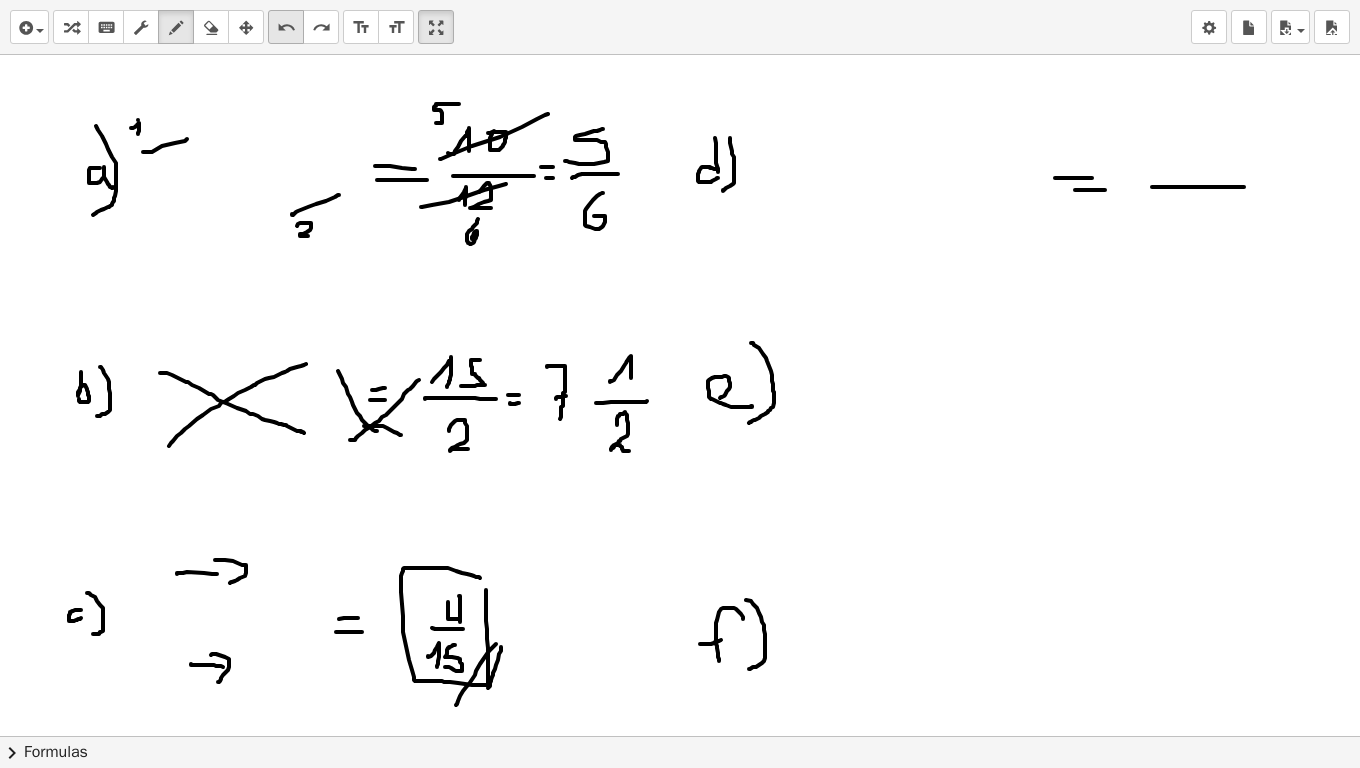 click on "undo" at bounding box center (286, 28) 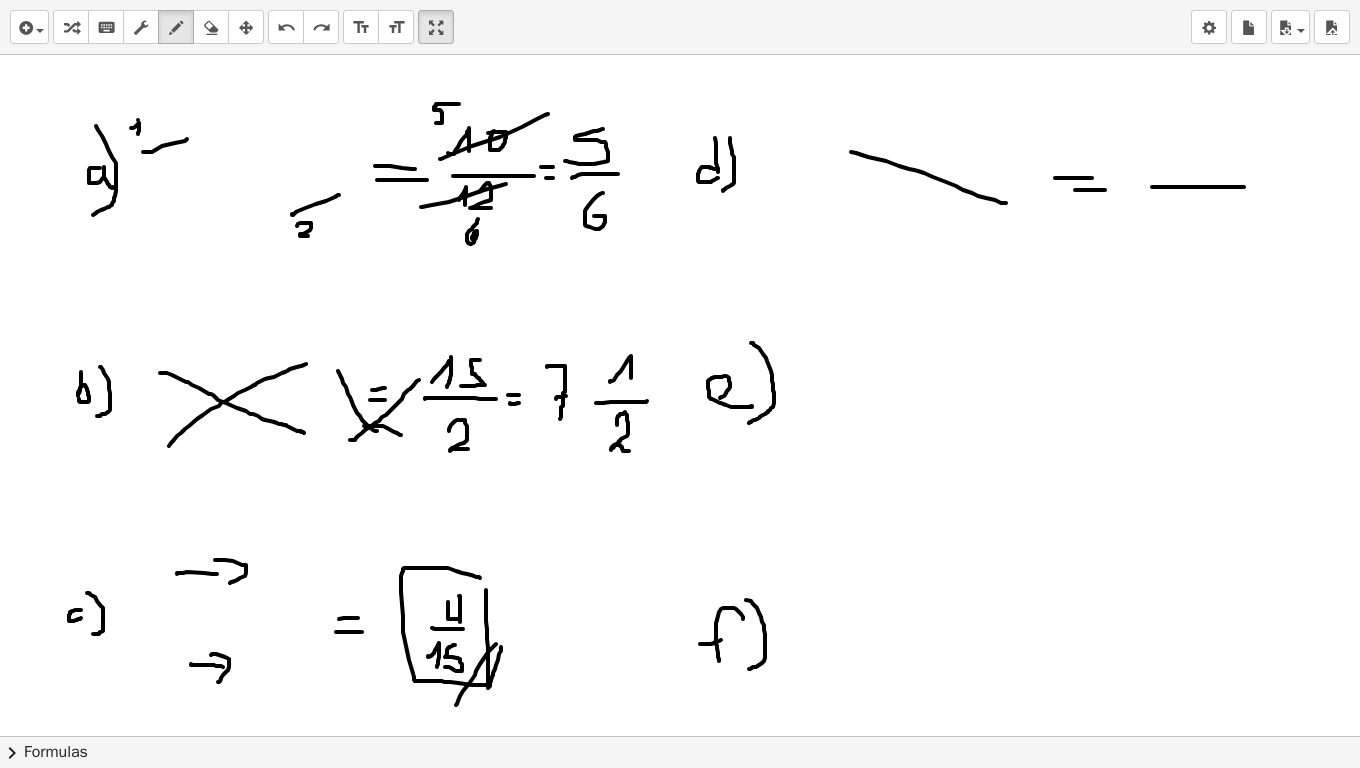 drag, startPoint x: 851, startPoint y: 152, endPoint x: 1006, endPoint y: 203, distance: 163.17476 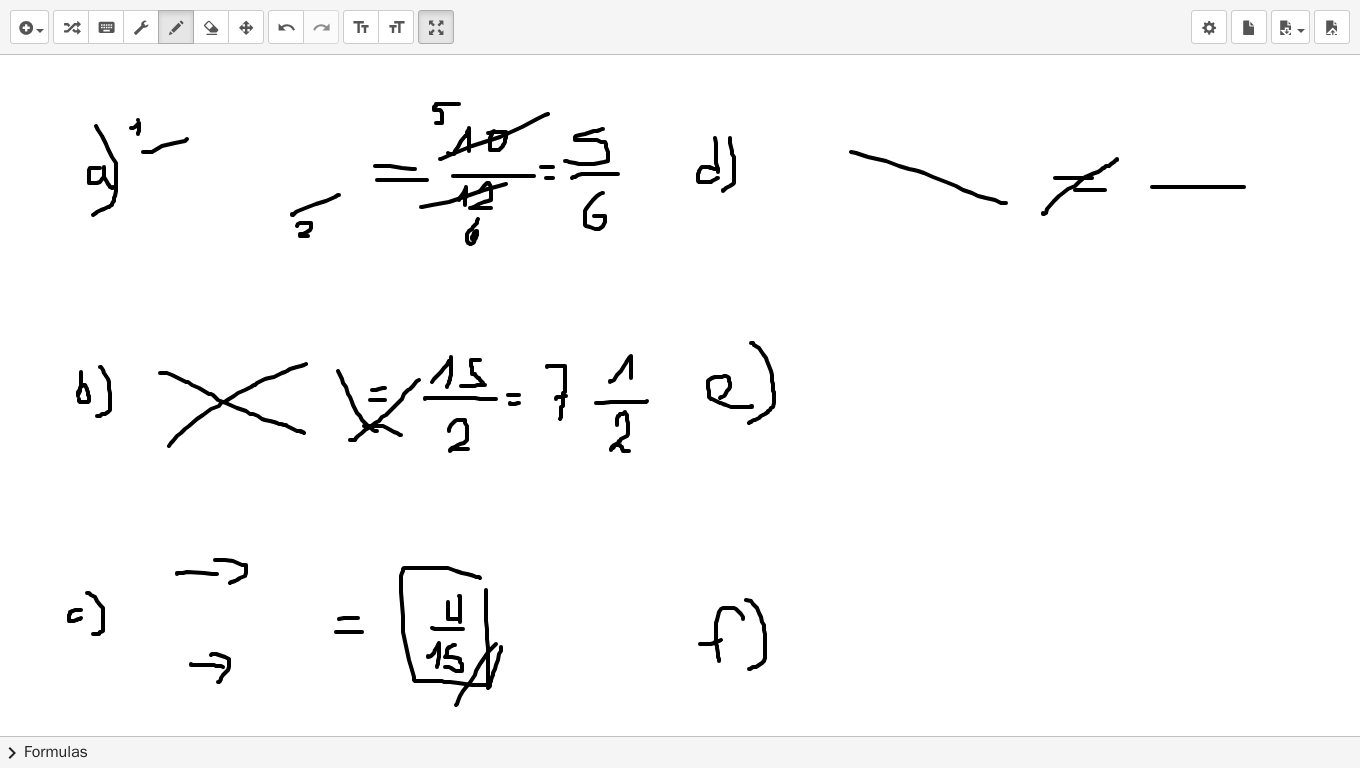 drag, startPoint x: 1043, startPoint y: 213, endPoint x: 1120, endPoint y: 156, distance: 95.80188 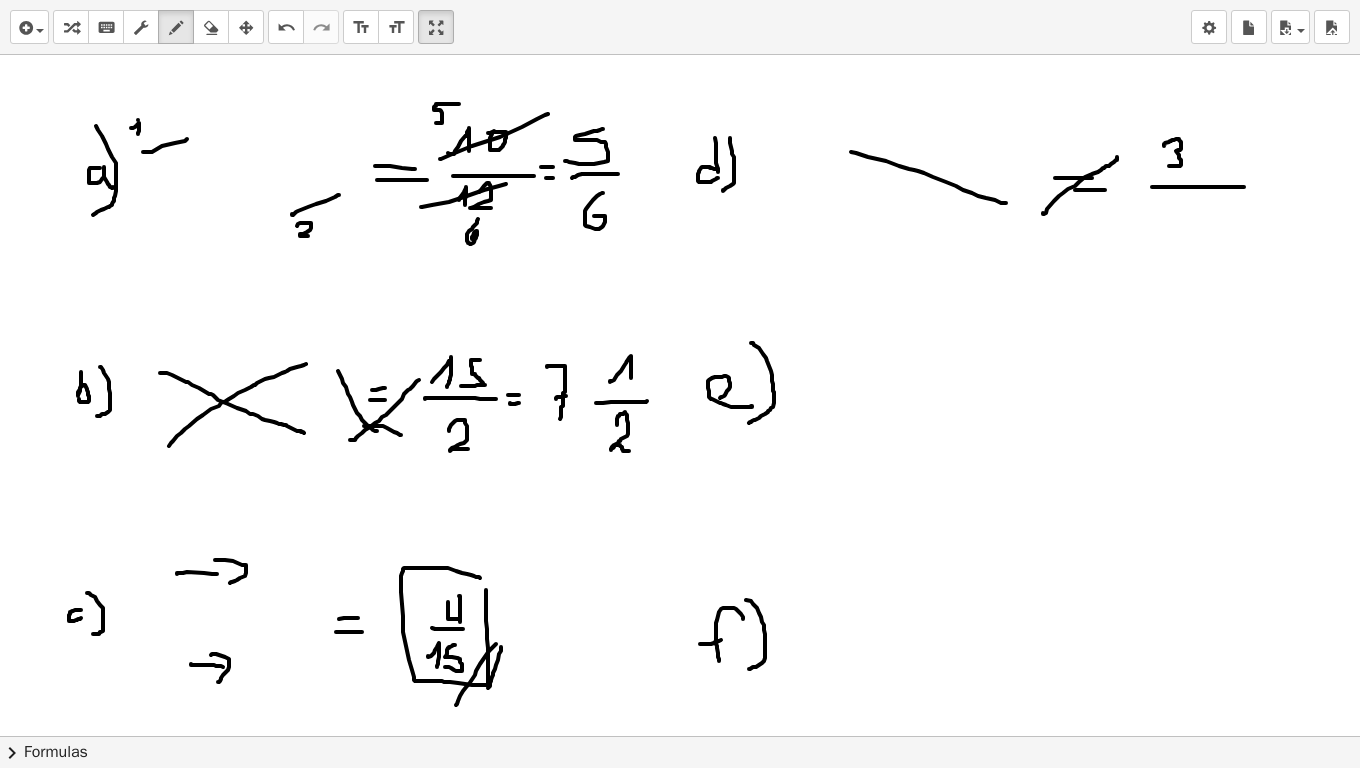drag, startPoint x: 1165, startPoint y: 144, endPoint x: 1225, endPoint y: 151, distance: 60.40695 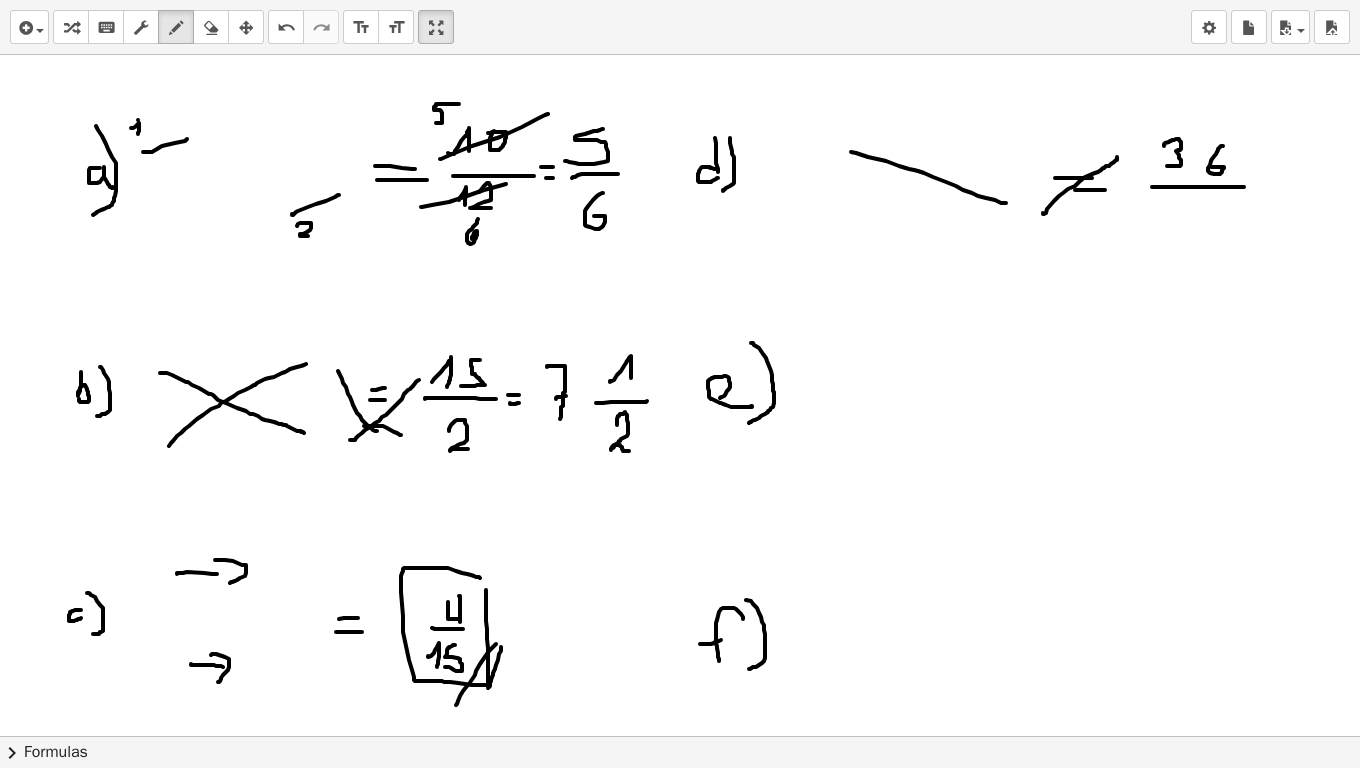 drag, startPoint x: 1223, startPoint y: 146, endPoint x: 1207, endPoint y: 167, distance: 26.400757 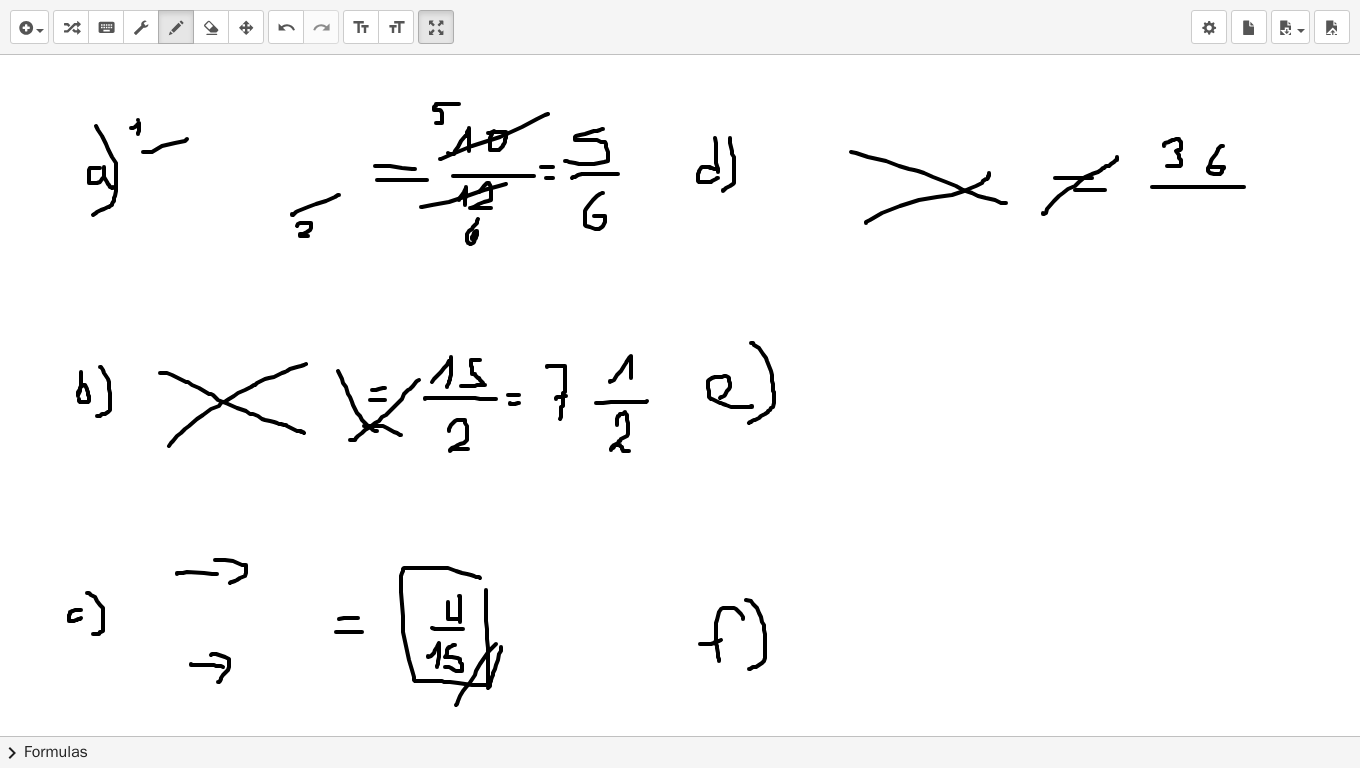 drag, startPoint x: 866, startPoint y: 223, endPoint x: 989, endPoint y: 173, distance: 132.77425 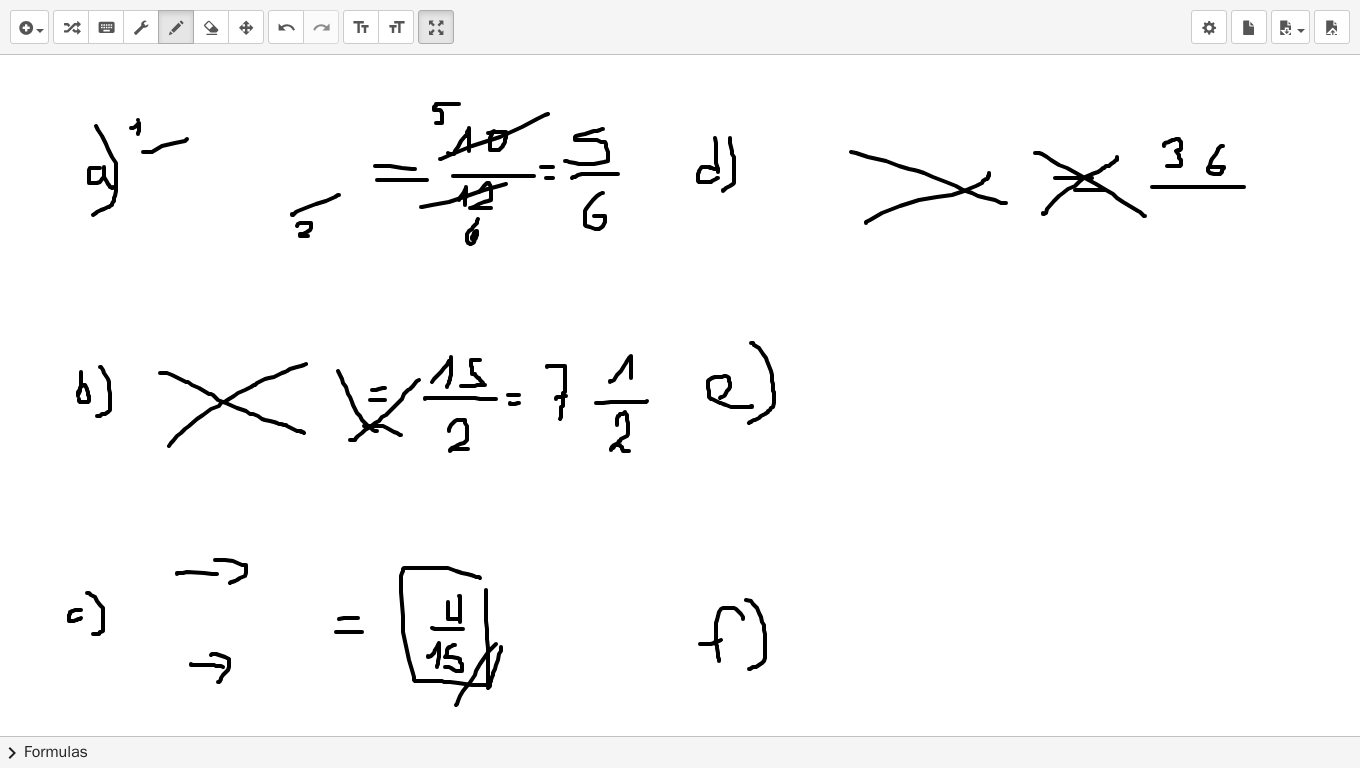 drag, startPoint x: 1035, startPoint y: 153, endPoint x: 1145, endPoint y: 216, distance: 126.76356 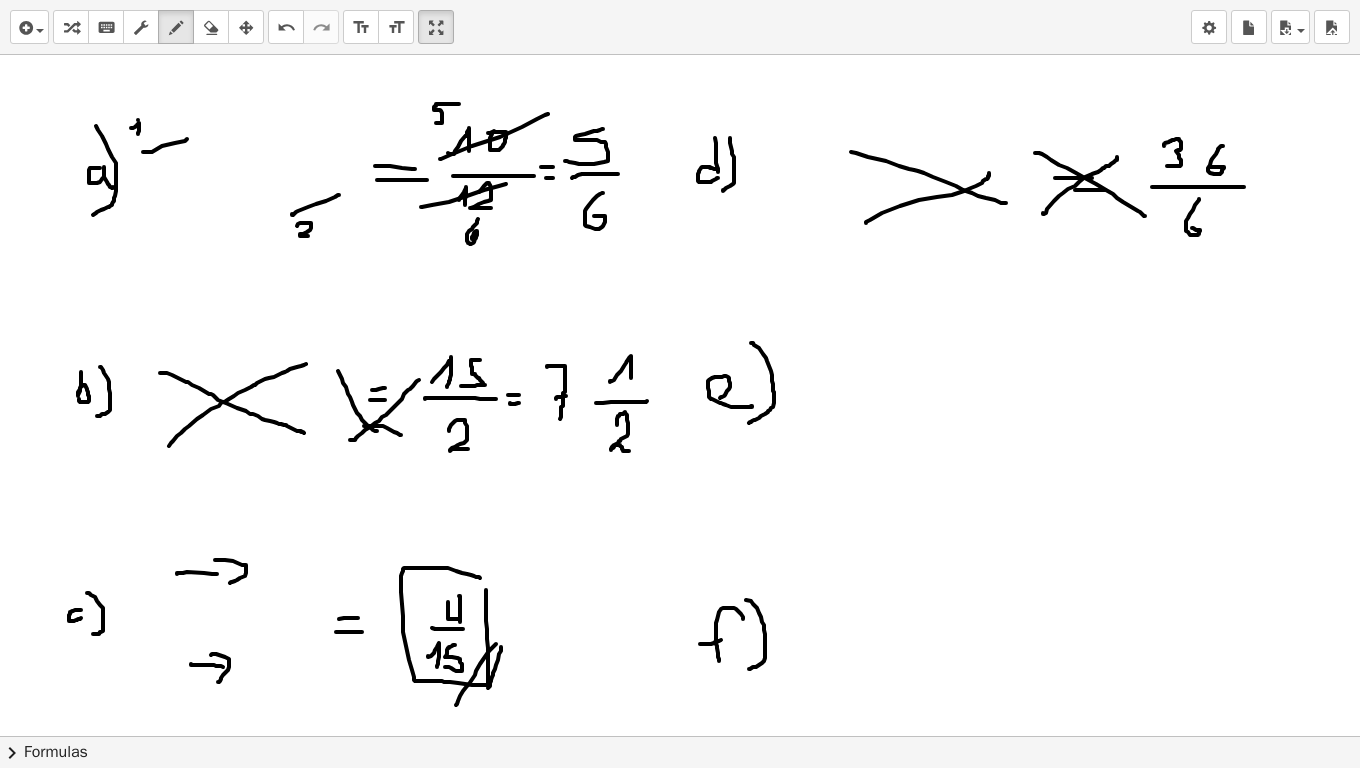 drag, startPoint x: 1199, startPoint y: 199, endPoint x: 1192, endPoint y: 228, distance: 29.832869 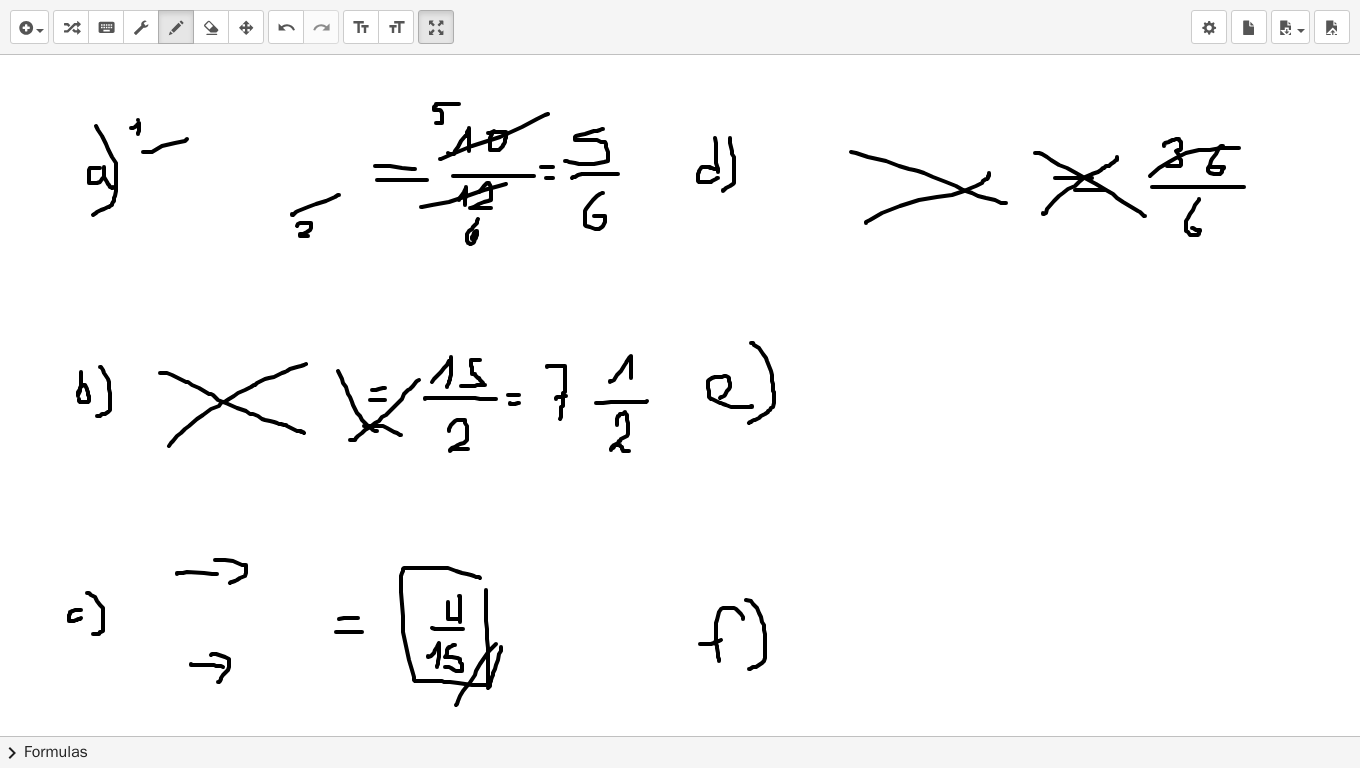 drag, startPoint x: 1150, startPoint y: 176, endPoint x: 1239, endPoint y: 148, distance: 93.30059 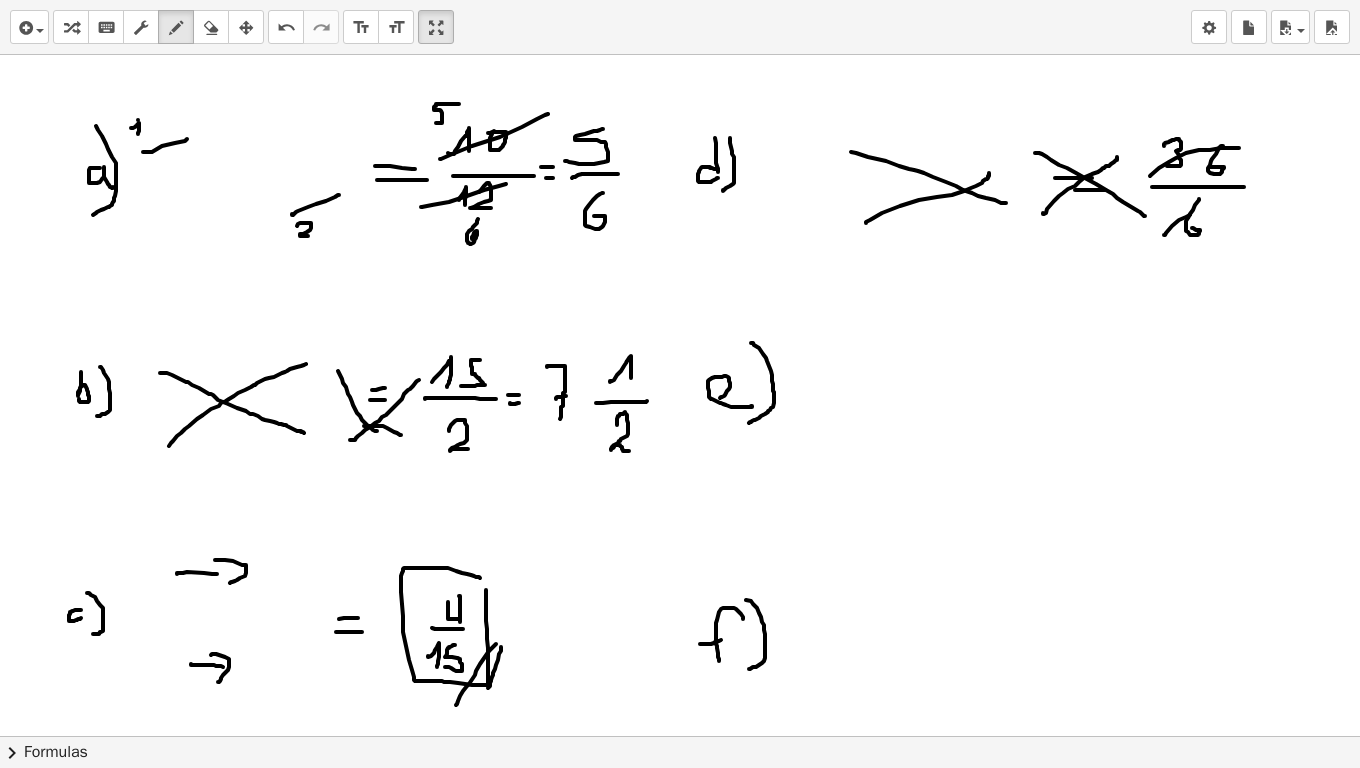 drag, startPoint x: 1165, startPoint y: 235, endPoint x: 1204, endPoint y: 208, distance: 47.434166 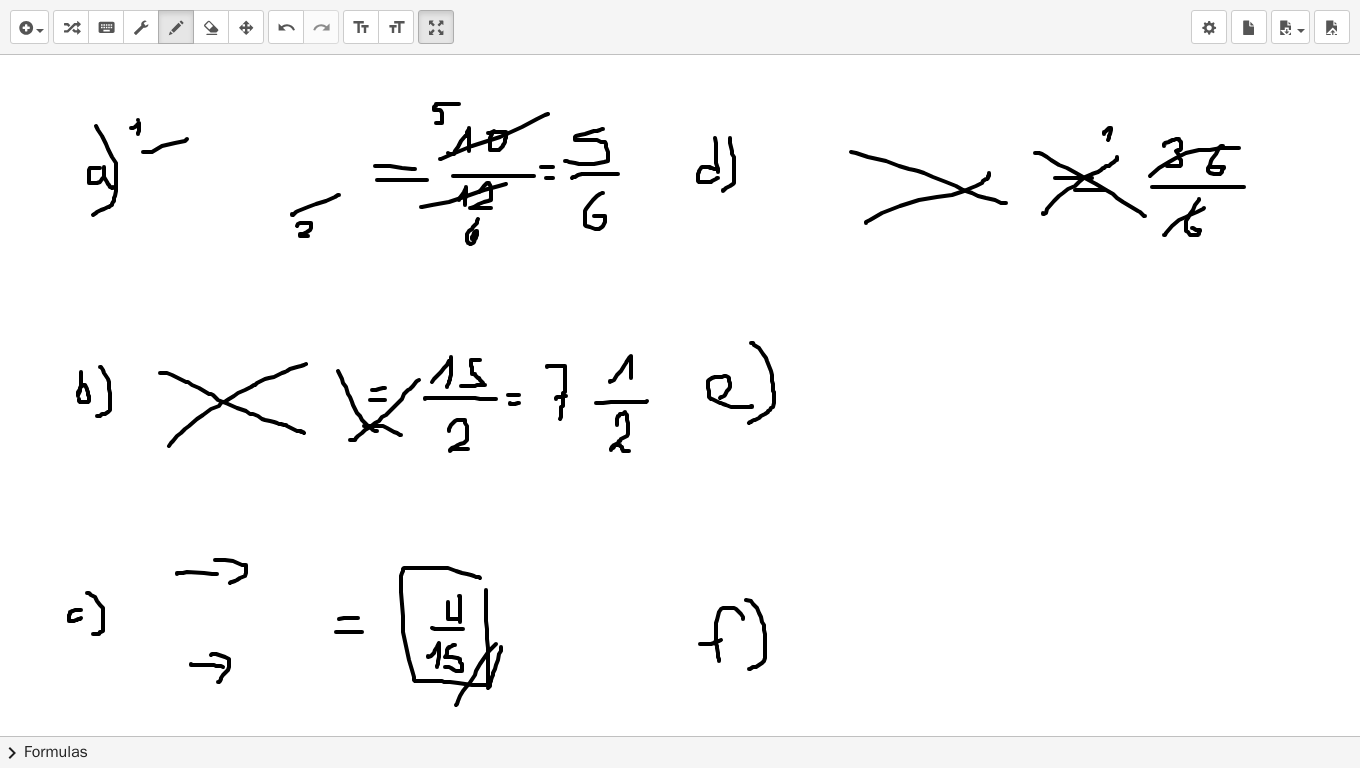 click at bounding box center (680, 1522) 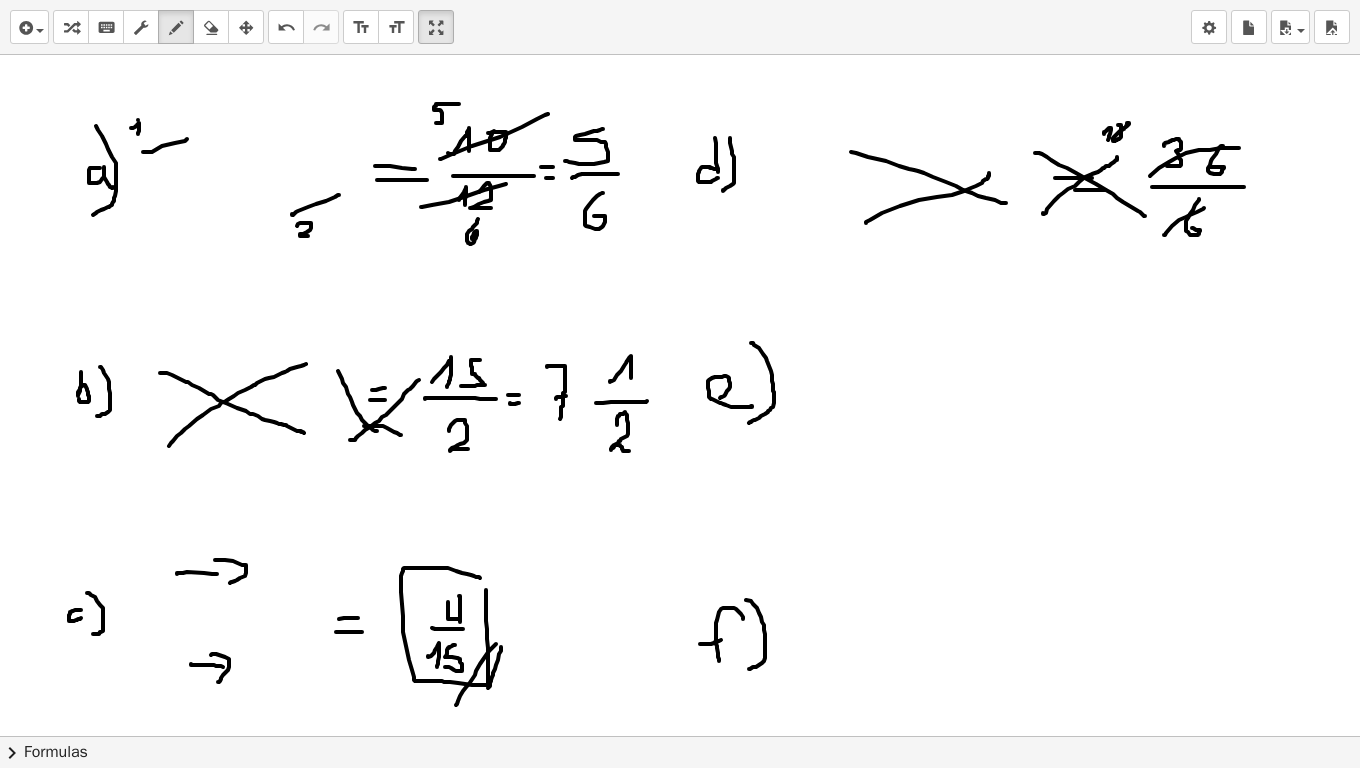 click at bounding box center [680, 1522] 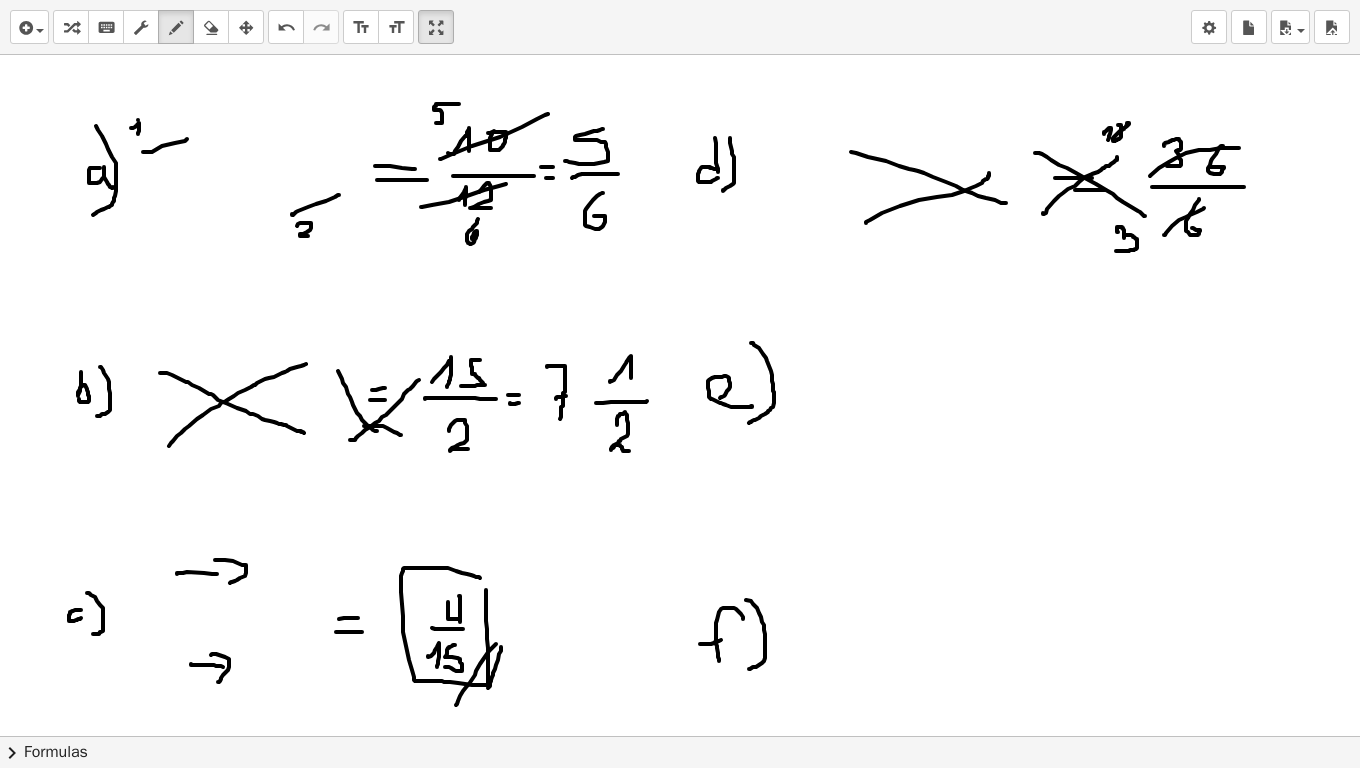 drag, startPoint x: 1118, startPoint y: 232, endPoint x: 1116, endPoint y: 251, distance: 19.104973 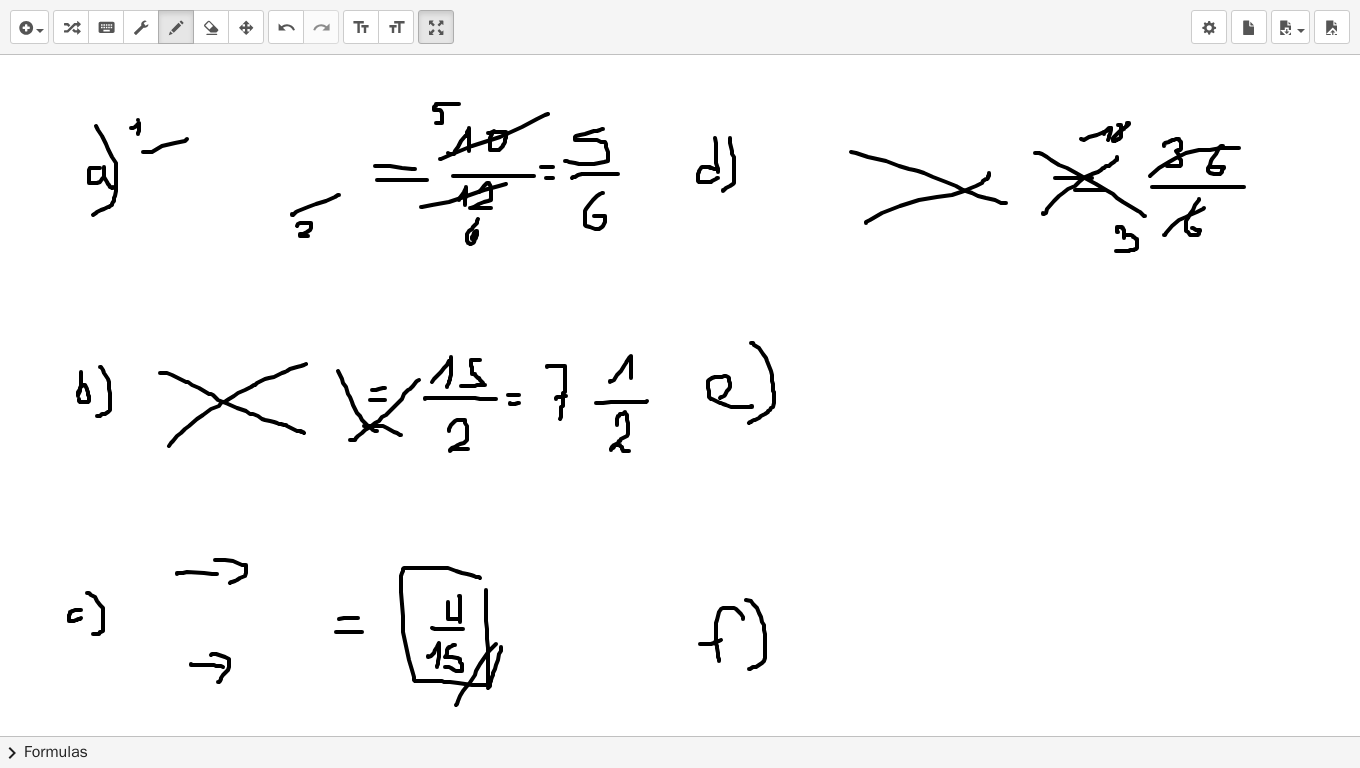 drag, startPoint x: 1081, startPoint y: 139, endPoint x: 1117, endPoint y: 124, distance: 39 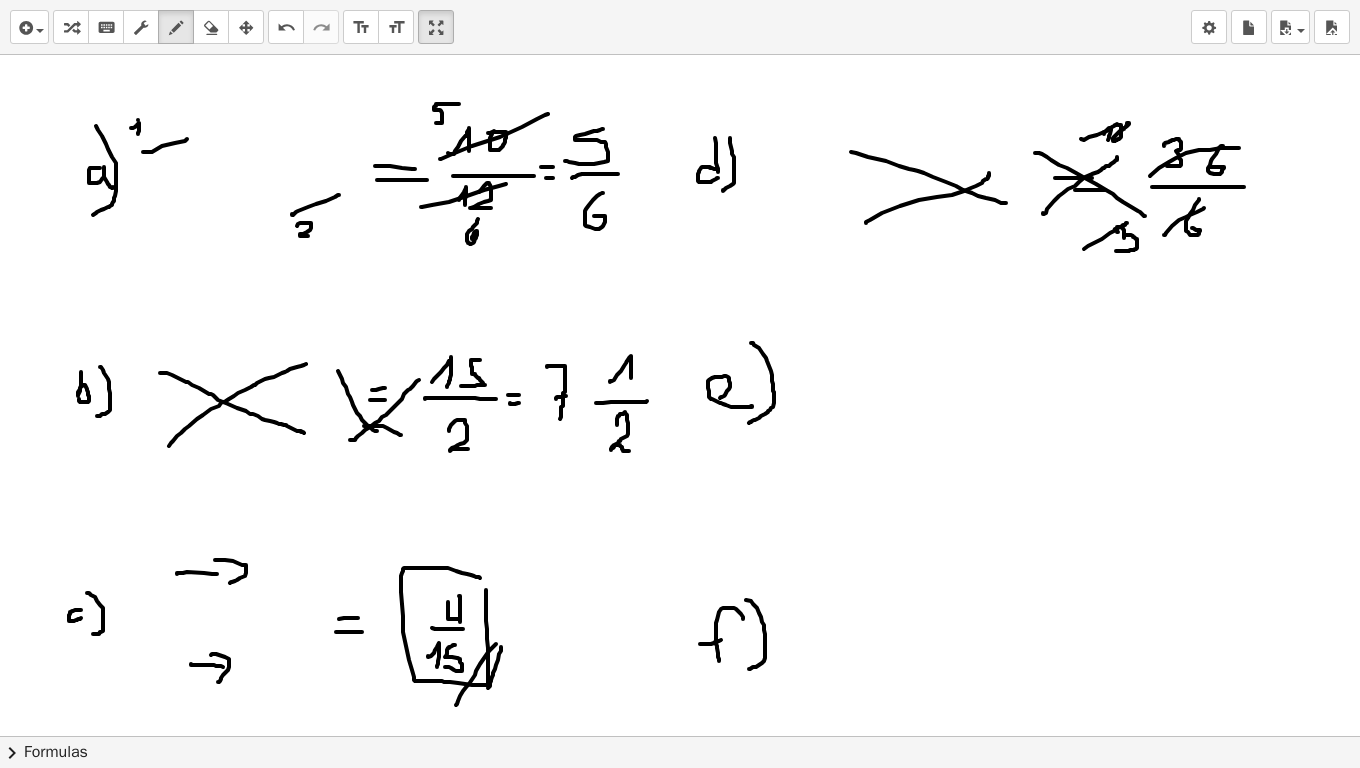 drag, startPoint x: 1102, startPoint y: 239, endPoint x: 1127, endPoint y: 220, distance: 31.400637 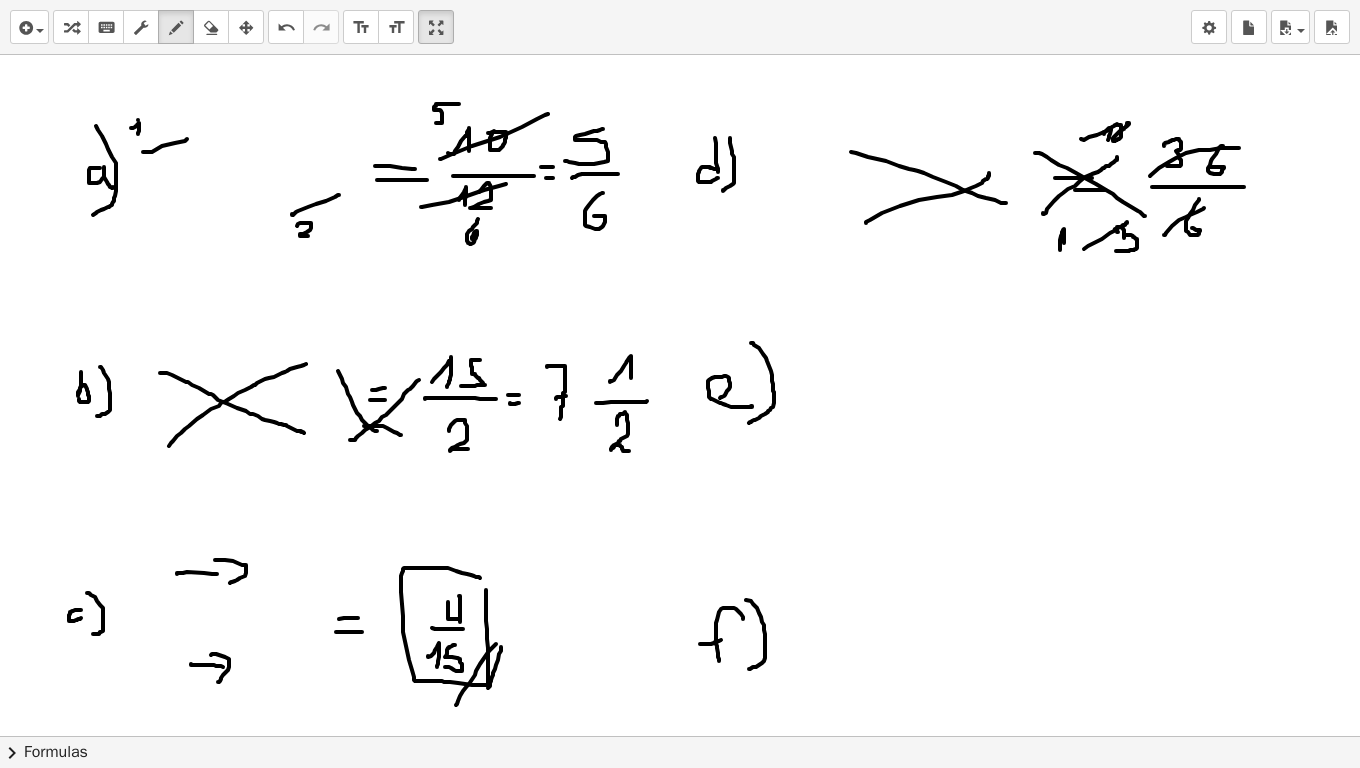click at bounding box center (680, 1522) 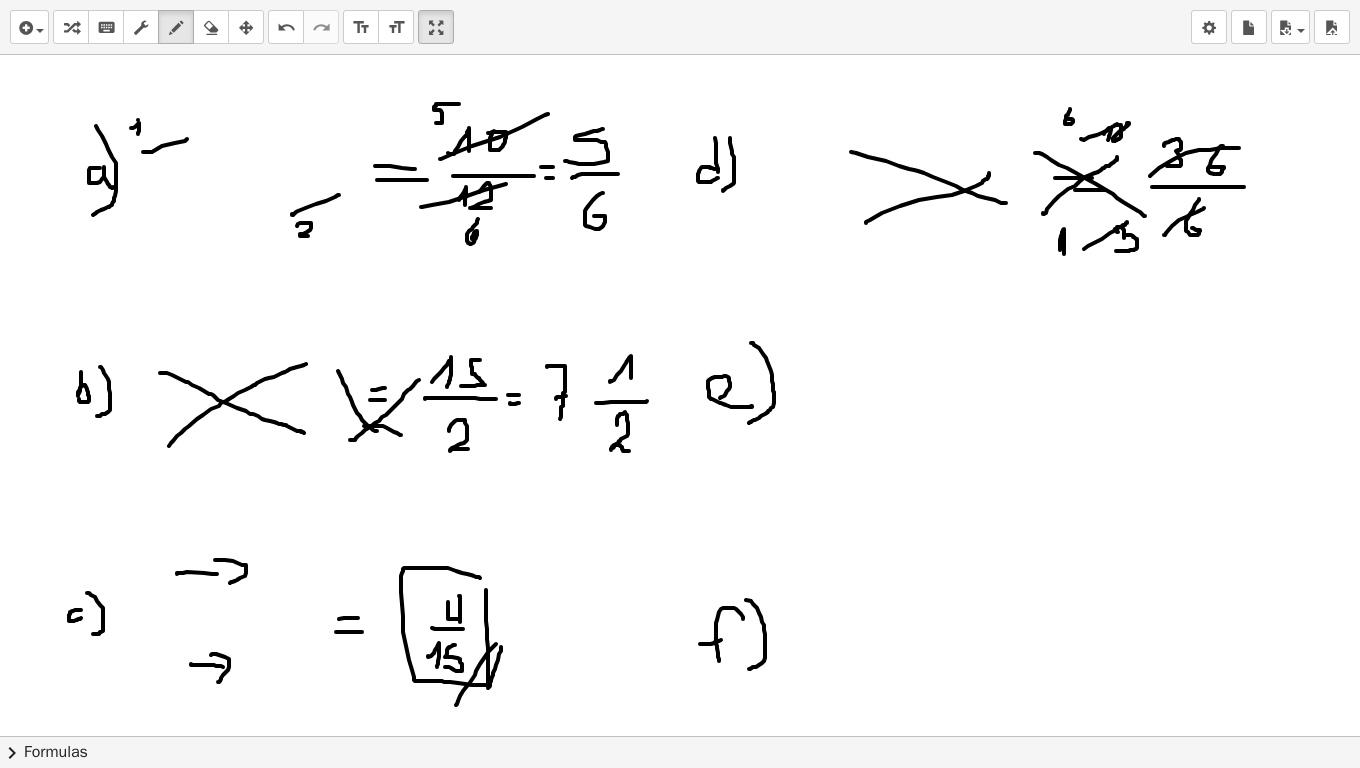 drag, startPoint x: 1070, startPoint y: 109, endPoint x: 1068, endPoint y: 120, distance: 11.18034 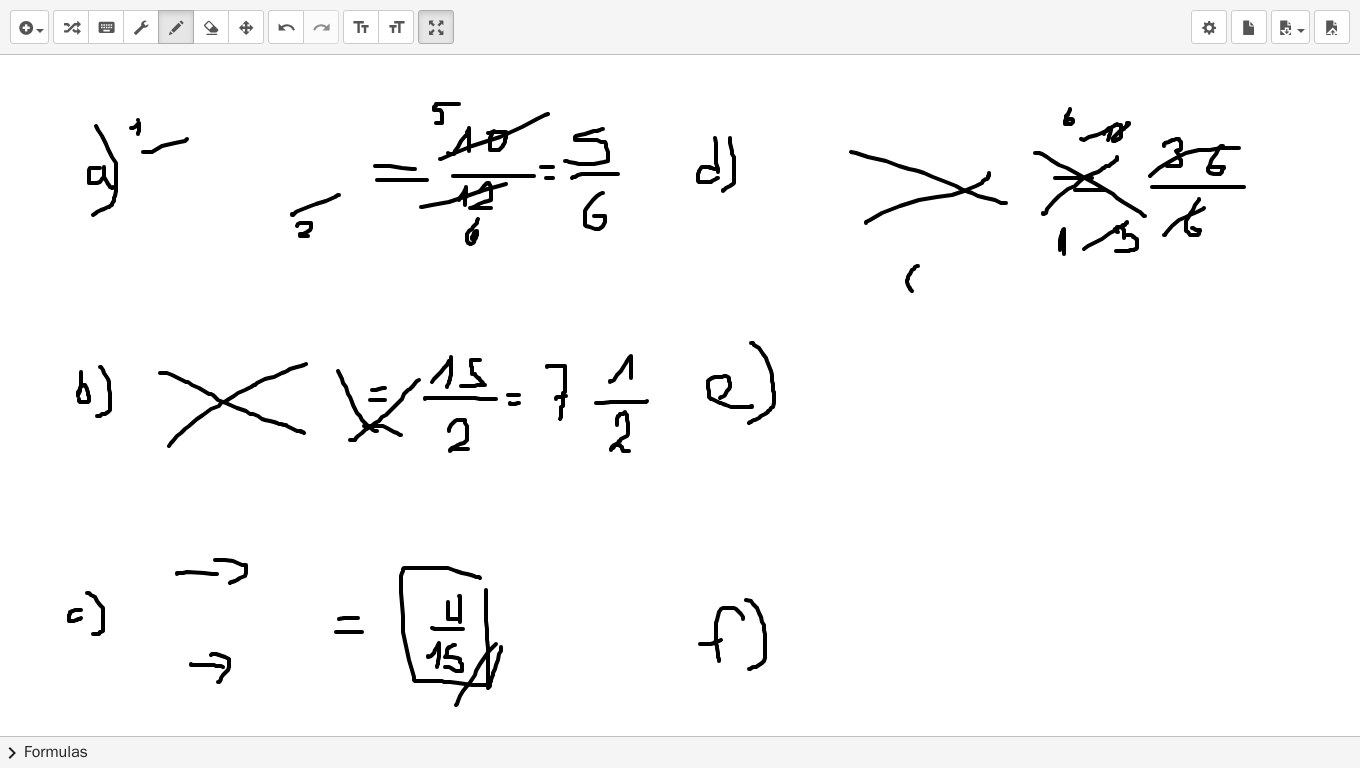 drag, startPoint x: 918, startPoint y: 266, endPoint x: 925, endPoint y: 282, distance: 17.464249 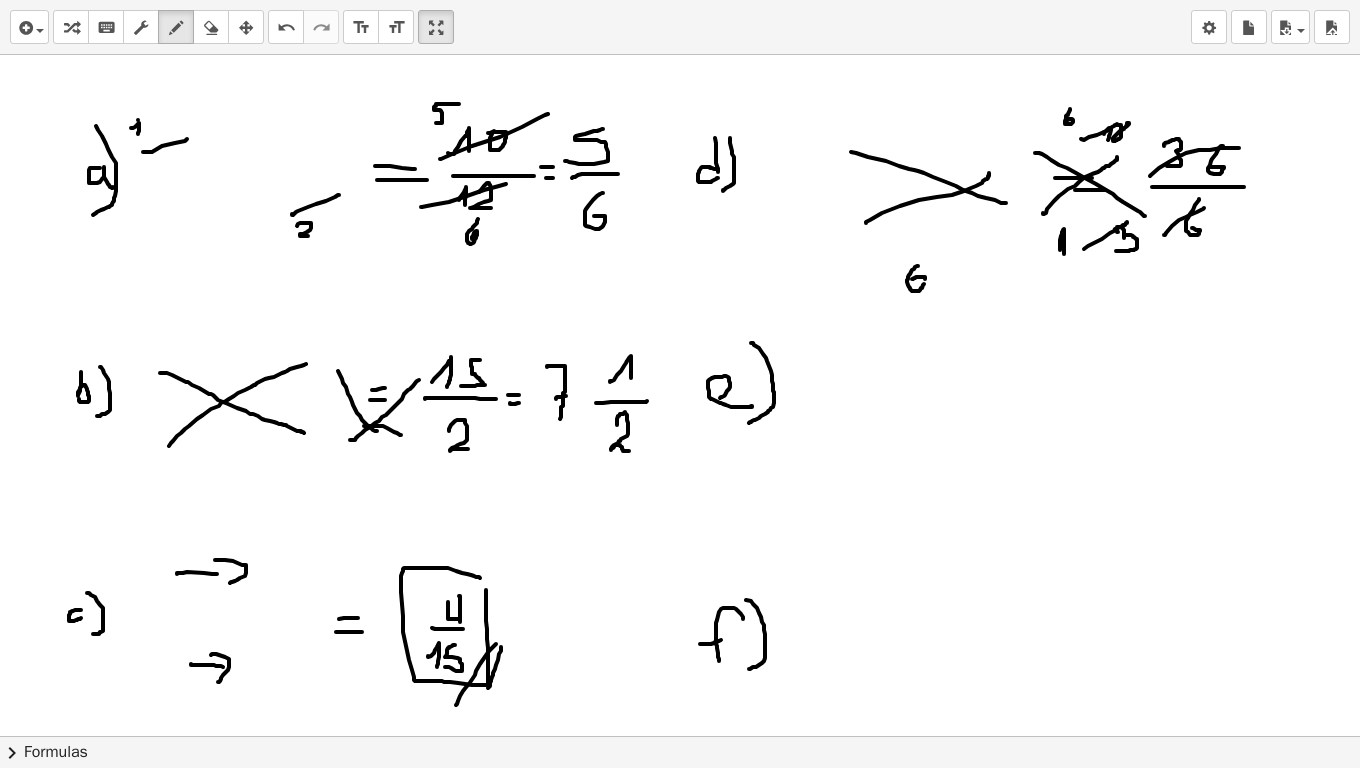 drag, startPoint x: 925, startPoint y: 279, endPoint x: 912, endPoint y: 279, distance: 13 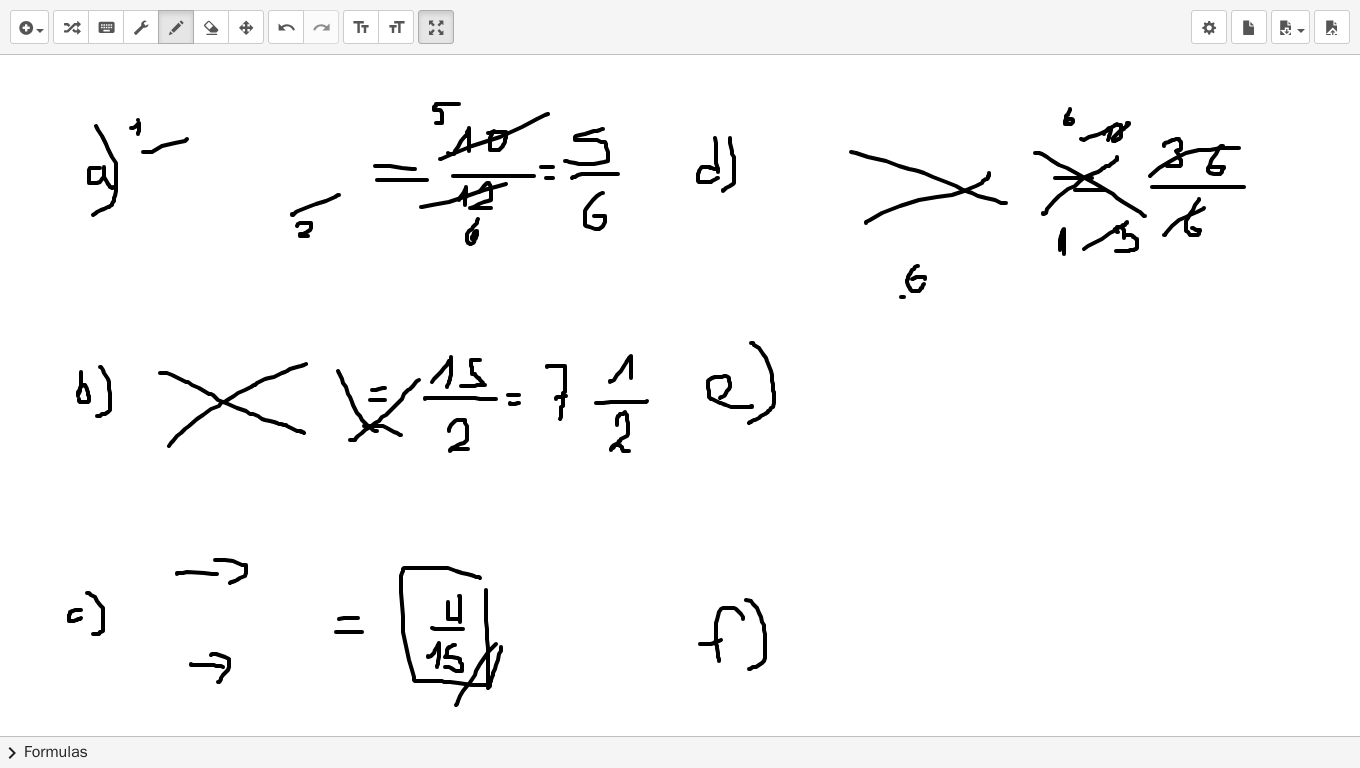 drag, startPoint x: 901, startPoint y: 297, endPoint x: 929, endPoint y: 295, distance: 28.071337 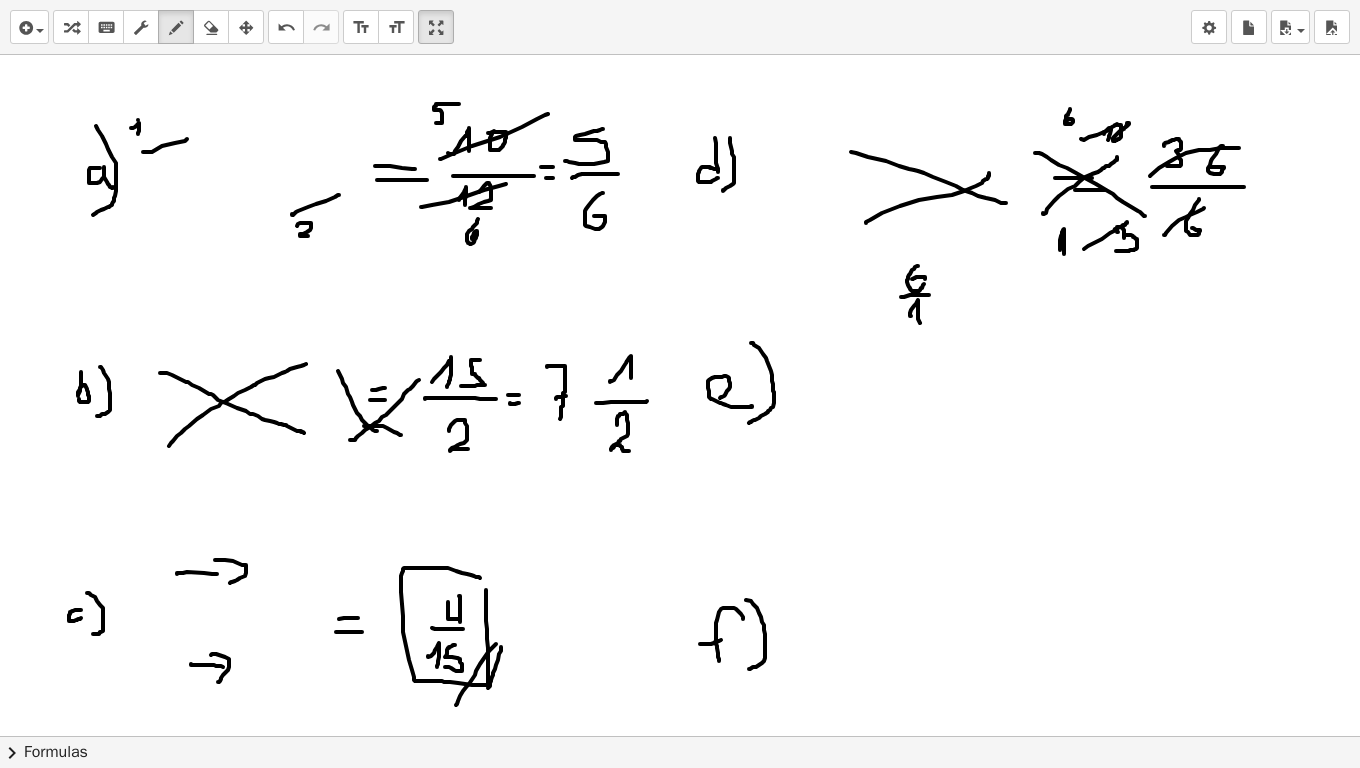 drag, startPoint x: 911, startPoint y: 316, endPoint x: 920, endPoint y: 323, distance: 11.401754 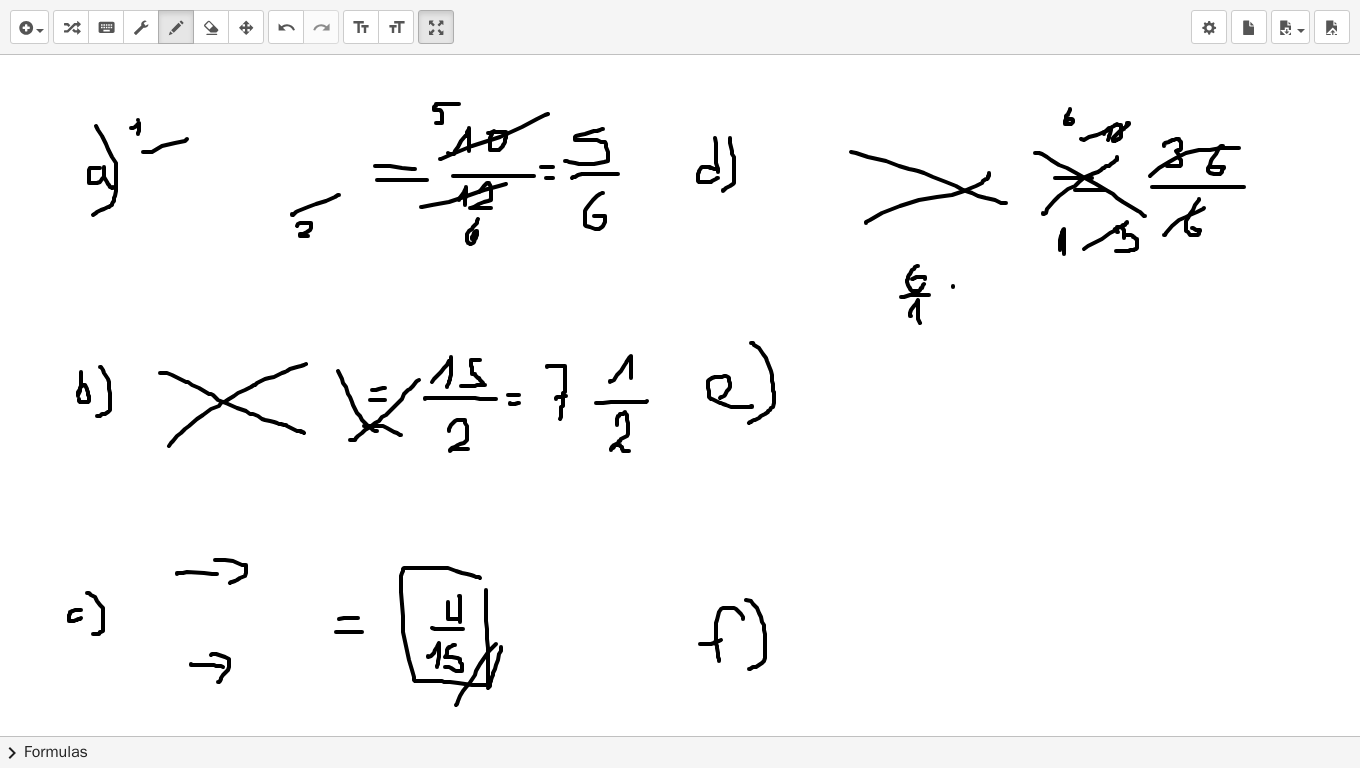 drag, startPoint x: 953, startPoint y: 287, endPoint x: 964, endPoint y: 285, distance: 11.18034 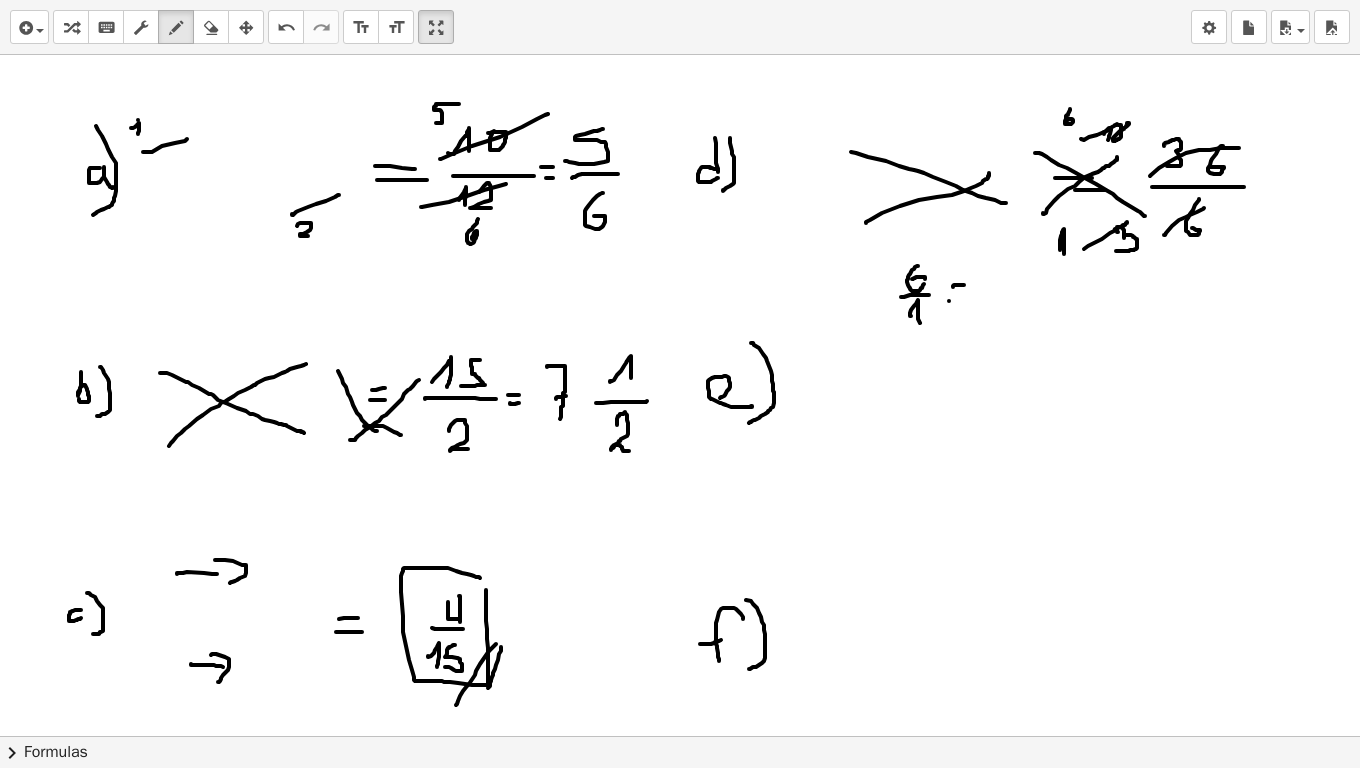 drag, startPoint x: 949, startPoint y: 301, endPoint x: 963, endPoint y: 301, distance: 14 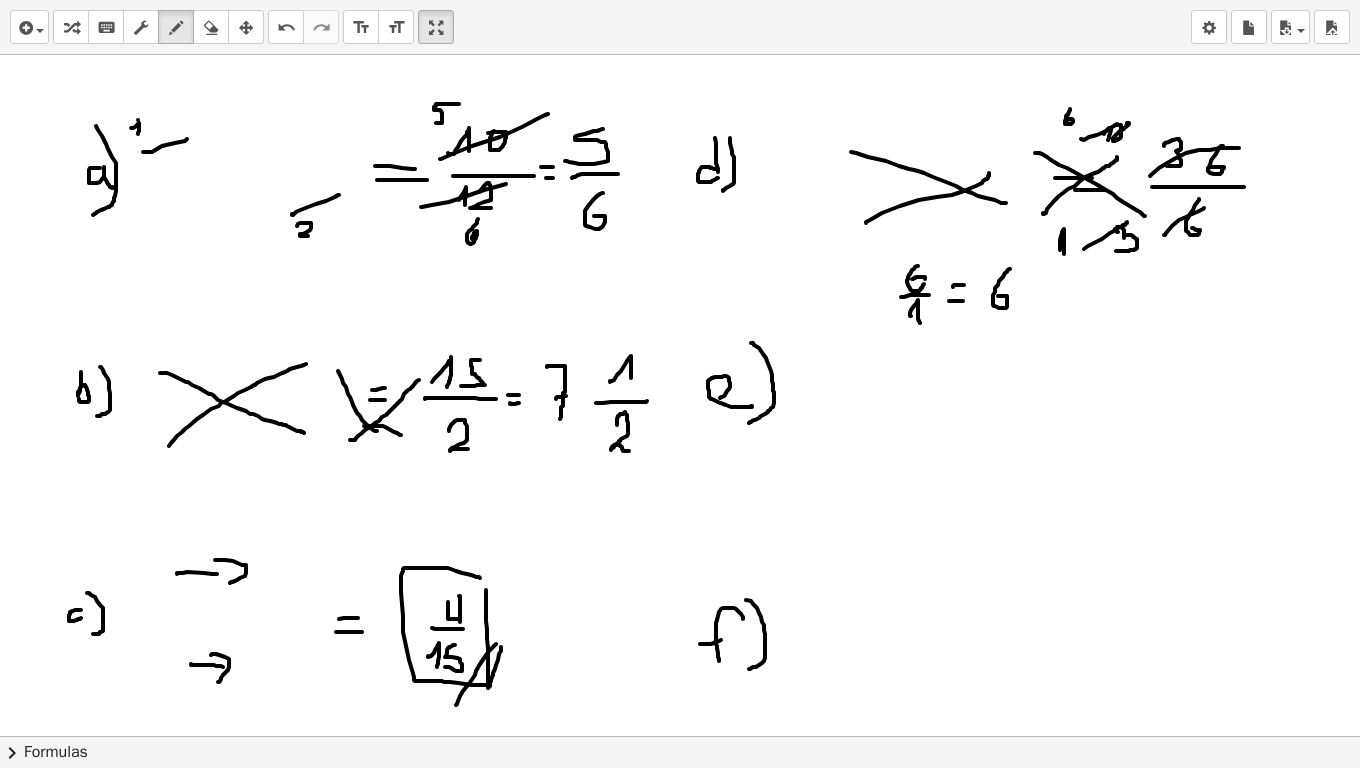 drag, startPoint x: 1010, startPoint y: 269, endPoint x: 998, endPoint y: 296, distance: 29.546574 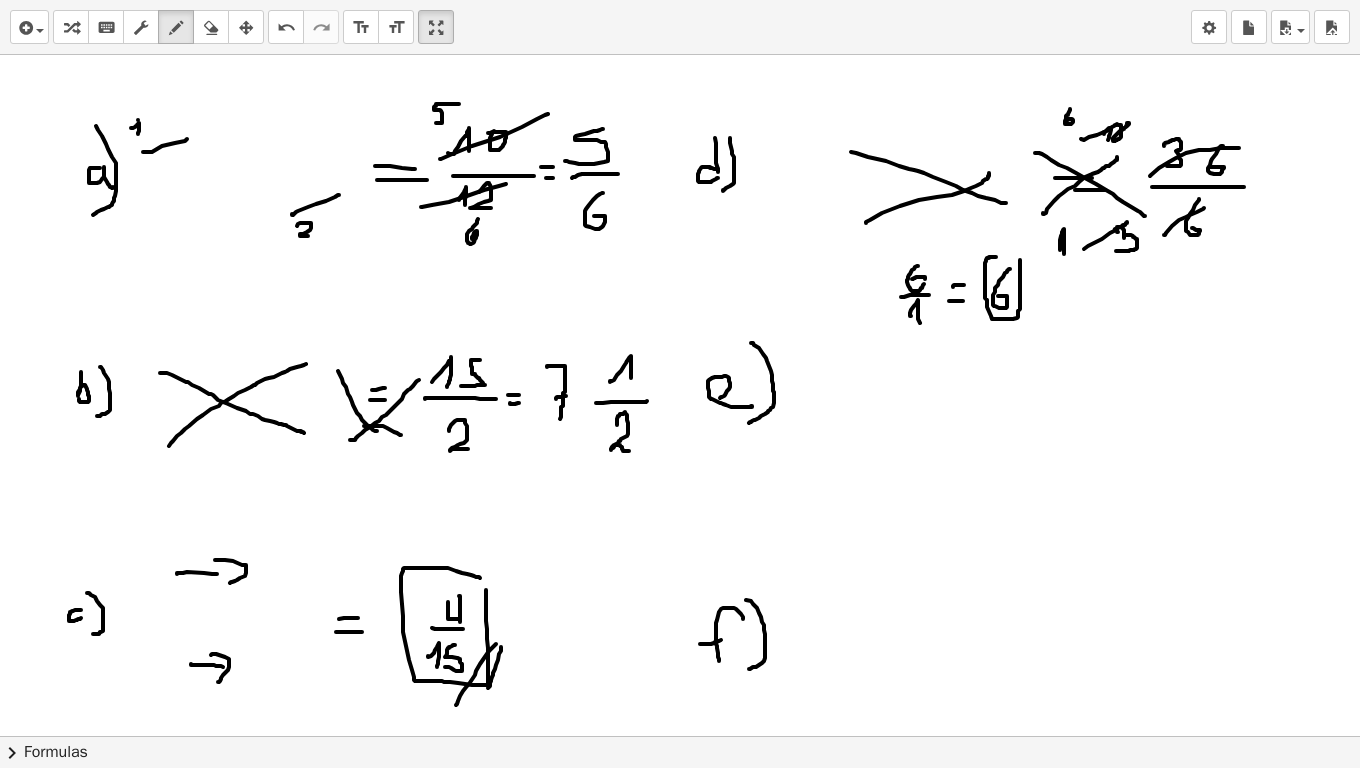 click at bounding box center (680, 1522) 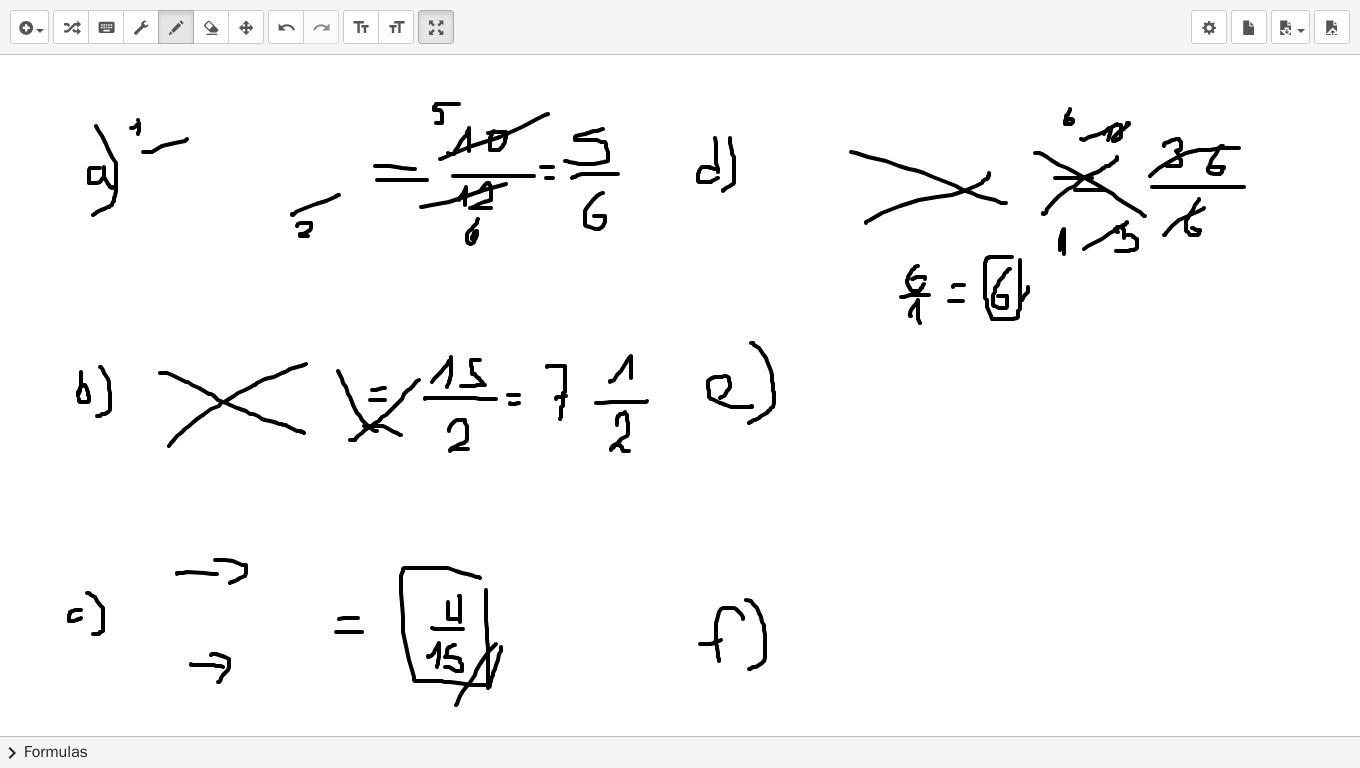 drag, startPoint x: 1028, startPoint y: 287, endPoint x: 1027, endPoint y: 304, distance: 17.029387 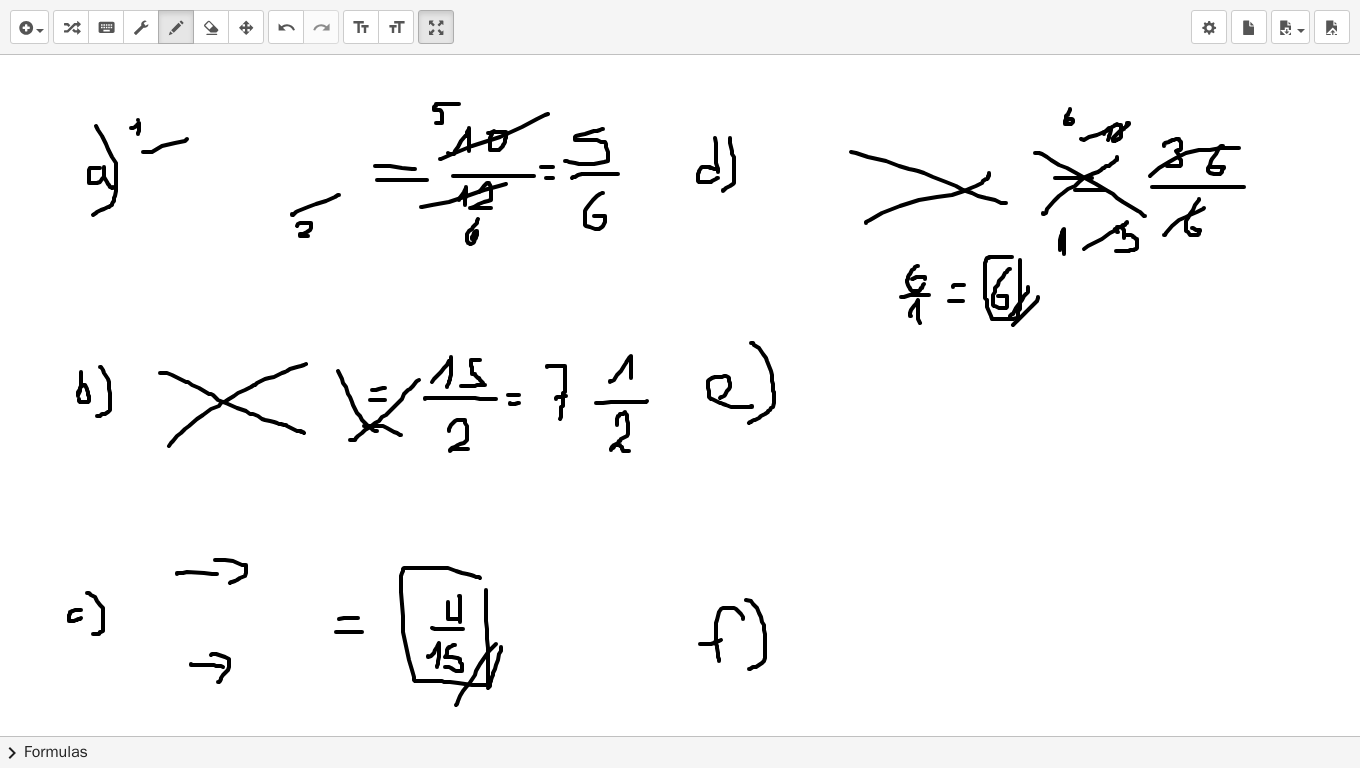 drag, startPoint x: 1038, startPoint y: 297, endPoint x: 1009, endPoint y: 329, distance: 43.185646 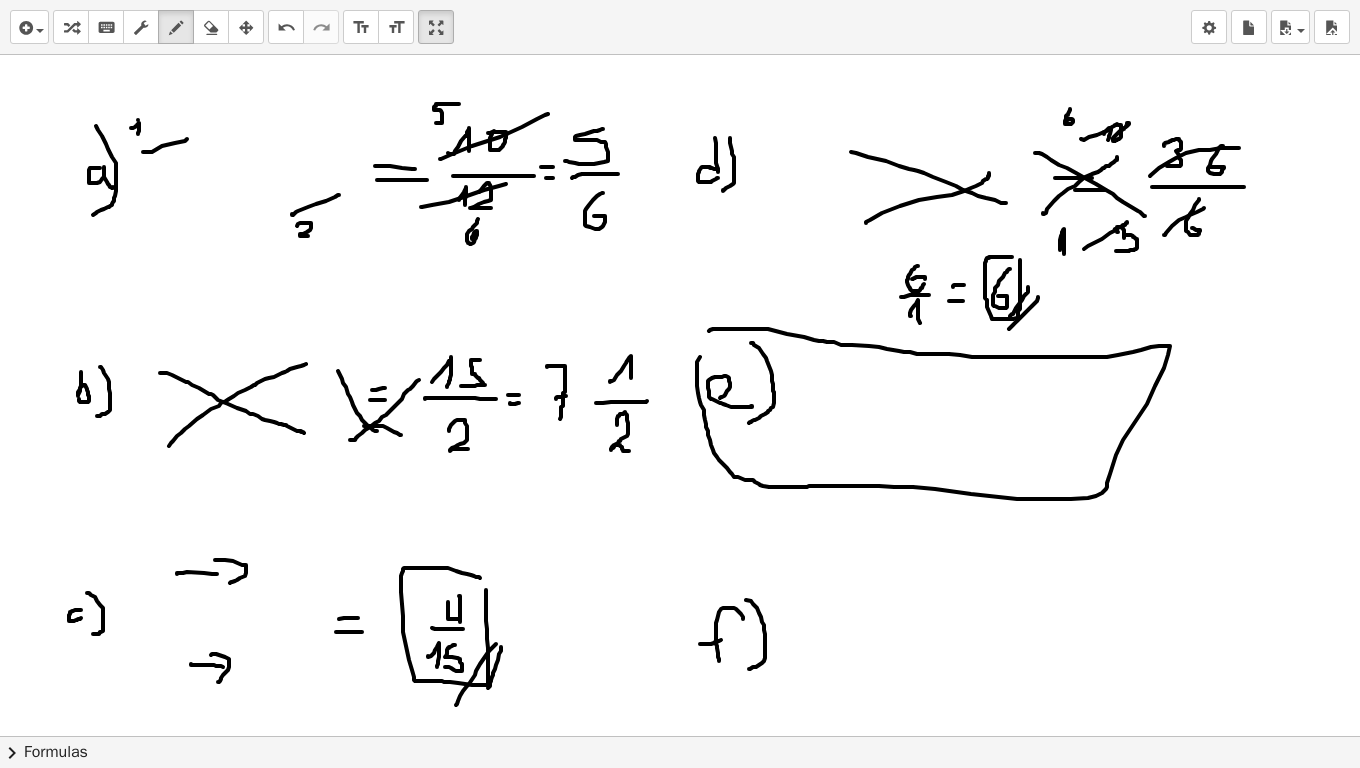 drag, startPoint x: 787, startPoint y: 334, endPoint x: 712, endPoint y: 339, distance: 75.16648 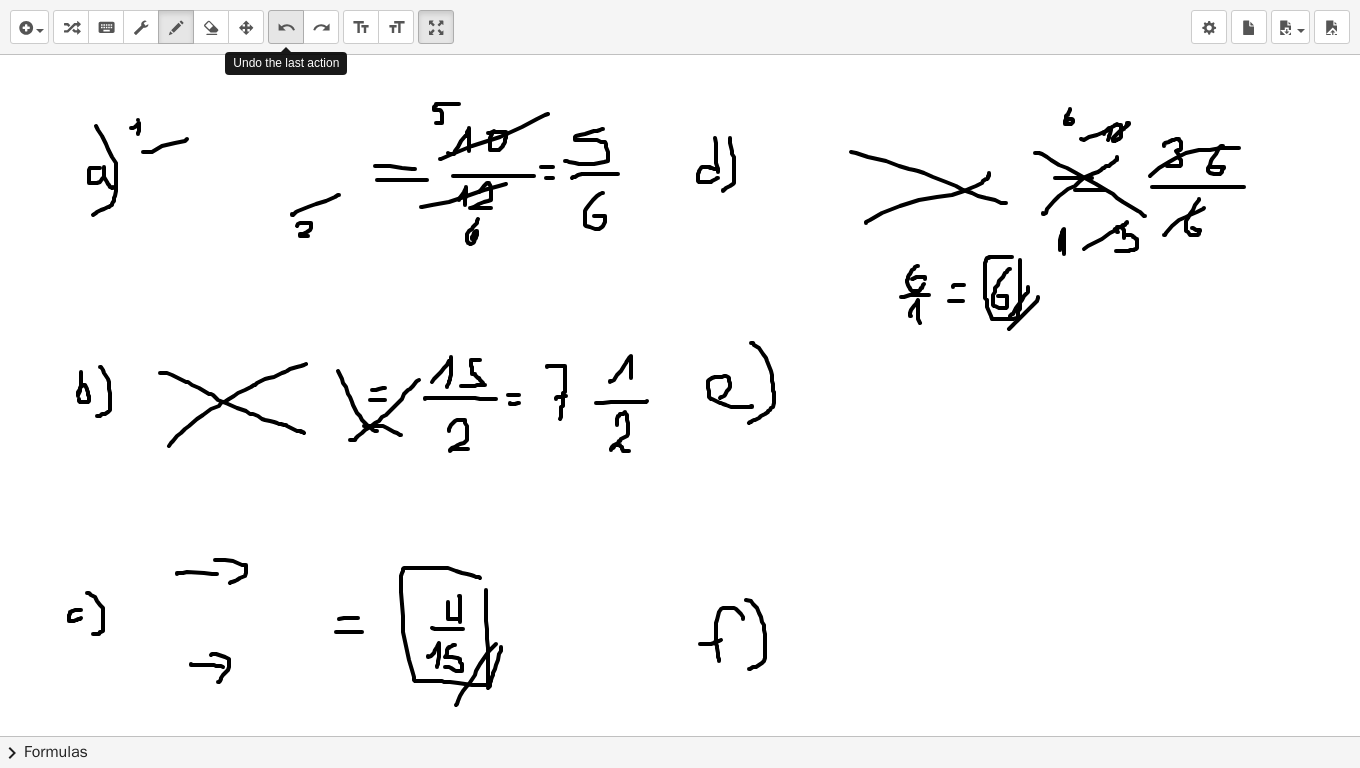 click on "undo" at bounding box center [286, 28] 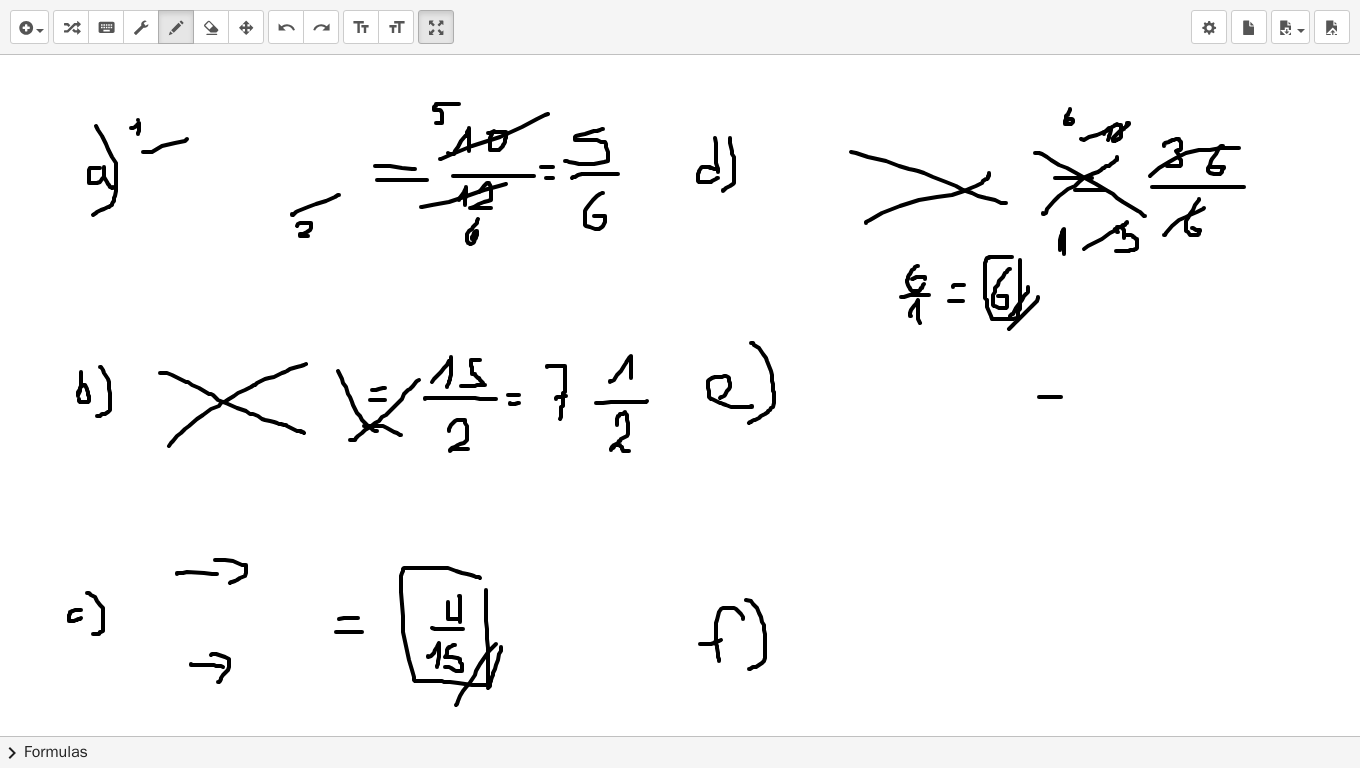 drag, startPoint x: 1039, startPoint y: 397, endPoint x: 1076, endPoint y: 397, distance: 37 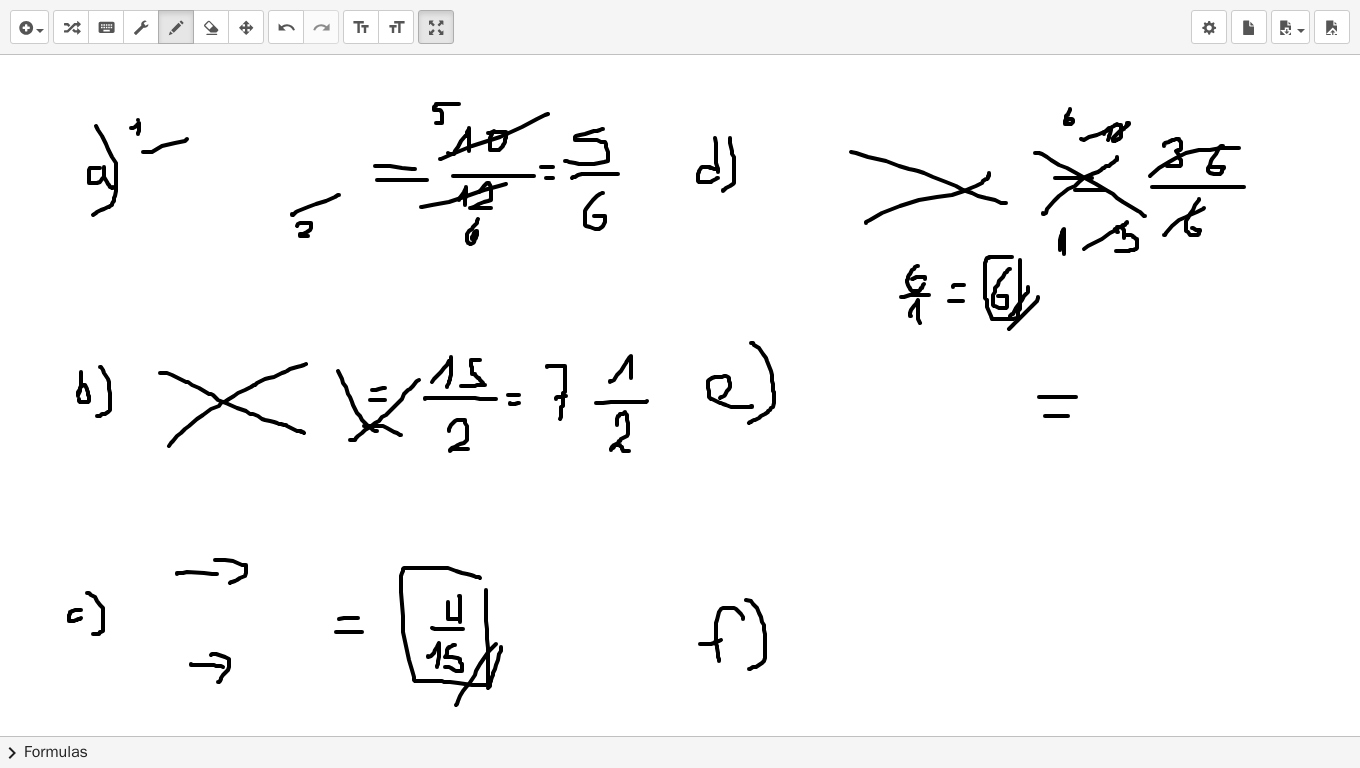drag, startPoint x: 1045, startPoint y: 416, endPoint x: 1107, endPoint y: 417, distance: 62.008064 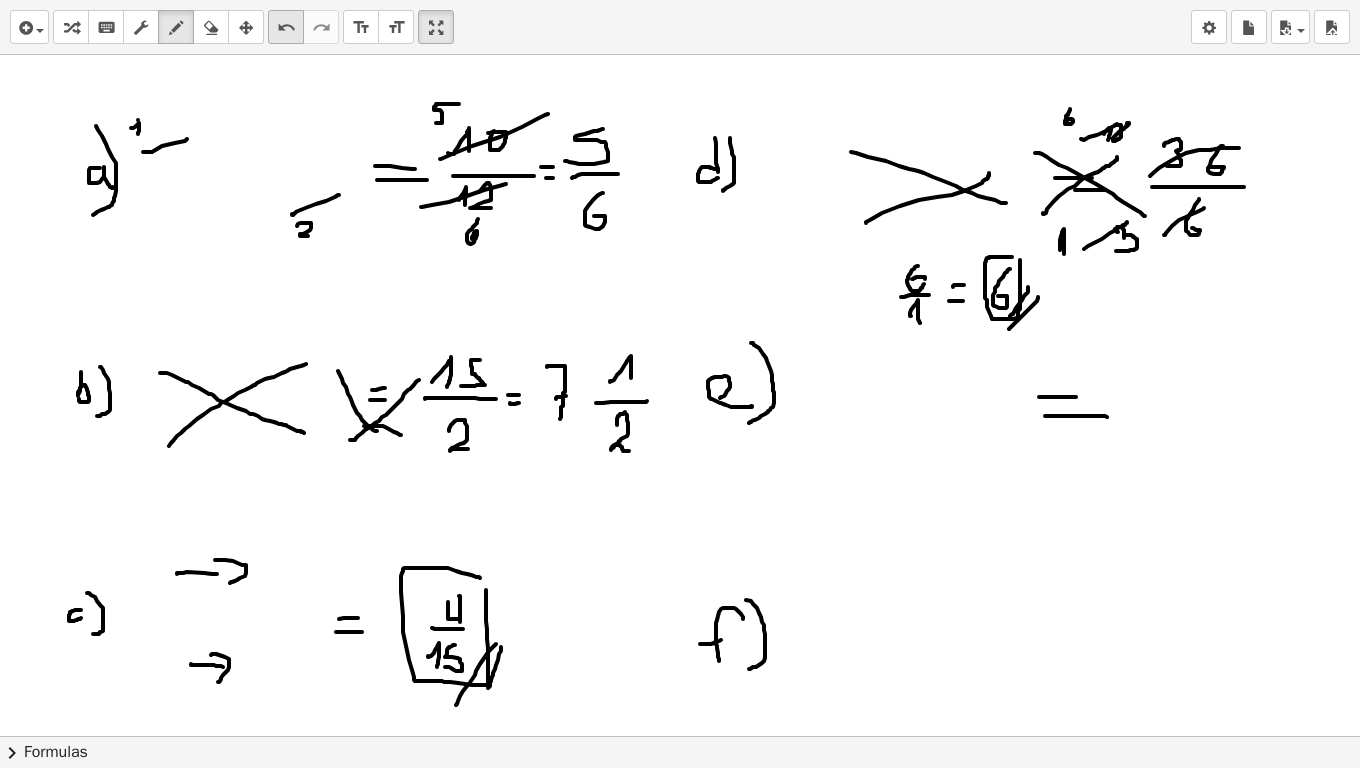 click on "undo undo" at bounding box center (286, 27) 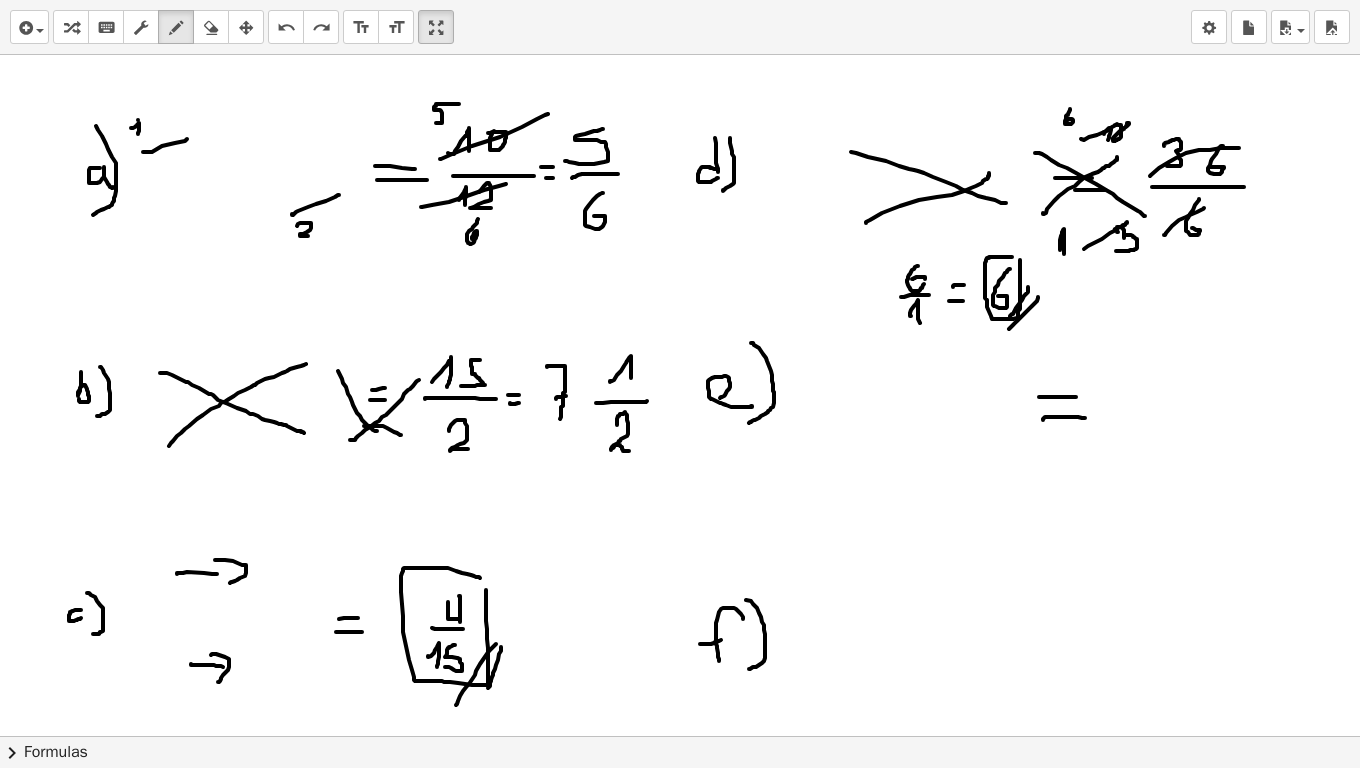drag, startPoint x: 1043, startPoint y: 420, endPoint x: 1085, endPoint y: 418, distance: 42.047592 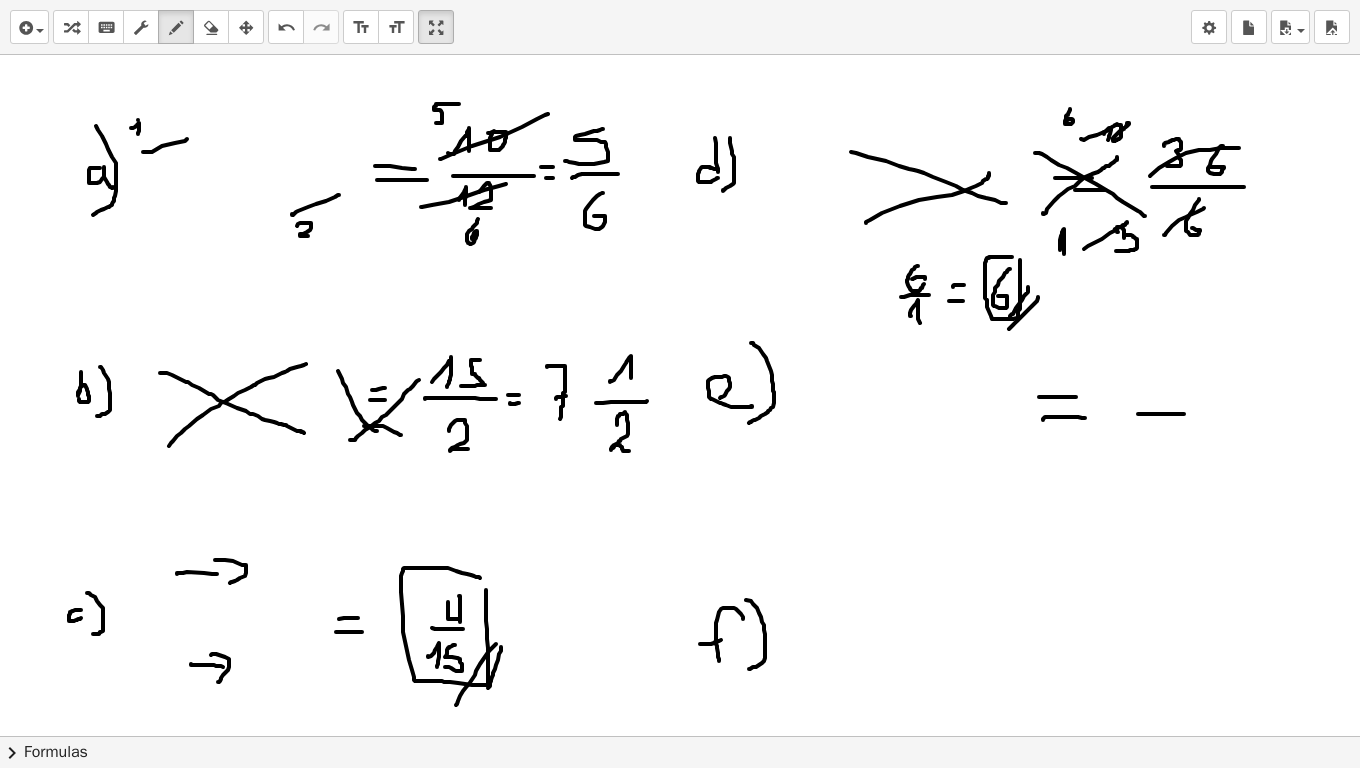 drag, startPoint x: 1138, startPoint y: 414, endPoint x: 1208, endPoint y: 413, distance: 70.00714 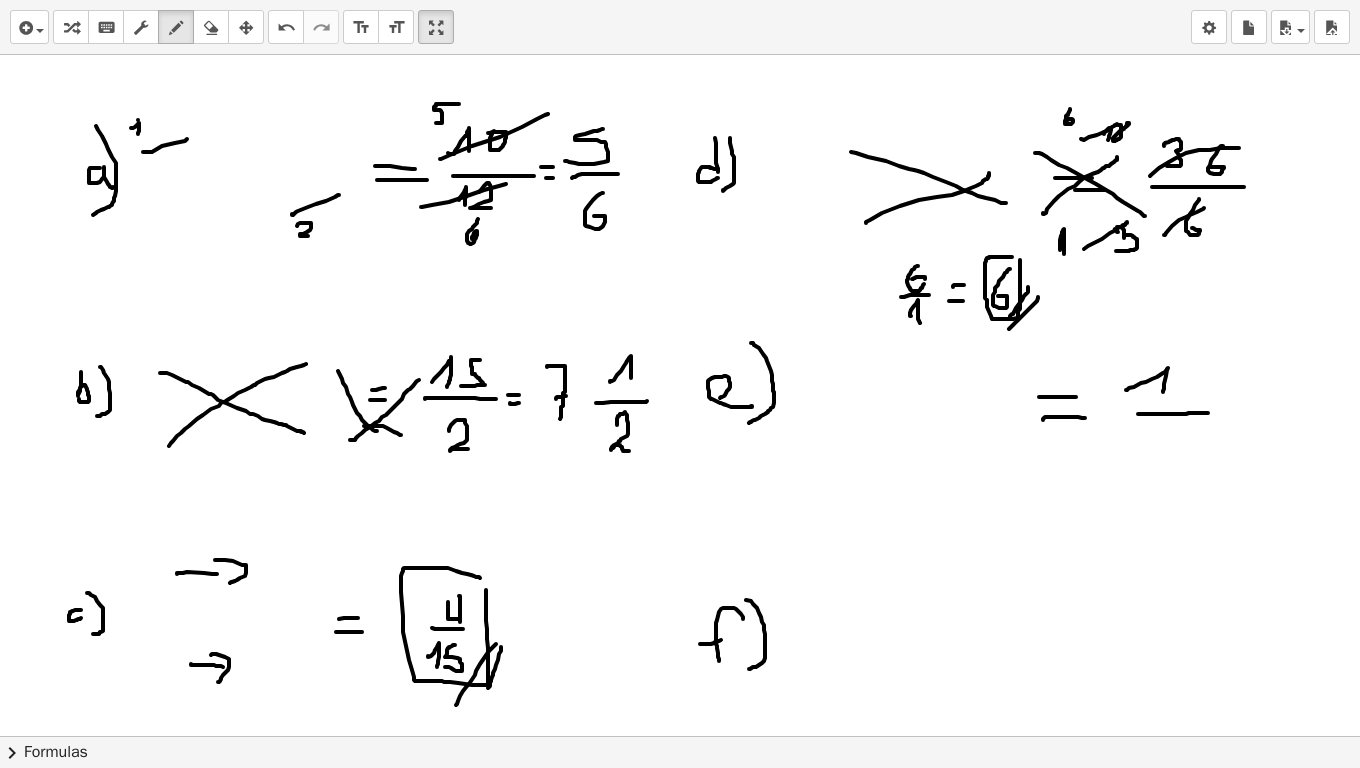 drag, startPoint x: 1134, startPoint y: 387, endPoint x: 1161, endPoint y: 405, distance: 32.449963 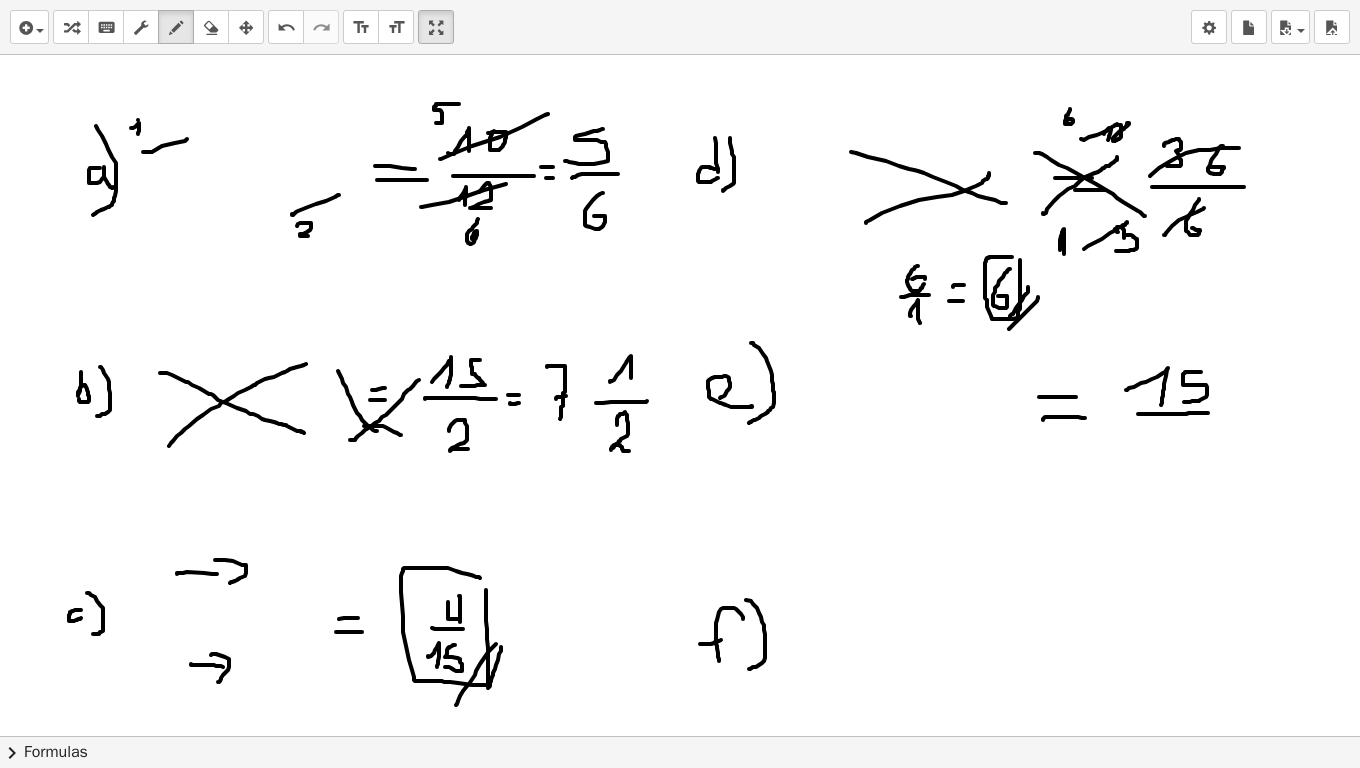 drag, startPoint x: 1193, startPoint y: 372, endPoint x: 1183, endPoint y: 402, distance: 31.622776 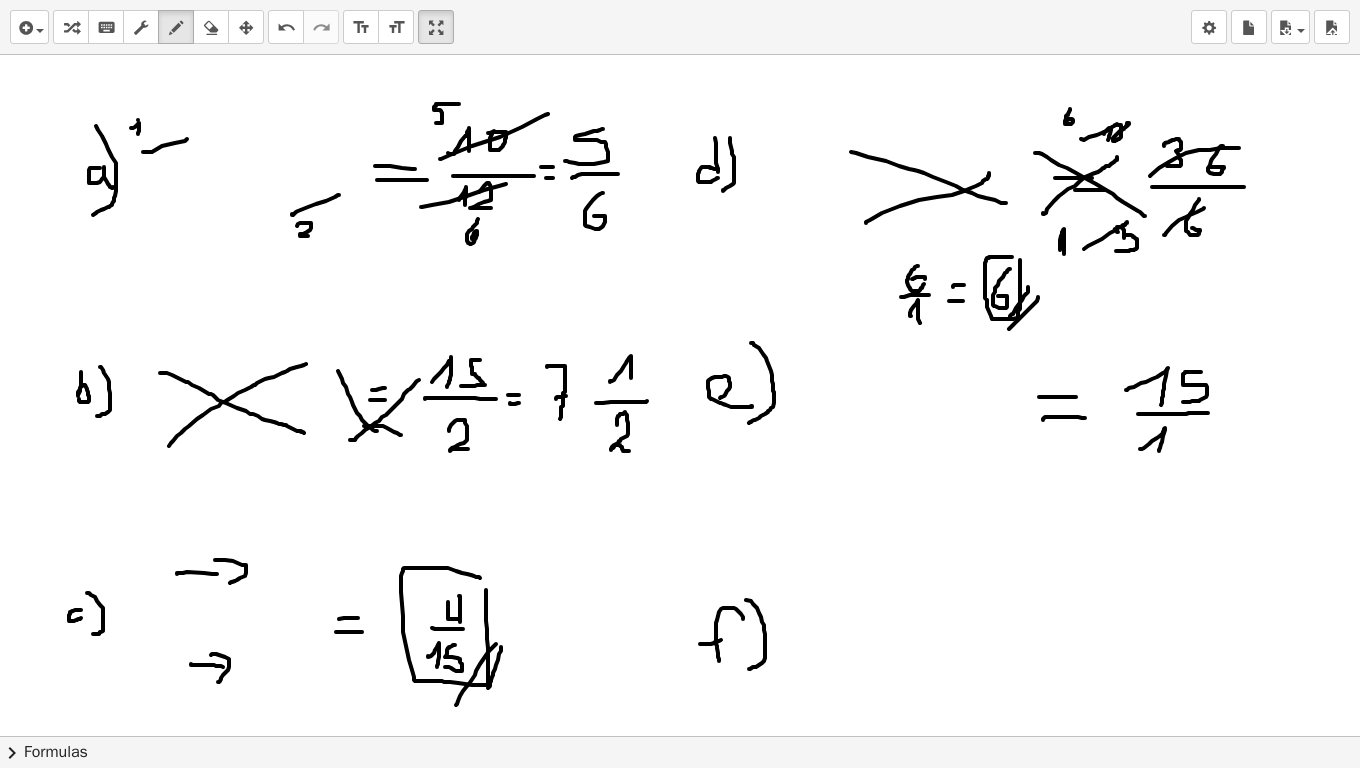 drag, startPoint x: 1140, startPoint y: 449, endPoint x: 1159, endPoint y: 451, distance: 19.104973 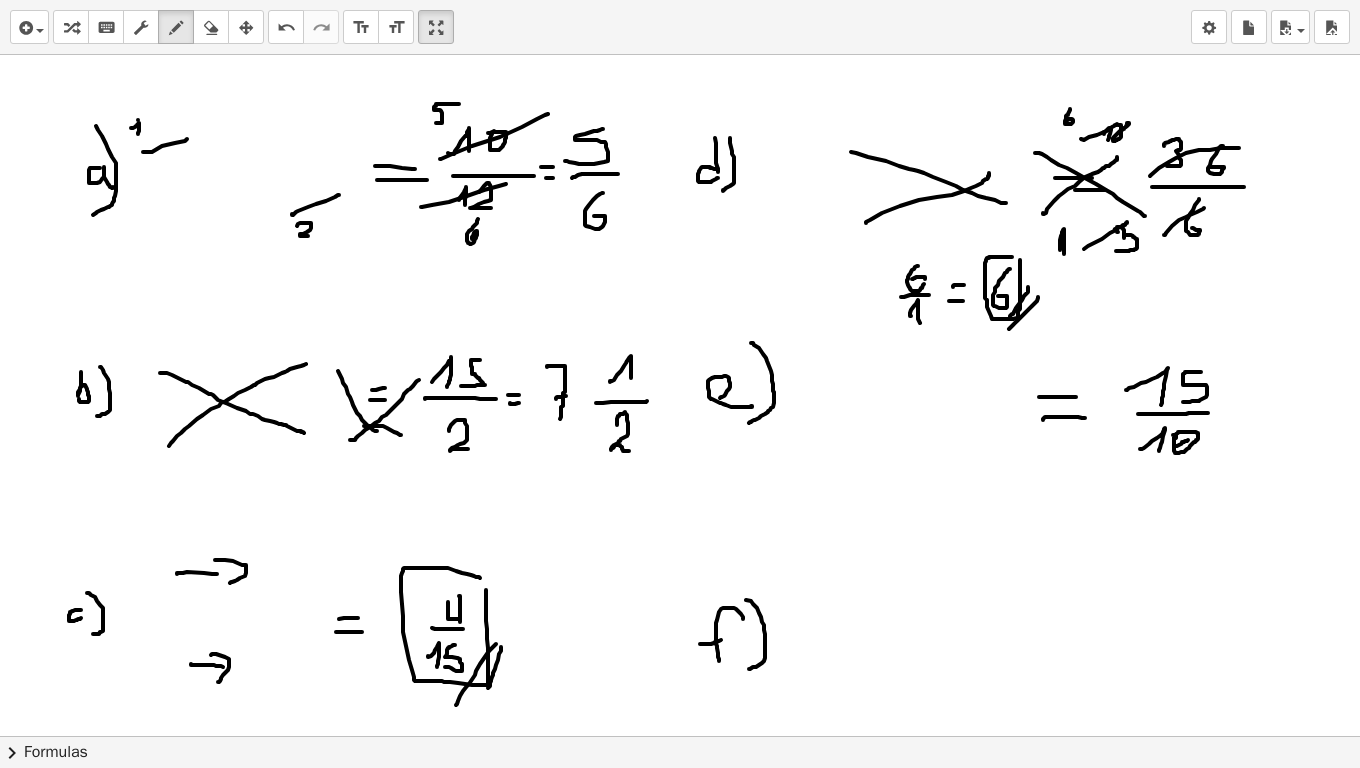 drag, startPoint x: 1173, startPoint y: 435, endPoint x: 1188, endPoint y: 440, distance: 15.811388 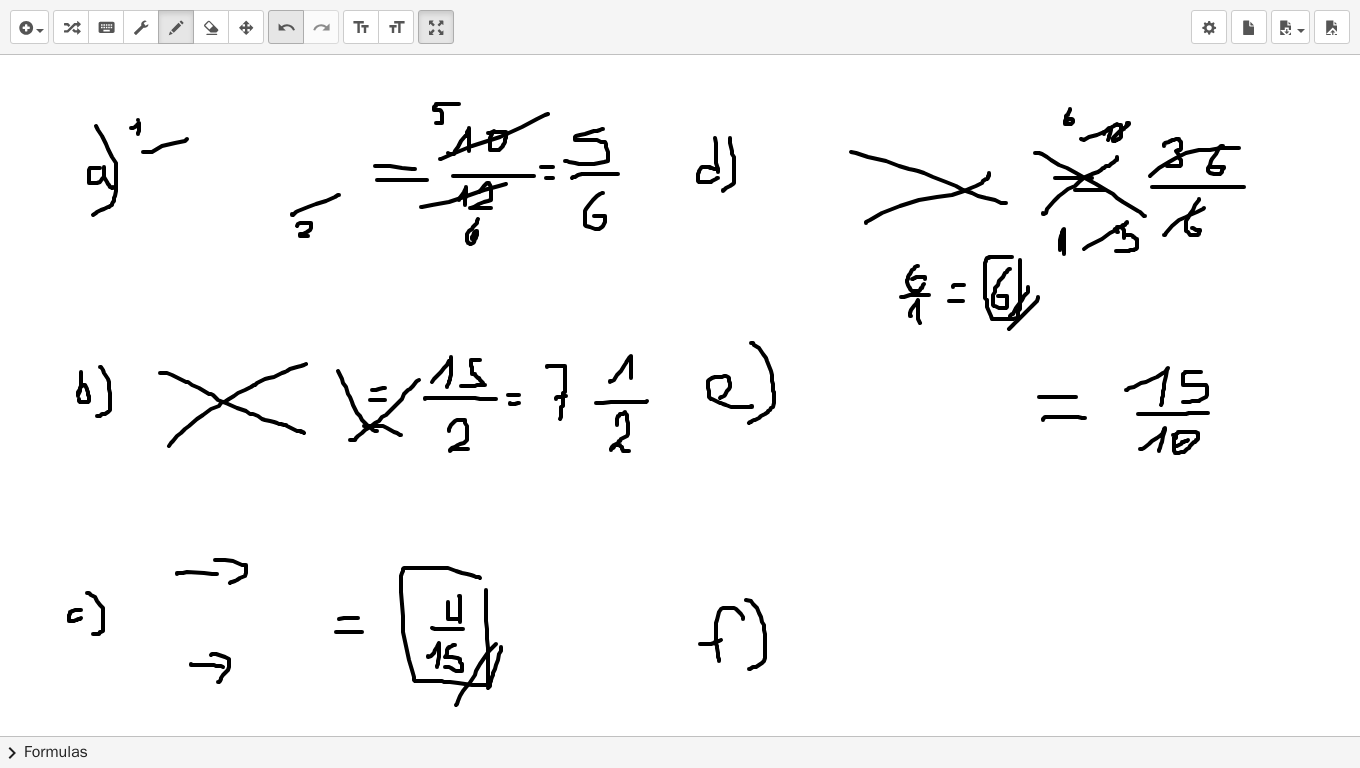 click on "undo" at bounding box center [286, 27] 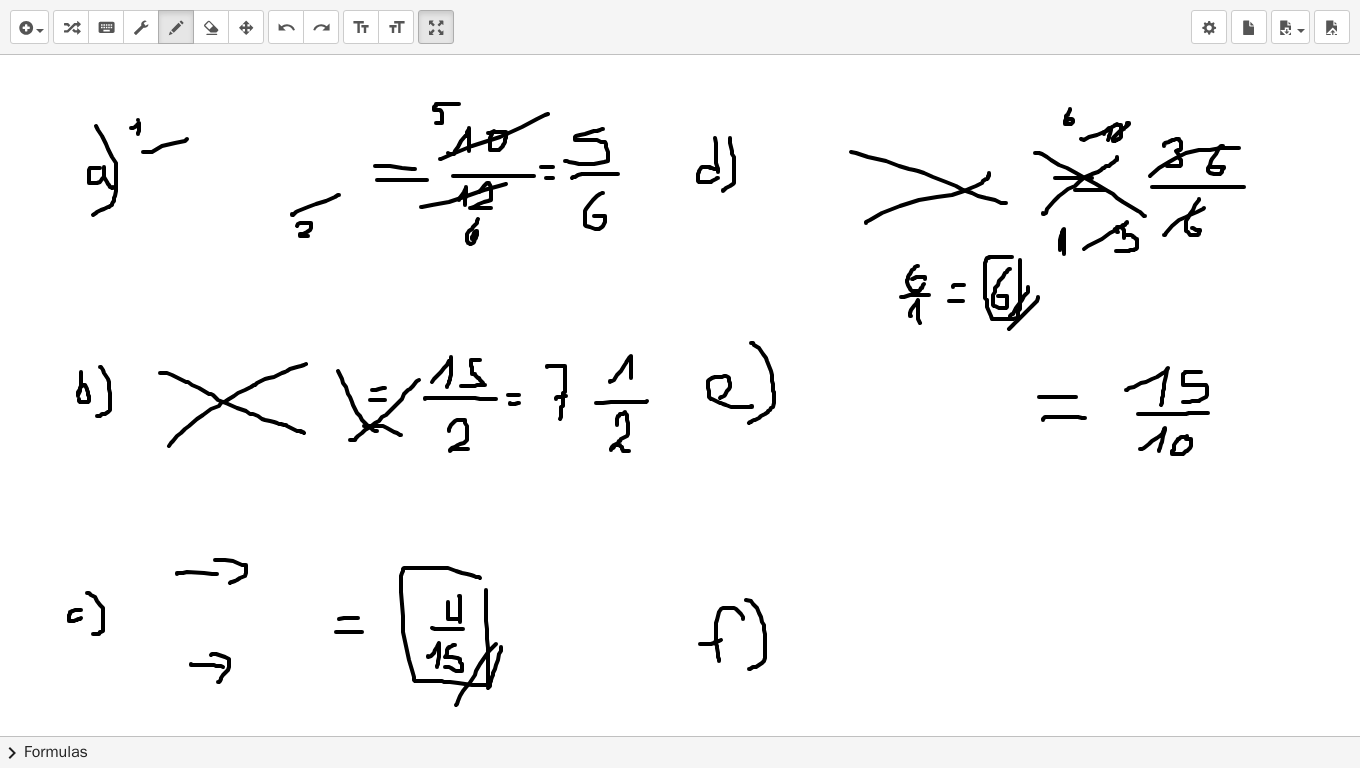 click at bounding box center [680, 1522] 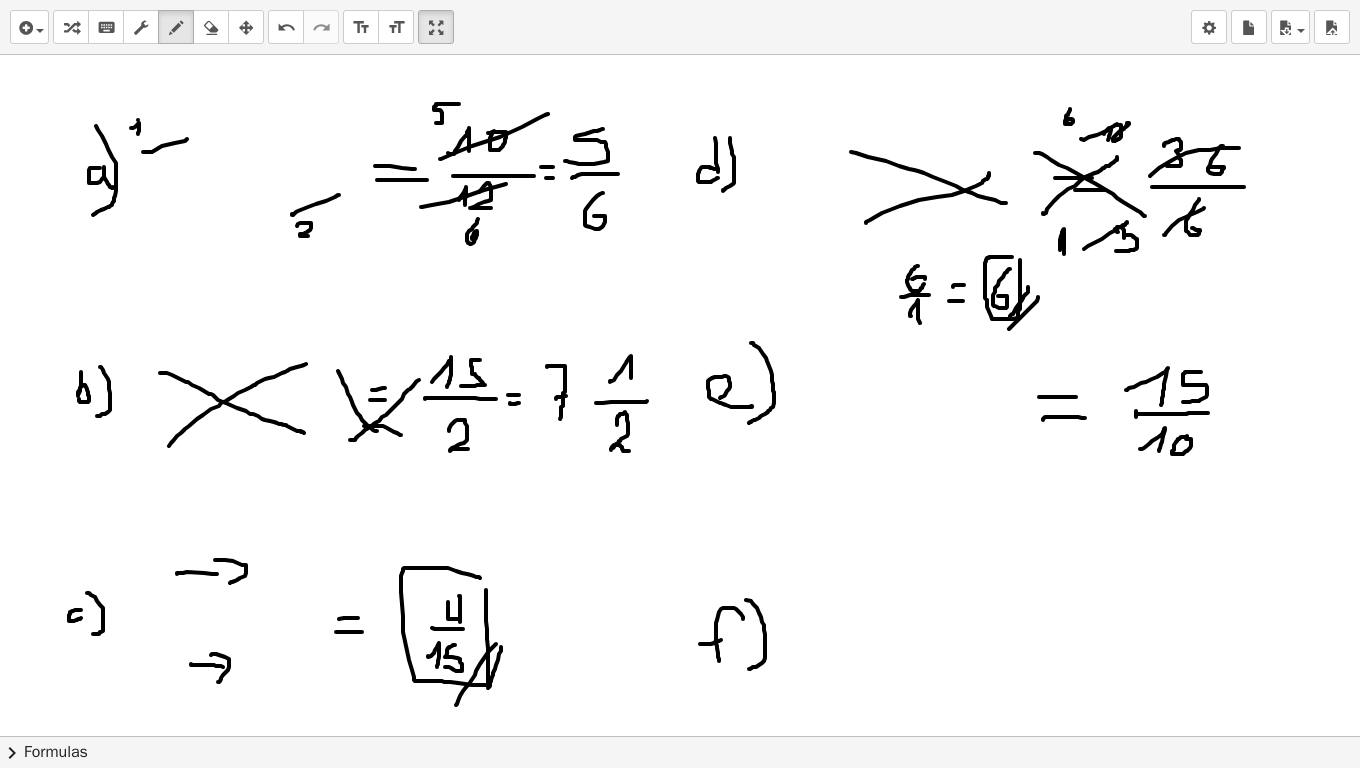 drag, startPoint x: 1136, startPoint y: 411, endPoint x: 1262, endPoint y: 371, distance: 132.19682 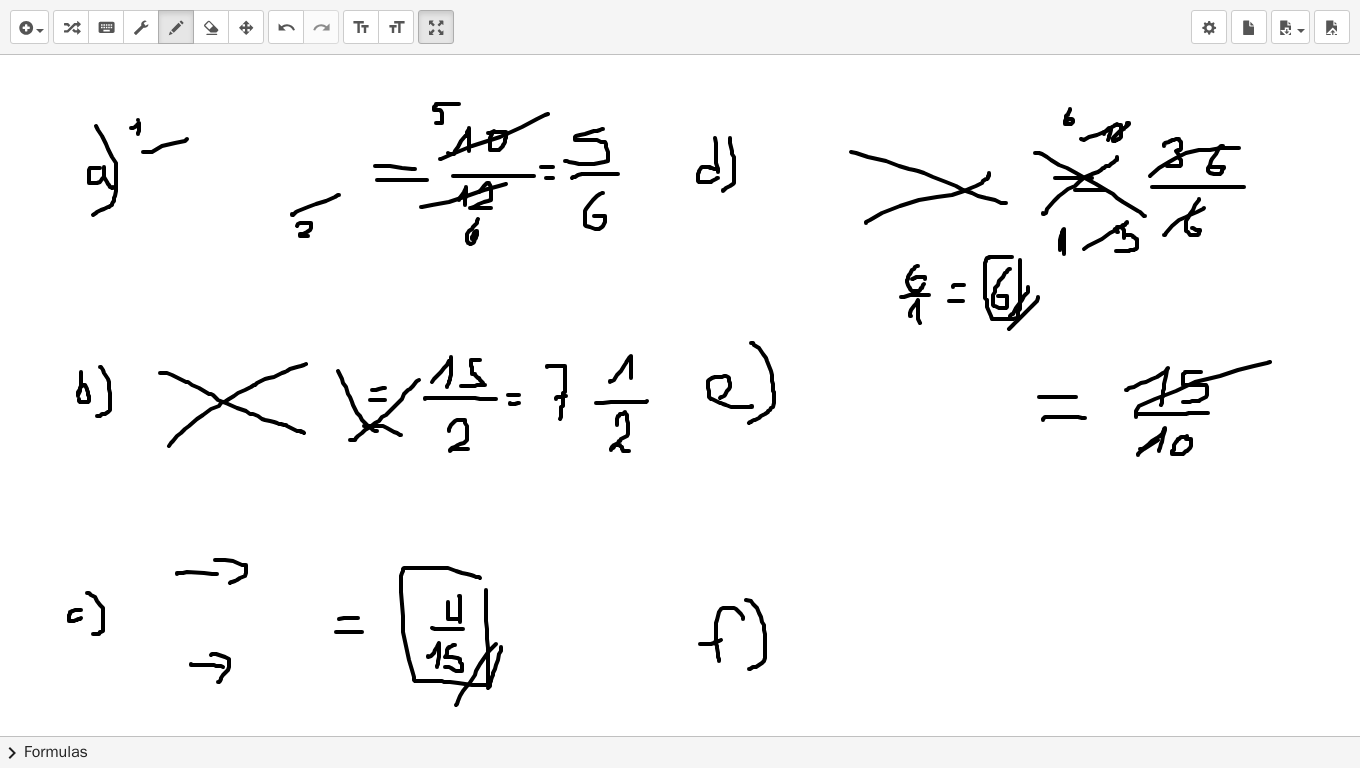 drag, startPoint x: 1138, startPoint y: 455, endPoint x: 1200, endPoint y: 425, distance: 68.8767 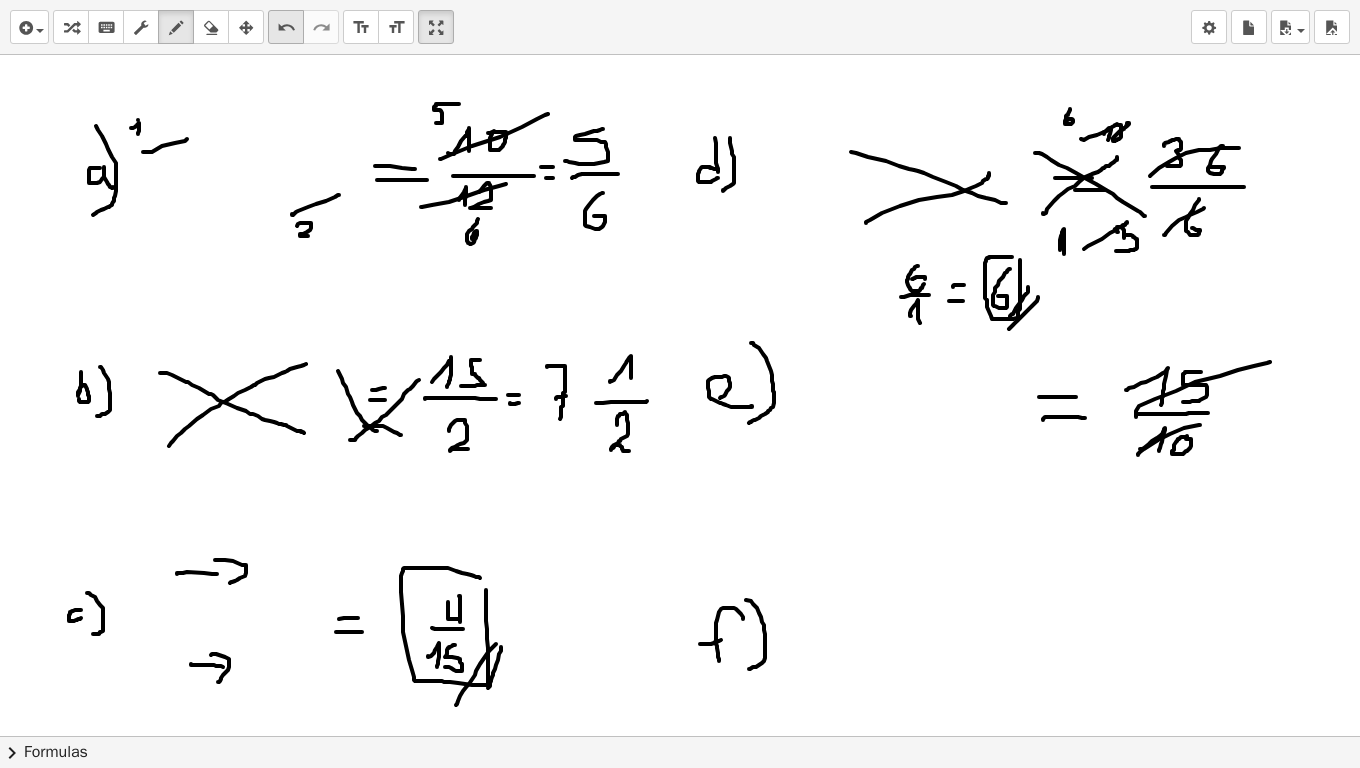 click on "undo" at bounding box center (286, 28) 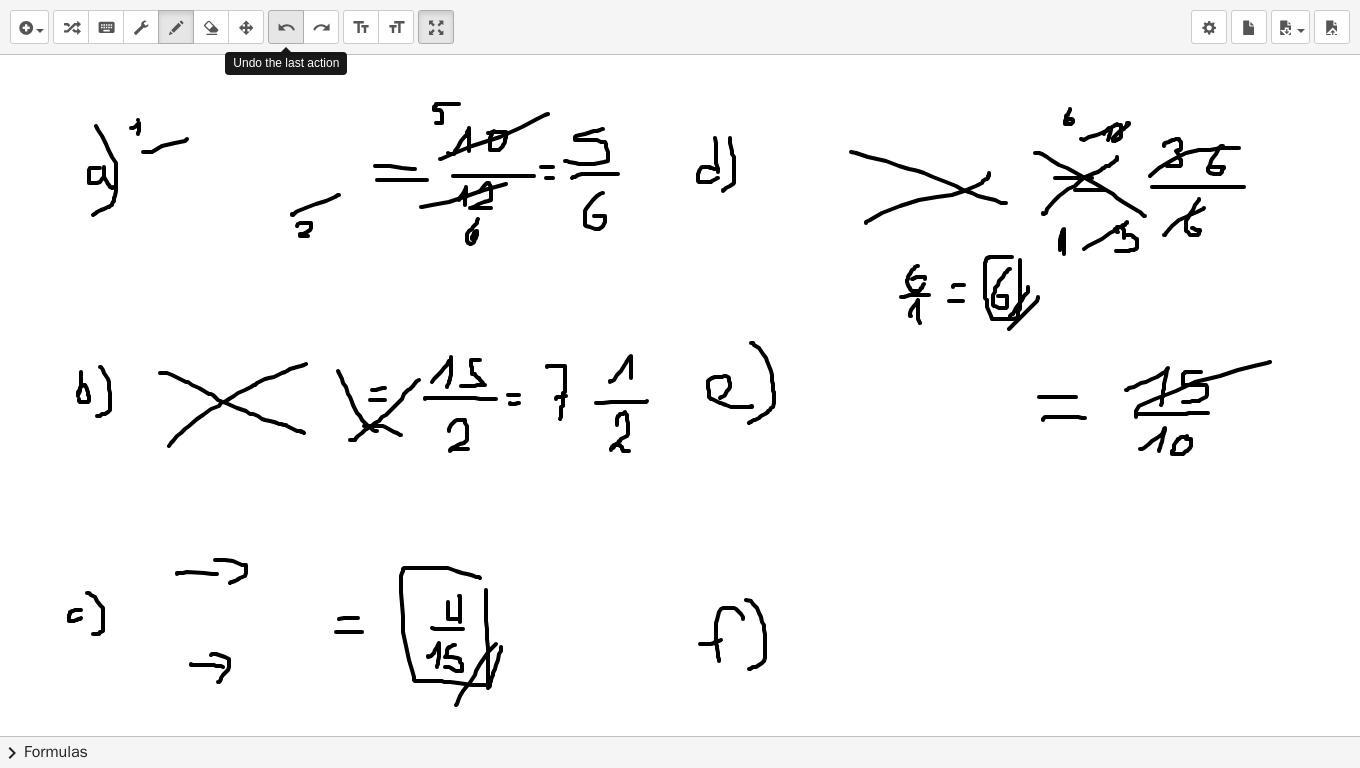 click on "undo" at bounding box center [286, 28] 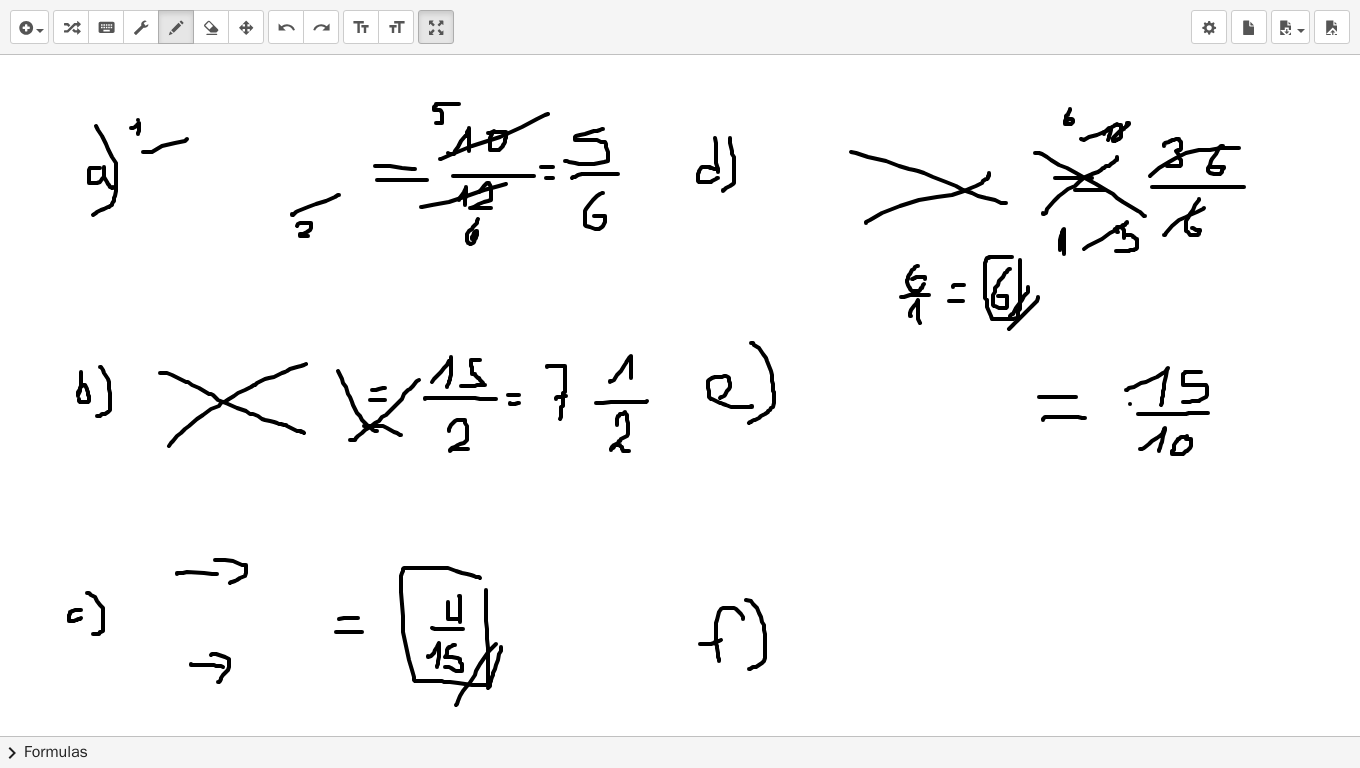 drag, startPoint x: 1130, startPoint y: 404, endPoint x: 1247, endPoint y: 368, distance: 122.41323 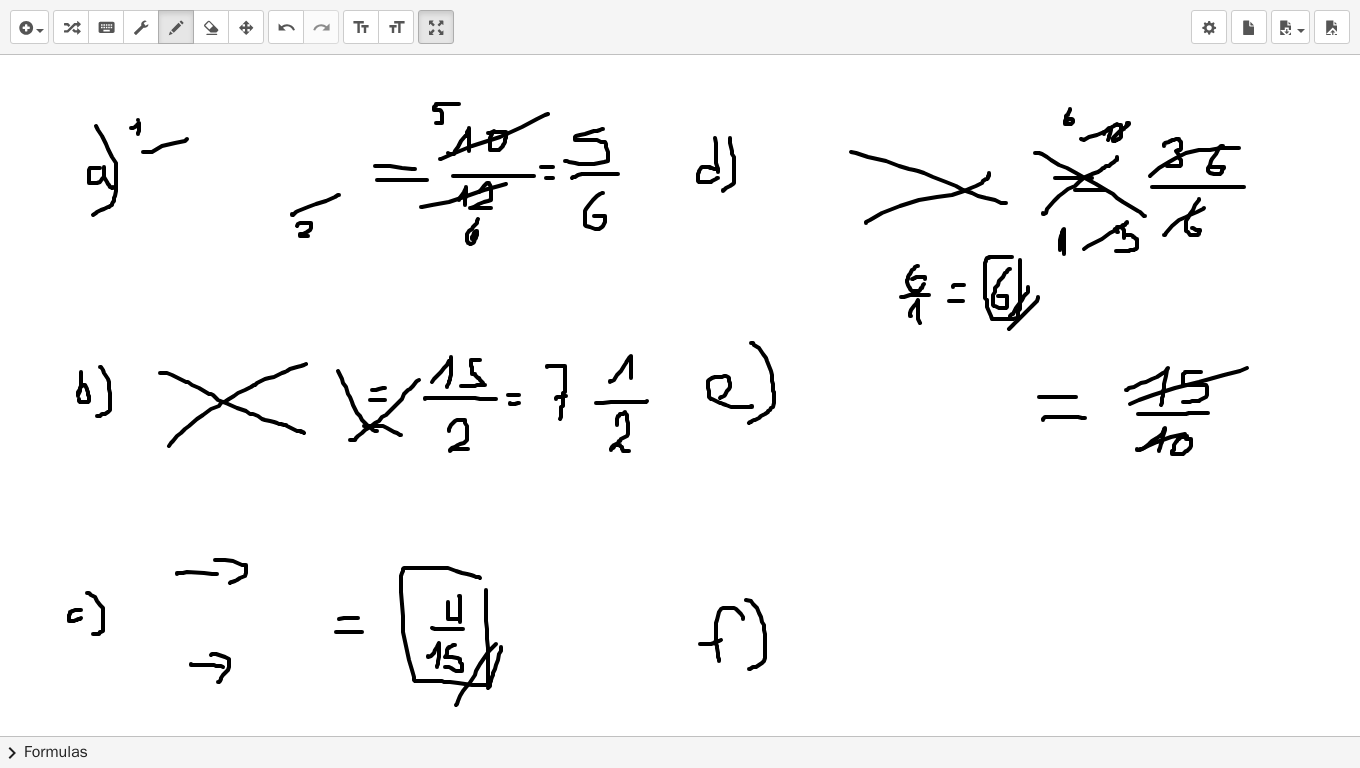 drag, startPoint x: 1140, startPoint y: 450, endPoint x: 1210, endPoint y: 426, distance: 74 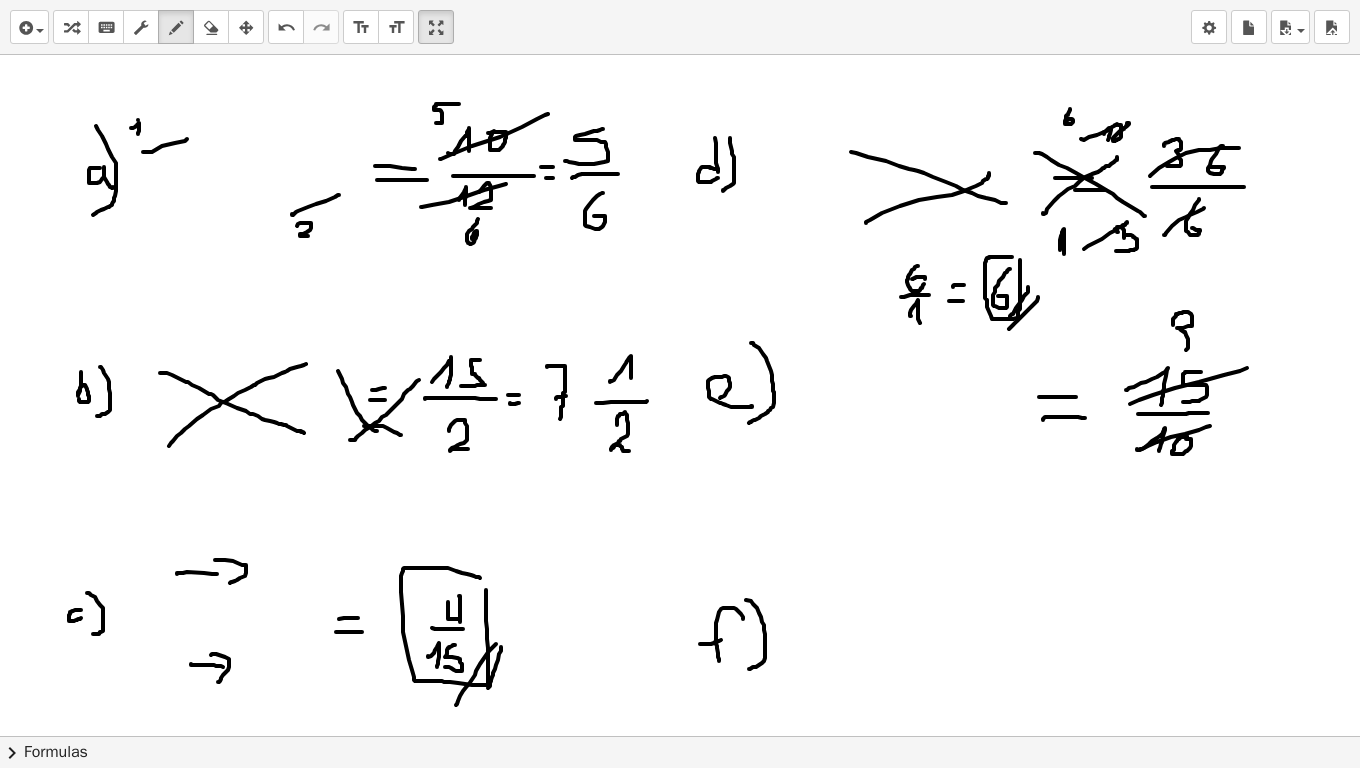 drag, startPoint x: 1173, startPoint y: 325, endPoint x: 1162, endPoint y: 351, distance: 28.231188 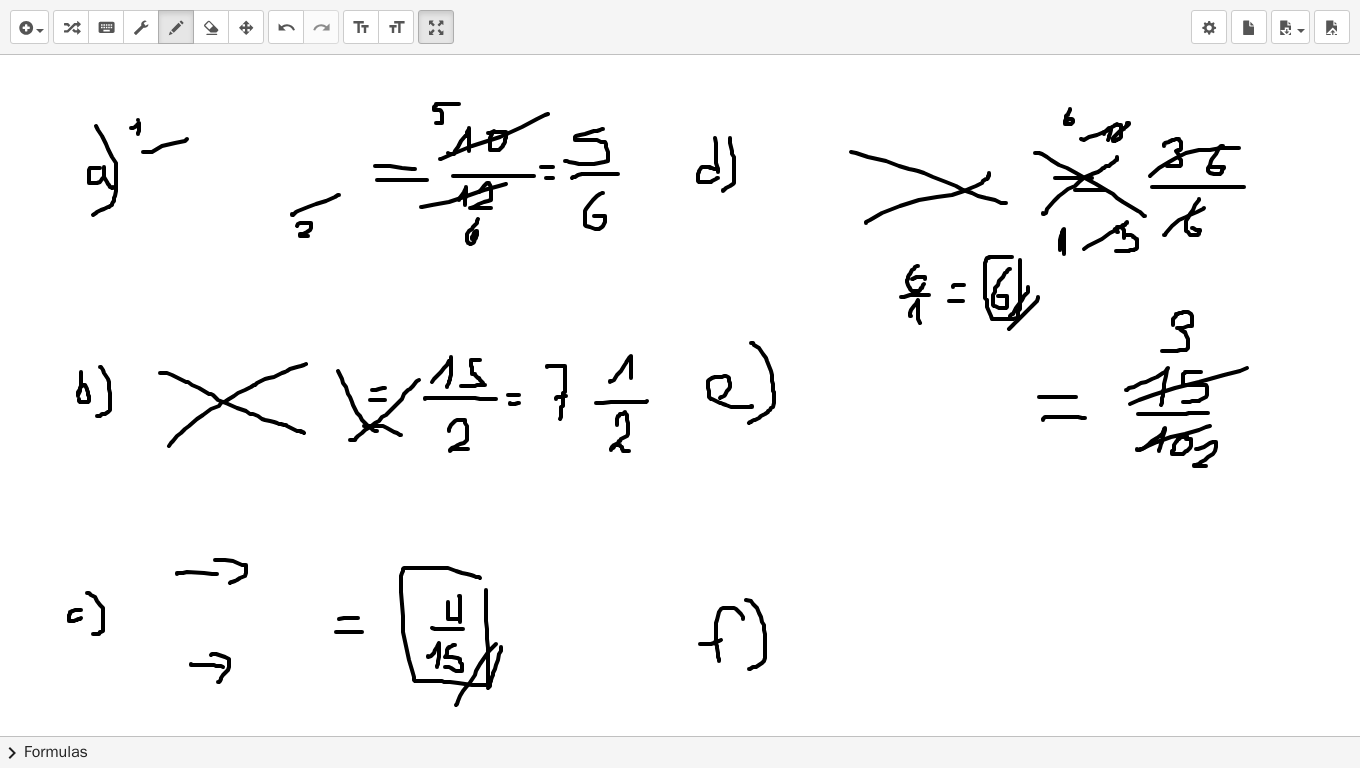drag, startPoint x: 1196, startPoint y: 449, endPoint x: 1206, endPoint y: 466, distance: 19.723083 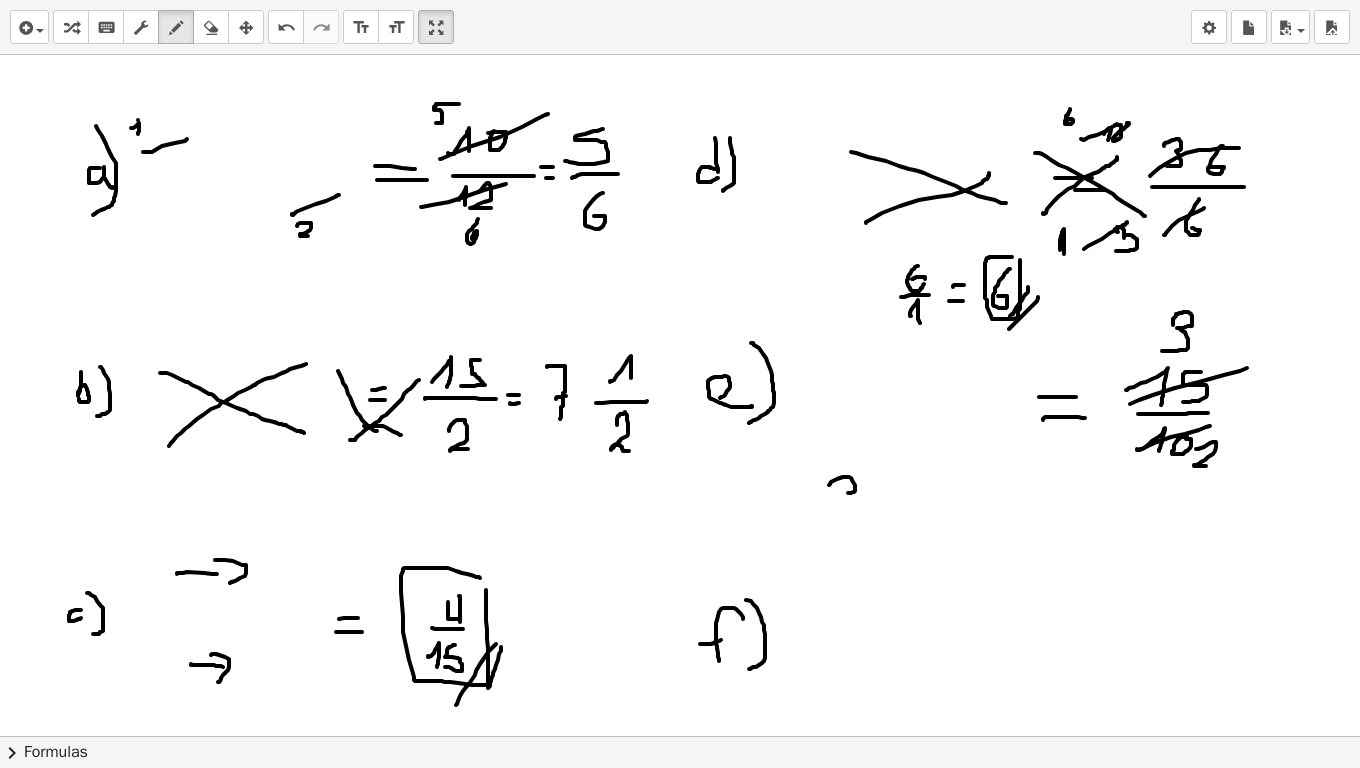 drag, startPoint x: 843, startPoint y: 477, endPoint x: 838, endPoint y: 494, distance: 17.720045 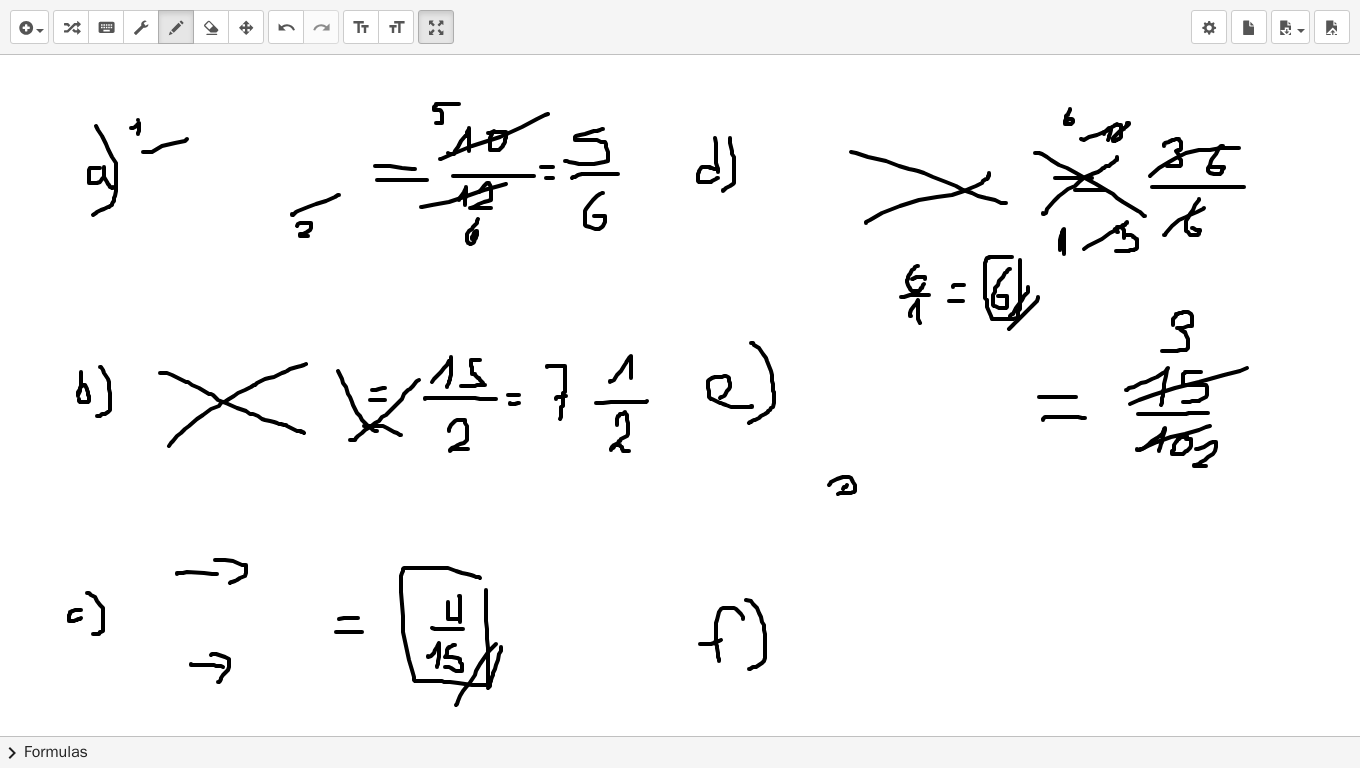 click at bounding box center [680, 1522] 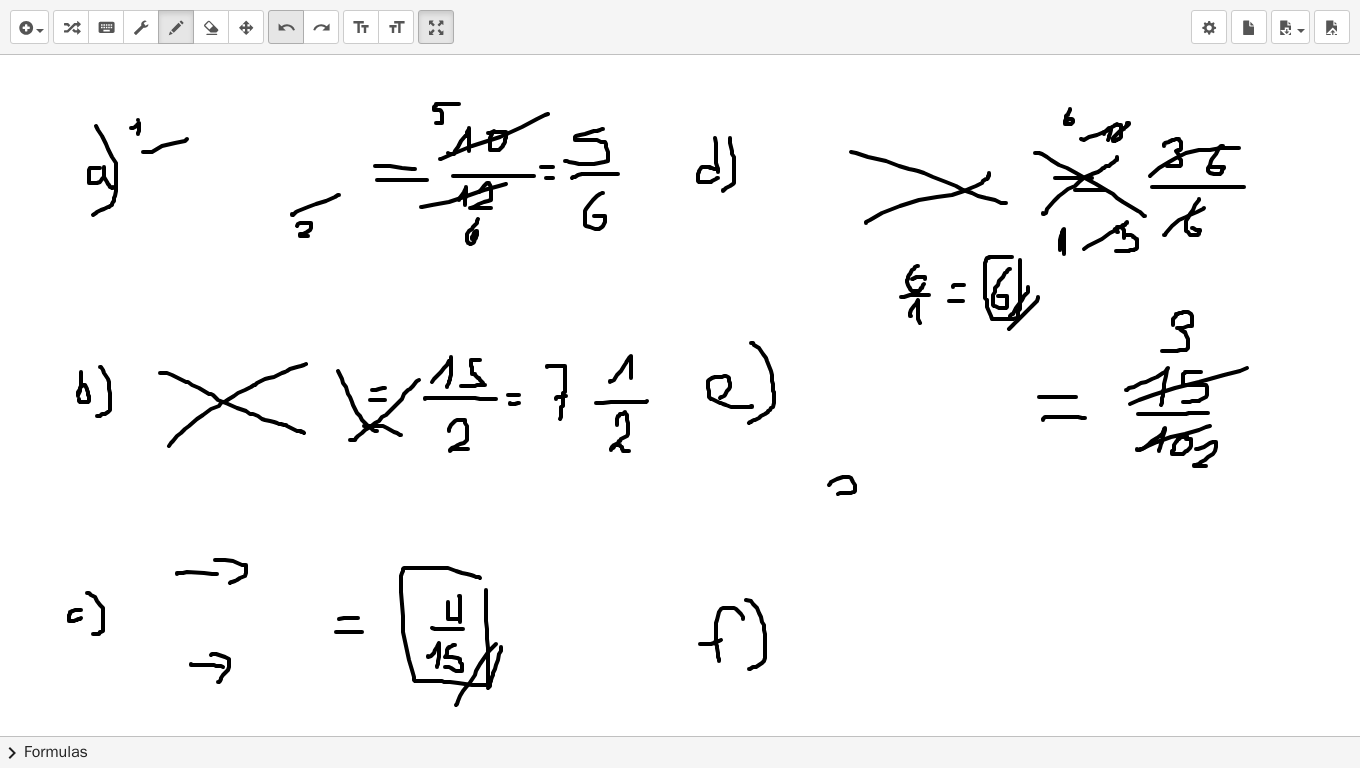 click on "undo" at bounding box center [286, 28] 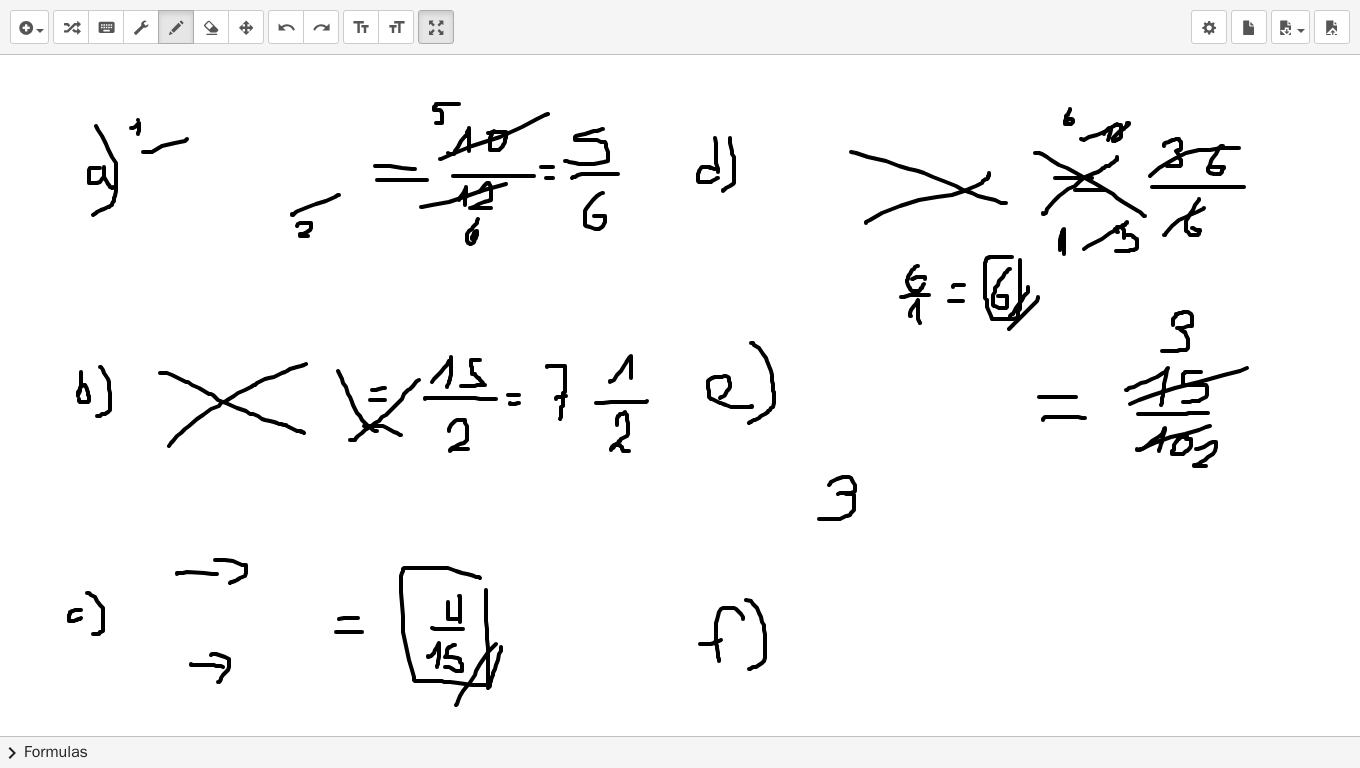 drag, startPoint x: 846, startPoint y: 494, endPoint x: 870, endPoint y: 512, distance: 30 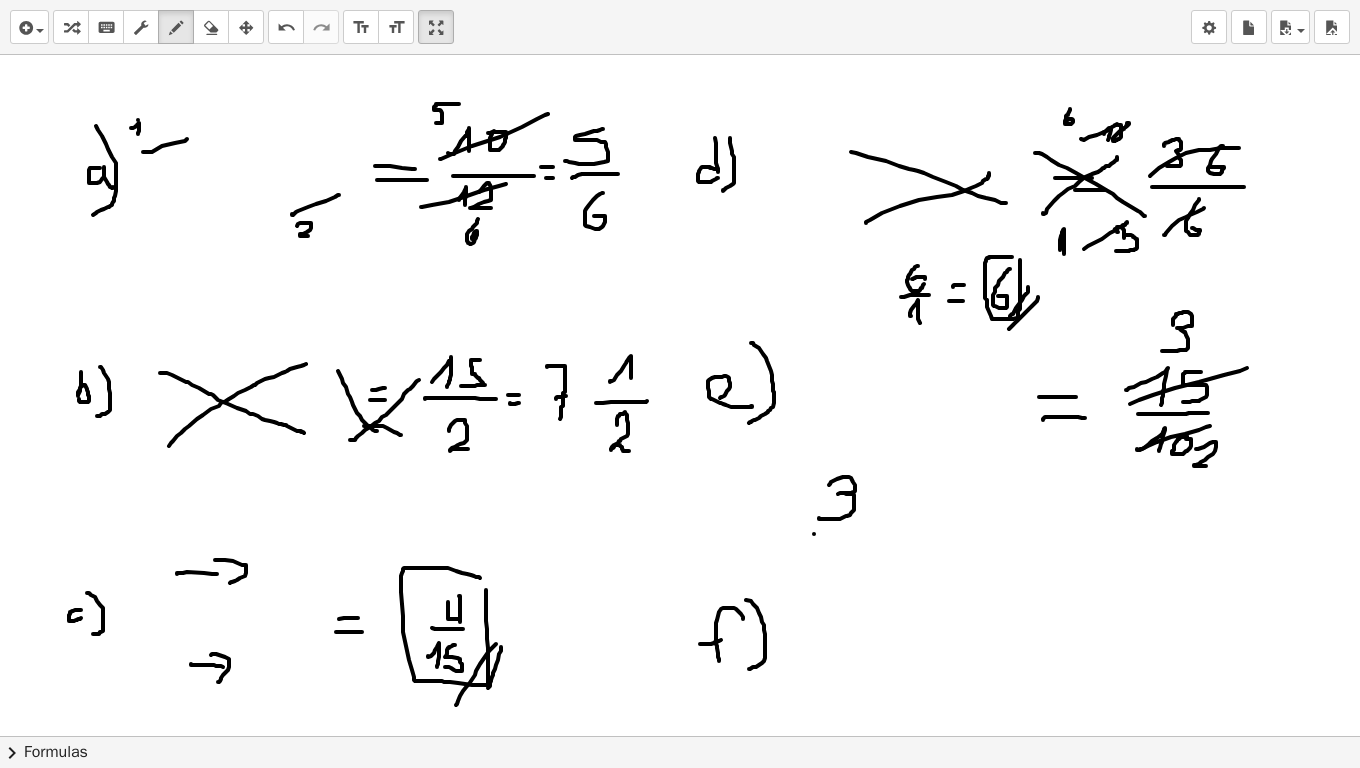drag, startPoint x: 814, startPoint y: 534, endPoint x: 862, endPoint y: 530, distance: 48.166378 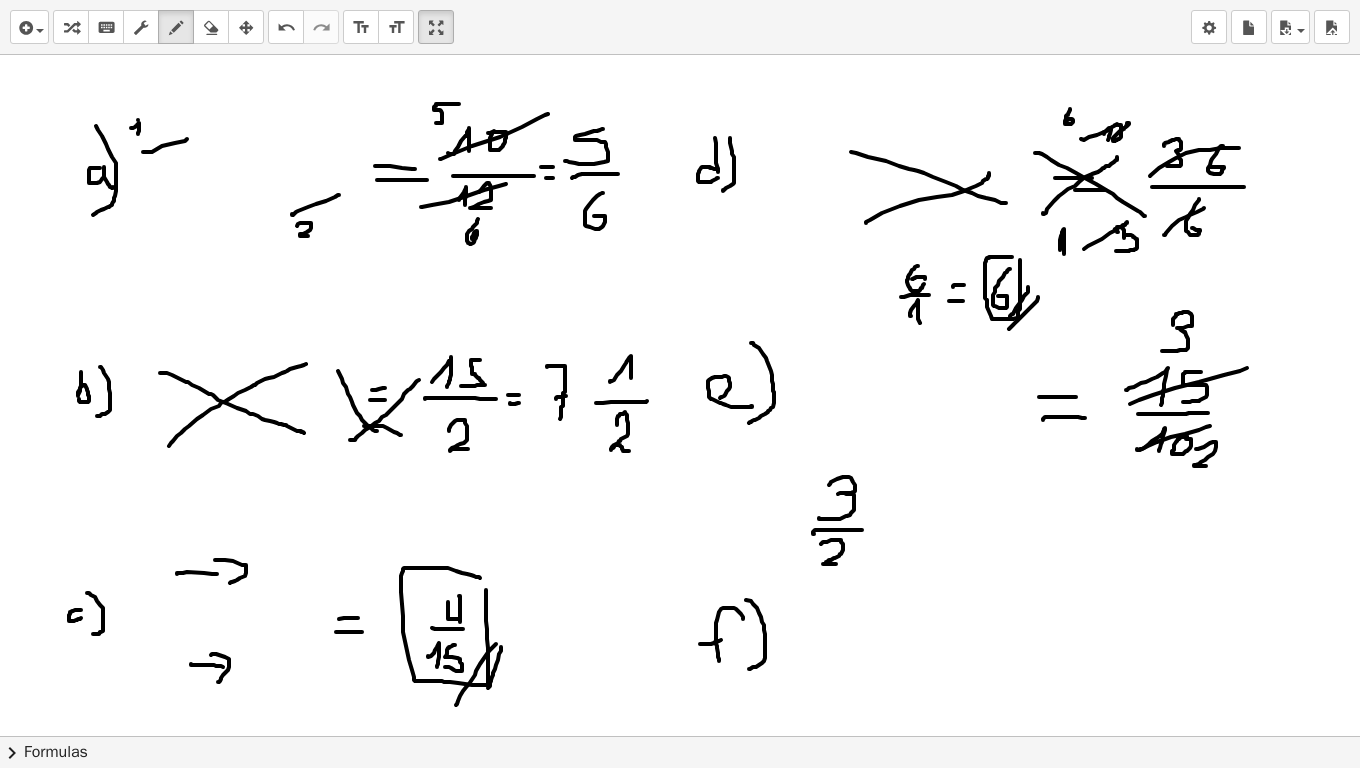 drag, startPoint x: 821, startPoint y: 544, endPoint x: 837, endPoint y: 564, distance: 25.612497 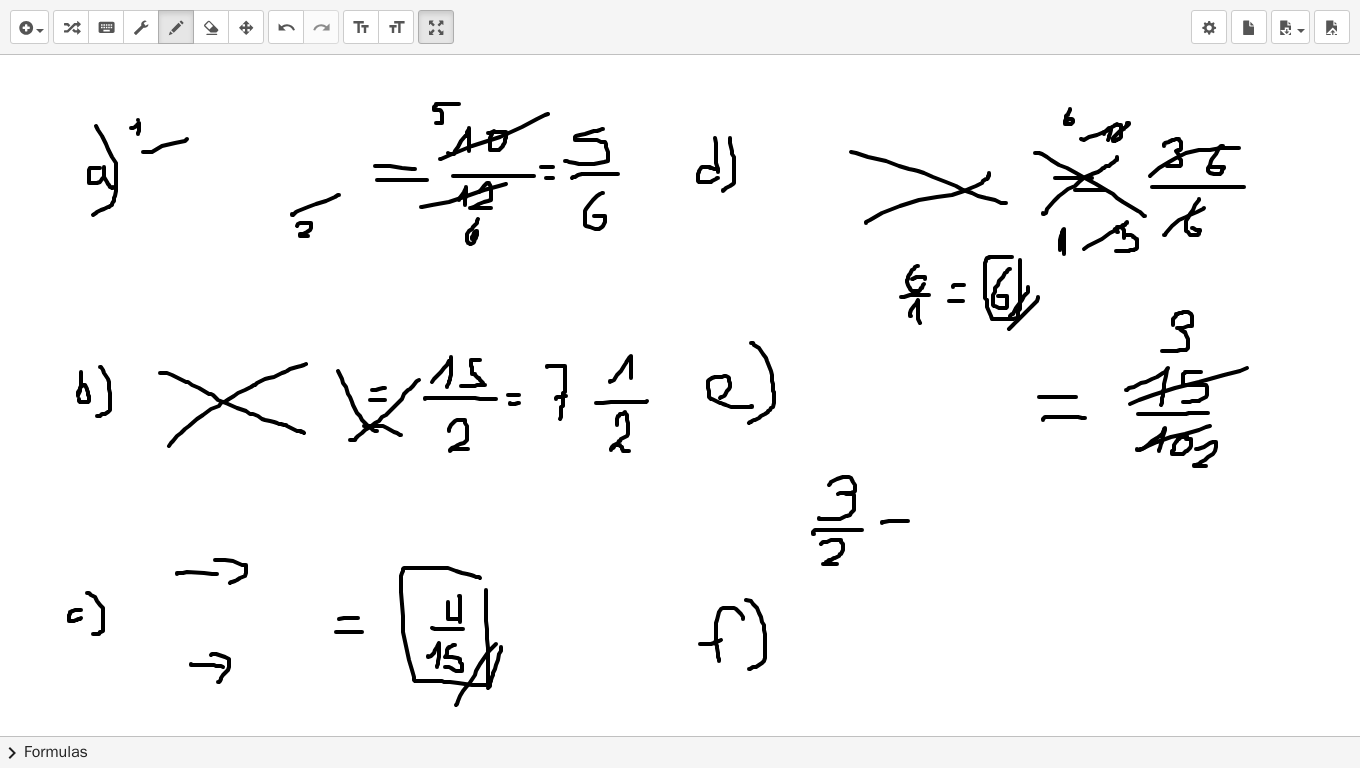 drag, startPoint x: 882, startPoint y: 523, endPoint x: 908, endPoint y: 521, distance: 26.076809 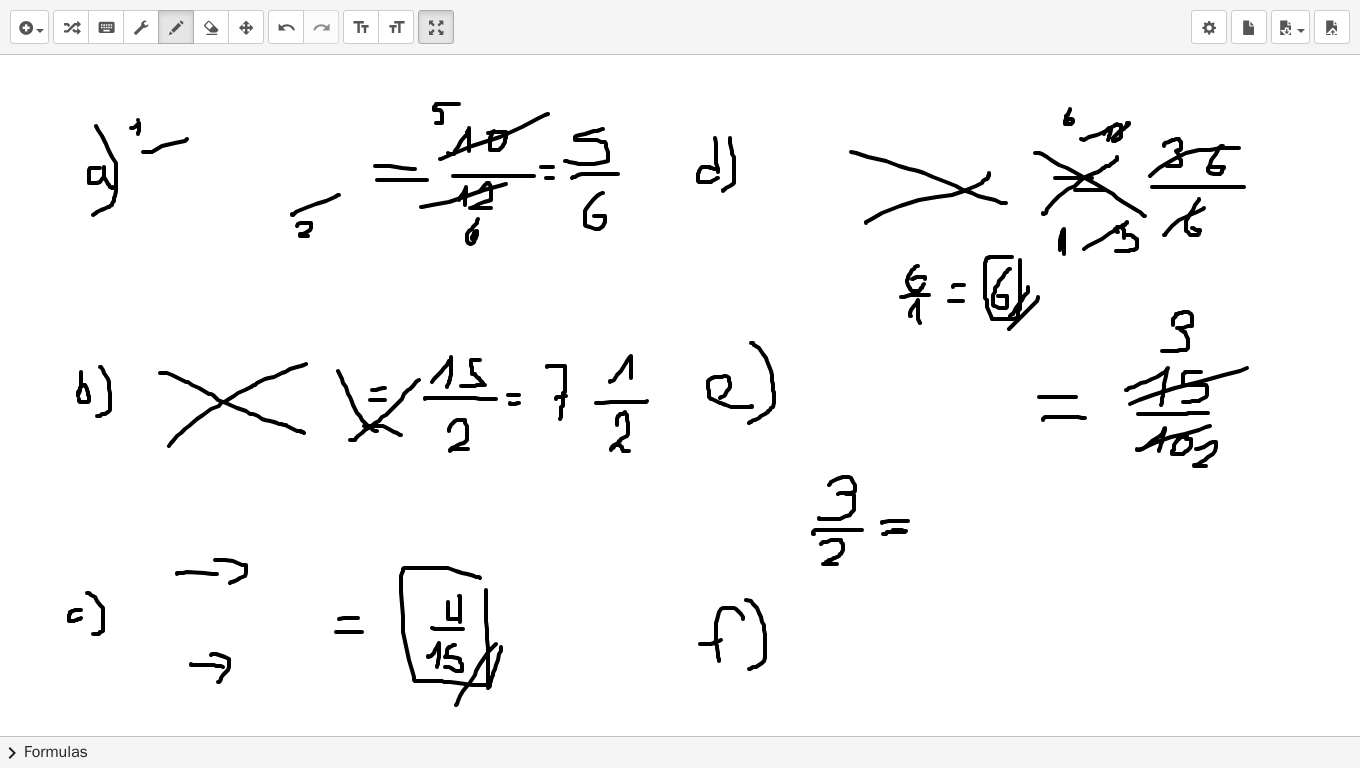 click at bounding box center (680, 1522) 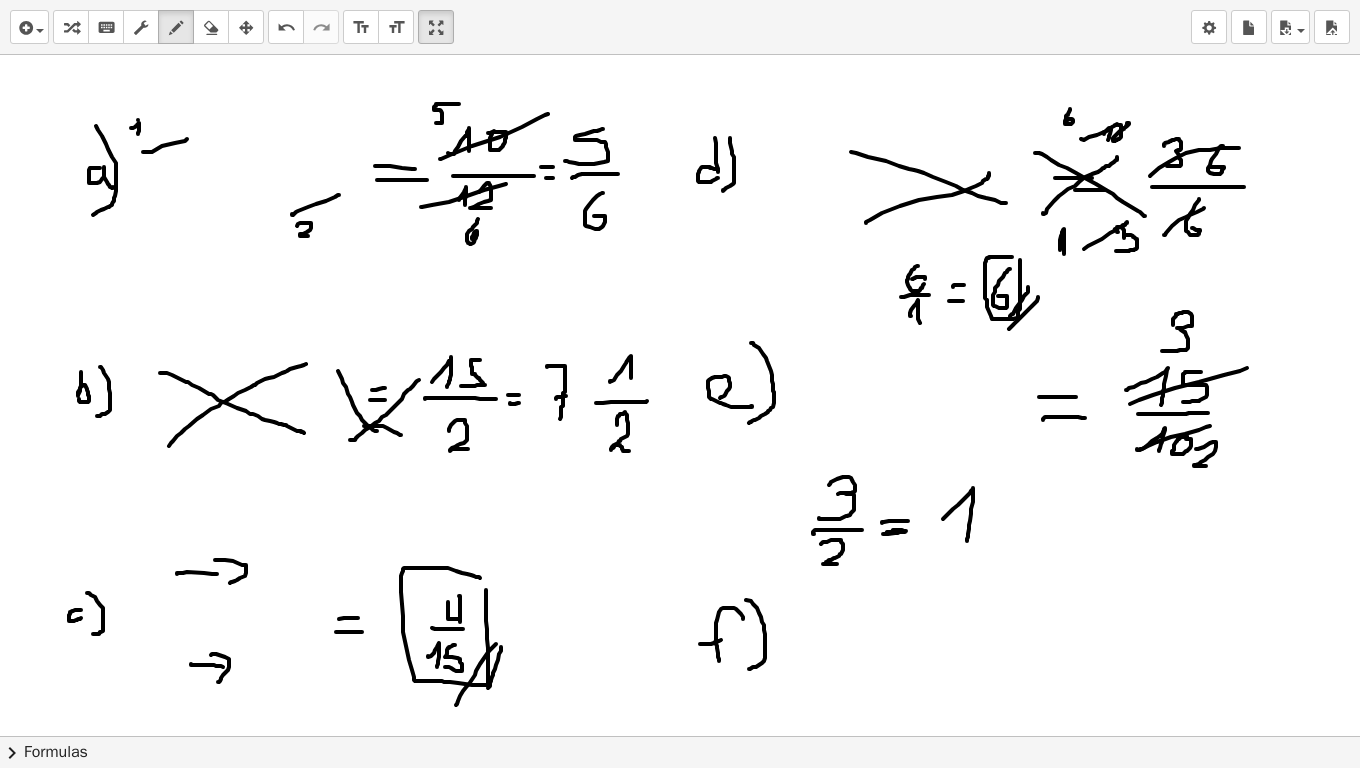 drag, startPoint x: 943, startPoint y: 519, endPoint x: 966, endPoint y: 544, distance: 33.970577 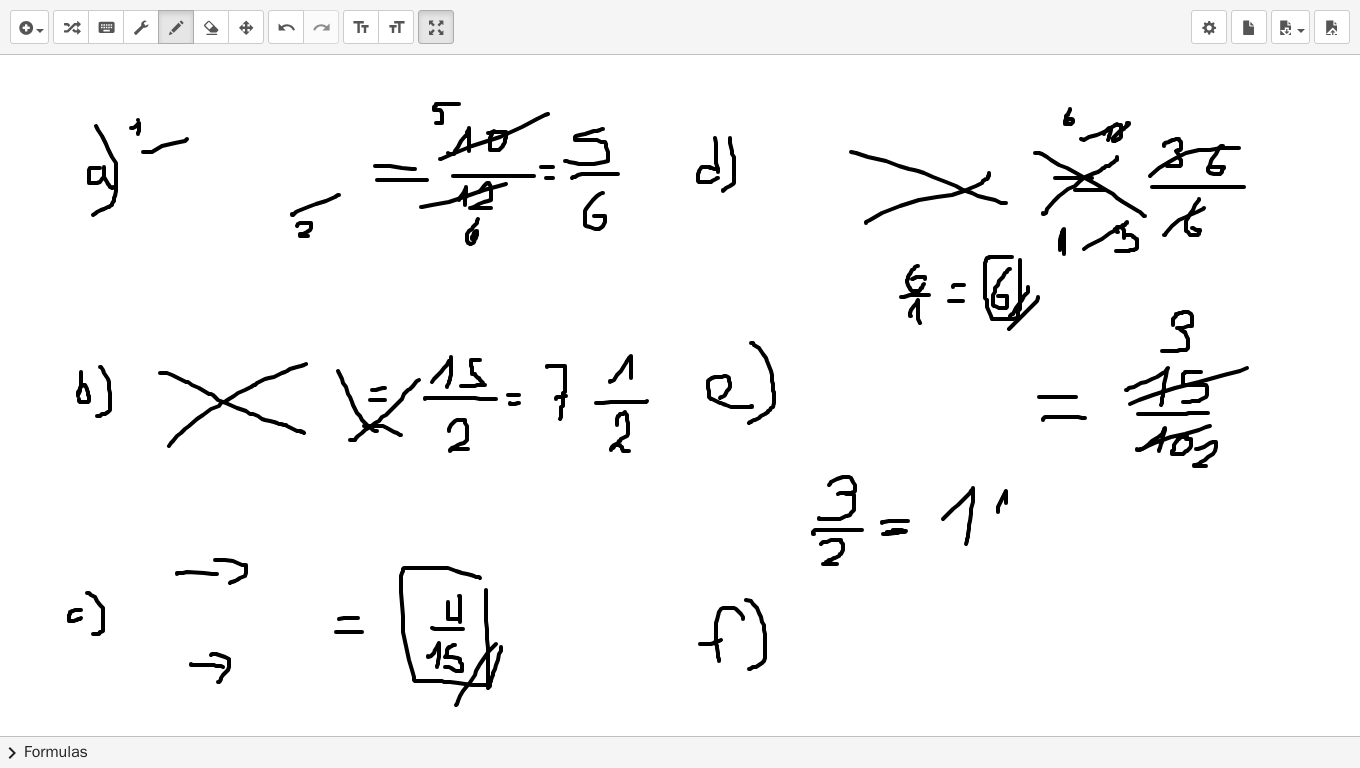 click at bounding box center (680, 1522) 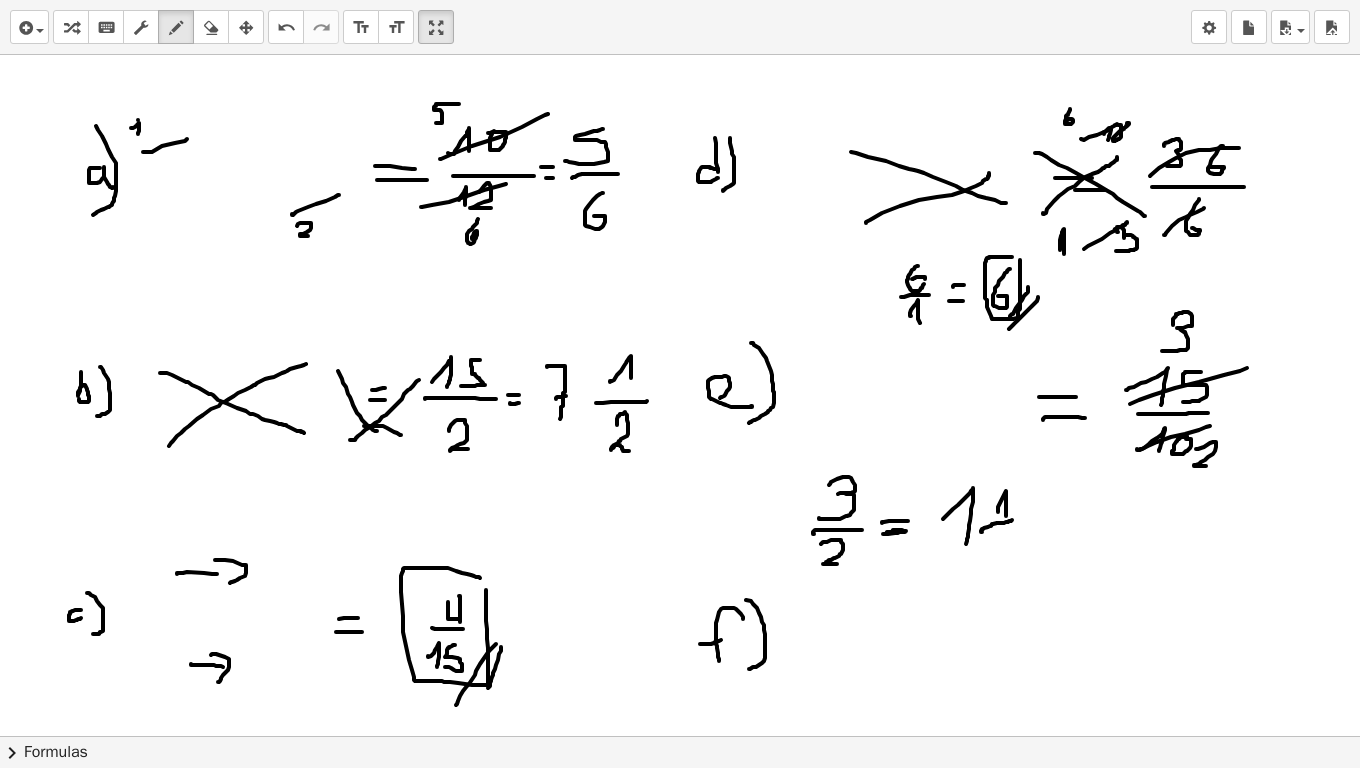 drag, startPoint x: 982, startPoint y: 532, endPoint x: 1015, endPoint y: 519, distance: 35.468296 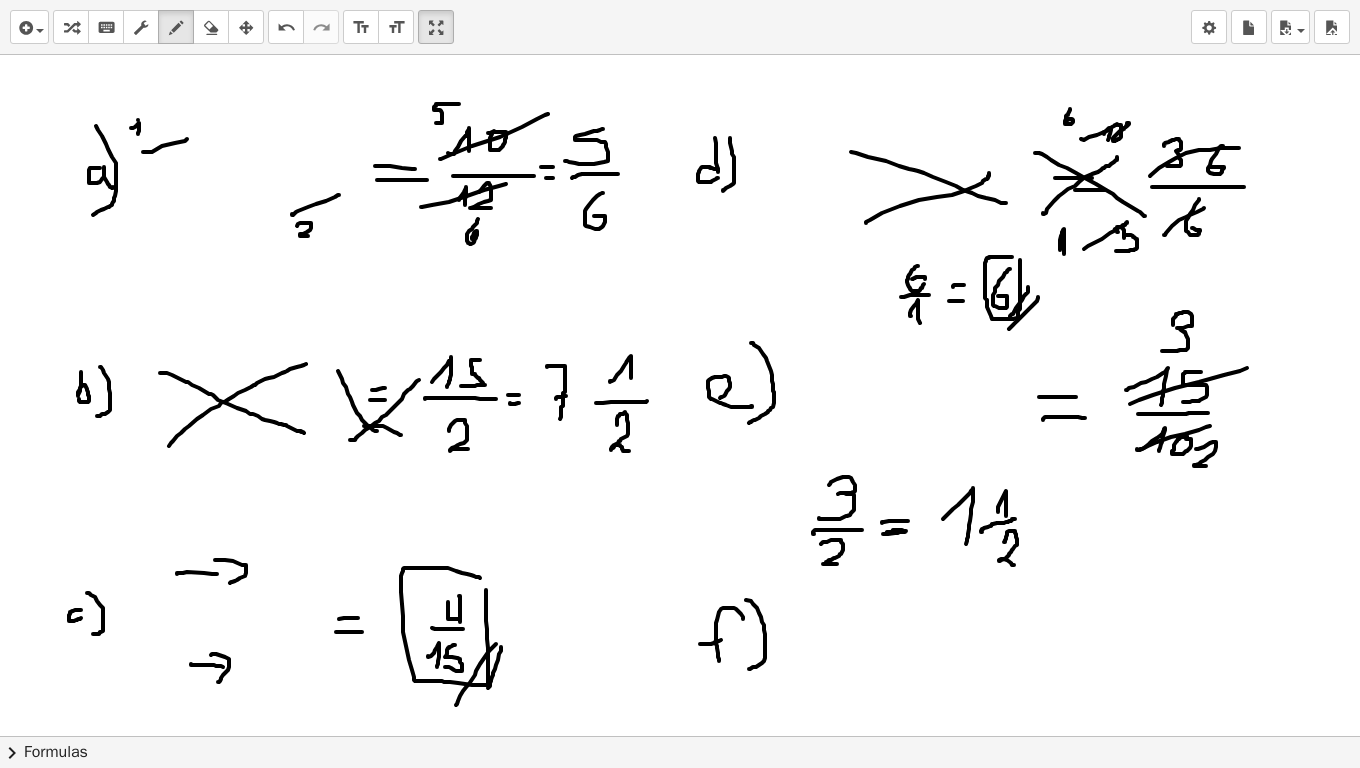 drag, startPoint x: 1006, startPoint y: 539, endPoint x: 1016, endPoint y: 565, distance: 27.856777 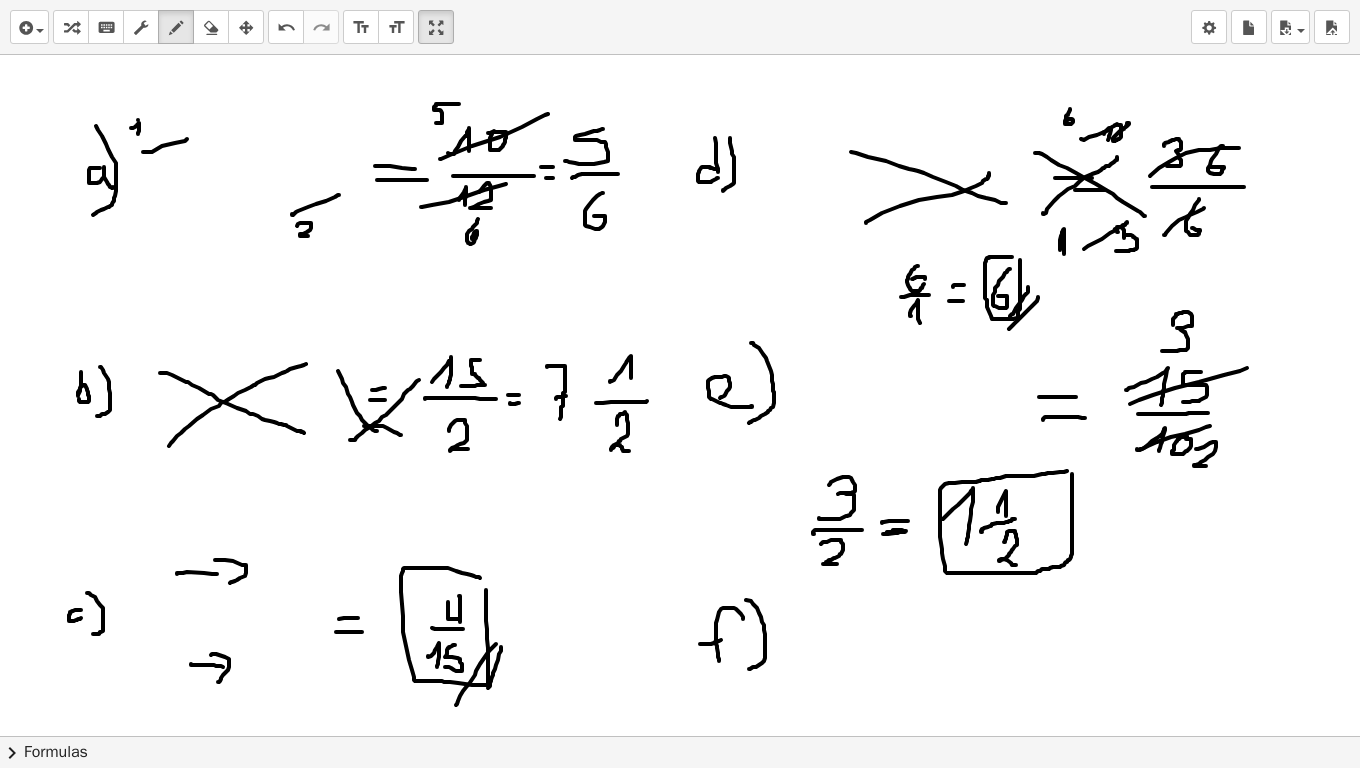 click at bounding box center (680, 1522) 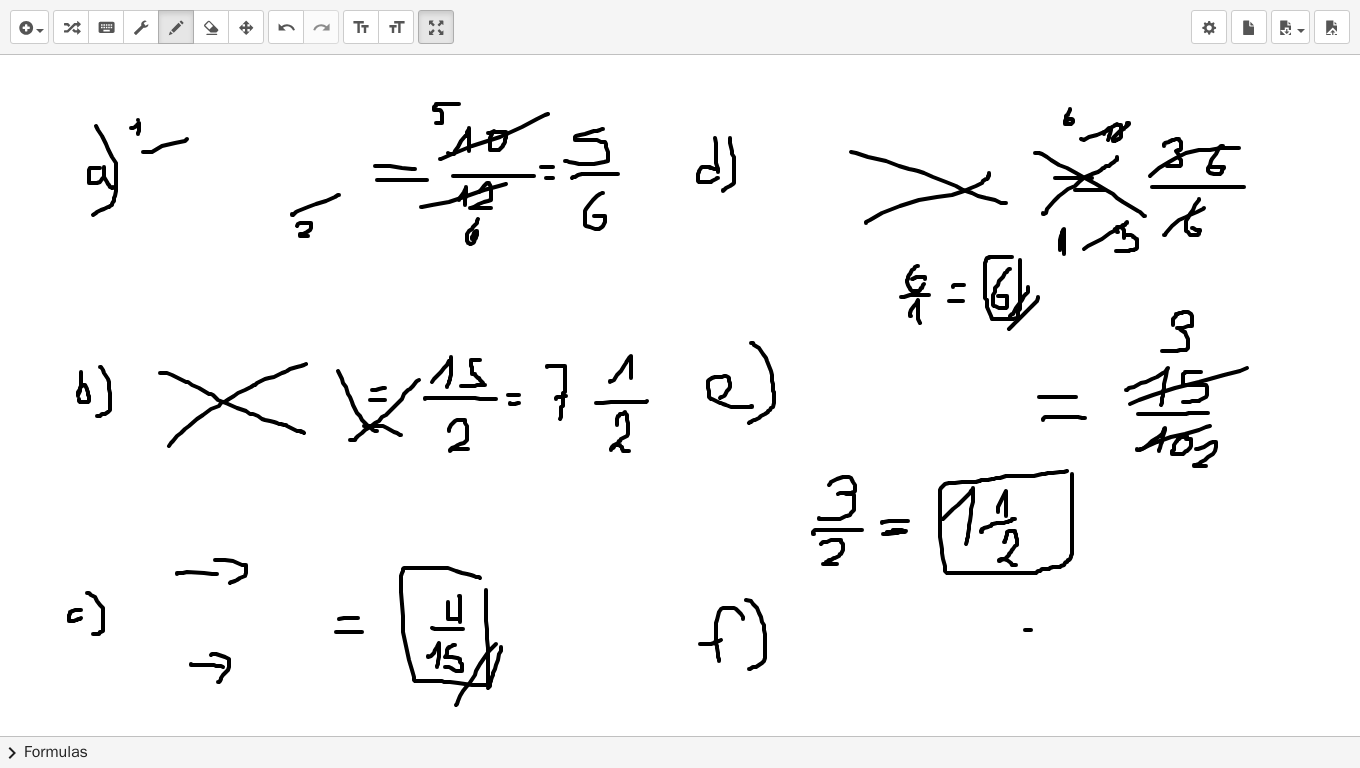 click at bounding box center (680, 1522) 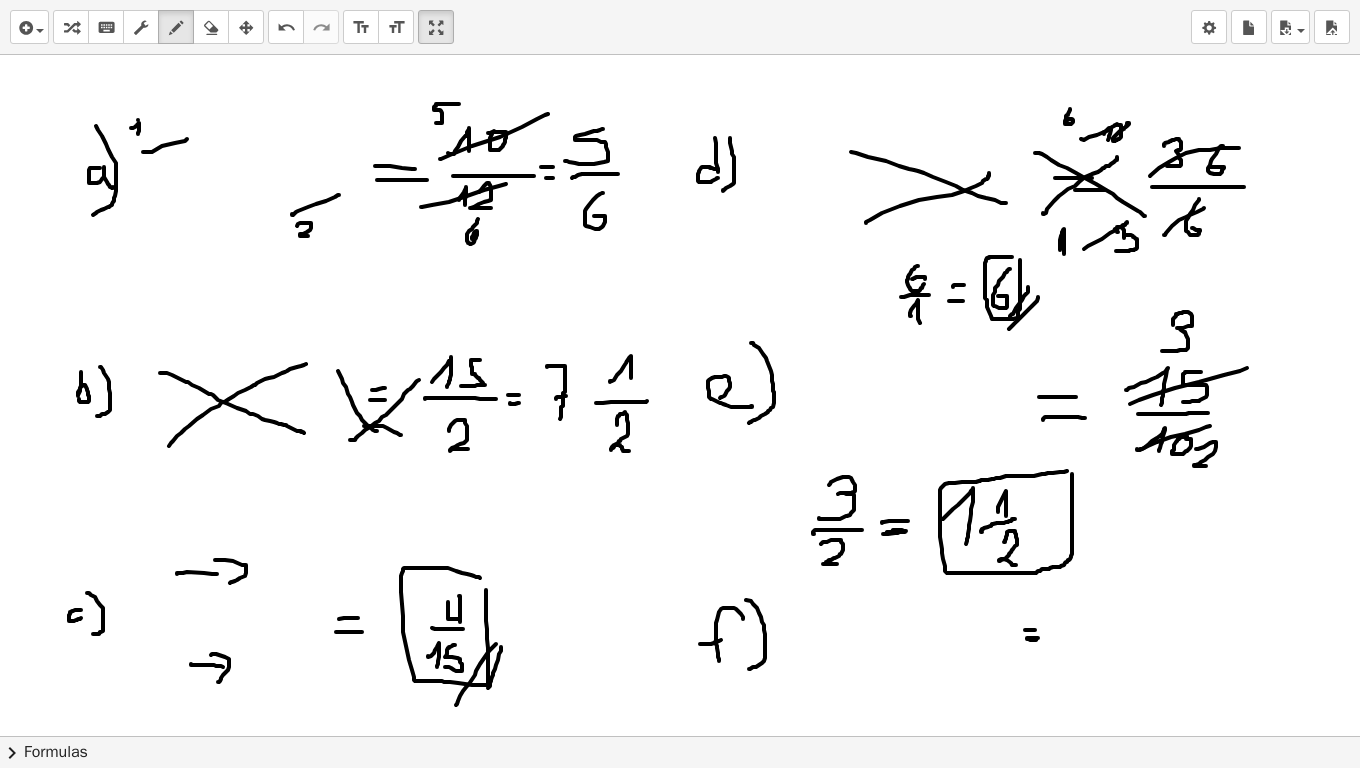 click at bounding box center [680, 1522] 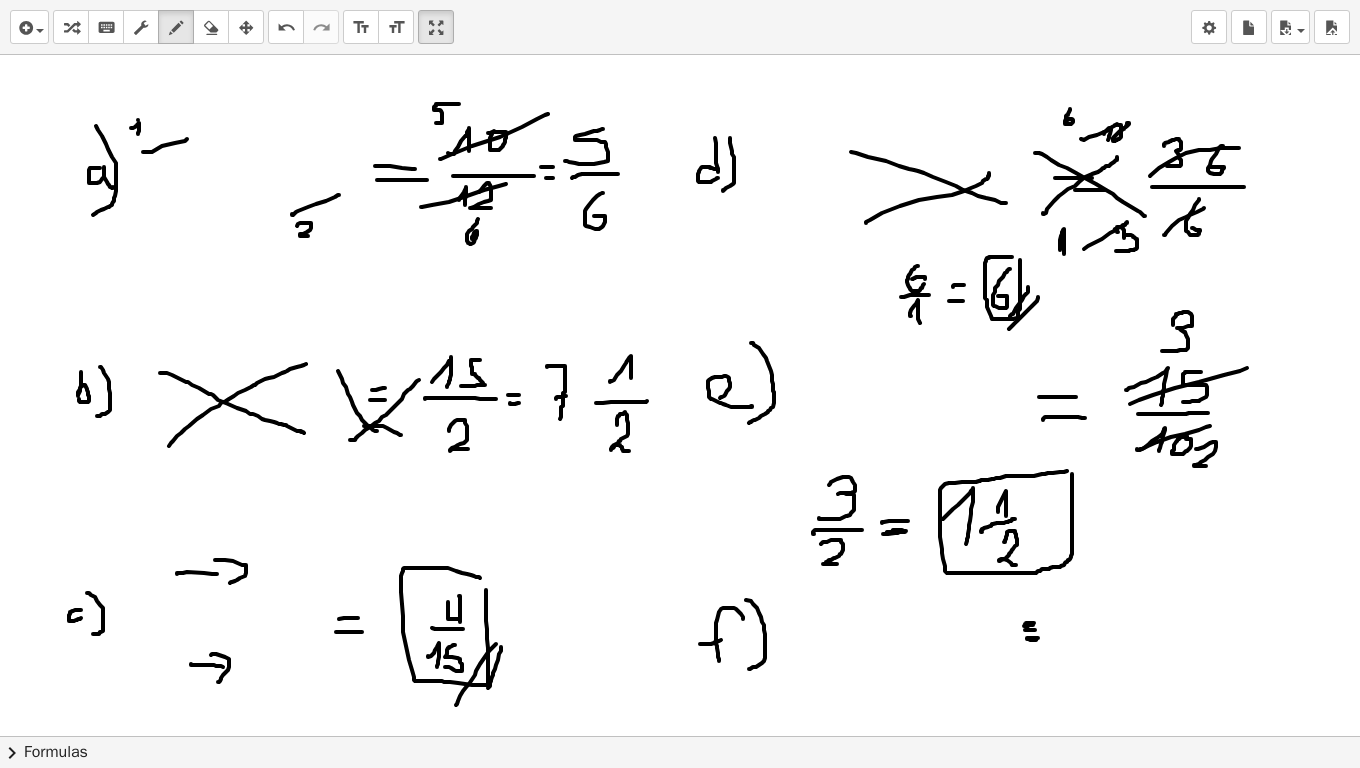 click at bounding box center [680, 1522] 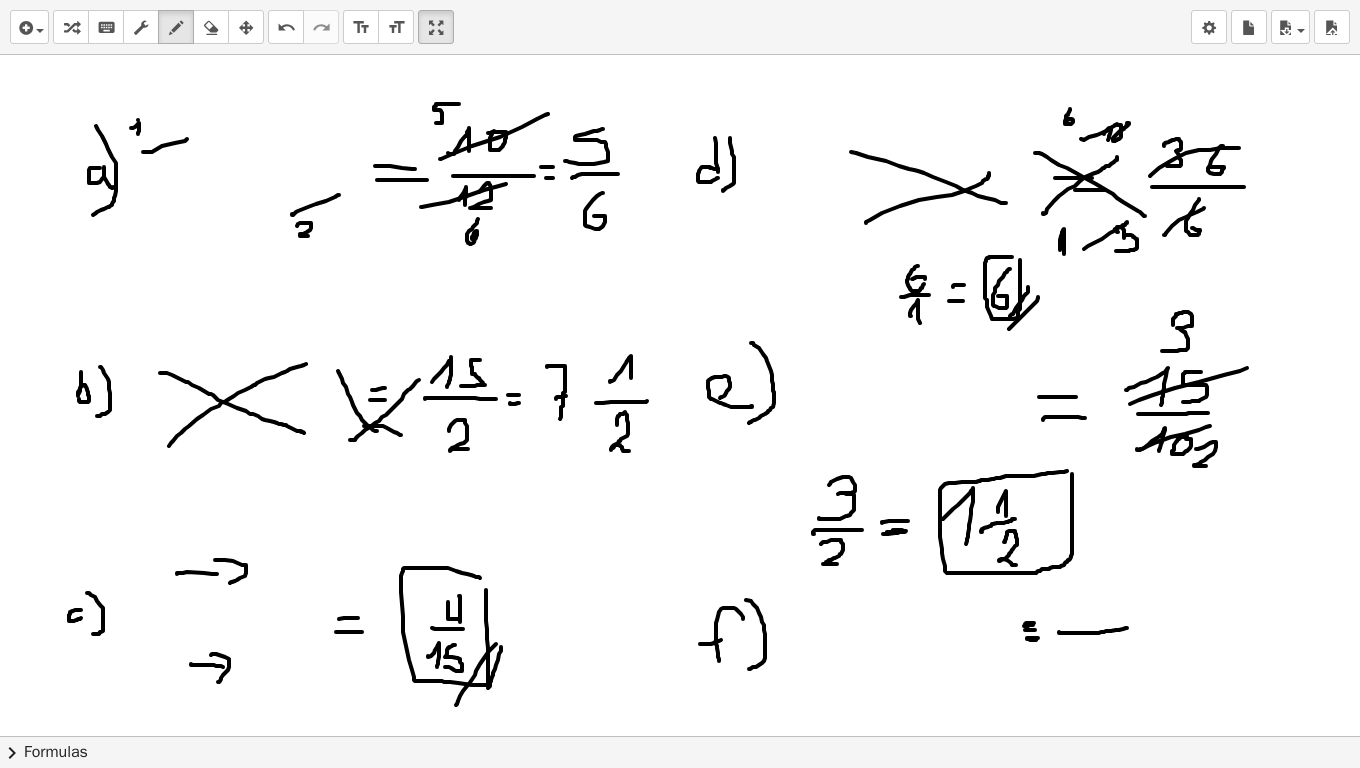 drag, startPoint x: 1059, startPoint y: 632, endPoint x: 1127, endPoint y: 628, distance: 68.117546 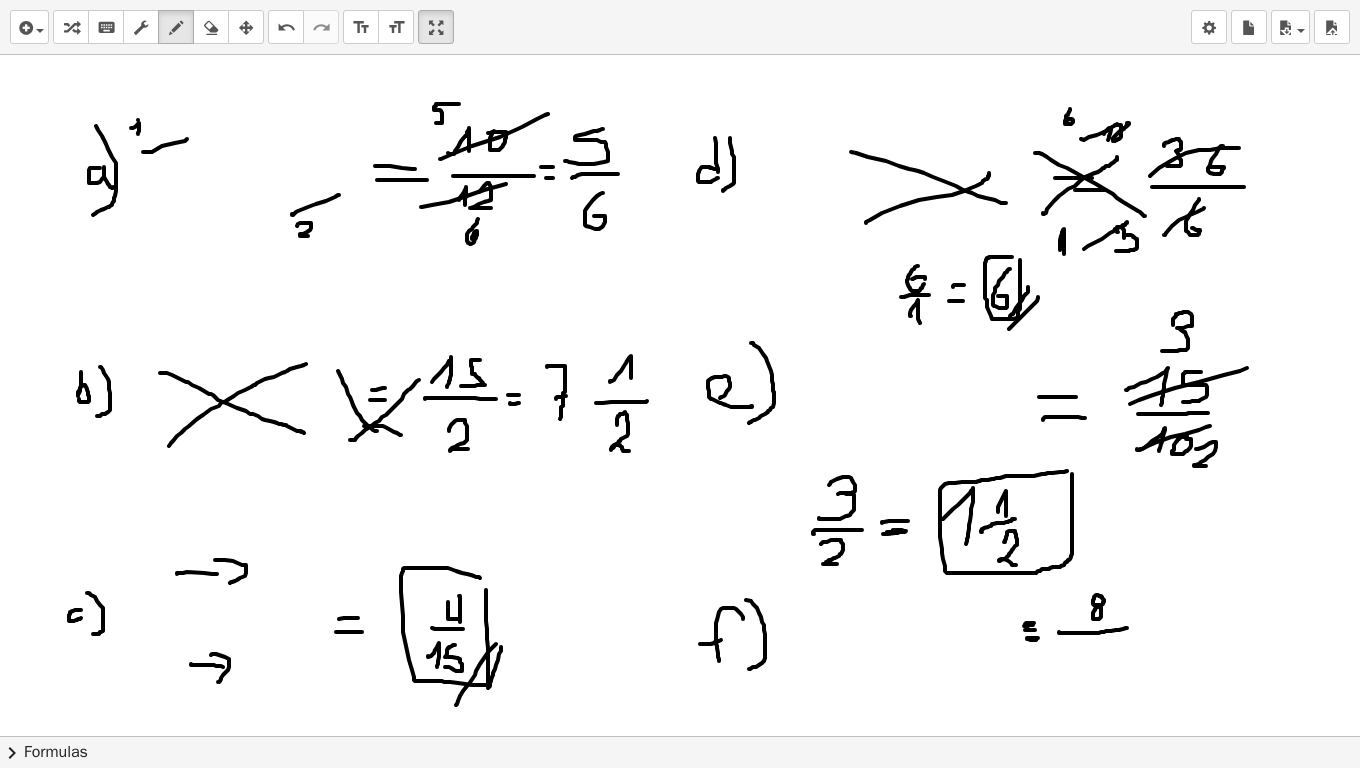 click at bounding box center (680, 1522) 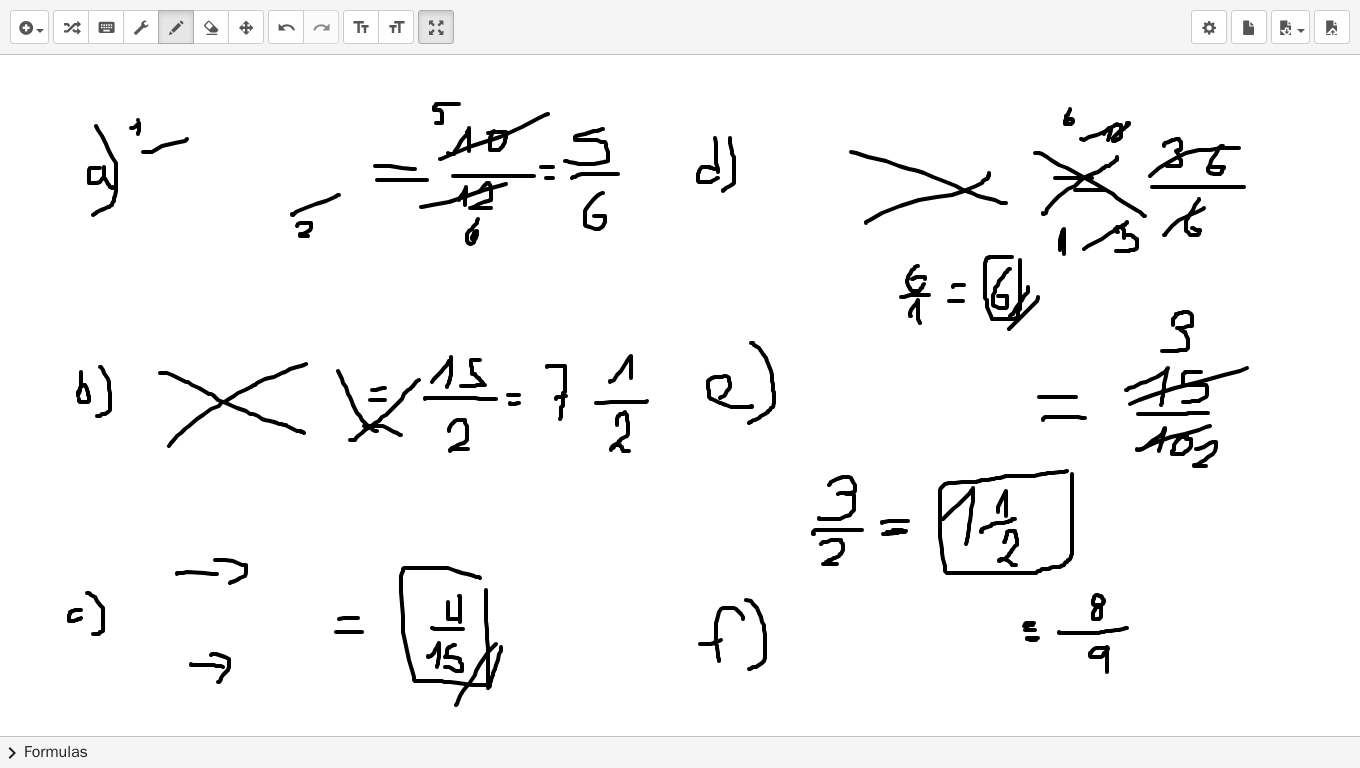 drag, startPoint x: 1108, startPoint y: 649, endPoint x: 1107, endPoint y: 672, distance: 23.021729 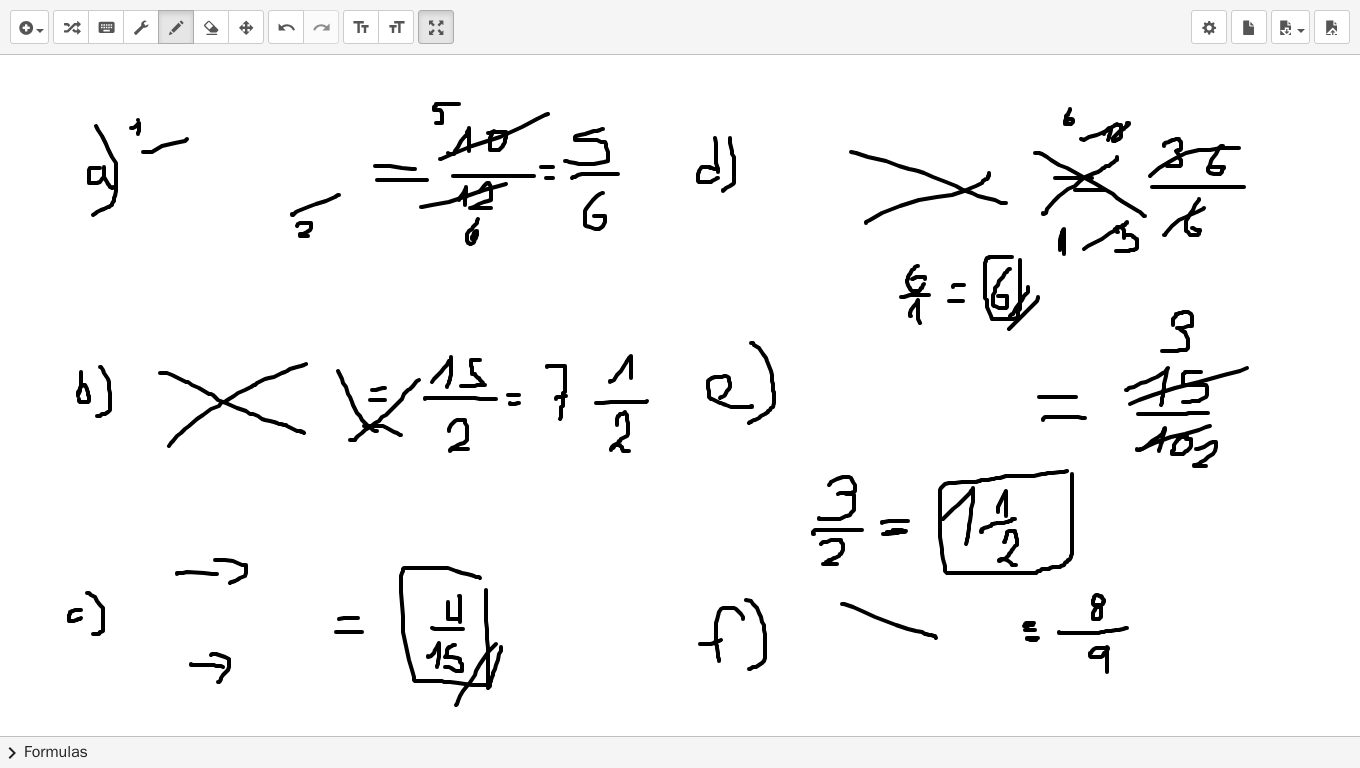 drag, startPoint x: 842, startPoint y: 604, endPoint x: 942, endPoint y: 650, distance: 110.0727 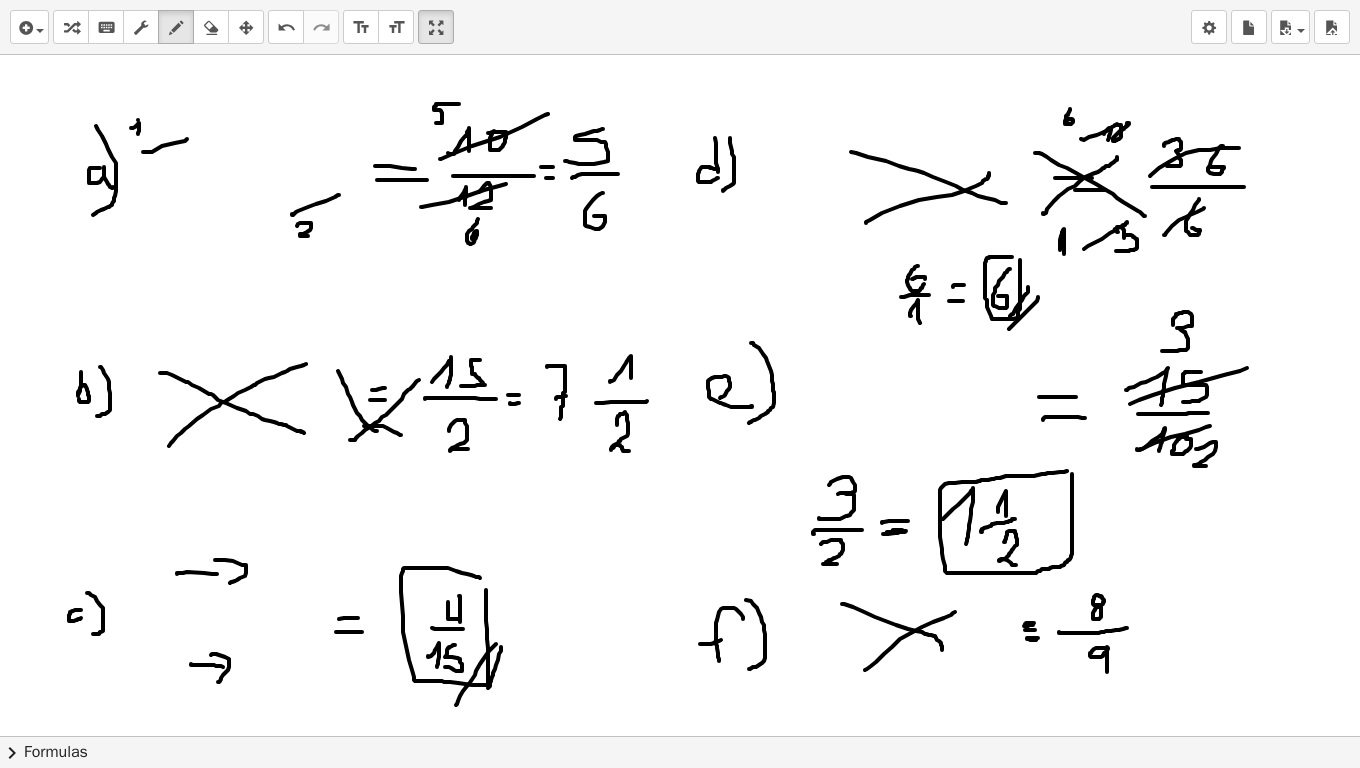 drag, startPoint x: 865, startPoint y: 670, endPoint x: 955, endPoint y: 612, distance: 107.07007 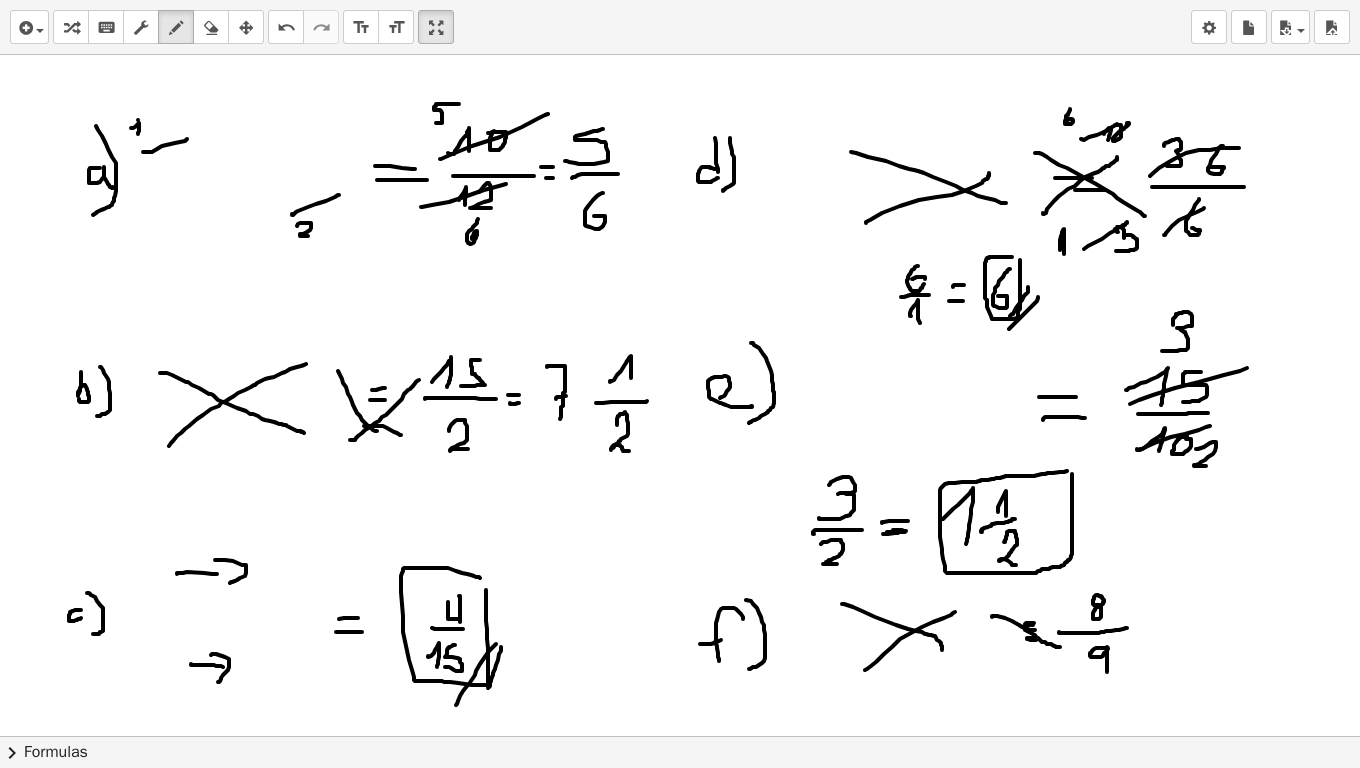 drag, startPoint x: 992, startPoint y: 617, endPoint x: 1060, endPoint y: 647, distance: 74.323616 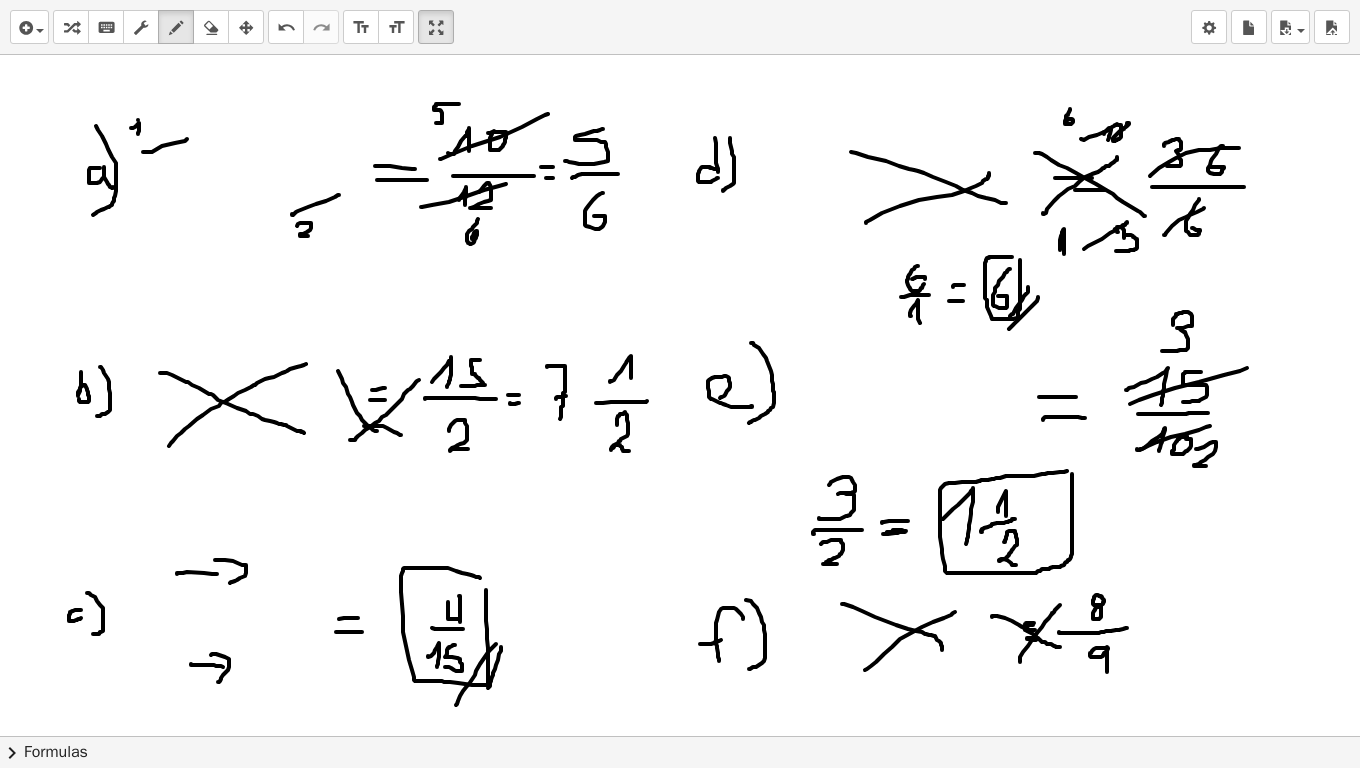 drag, startPoint x: 1020, startPoint y: 662, endPoint x: 1060, endPoint y: 605, distance: 69.63476 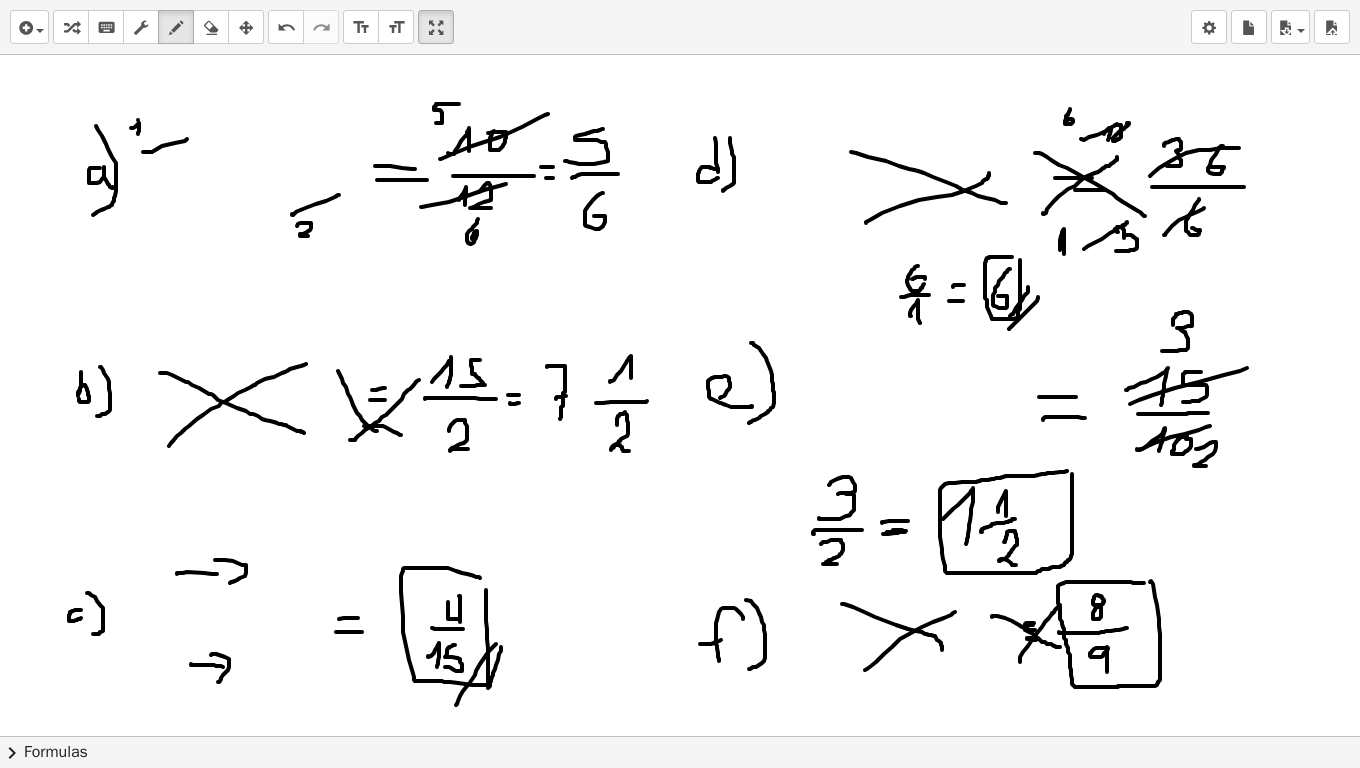 click at bounding box center [680, 1522] 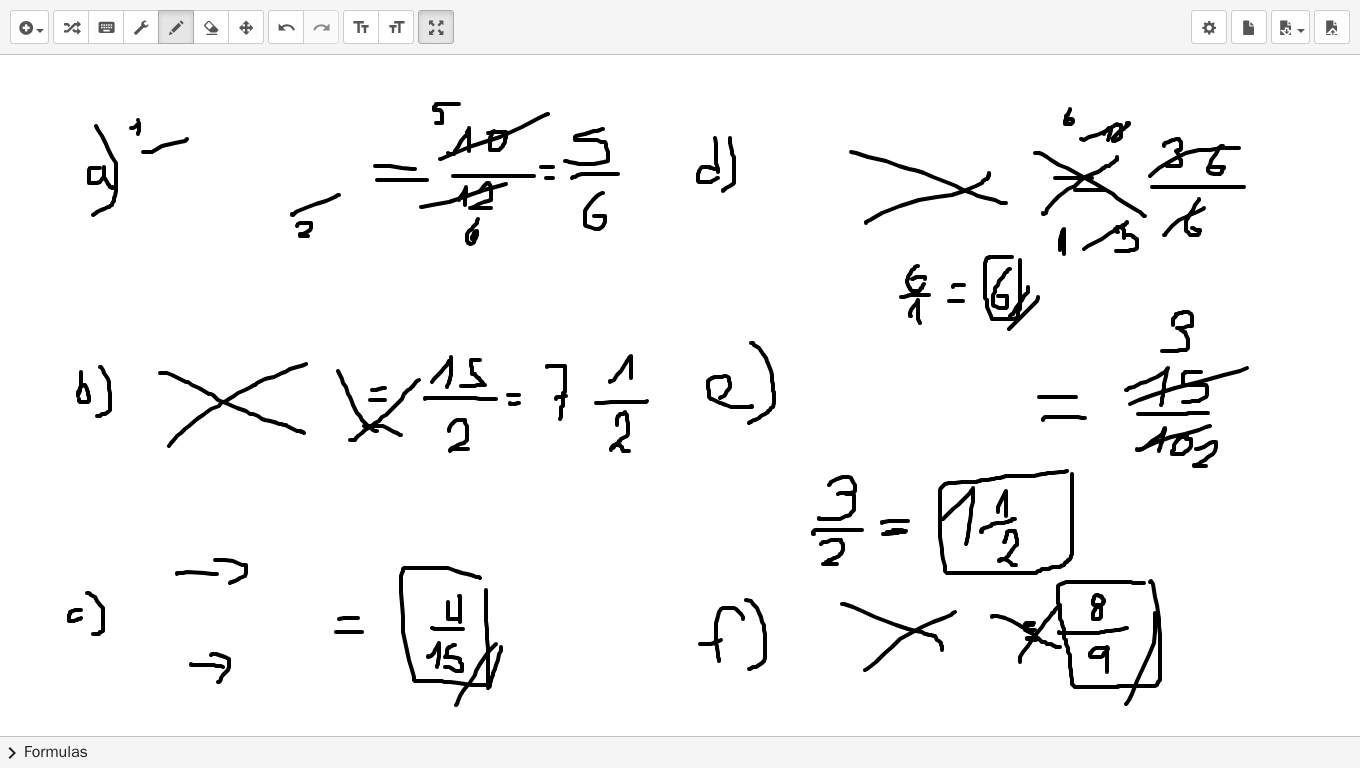 drag, startPoint x: 1143, startPoint y: 668, endPoint x: 1126, endPoint y: 704, distance: 39.812057 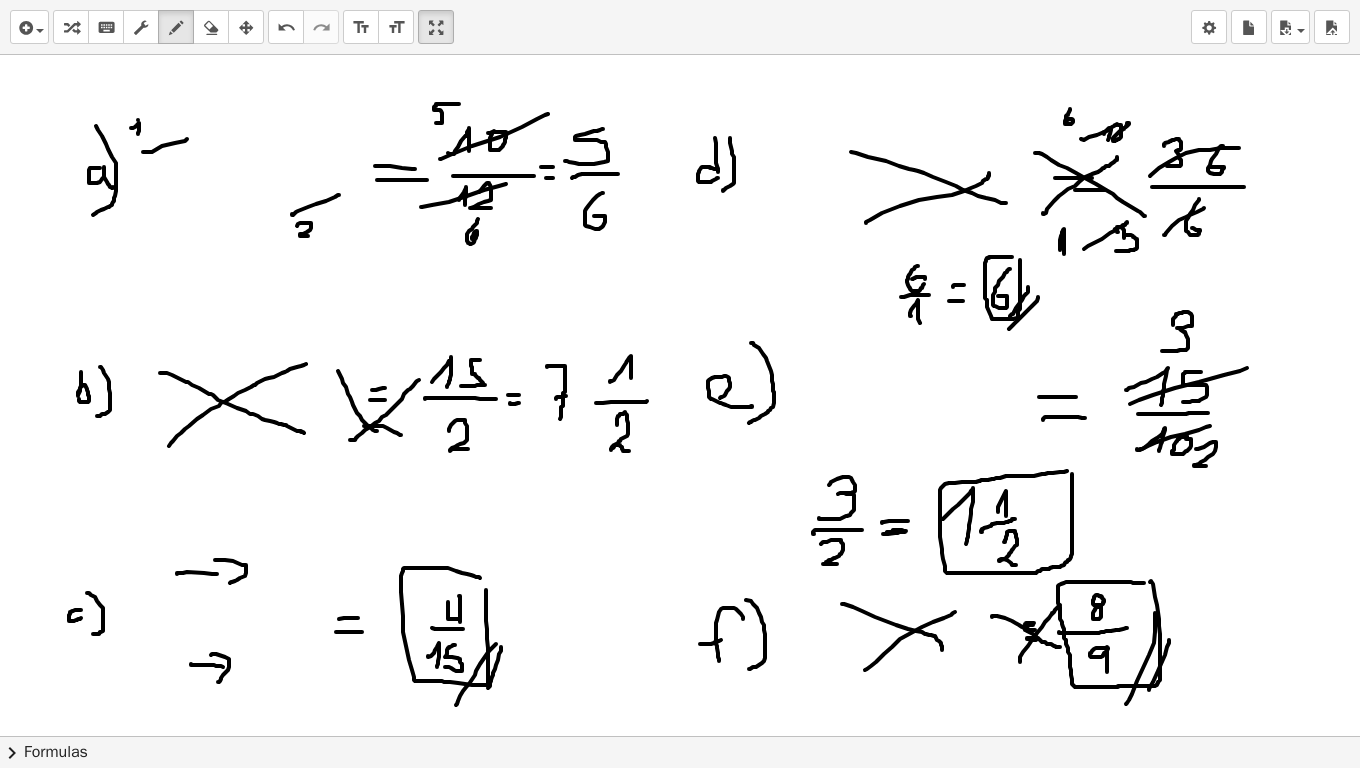 drag, startPoint x: 1169, startPoint y: 640, endPoint x: 1148, endPoint y: 690, distance: 54.230988 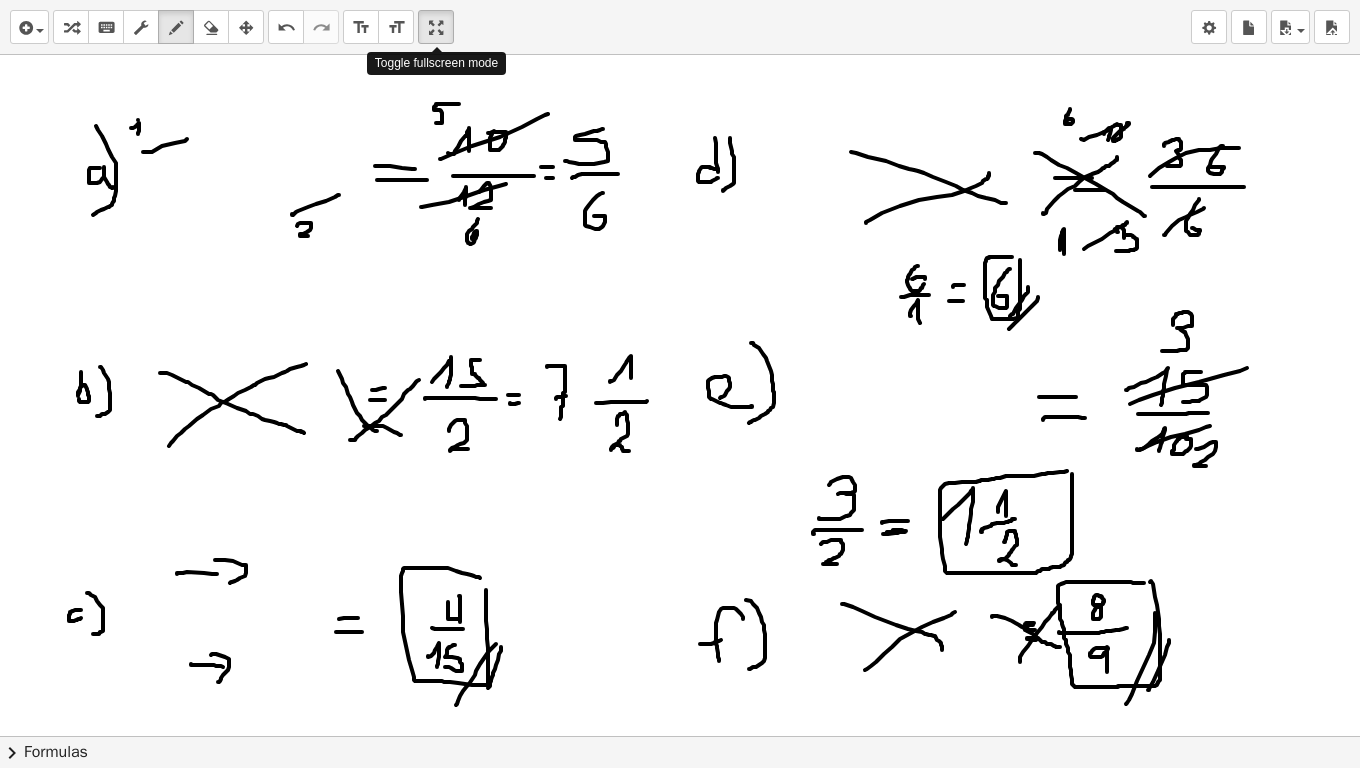 drag, startPoint x: 446, startPoint y: 27, endPoint x: 446, endPoint y: -60, distance: 87 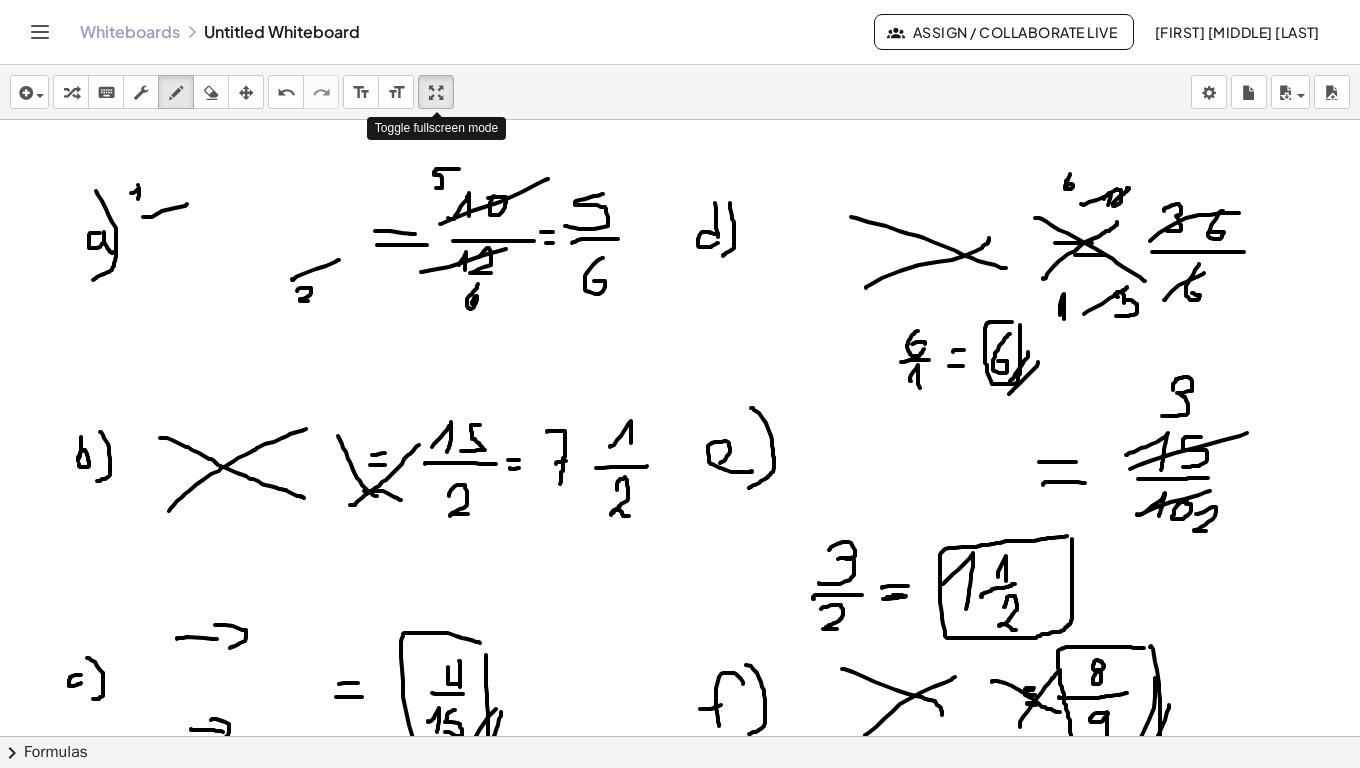 click on "Graspable Math Activities Get Started Activity Bank Assigned Work Classes Whiteboards Go Premium! Reference Account v1.28.2 | Privacy policy © 2025 | Graspable, Inc. Whiteboards Untitled Whiteboard Assign / Collaborate Live [FIRST] [MIDDLE] [LAST] insert select one: Math Expression Function Text Youtube Video Graphing Geometry Geometry 3D transform keyboard keypad scrub draw erase arrange undo undo redo redo format_size smaller format_size larger fullscreen load save new settings Toggle fullscreen mode Try to double tap. Formulas Drag one side of a formula onto a highlighted expression on the canvas to apply it. Quadratic Formula + a x 2 + b x + c = 0 ⇔ x = ( - b ± 2 √ ( + b 2 -" at bounding box center [680, 384] 